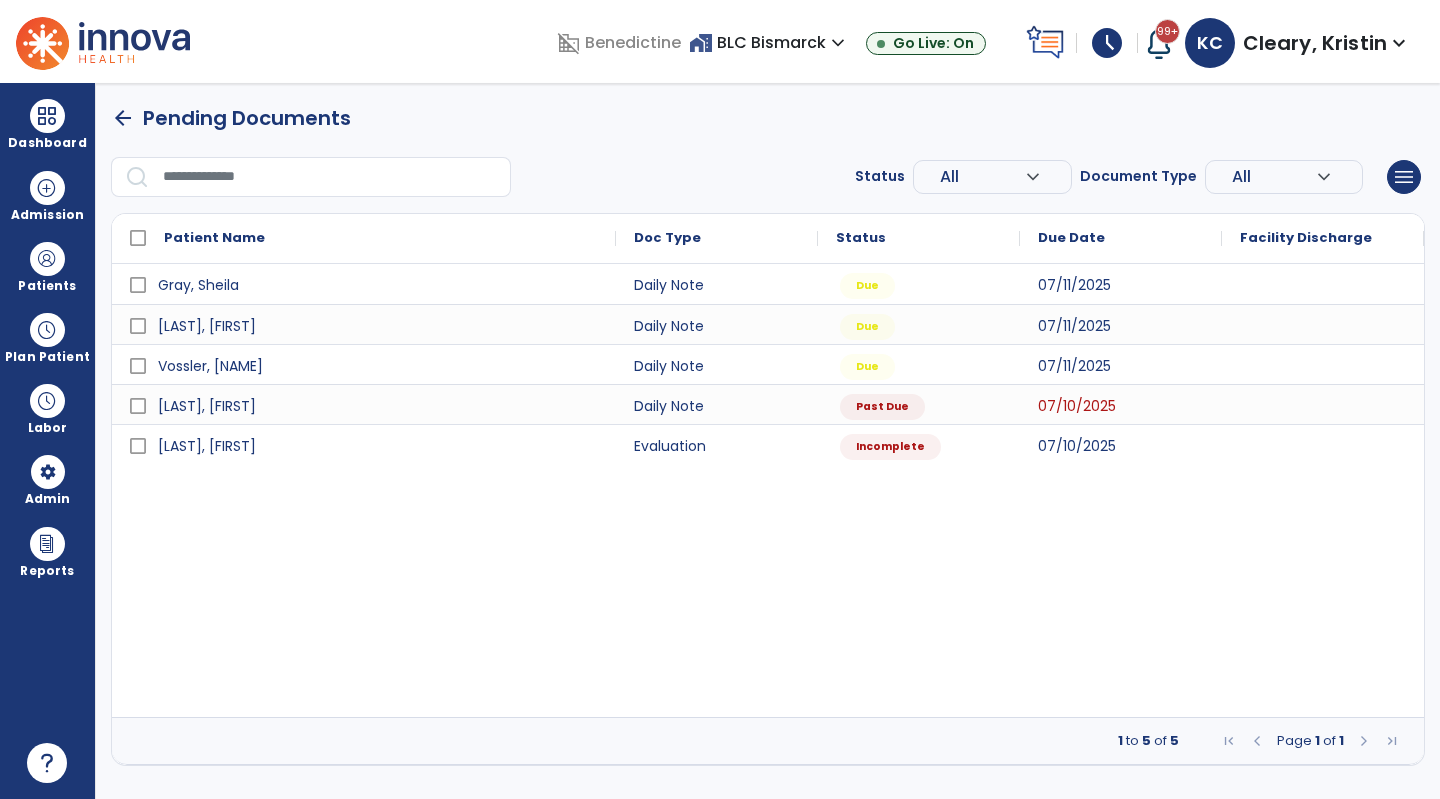 scroll, scrollTop: 0, scrollLeft: 0, axis: both 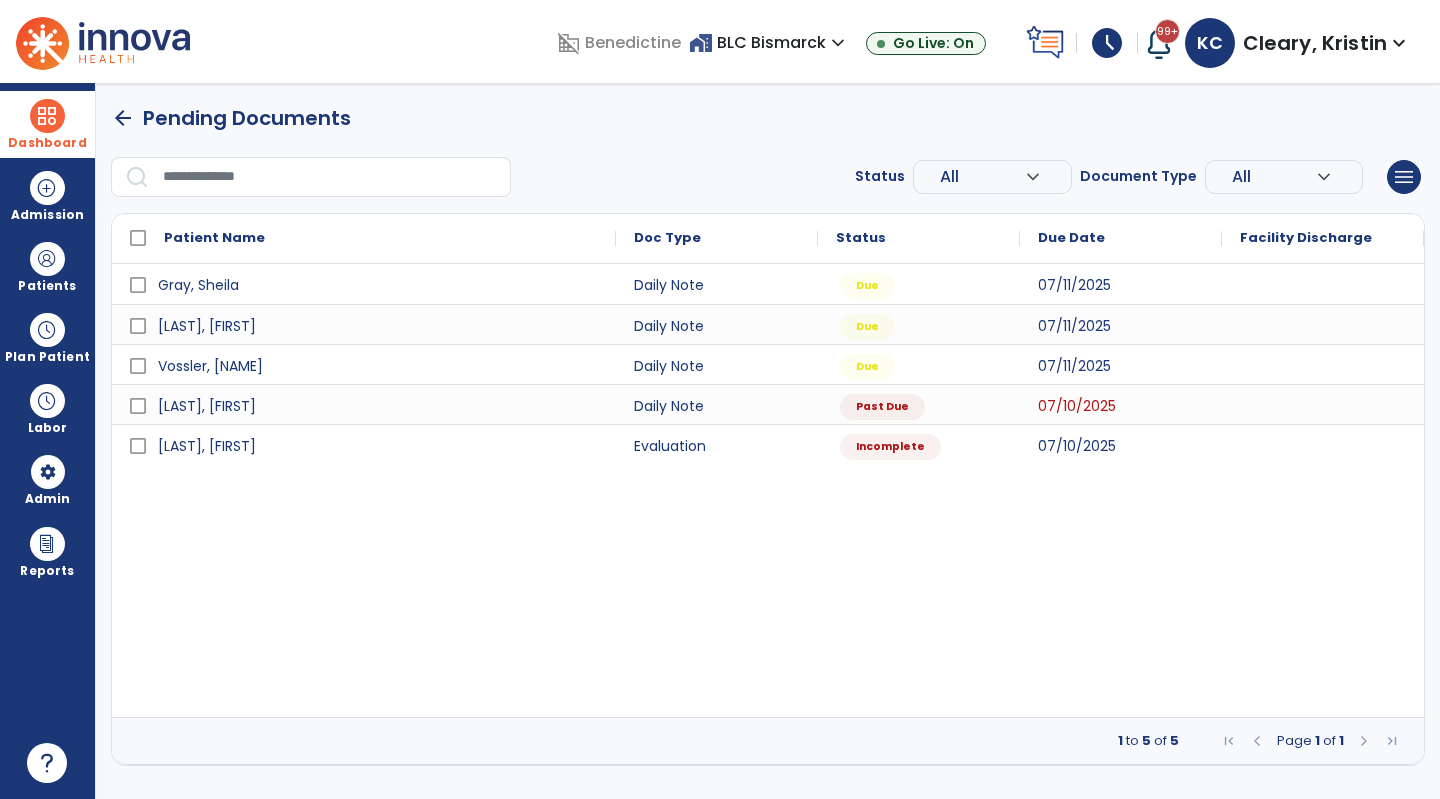 click at bounding box center (47, 116) 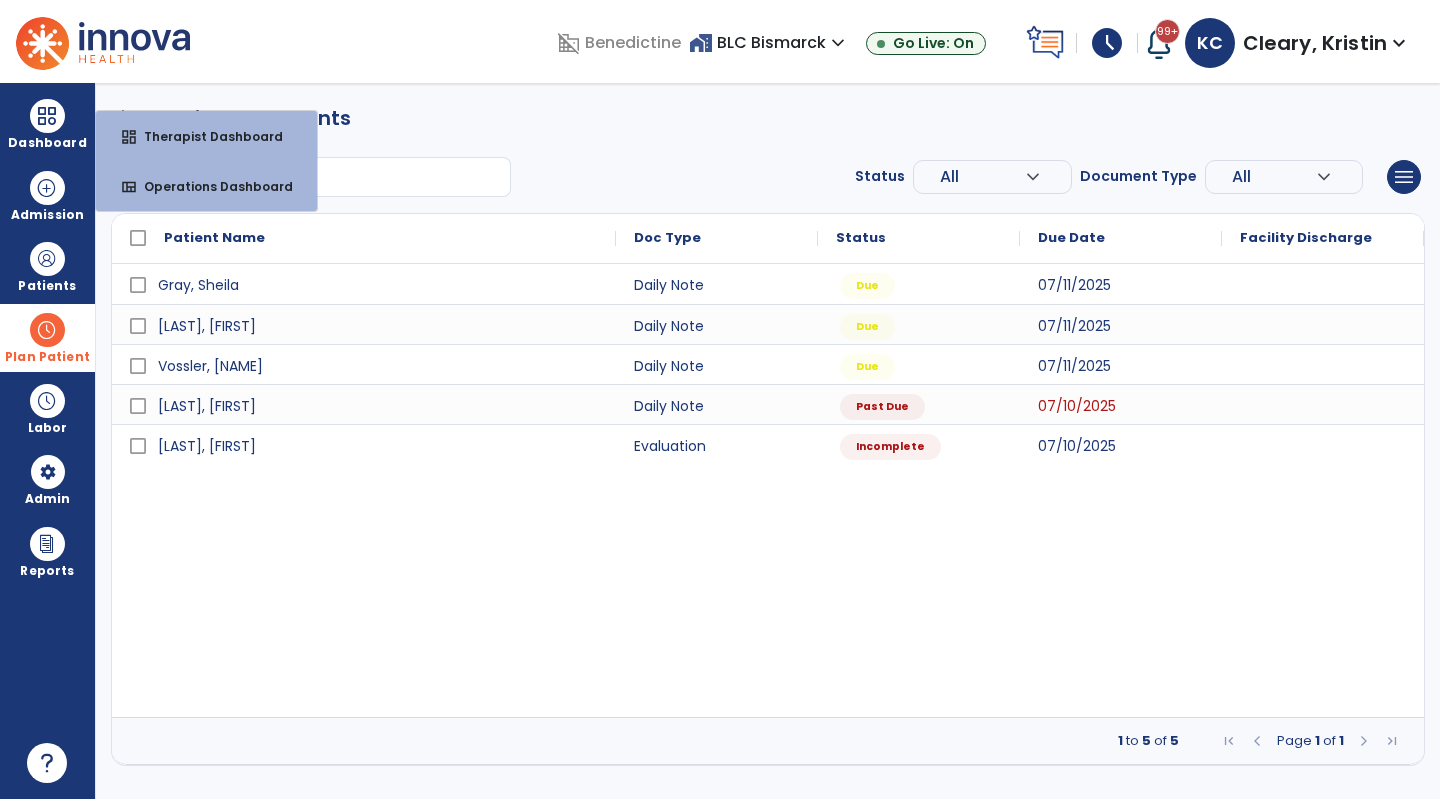 click at bounding box center (47, 330) 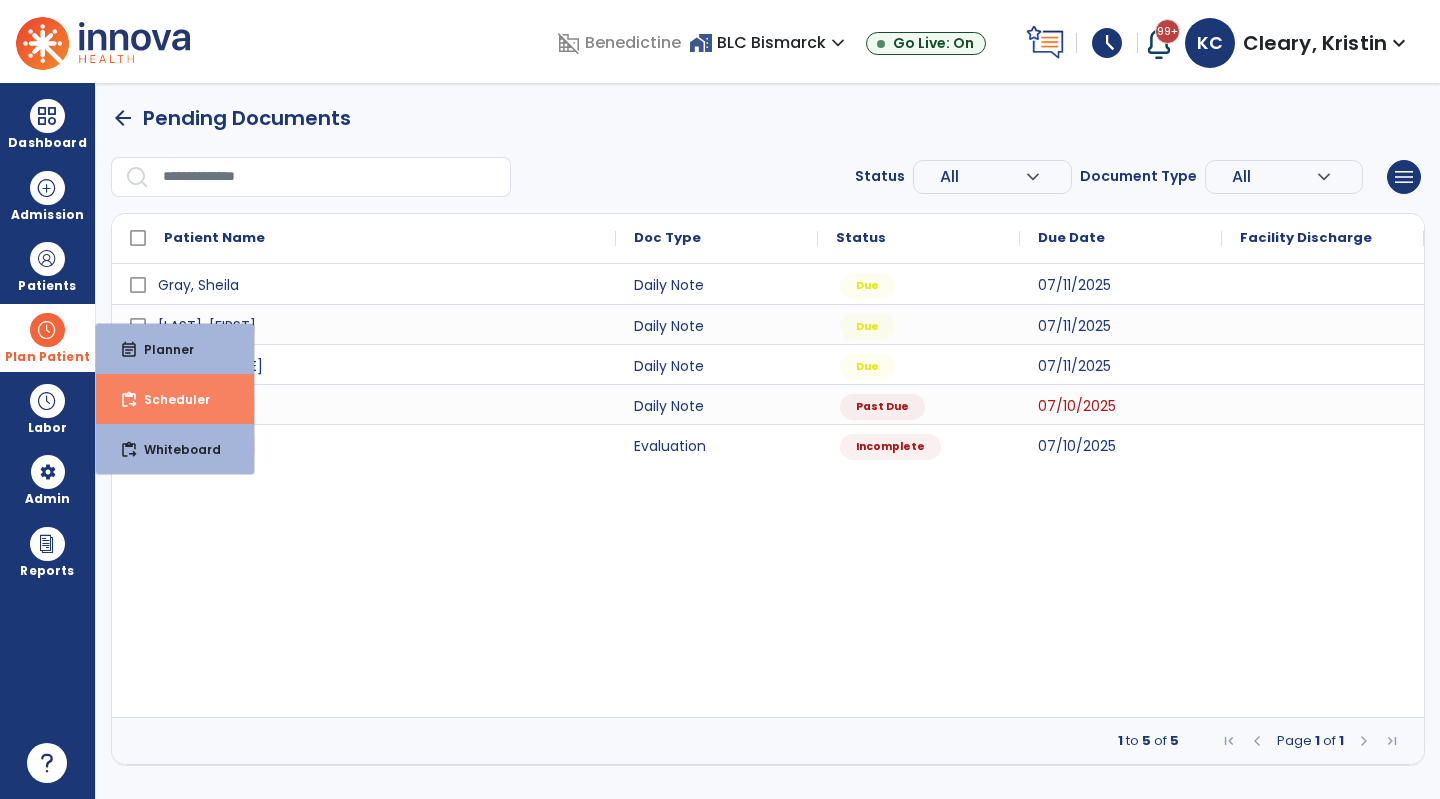 click on "Scheduler" at bounding box center [169, 399] 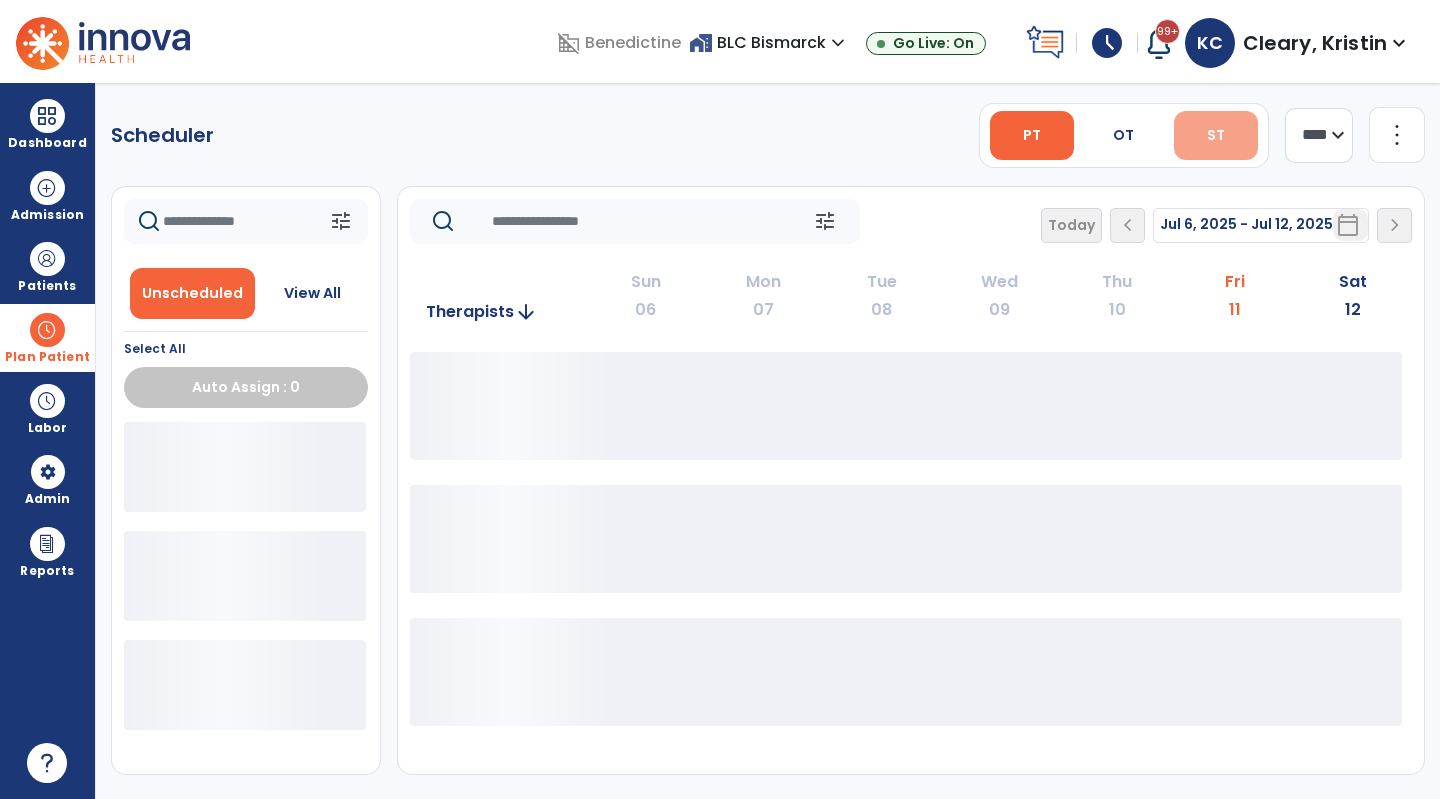 click on "ST" at bounding box center (1216, 135) 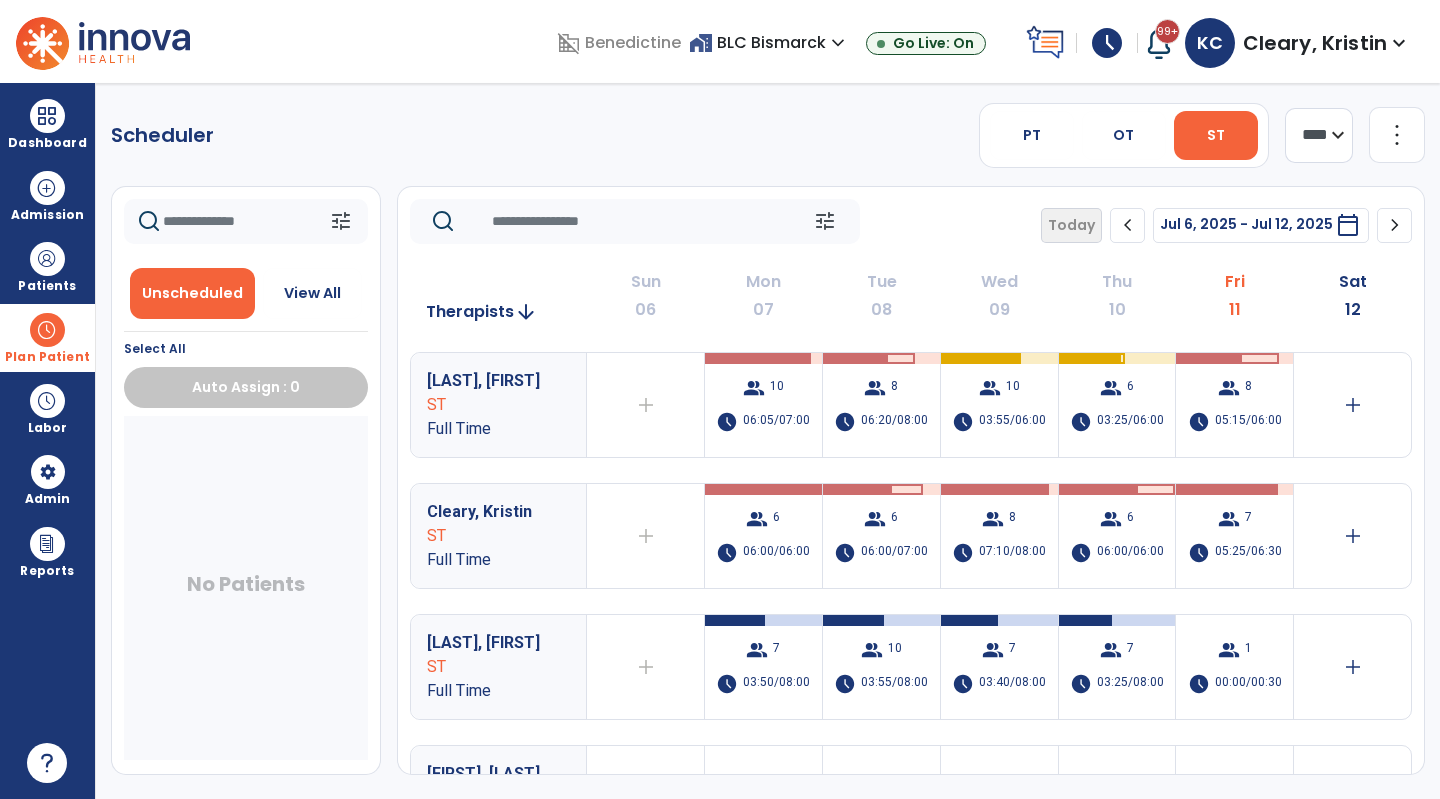 click on "chevron_right" 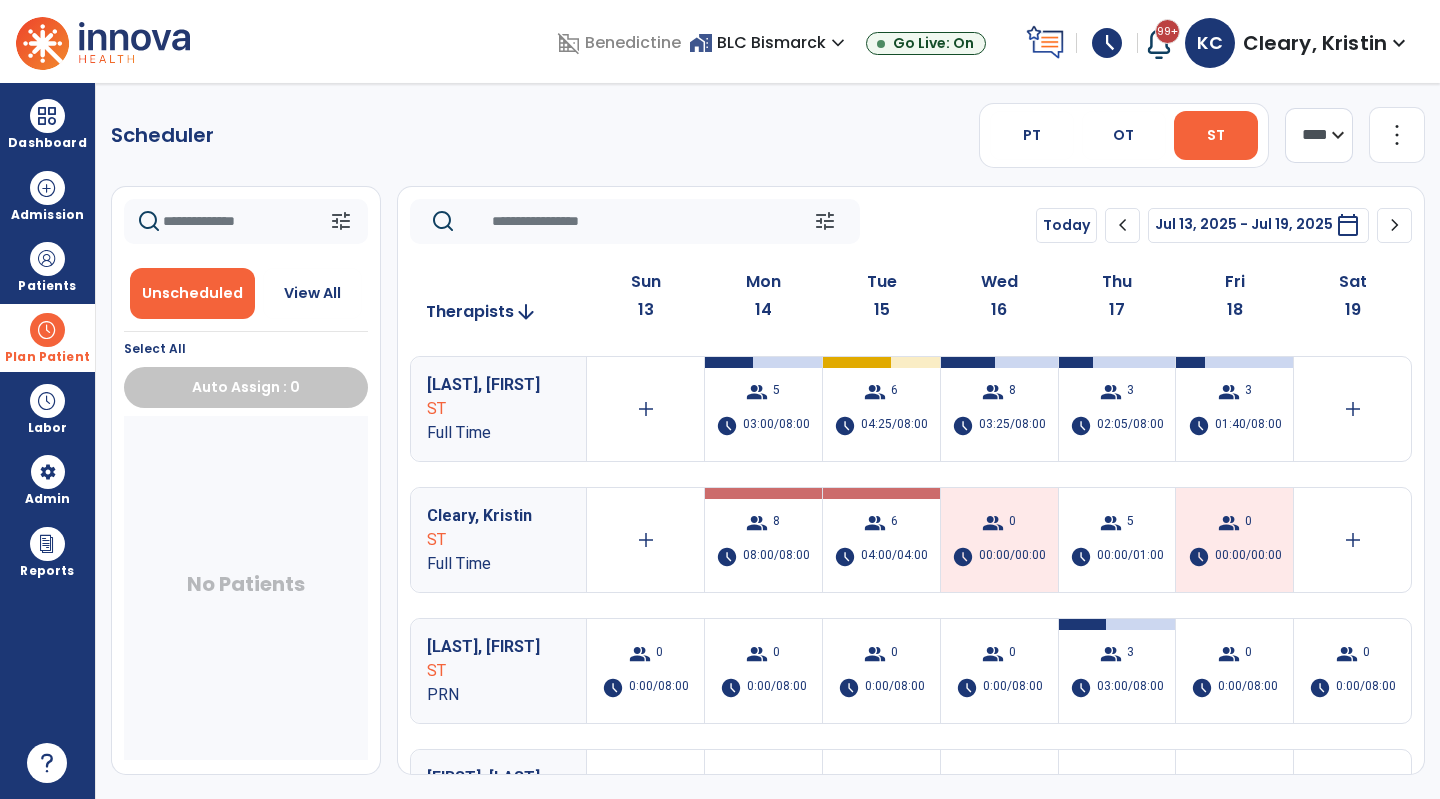 scroll, scrollTop: 127, scrollLeft: 0, axis: vertical 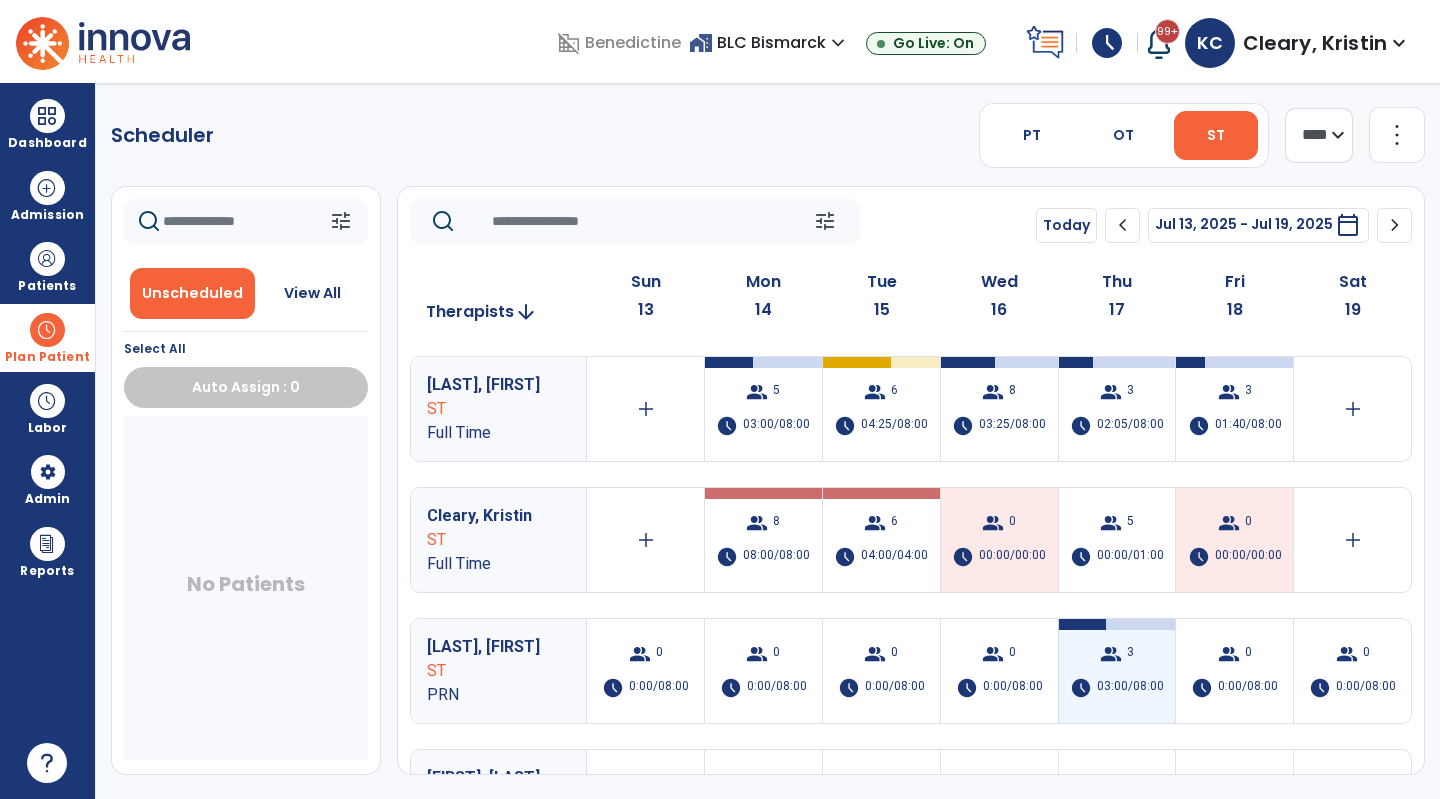 click on "group  3  schedule  03:00/08:00" at bounding box center [1117, 671] 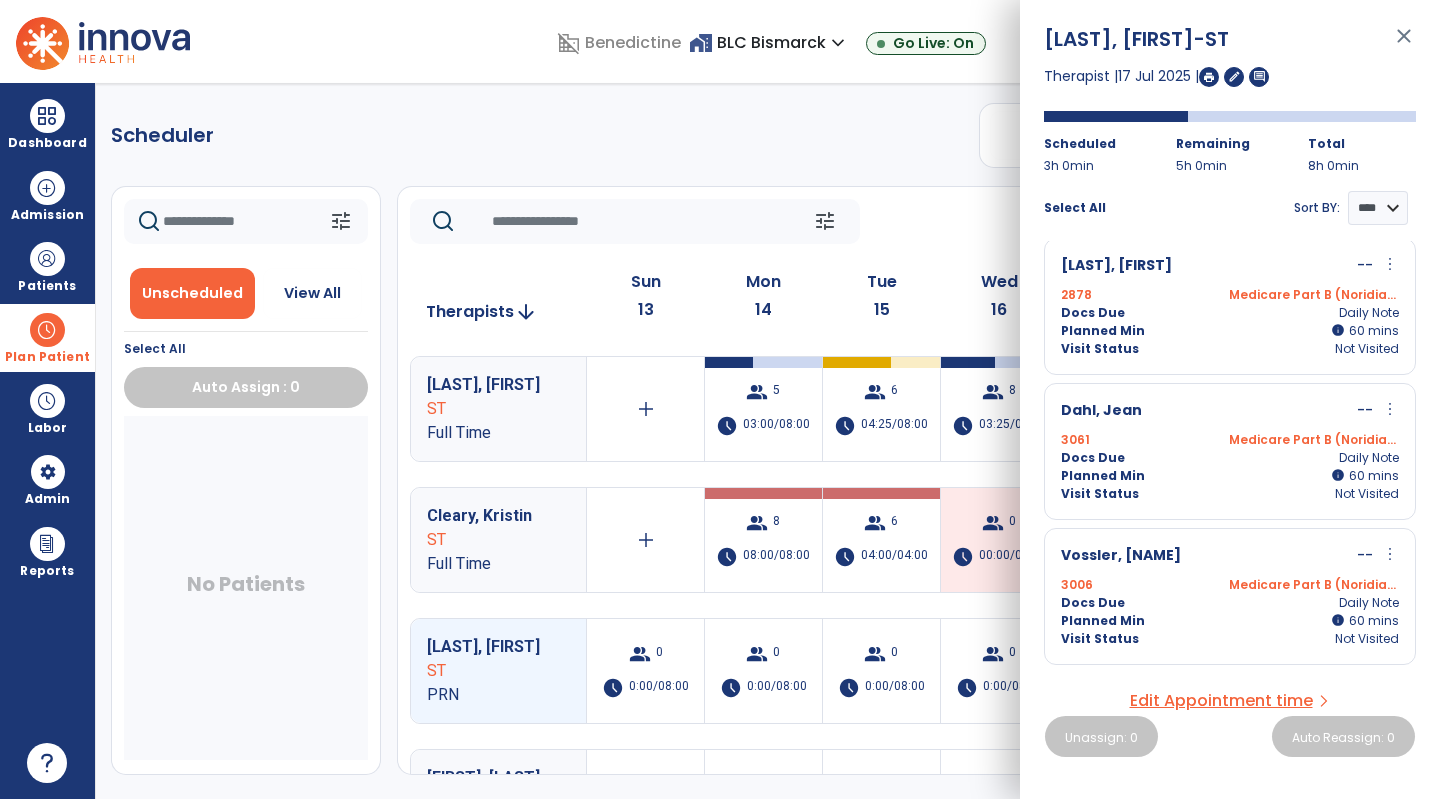 scroll, scrollTop: 0, scrollLeft: 0, axis: both 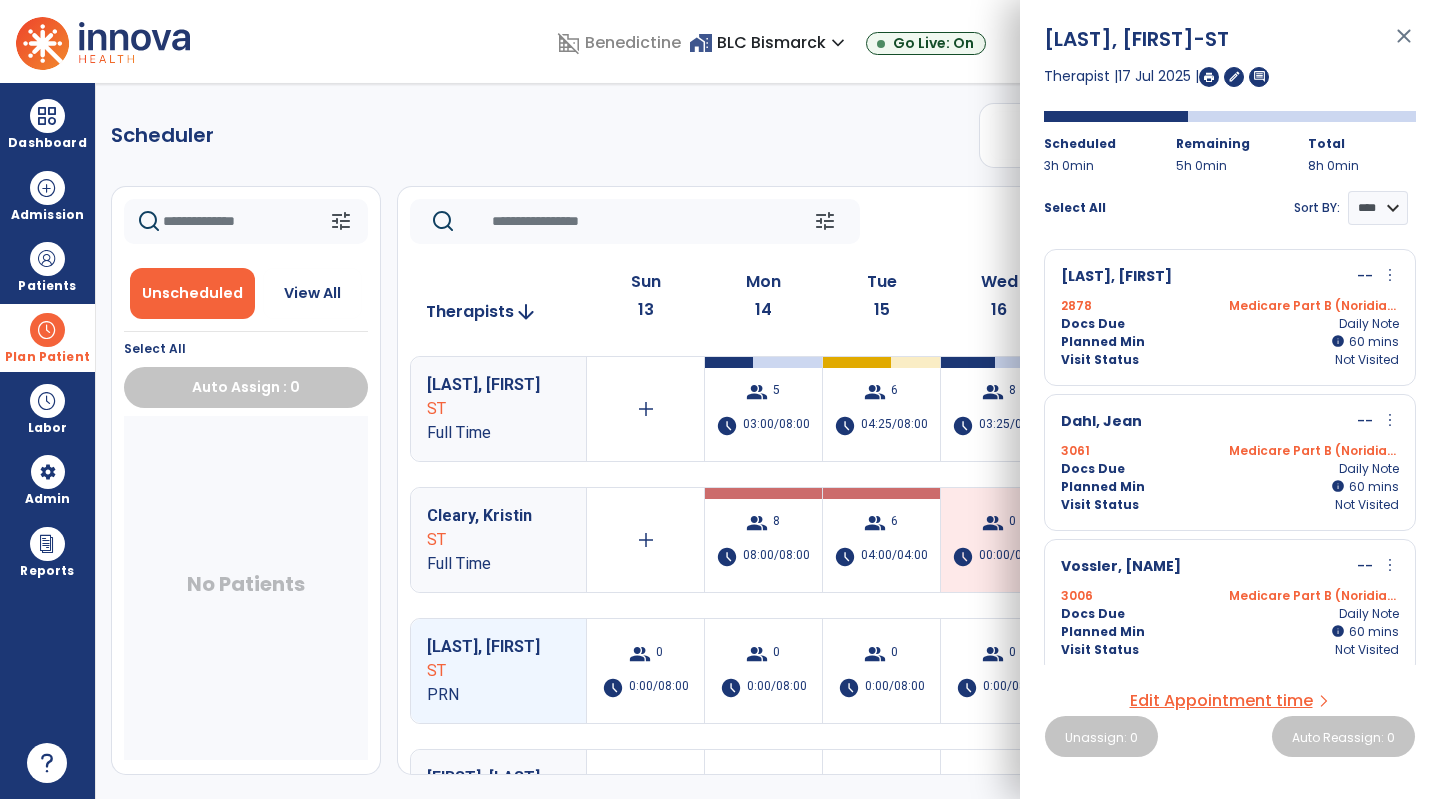 click at bounding box center [1209, 77] 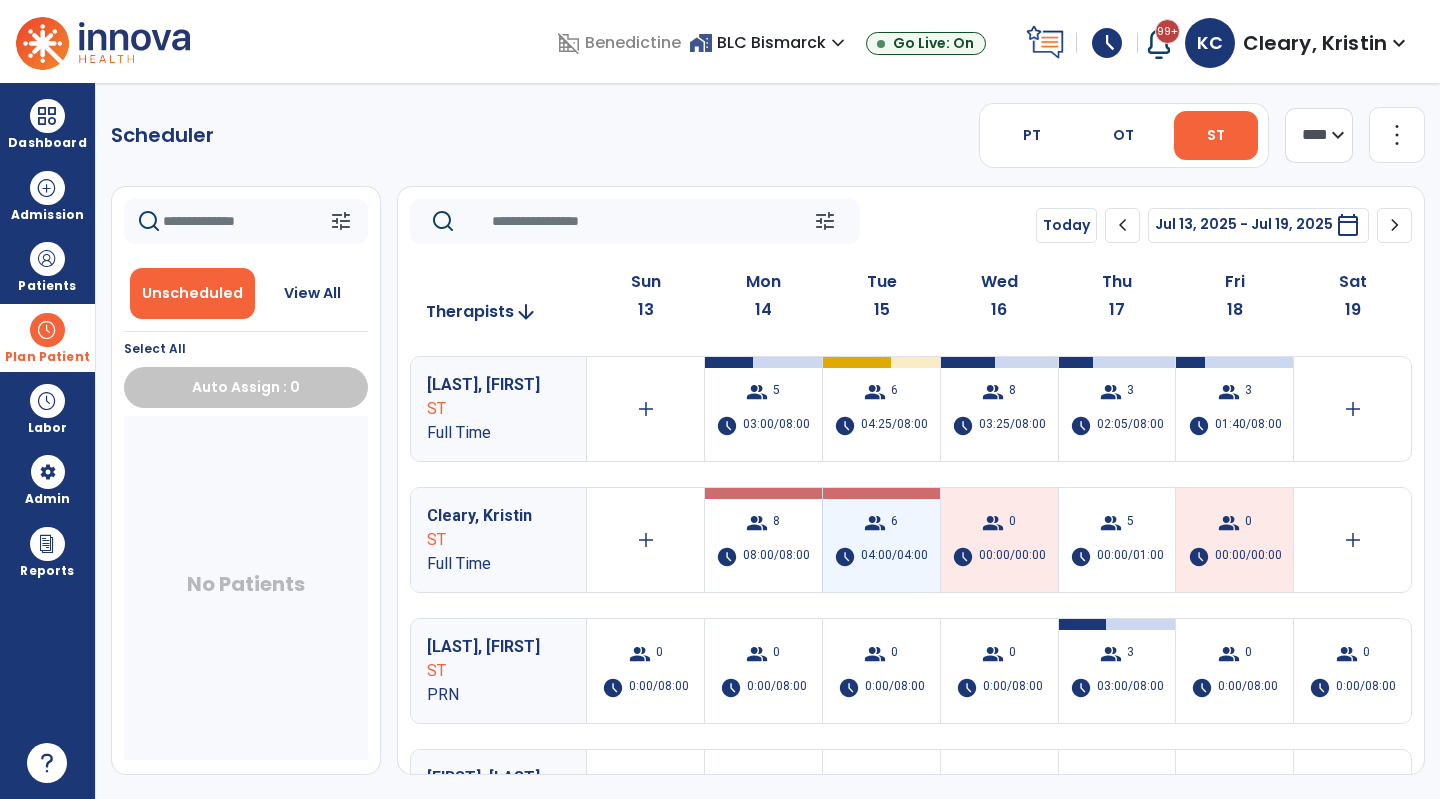 click on "group  6  schedule  04:00/04:00" at bounding box center [881, 540] 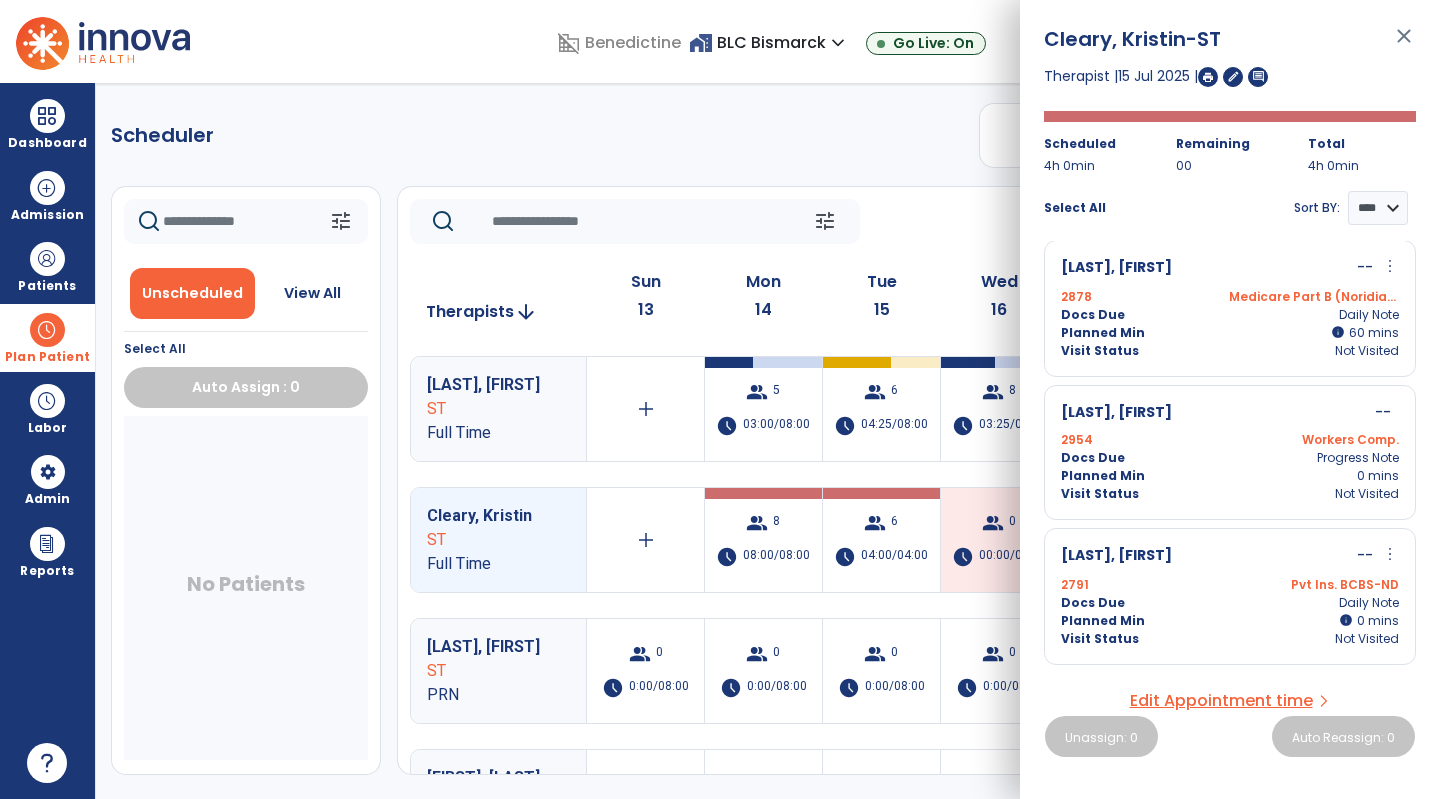 scroll, scrollTop: 0, scrollLeft: 0, axis: both 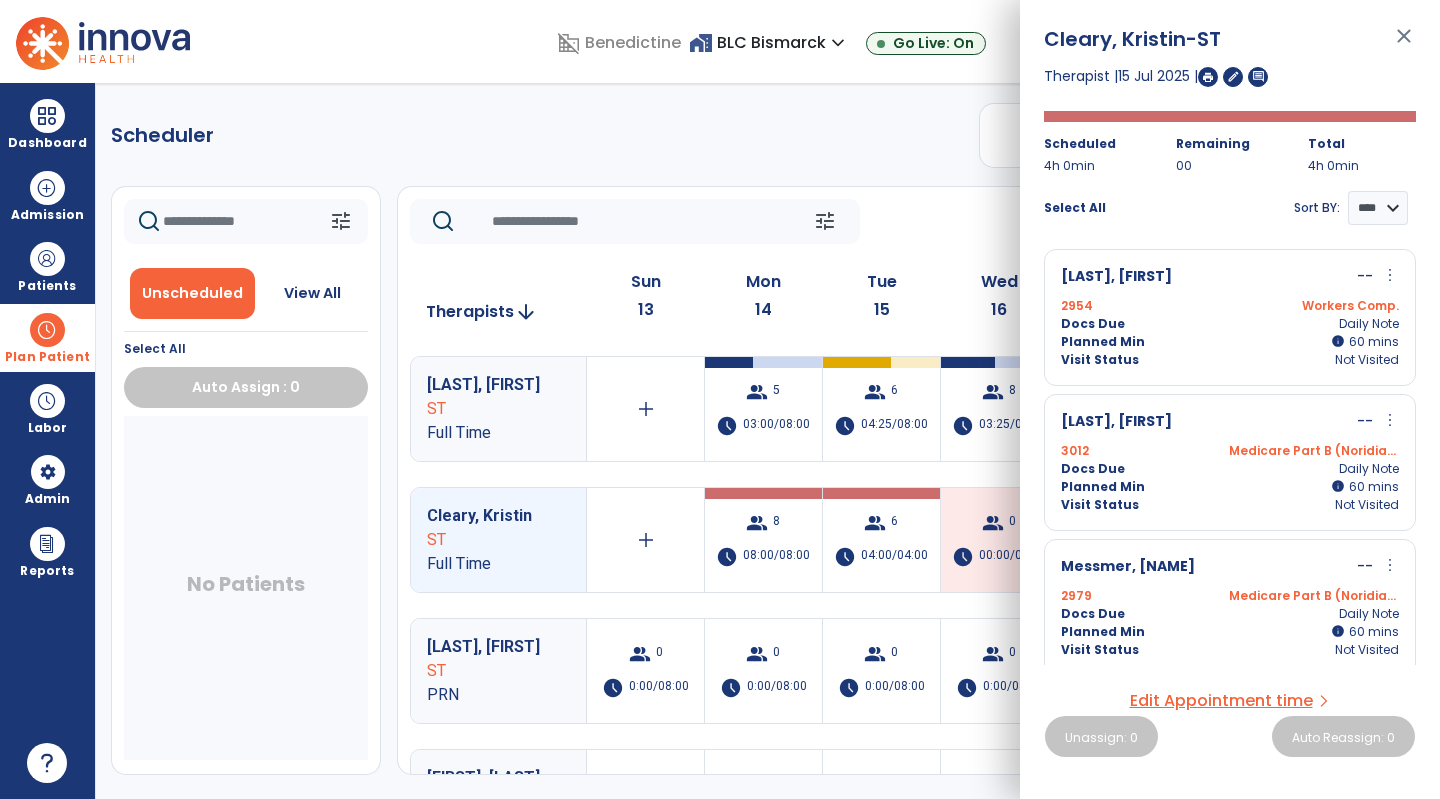 click on "Scheduler   PT   OT   ST  **** *** more_vert  Manage Labor   View All Therapists   Print" 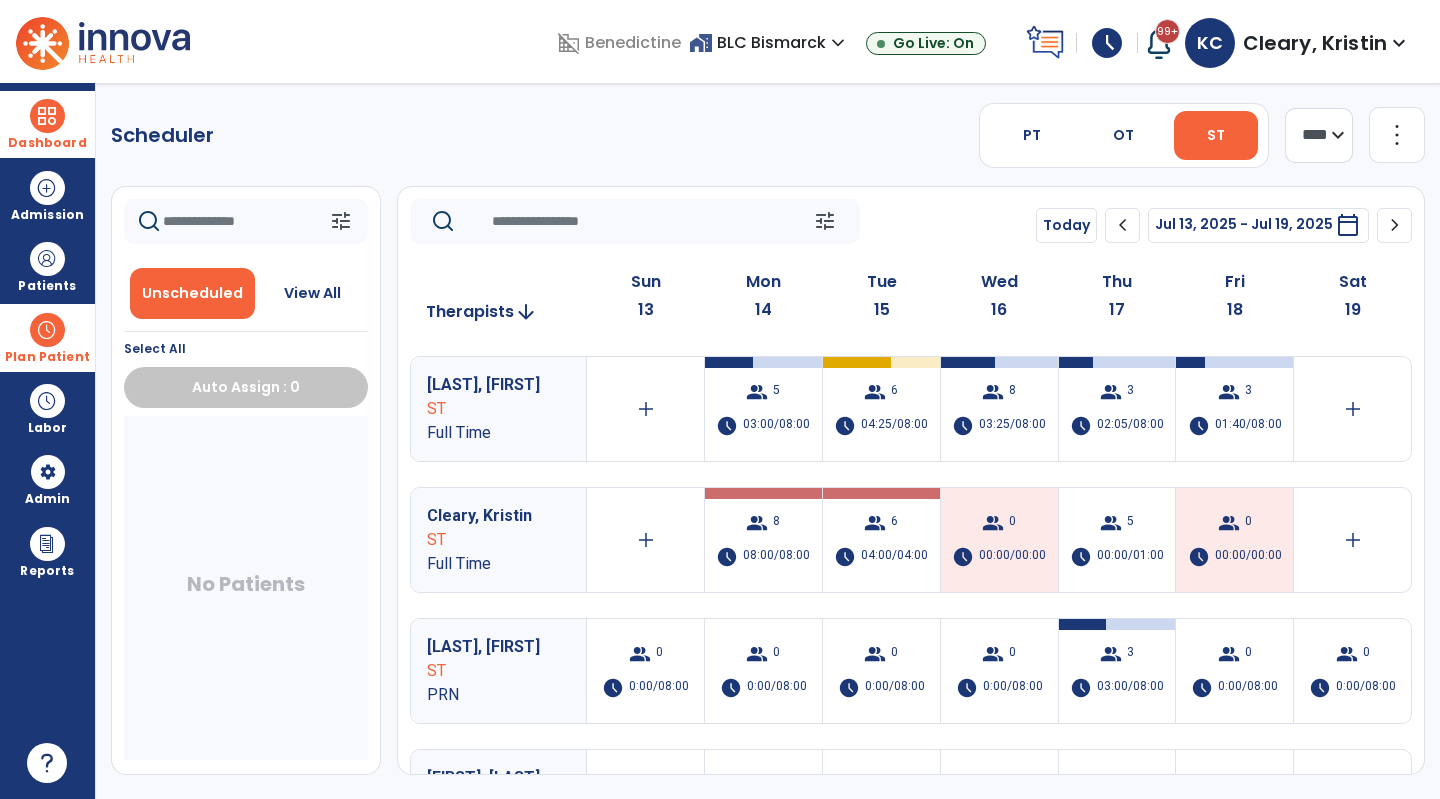 click at bounding box center [47, 116] 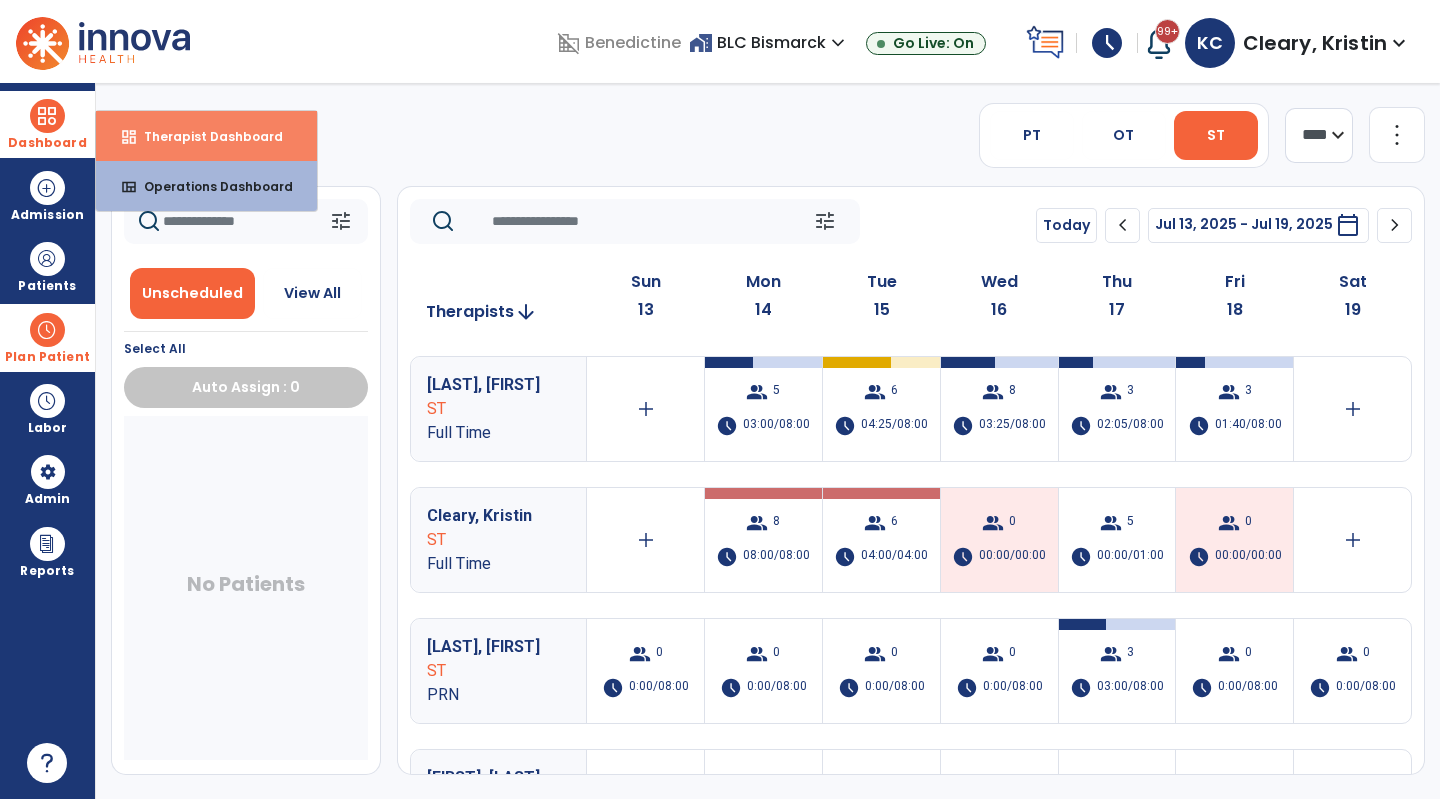 click on "dashboard  Therapist Dashboard" at bounding box center (206, 136) 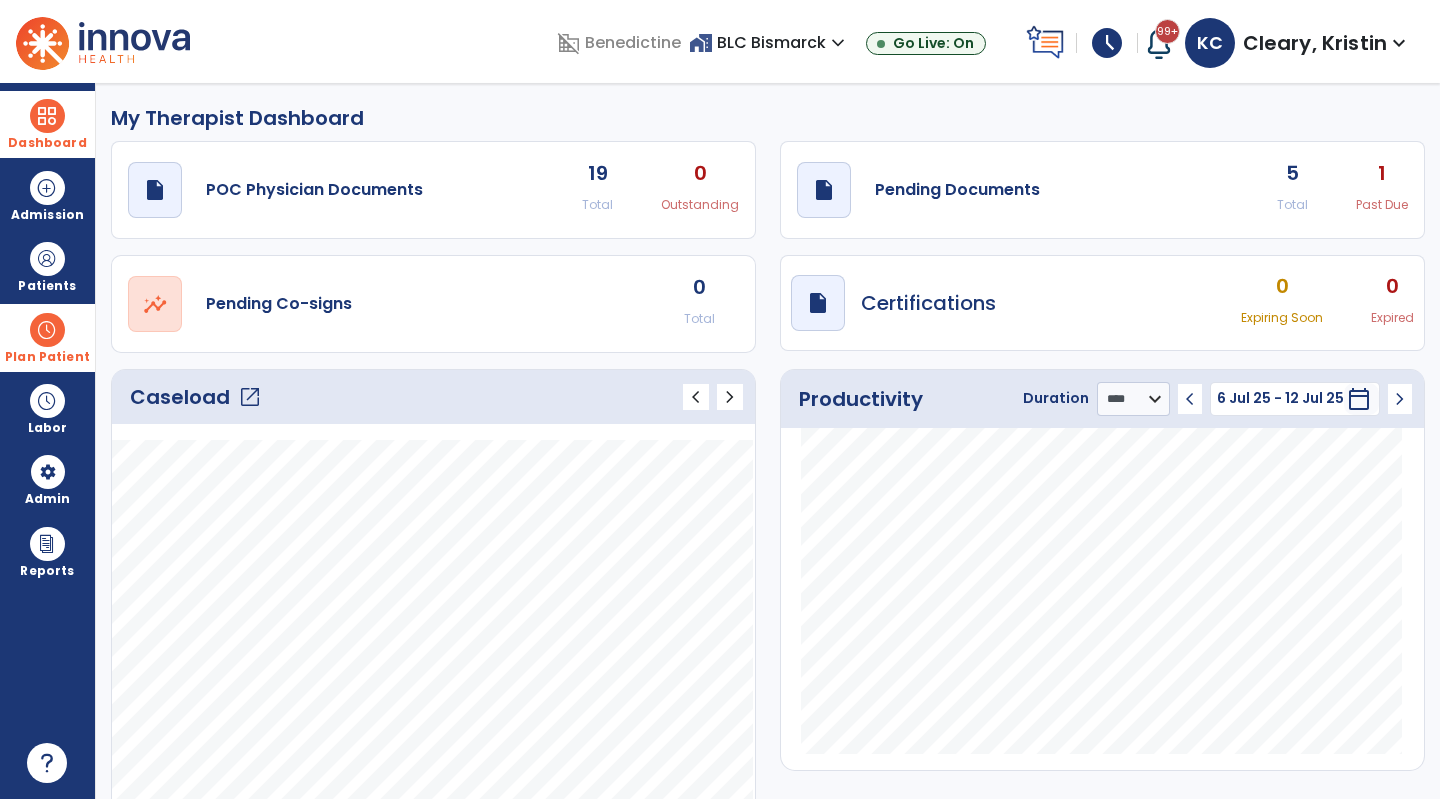click on "draft   open_in_new  Pending Documents 5 Total 1 Past Due" 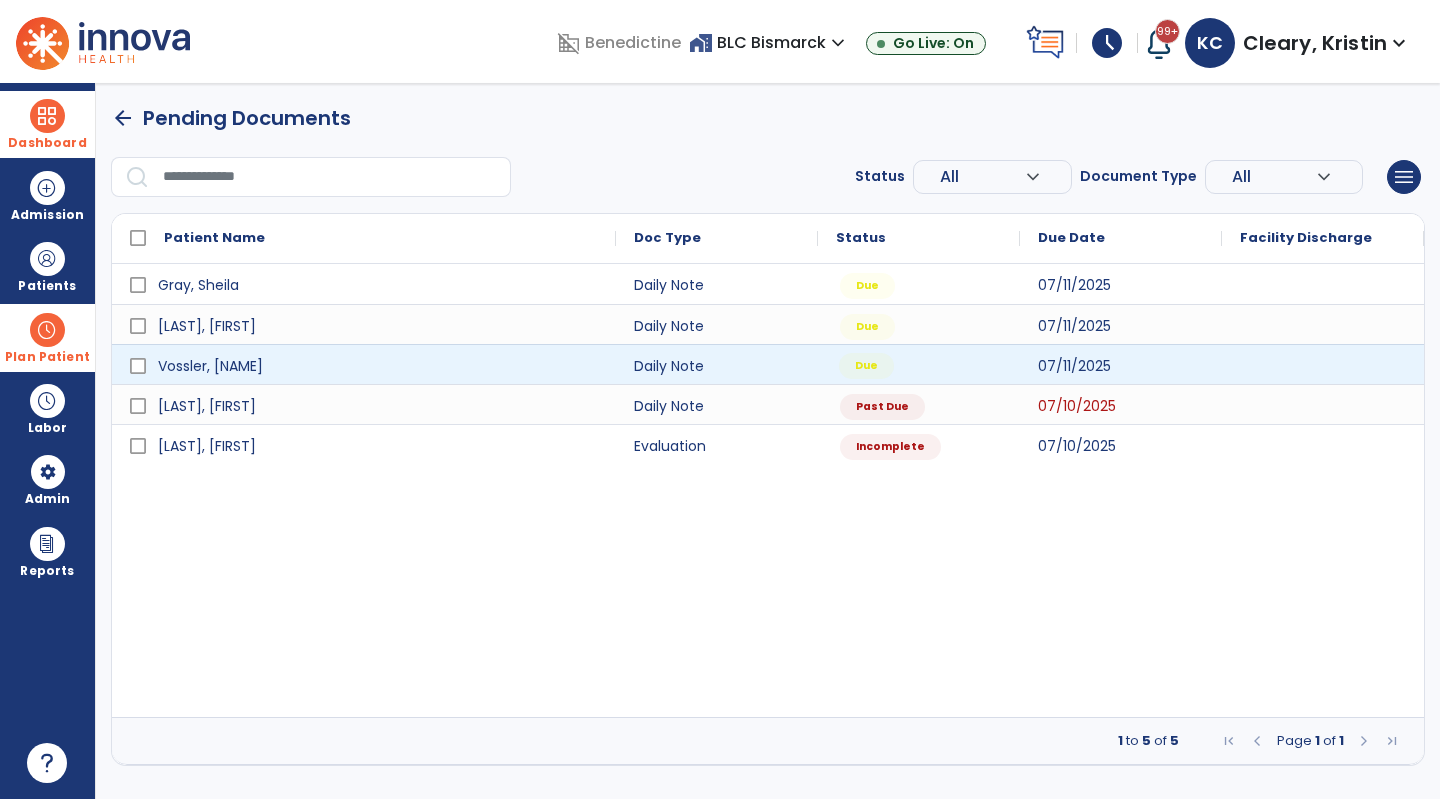 click on "Due" at bounding box center [919, 364] 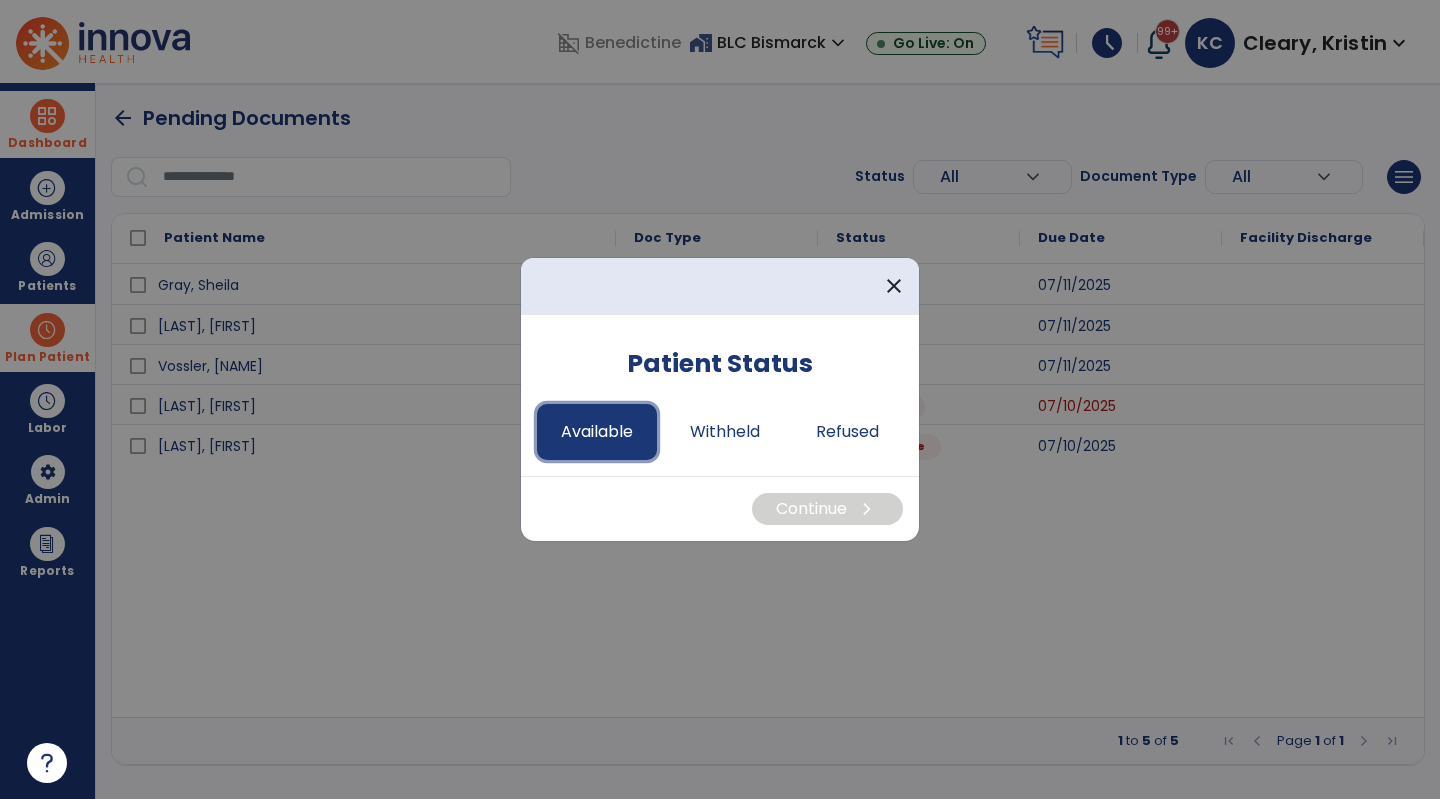 click on "Available" at bounding box center [597, 432] 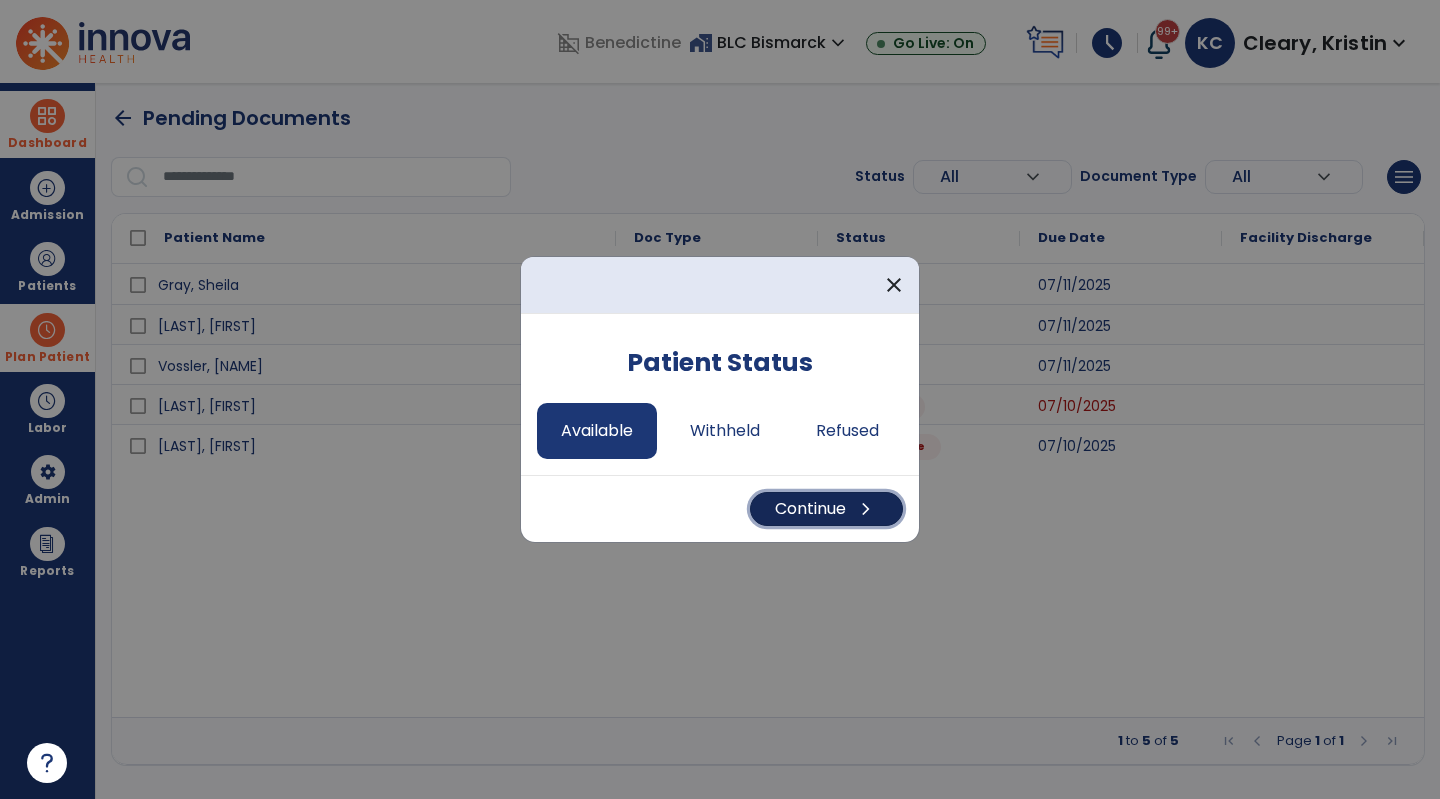 click on "Continue   chevron_right" at bounding box center (826, 509) 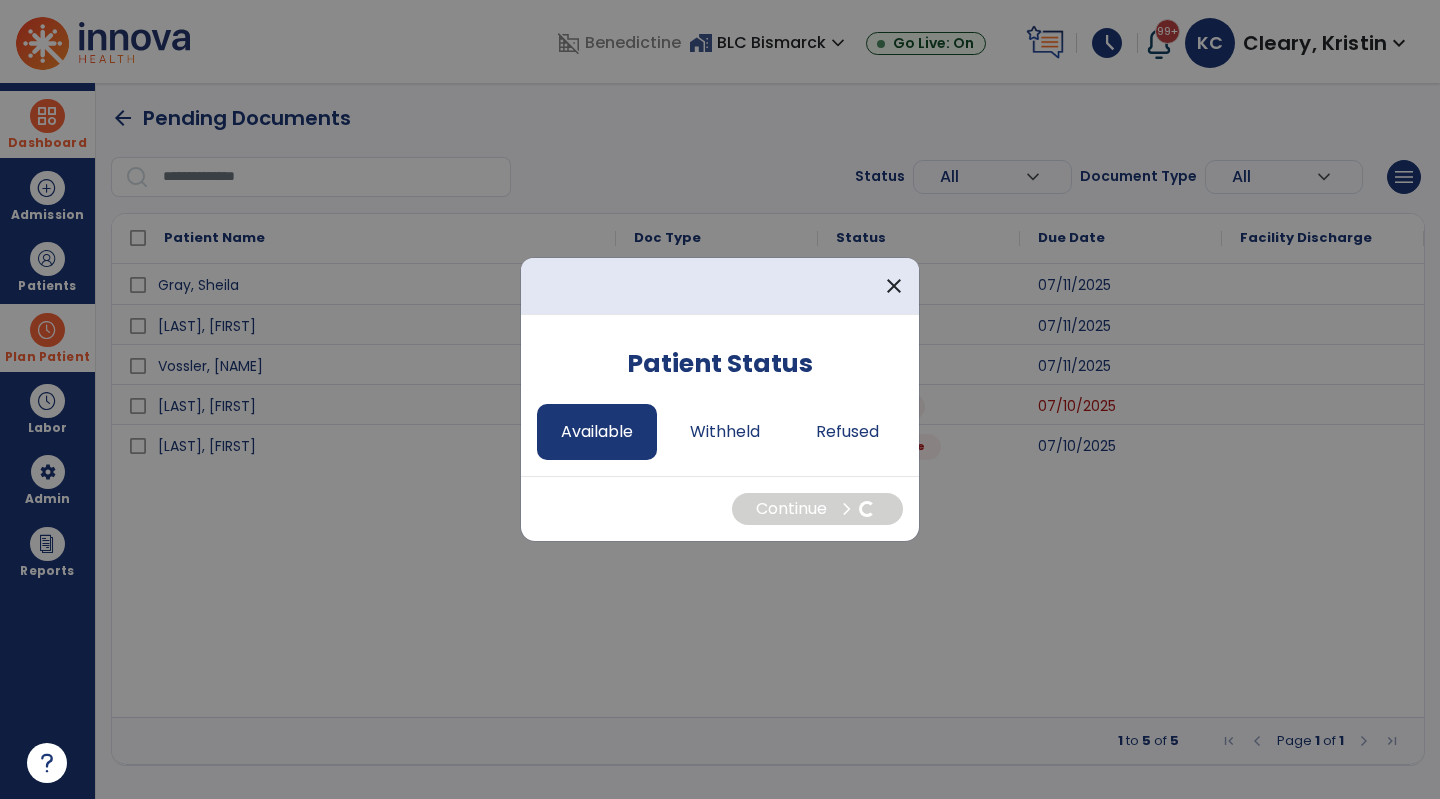 select on "*" 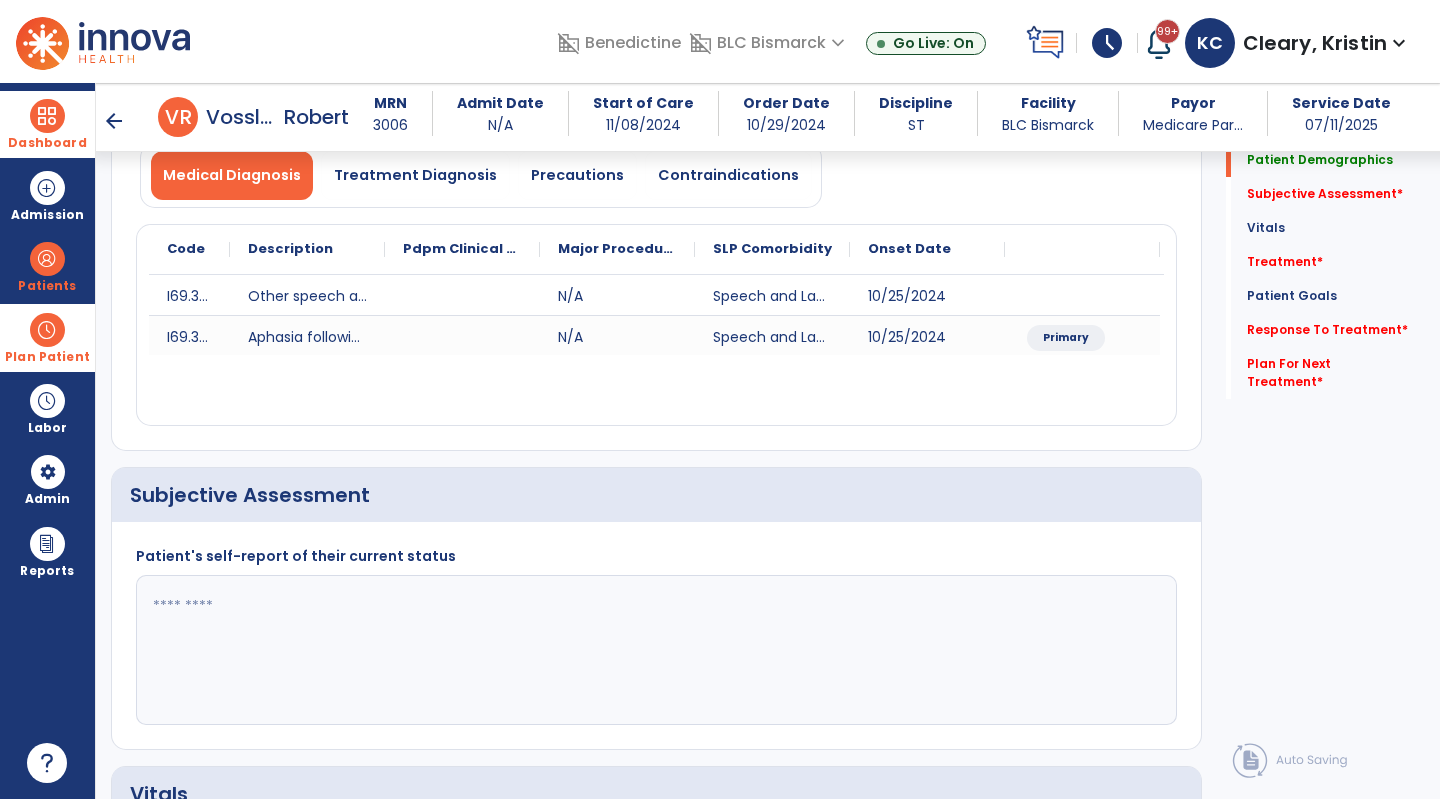 scroll, scrollTop: 172, scrollLeft: 0, axis: vertical 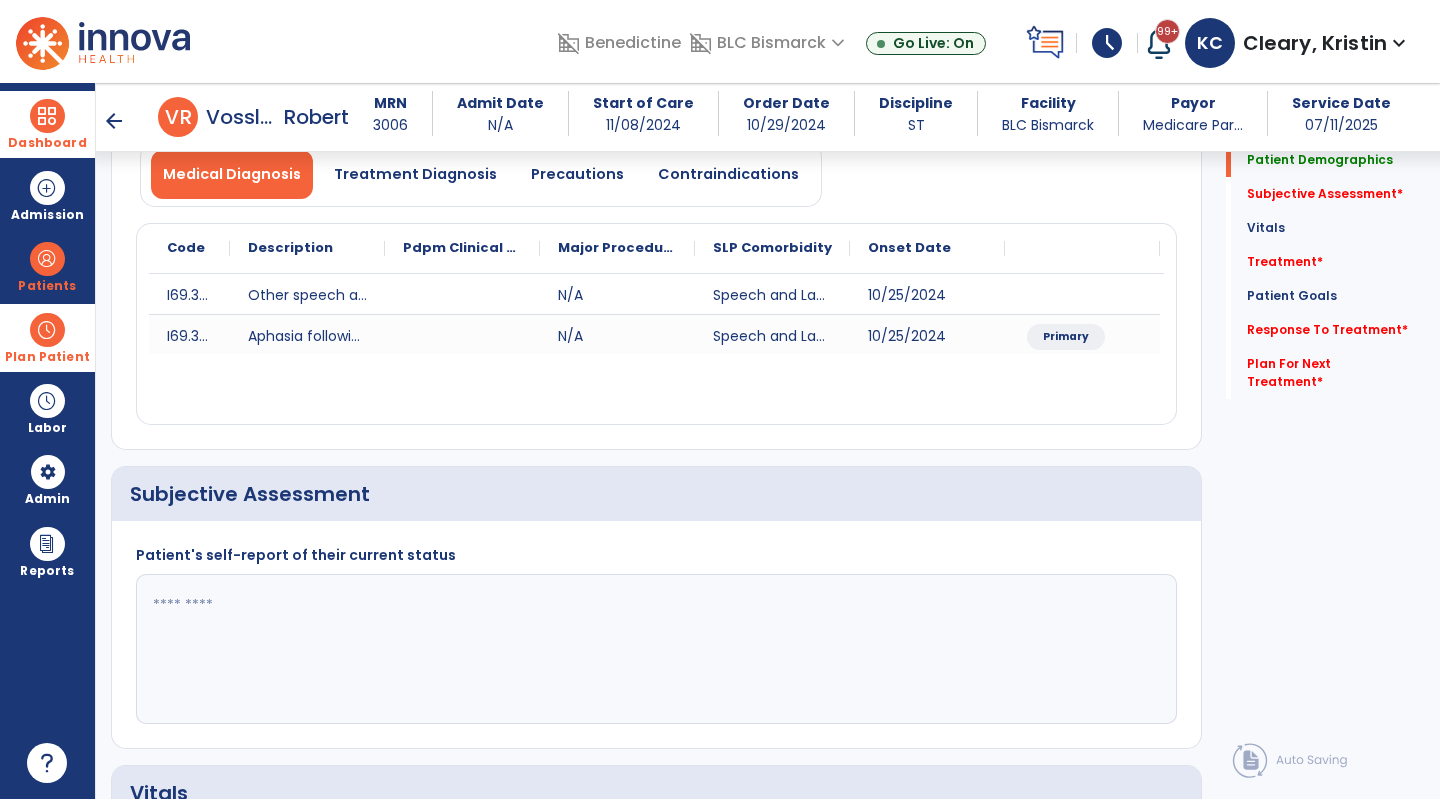 click 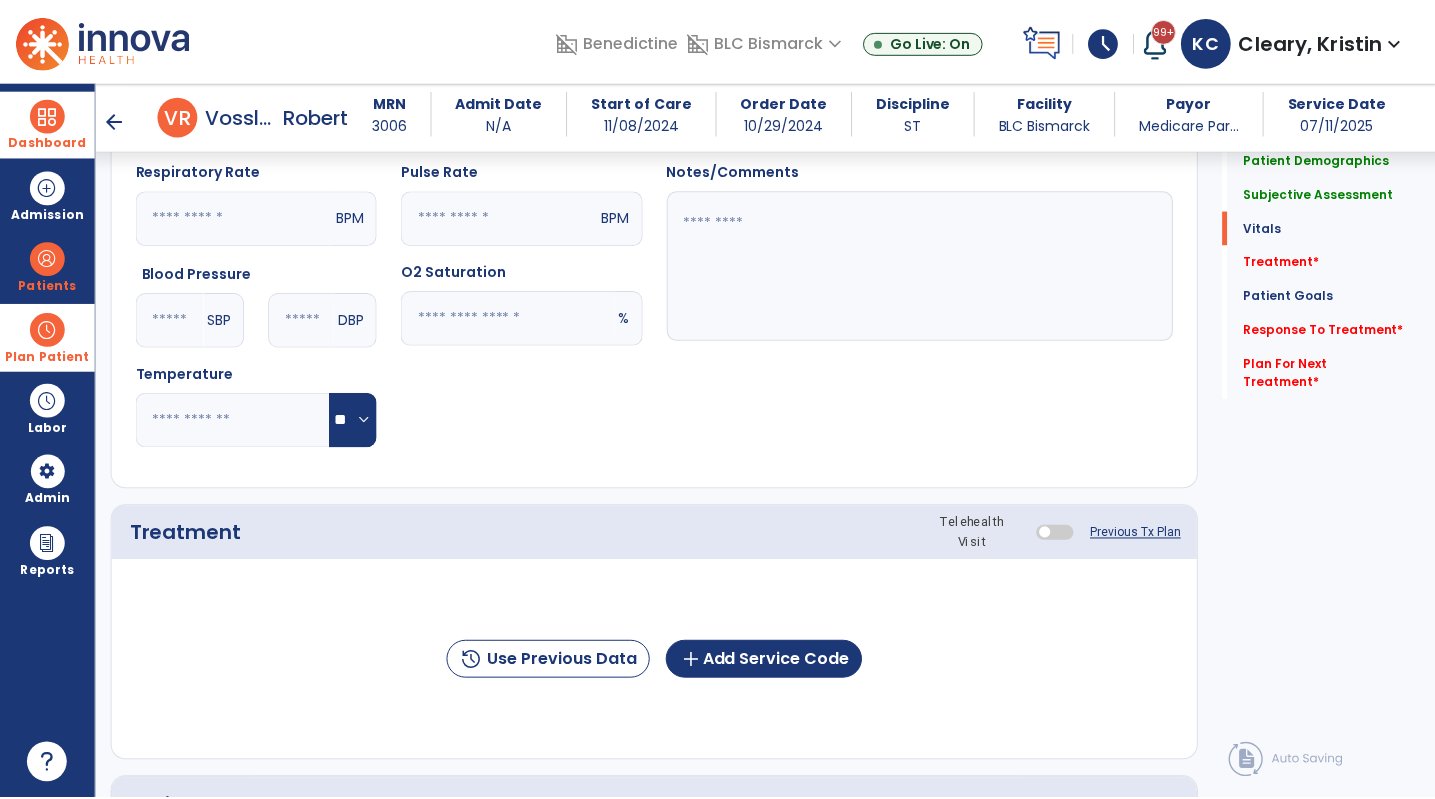 scroll, scrollTop: 855, scrollLeft: 0, axis: vertical 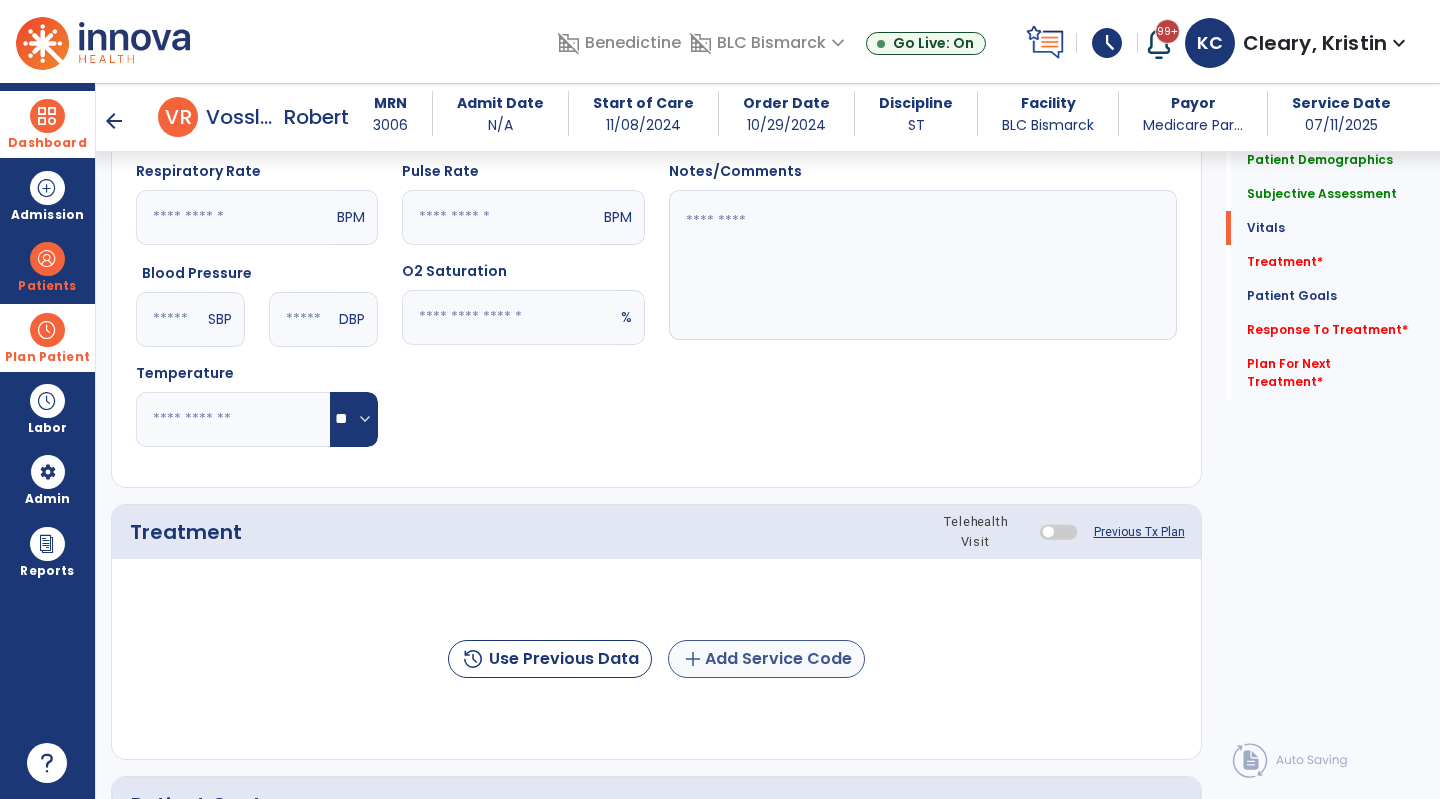 type on "**********" 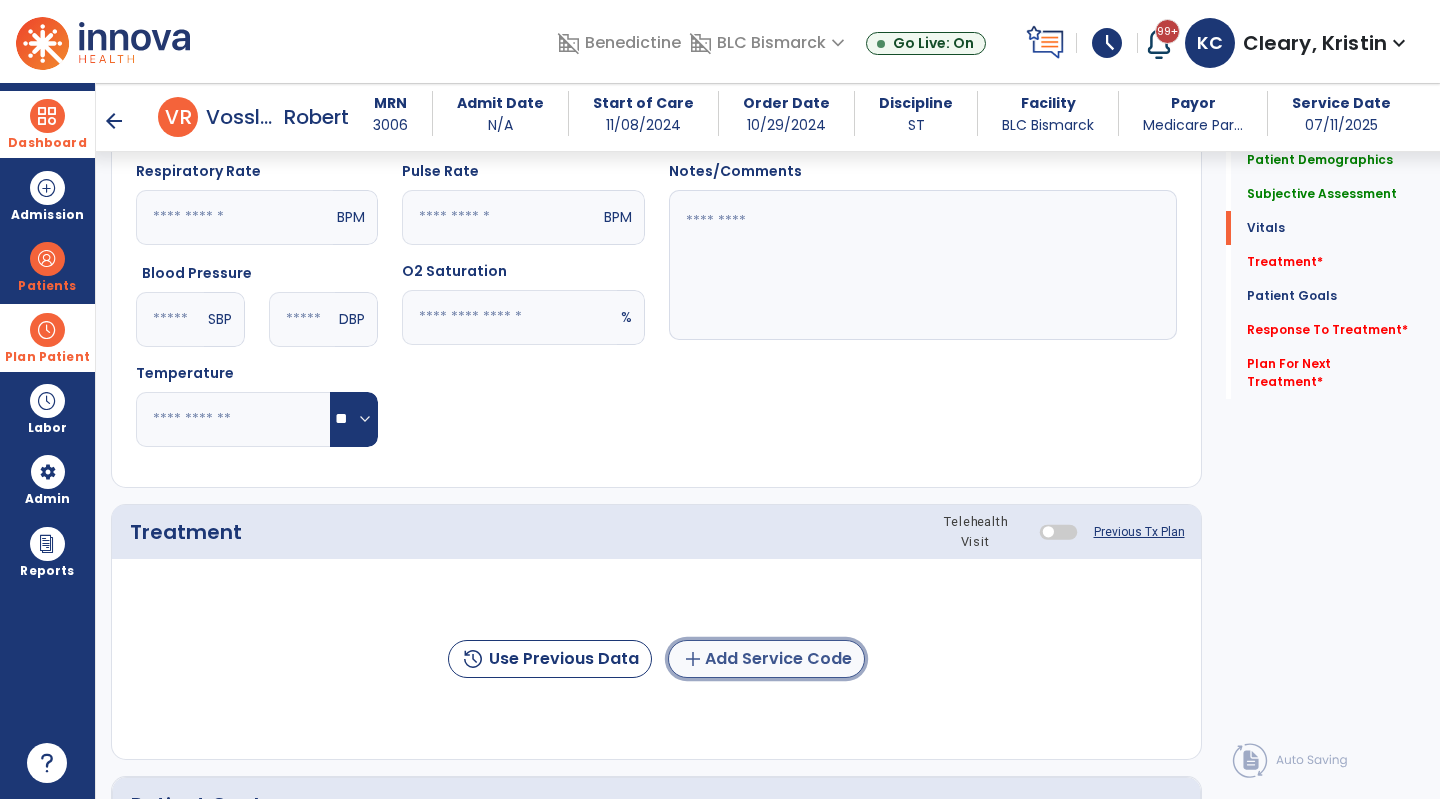 click on "add  Add Service Code" 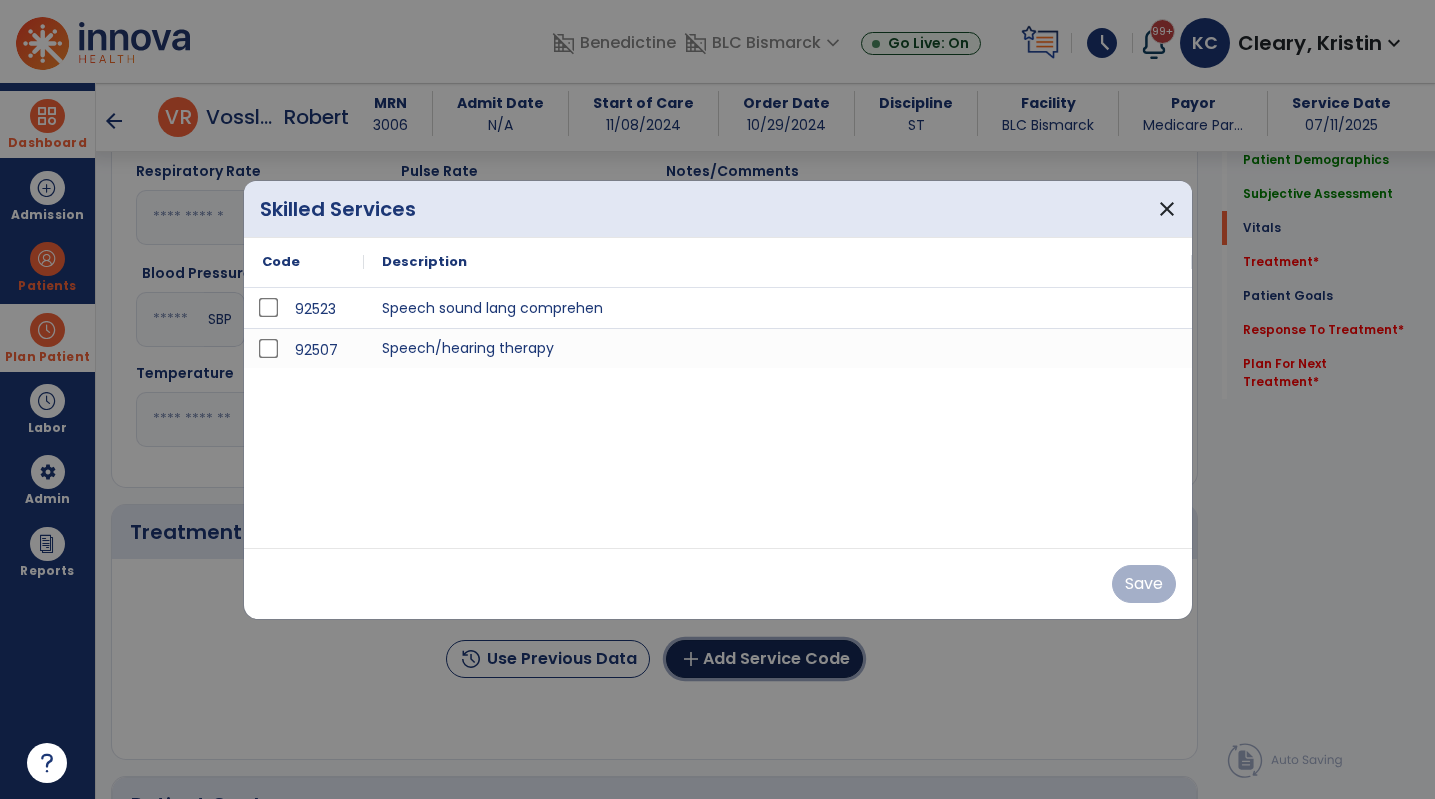 scroll, scrollTop: 855, scrollLeft: 0, axis: vertical 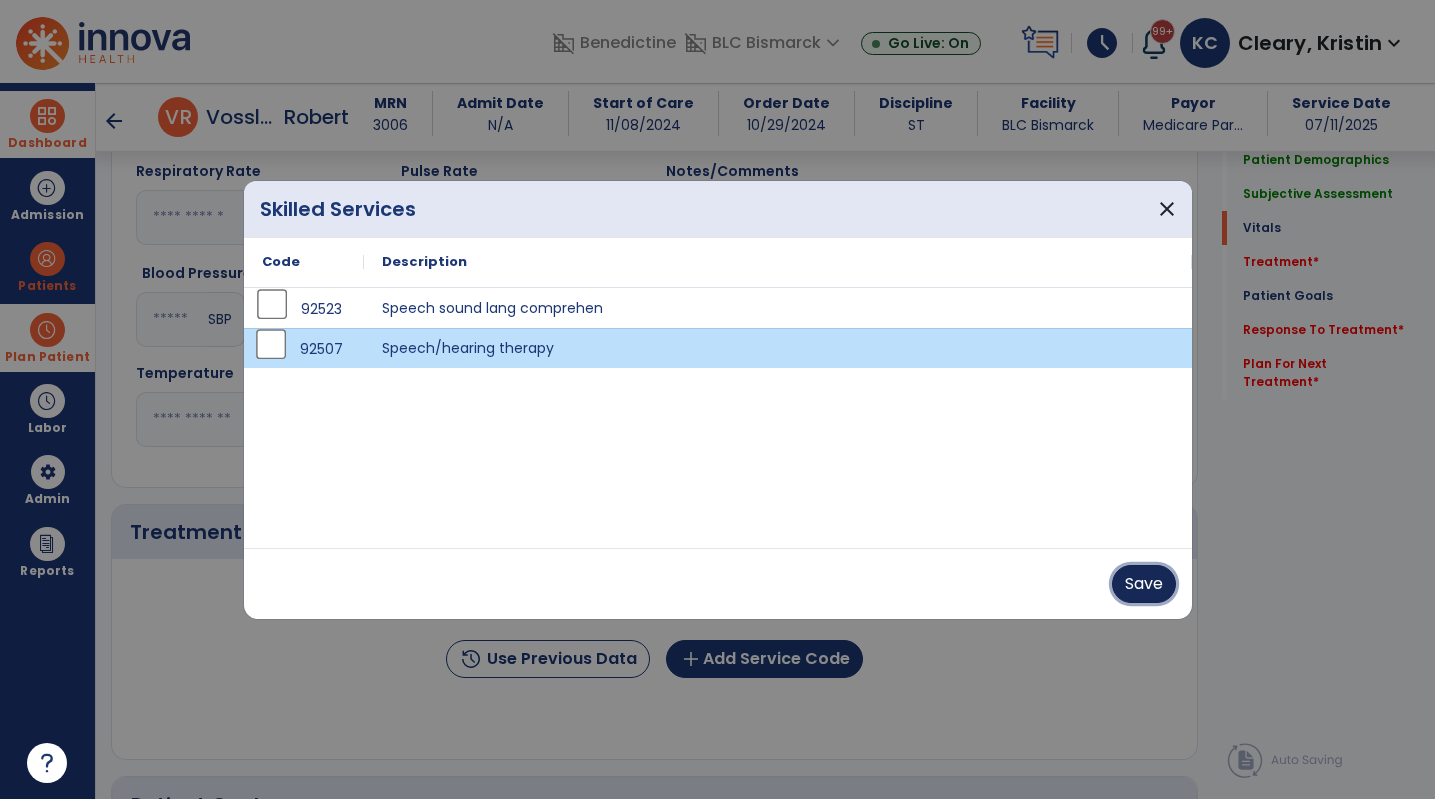 click on "Save" at bounding box center [1144, 584] 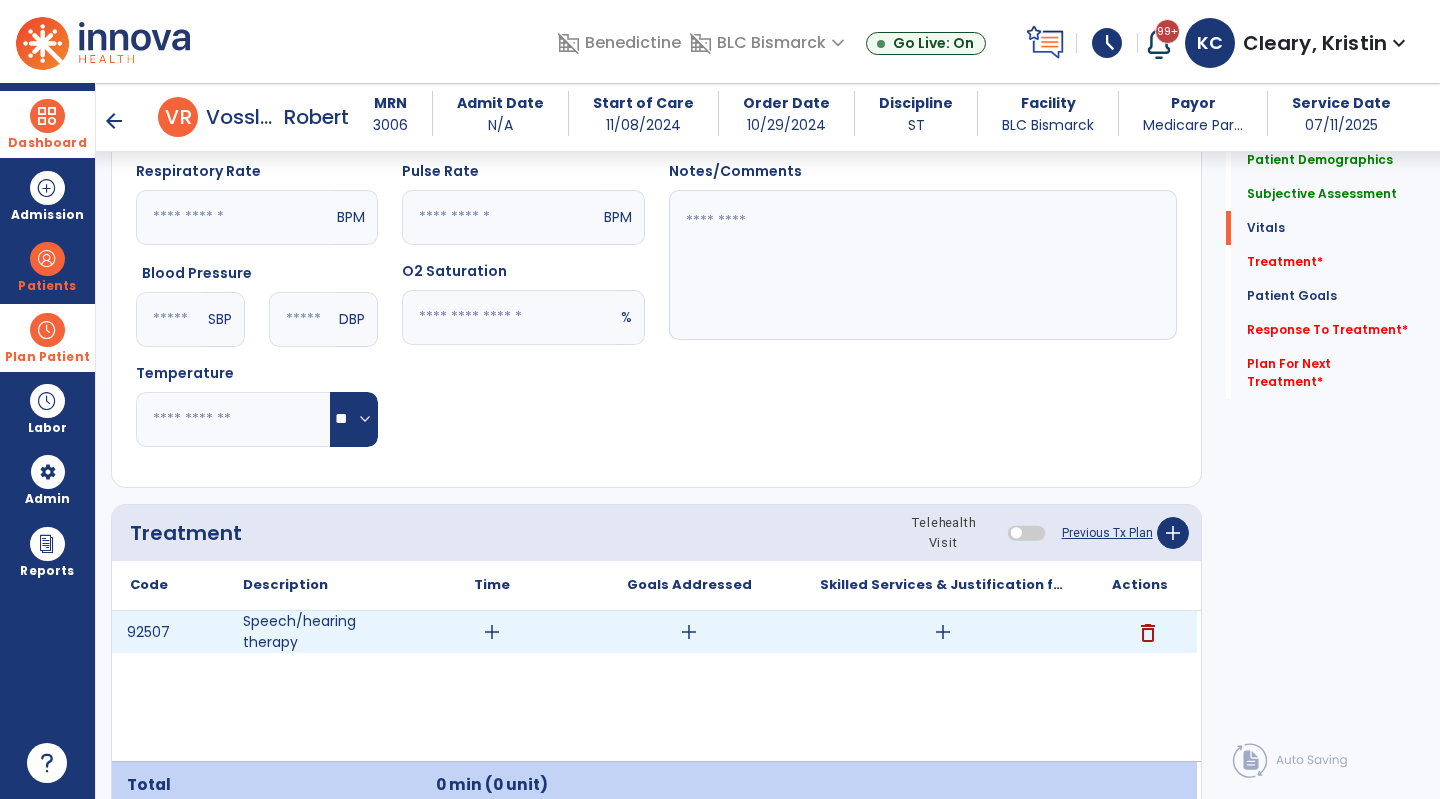 click on "add" at bounding box center (492, 632) 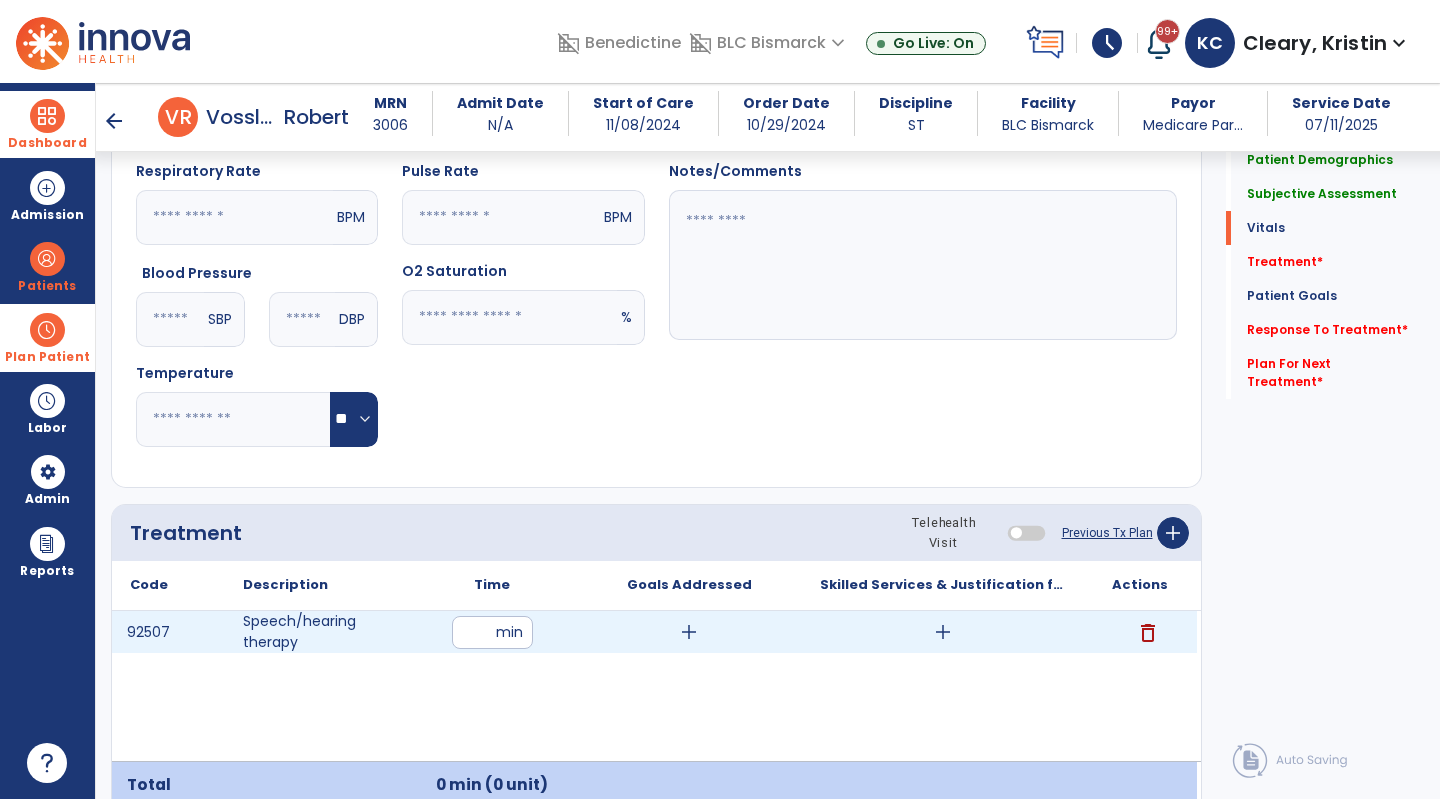 type on "**" 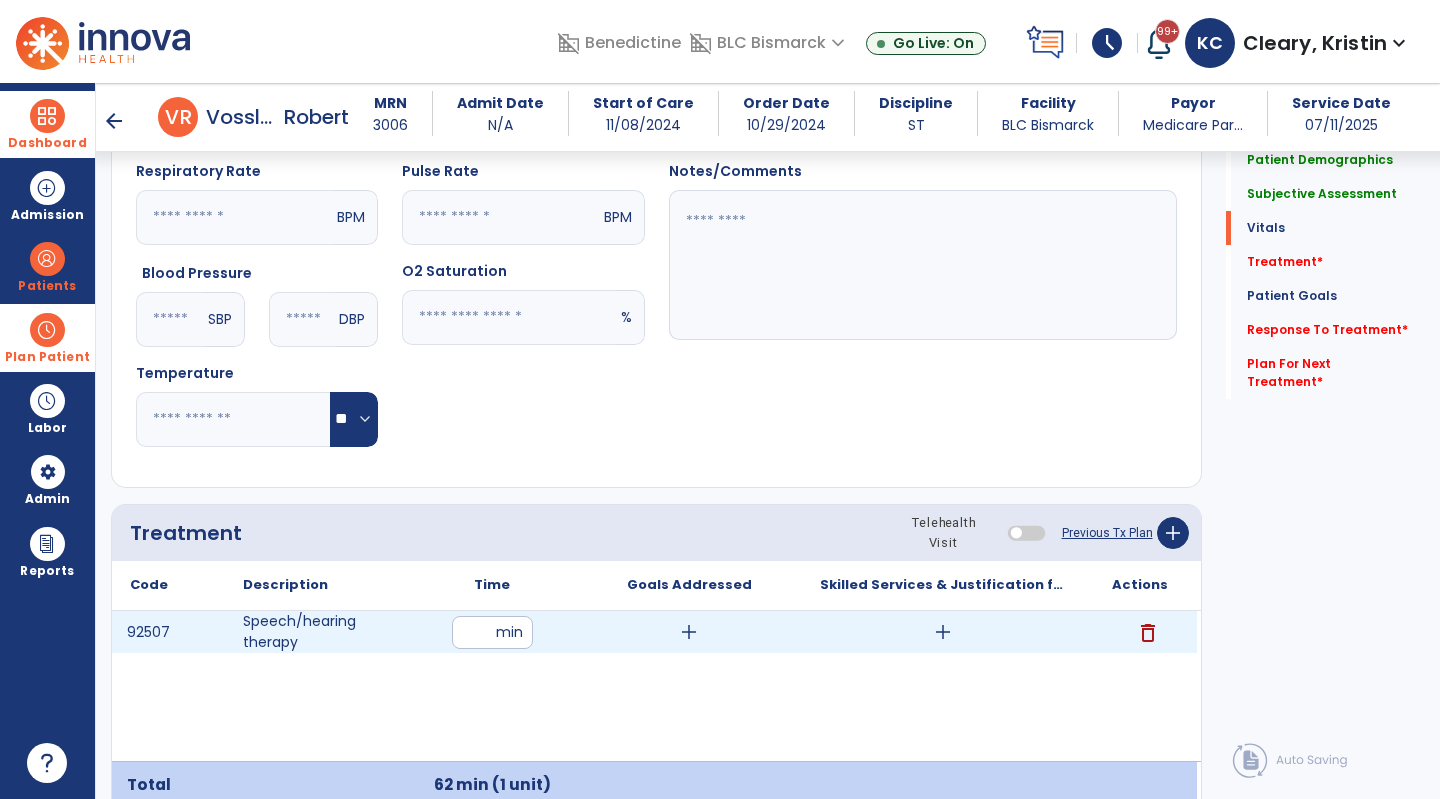 click on "add" at bounding box center (689, 632) 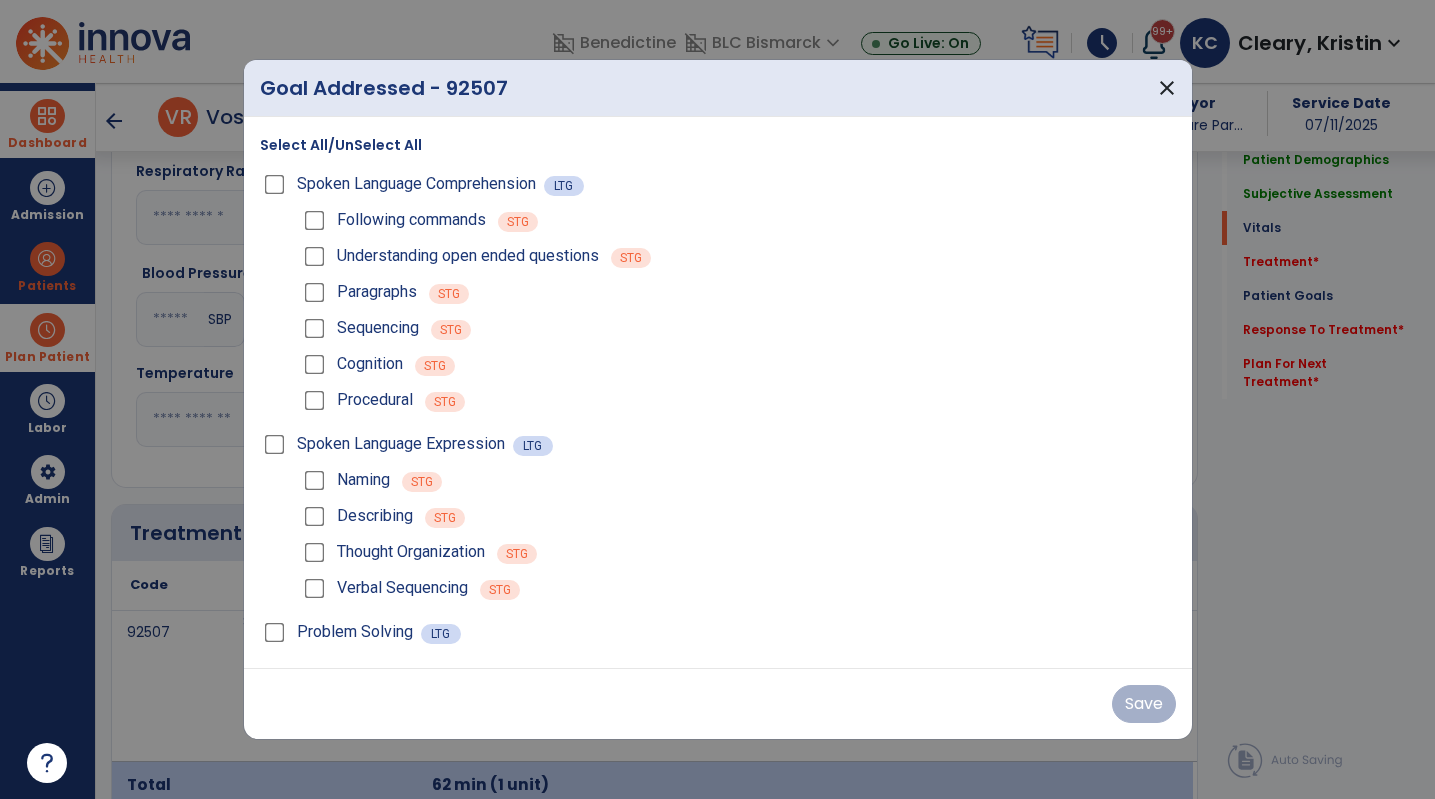 scroll, scrollTop: 855, scrollLeft: 0, axis: vertical 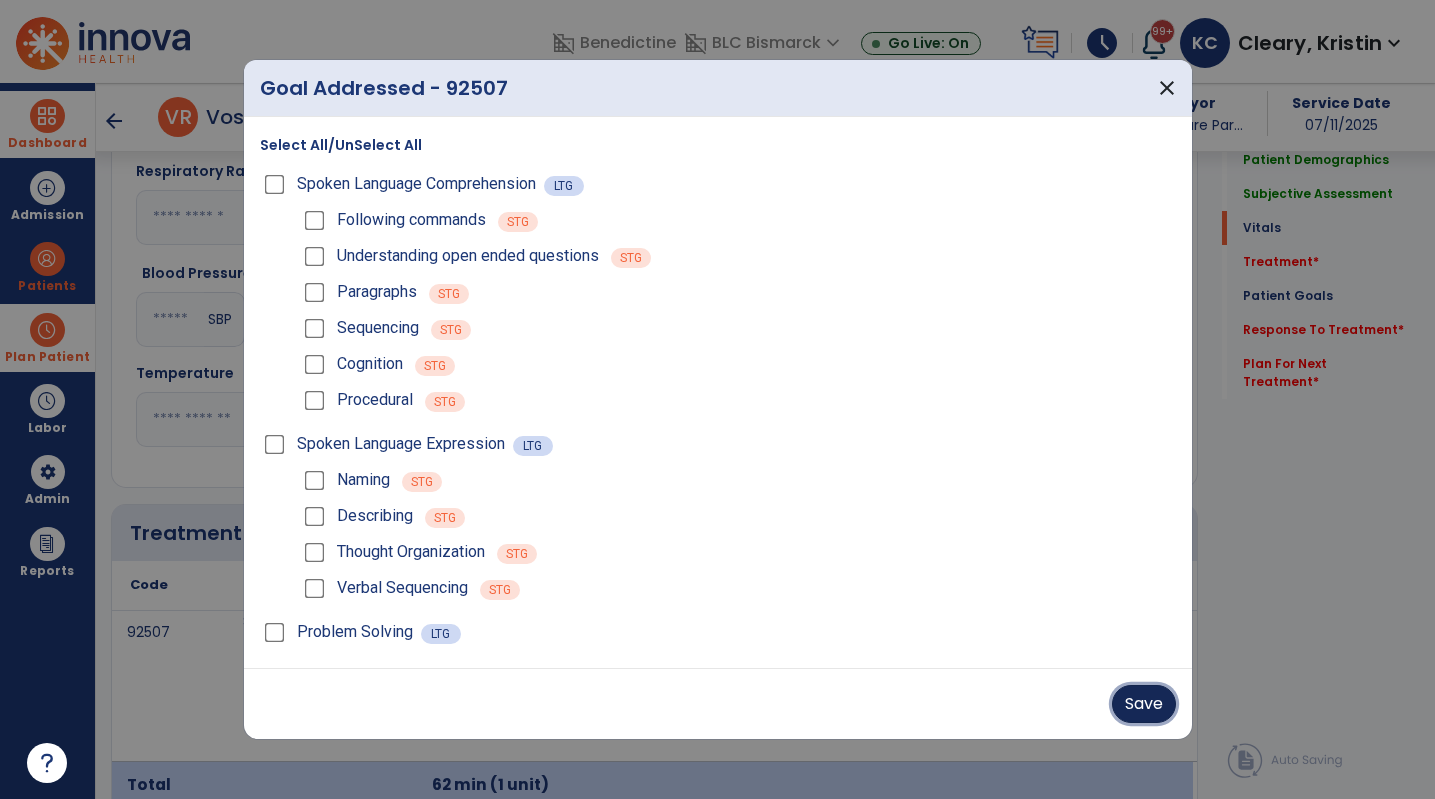 click on "Save" at bounding box center [1144, 704] 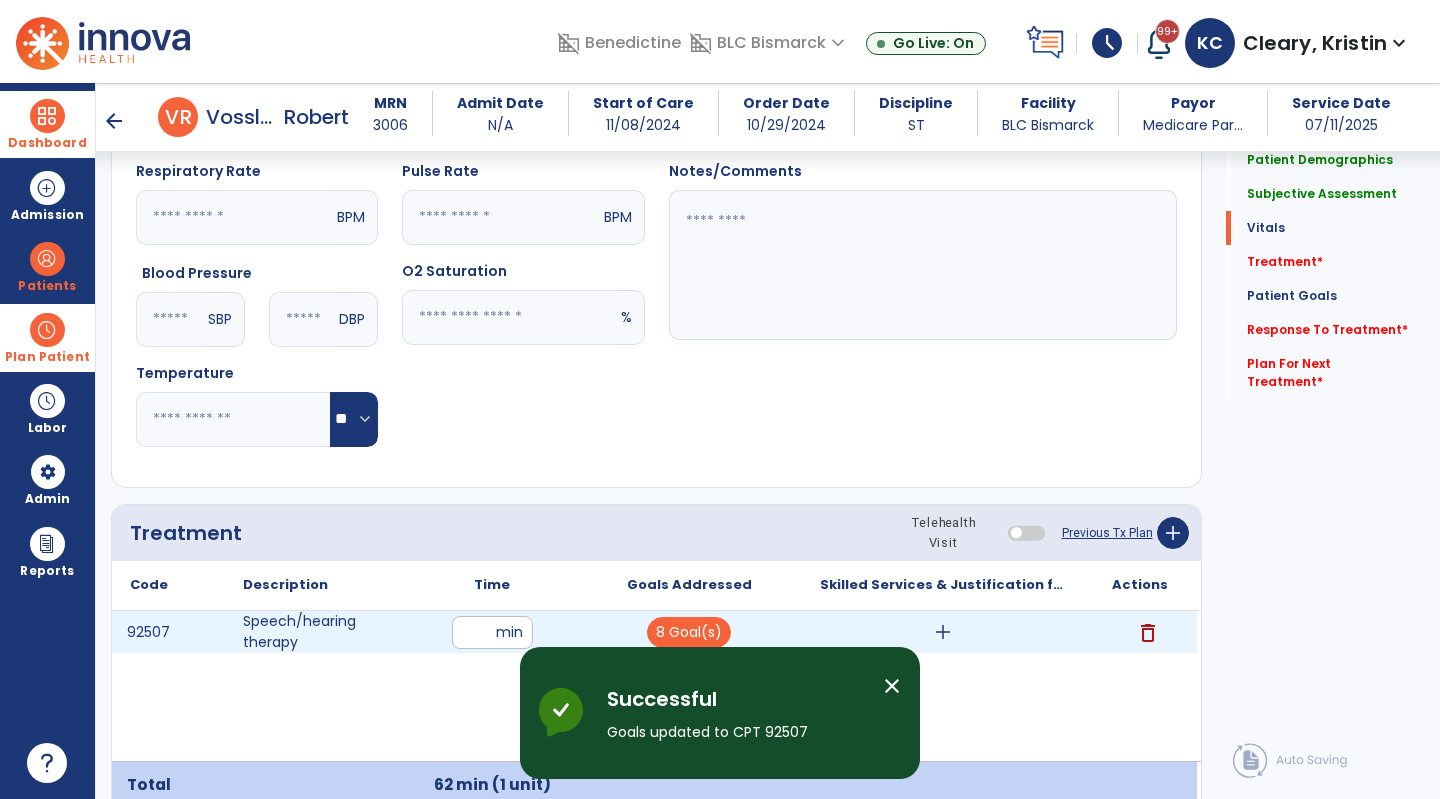 click on "add" at bounding box center (943, 632) 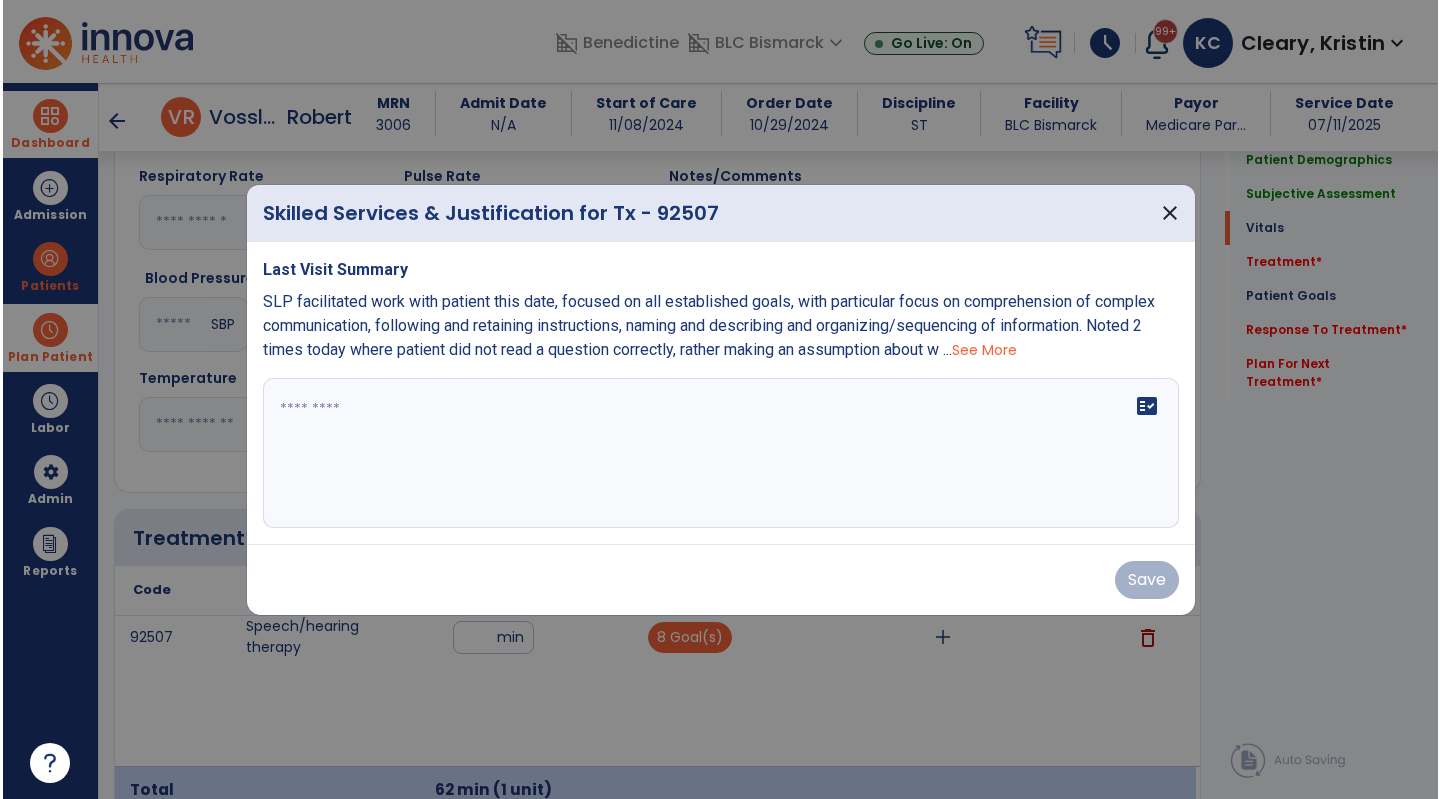 scroll, scrollTop: 855, scrollLeft: 0, axis: vertical 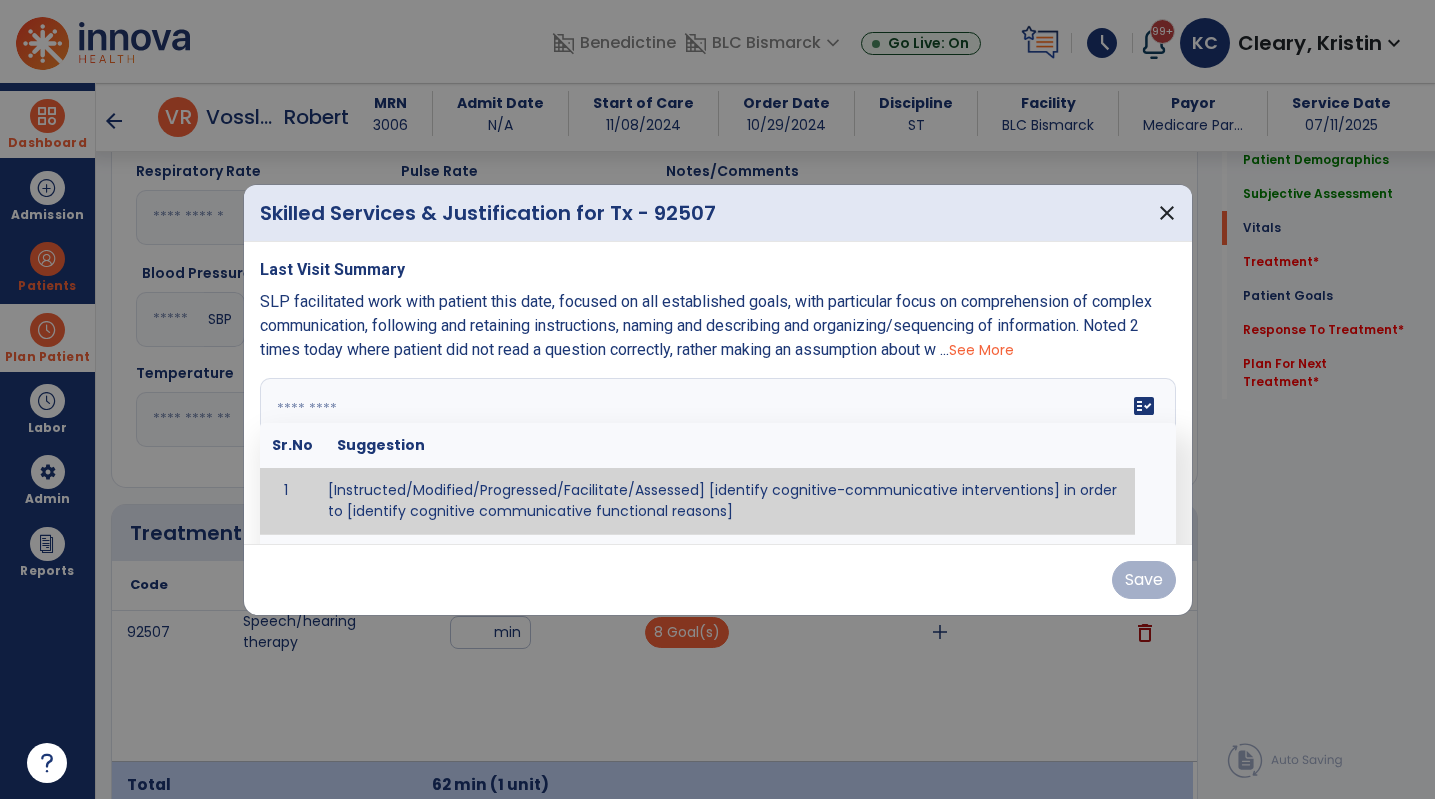 click at bounding box center [715, 453] 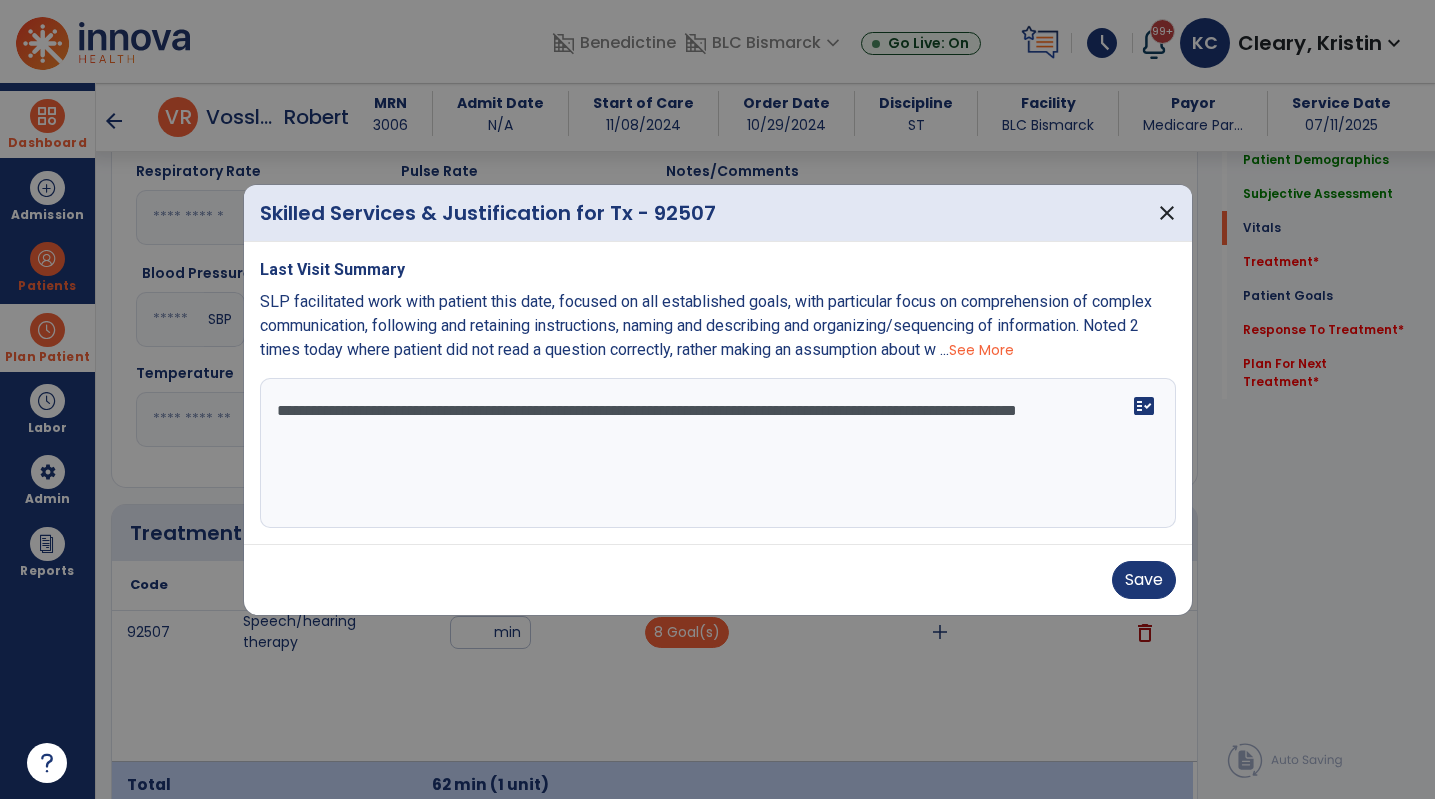 click on "**********" at bounding box center [718, 453] 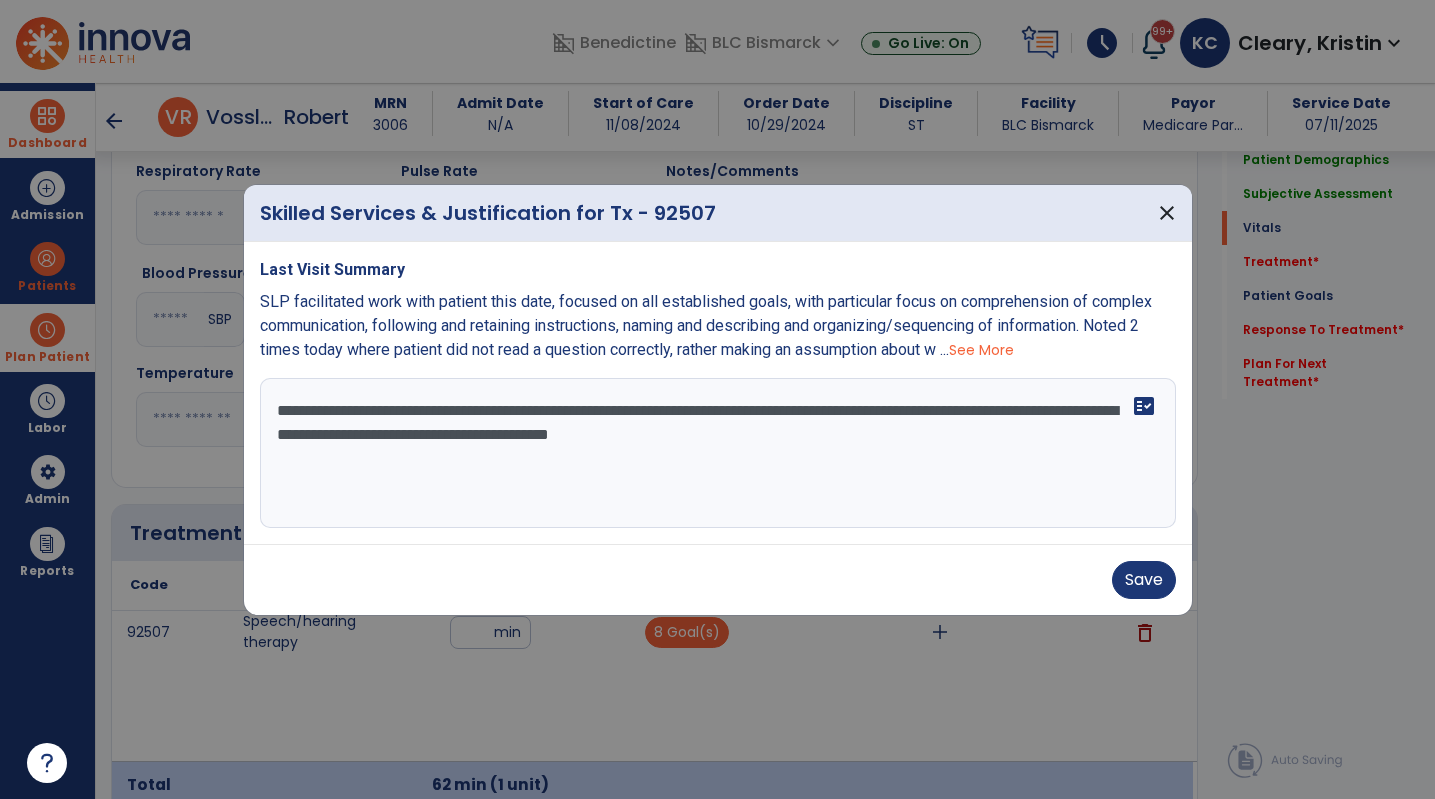 click on "**********" at bounding box center [718, 453] 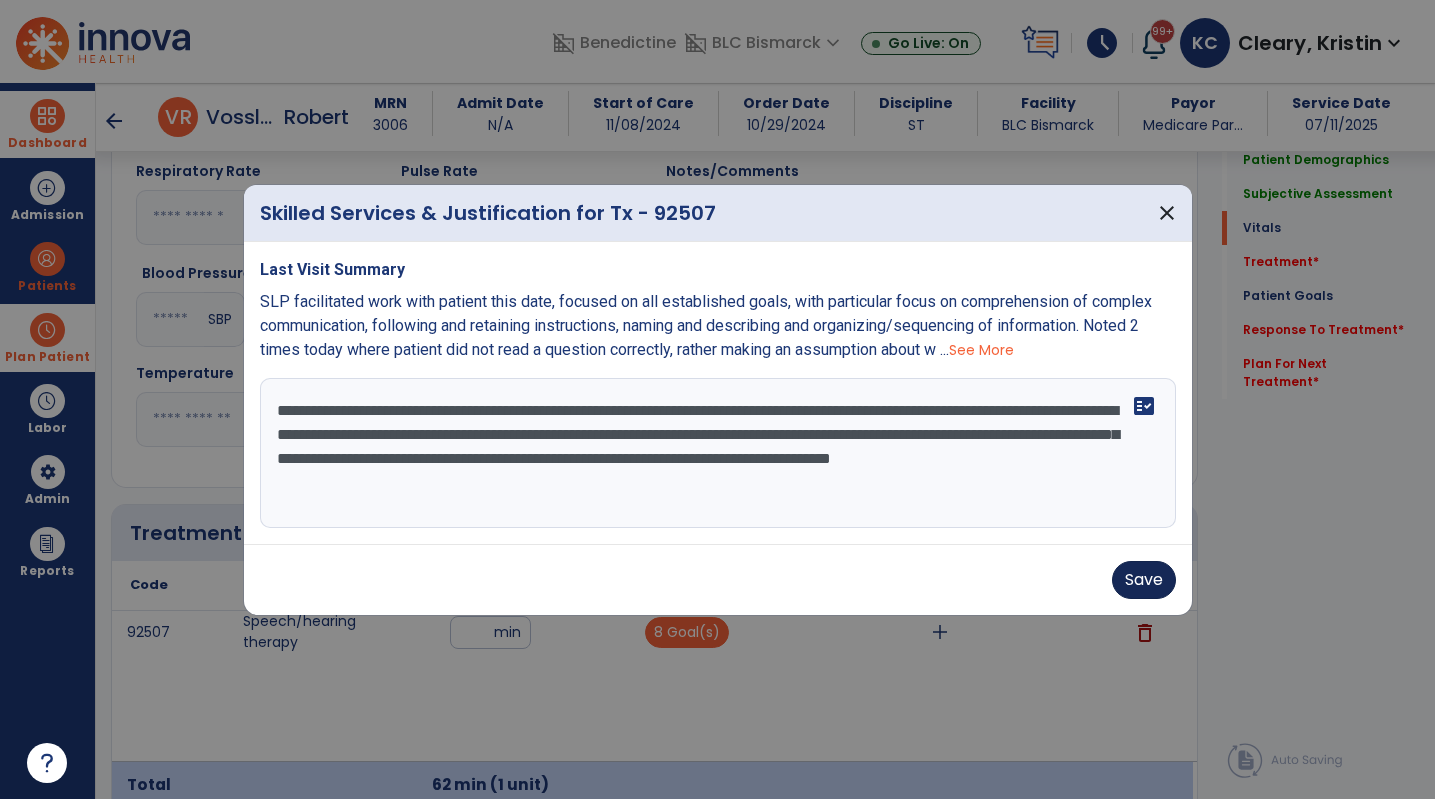 type on "**********" 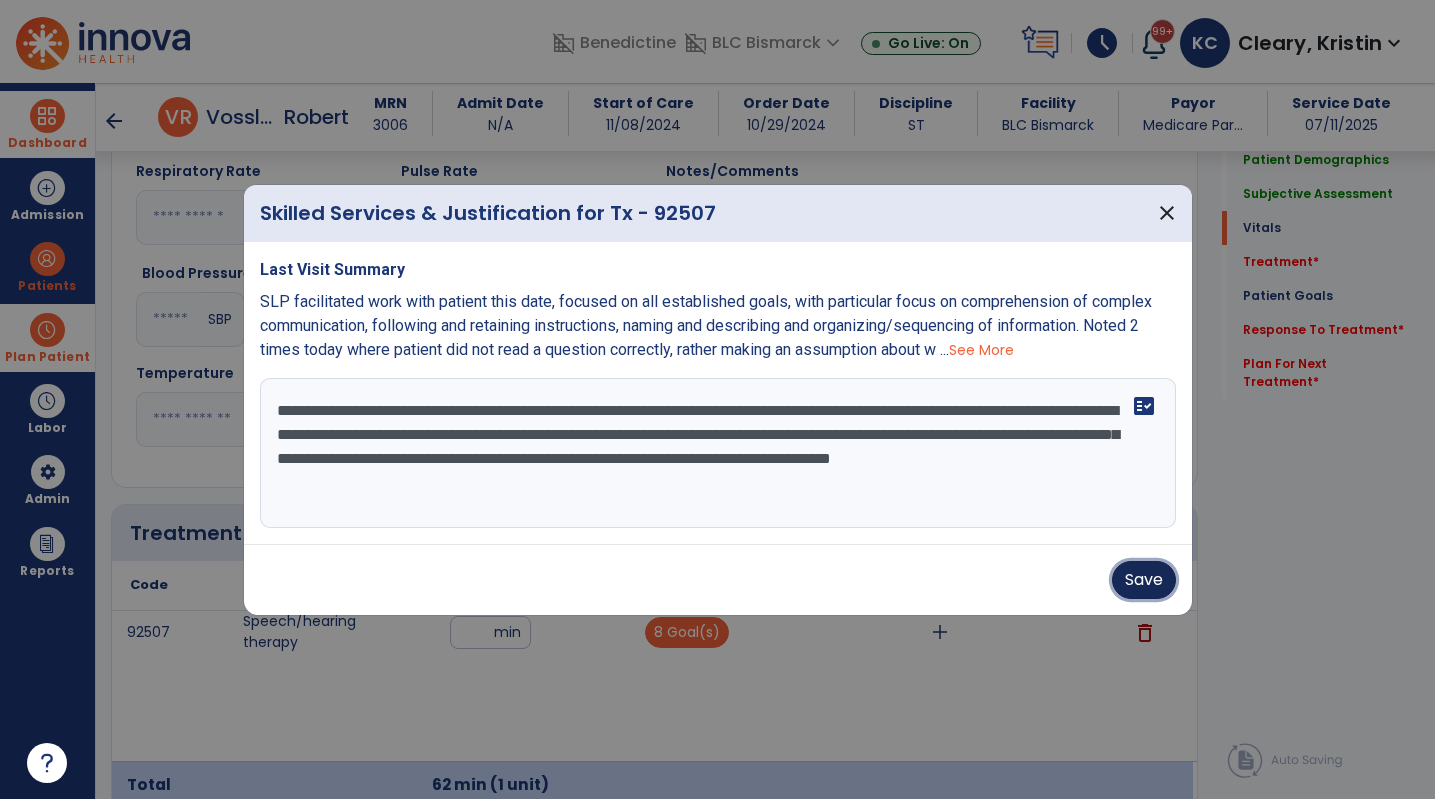 click on "Save" at bounding box center (1144, 580) 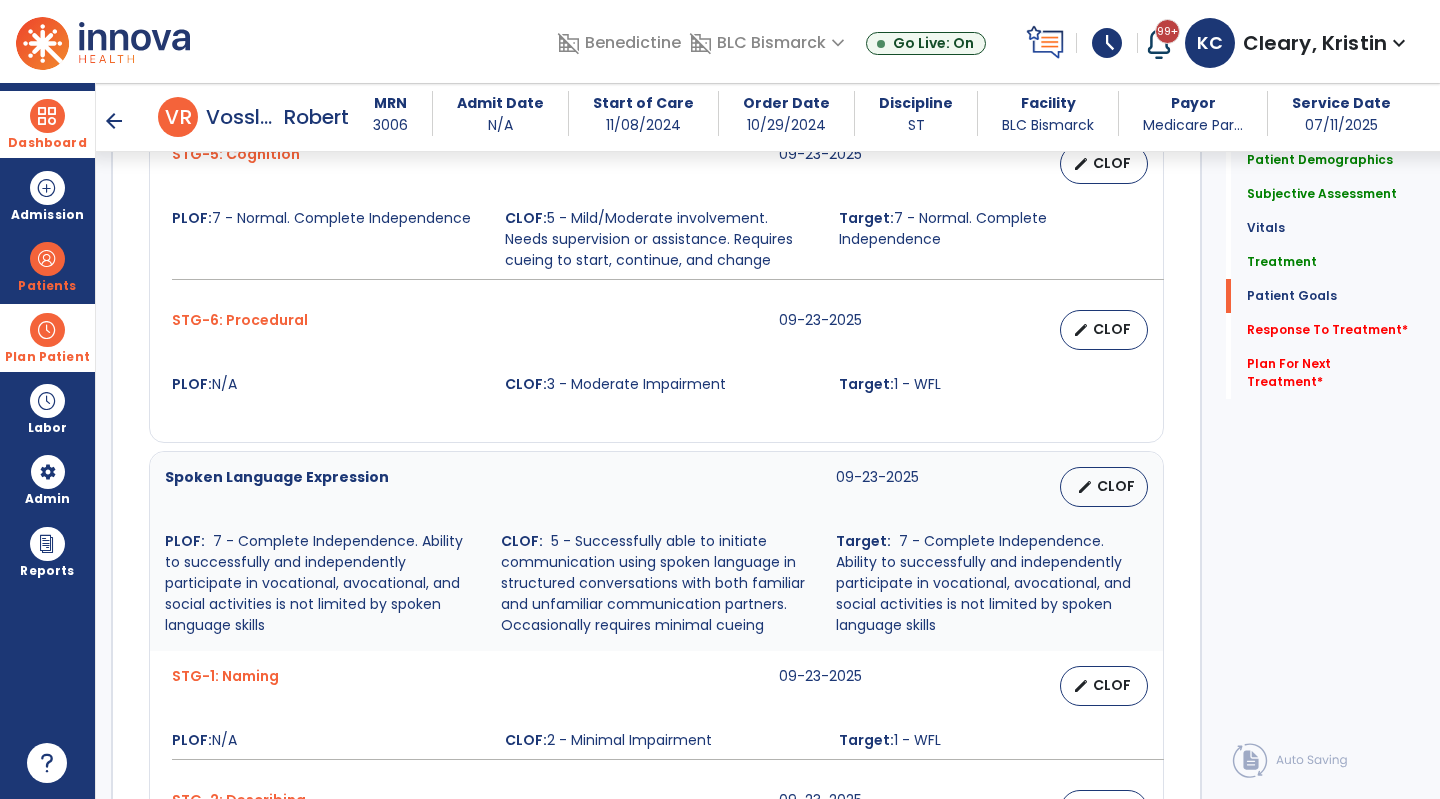 scroll, scrollTop: 2638, scrollLeft: 0, axis: vertical 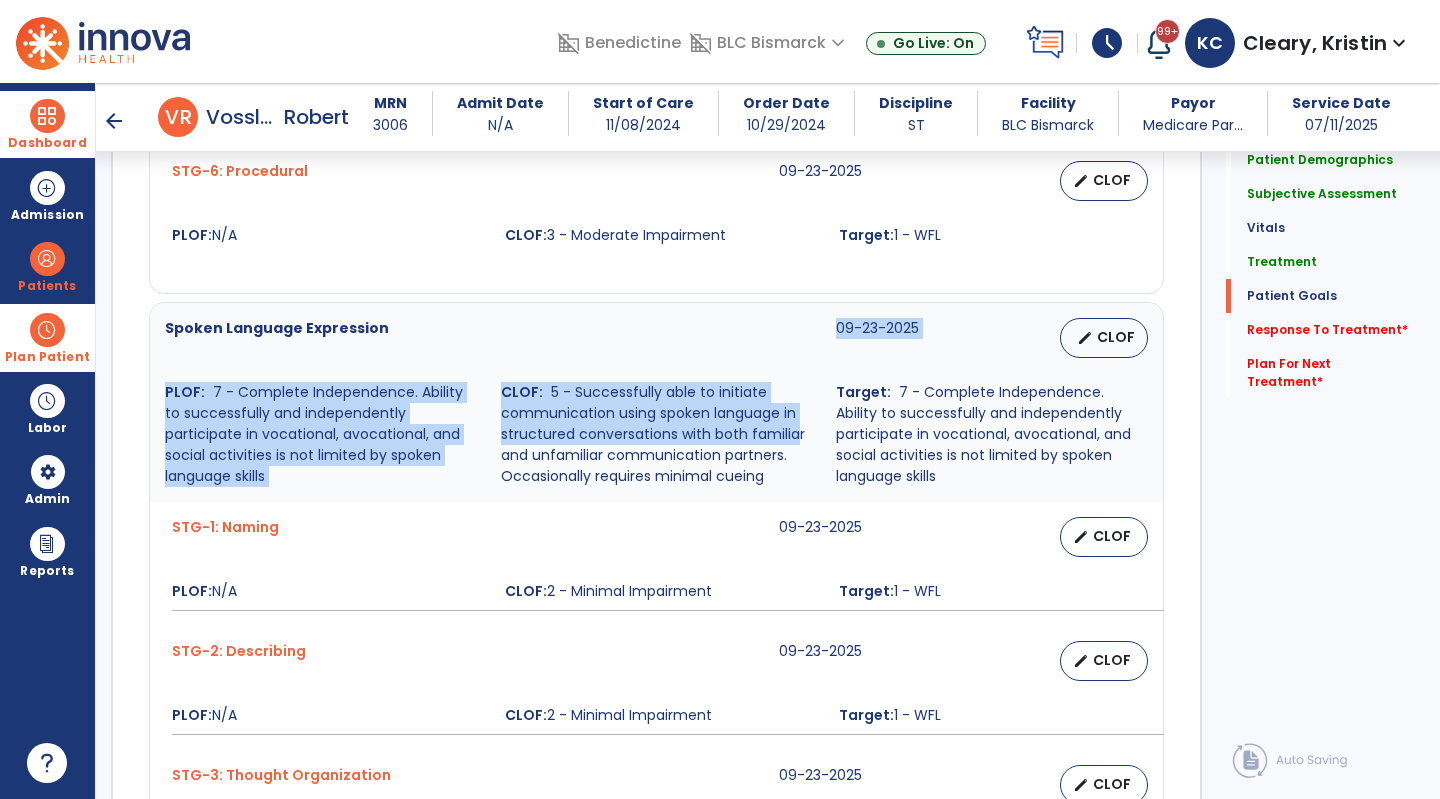 drag, startPoint x: 792, startPoint y: 433, endPoint x: 724, endPoint y: 336, distance: 118.46096 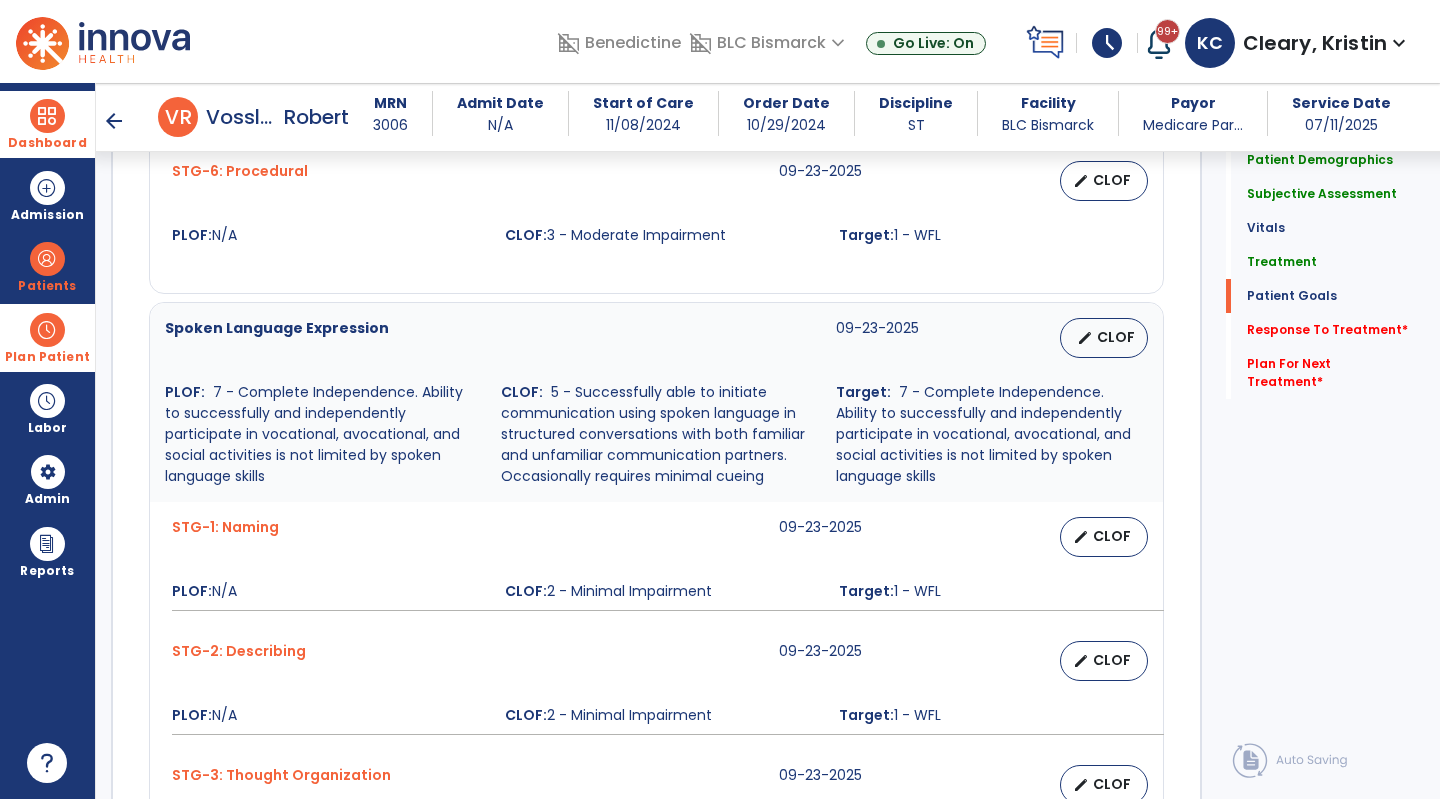 click on "Quick Links  Patient Demographics   Patient Demographics   Subjective Assessment   Subjective Assessment   Vitals   Vitals   Treatment   Treatment   Patient Goals   Patient Goals   Response To Treatment   *  Response To Treatment   *  Plan For Next Treatment   *  Plan For Next Treatment   *" 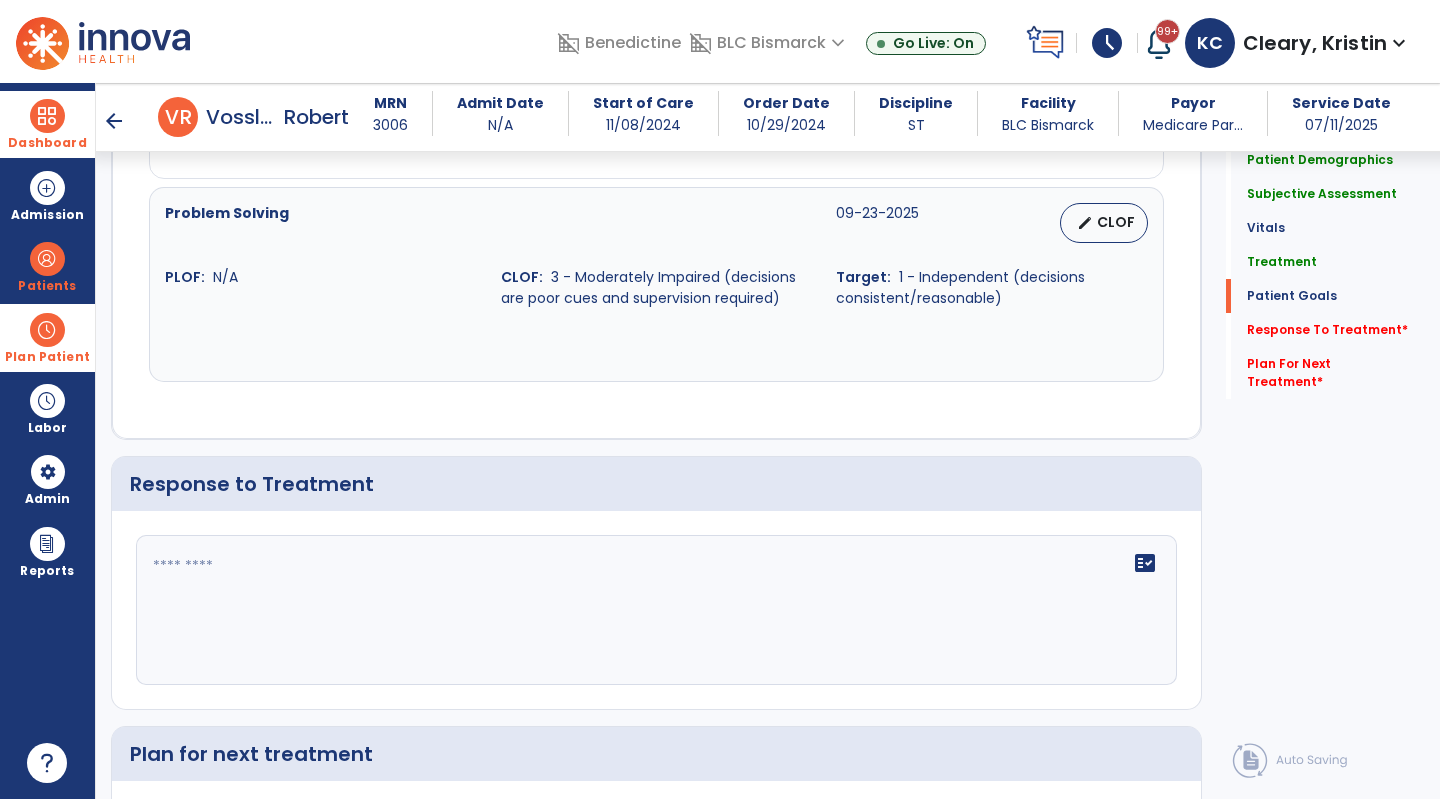 scroll, scrollTop: 3482, scrollLeft: 0, axis: vertical 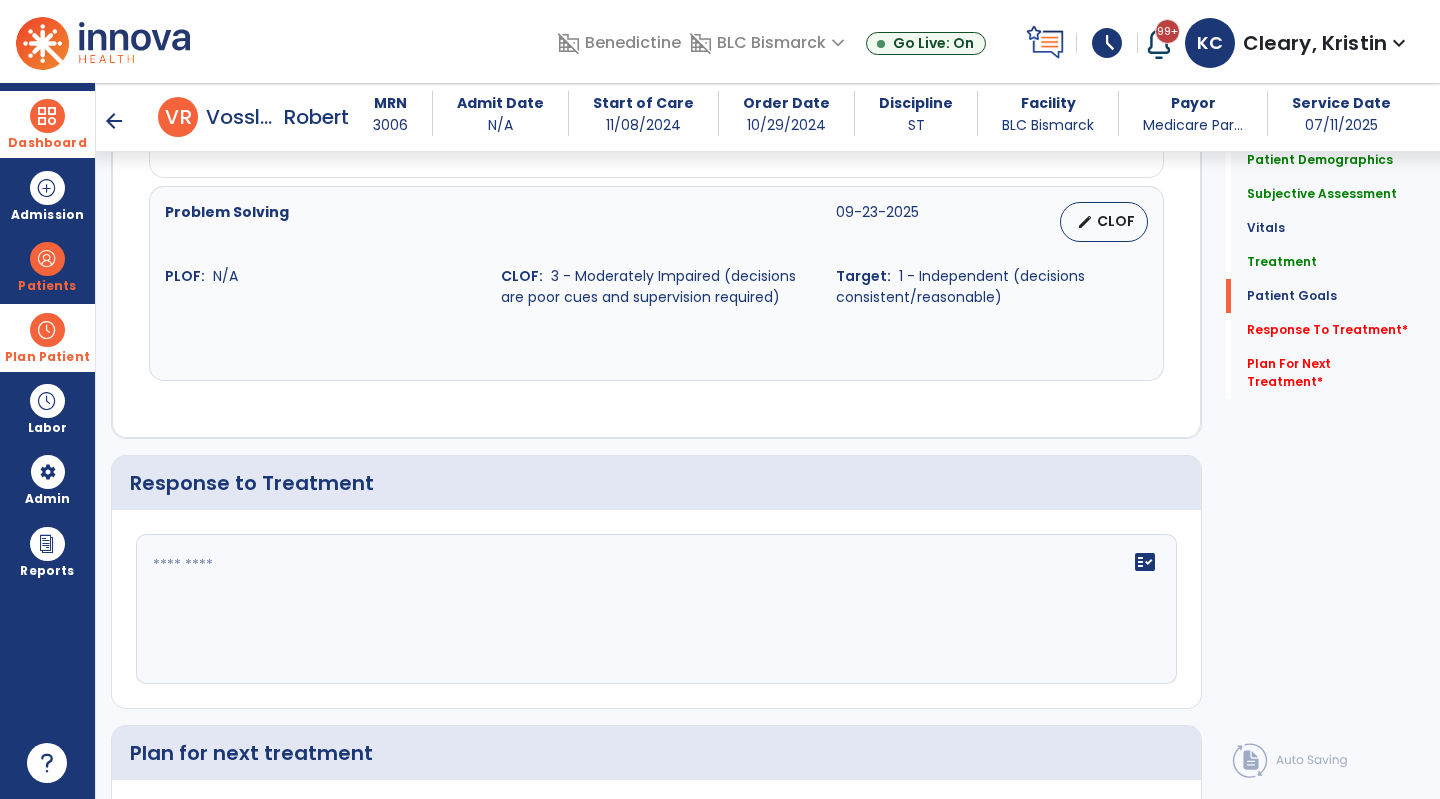click 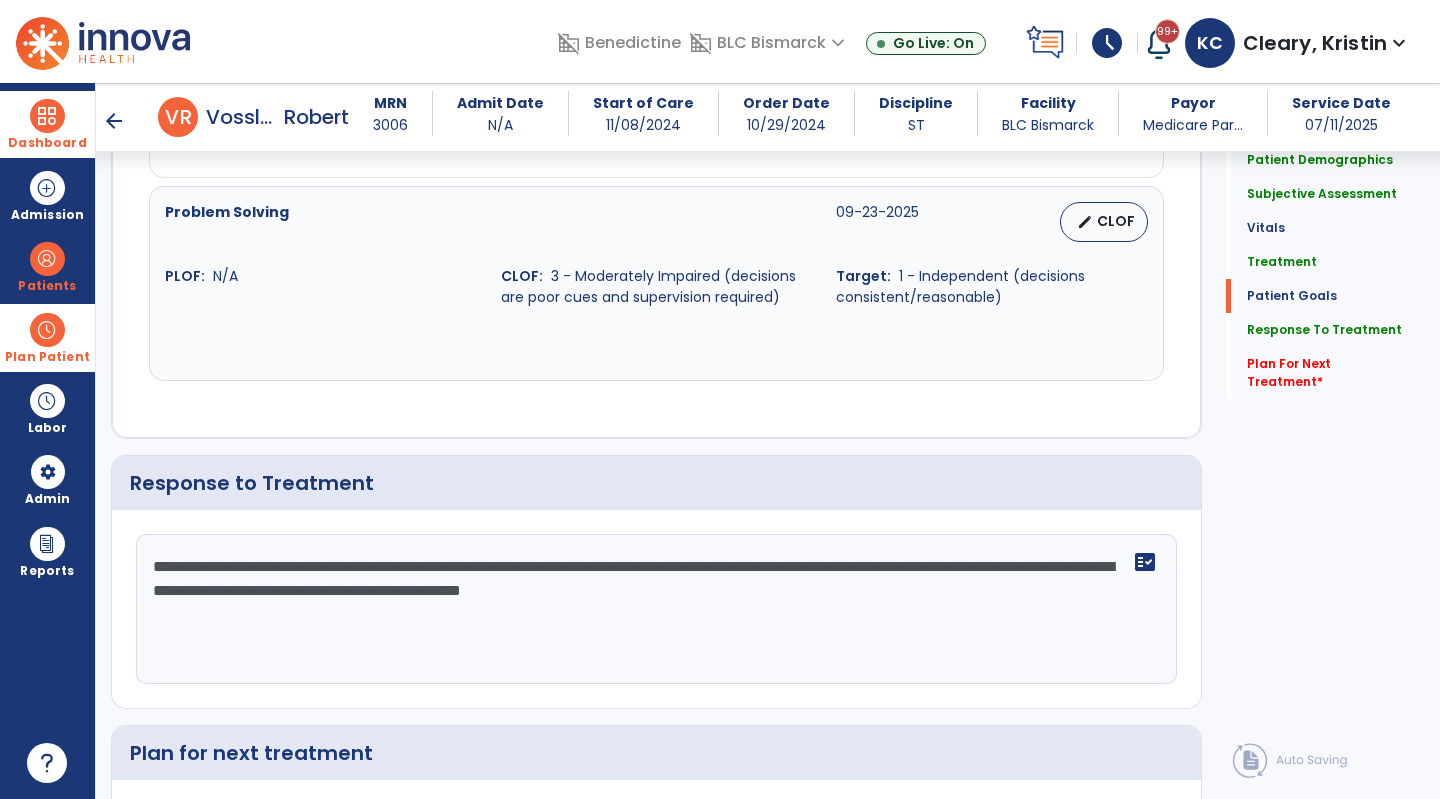 click on "**********" 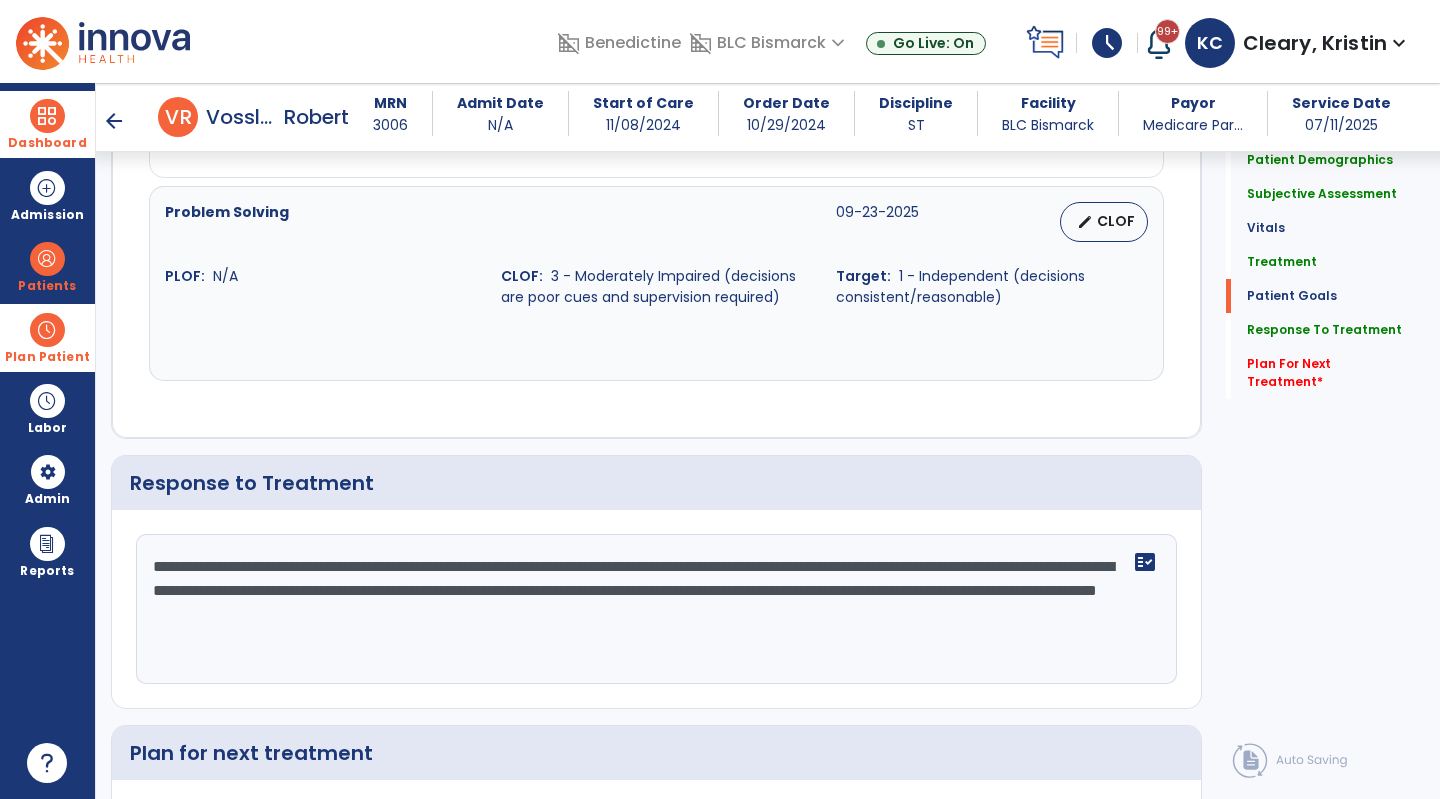 scroll, scrollTop: 3723, scrollLeft: 0, axis: vertical 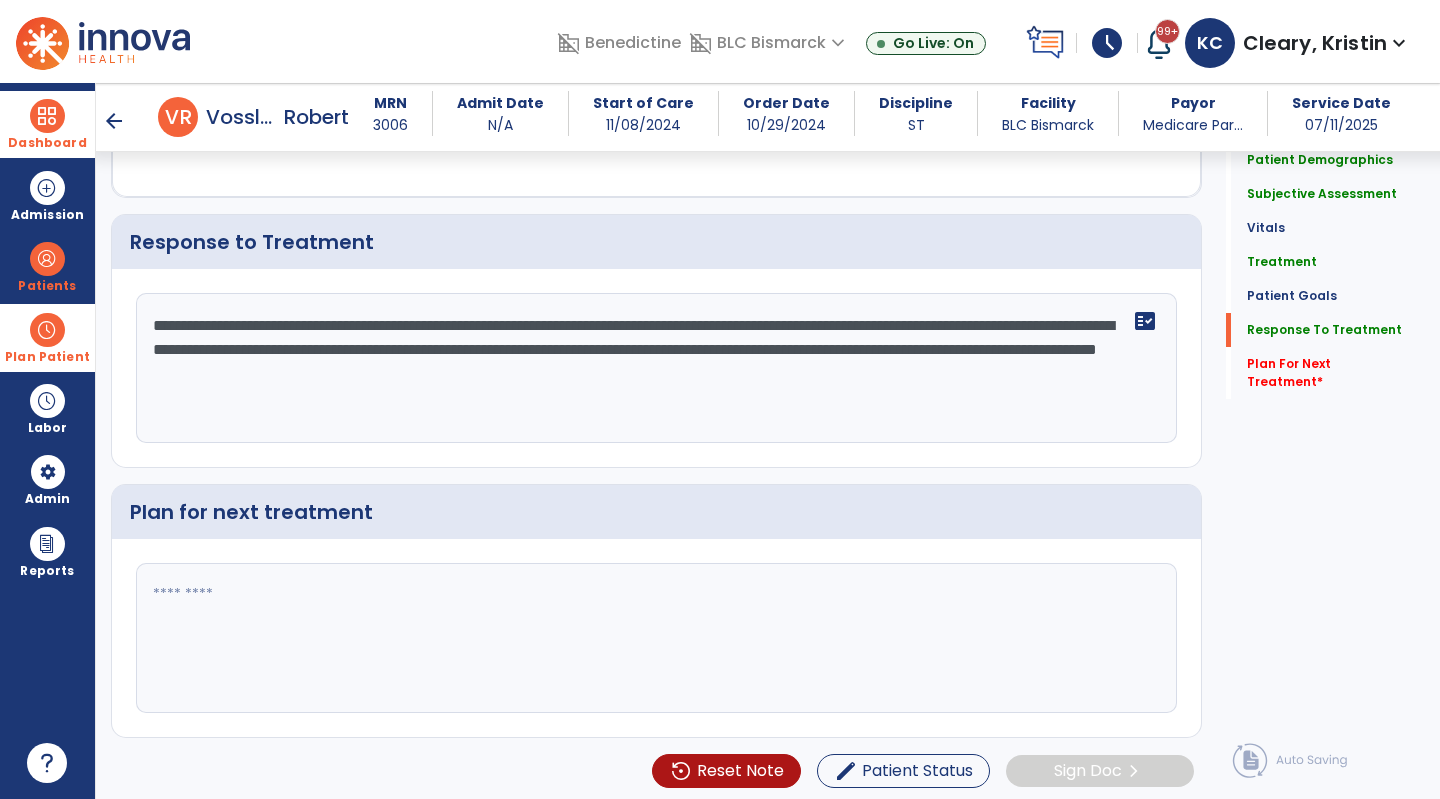 type on "**********" 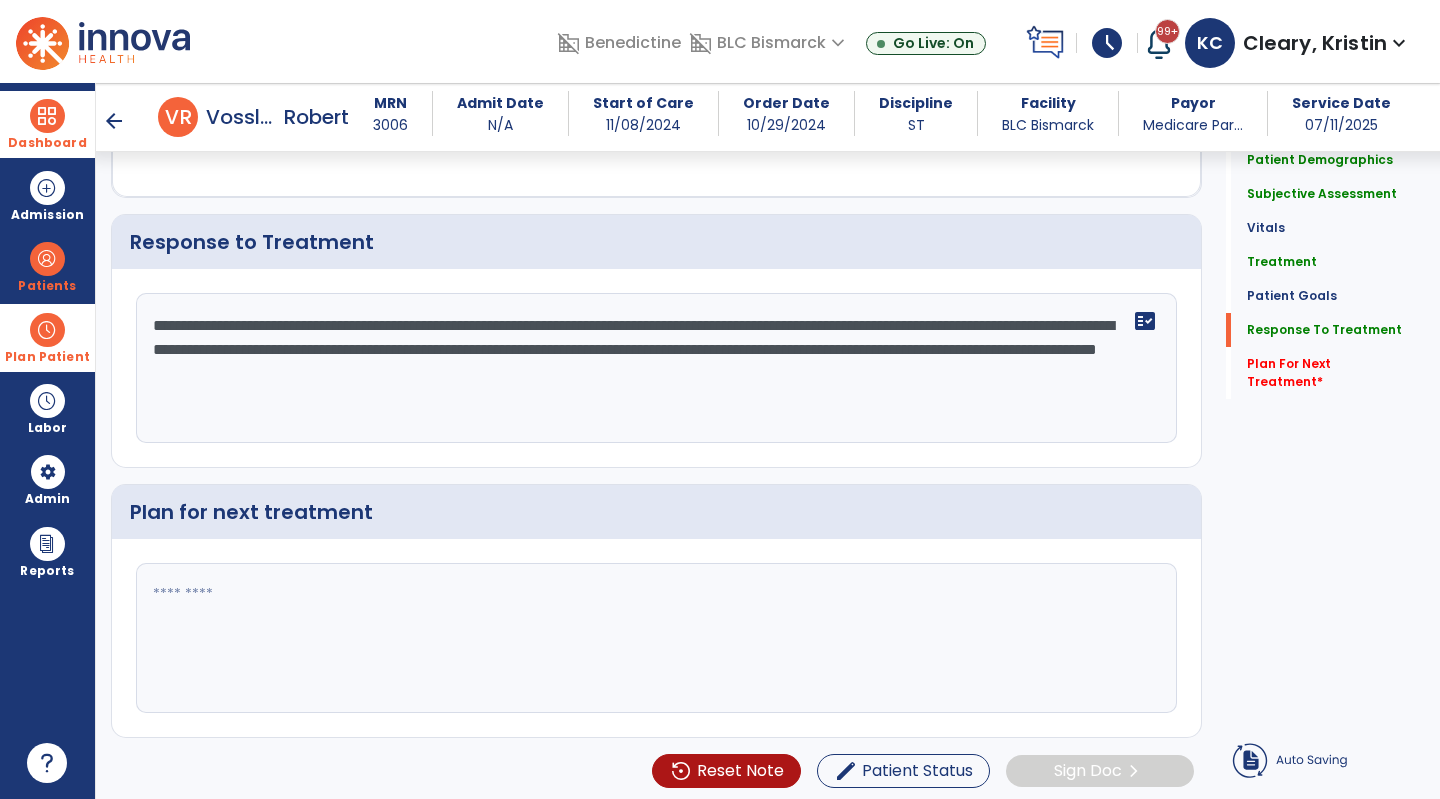 click 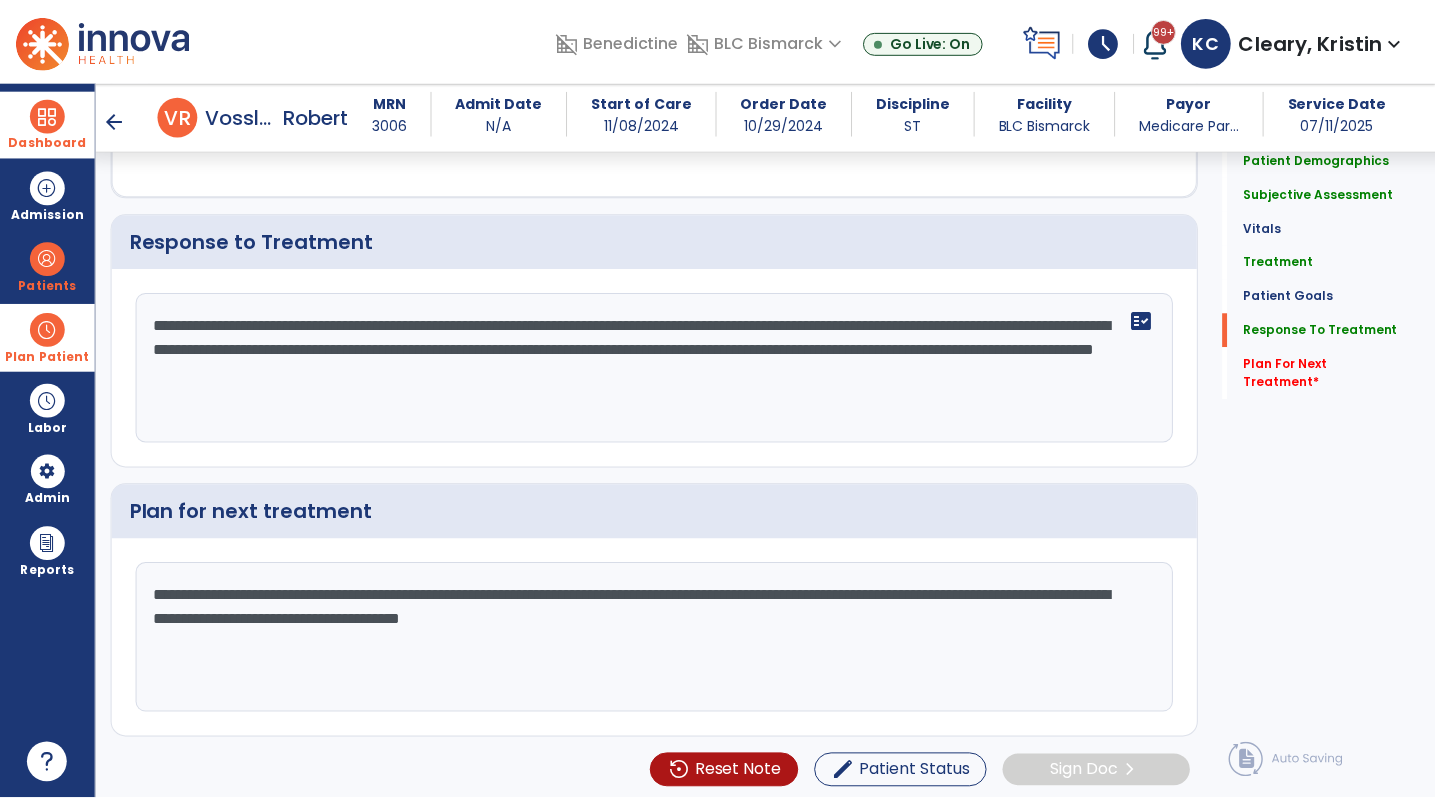 scroll, scrollTop: 3729, scrollLeft: 0, axis: vertical 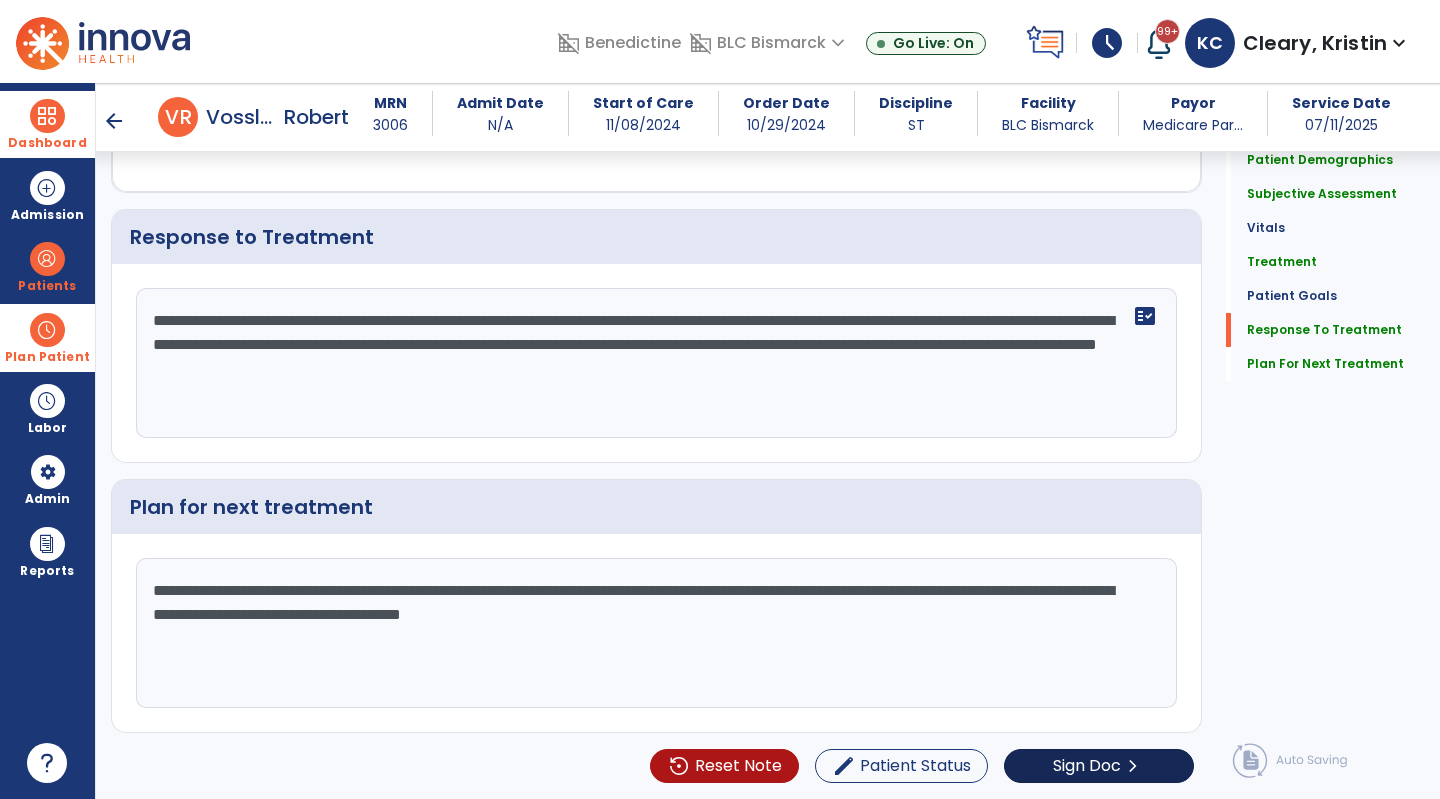 type on "**********" 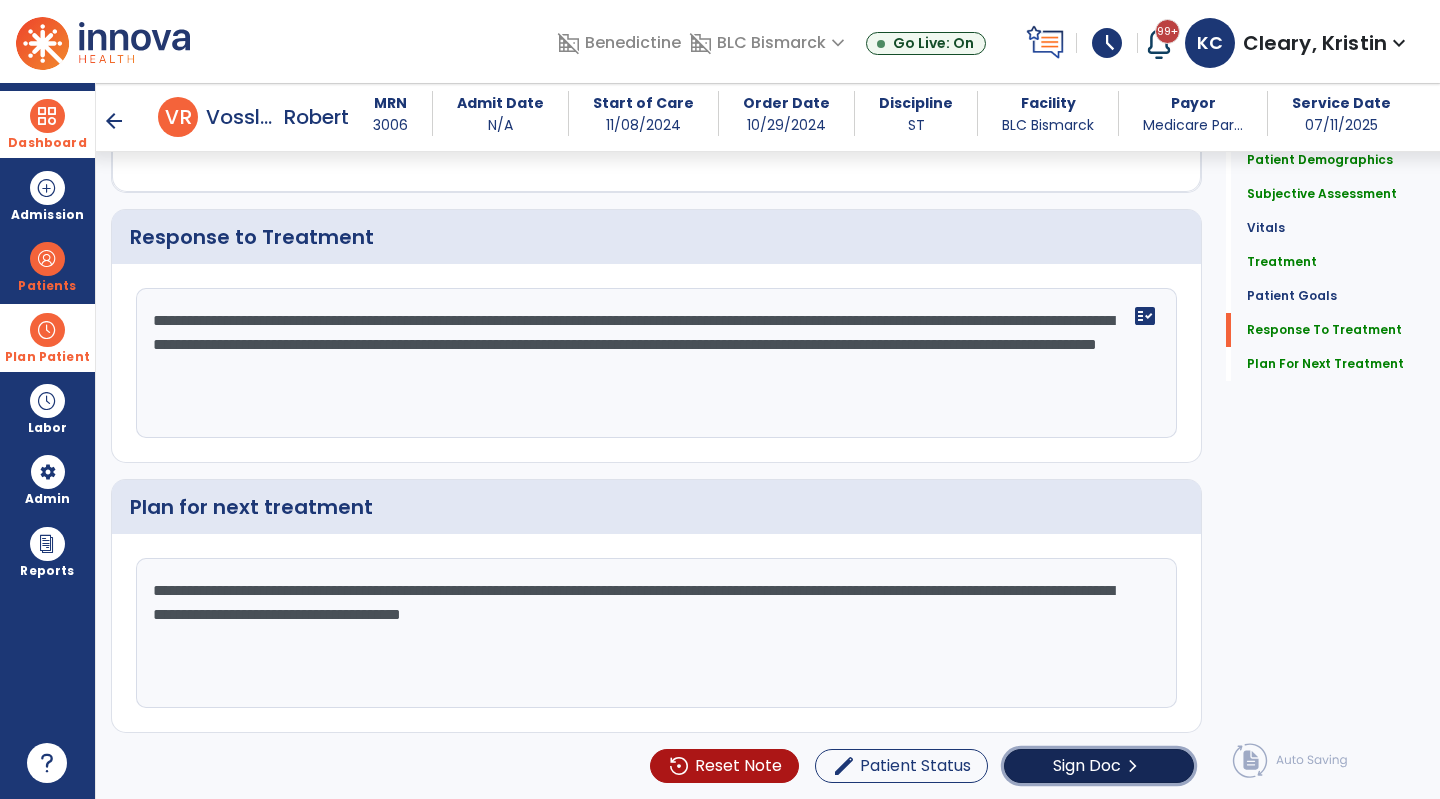 click on "Sign Doc  chevron_right" 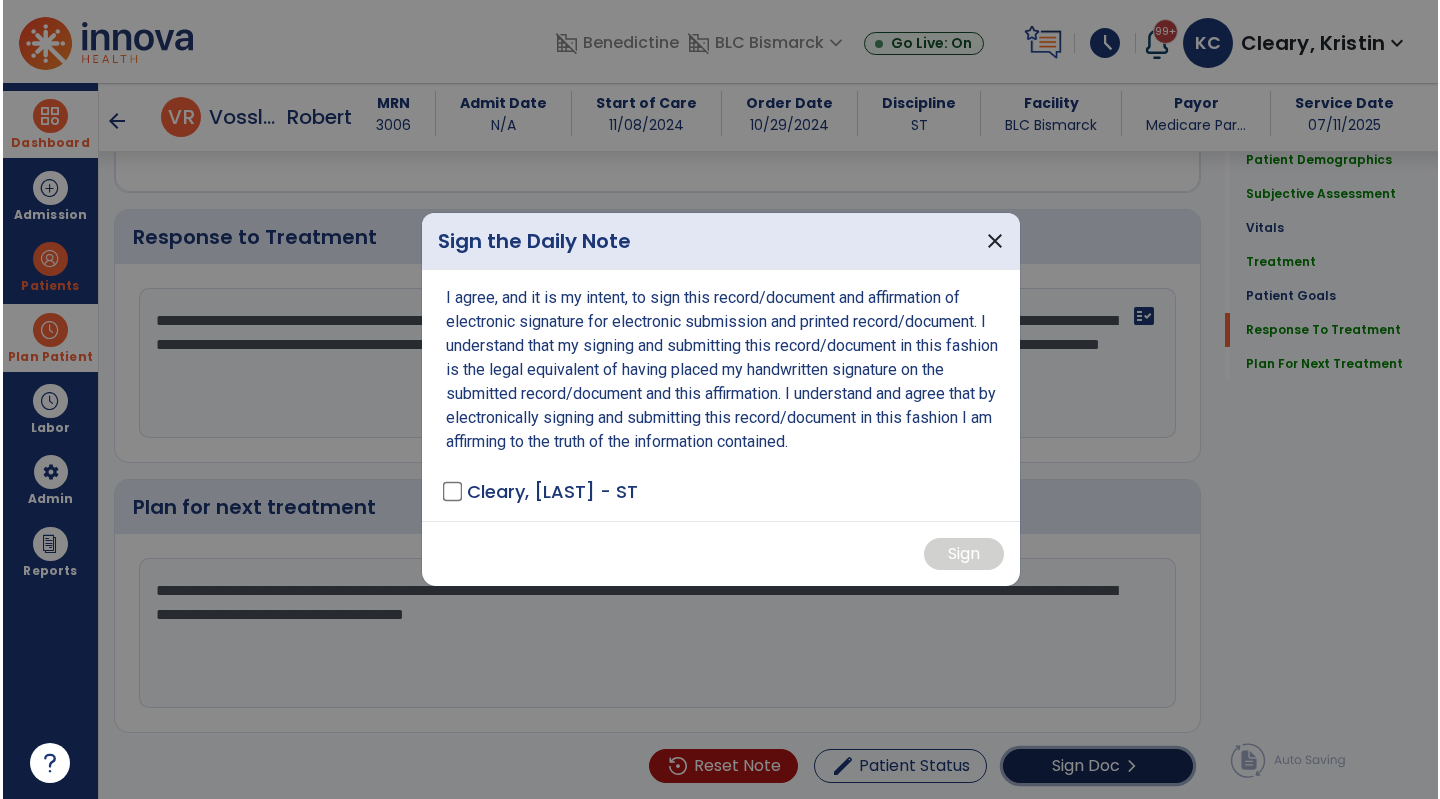 scroll, scrollTop: 3729, scrollLeft: 0, axis: vertical 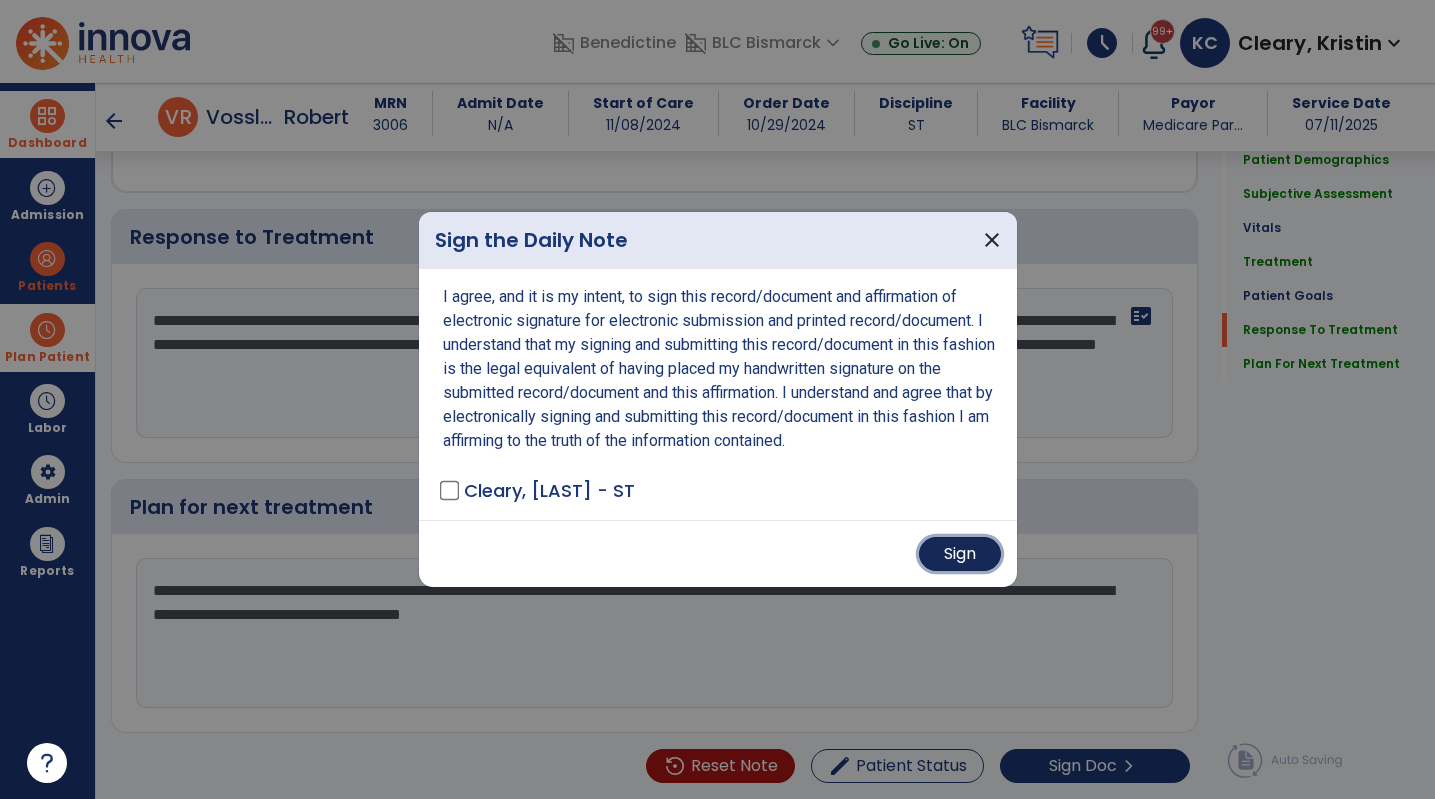click on "Sign" at bounding box center [960, 554] 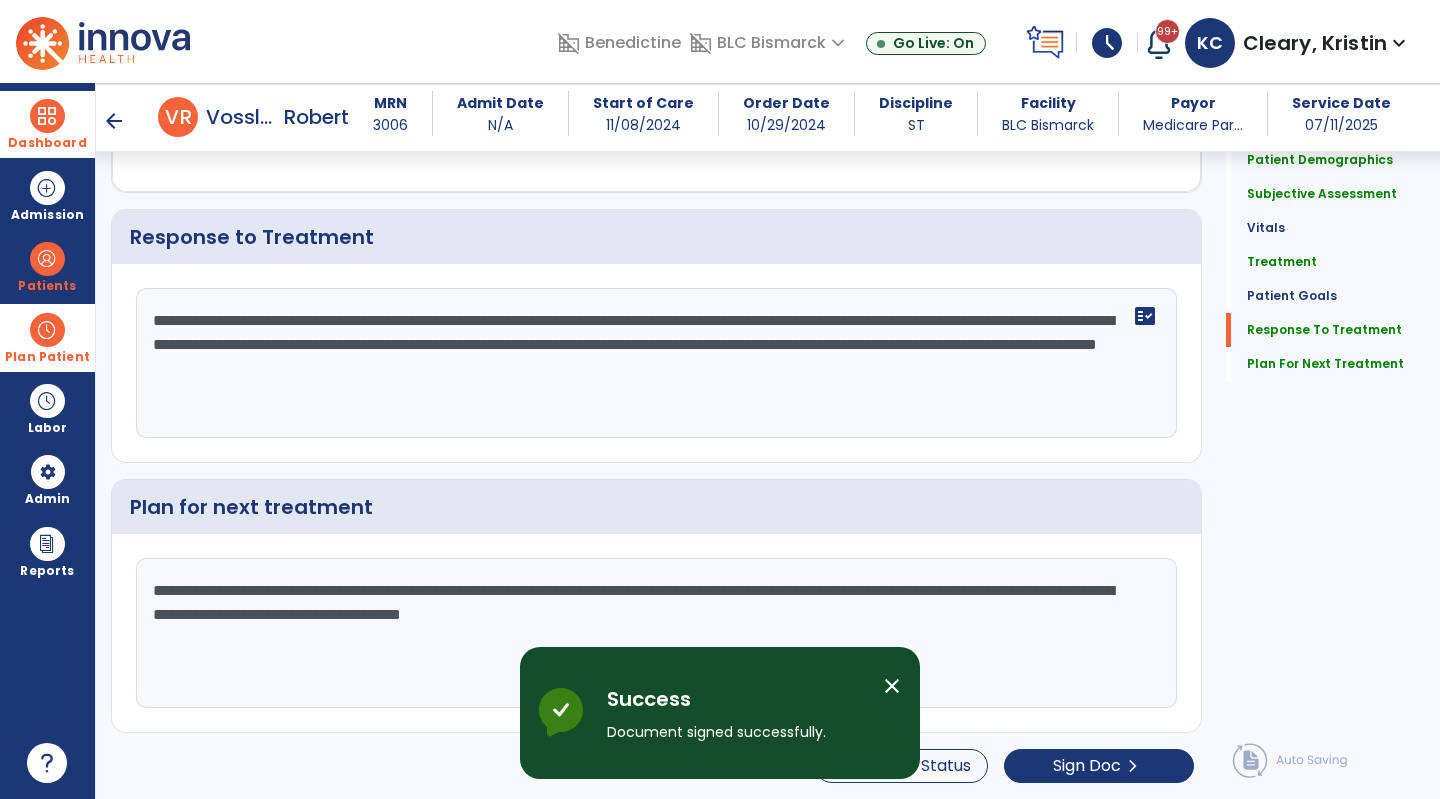 scroll, scrollTop: 0, scrollLeft: 0, axis: both 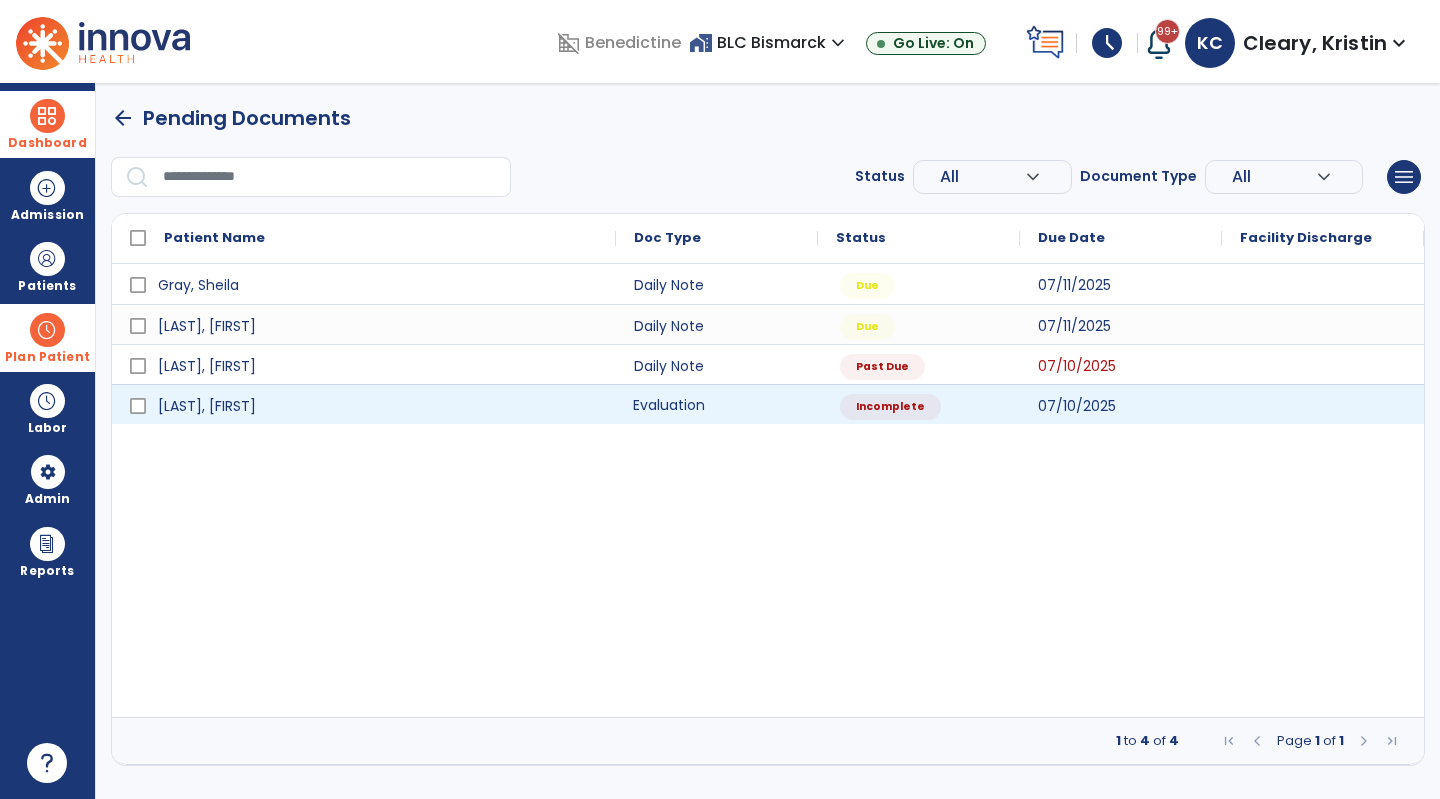 click on "Evaluation" at bounding box center (717, 404) 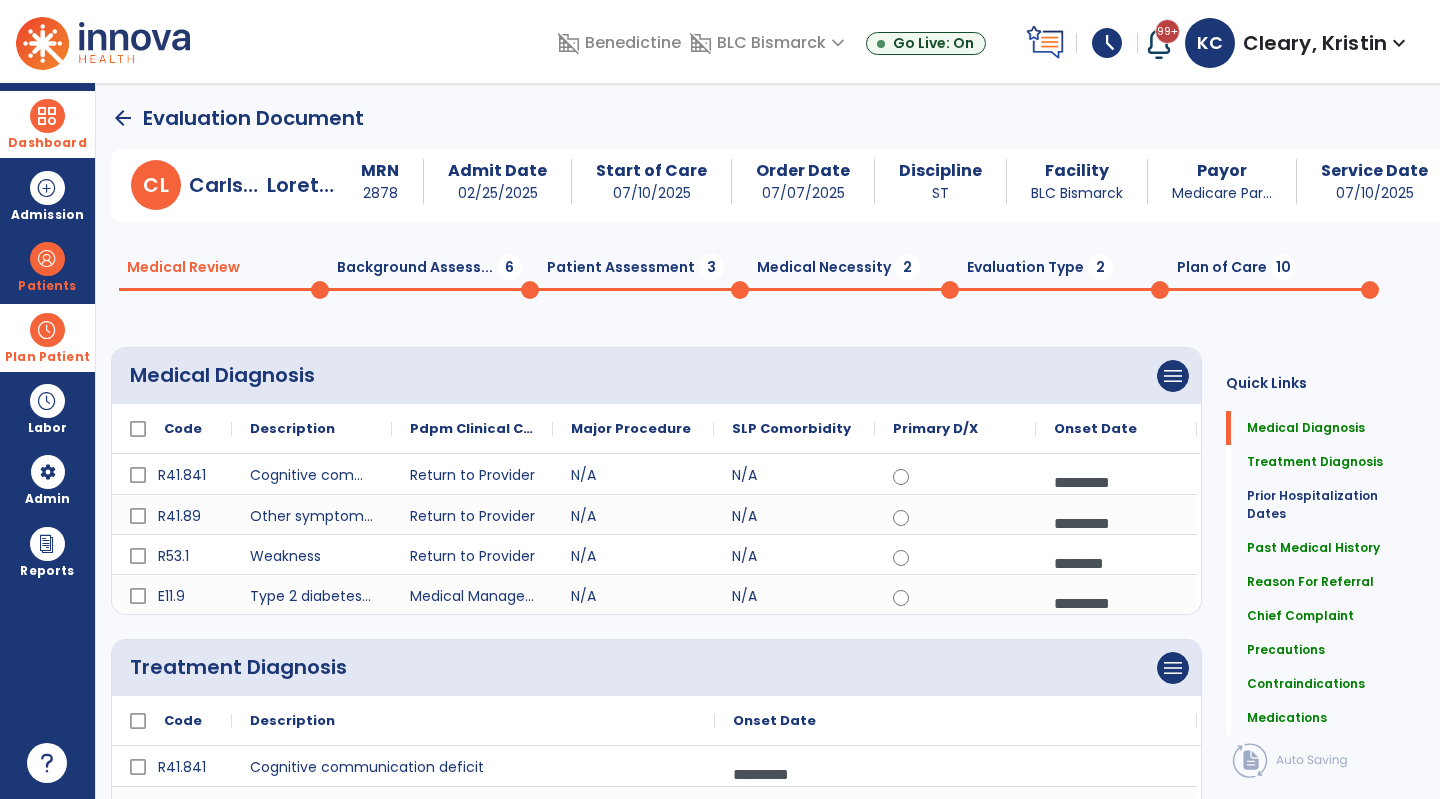 click on "Medical Necessity  2" 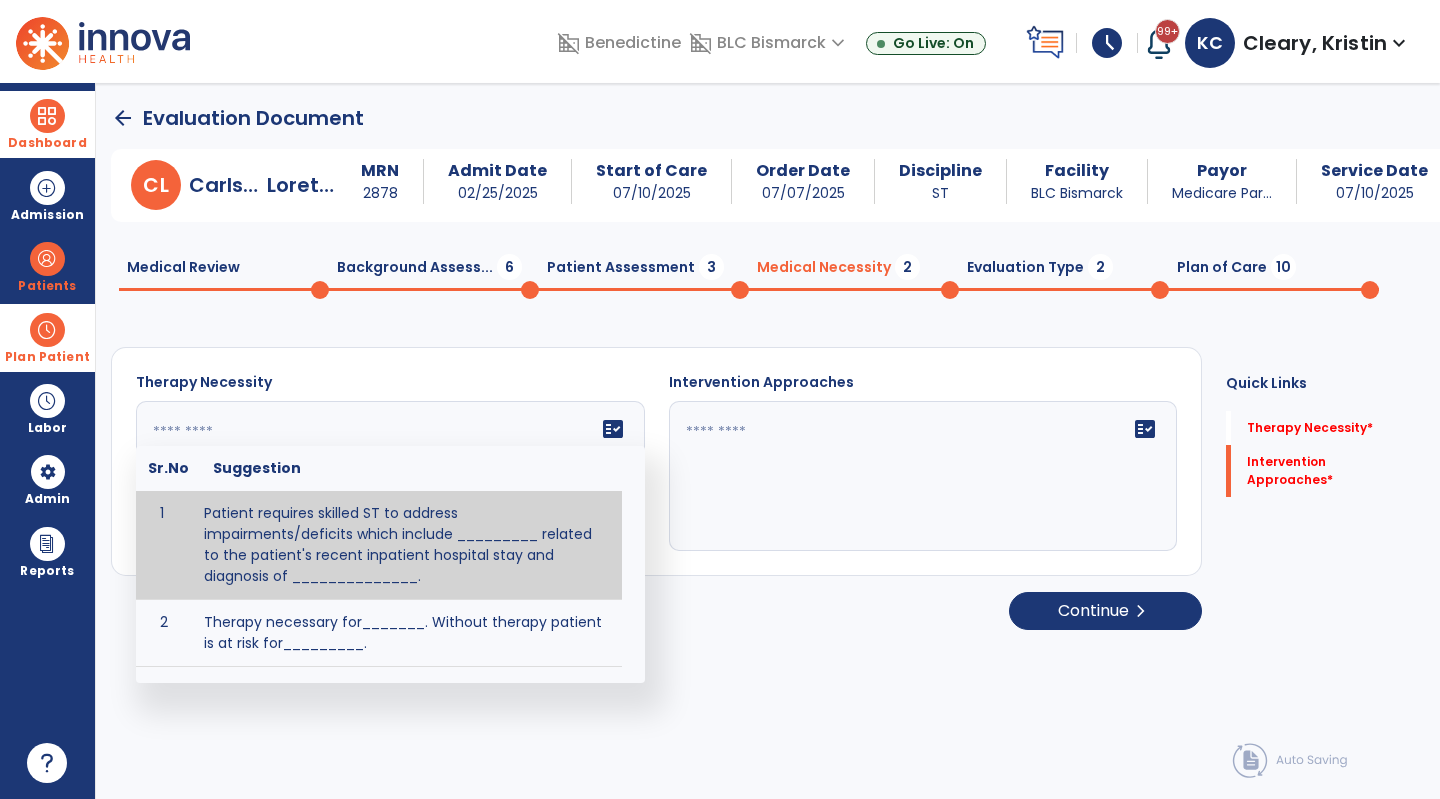 click on "fact_check  Sr.No Suggestion 1 Patient requires skilled ST to address impairments/deficits which include _________ related to the patient's recent inpatient hospital stay and diagnosis of ______________. 2 Therapy necessary for_______.  Without therapy patient is at risk for_________." 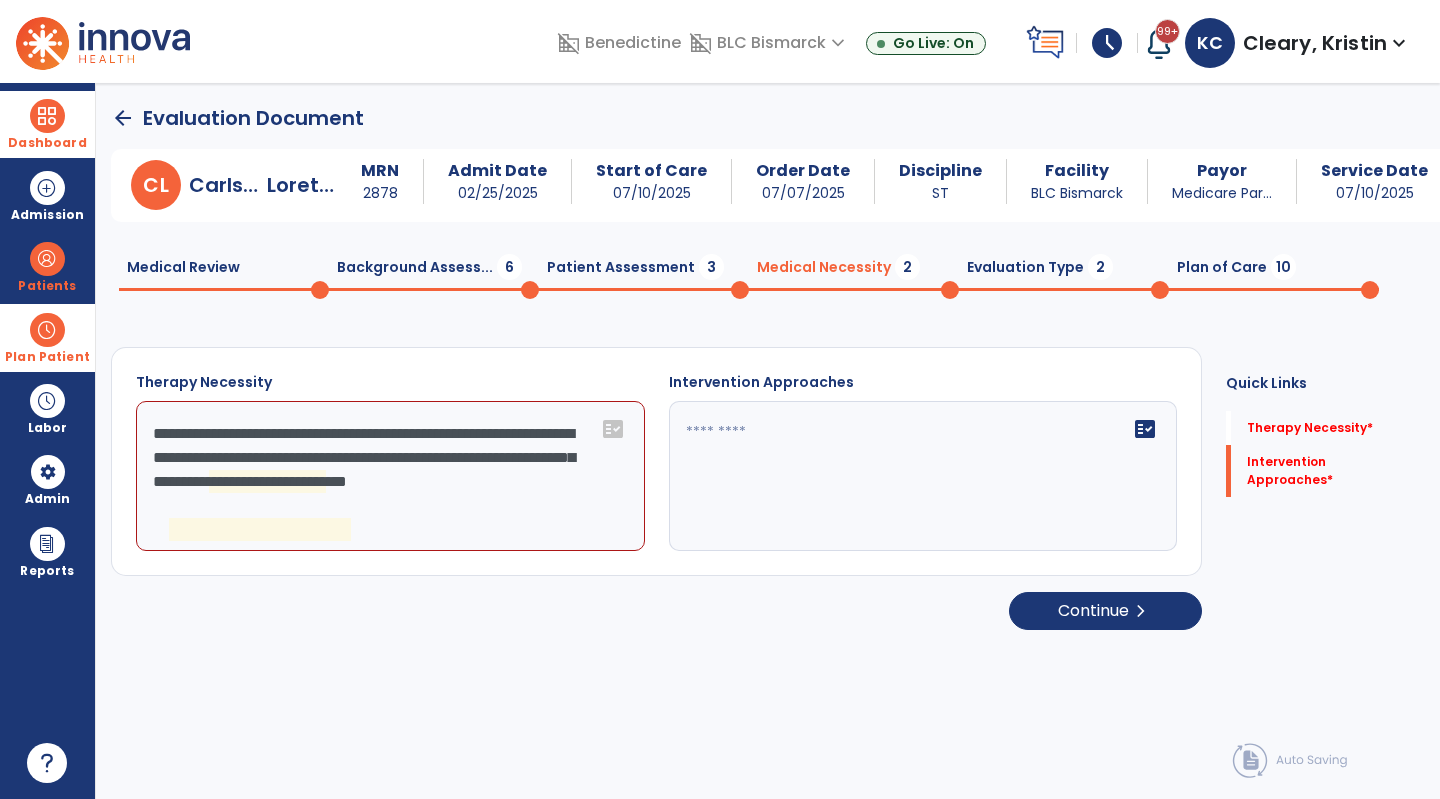 click on "**********" 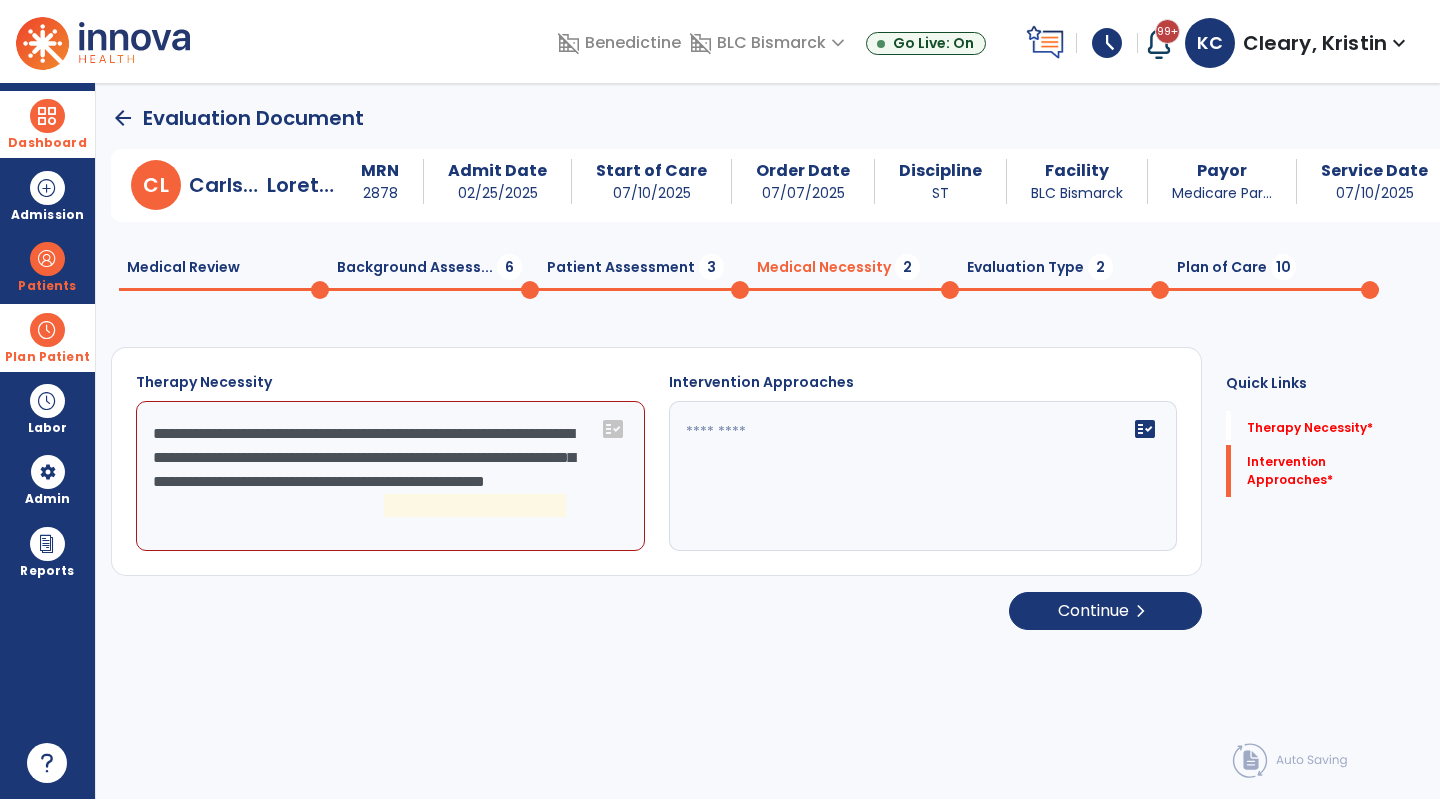 click on "**********" 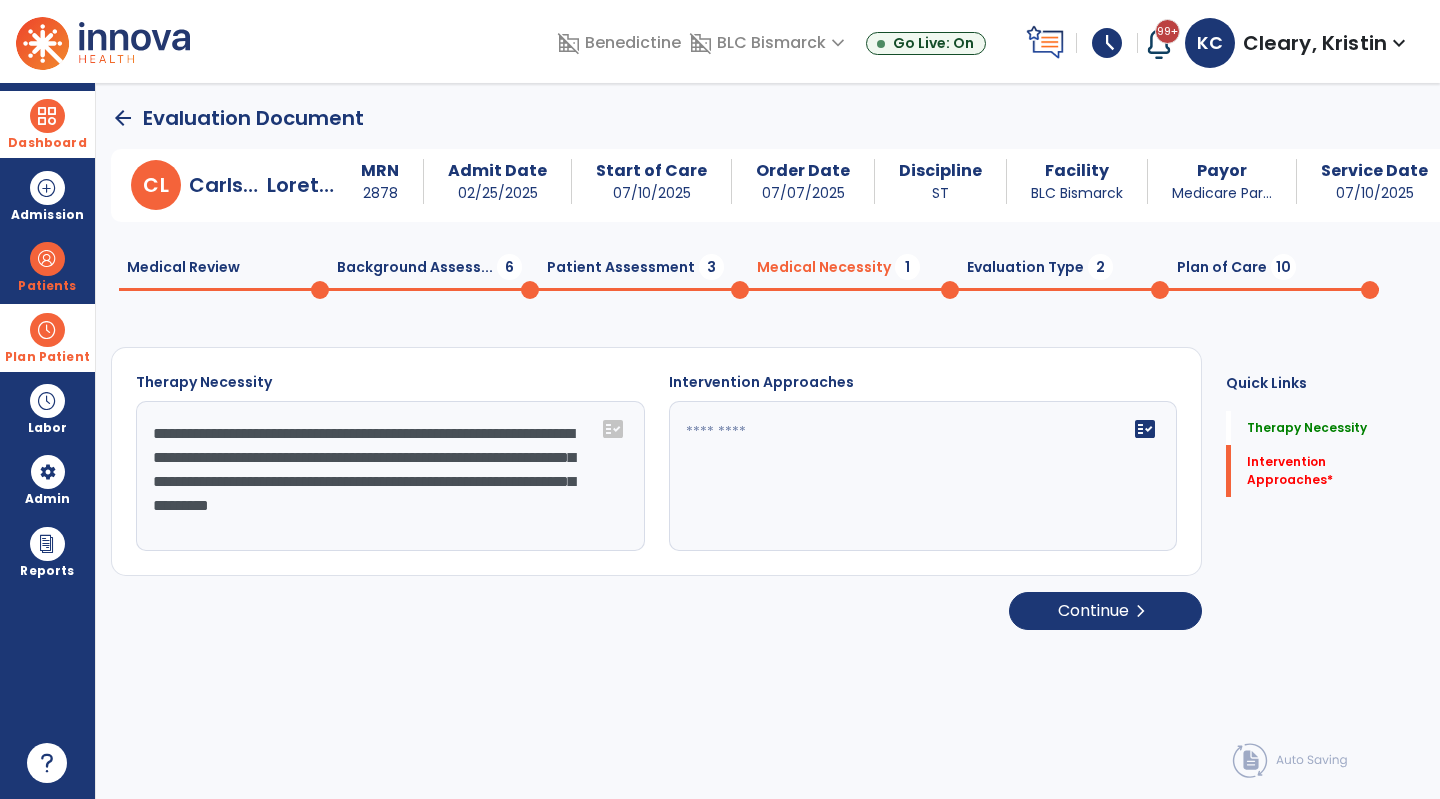 type on "**********" 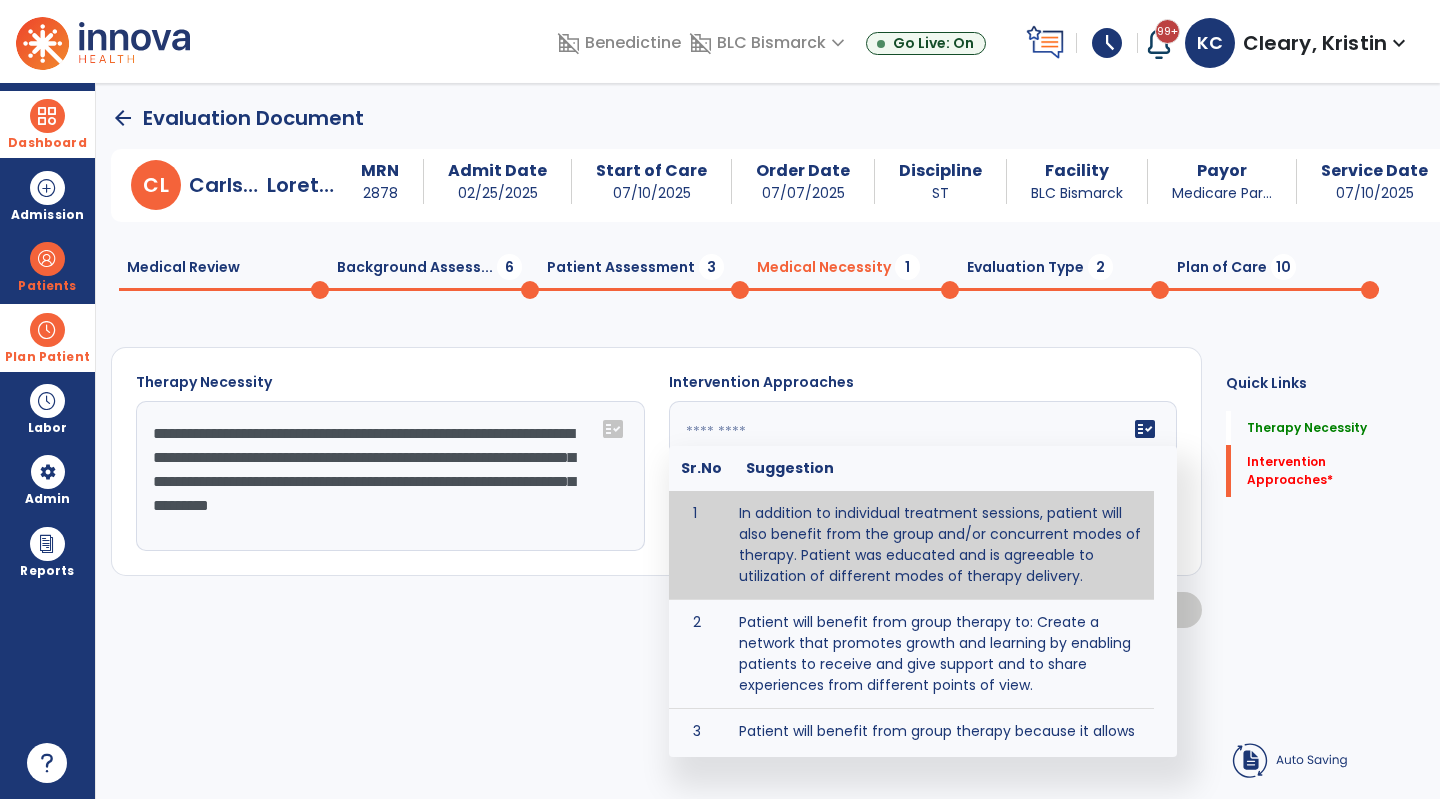 click 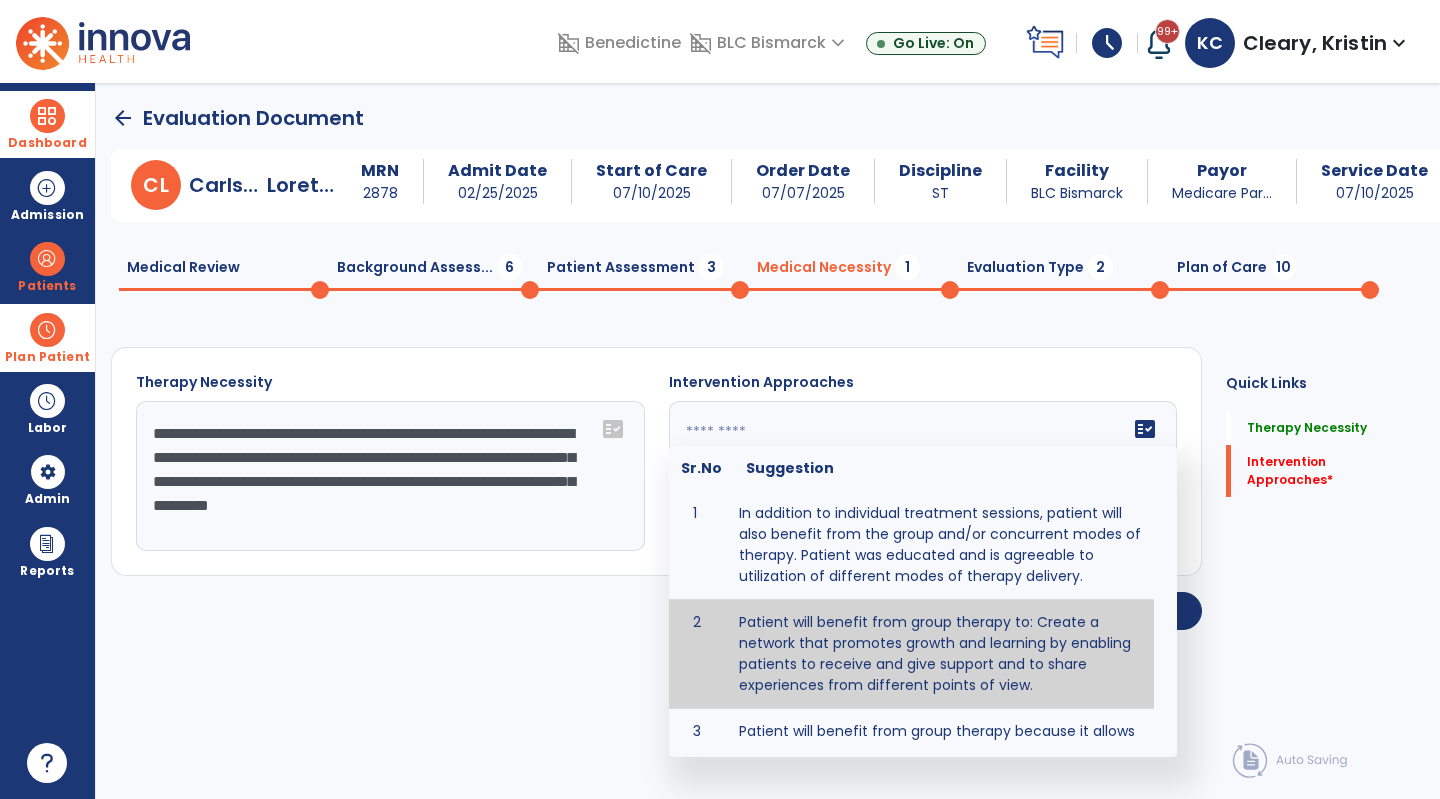 type on "**********" 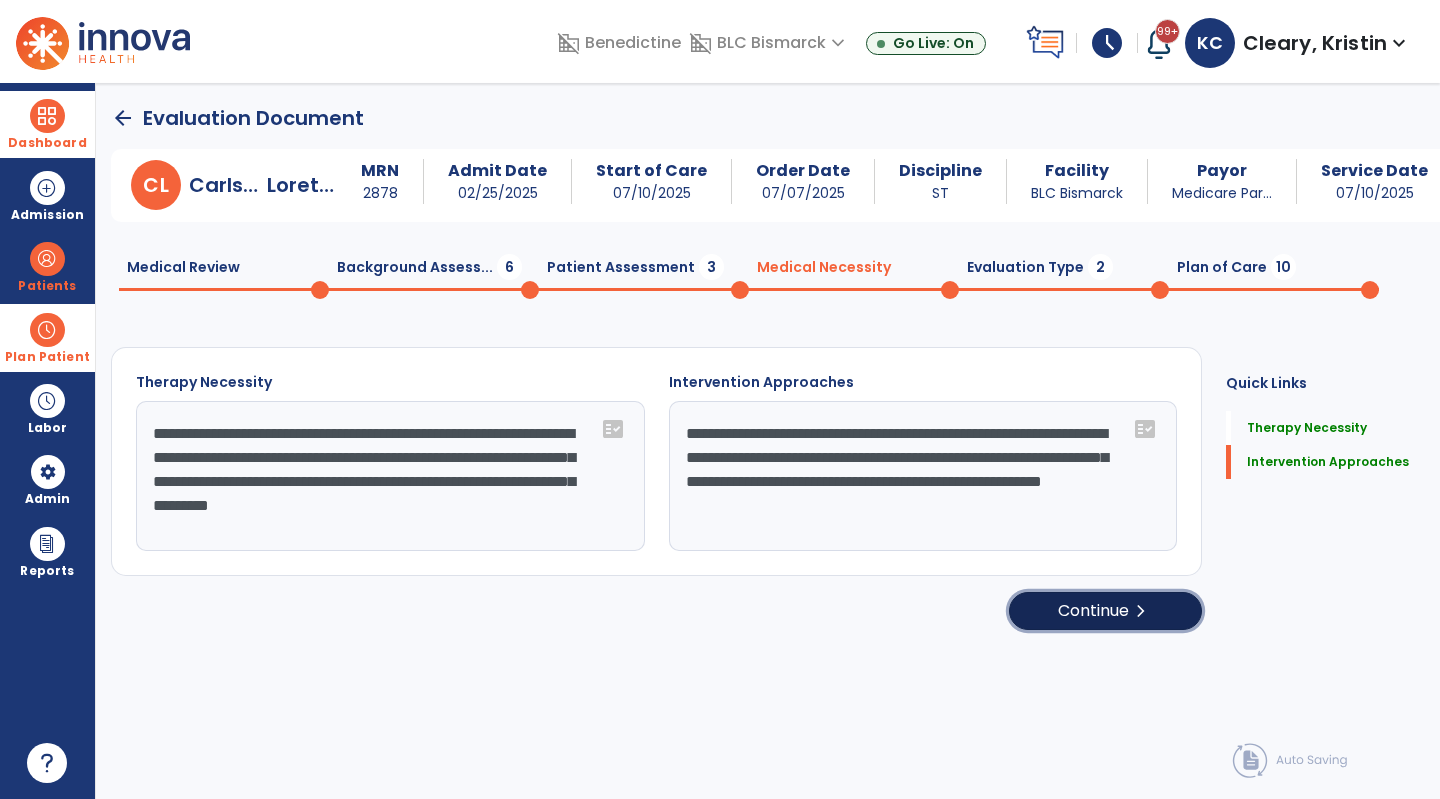 click on "Continue  chevron_right" 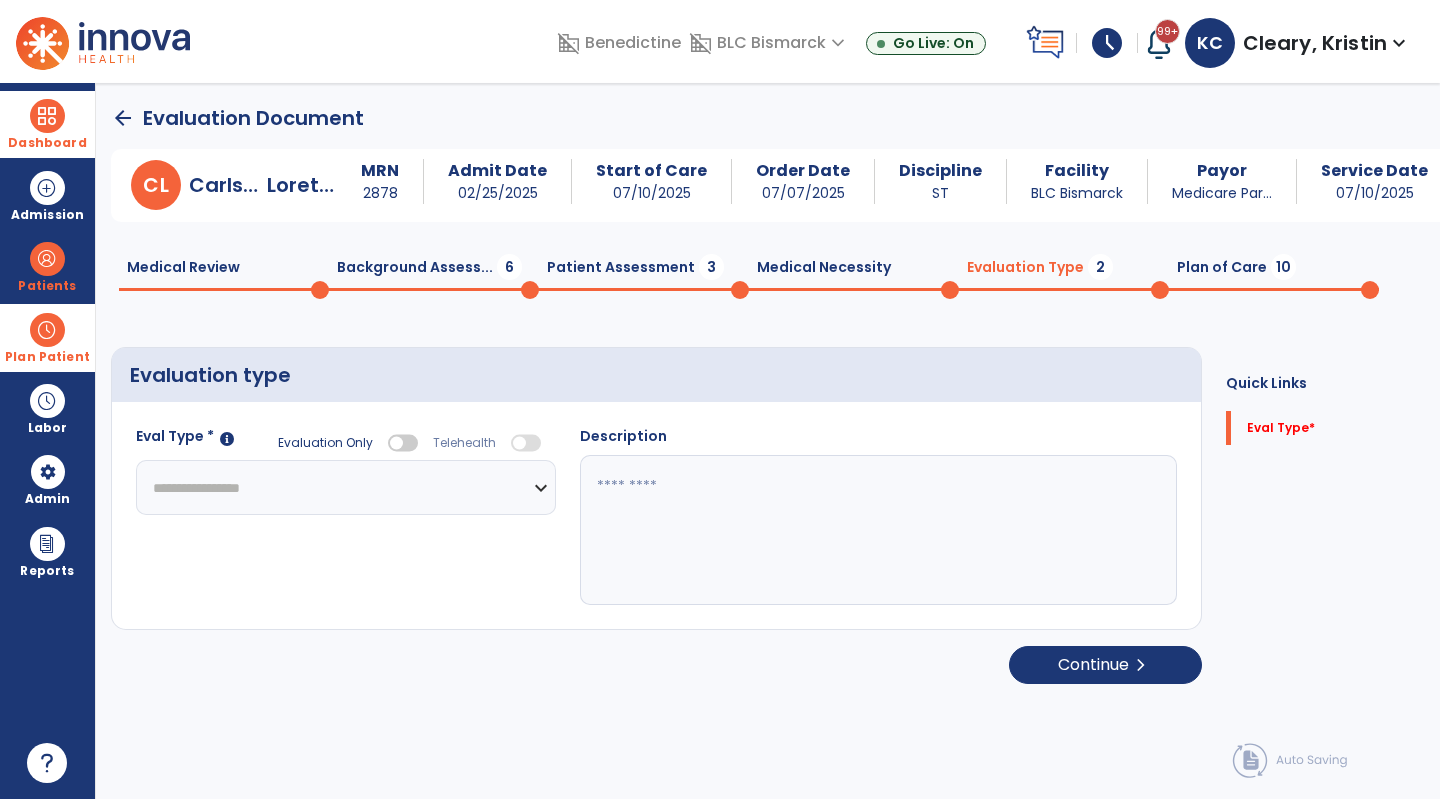 click on "**********" 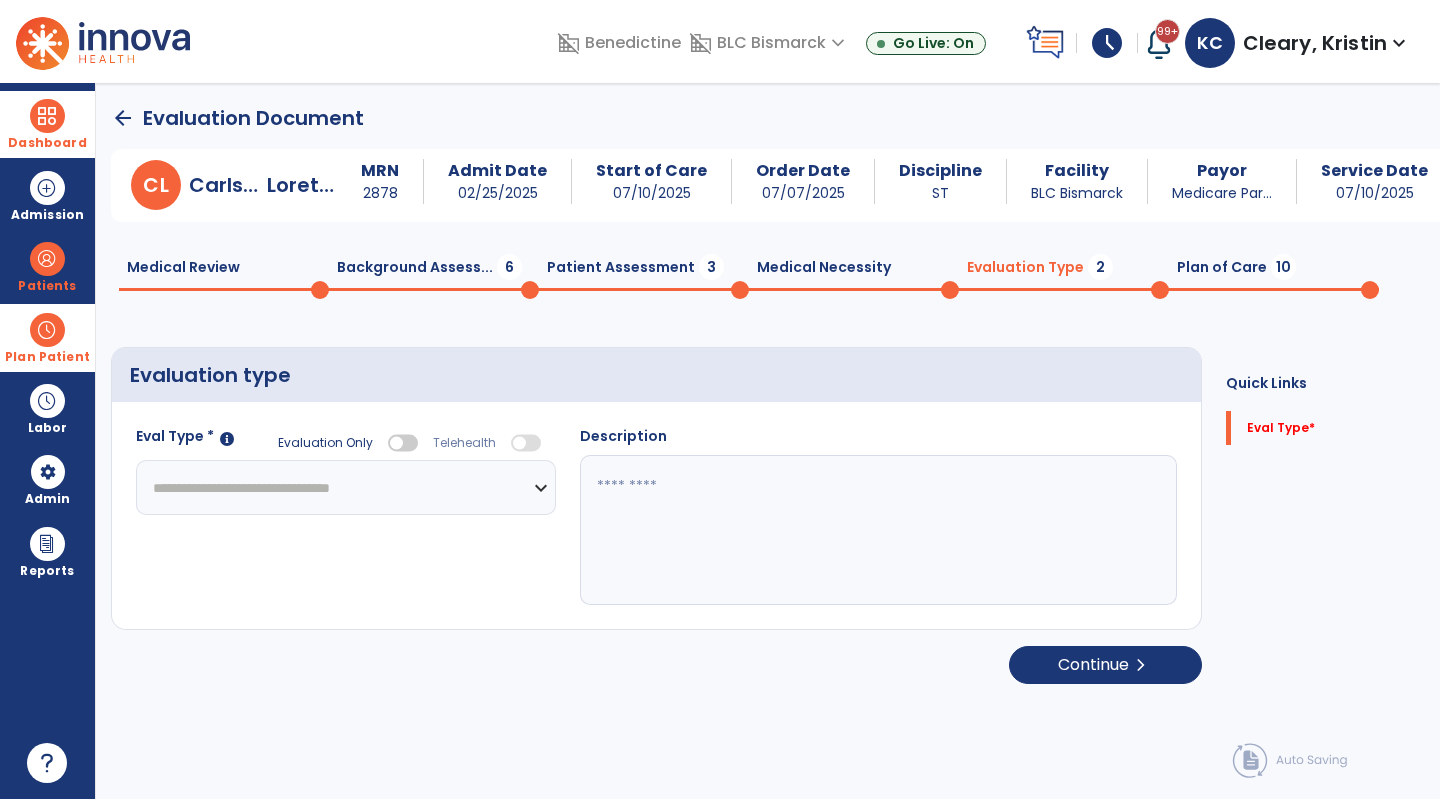 click on "**********" 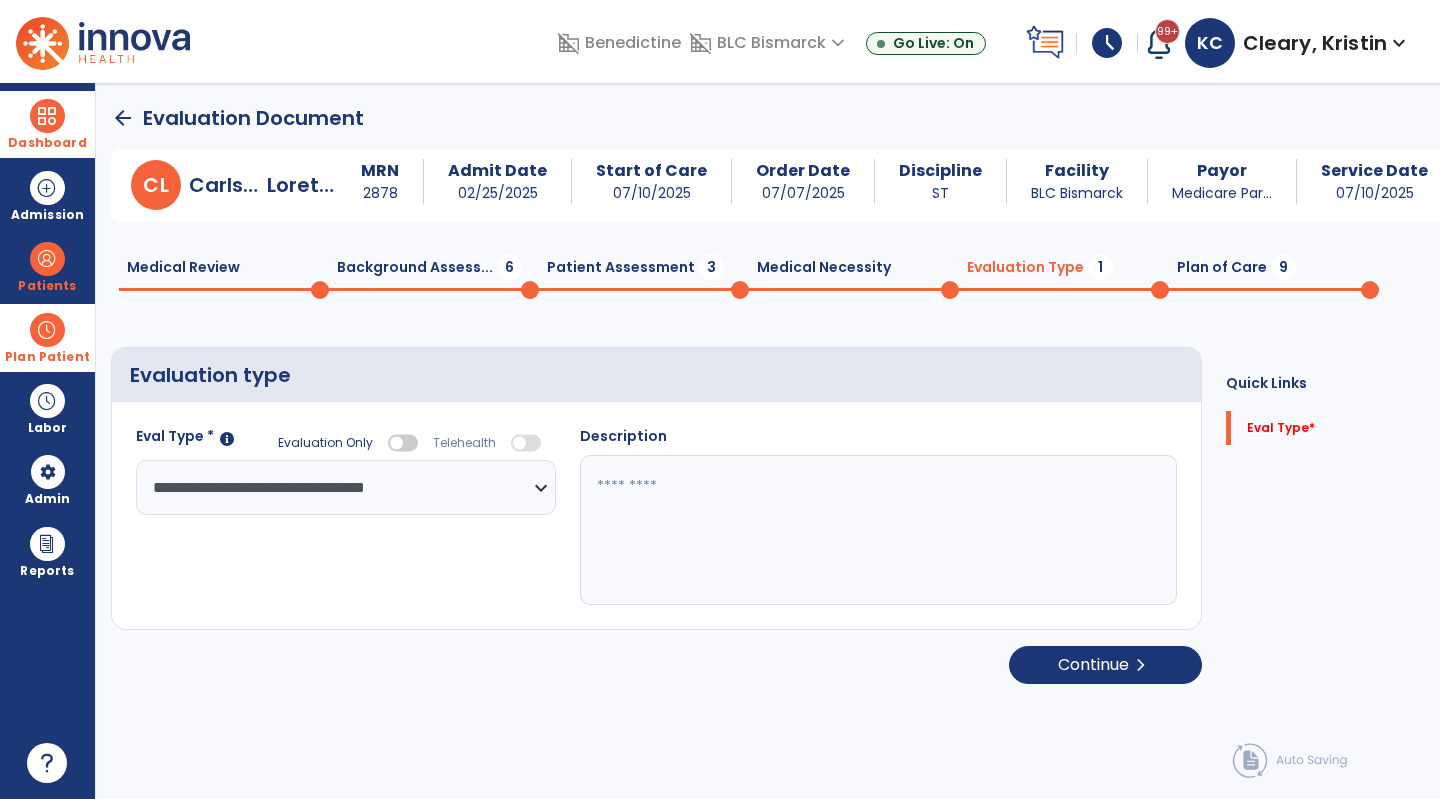 click 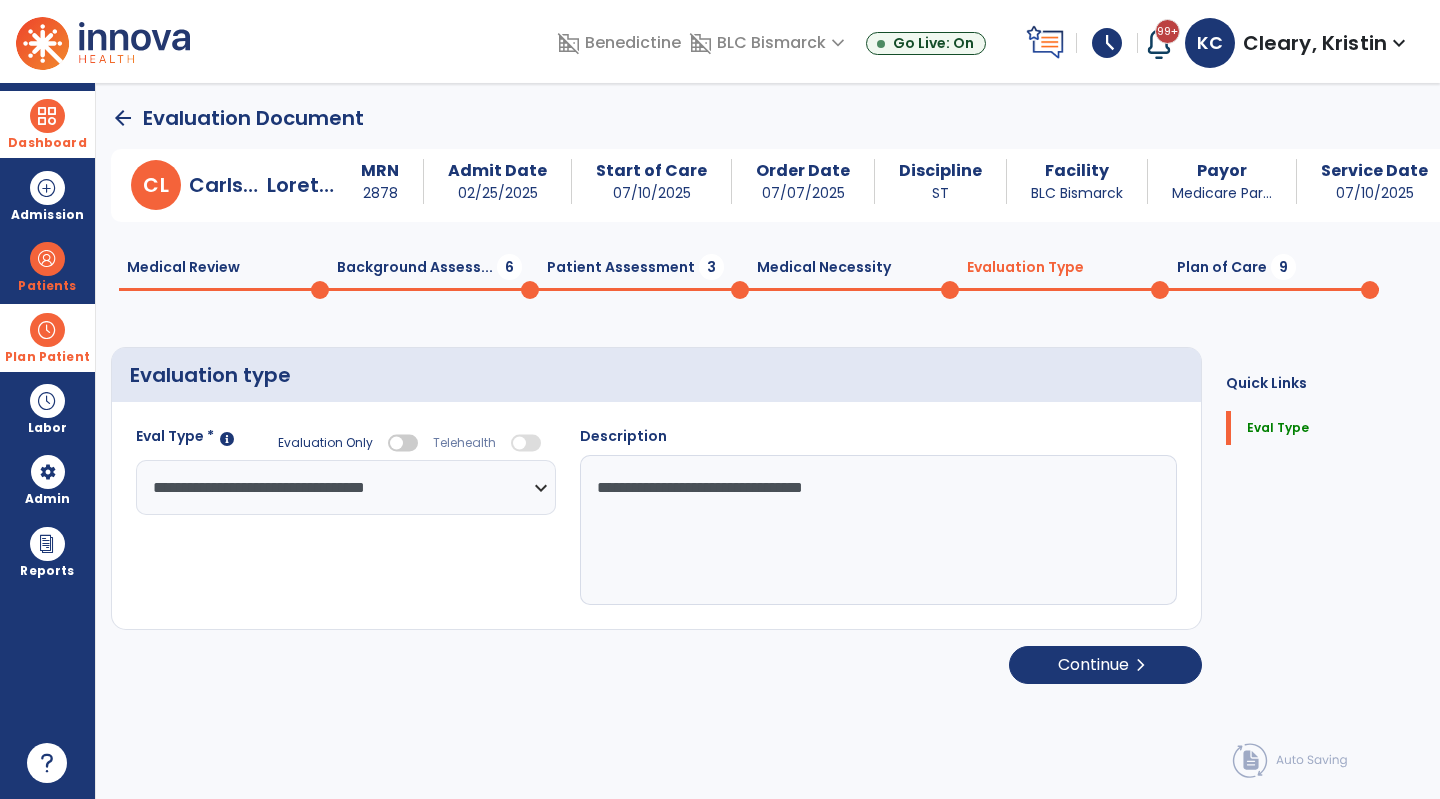 type on "**********" 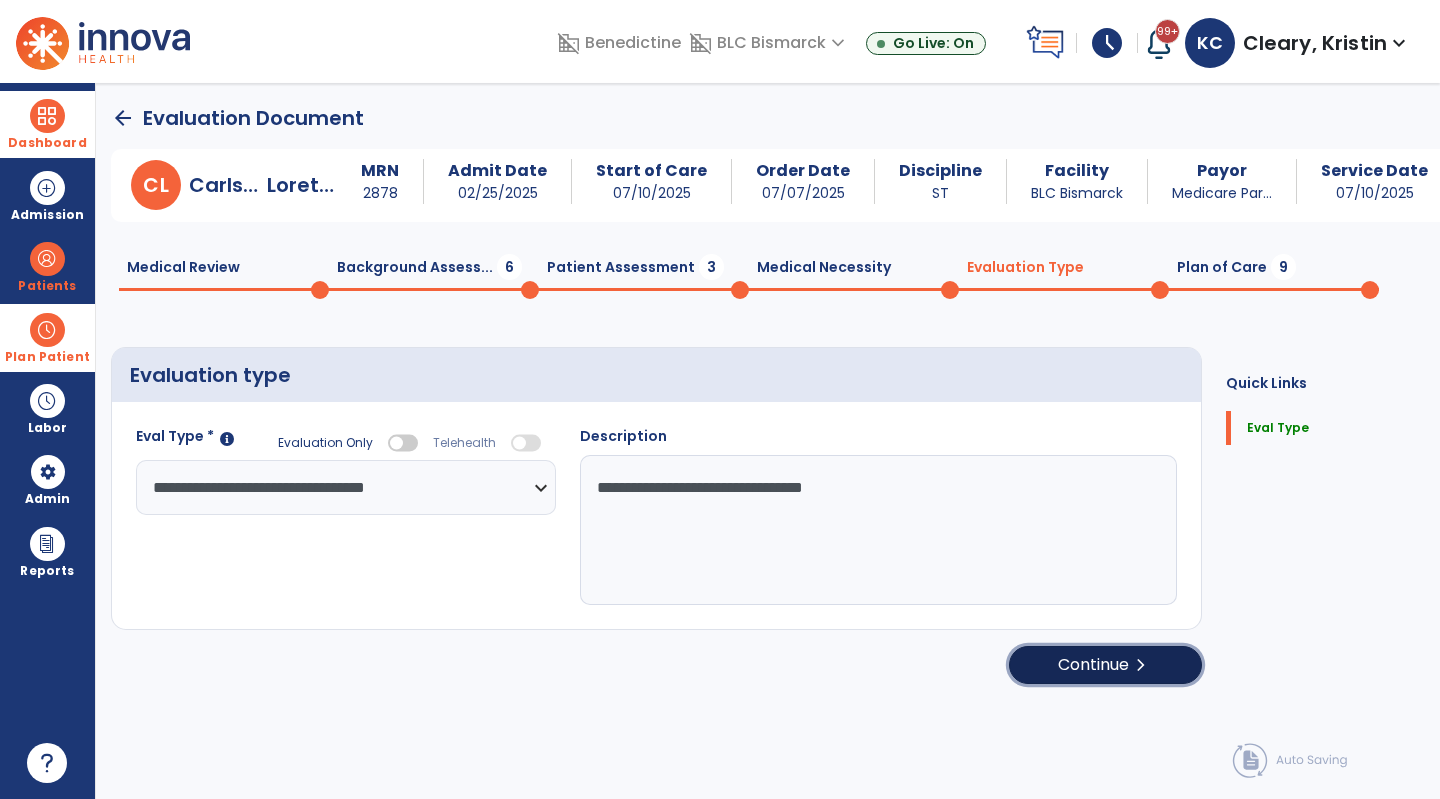 click on "Continue  chevron_right" 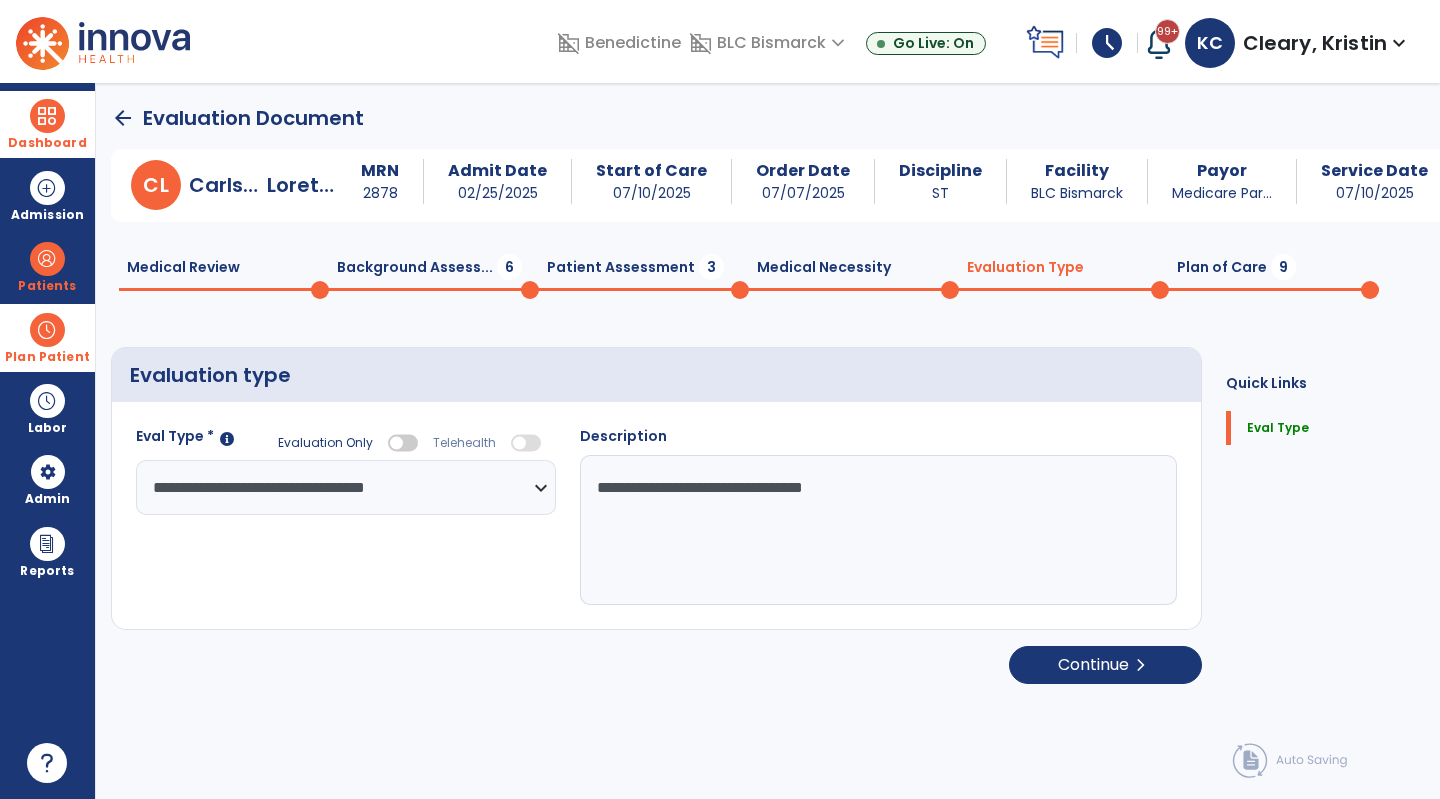 select on "*****" 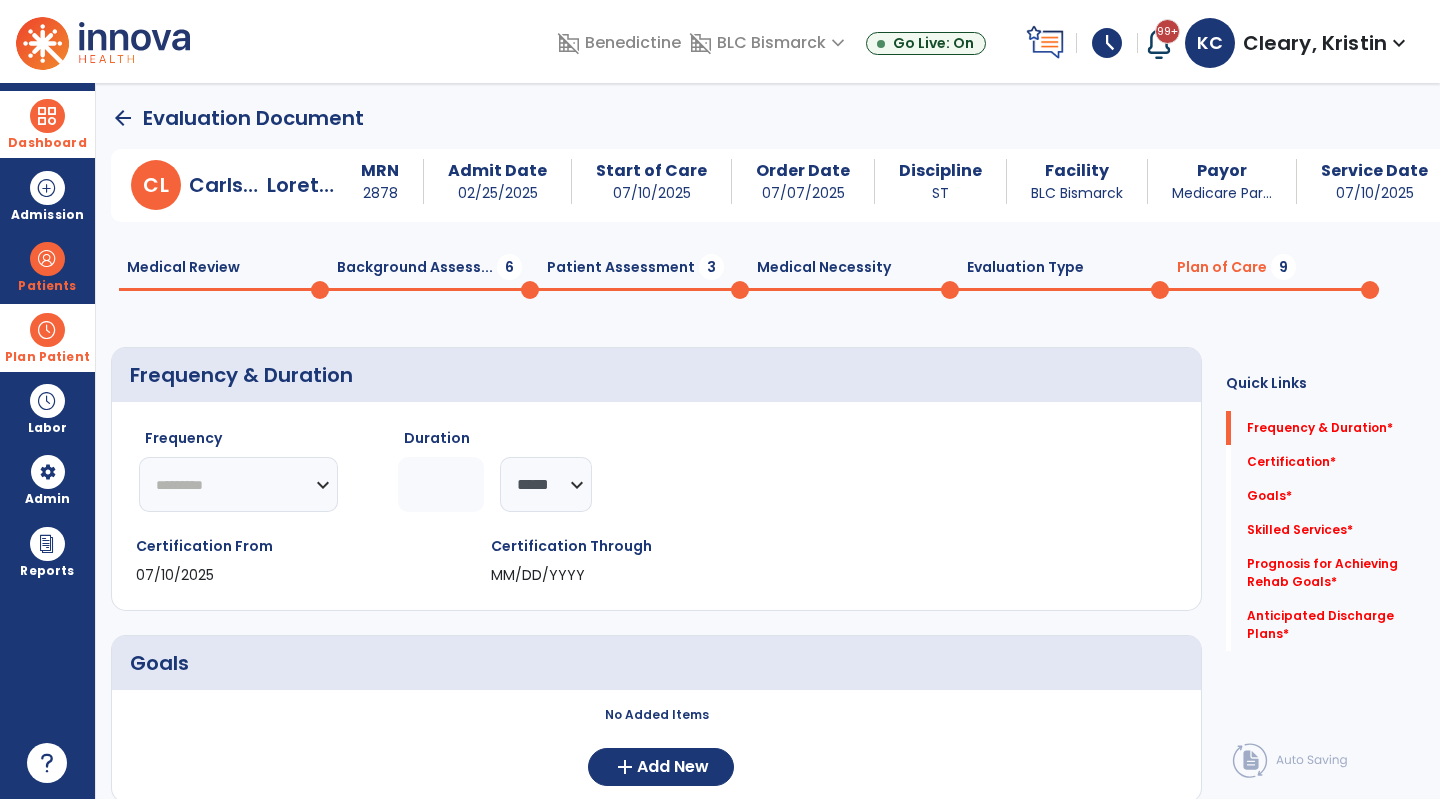 click on "********* ** ** ** ** ** ** **" 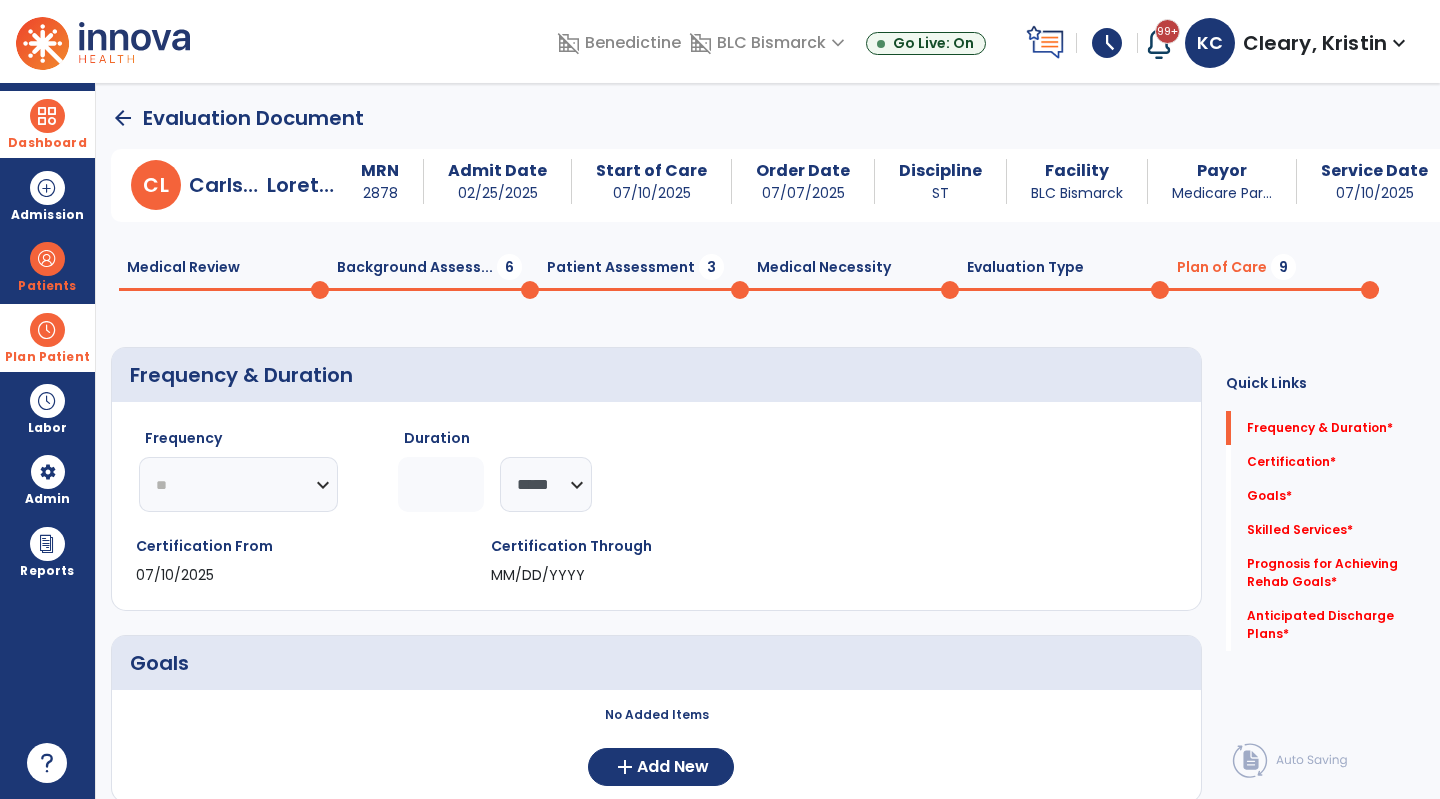 click on "********* ** ** ** ** ** ** **" 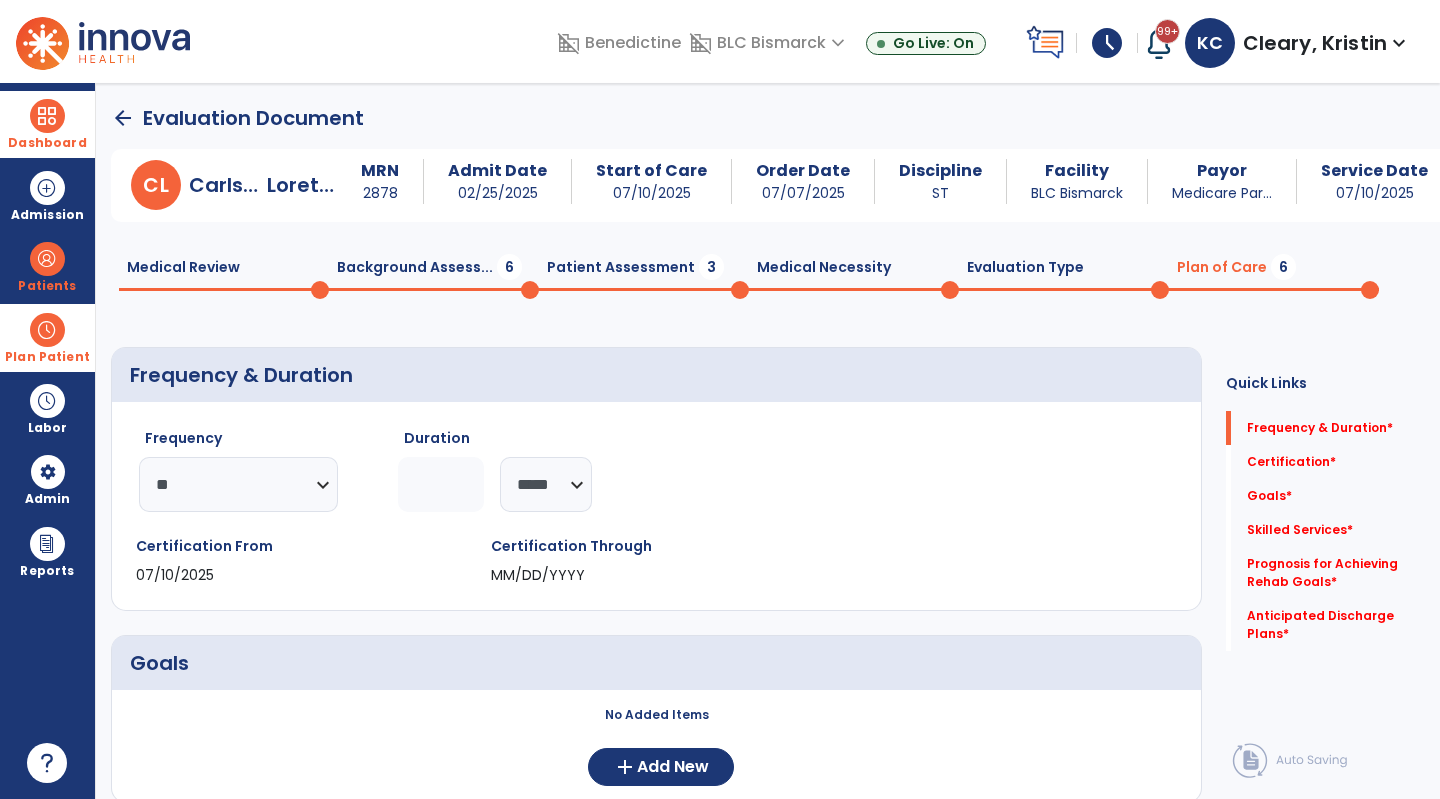click 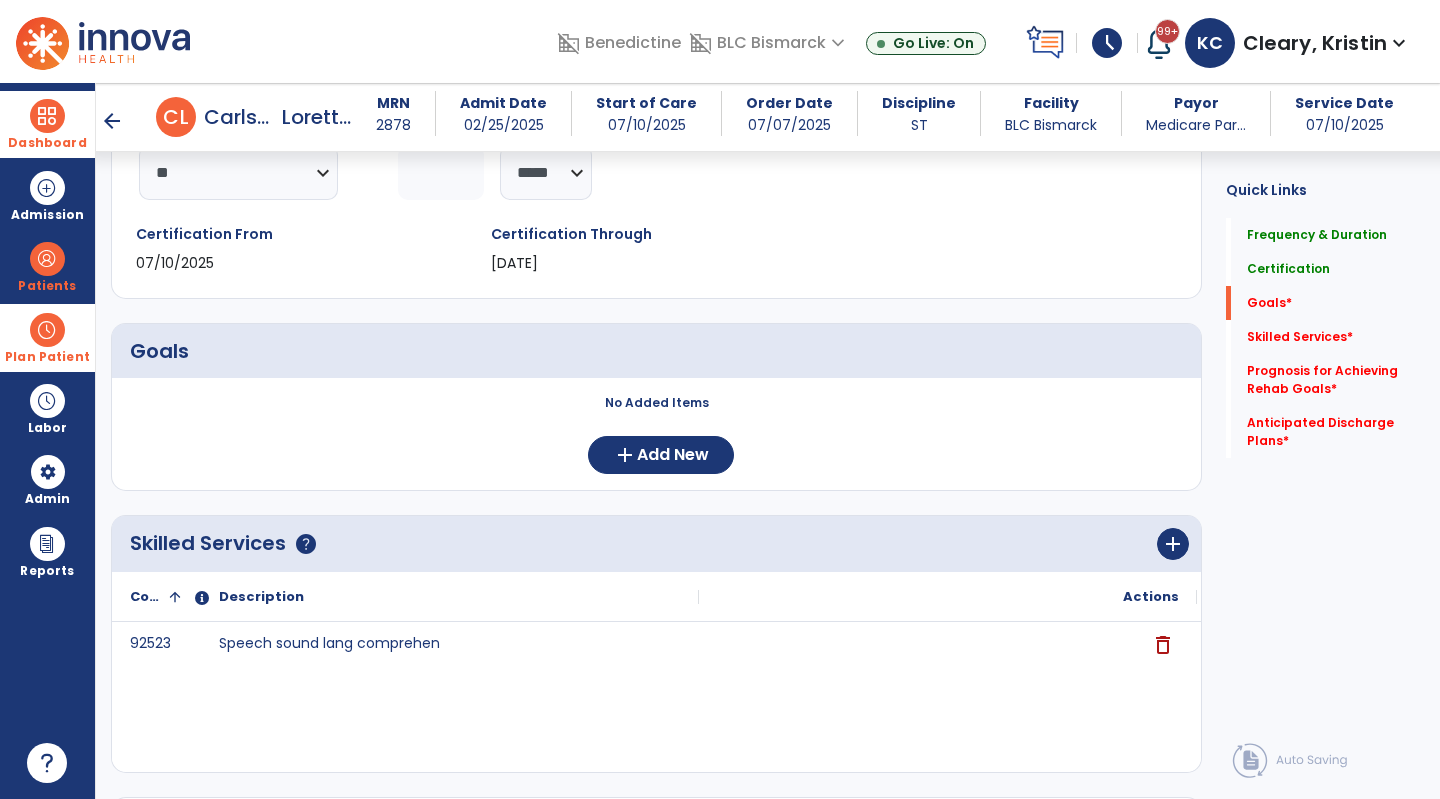 scroll, scrollTop: 342, scrollLeft: 0, axis: vertical 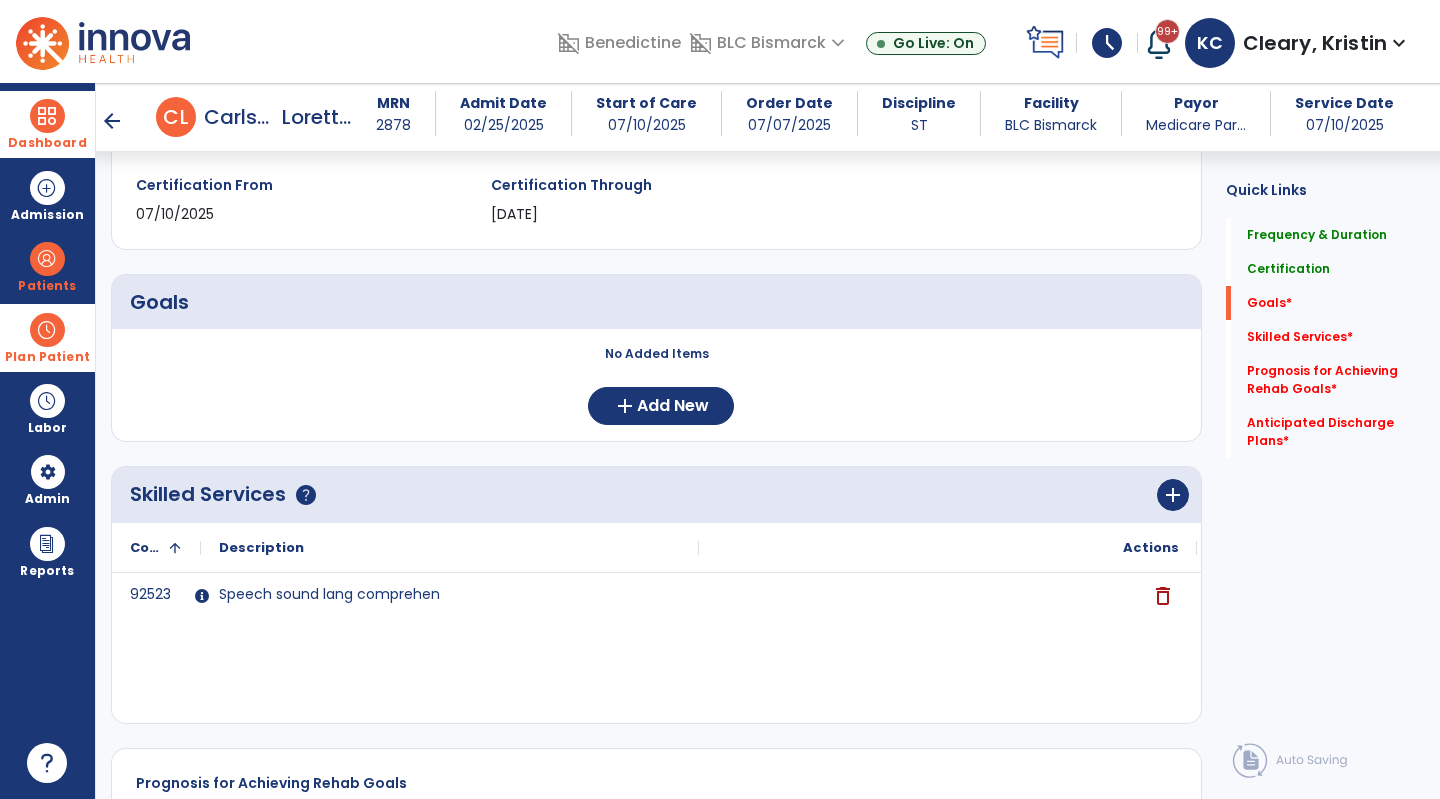 type on "**" 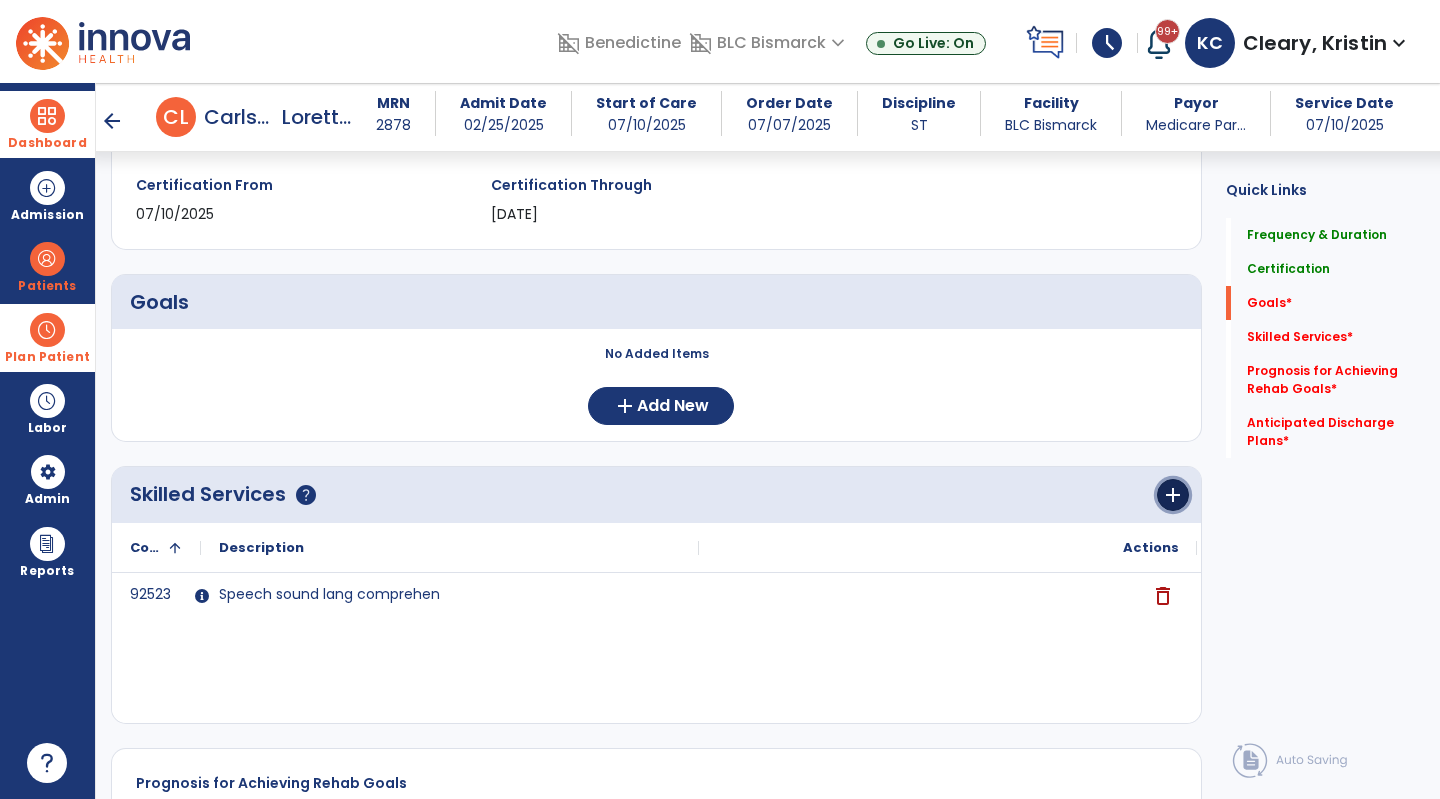 click on "add" 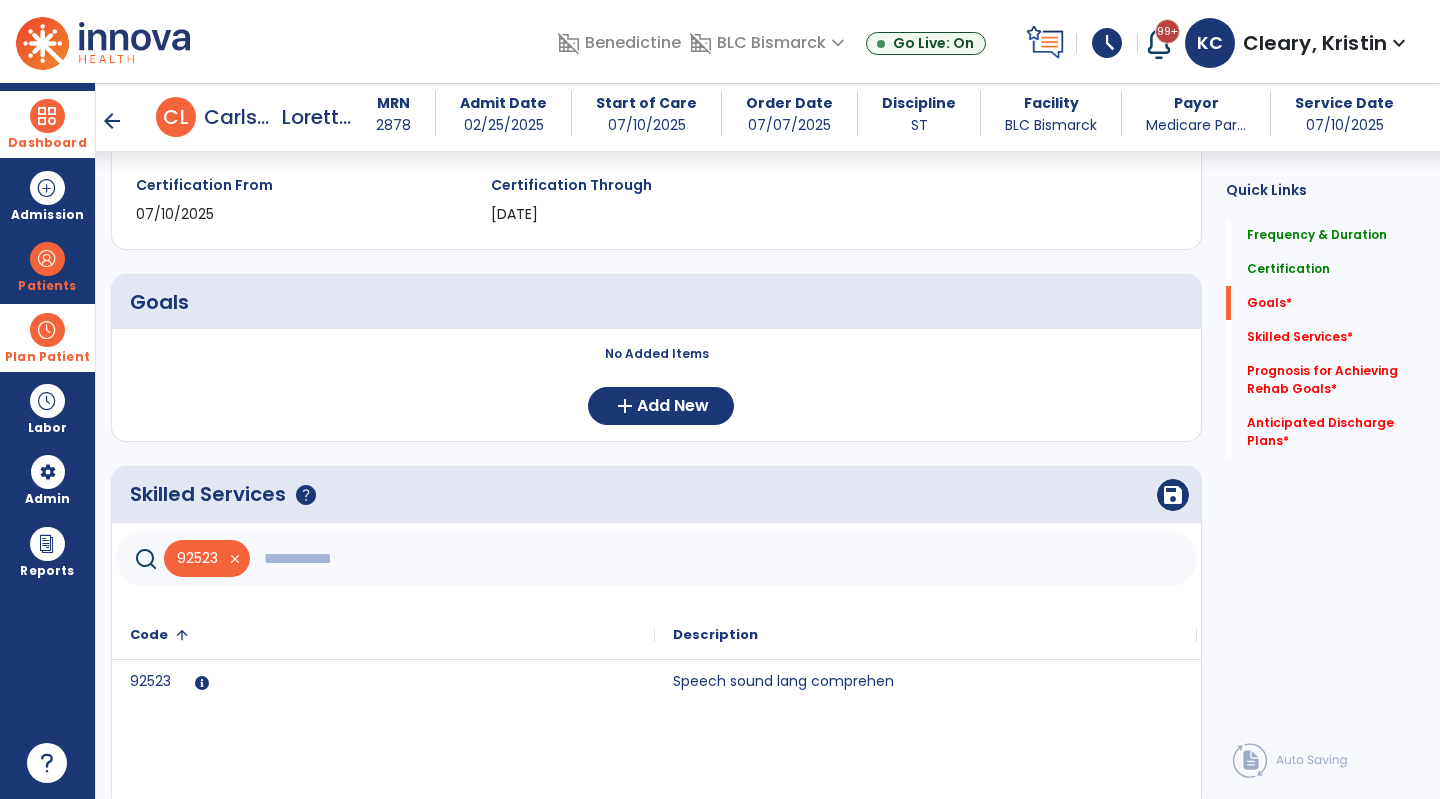 click 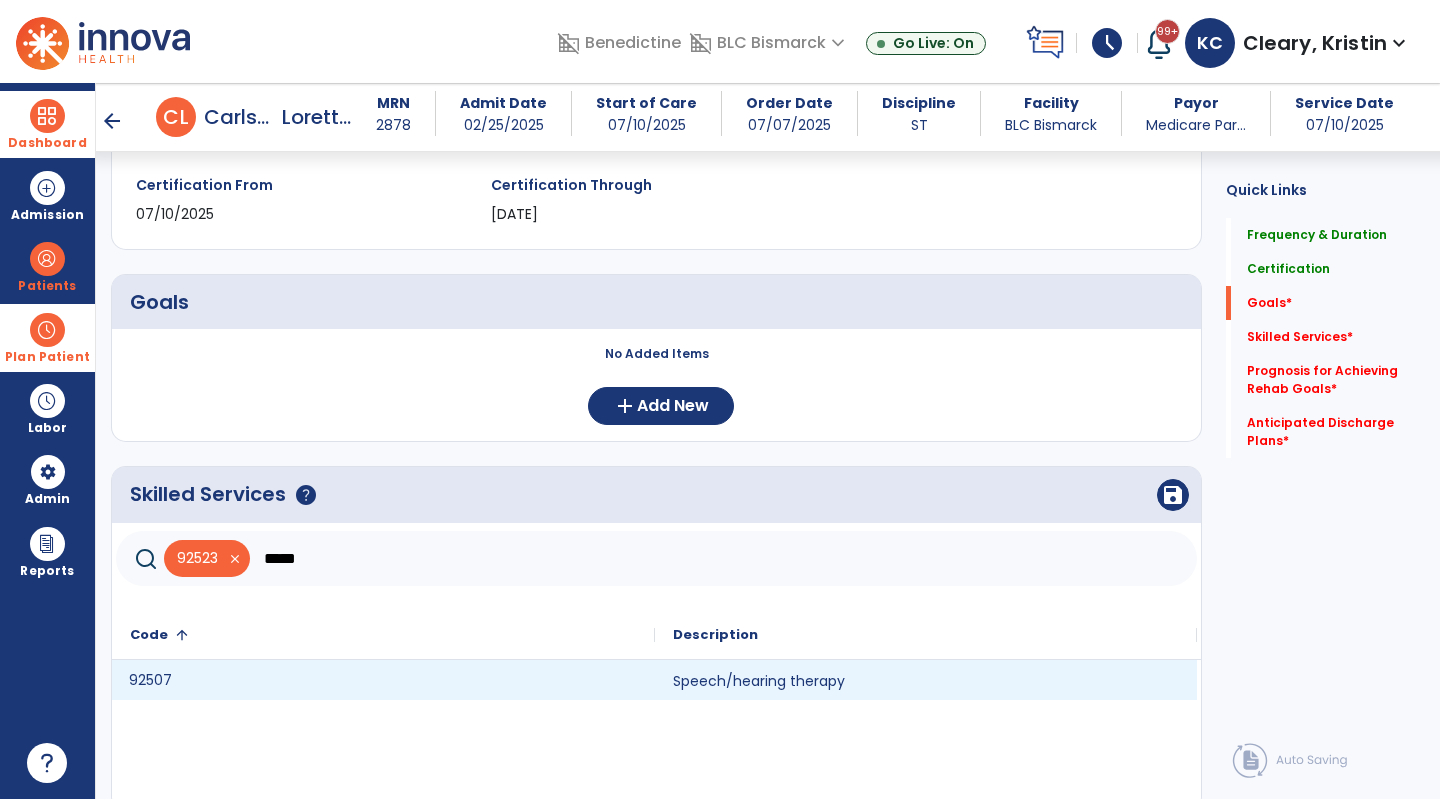 click on "92507" 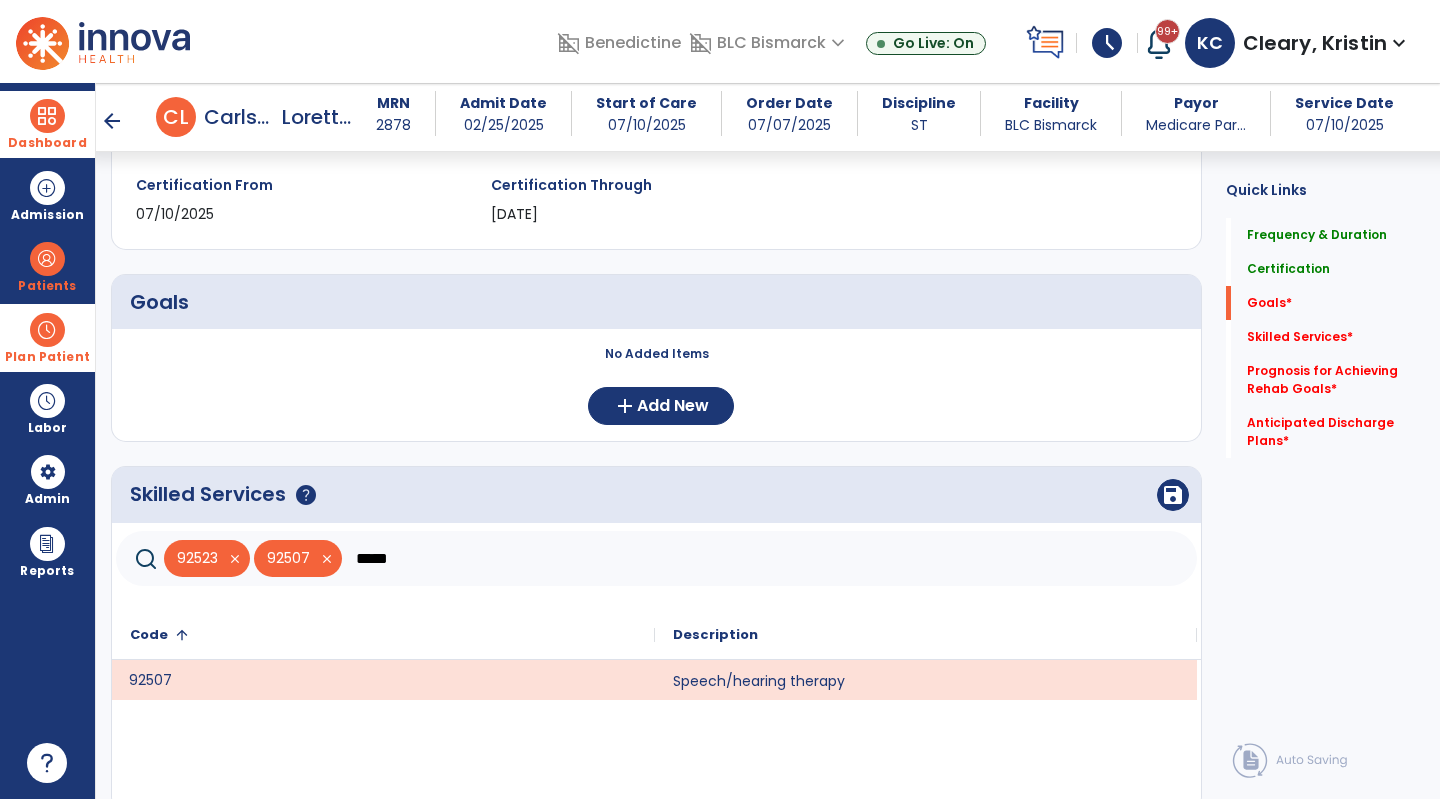 click on "*****" 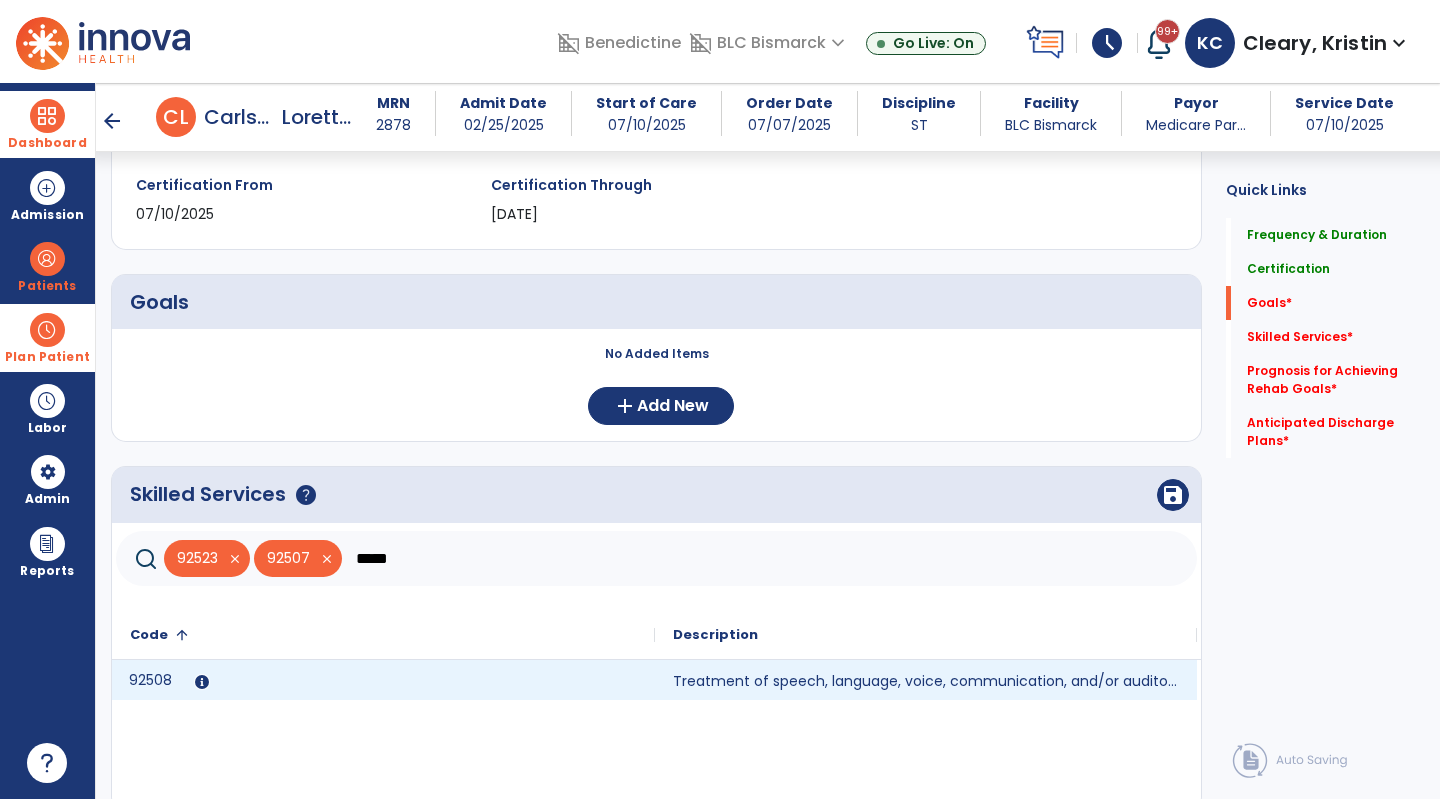type on "*****" 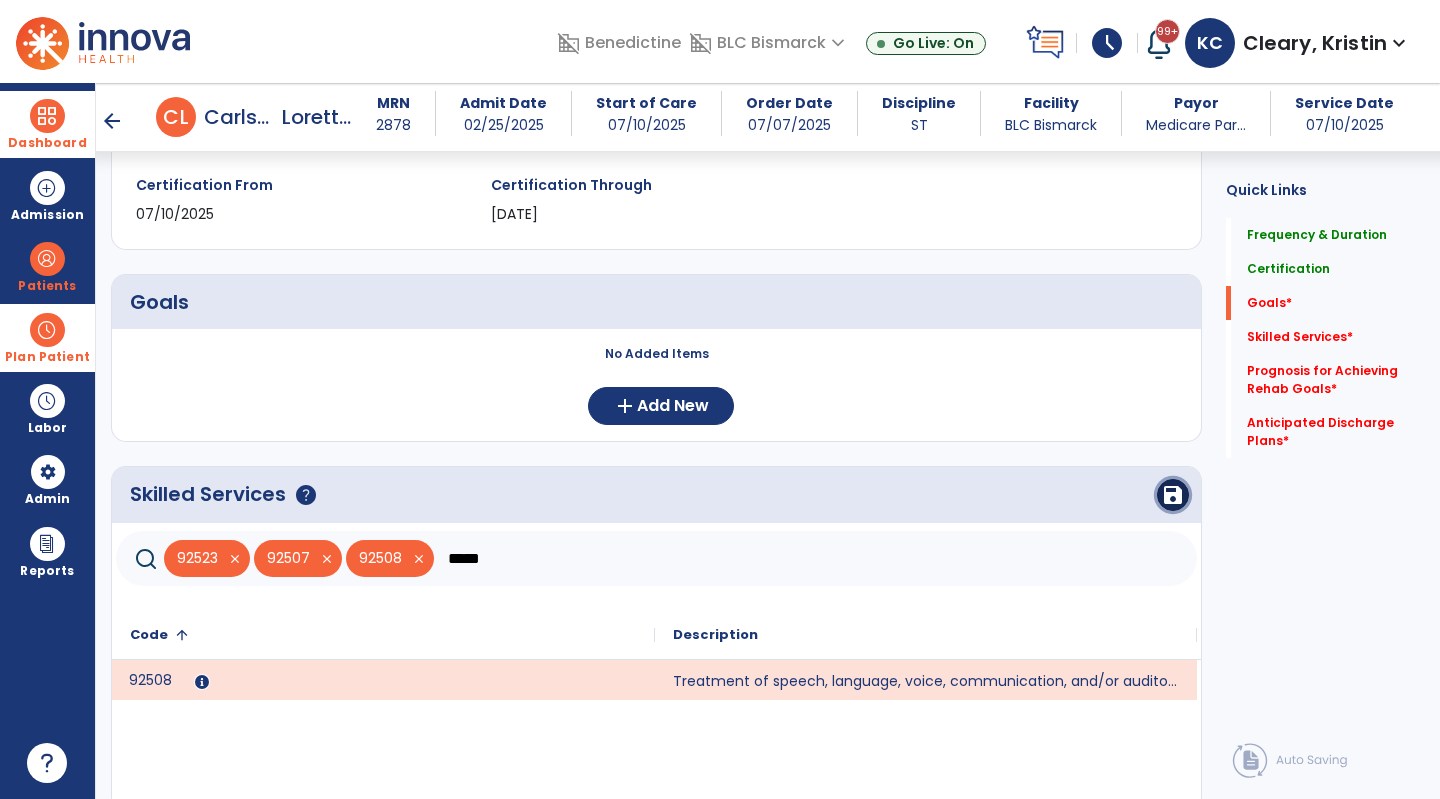 click on "save" 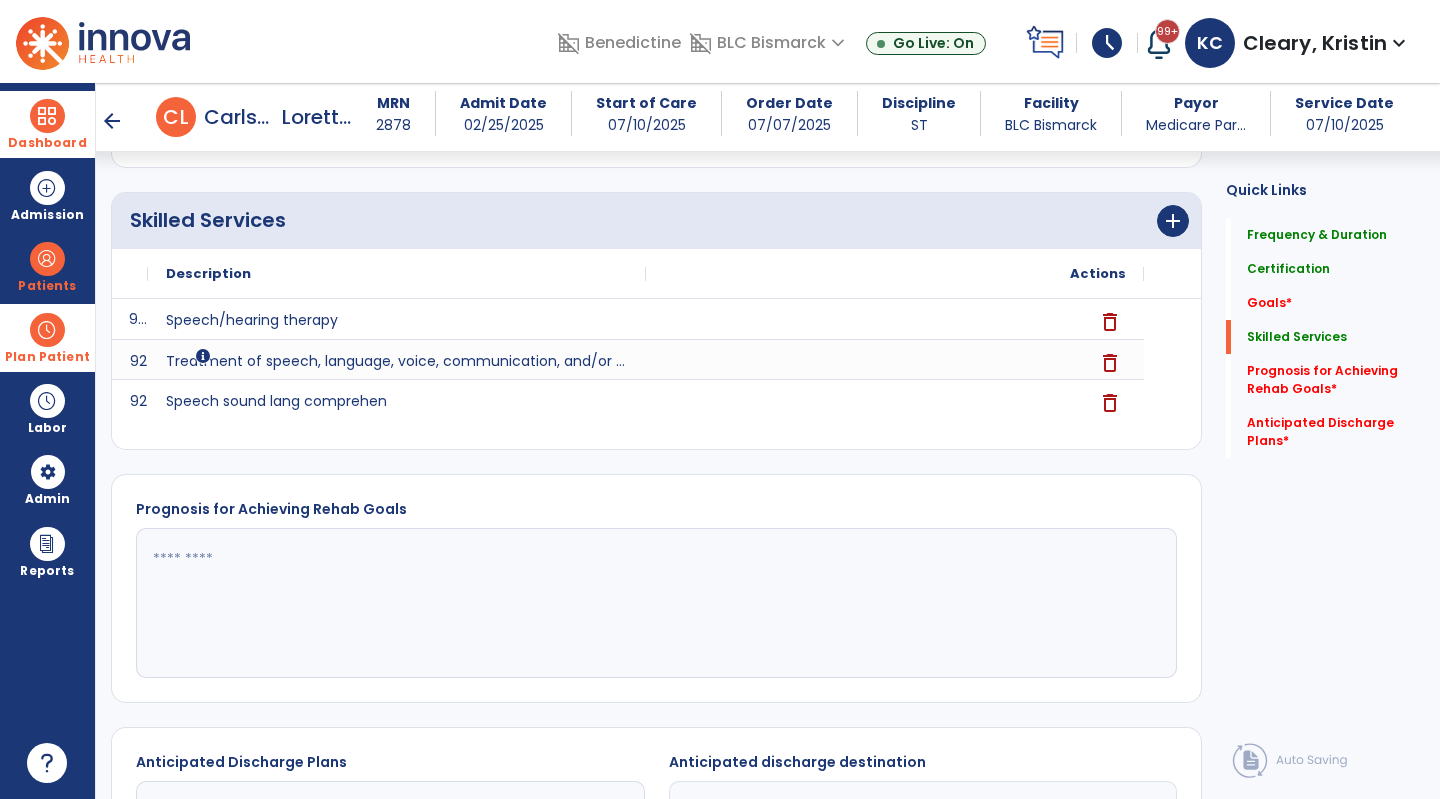 scroll, scrollTop: 624, scrollLeft: 0, axis: vertical 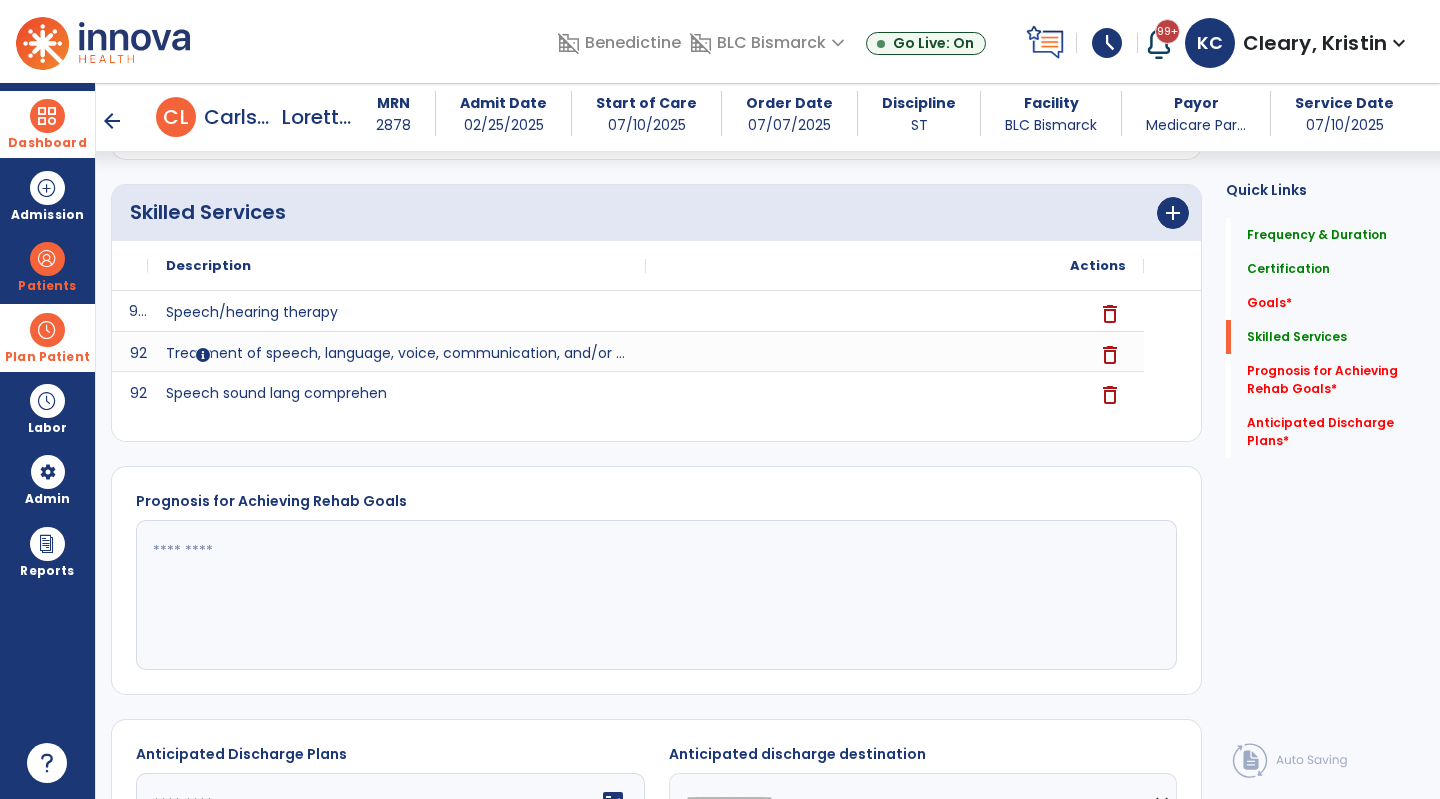 click 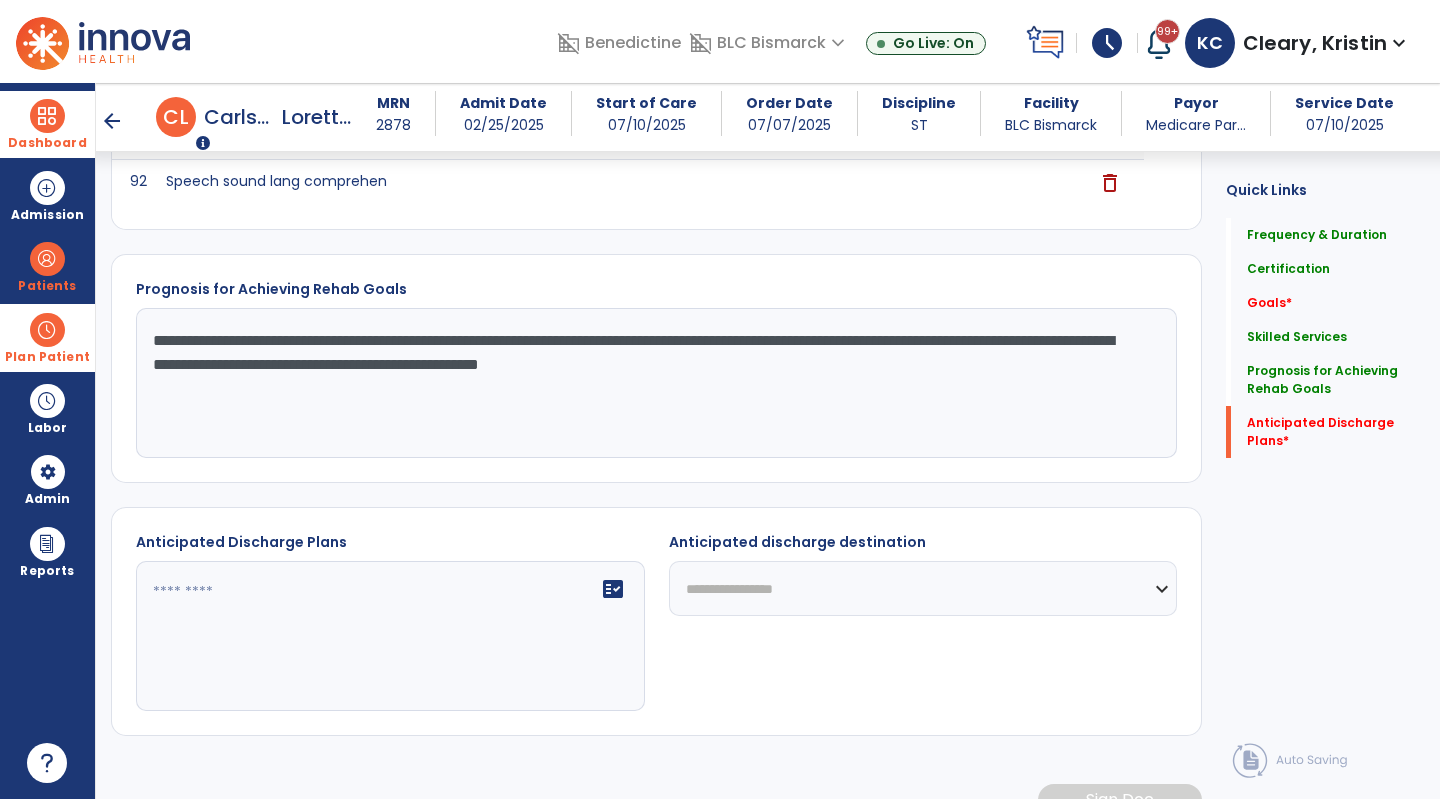 scroll, scrollTop: 871, scrollLeft: 0, axis: vertical 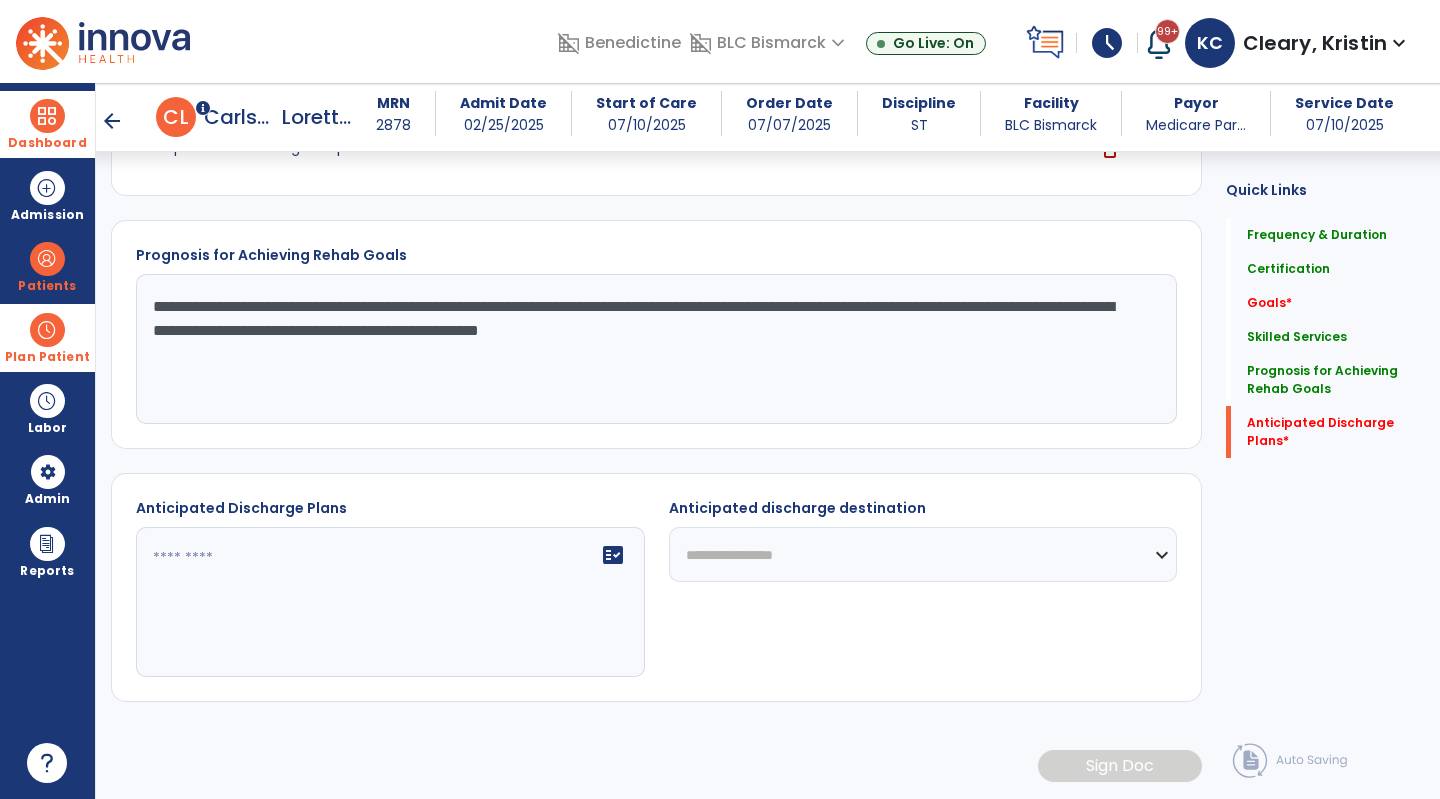 type on "**********" 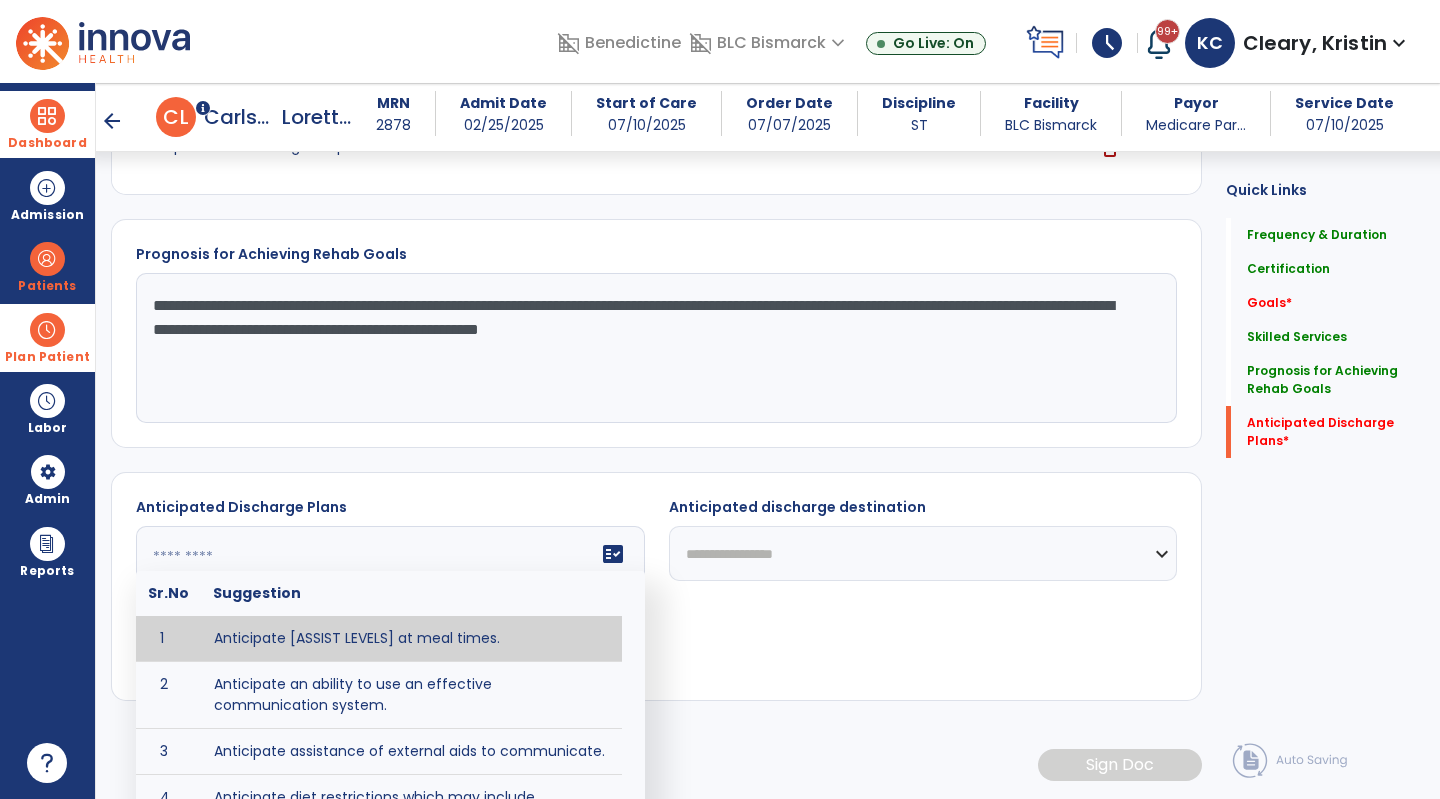click 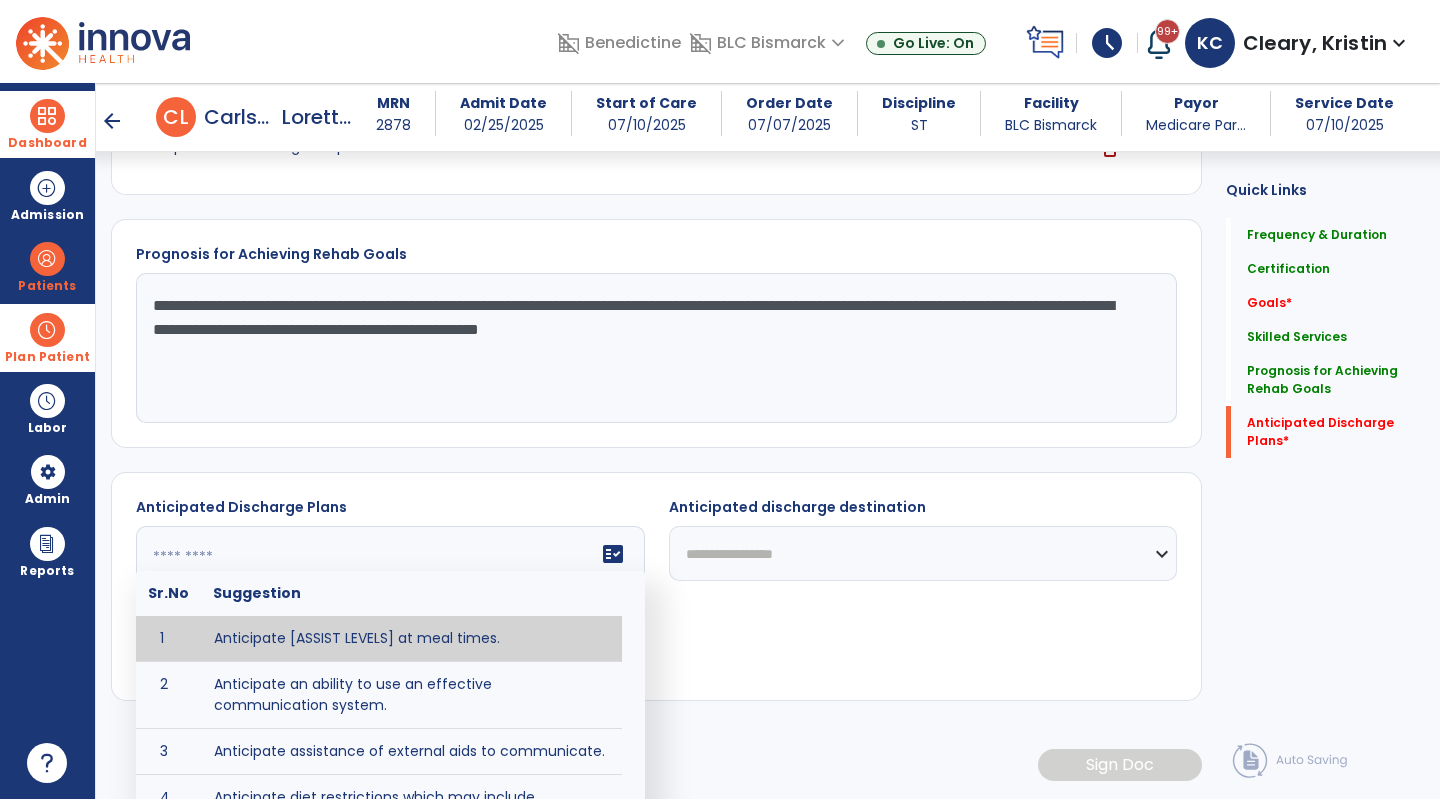 scroll, scrollTop: 922, scrollLeft: 0, axis: vertical 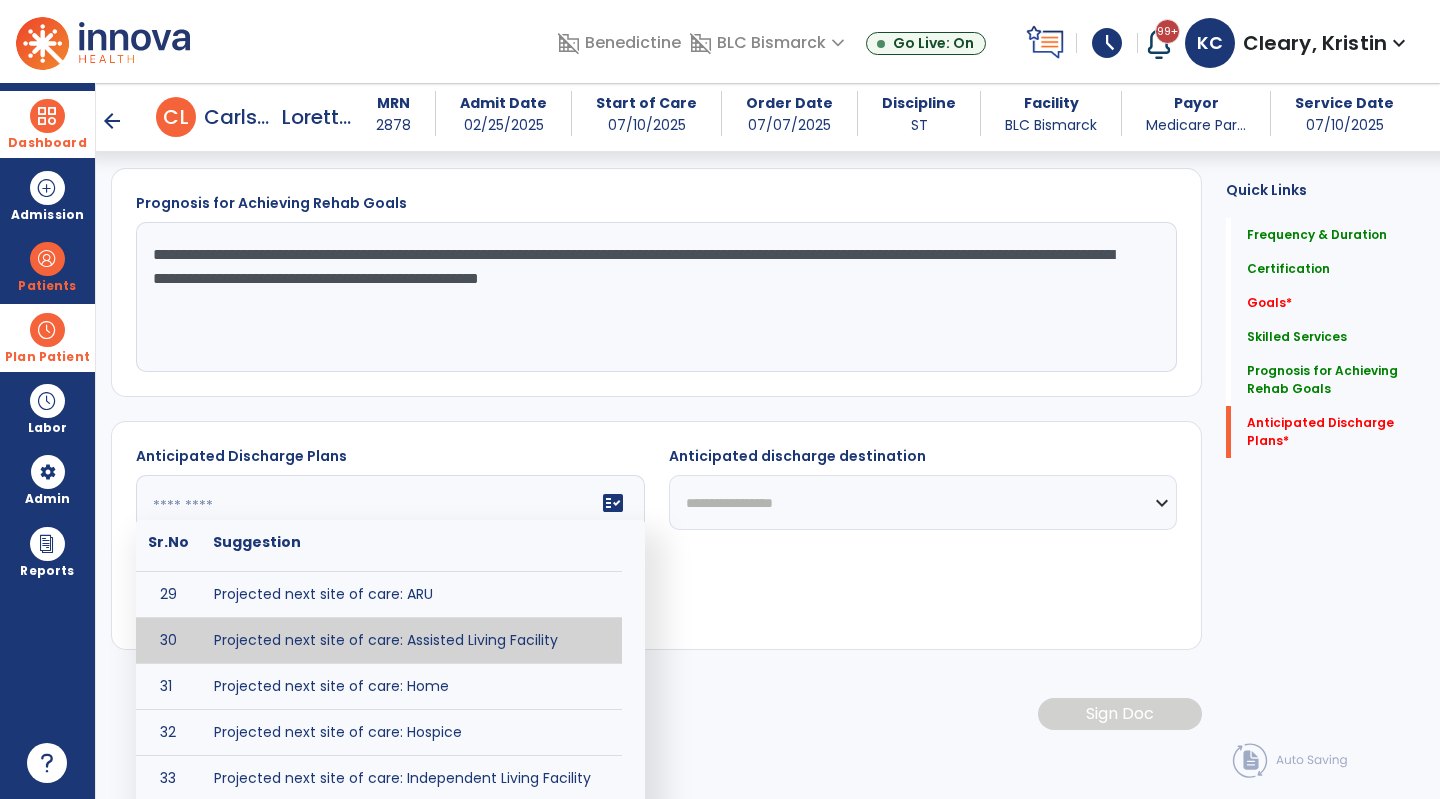 type on "**********" 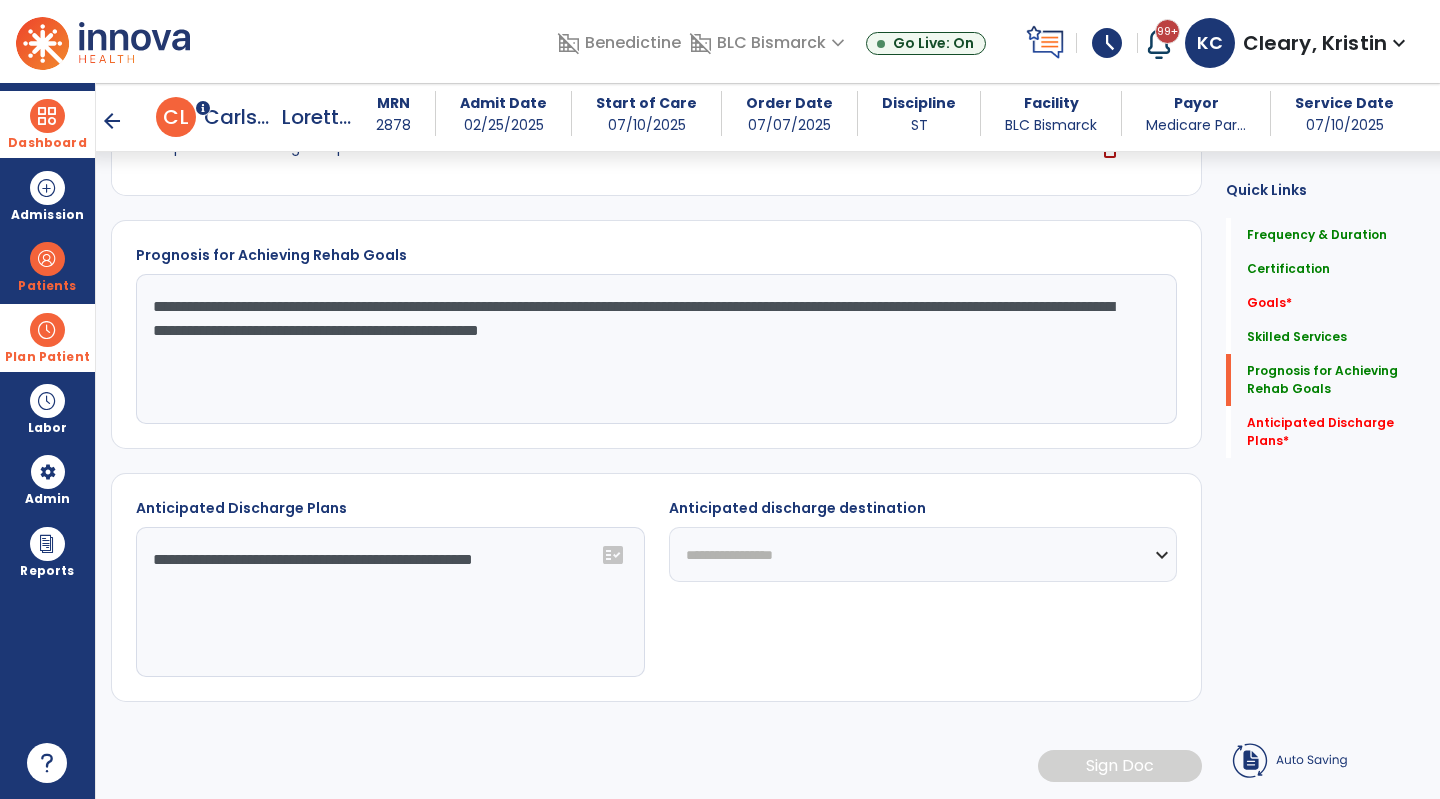 scroll, scrollTop: 871, scrollLeft: 0, axis: vertical 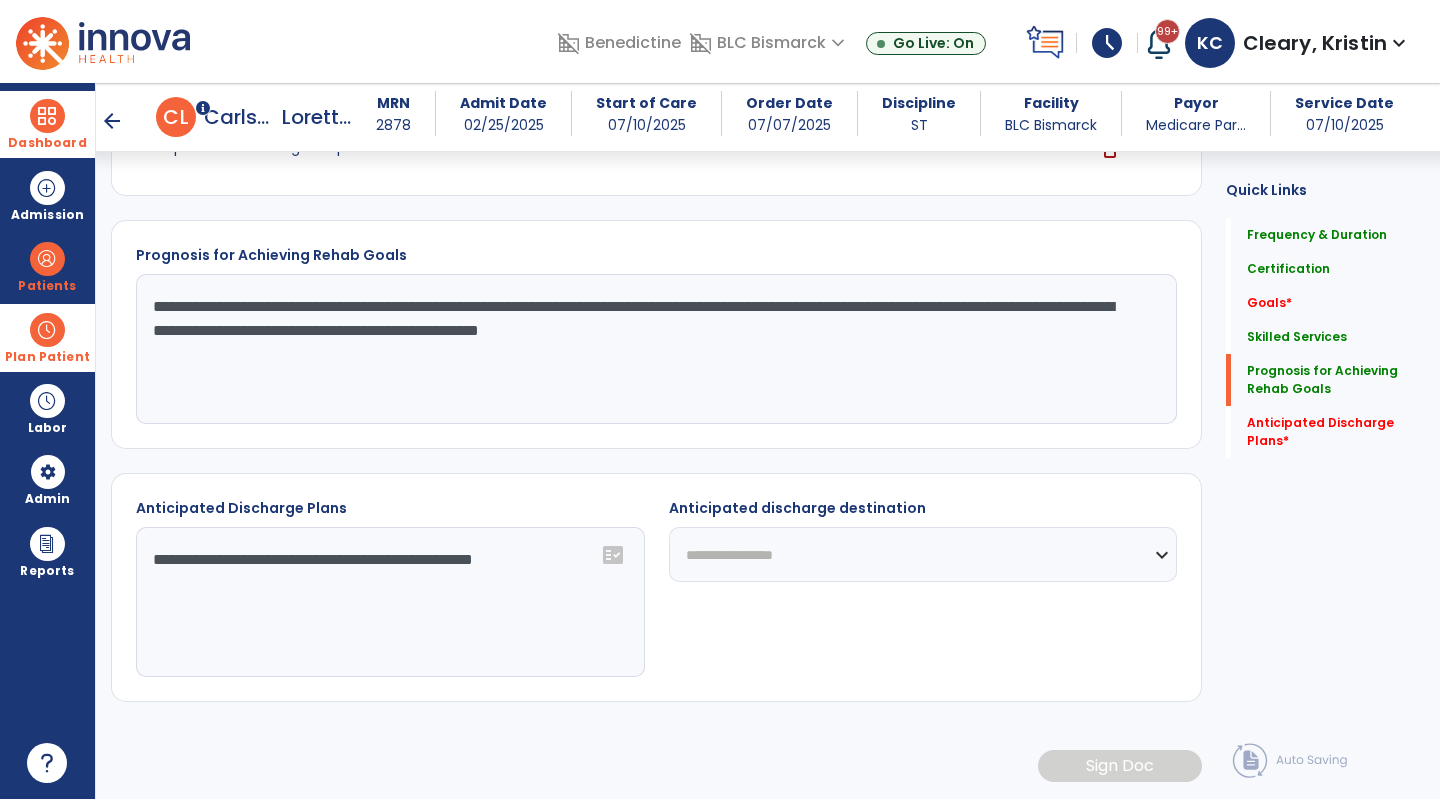 select on "**********" 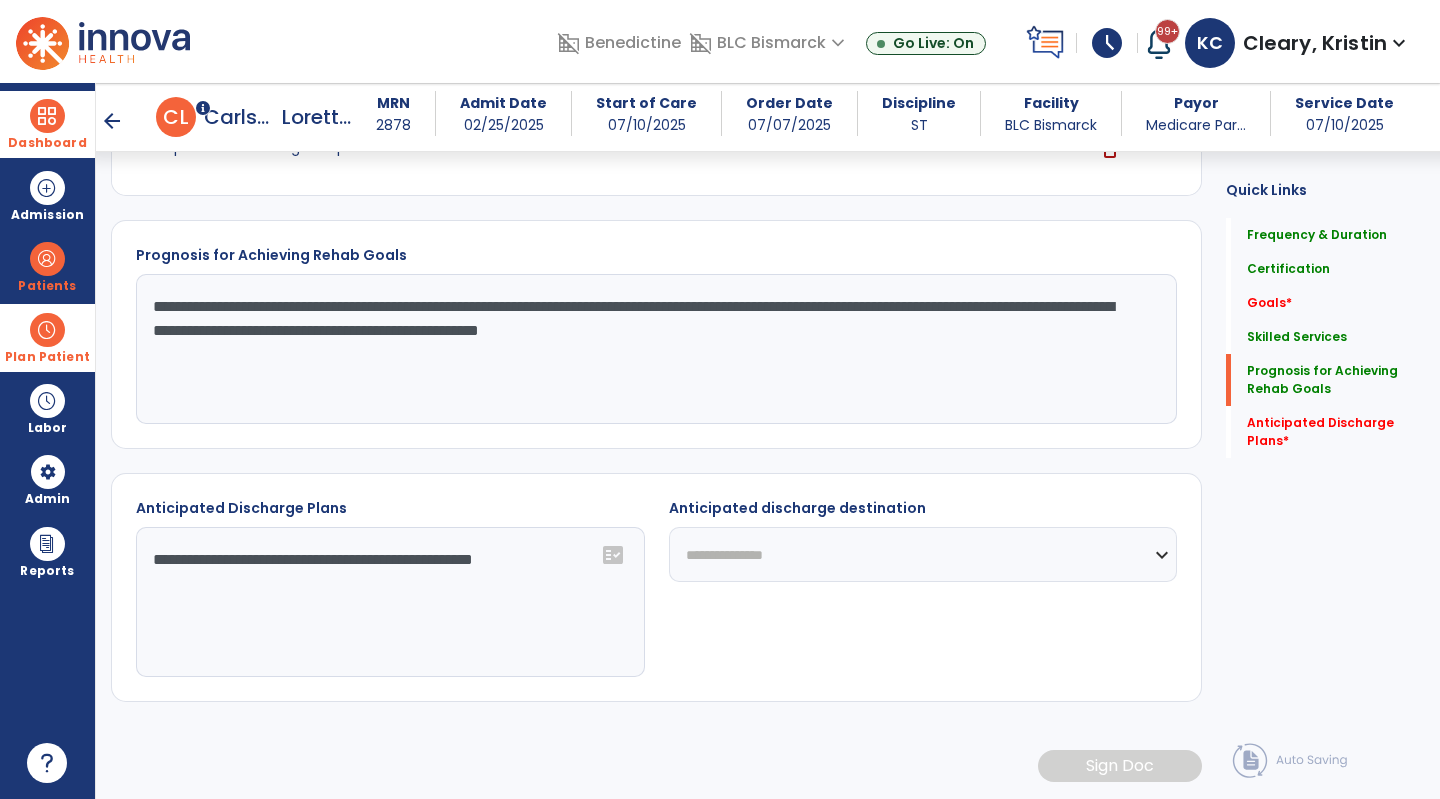 click on "**********" 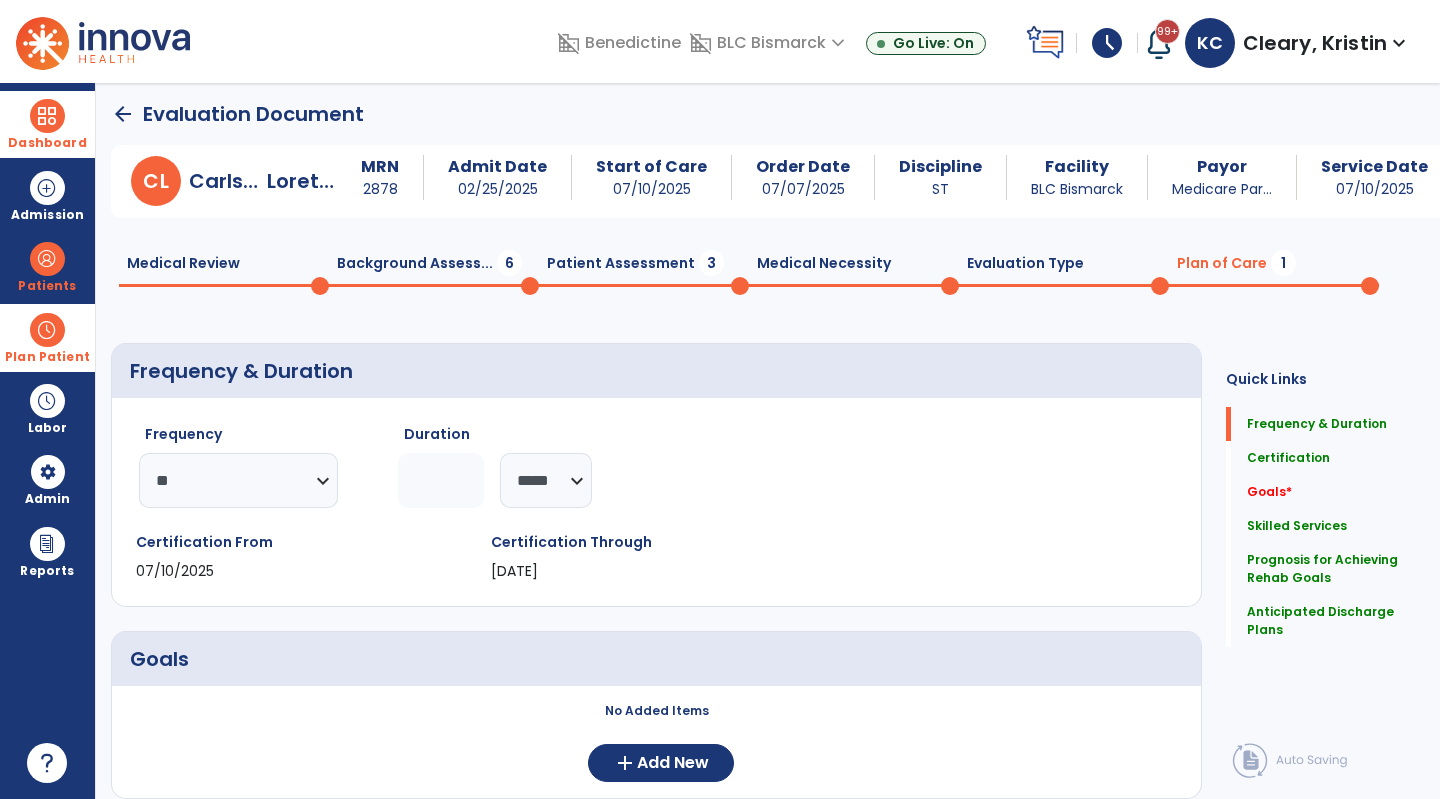 scroll, scrollTop: 0, scrollLeft: 0, axis: both 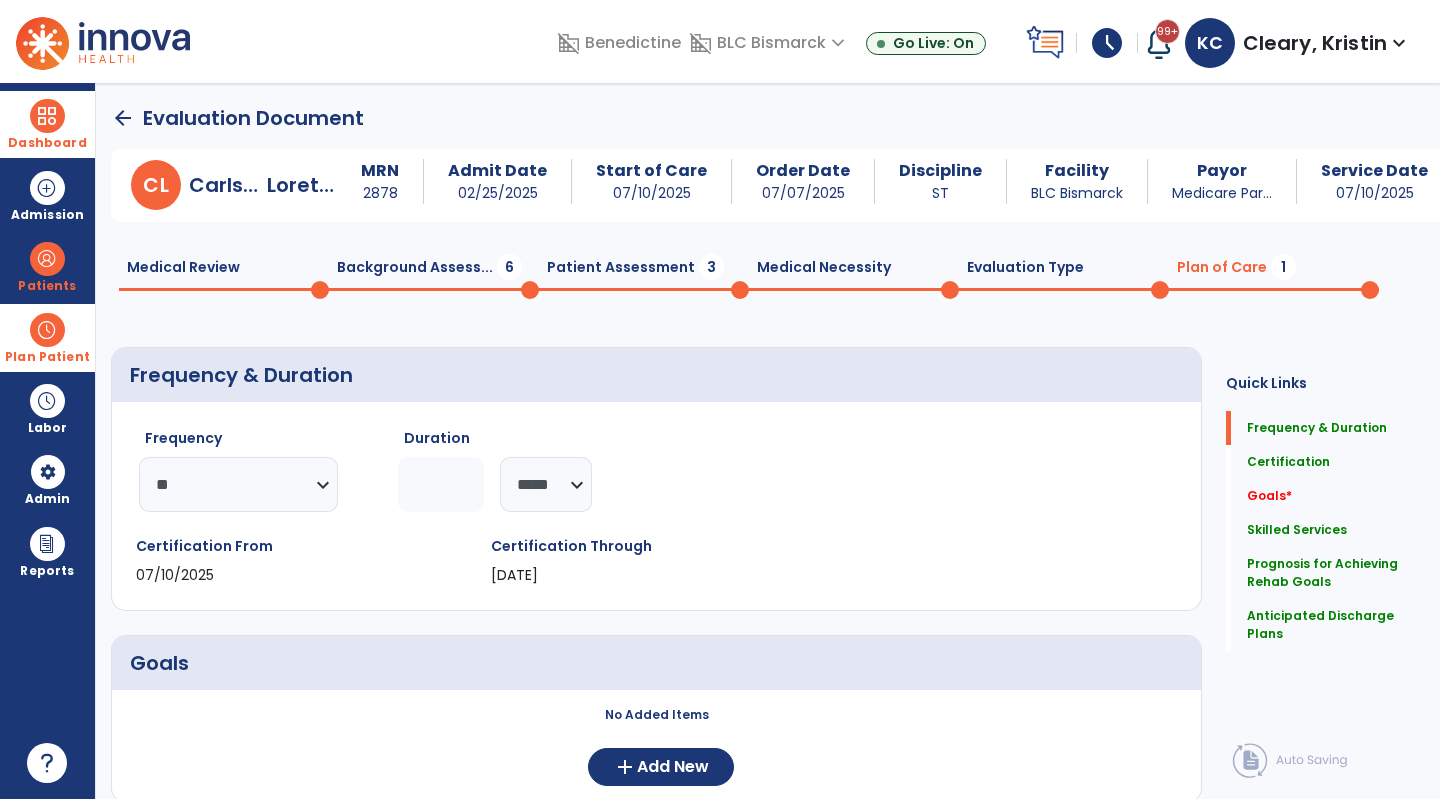 click on "Background Assess...  6" 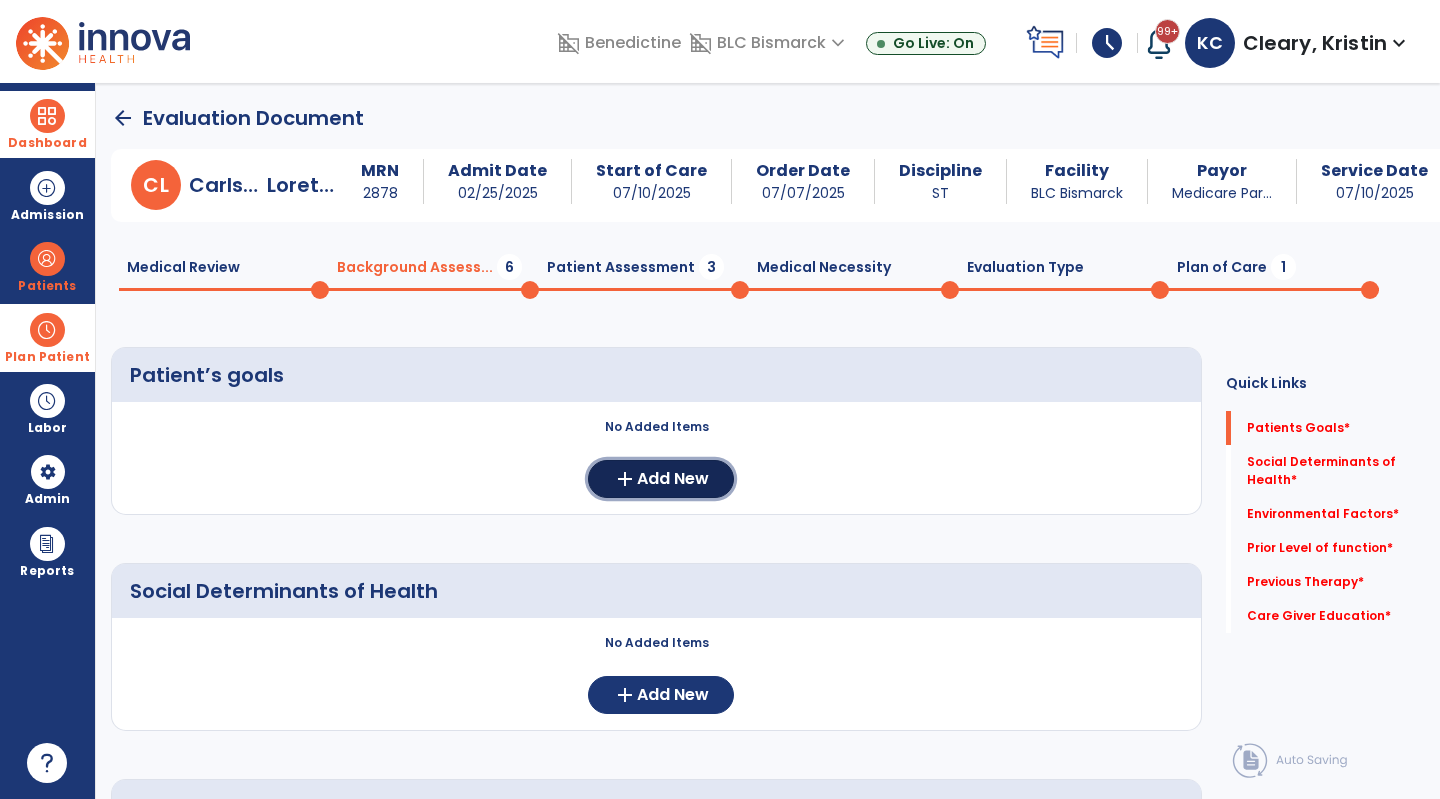 click on "Add New" 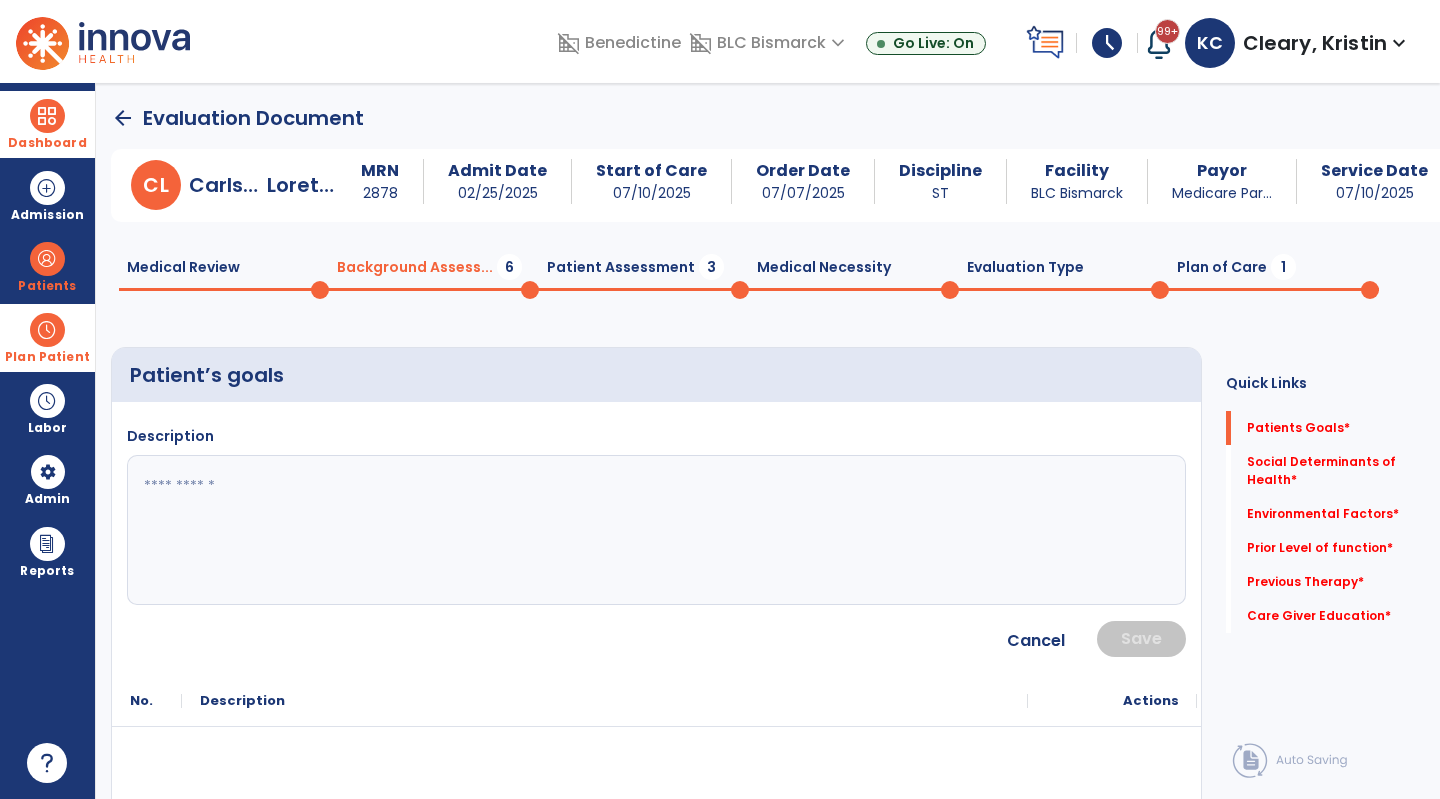 click 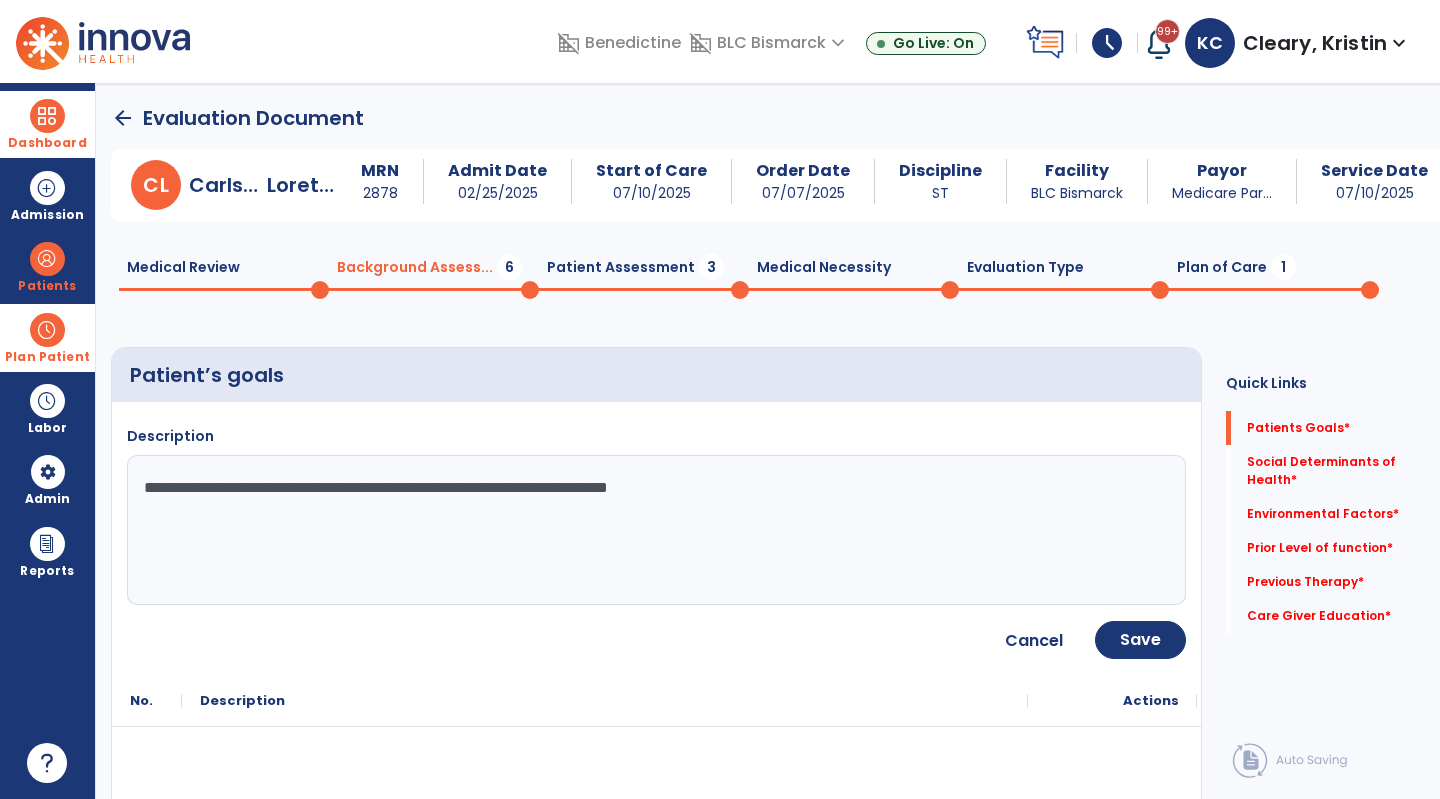 type on "**********" 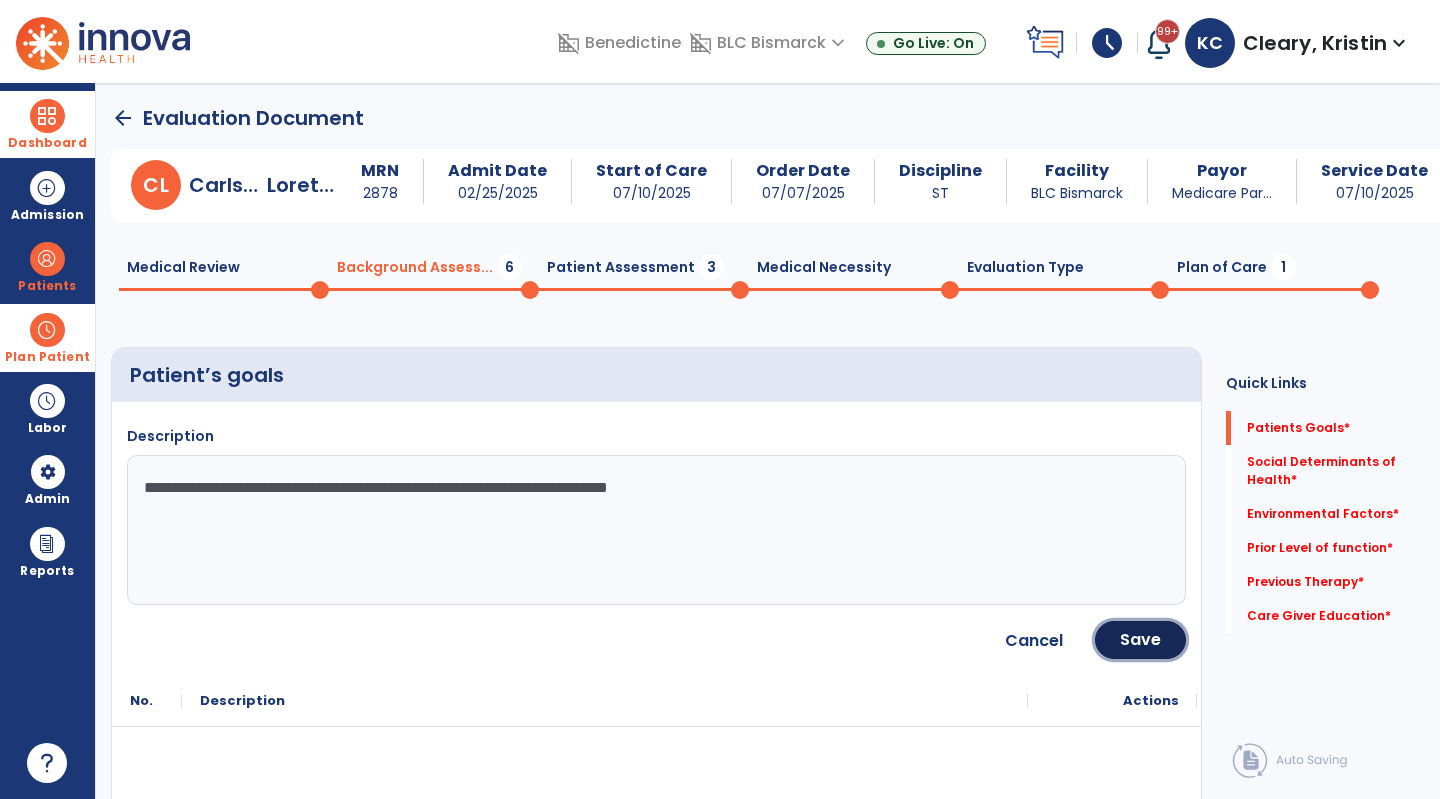 click on "Save" 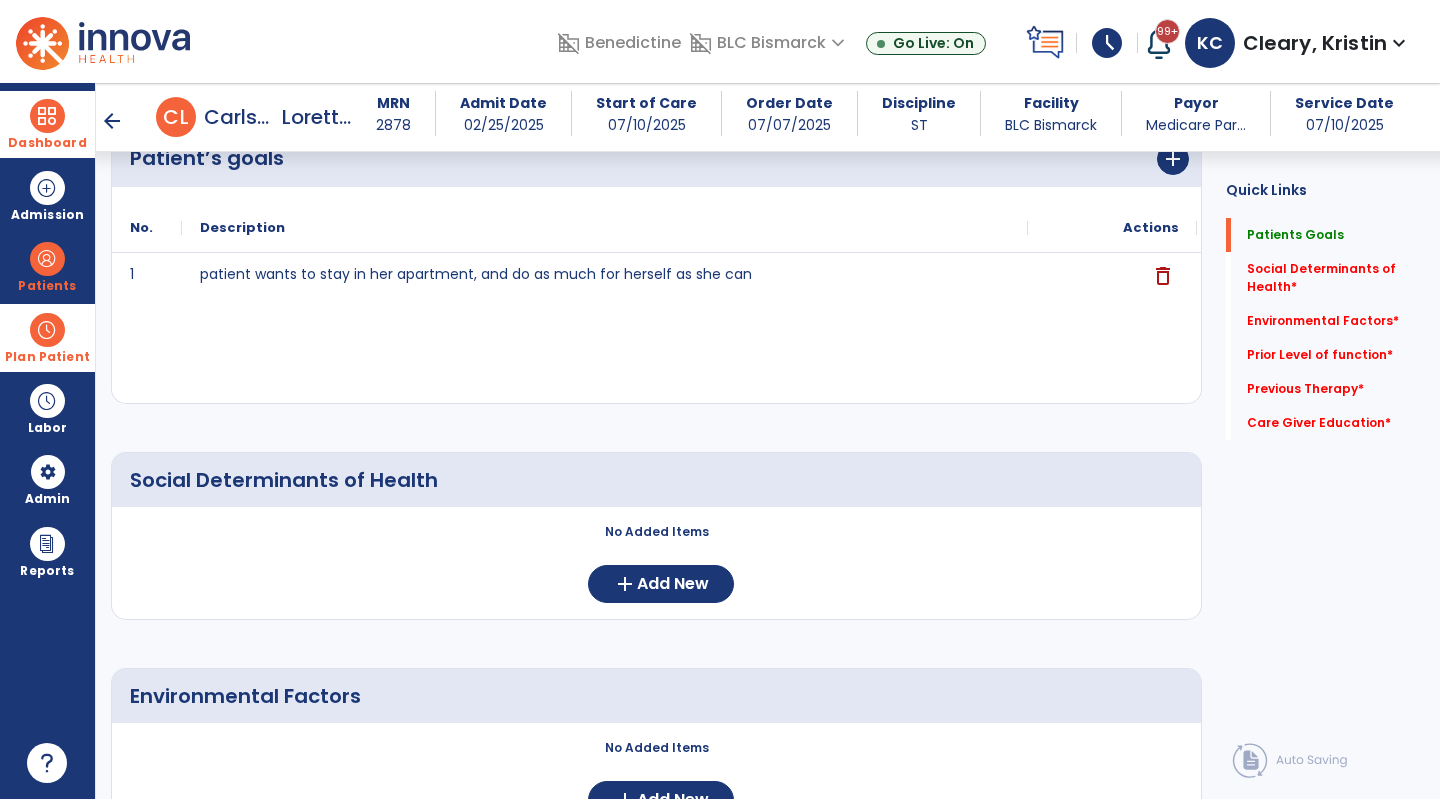 scroll, scrollTop: 204, scrollLeft: 0, axis: vertical 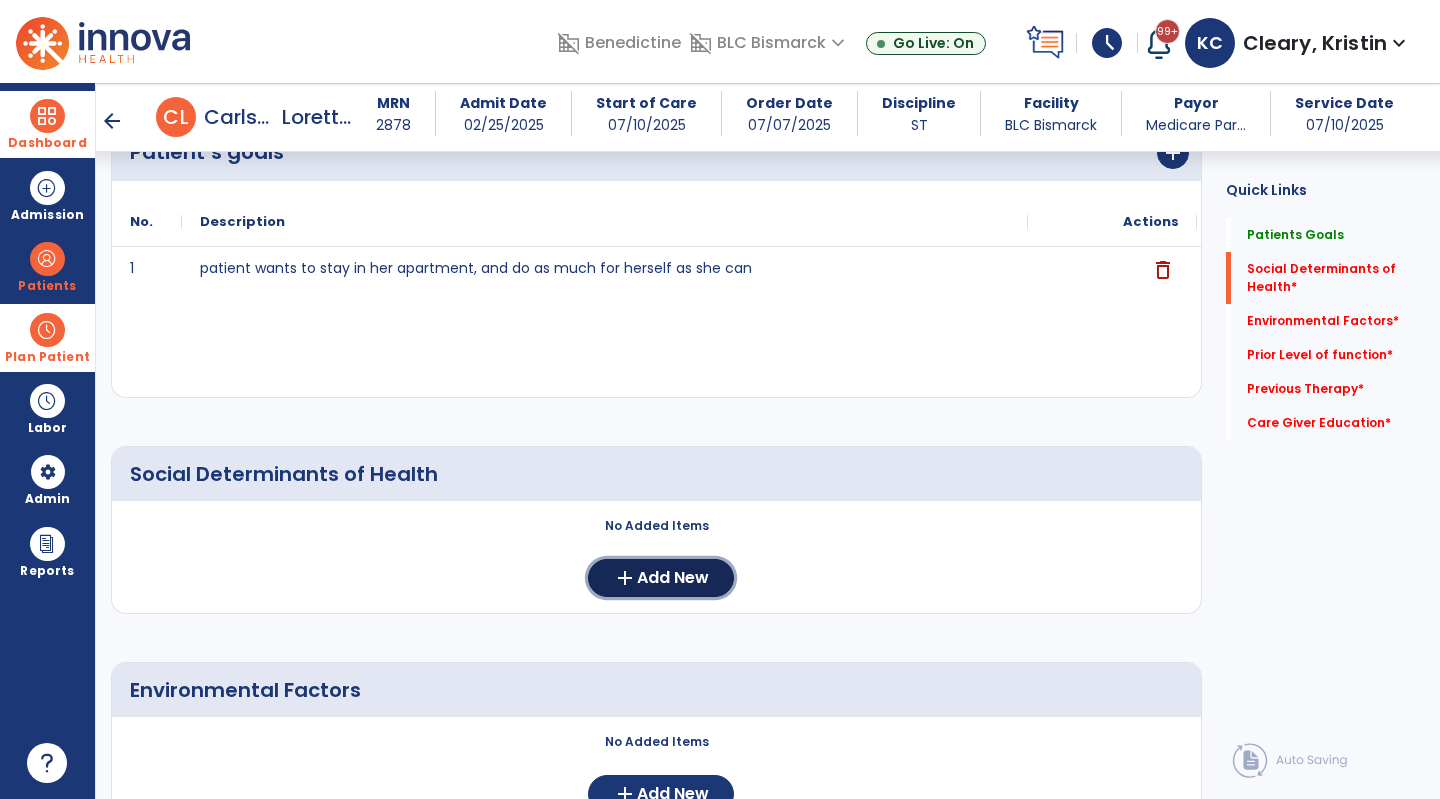 click on "Add New" 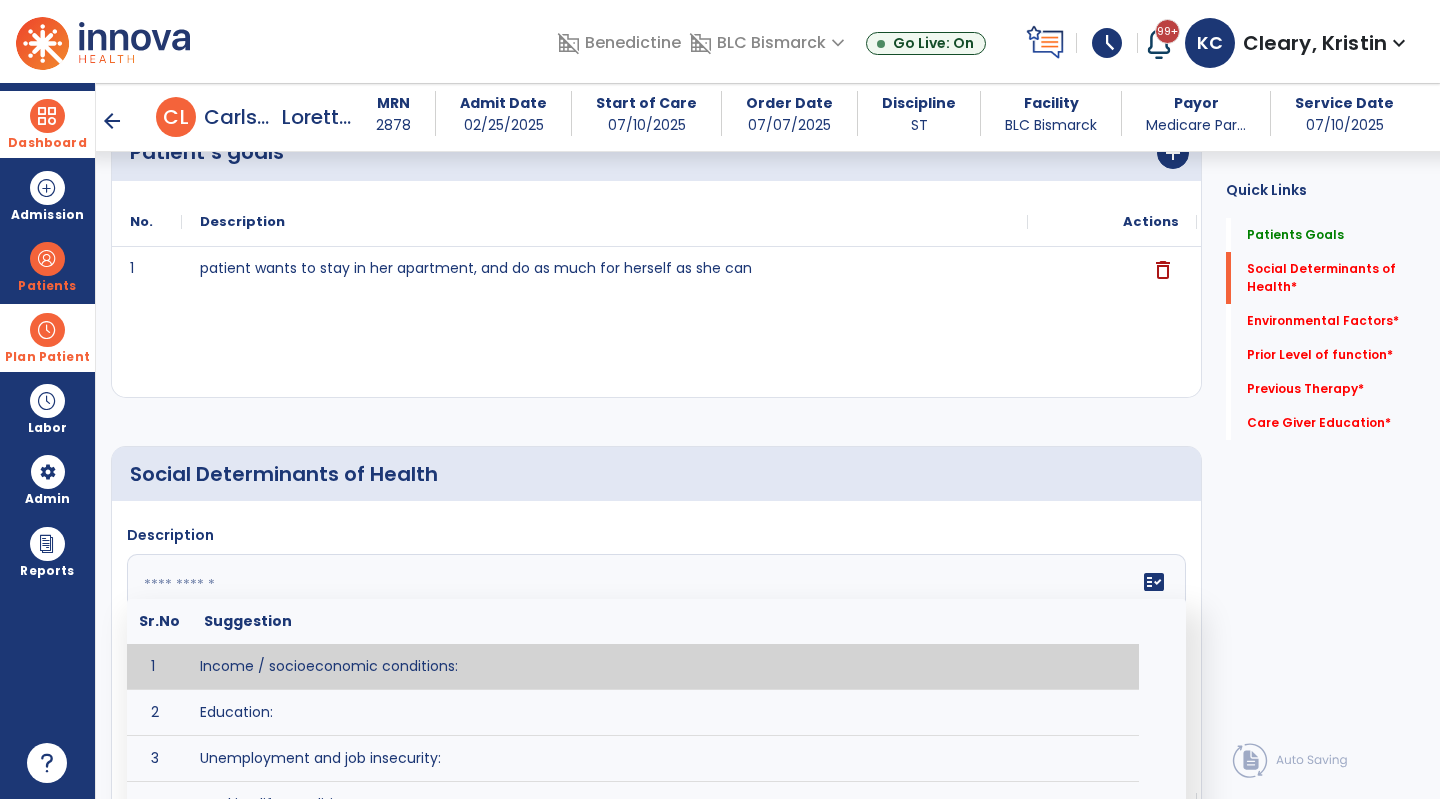 click 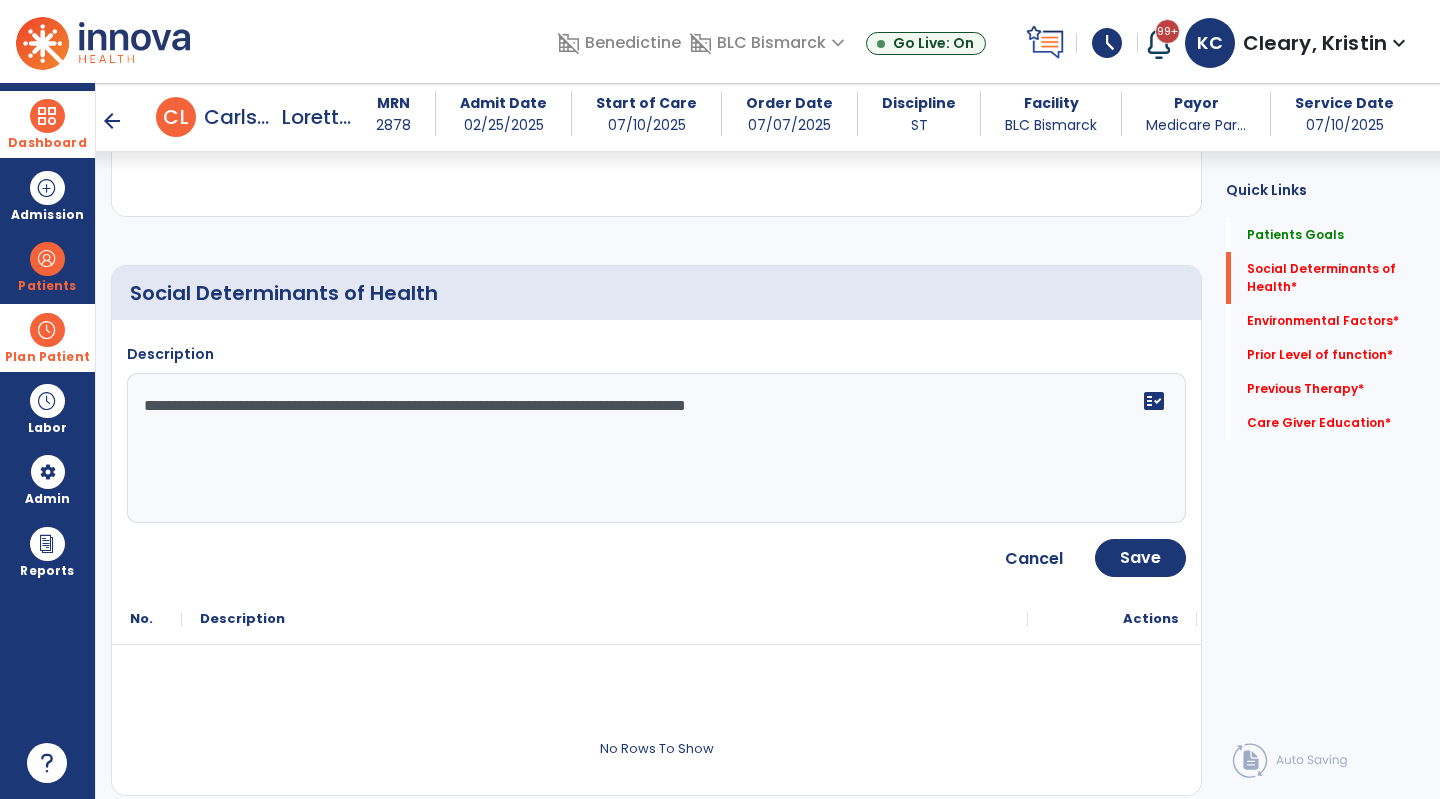 scroll, scrollTop: 387, scrollLeft: 0, axis: vertical 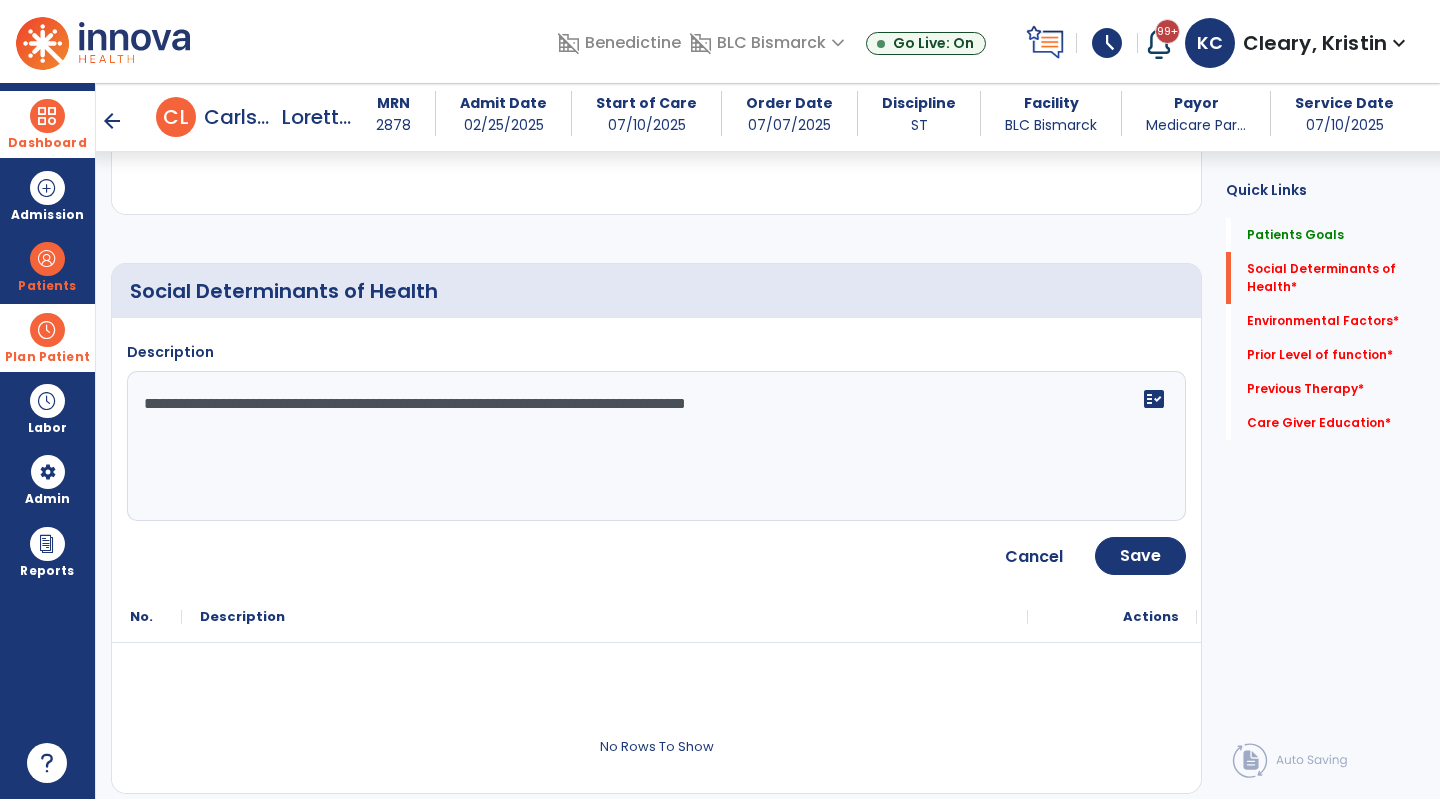 type on "**********" 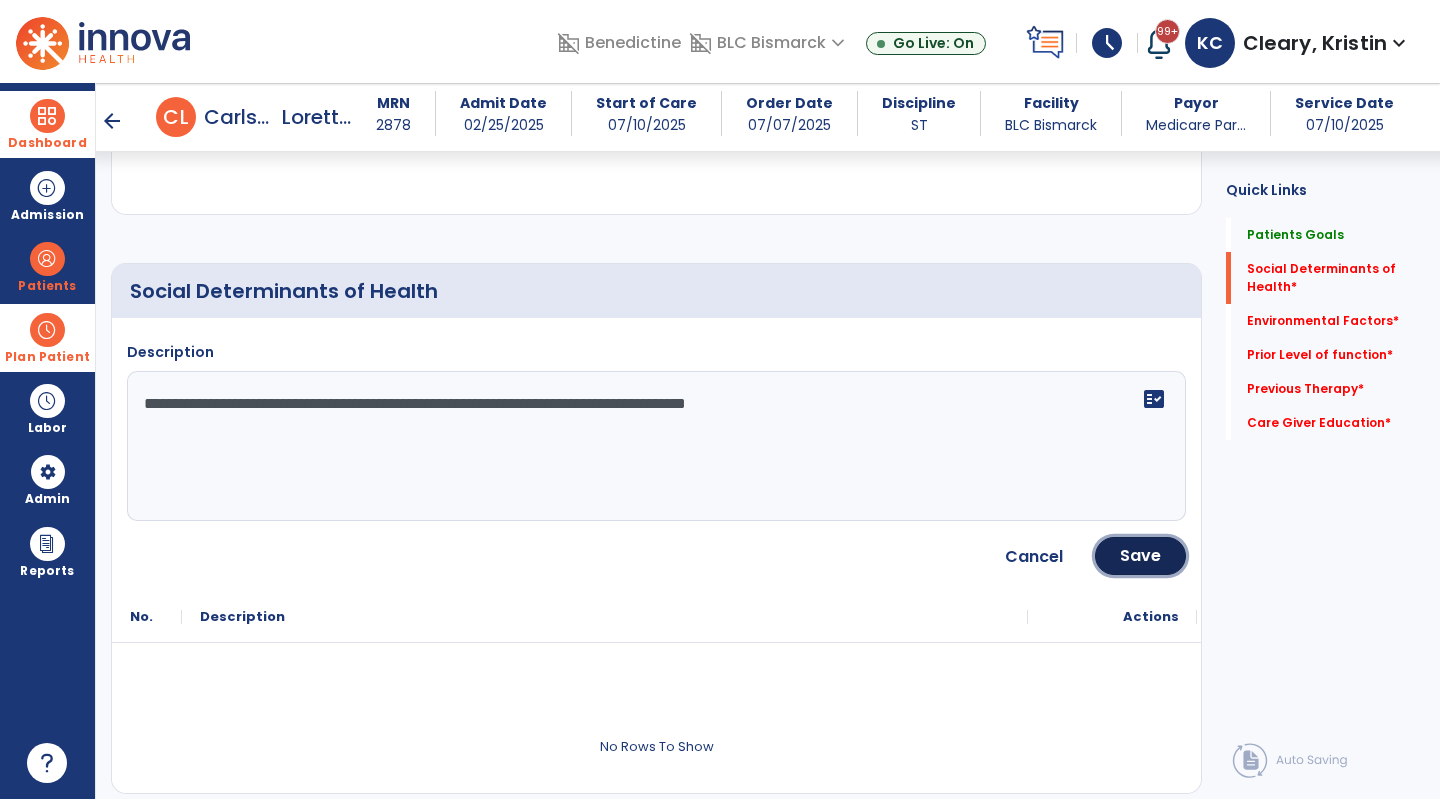 click on "Save" 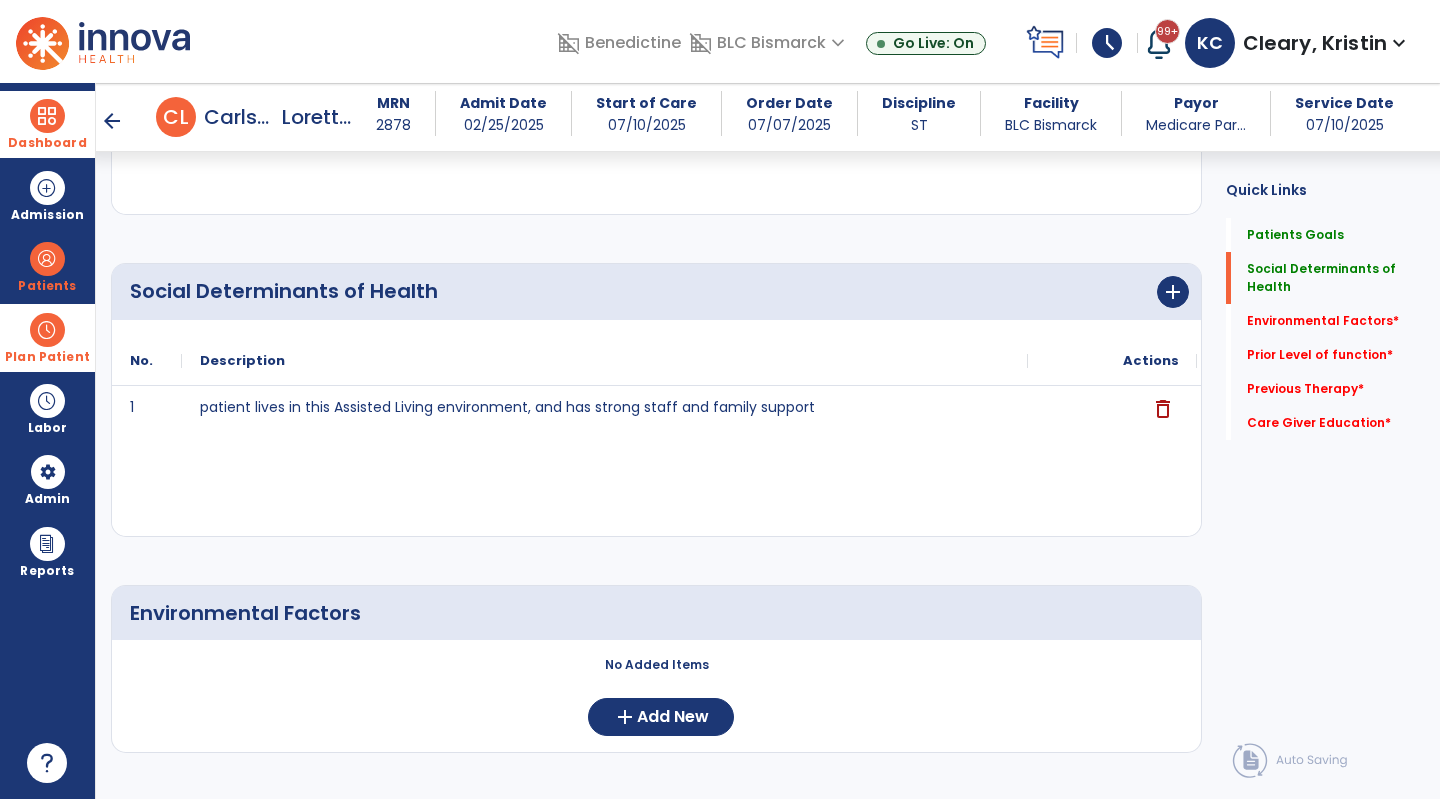 scroll, scrollTop: 555, scrollLeft: 0, axis: vertical 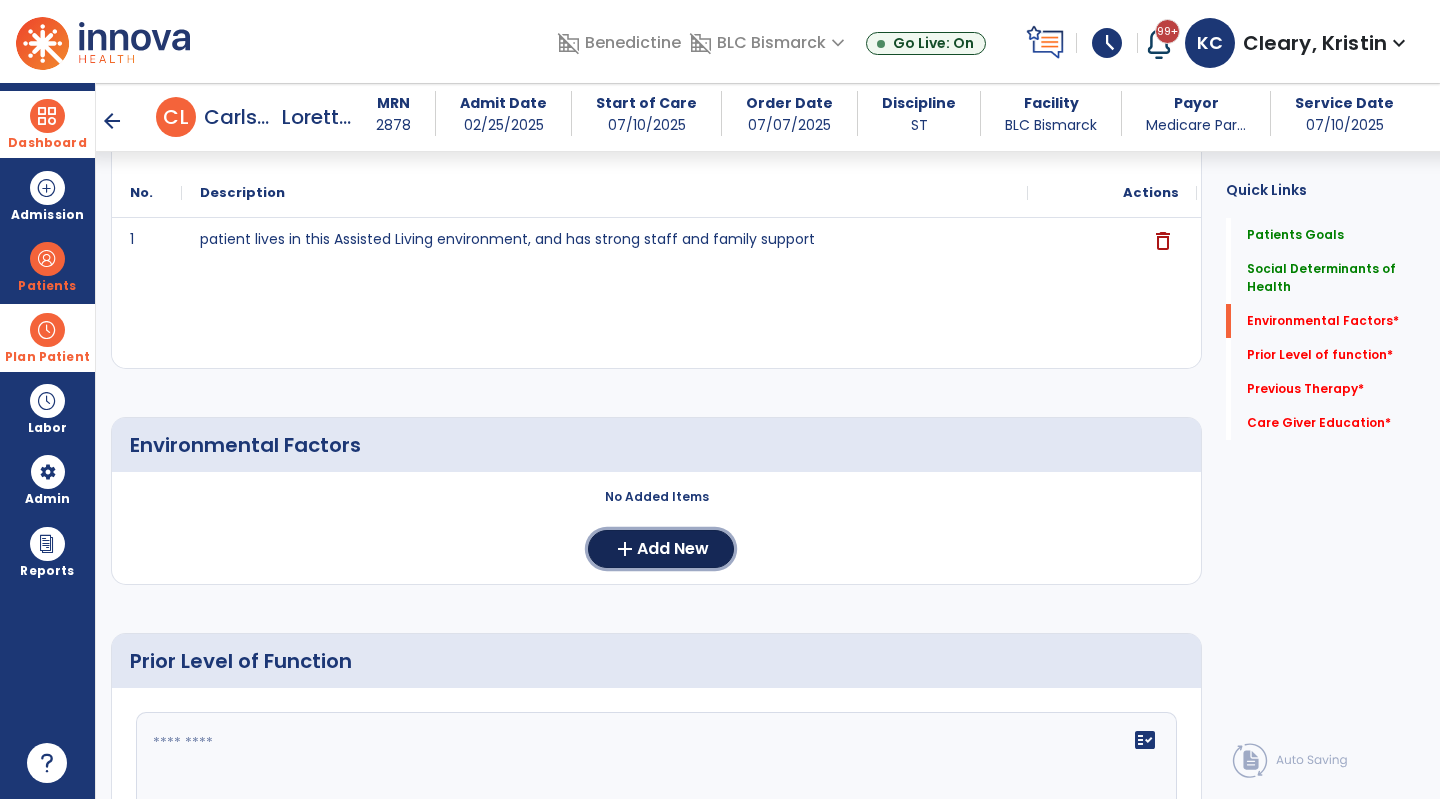click on "Add New" 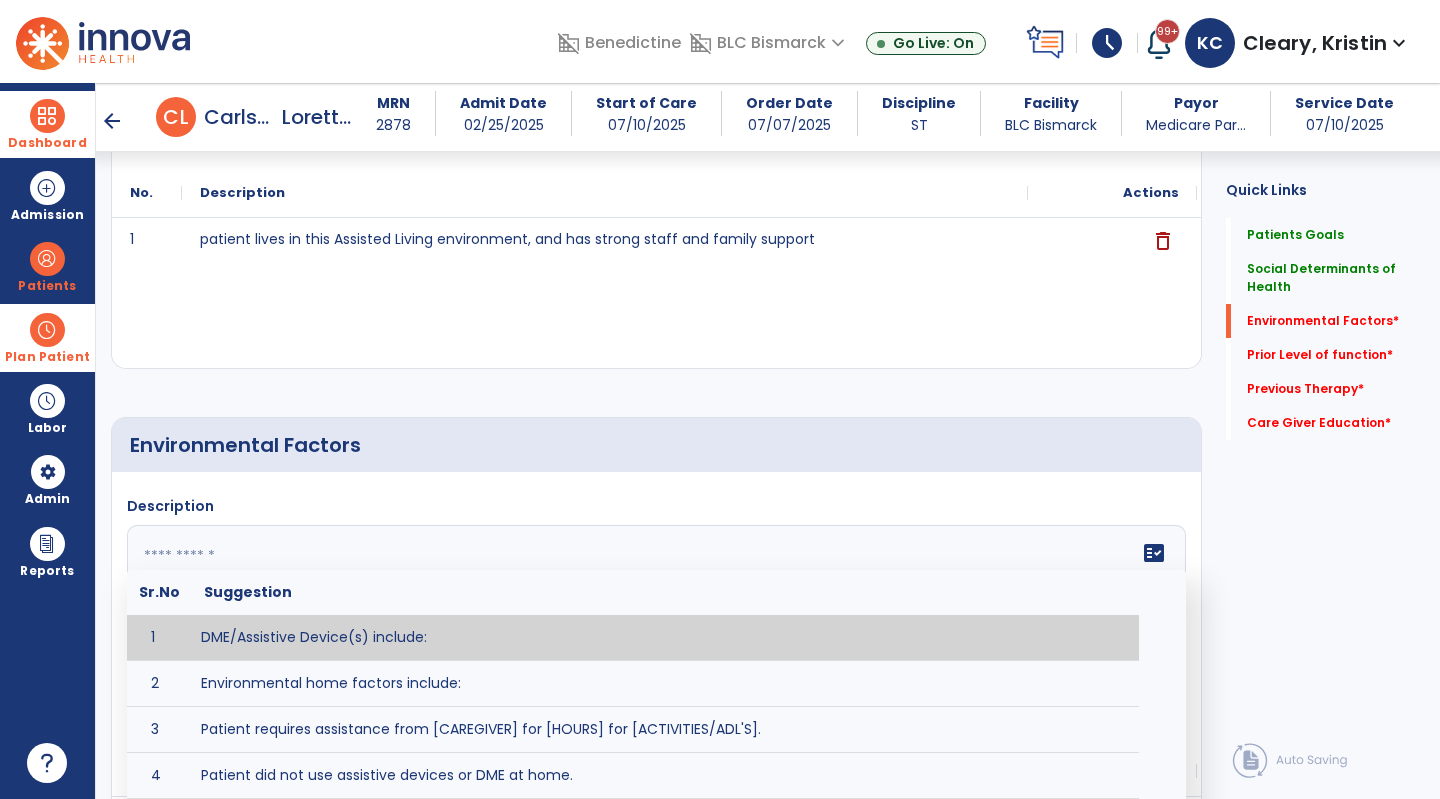 click 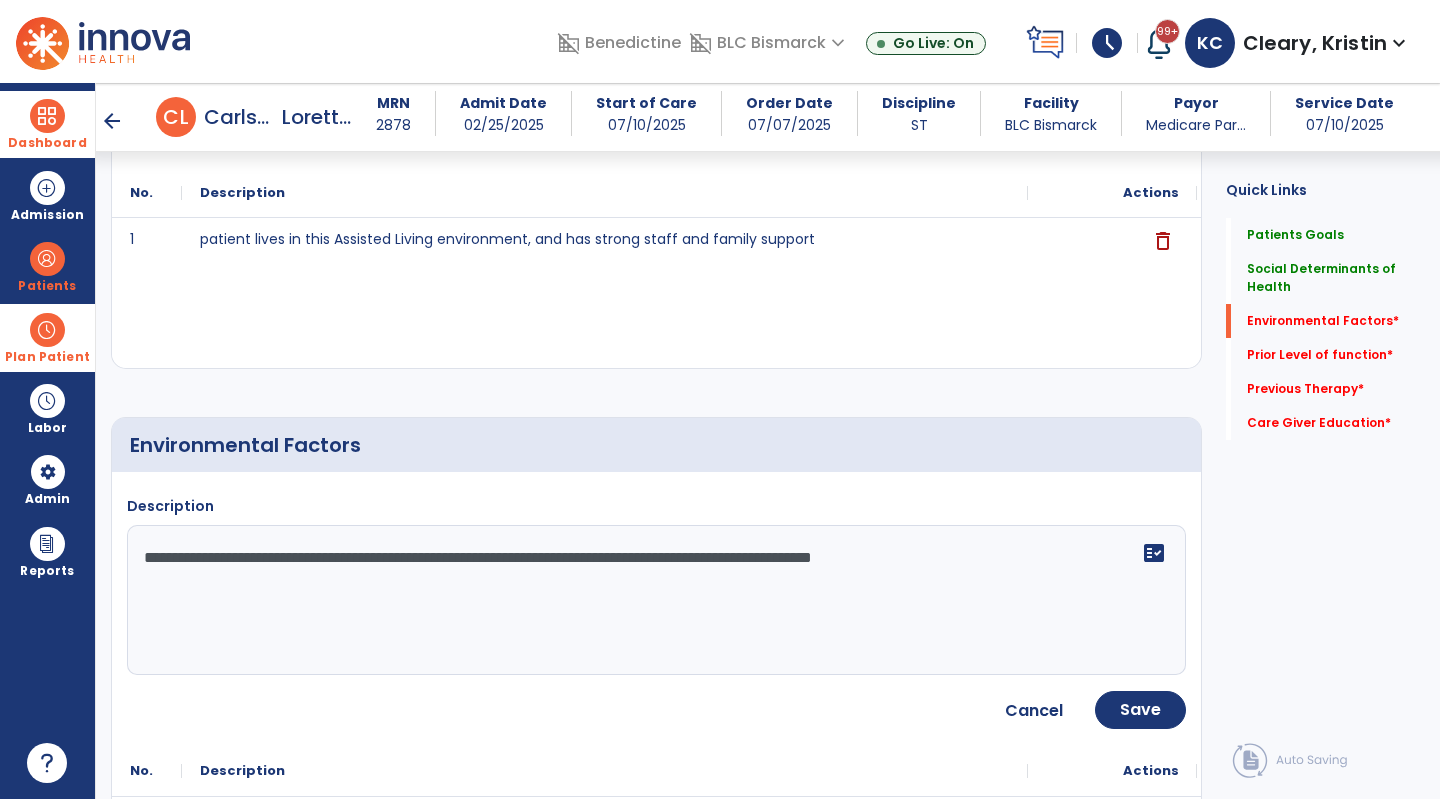 type on "**********" 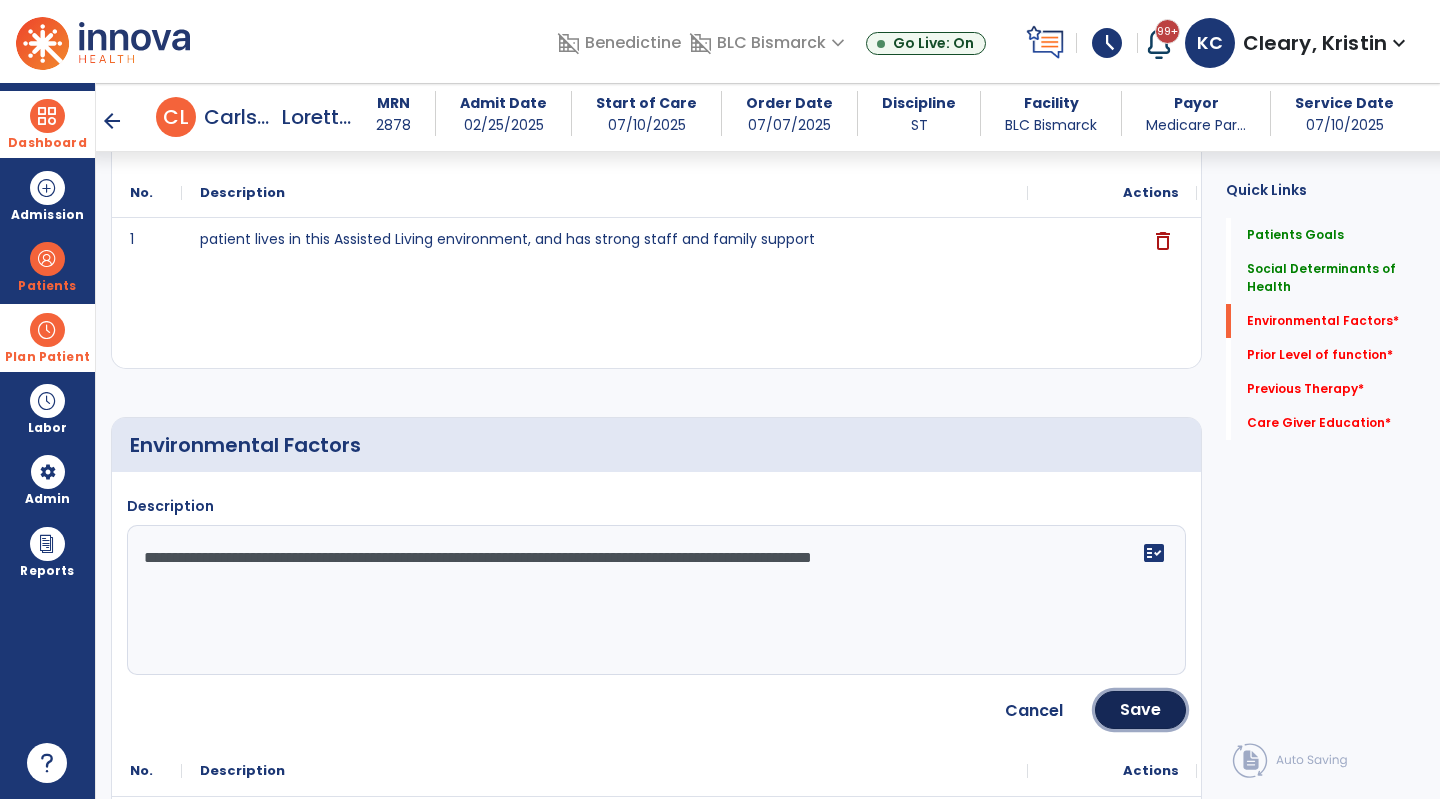 click on "Save" 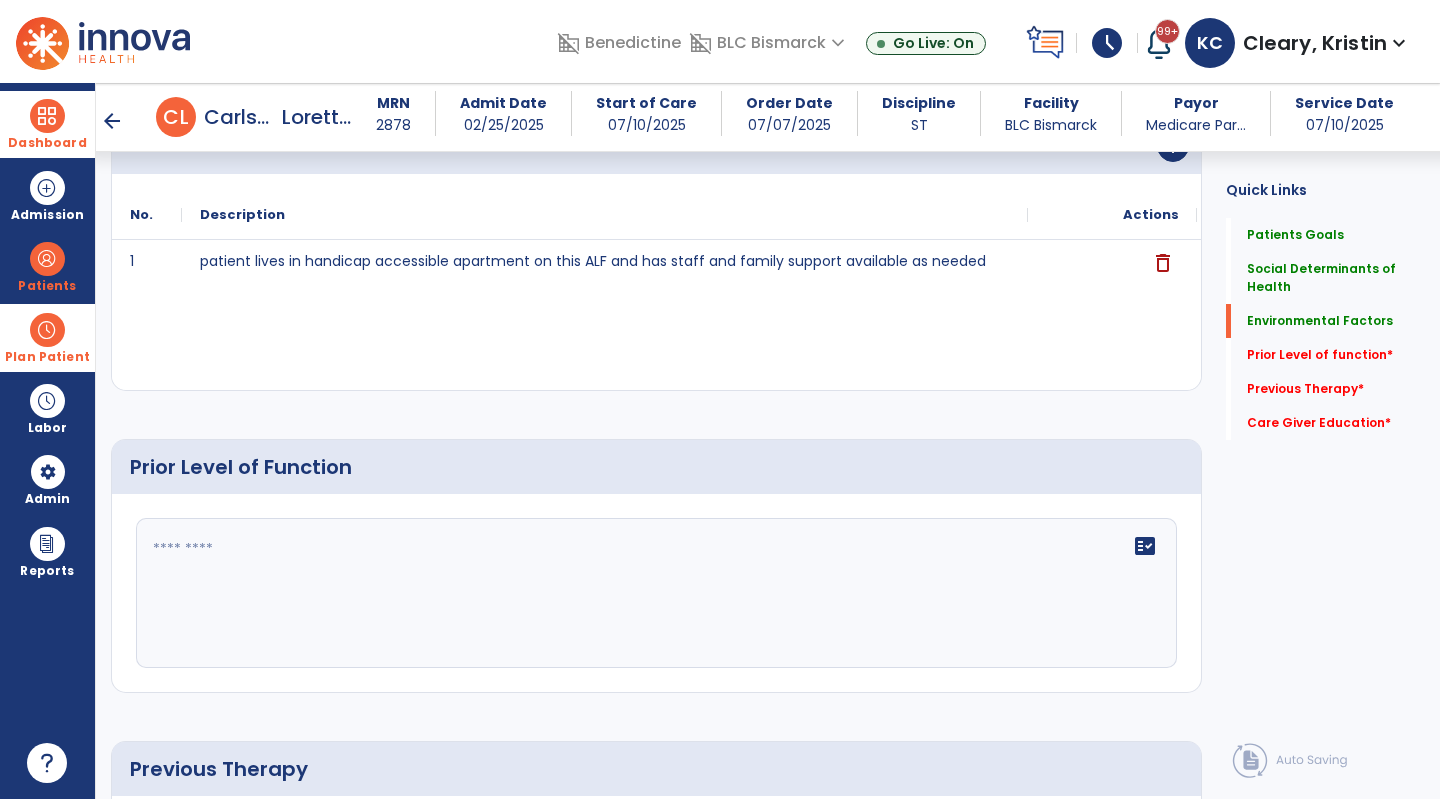 scroll, scrollTop: 855, scrollLeft: 0, axis: vertical 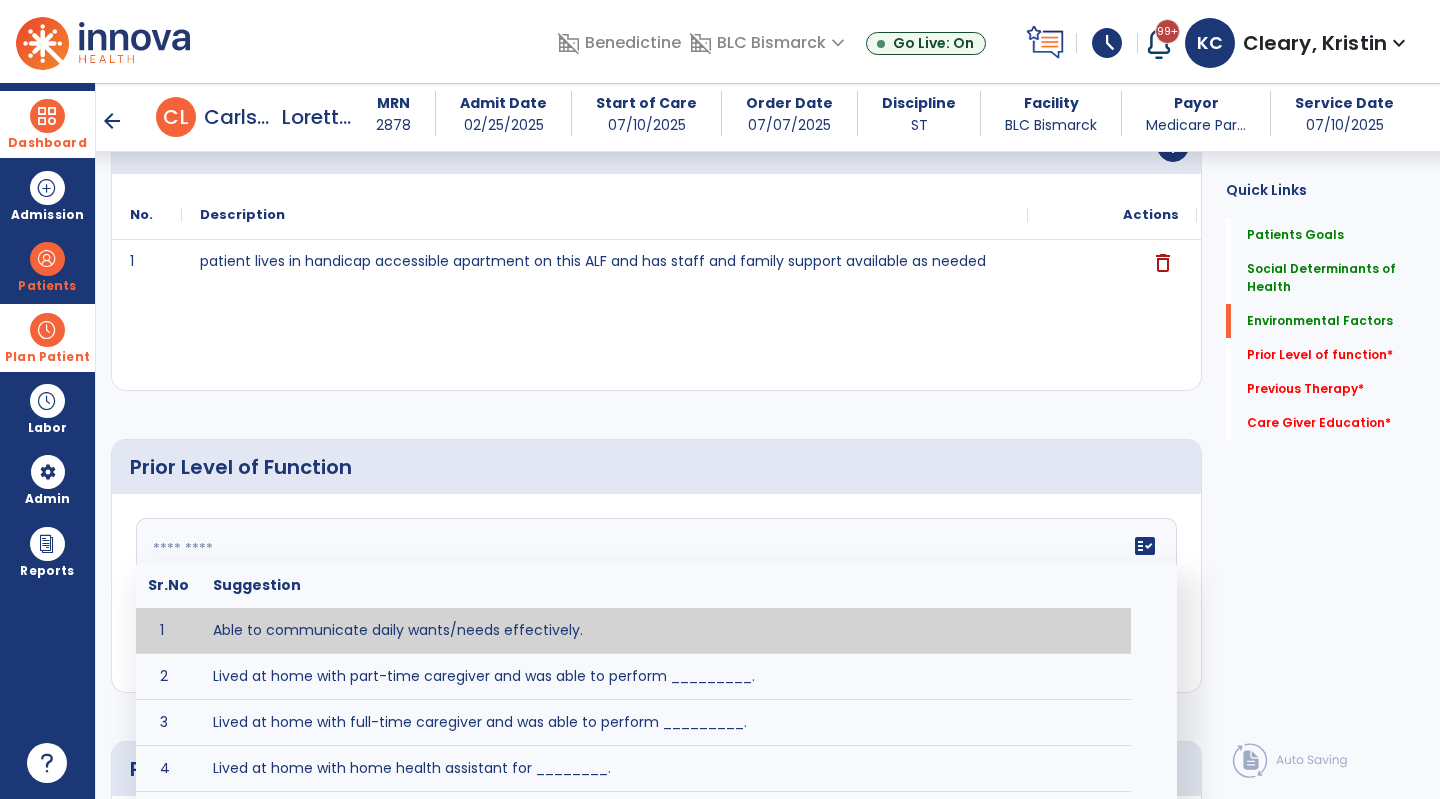 click 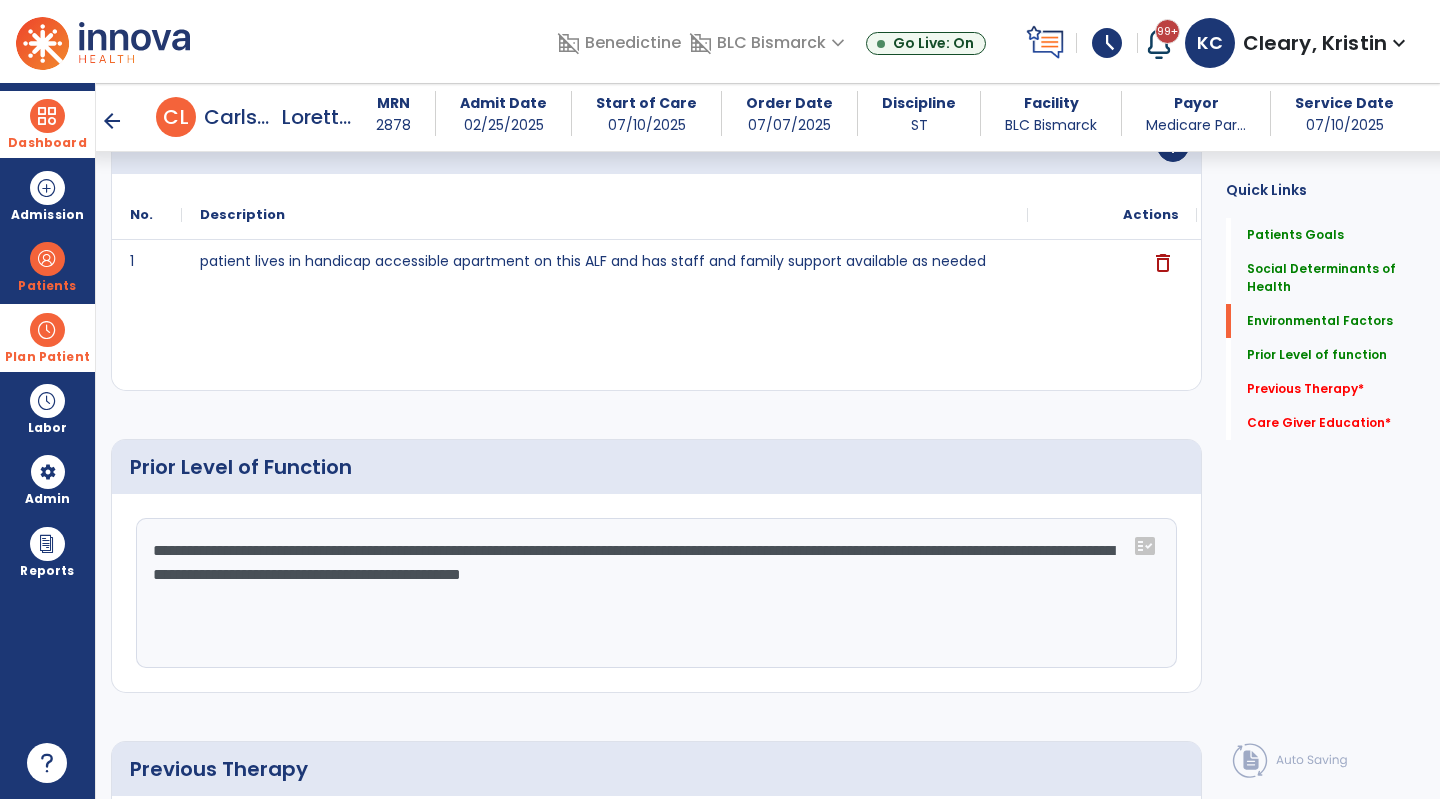 scroll, scrollTop: 1099, scrollLeft: 0, axis: vertical 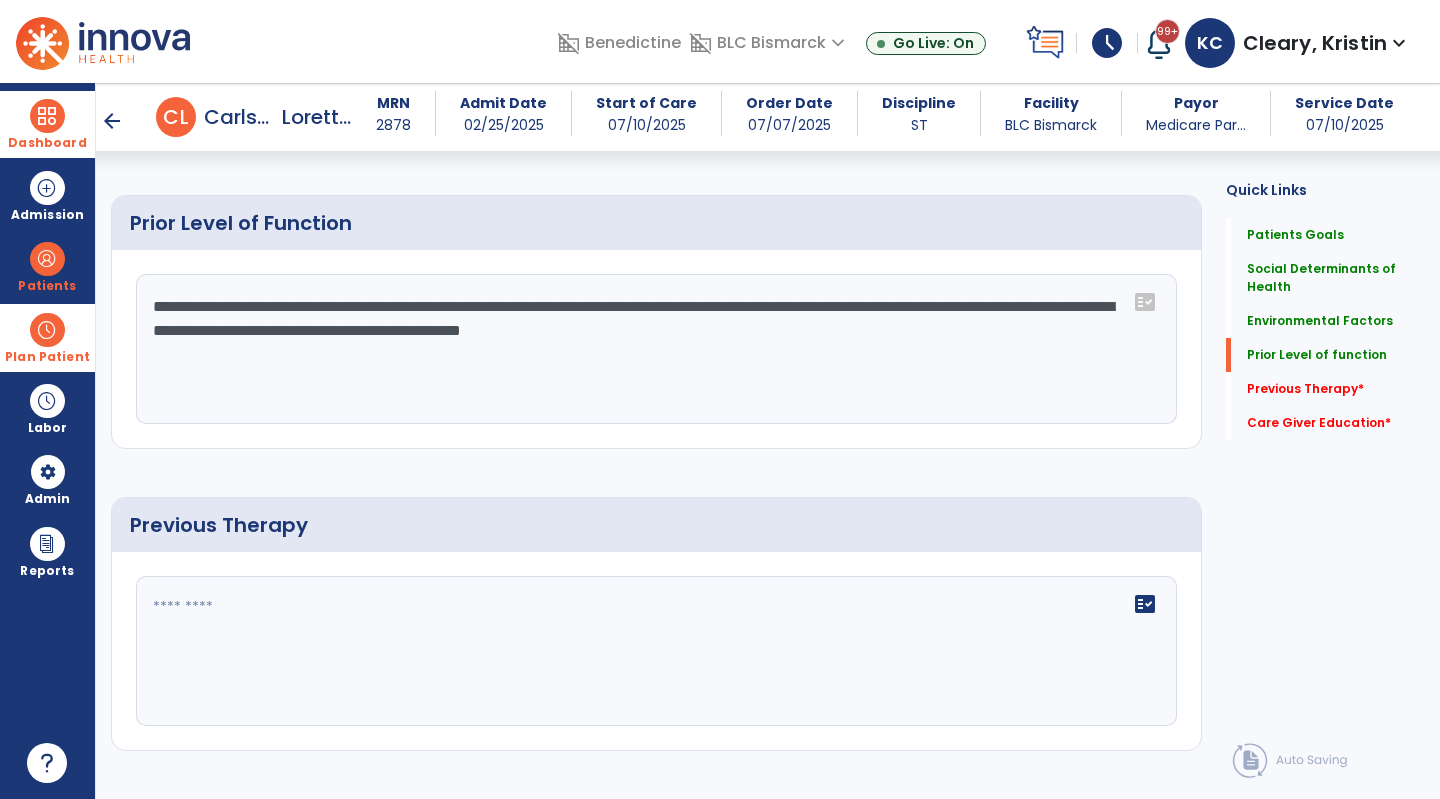 type on "**********" 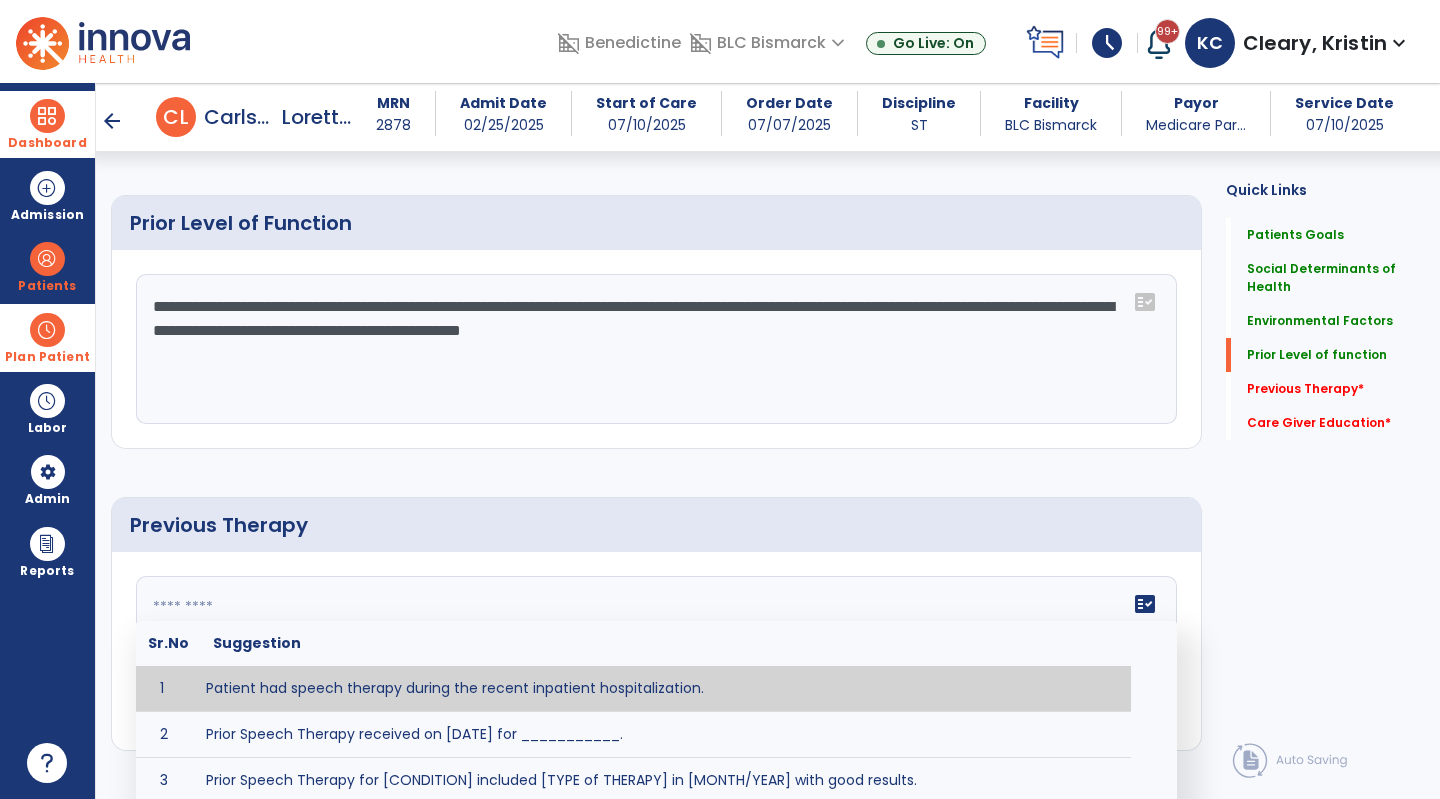 click 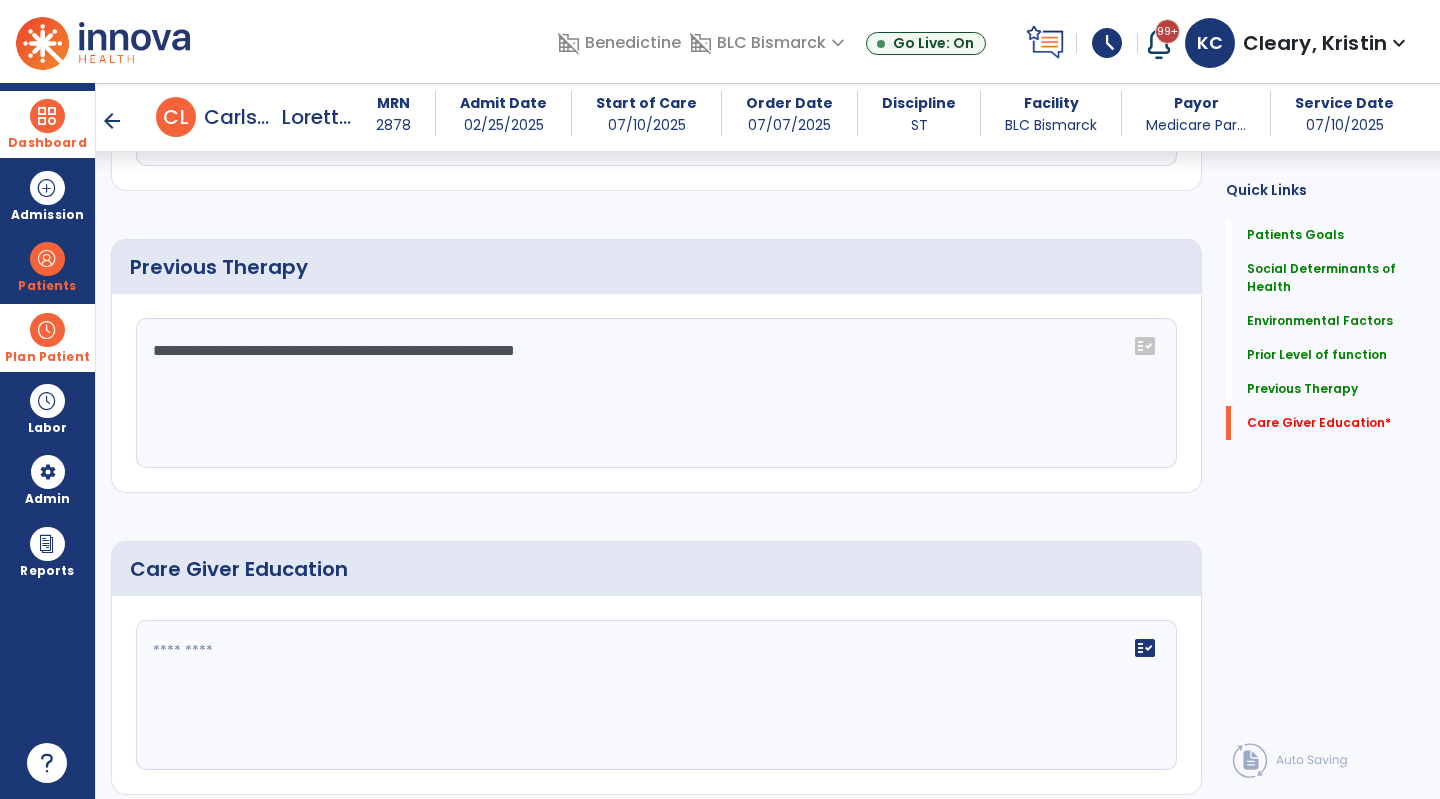 scroll, scrollTop: 1423, scrollLeft: 0, axis: vertical 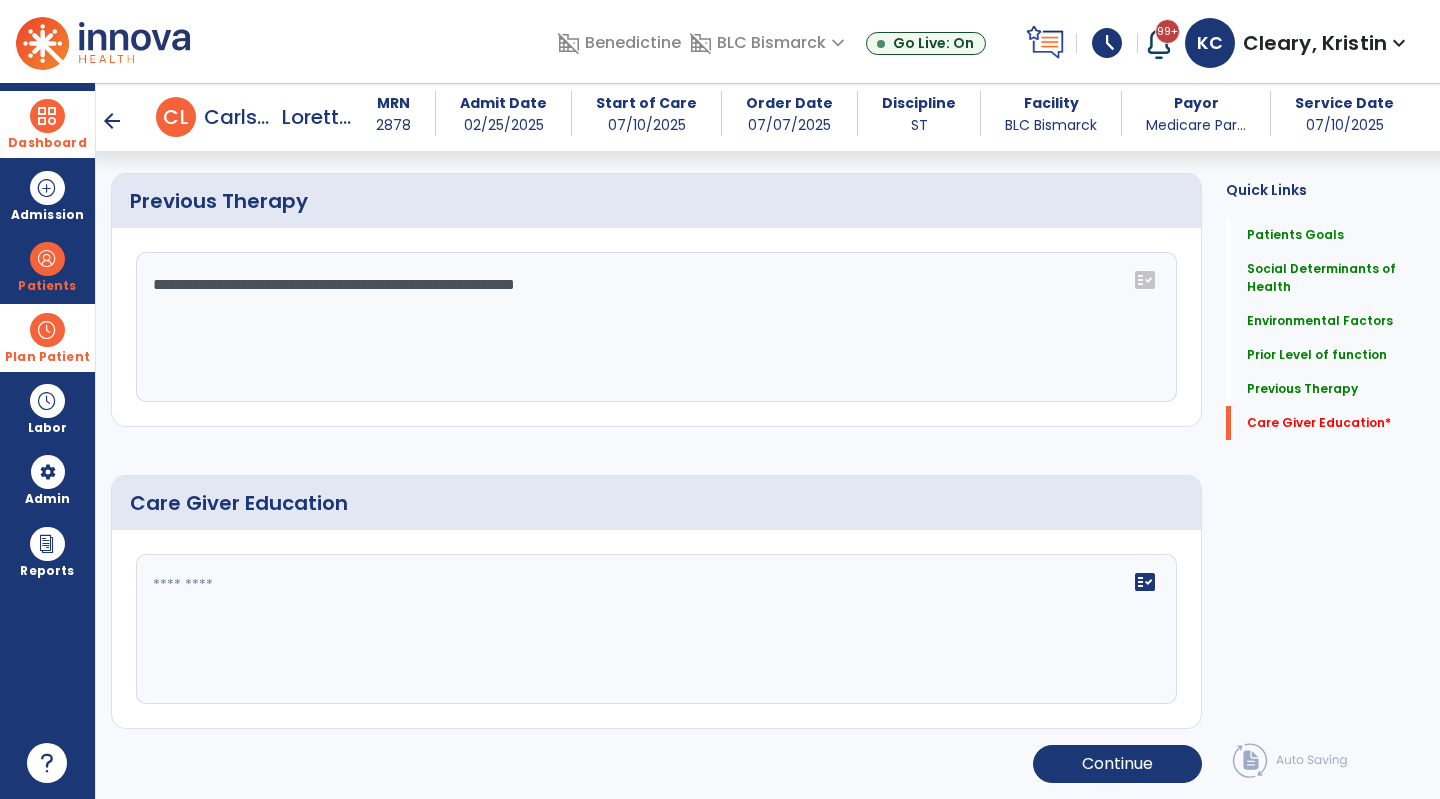 type on "**********" 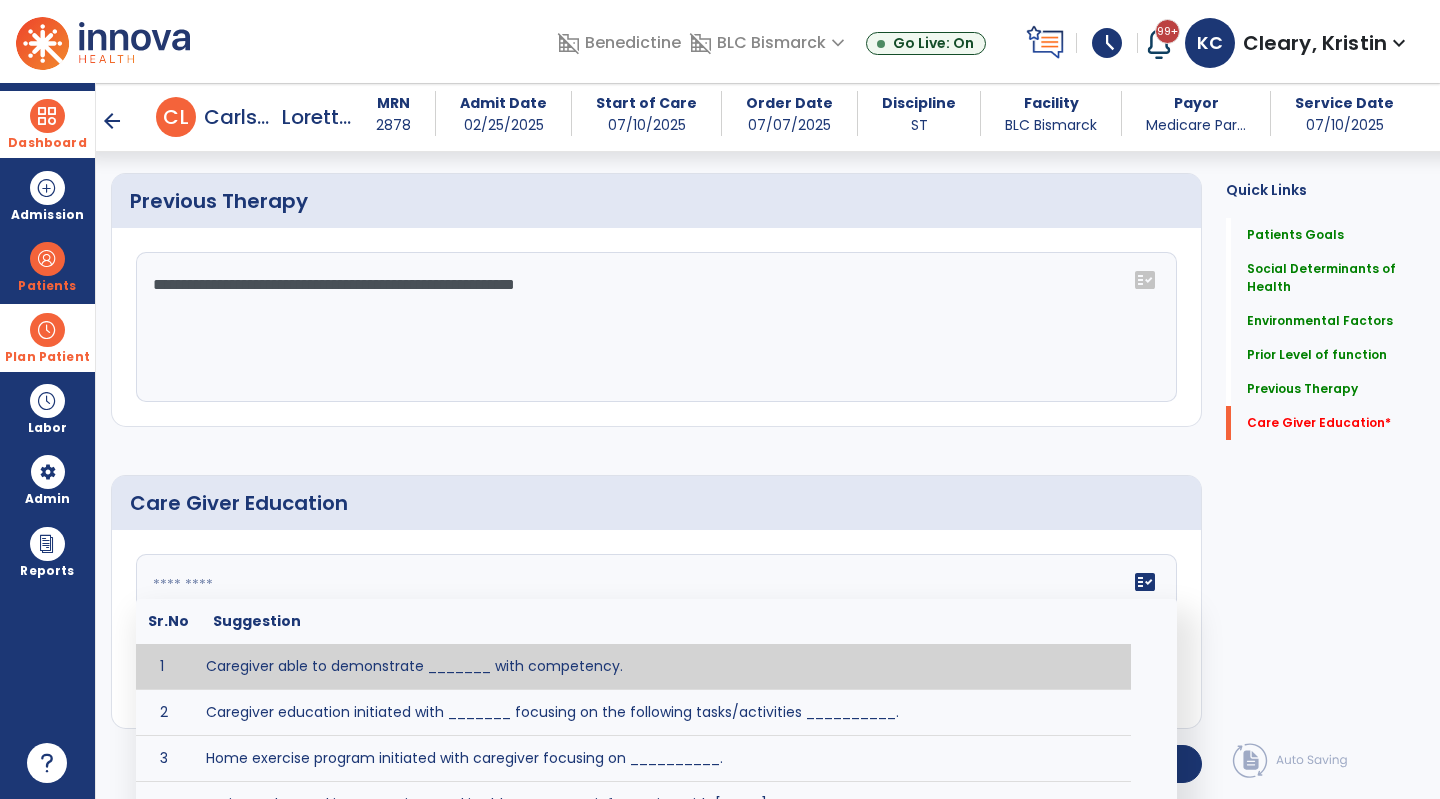 click 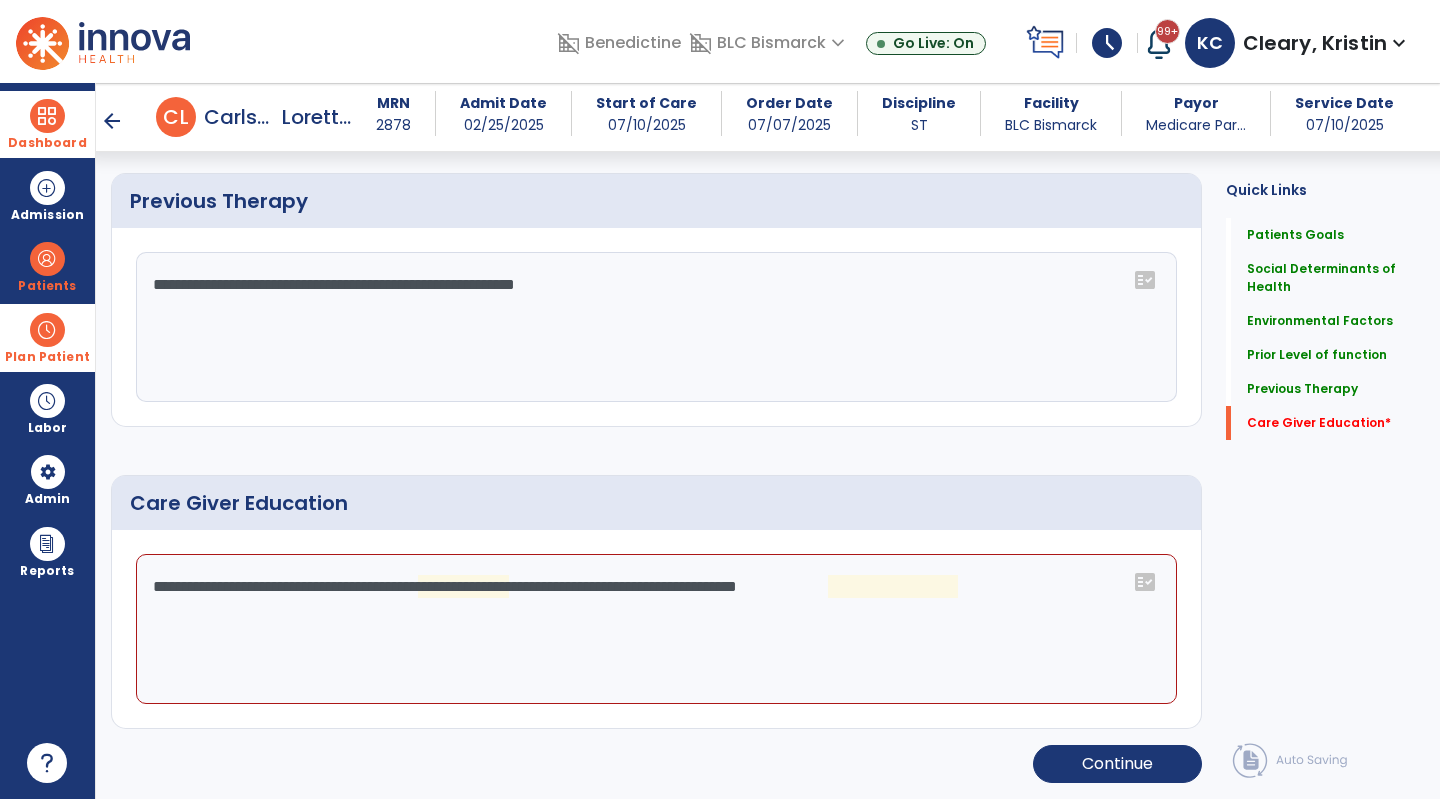 click on "**********" 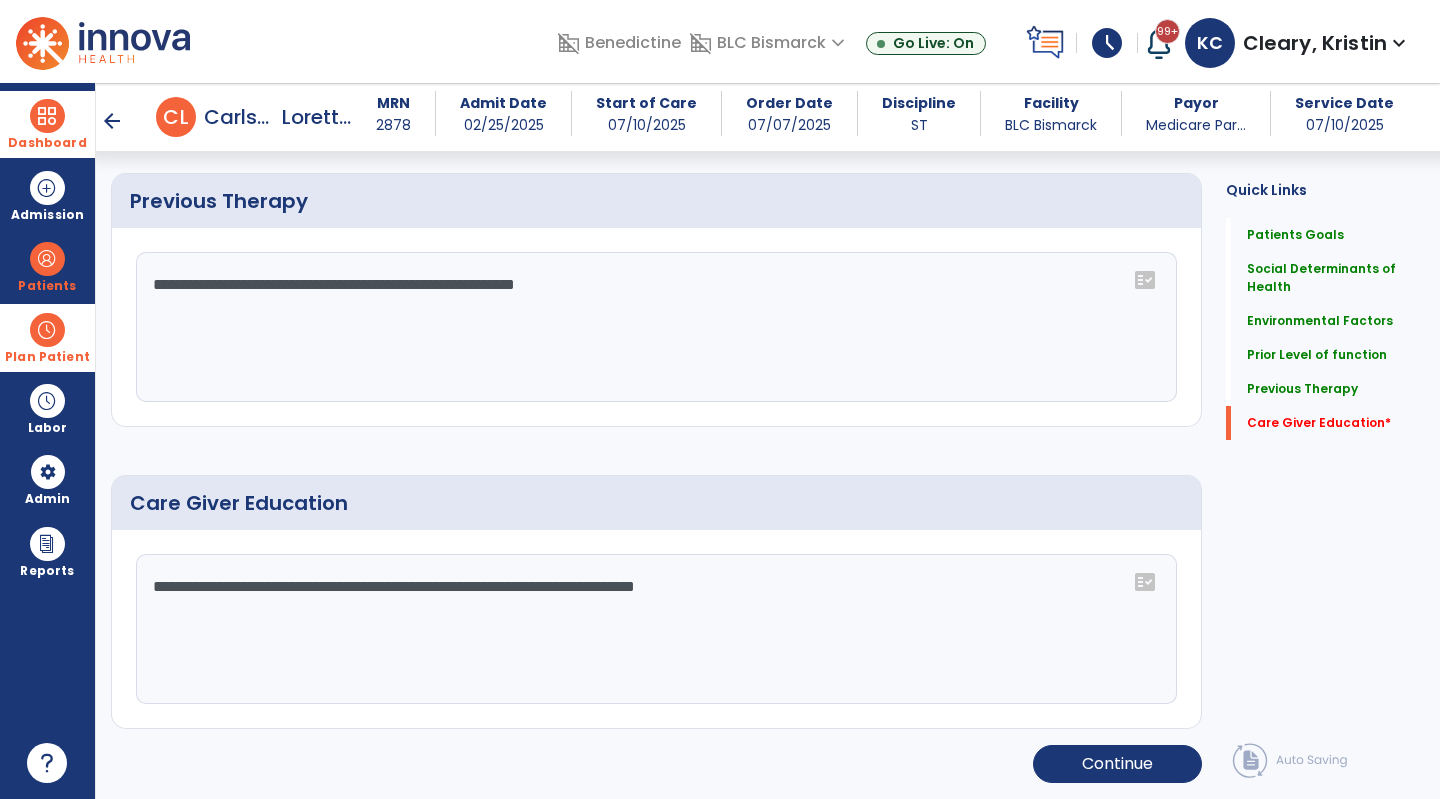 click on "**********" 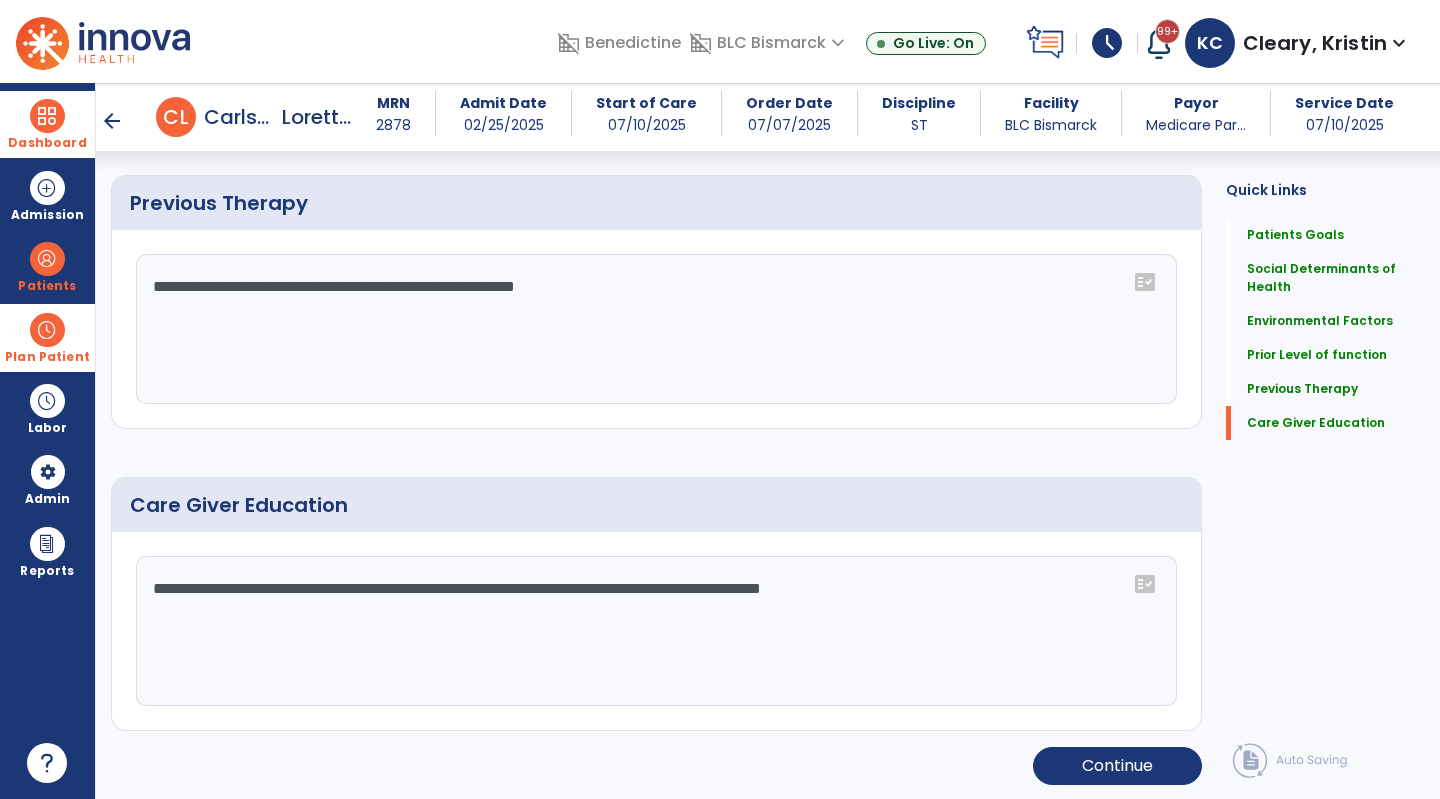 scroll, scrollTop: 1423, scrollLeft: 0, axis: vertical 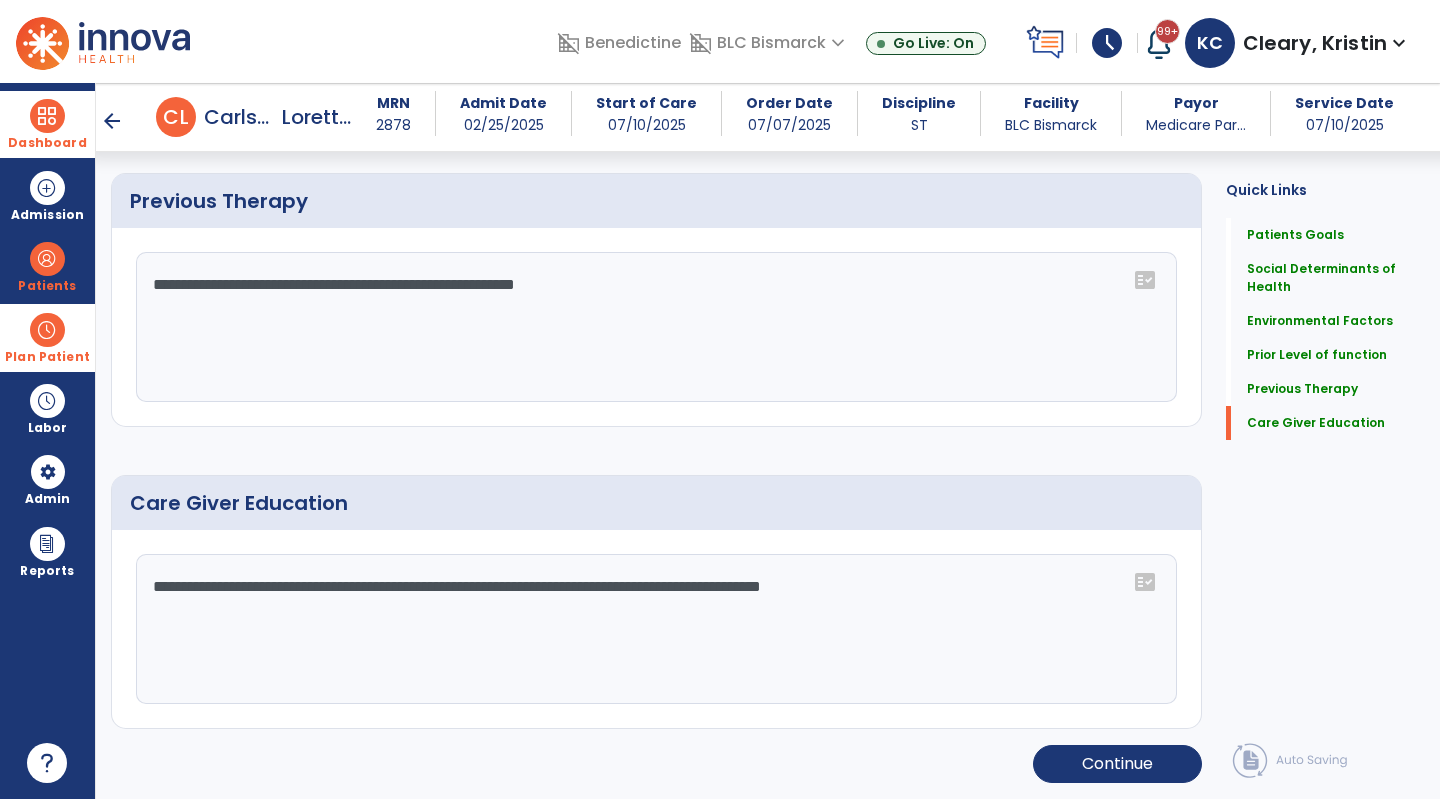 click on "**********" 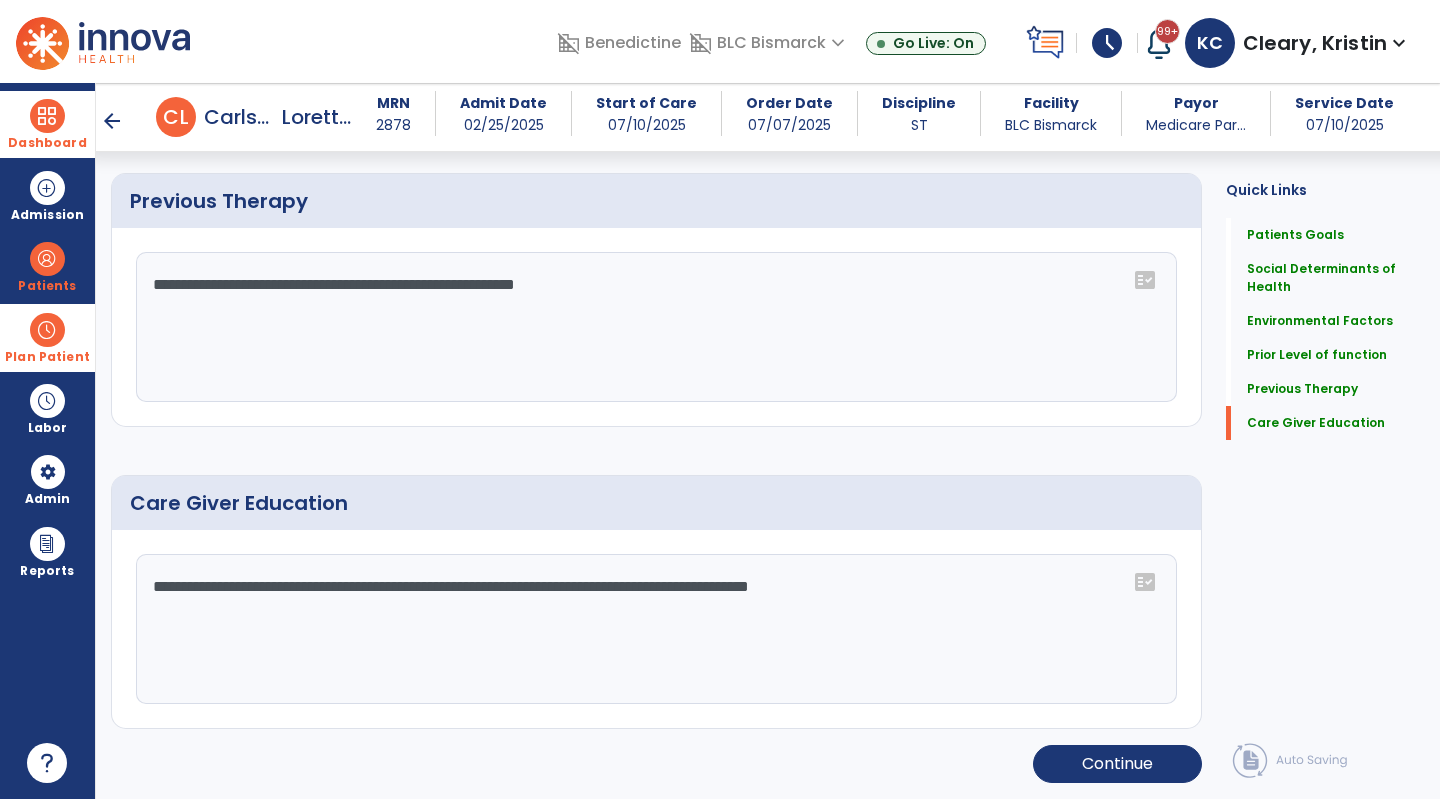 type on "**********" 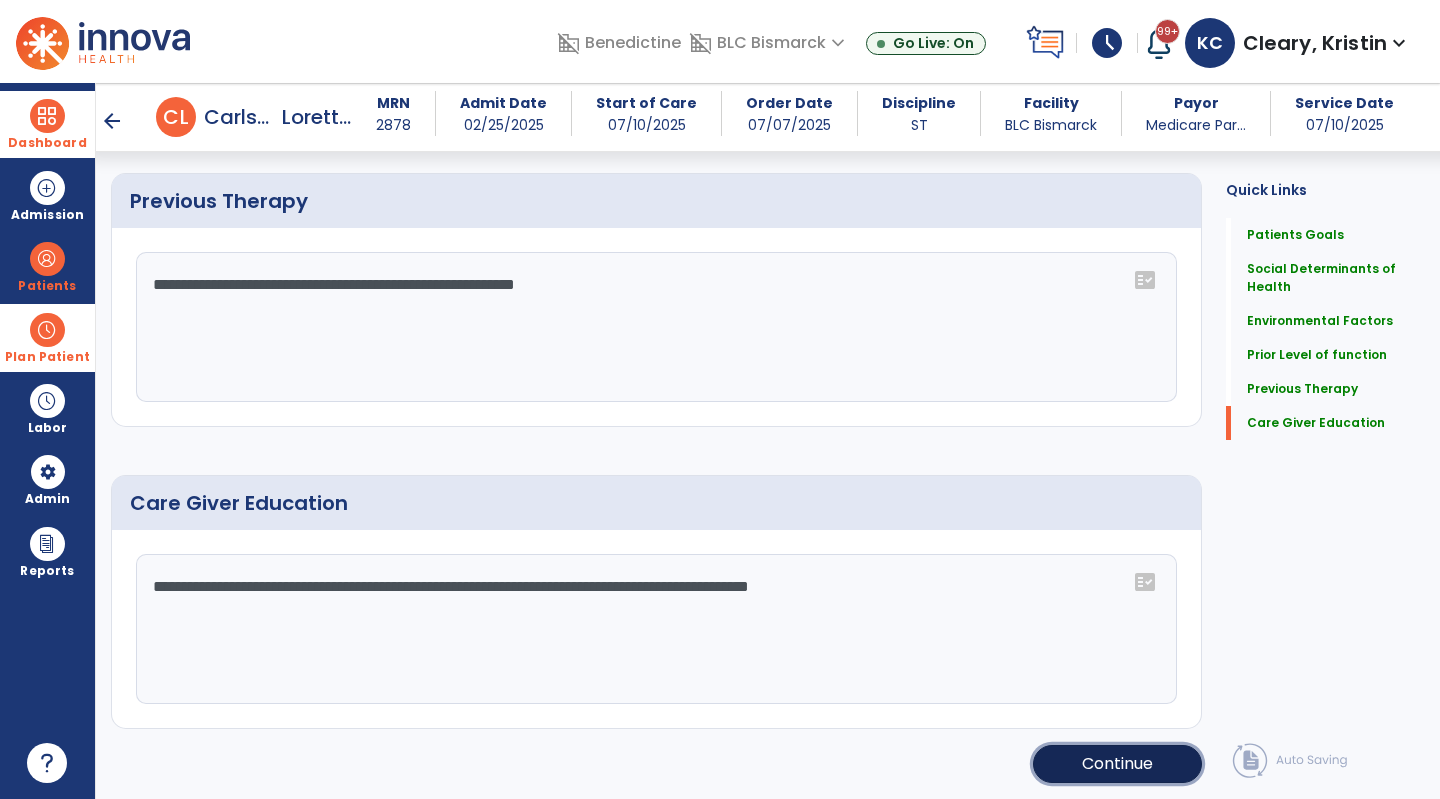 click on "Continue" 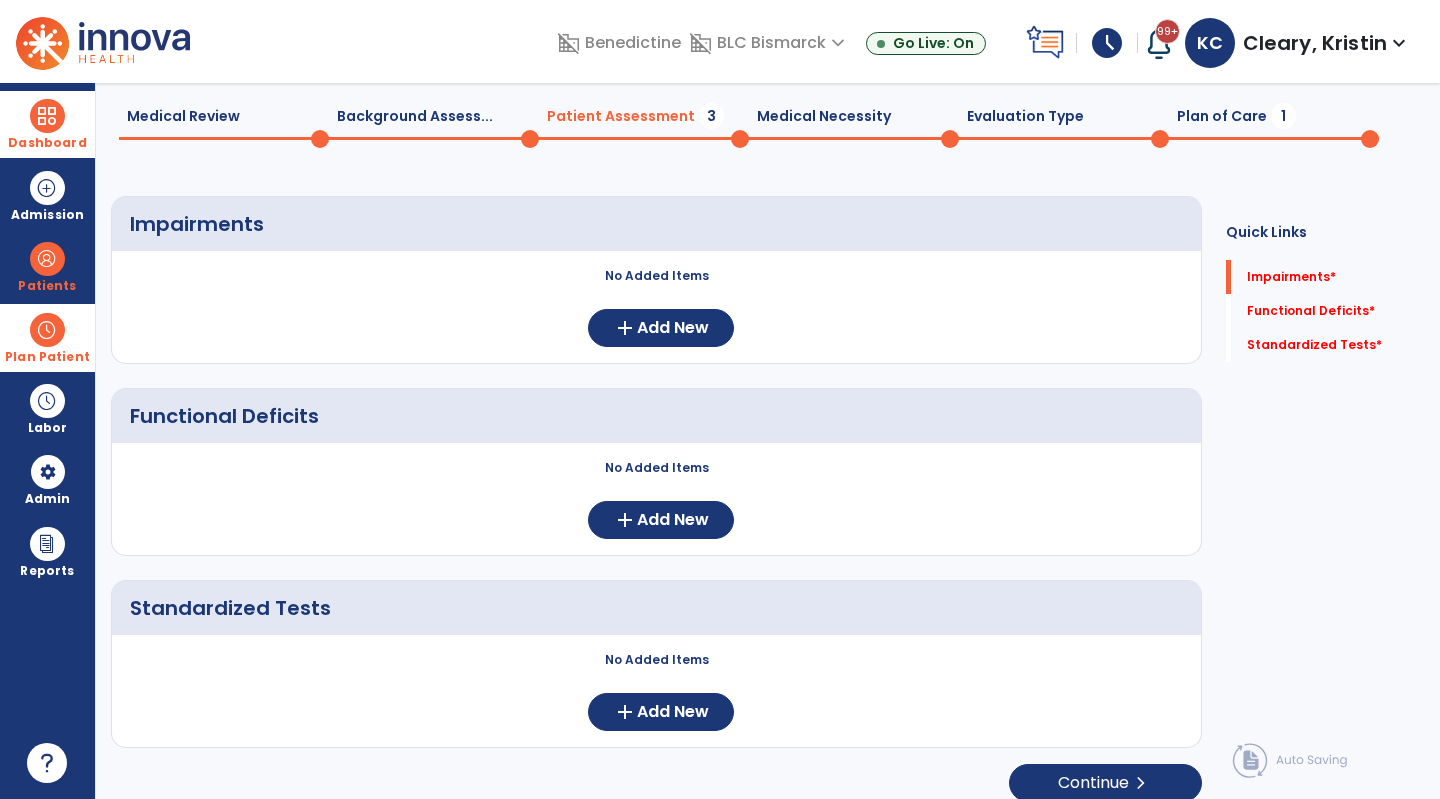 scroll, scrollTop: 0, scrollLeft: 0, axis: both 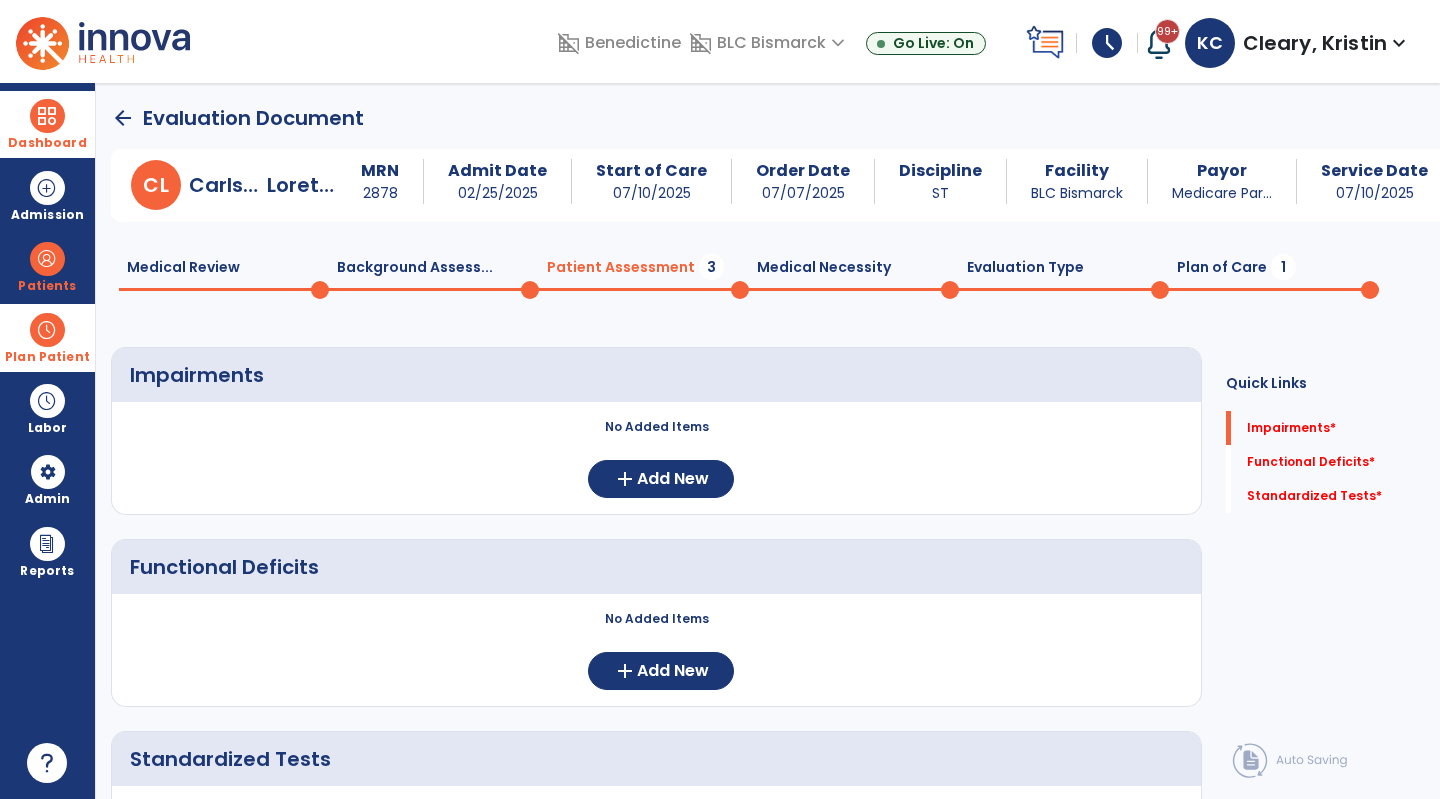 click on "Background Assess...  0" 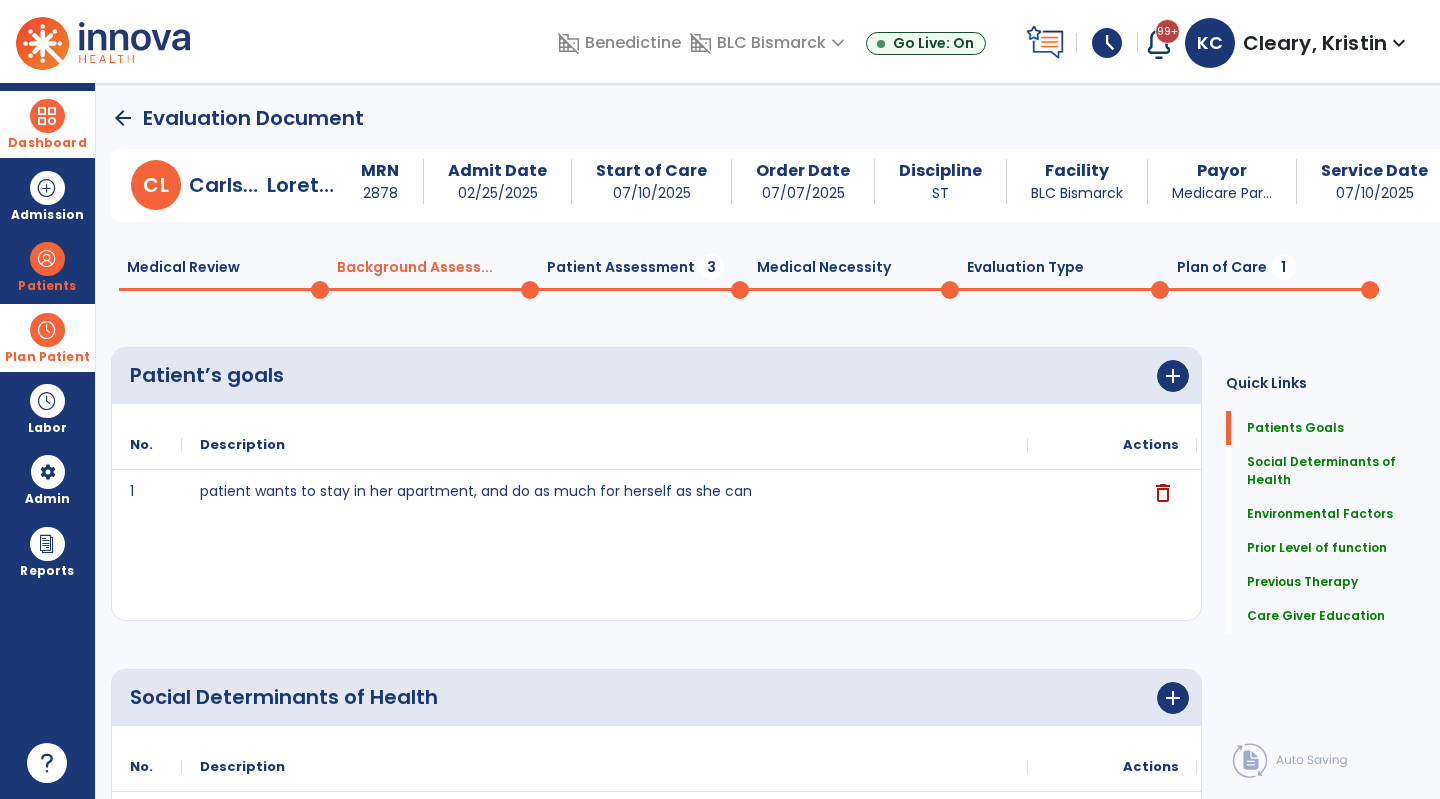 click on "Medical Review  0" 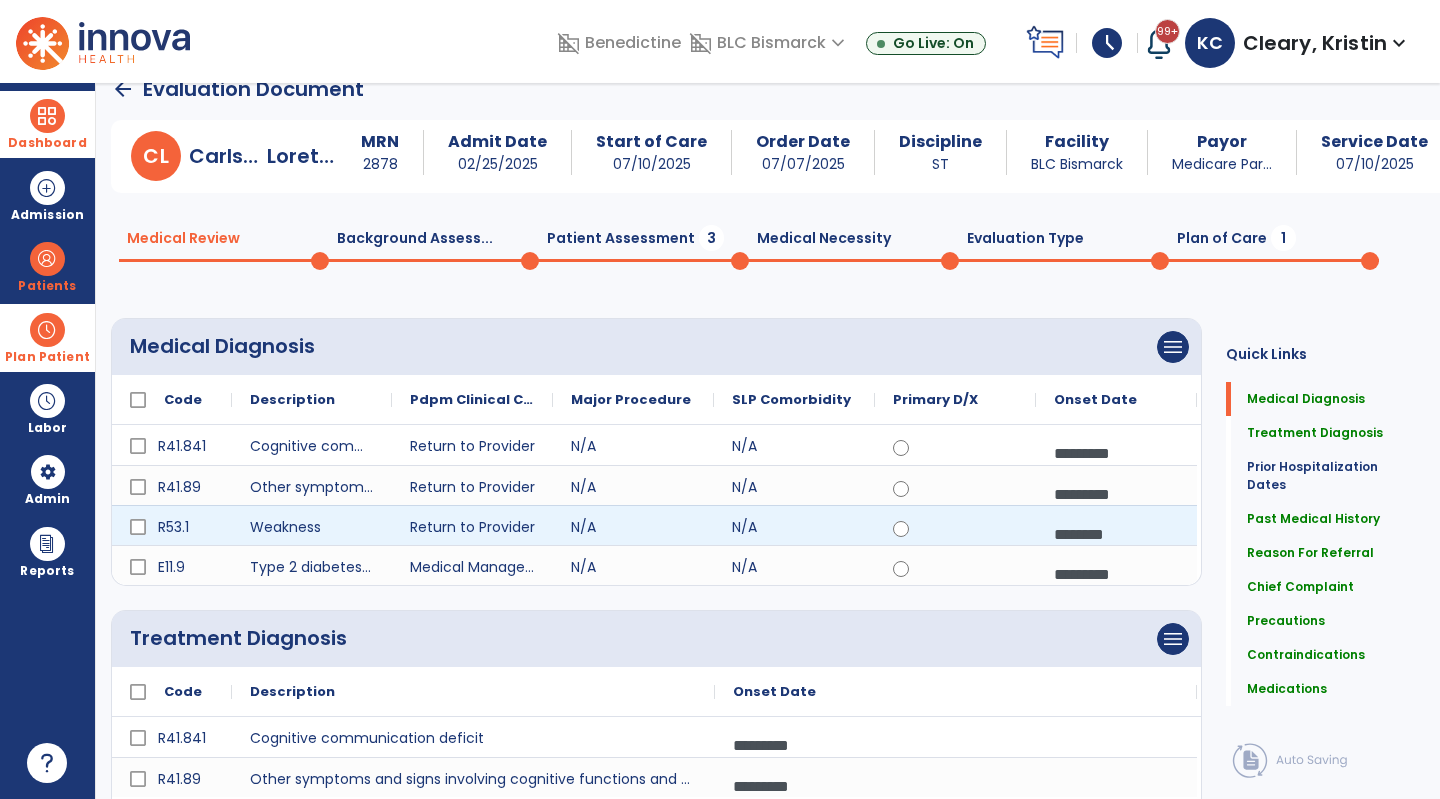 scroll, scrollTop: 0, scrollLeft: 0, axis: both 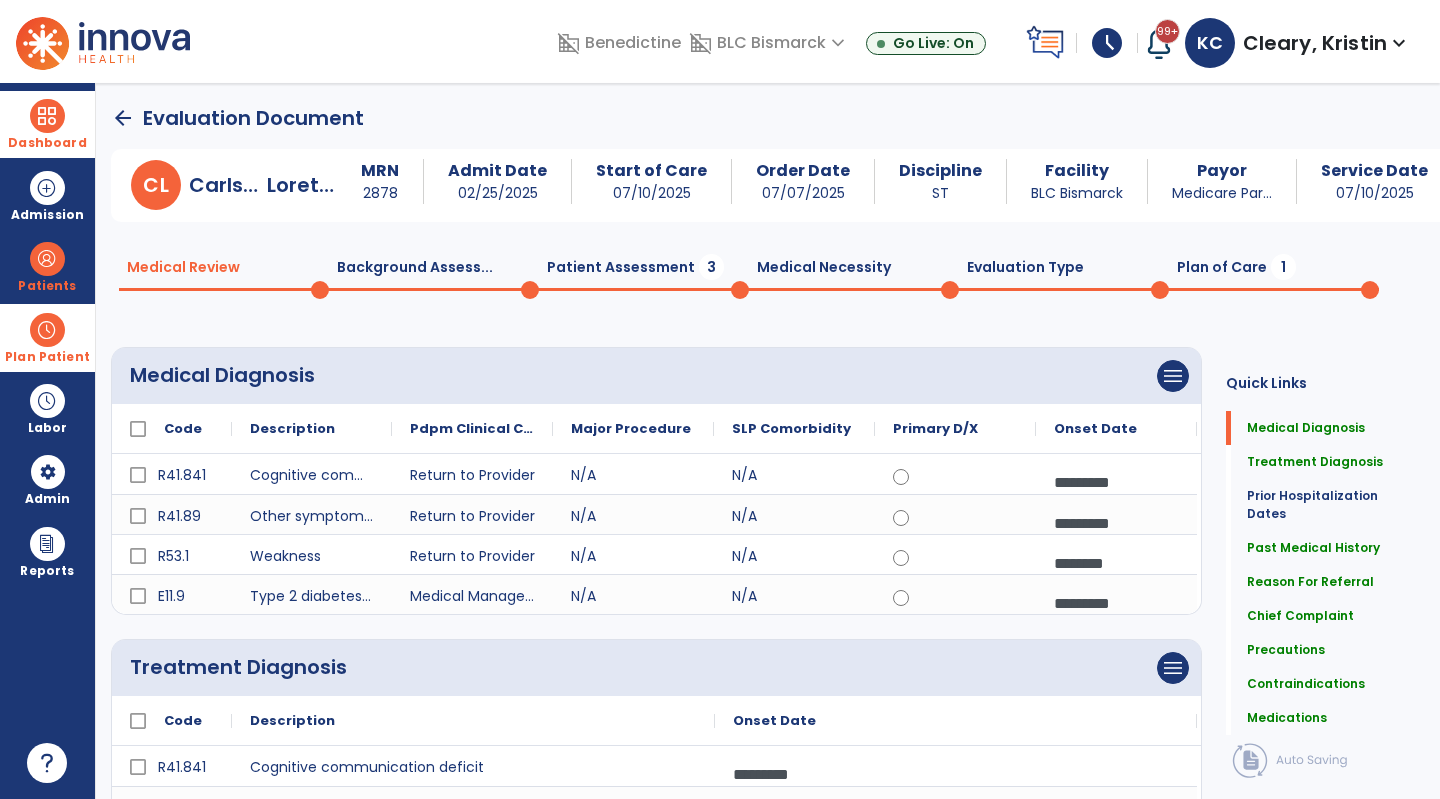 click on "Patient Assessment  3" 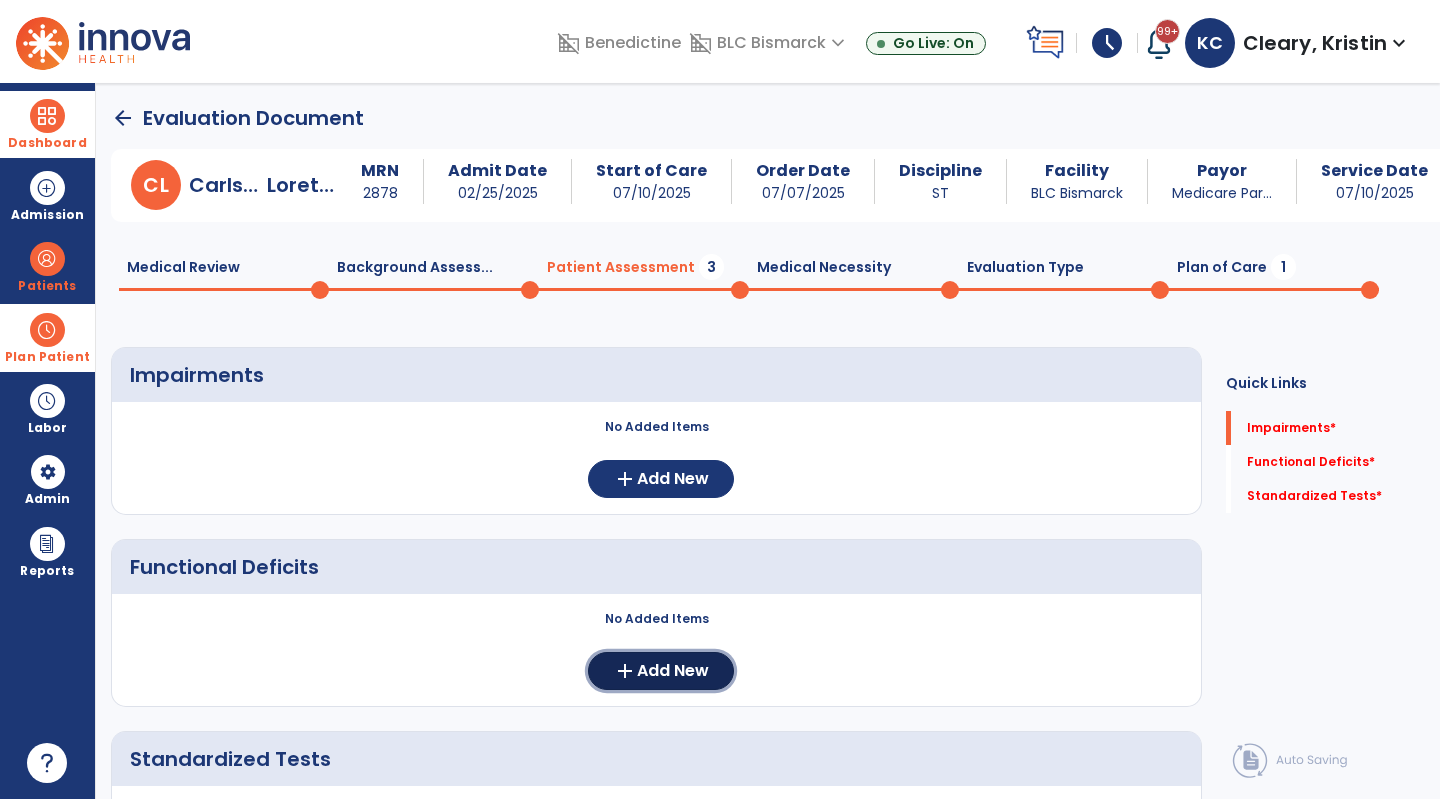 click on "Add New" 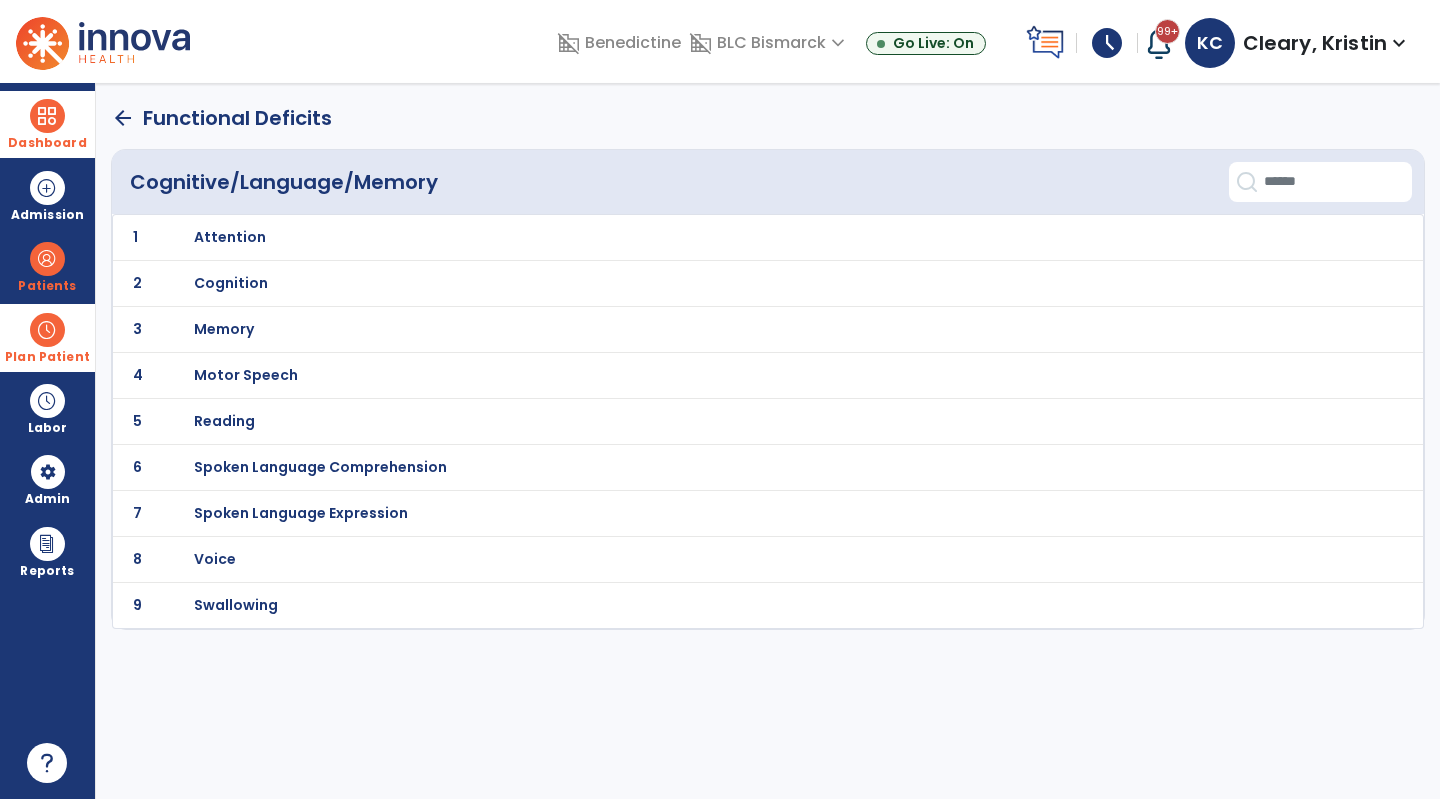 scroll, scrollTop: 0, scrollLeft: 0, axis: both 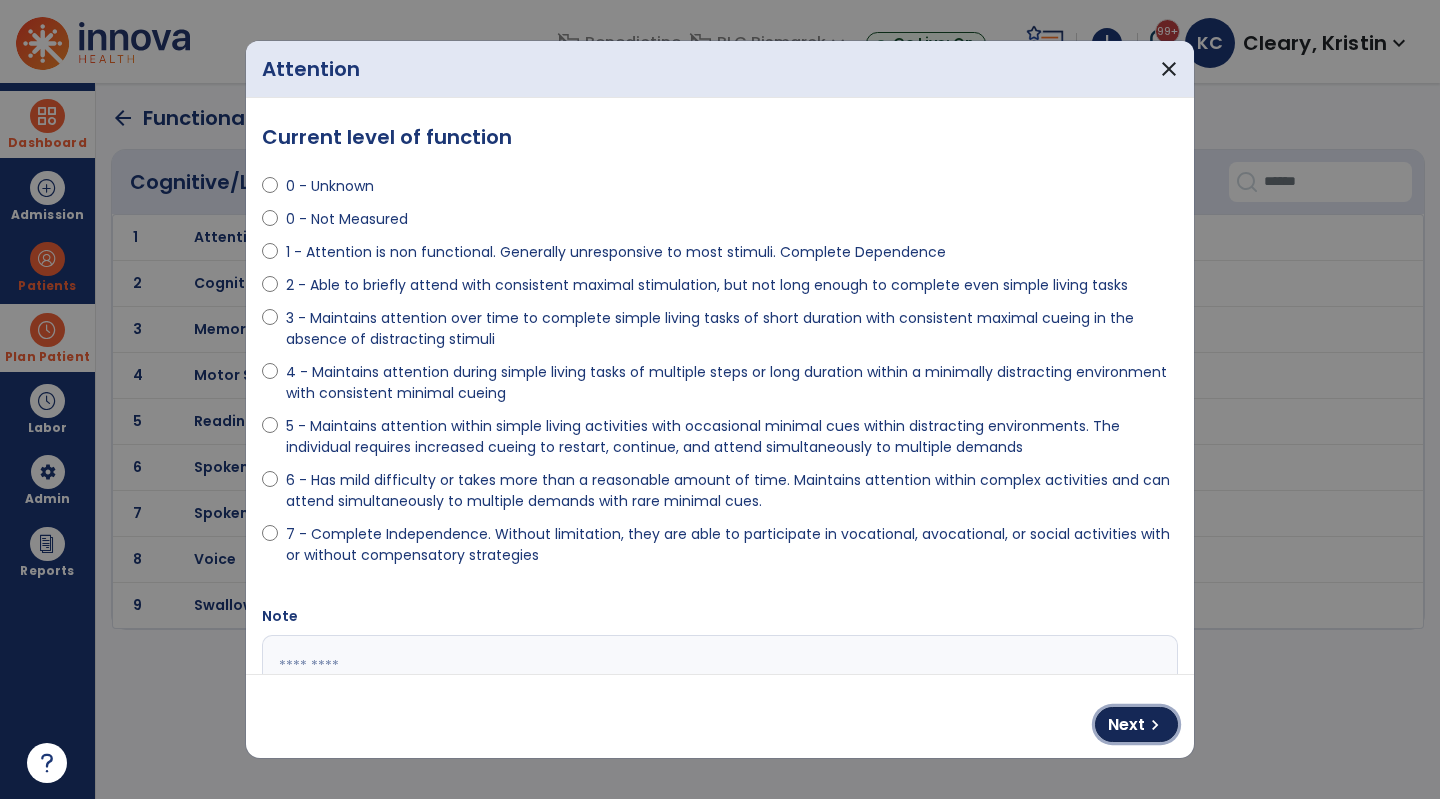 click on "Next" at bounding box center [1126, 725] 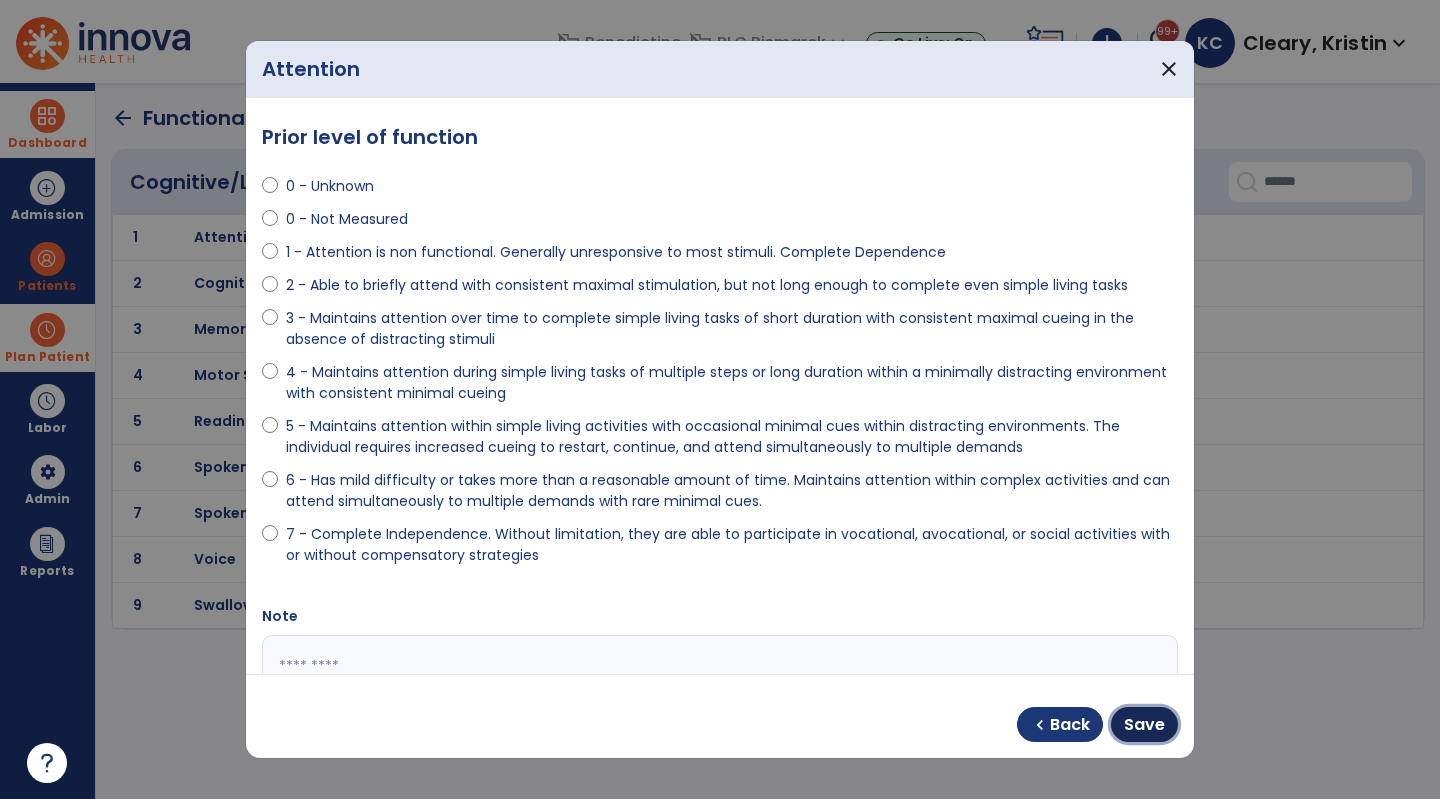 click on "Save" at bounding box center (1144, 725) 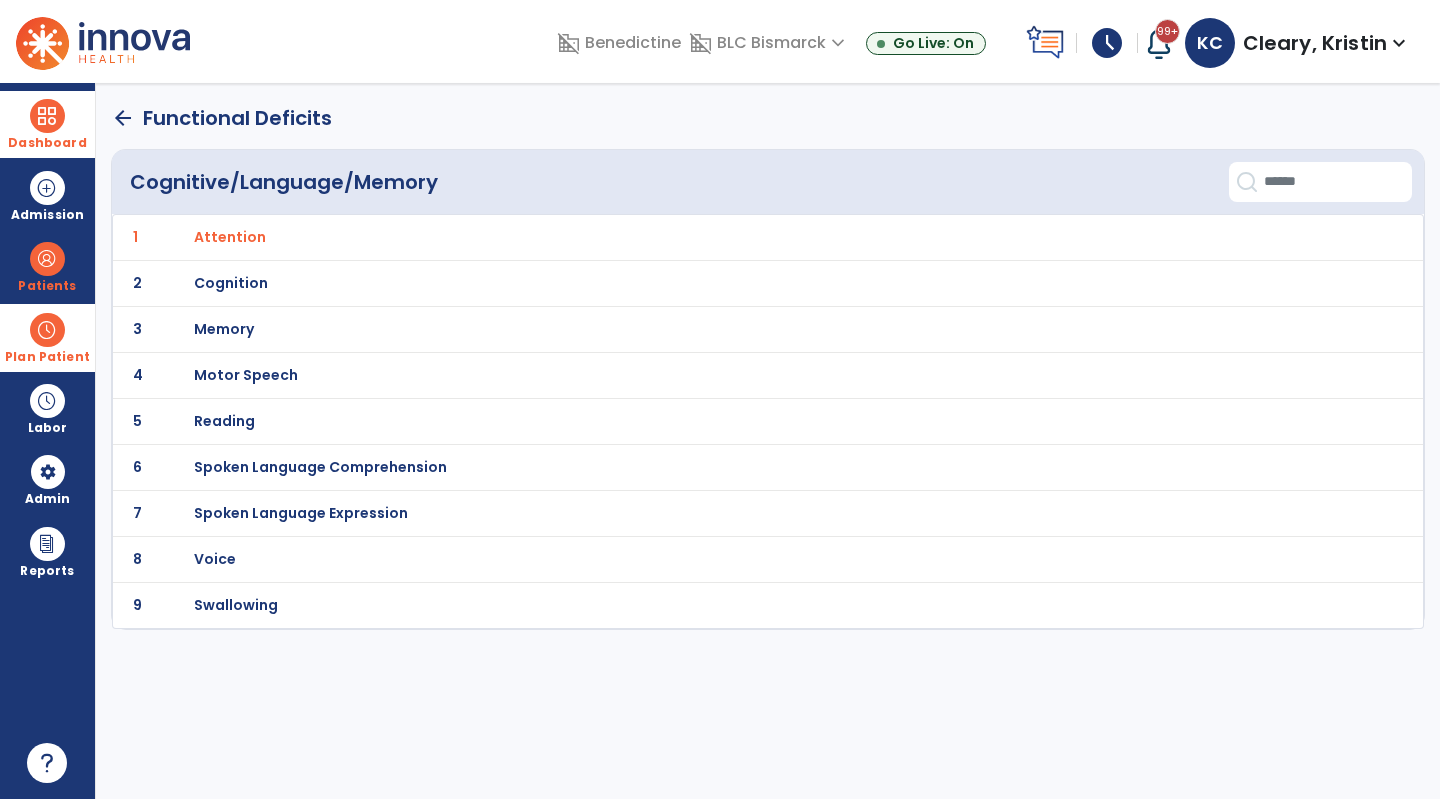 click on "Cognition" at bounding box center (230, 237) 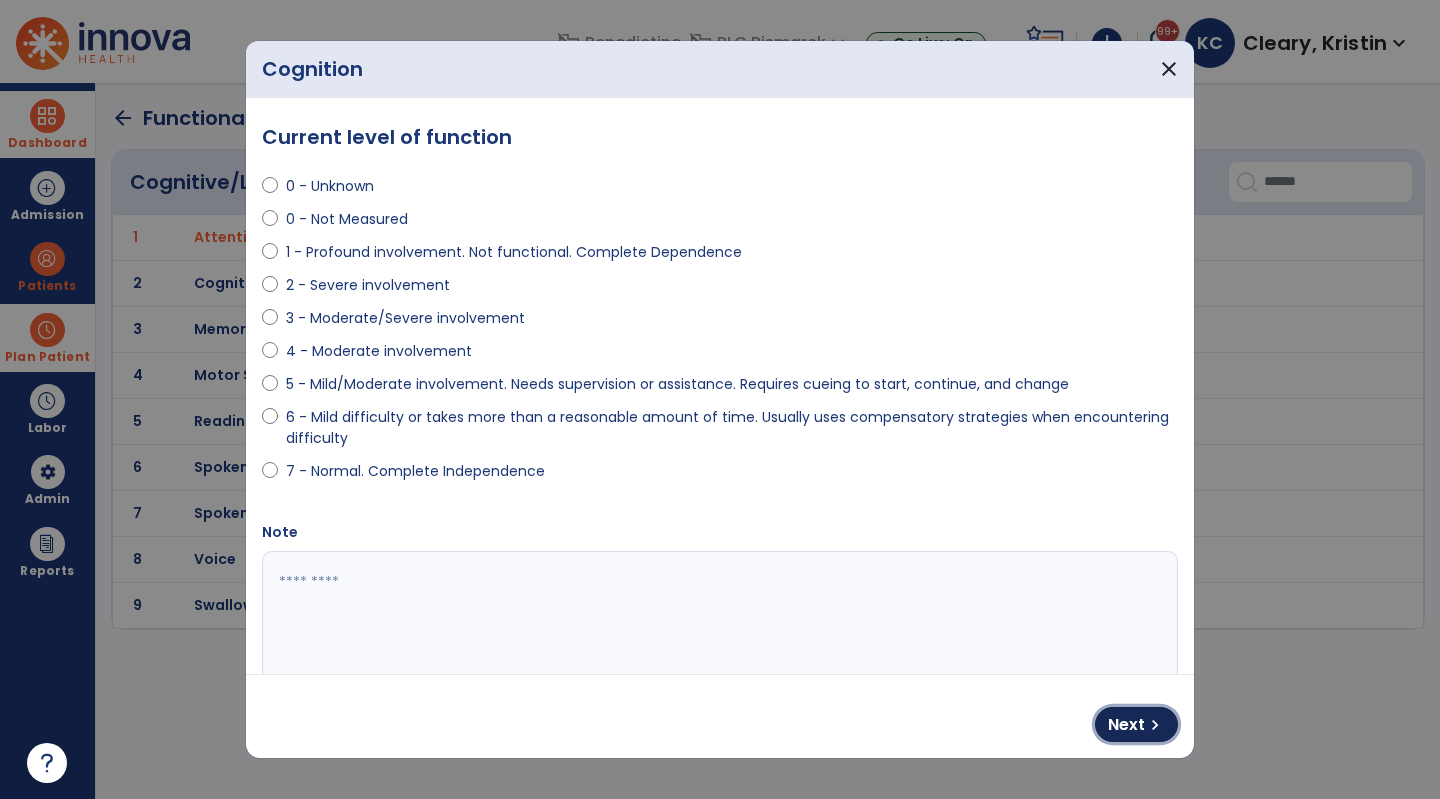 click on "chevron_right" at bounding box center [1155, 725] 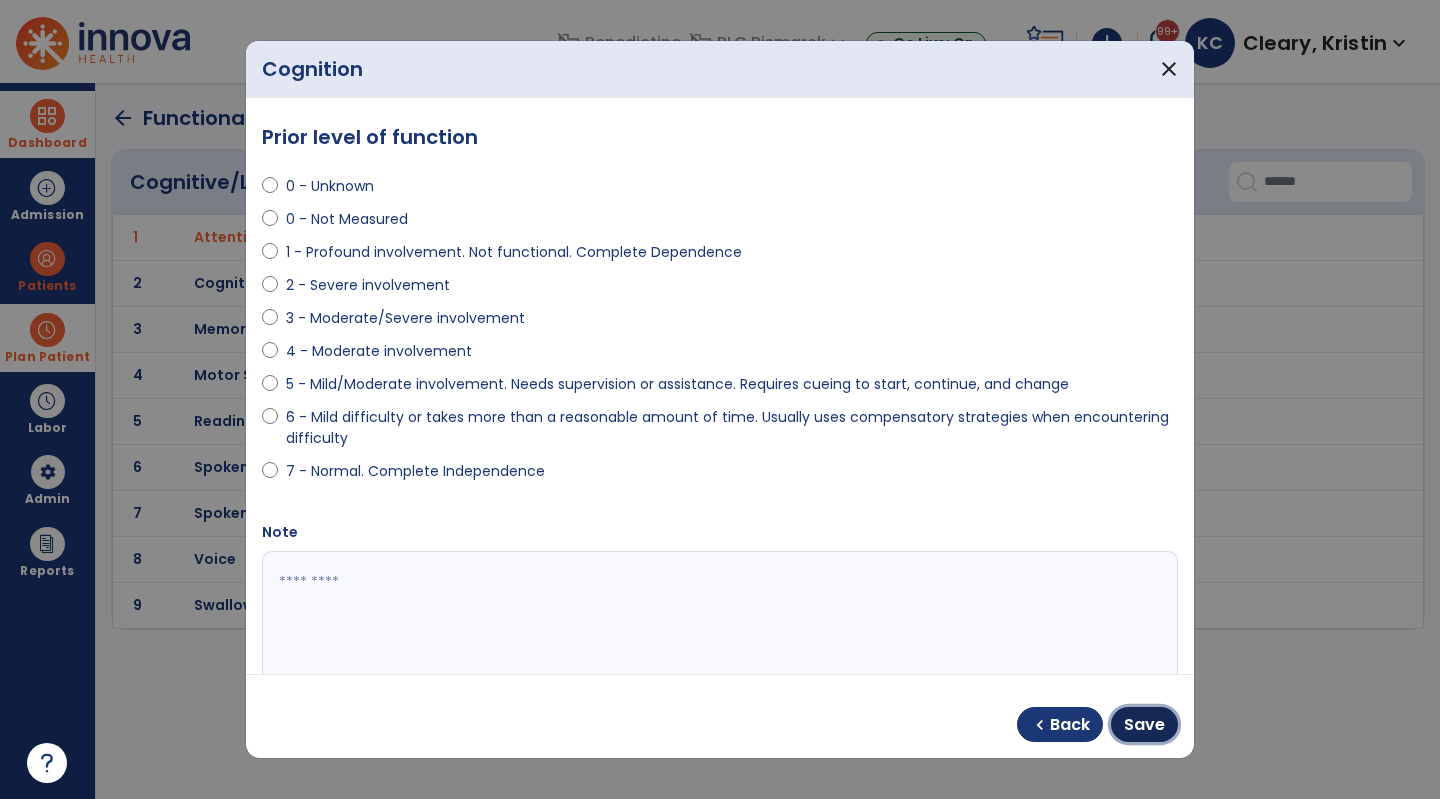 click on "Save" at bounding box center (1144, 725) 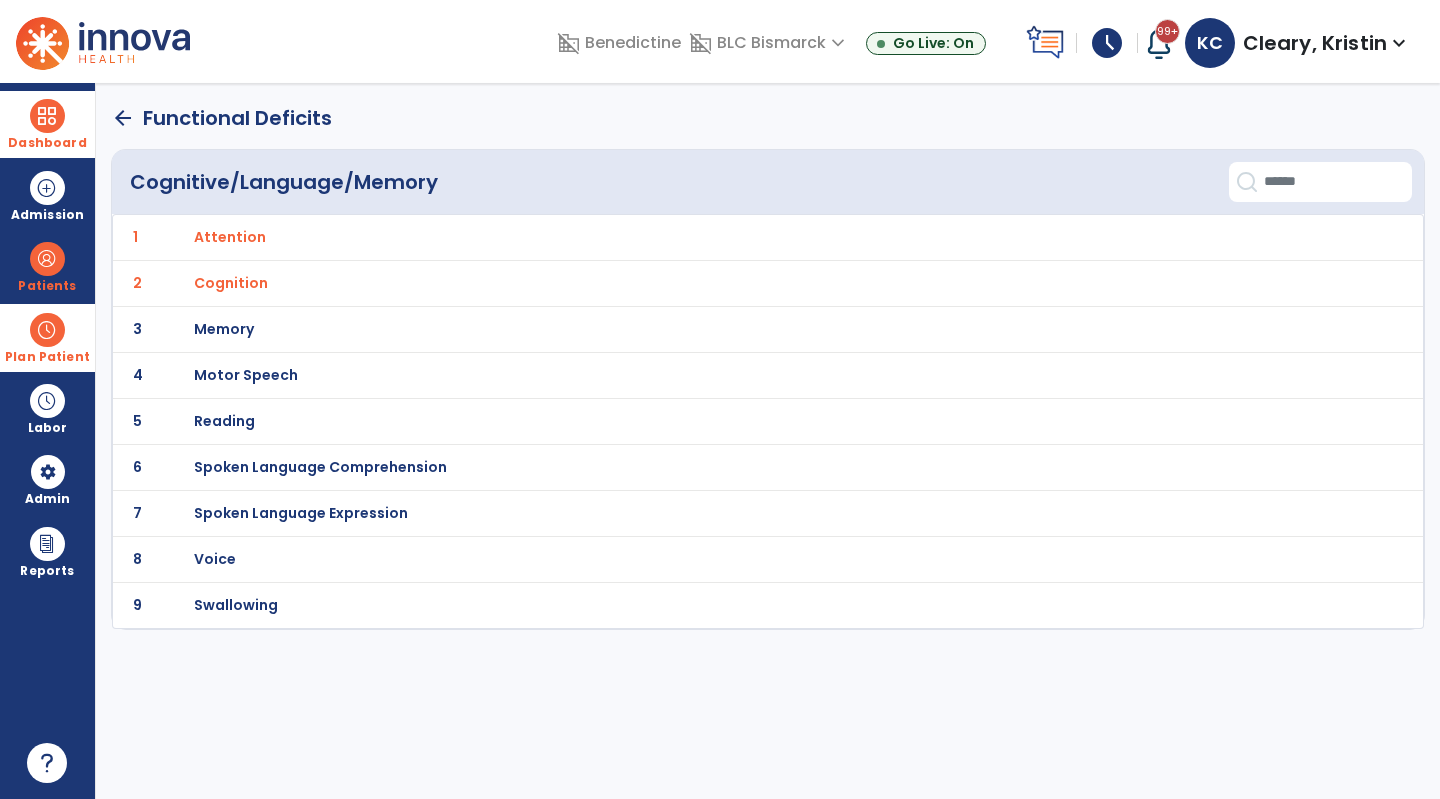 click on "Memory" at bounding box center (230, 237) 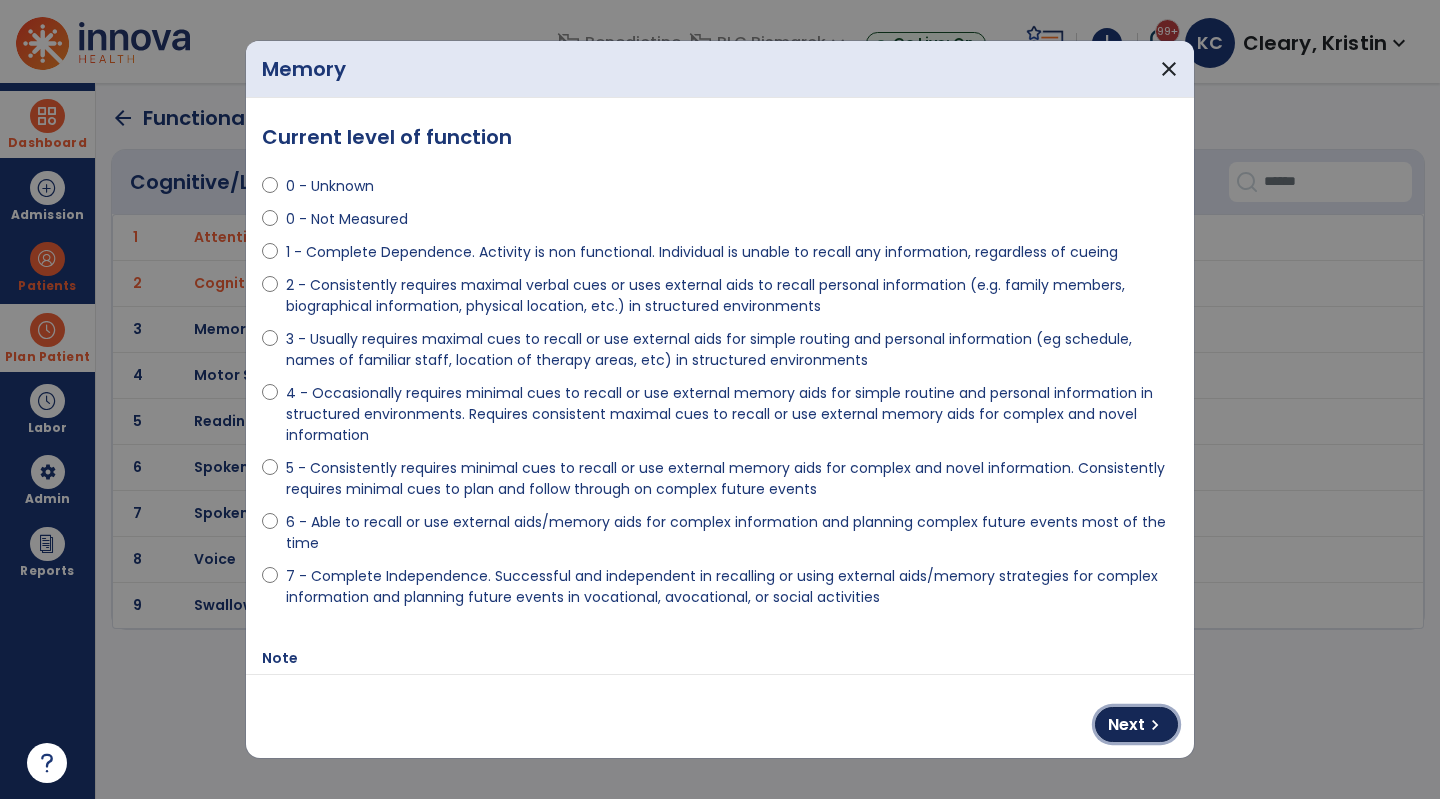 click on "Next" at bounding box center (1126, 725) 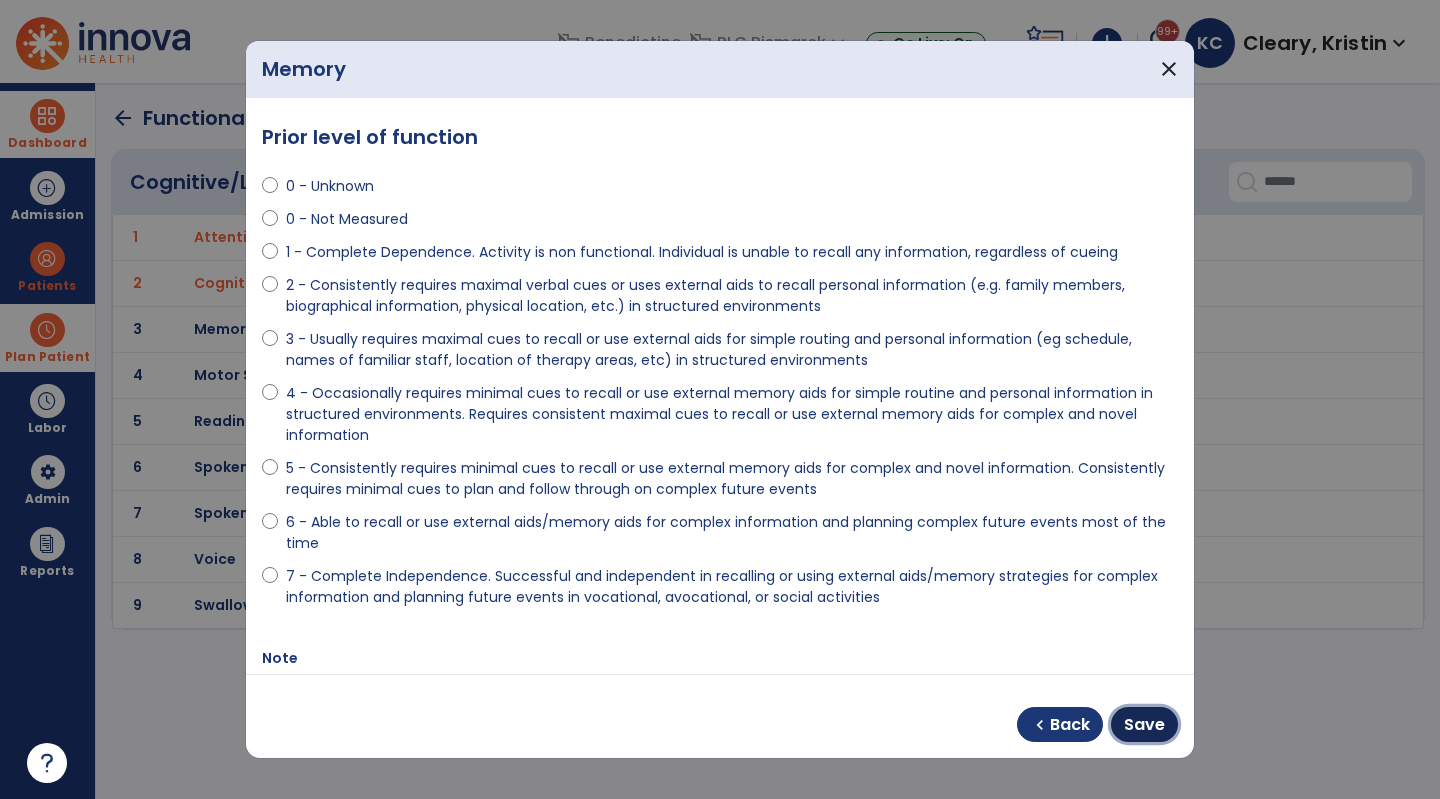 click on "Save" at bounding box center [1144, 725] 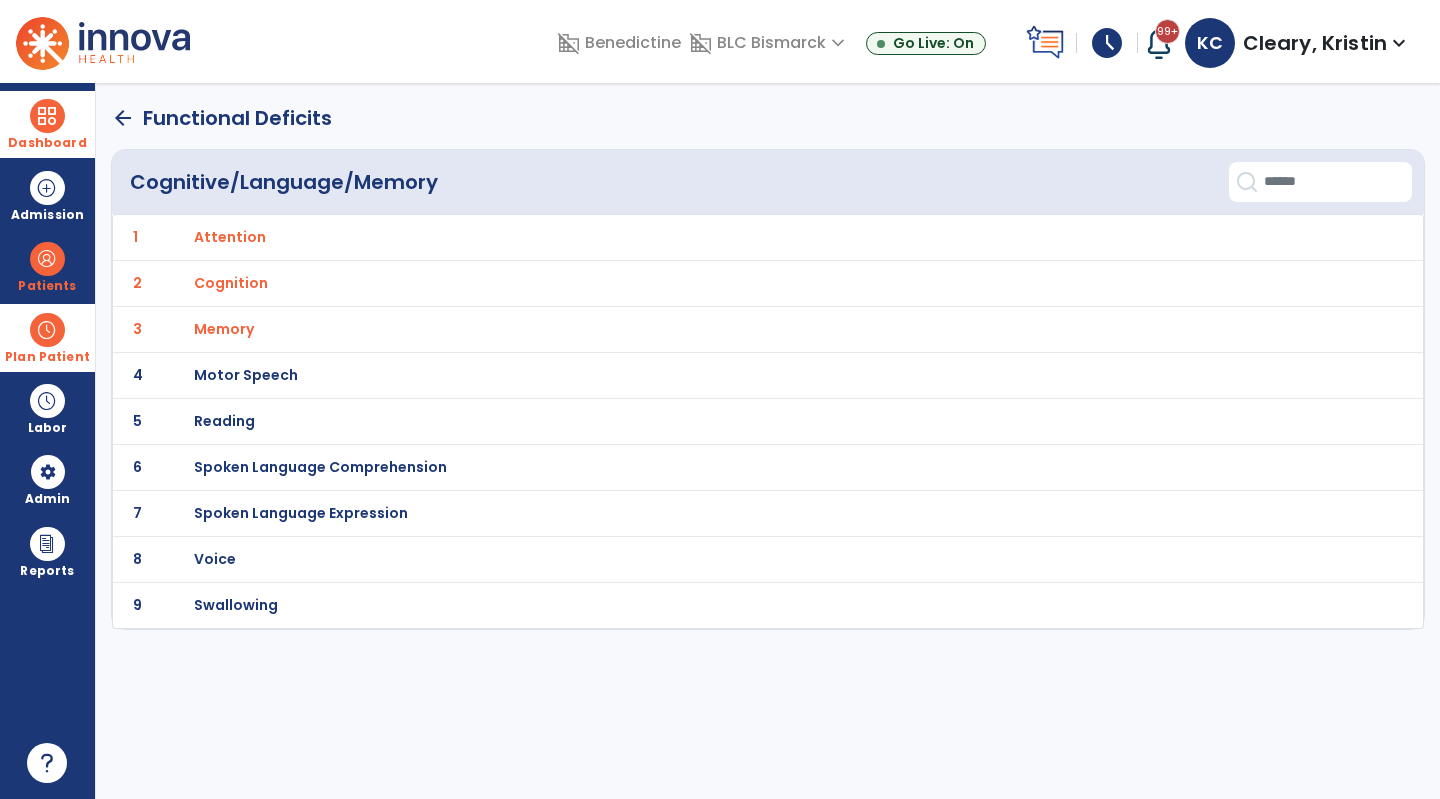 click on "Spoken Language Comprehension" at bounding box center (230, 237) 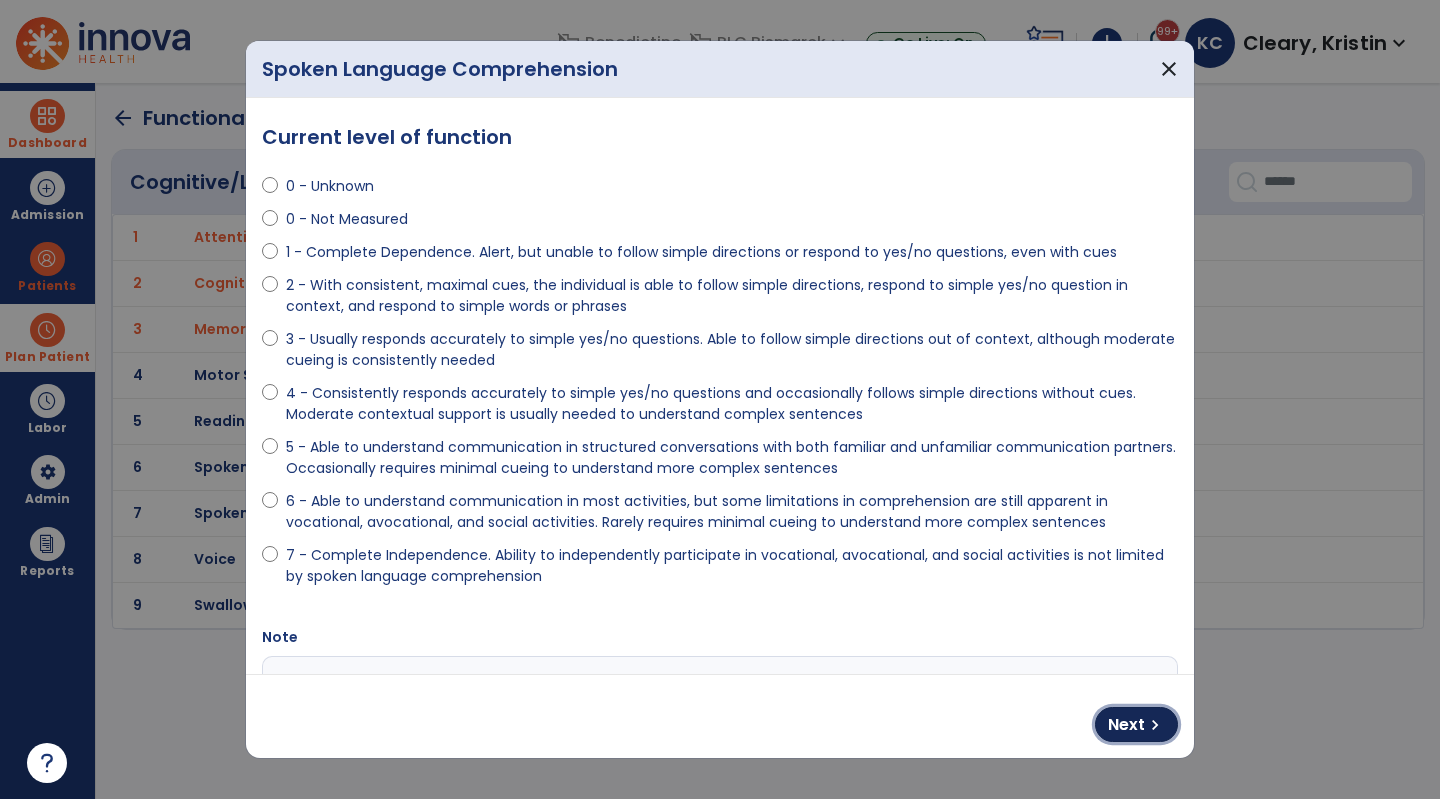 click on "Next" at bounding box center [1126, 725] 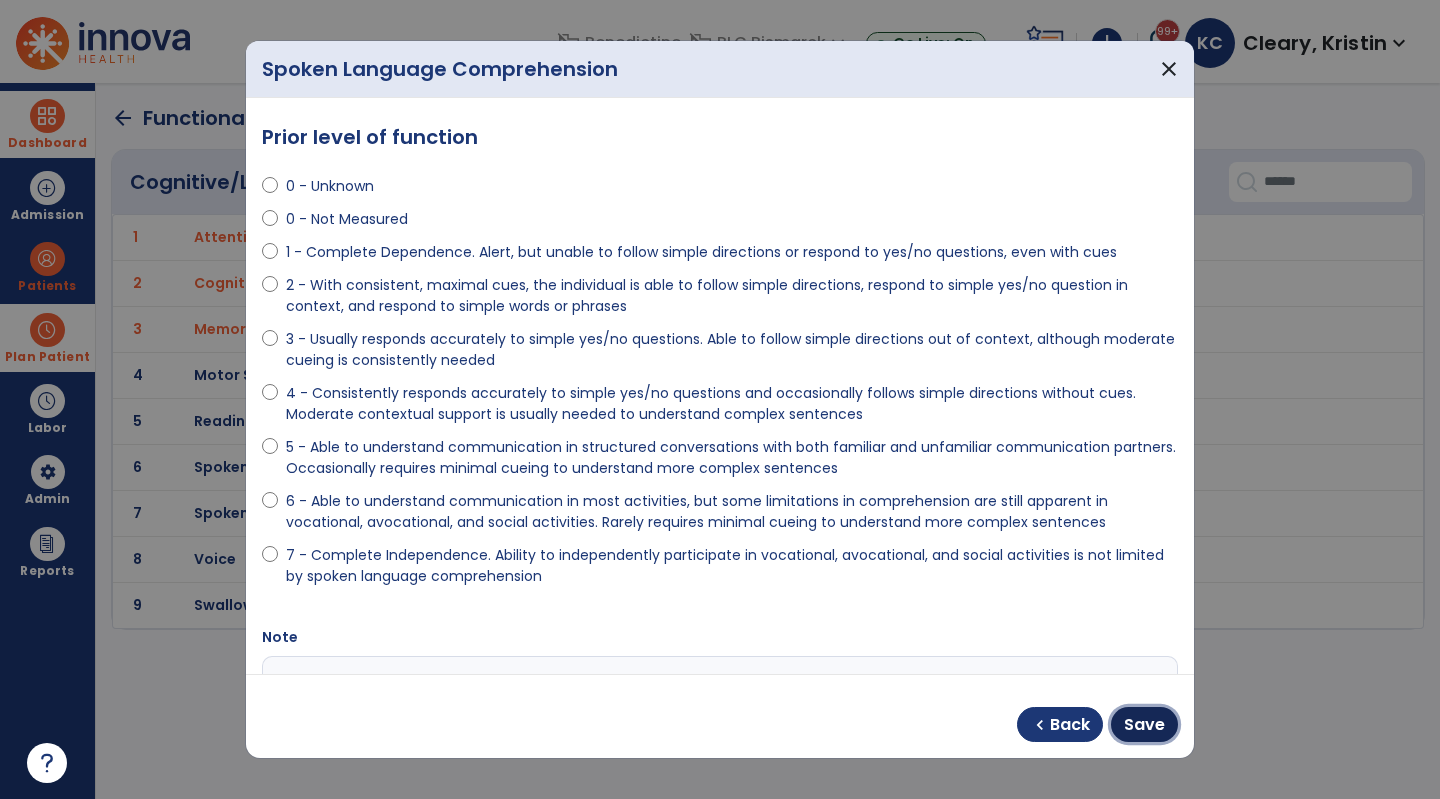 click on "Save" at bounding box center (1144, 725) 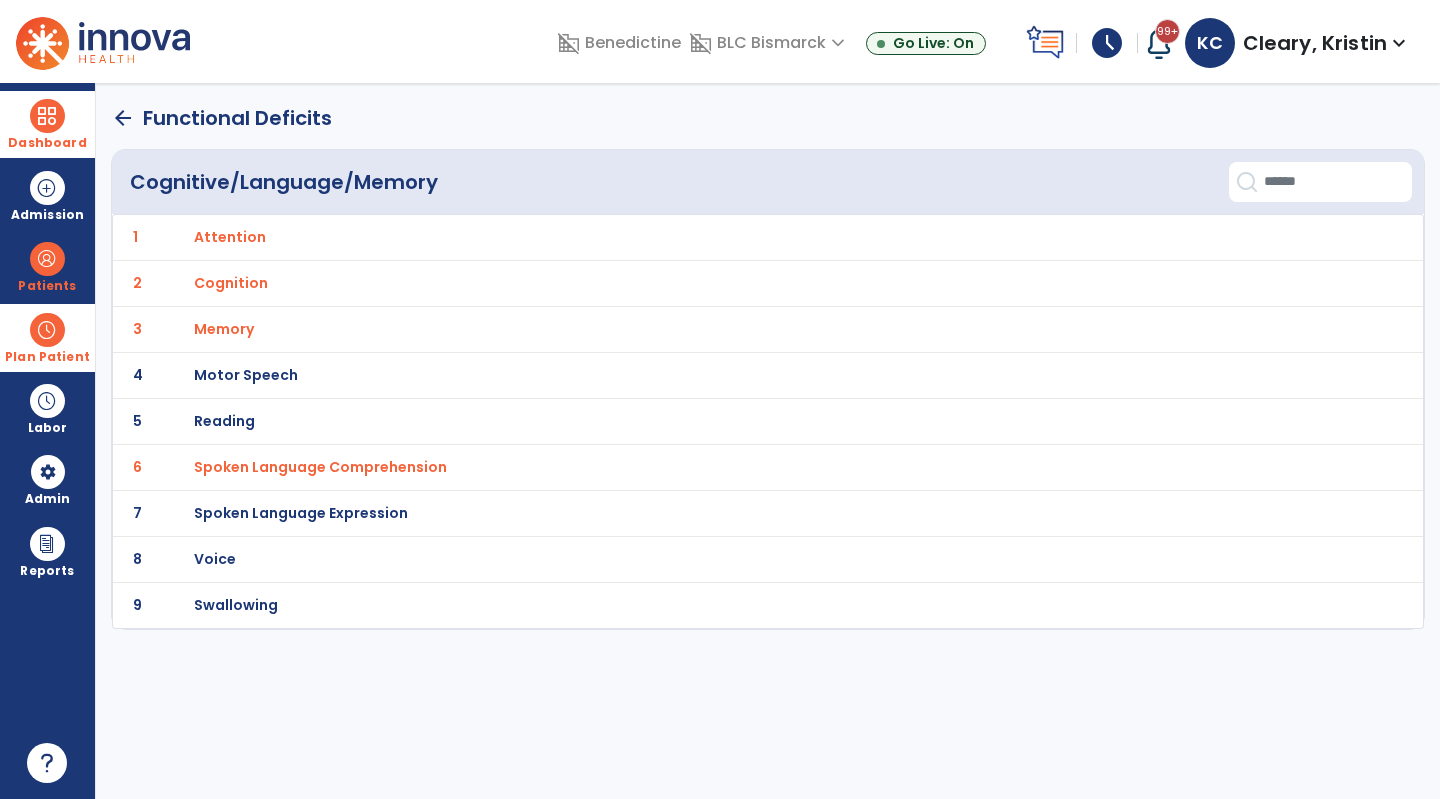 click on "Spoken Language Expression" at bounding box center [230, 237] 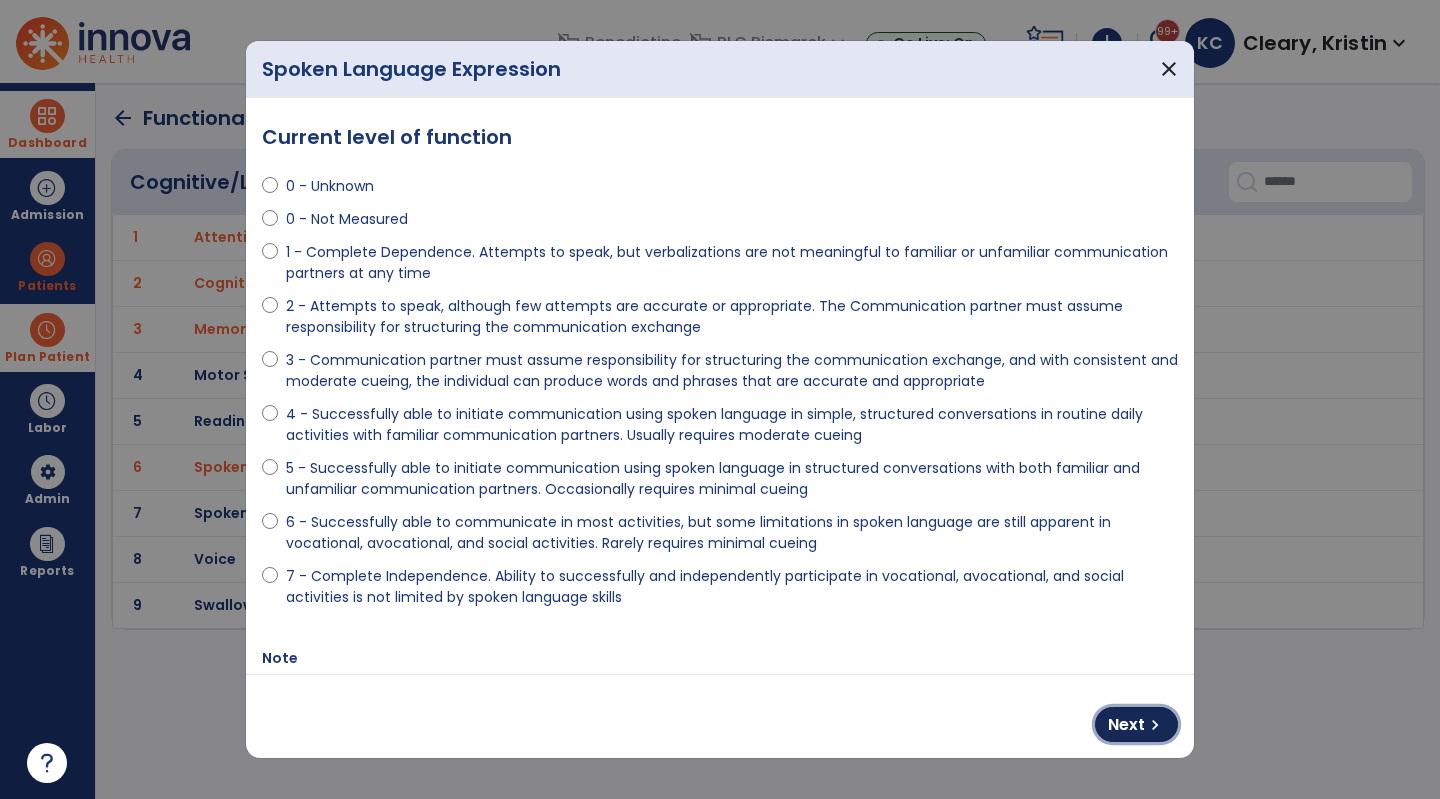 click on "Next" at bounding box center [1126, 725] 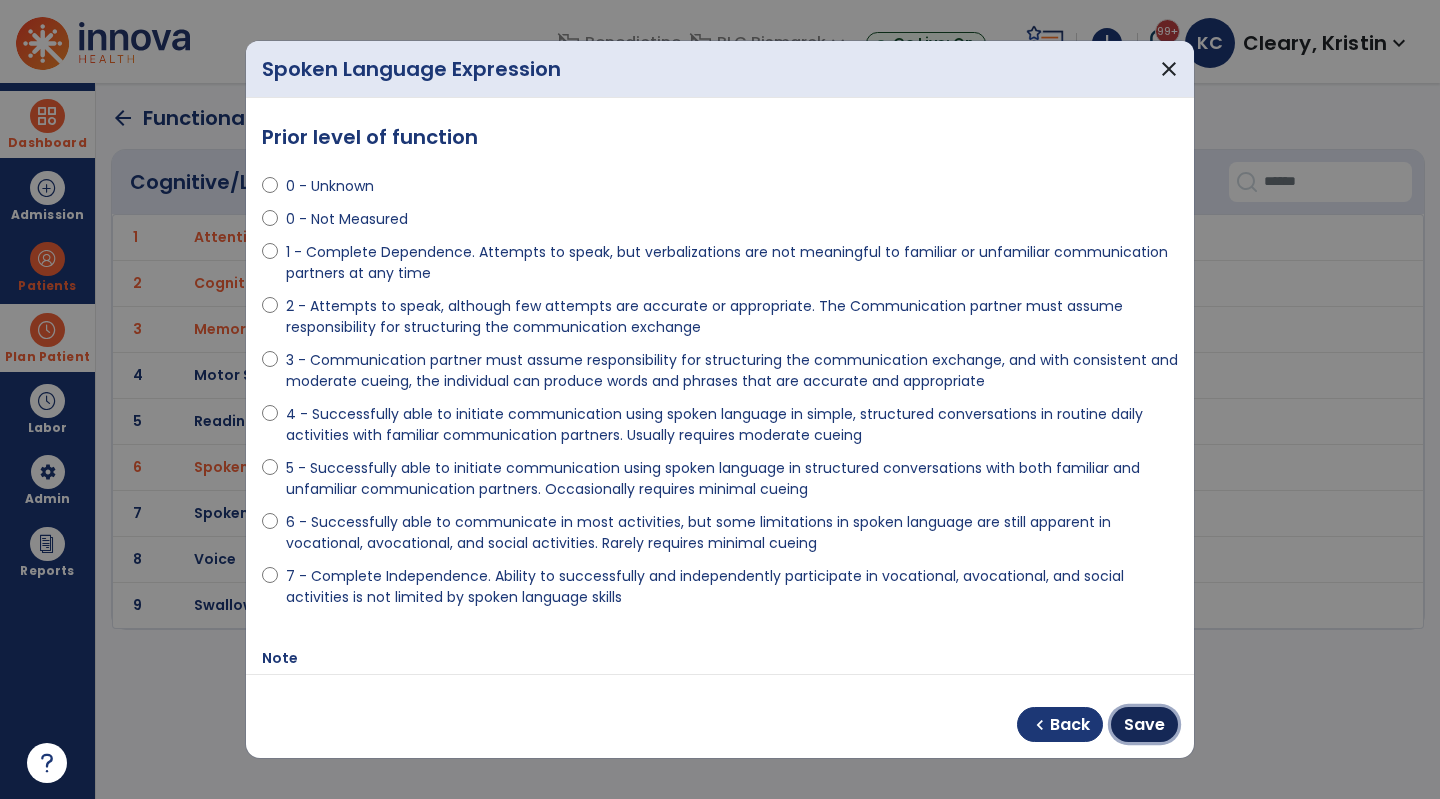 click on "Save" at bounding box center [1144, 725] 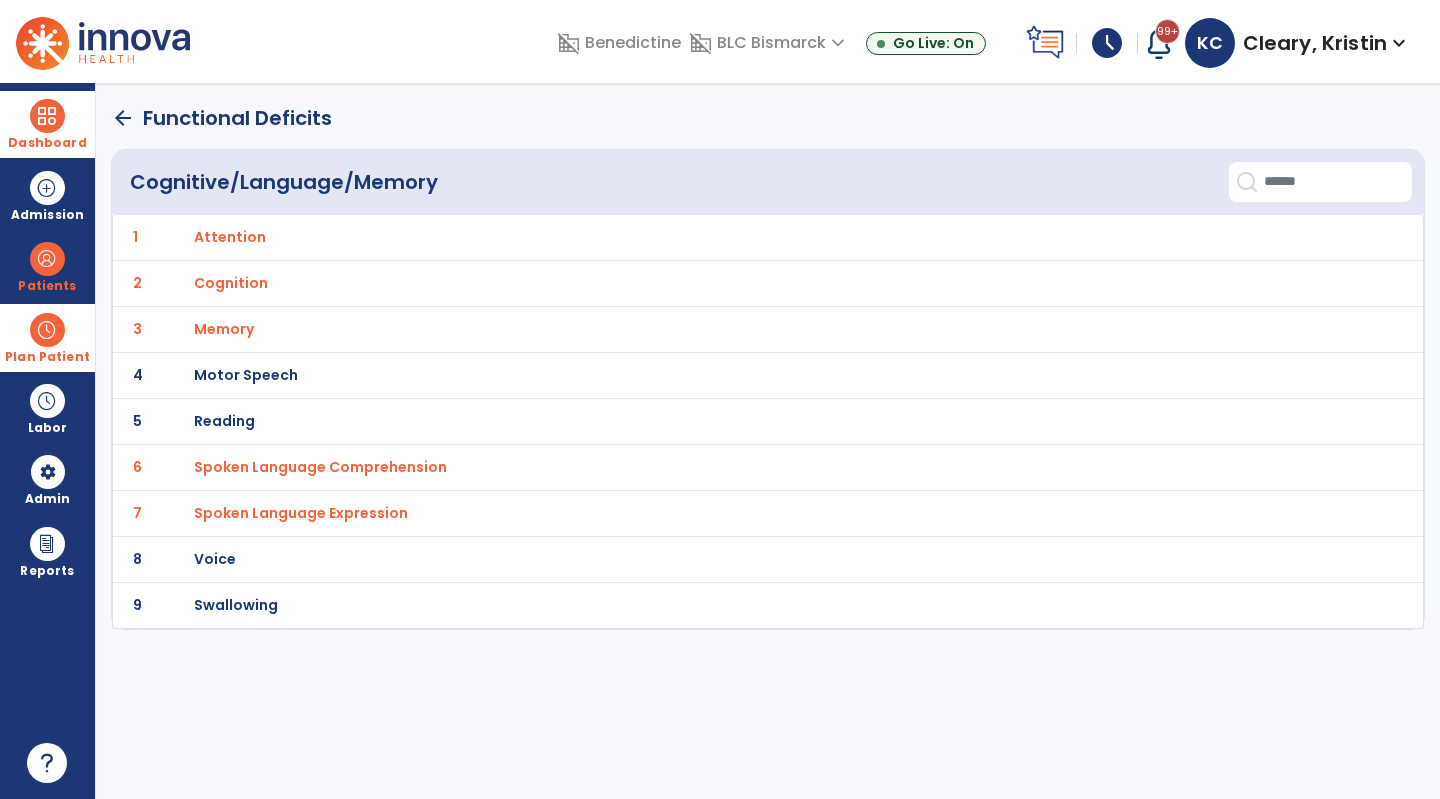 click on "arrow_back" 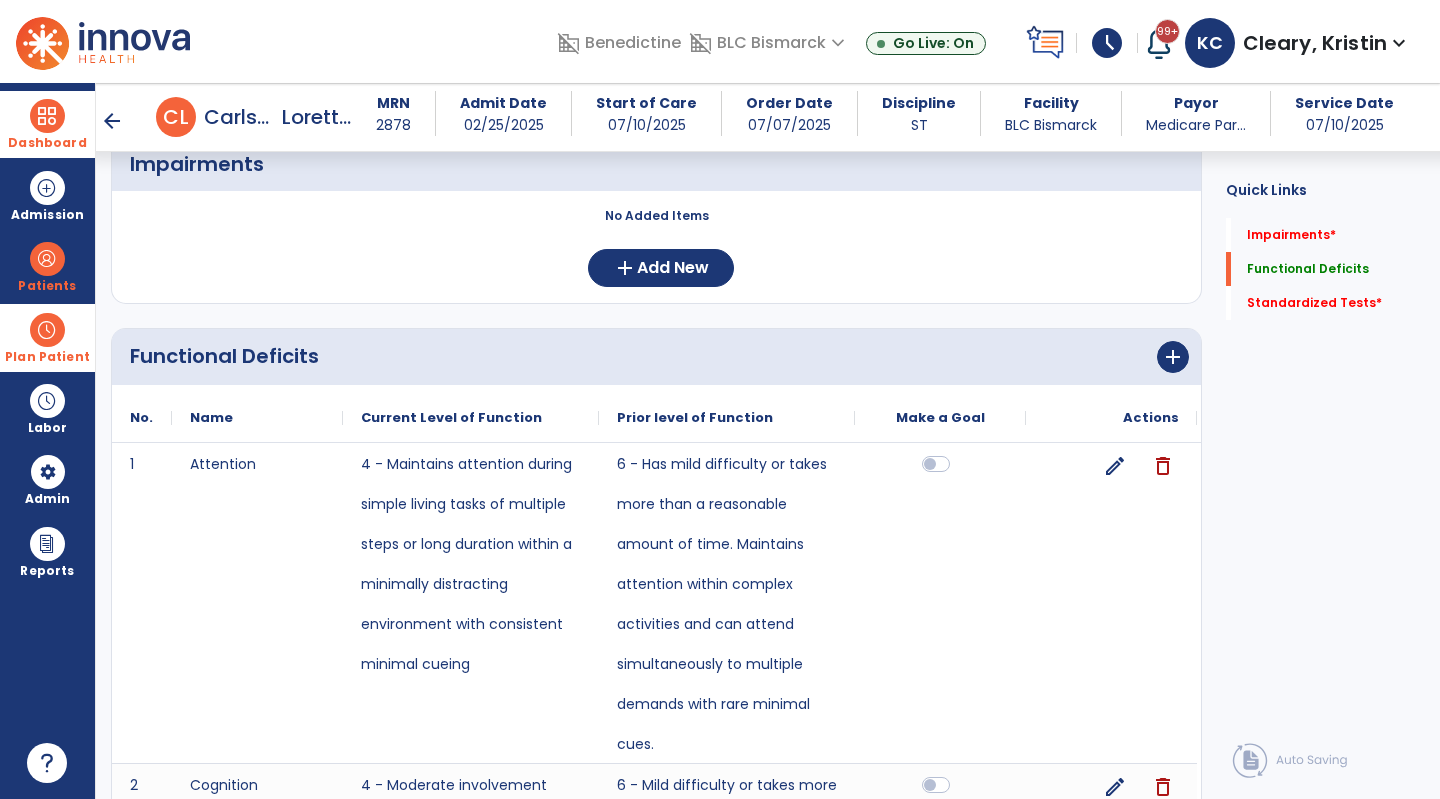 scroll, scrollTop: 0, scrollLeft: 0, axis: both 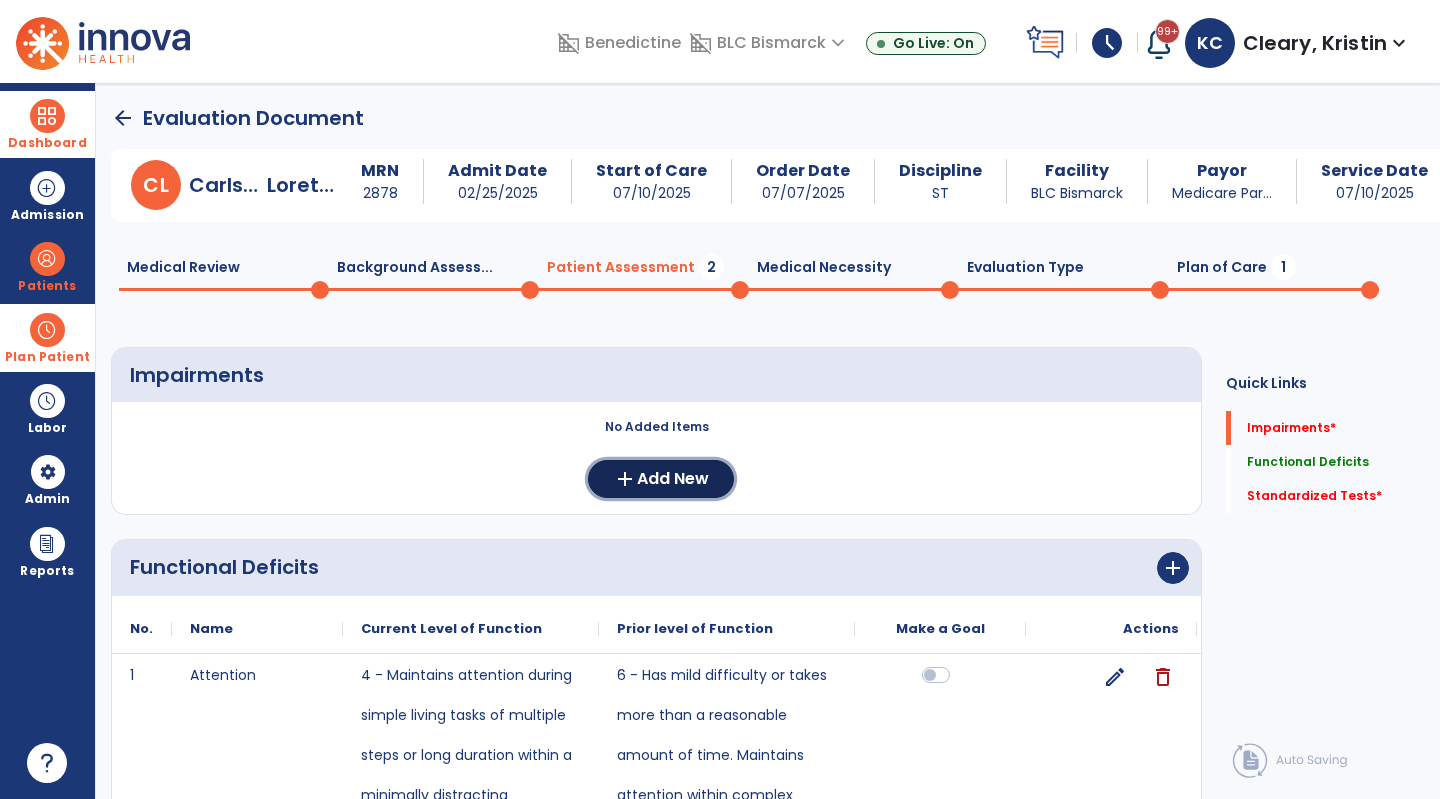 click on "Add New" 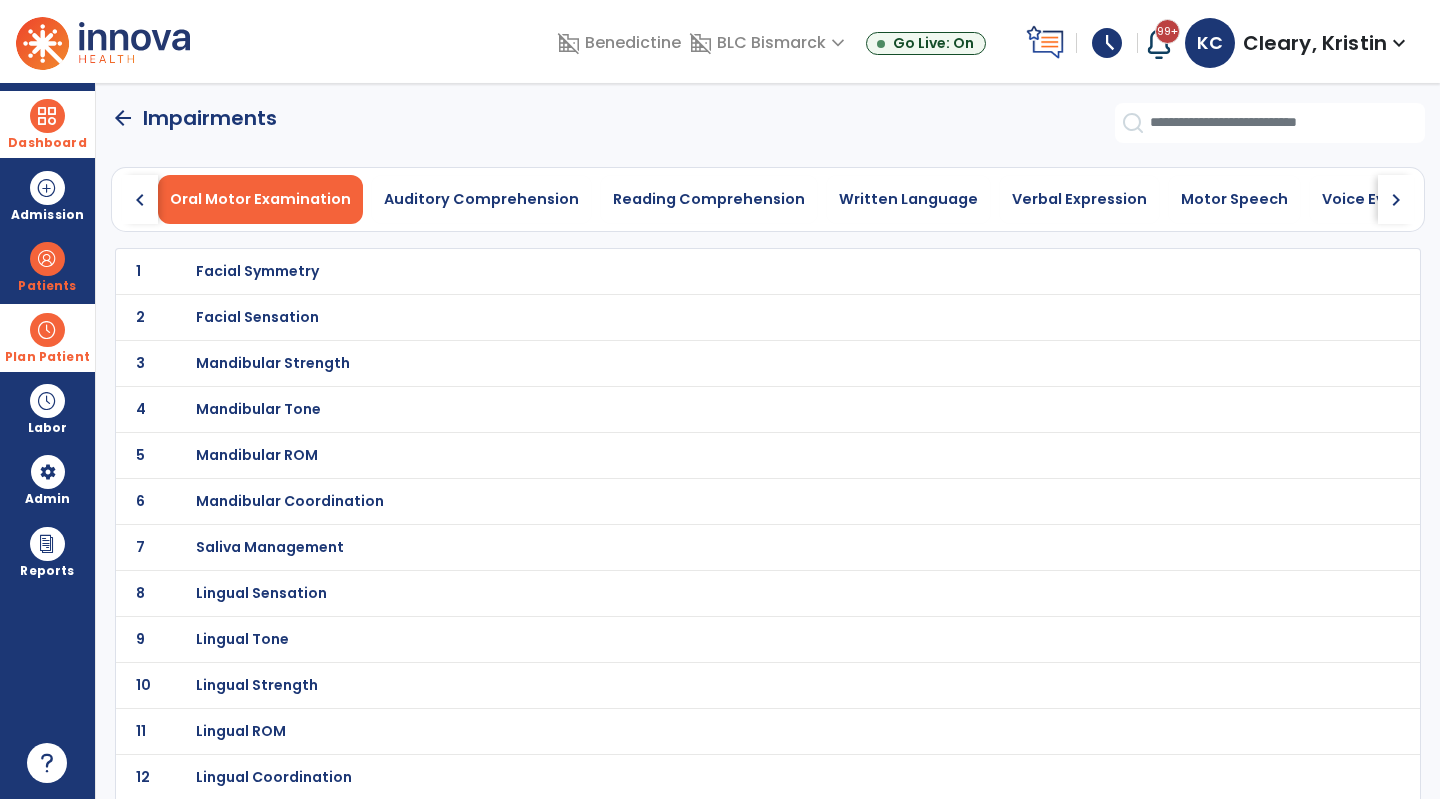 click on "Auditory Comprehension" at bounding box center [481, 199] 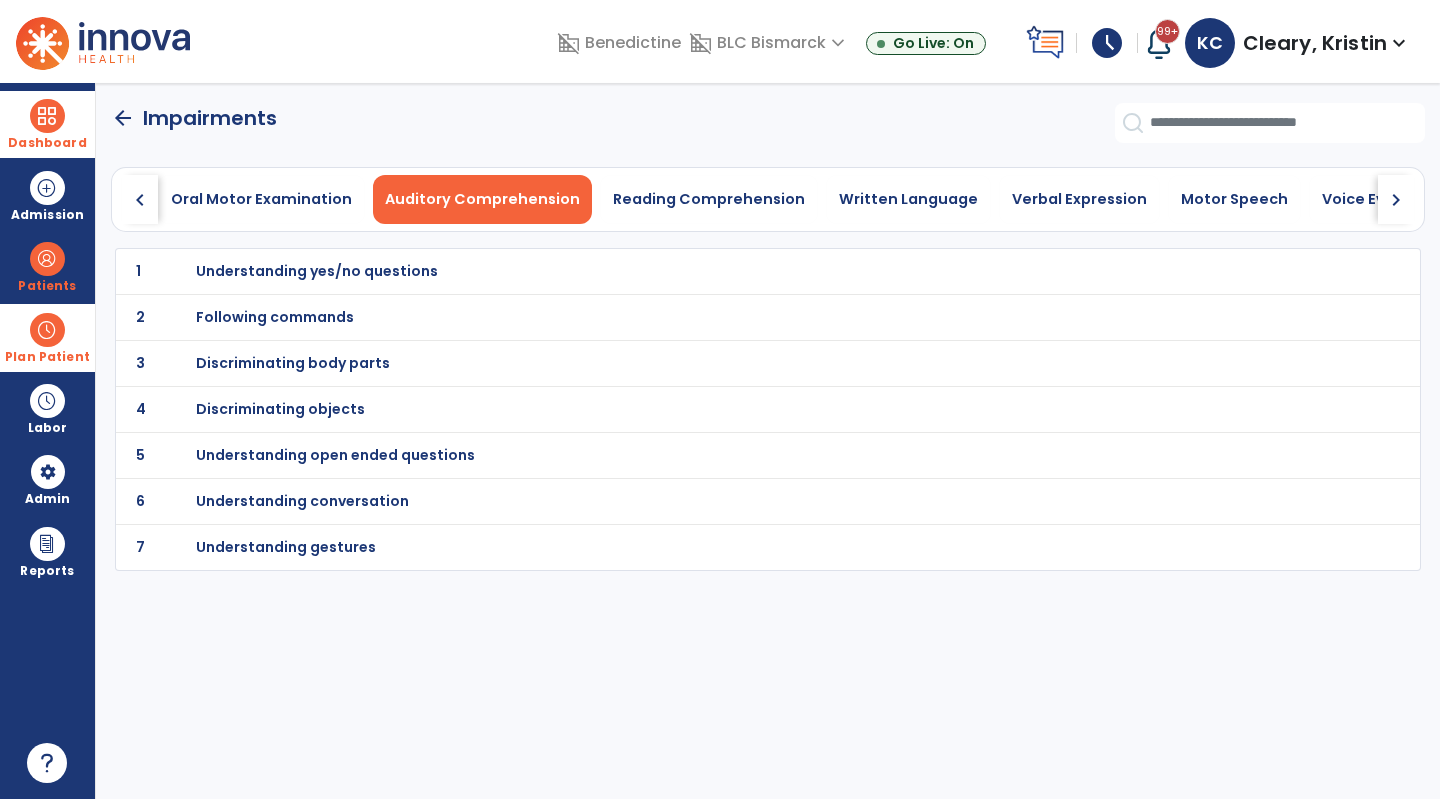 click on "Understanding yes/no questions" at bounding box center [317, 271] 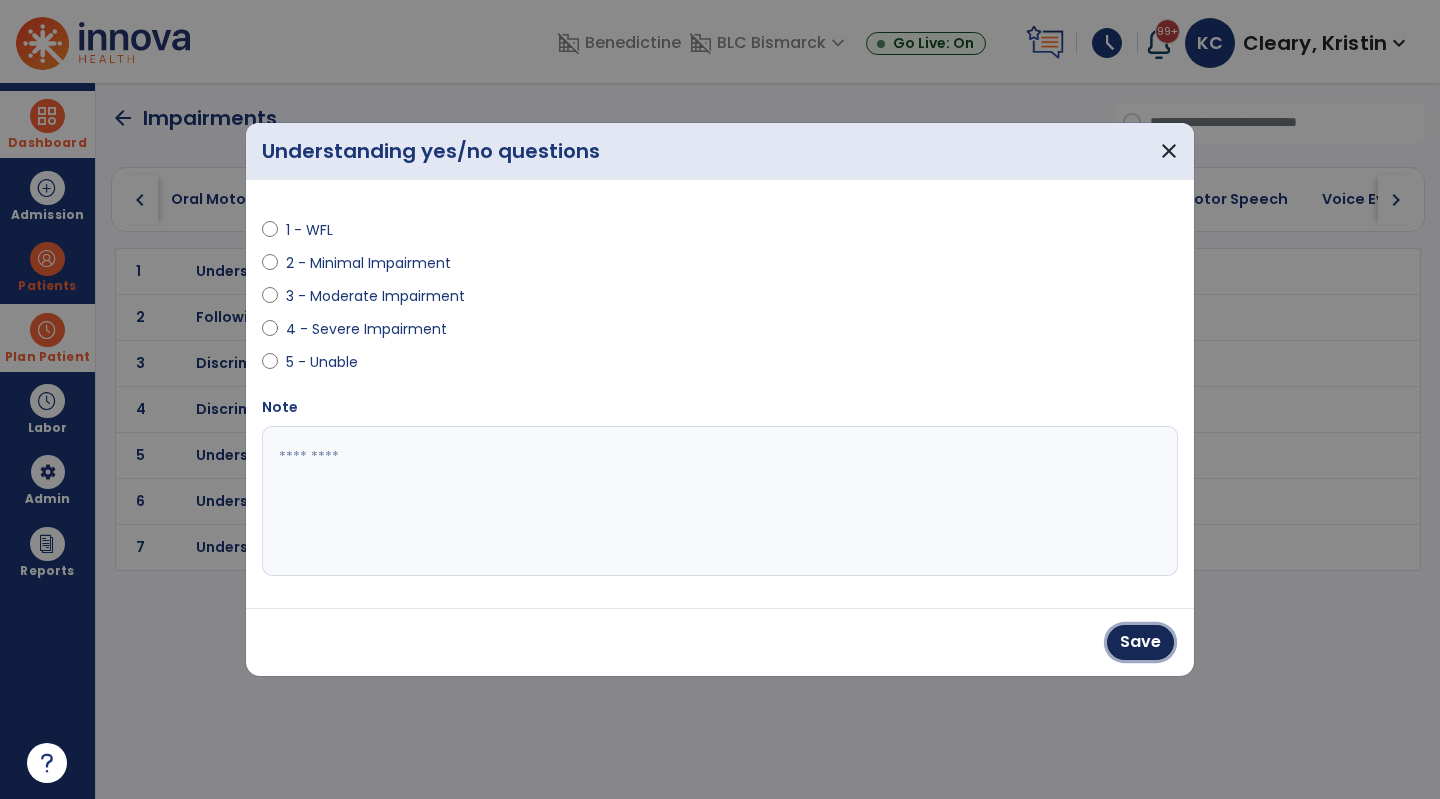 click on "Save" at bounding box center [1140, 642] 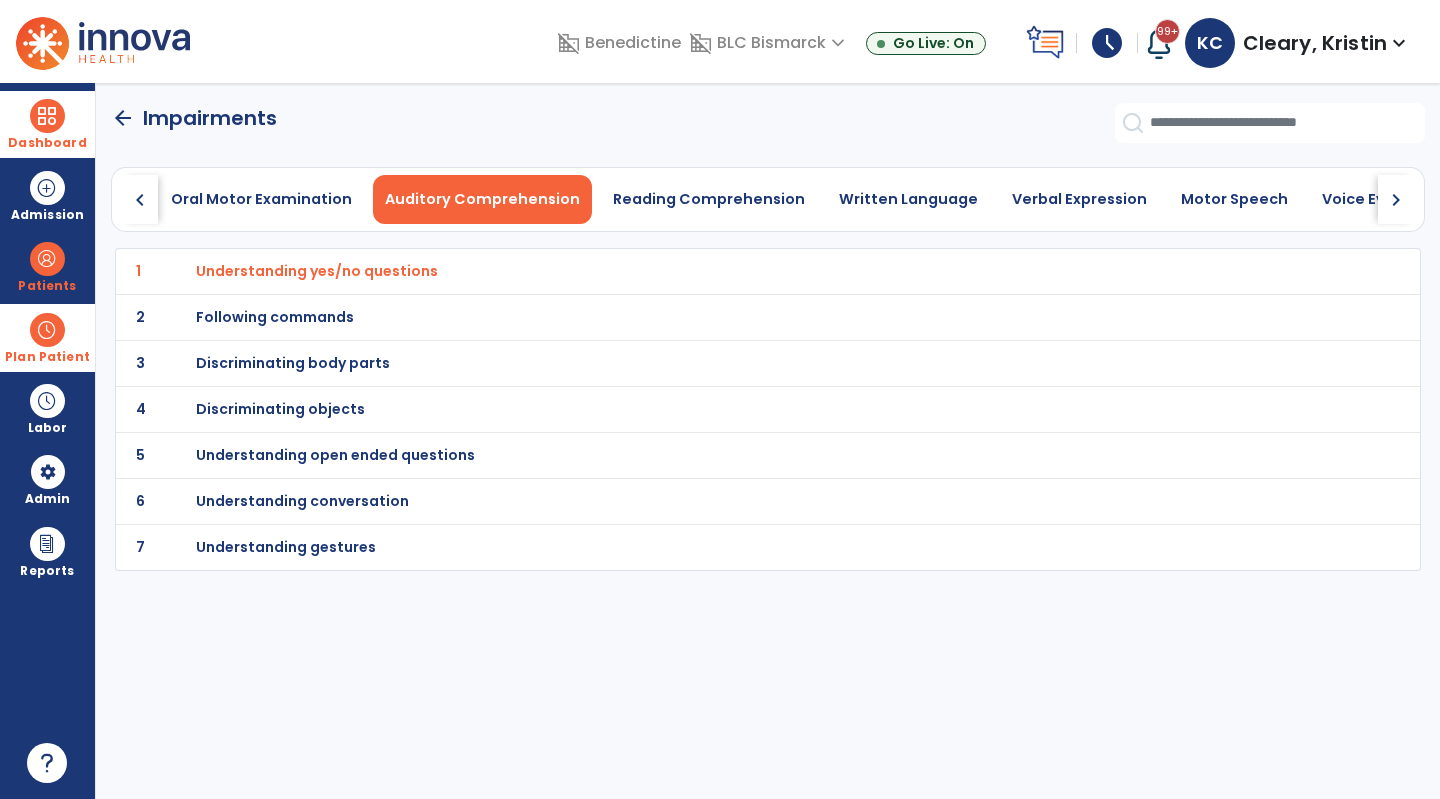 click on "Following commands" at bounding box center [317, 271] 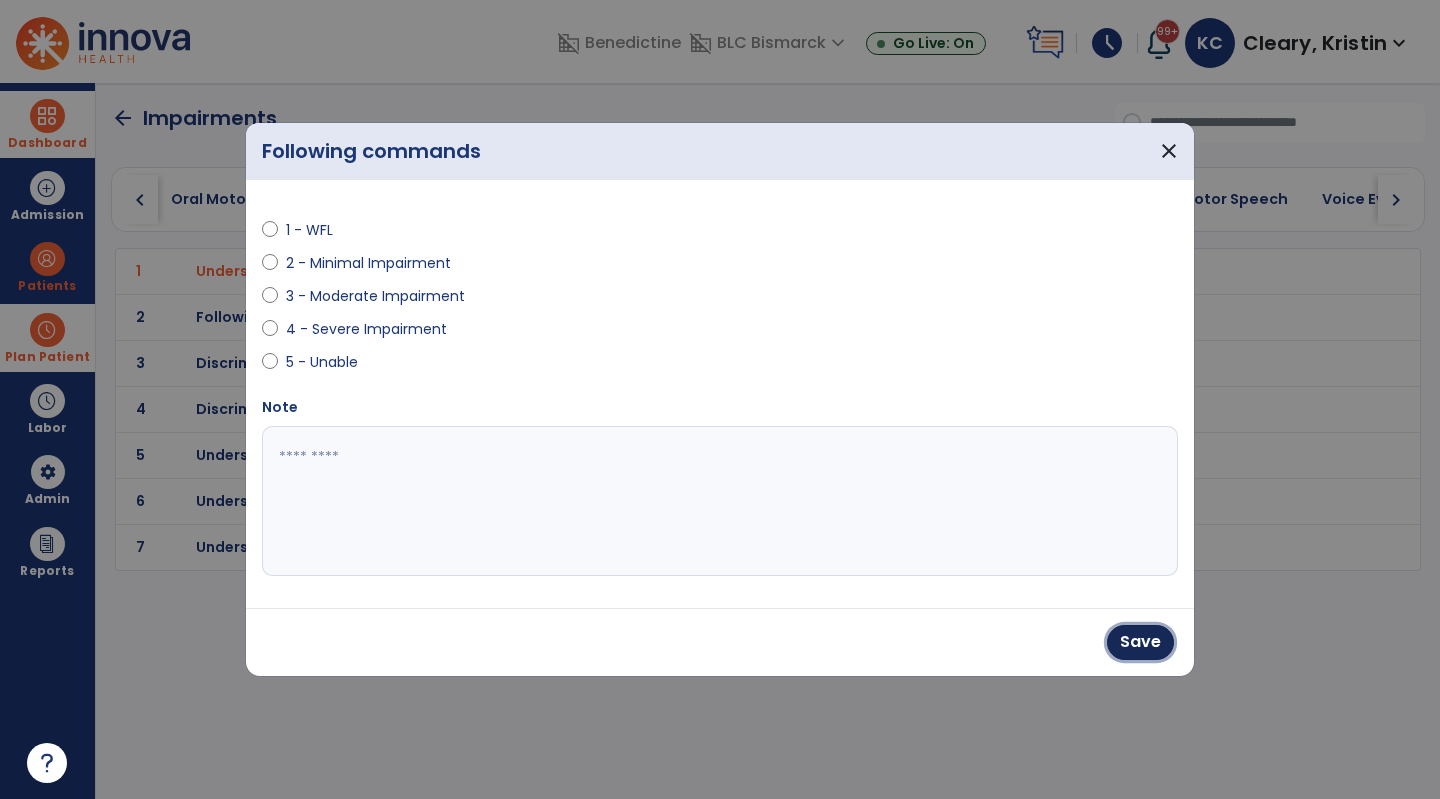click on "Save" at bounding box center (1140, 642) 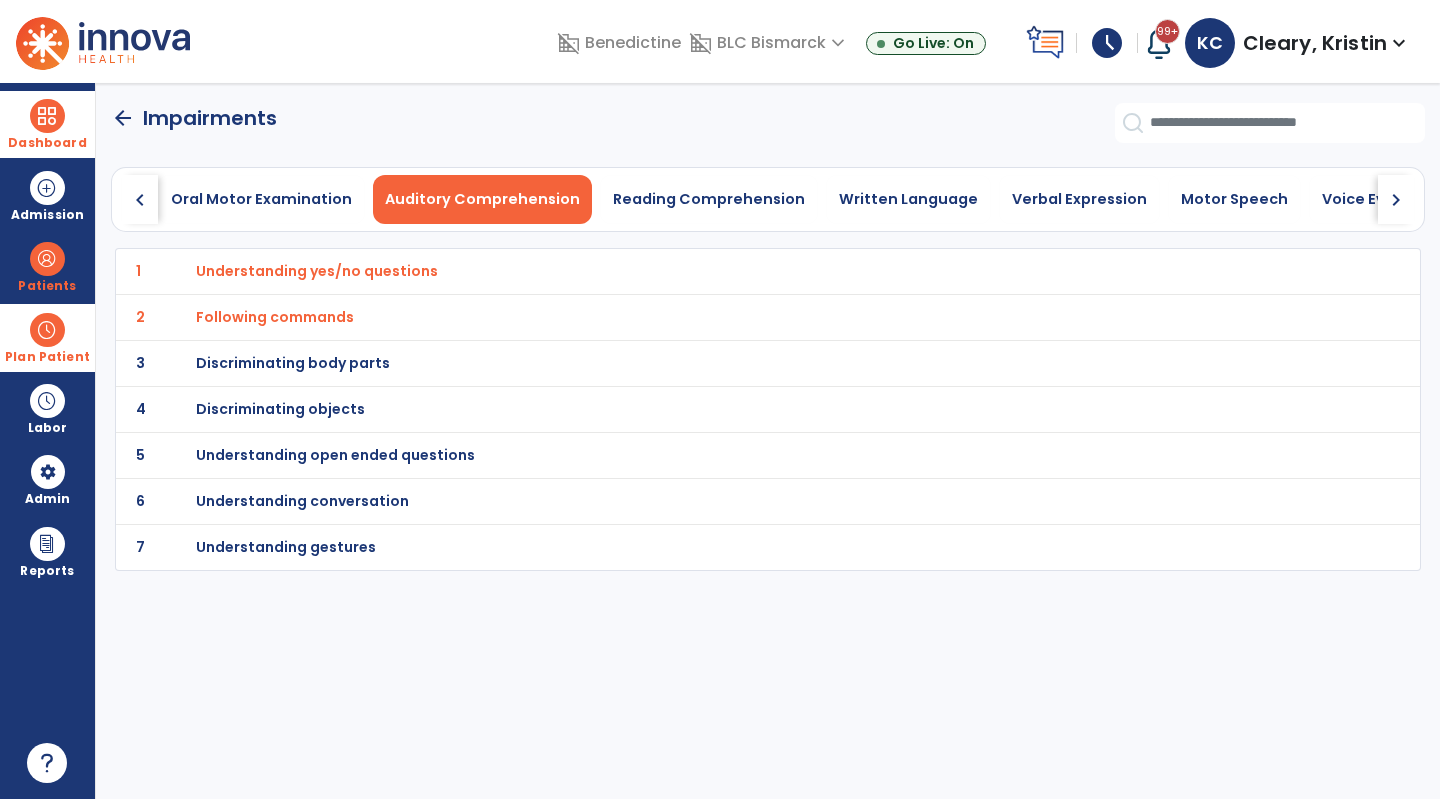 click on "Understanding open ended questions" at bounding box center (317, 271) 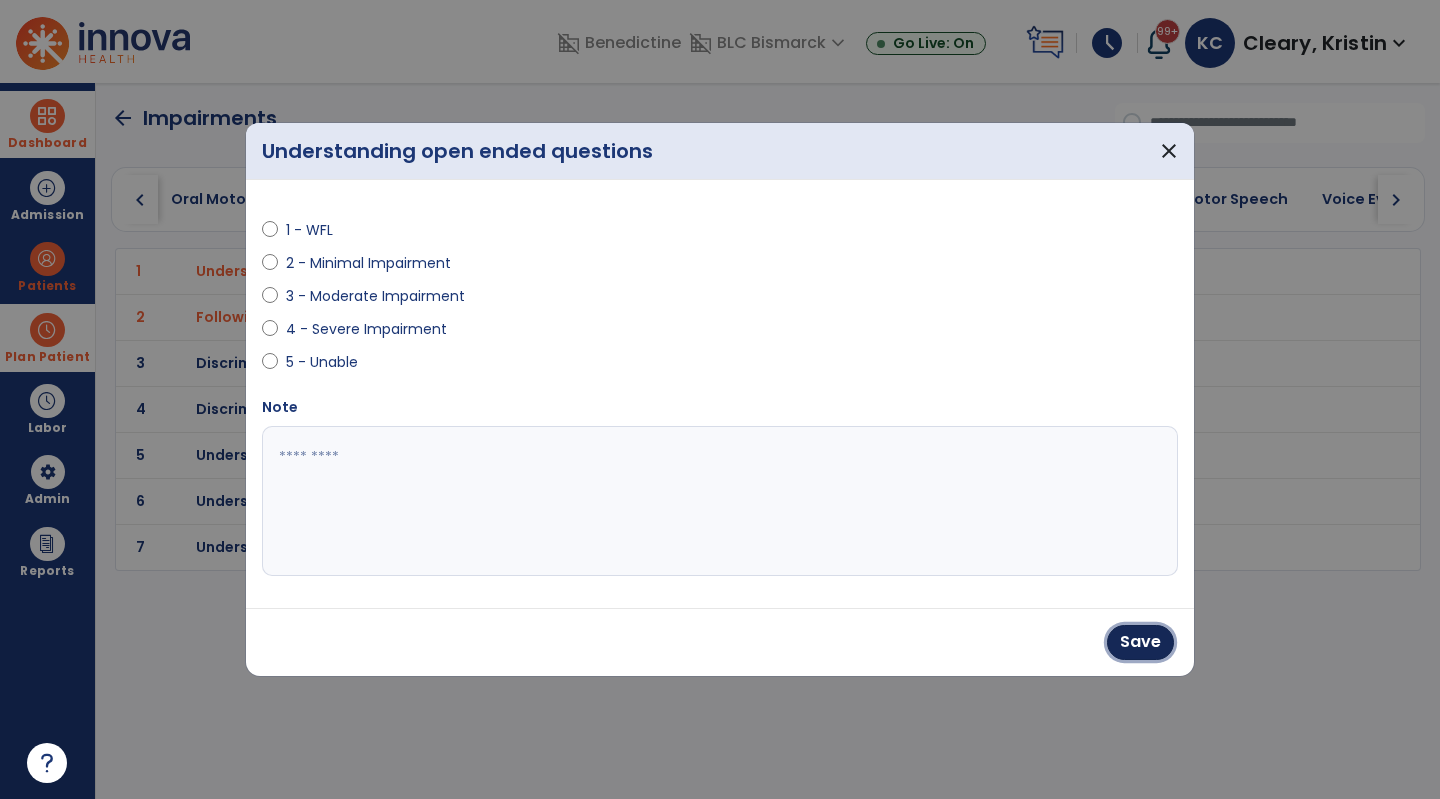 click on "Save" at bounding box center [1140, 642] 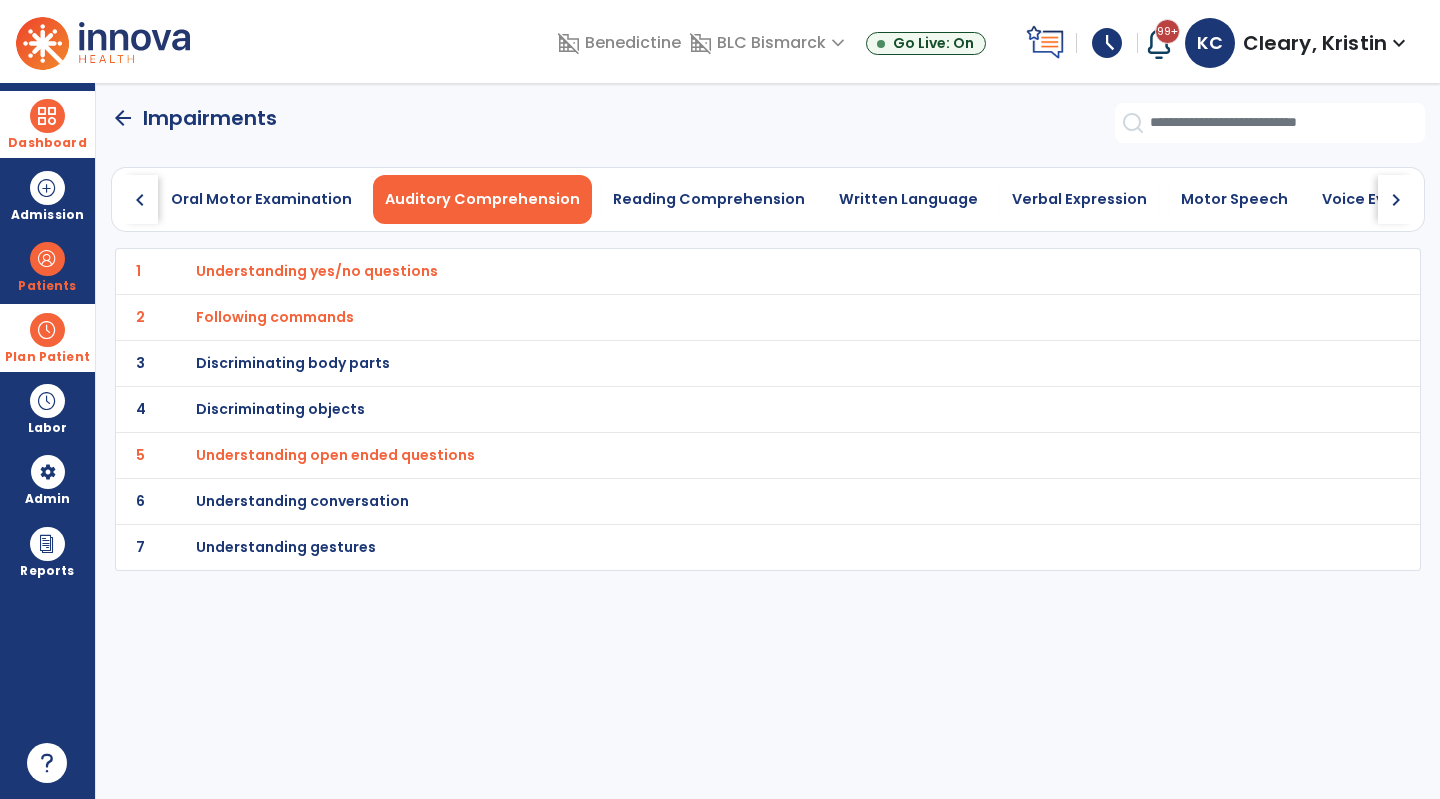 click on "Understanding conversation" at bounding box center (317, 271) 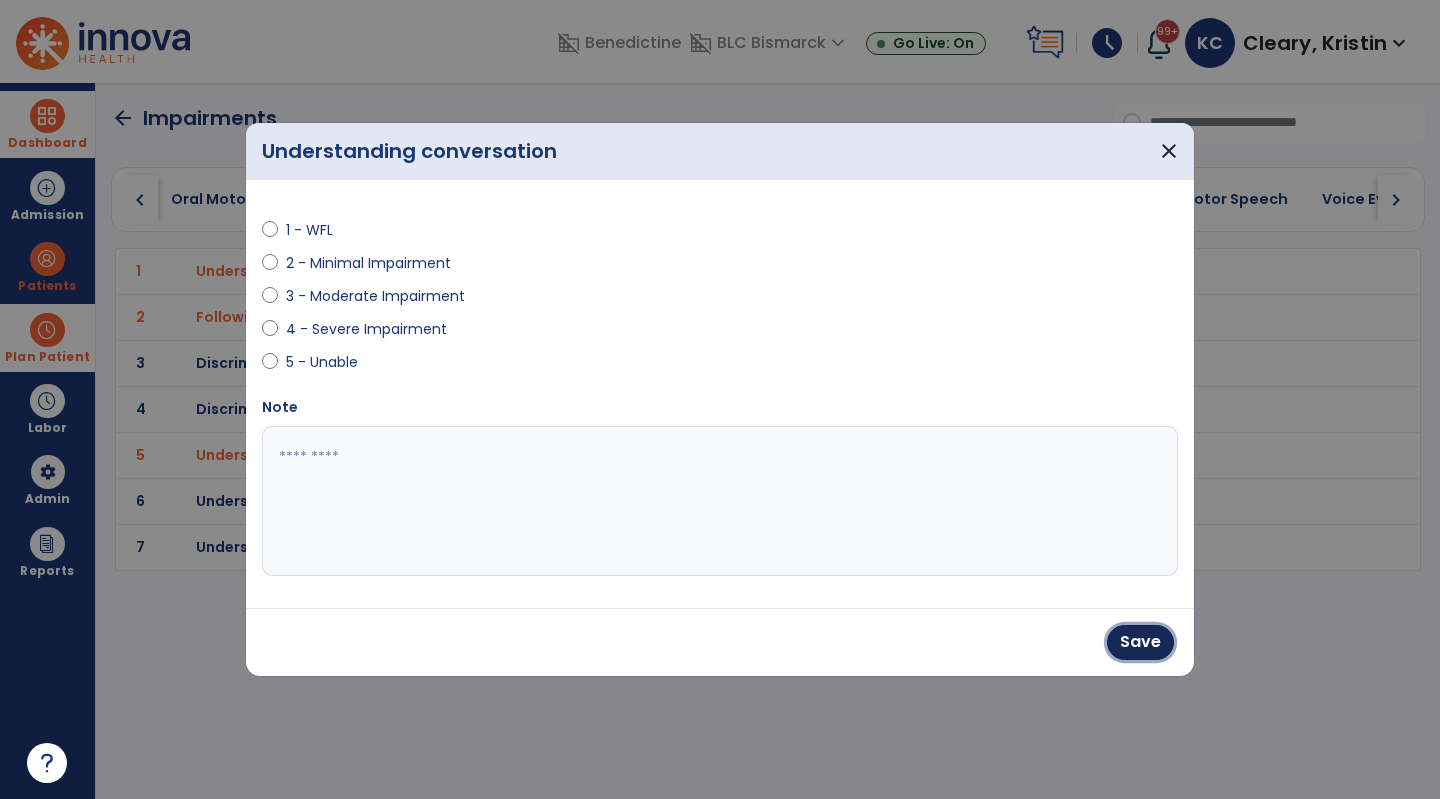 click on "Save" at bounding box center [1140, 642] 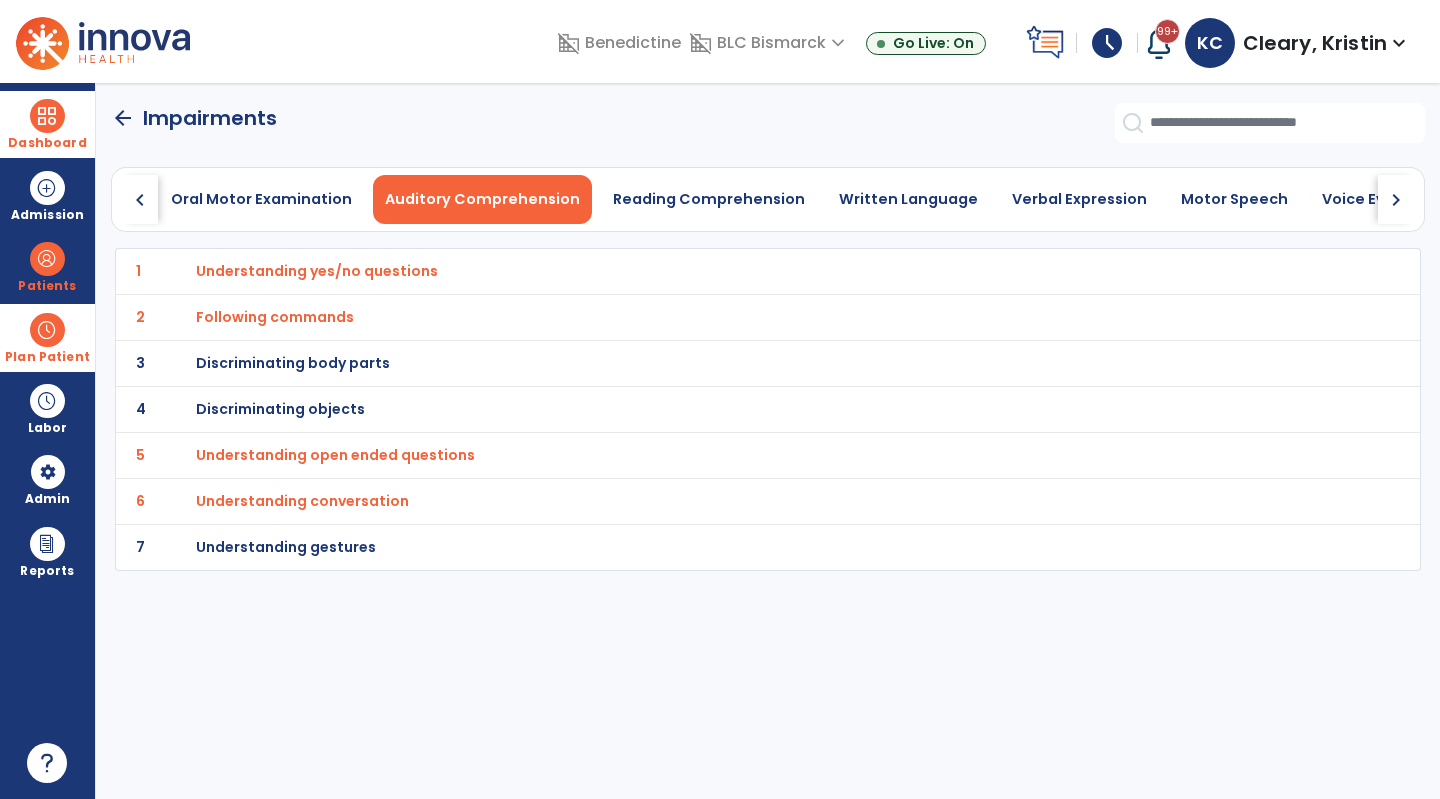 click on "Reading Comprehension" at bounding box center (709, 199) 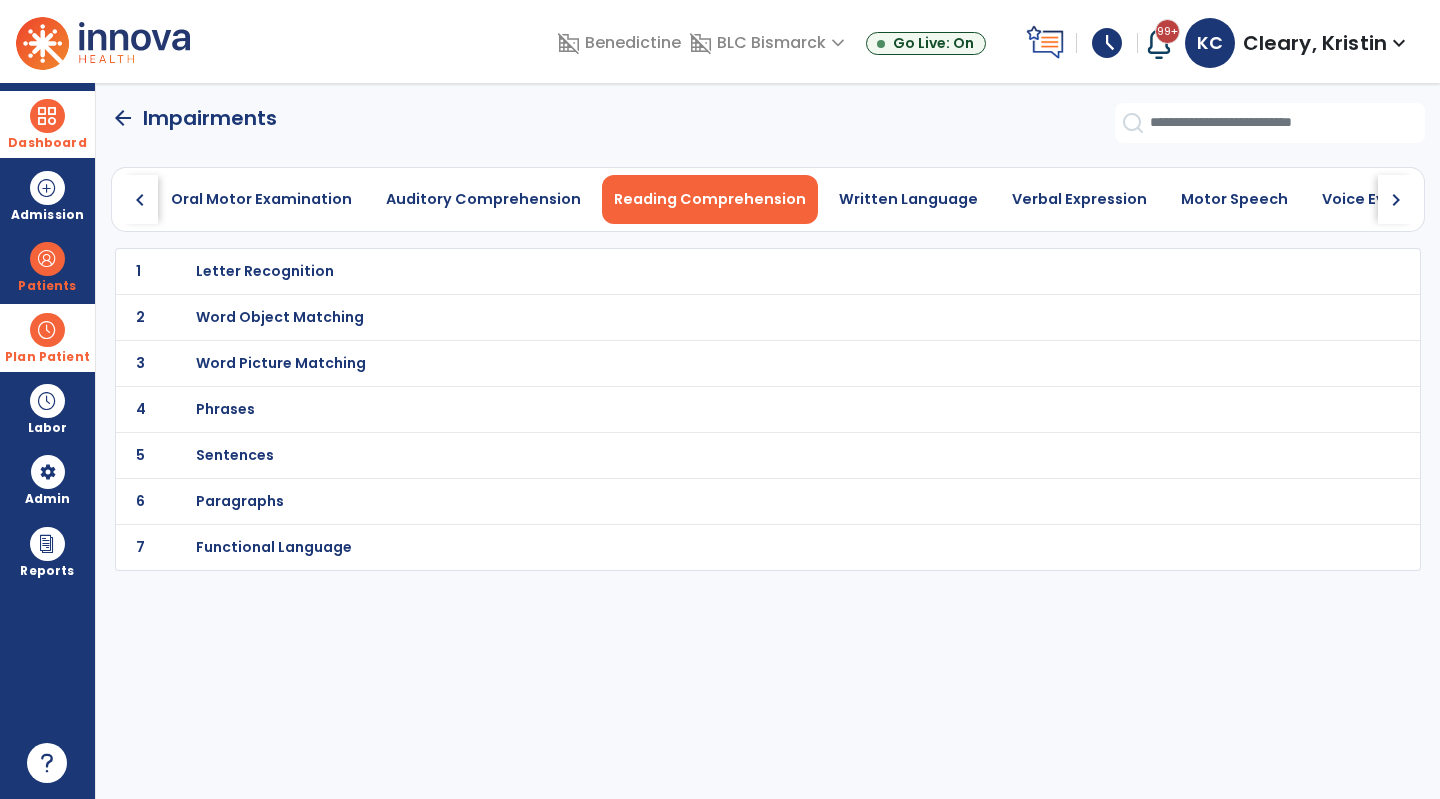 click on "Sentences" at bounding box center [265, 271] 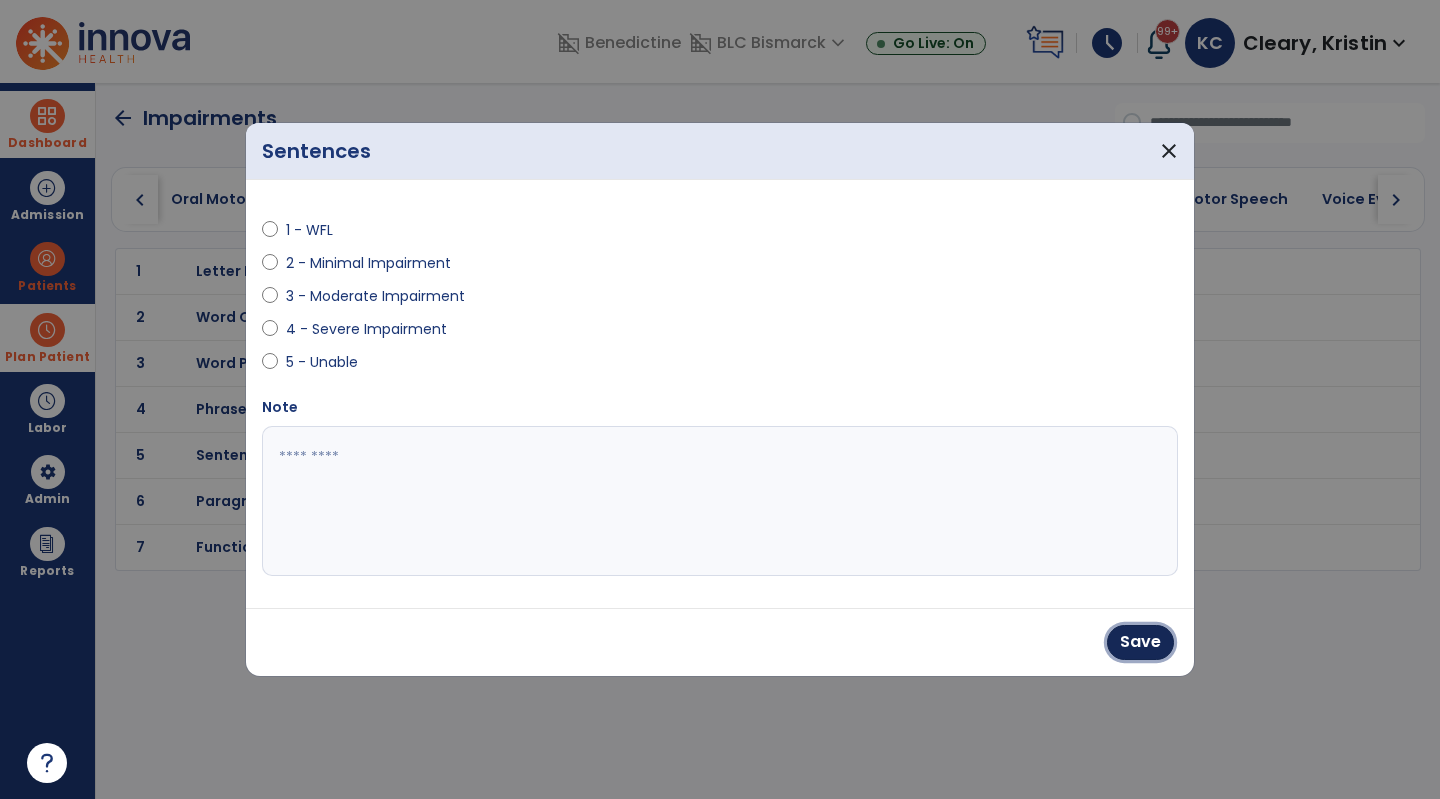 click on "Save" at bounding box center [1140, 642] 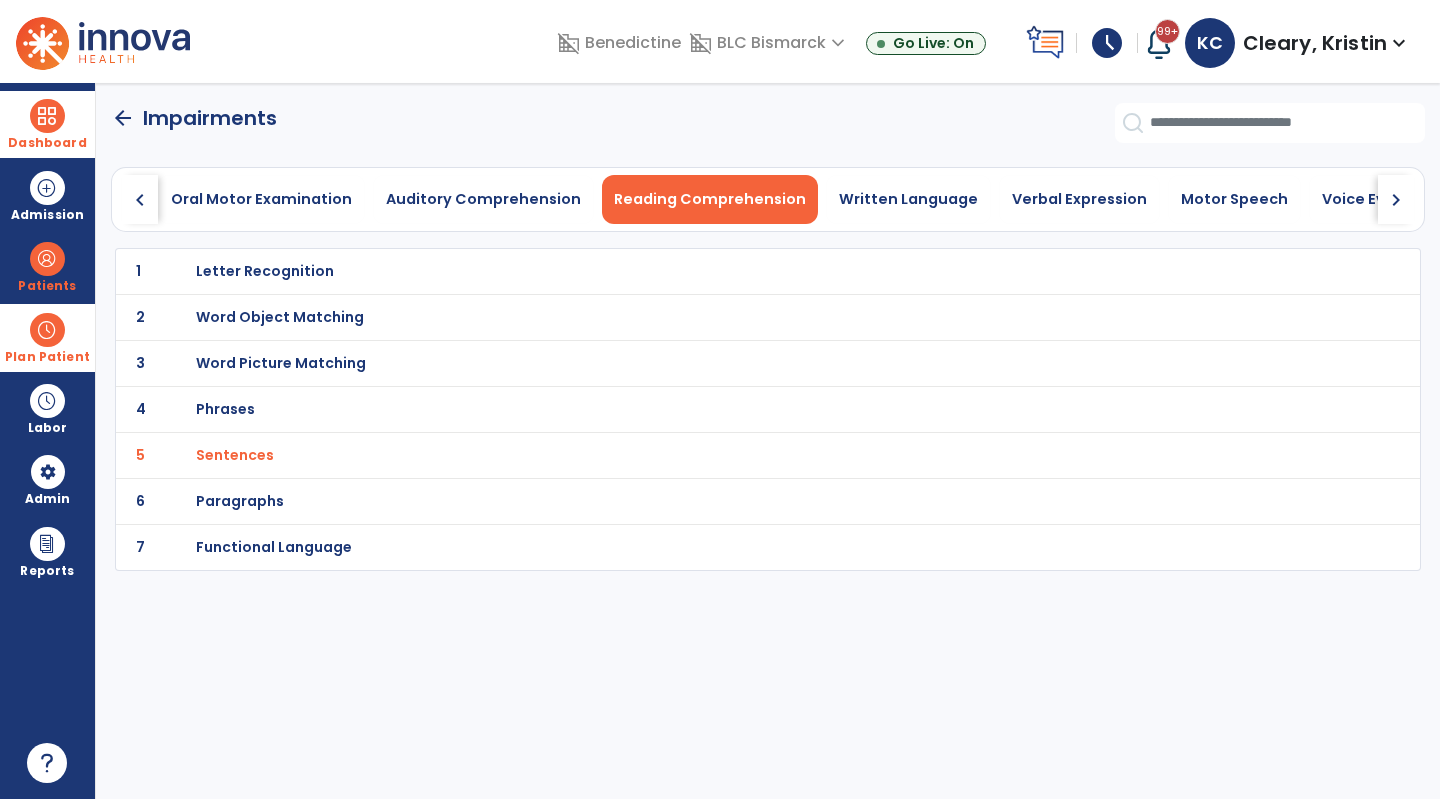 click on "Paragraphs" at bounding box center (265, 271) 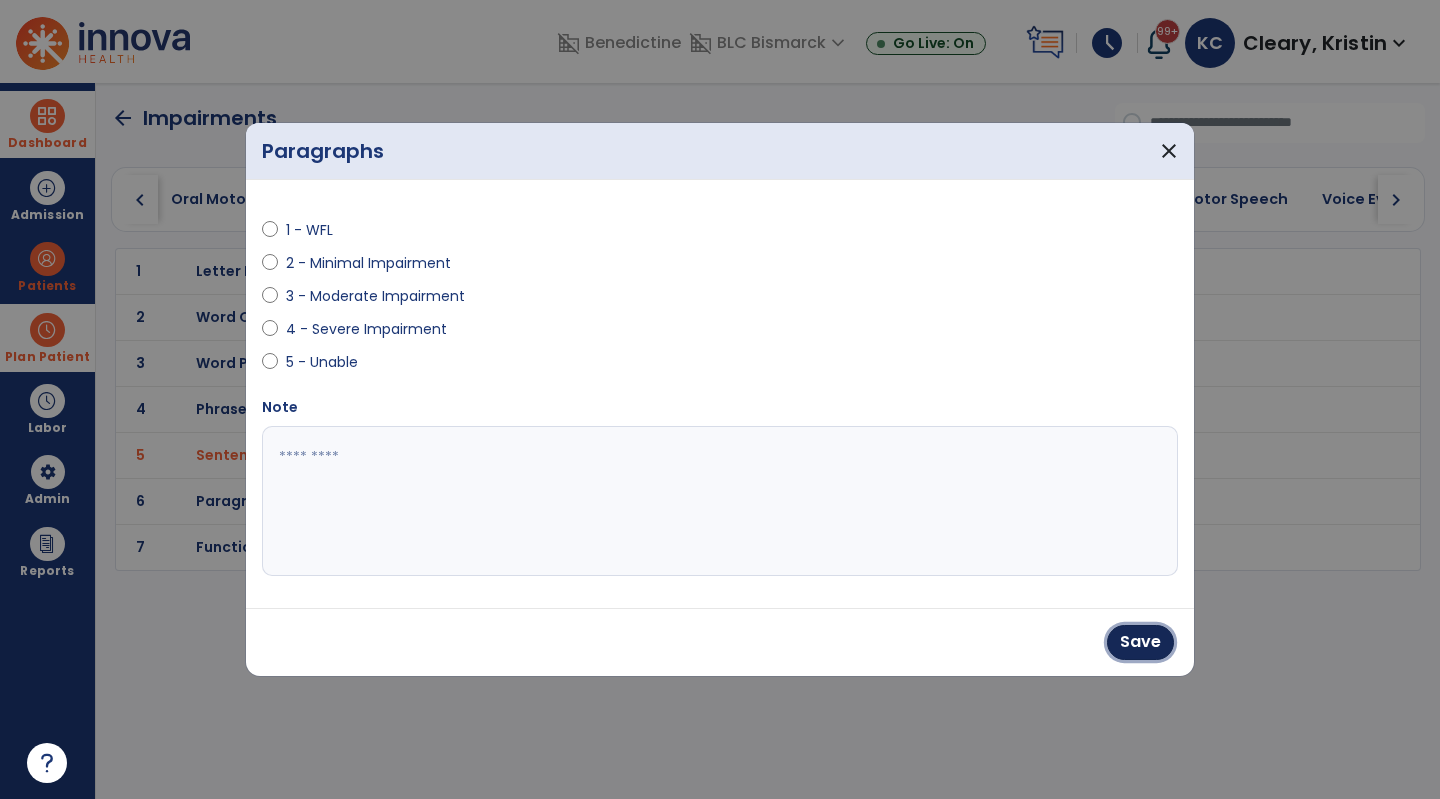 click on "Save" at bounding box center (1140, 642) 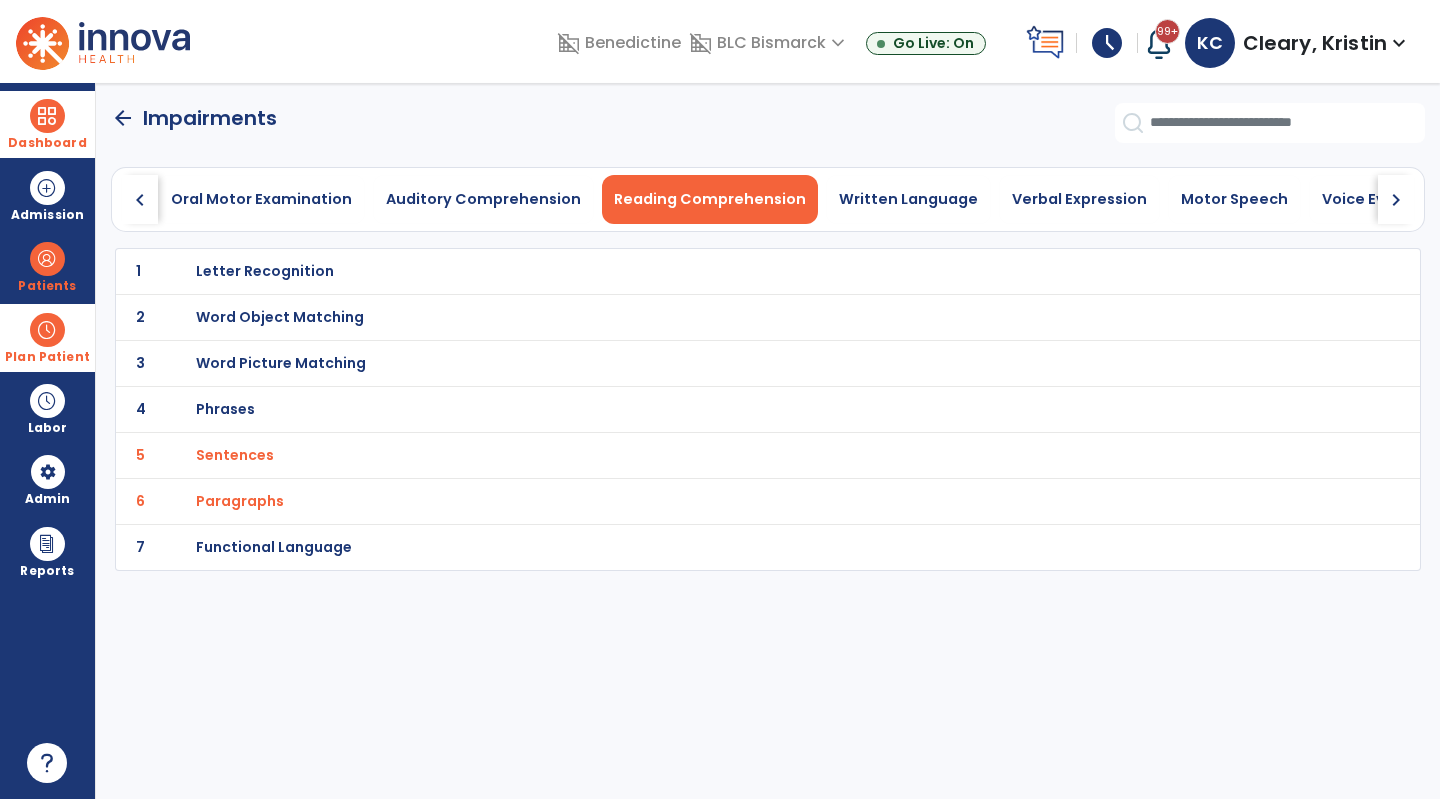 click on "Verbal Expression" at bounding box center [1079, 199] 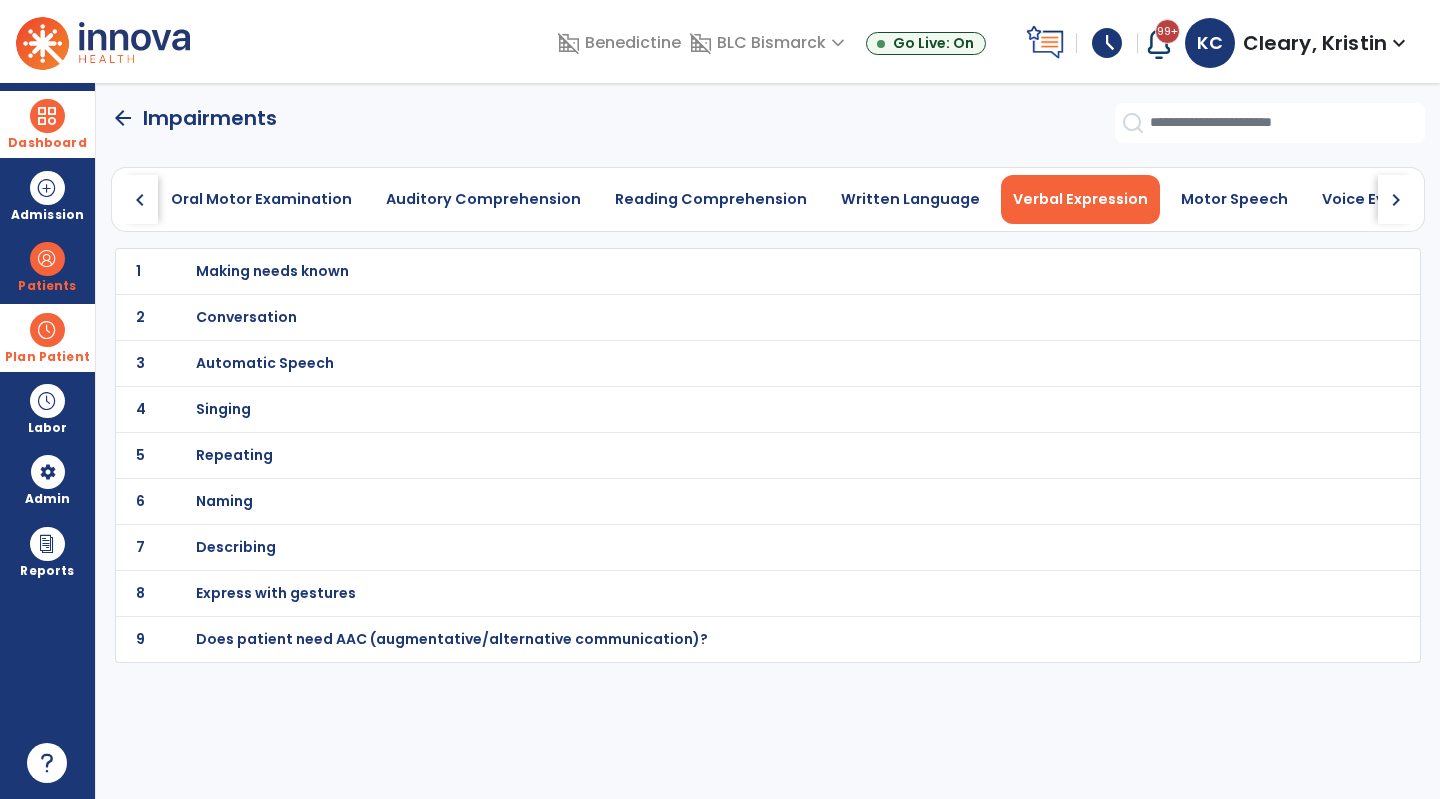 click on "Naming" at bounding box center [272, 271] 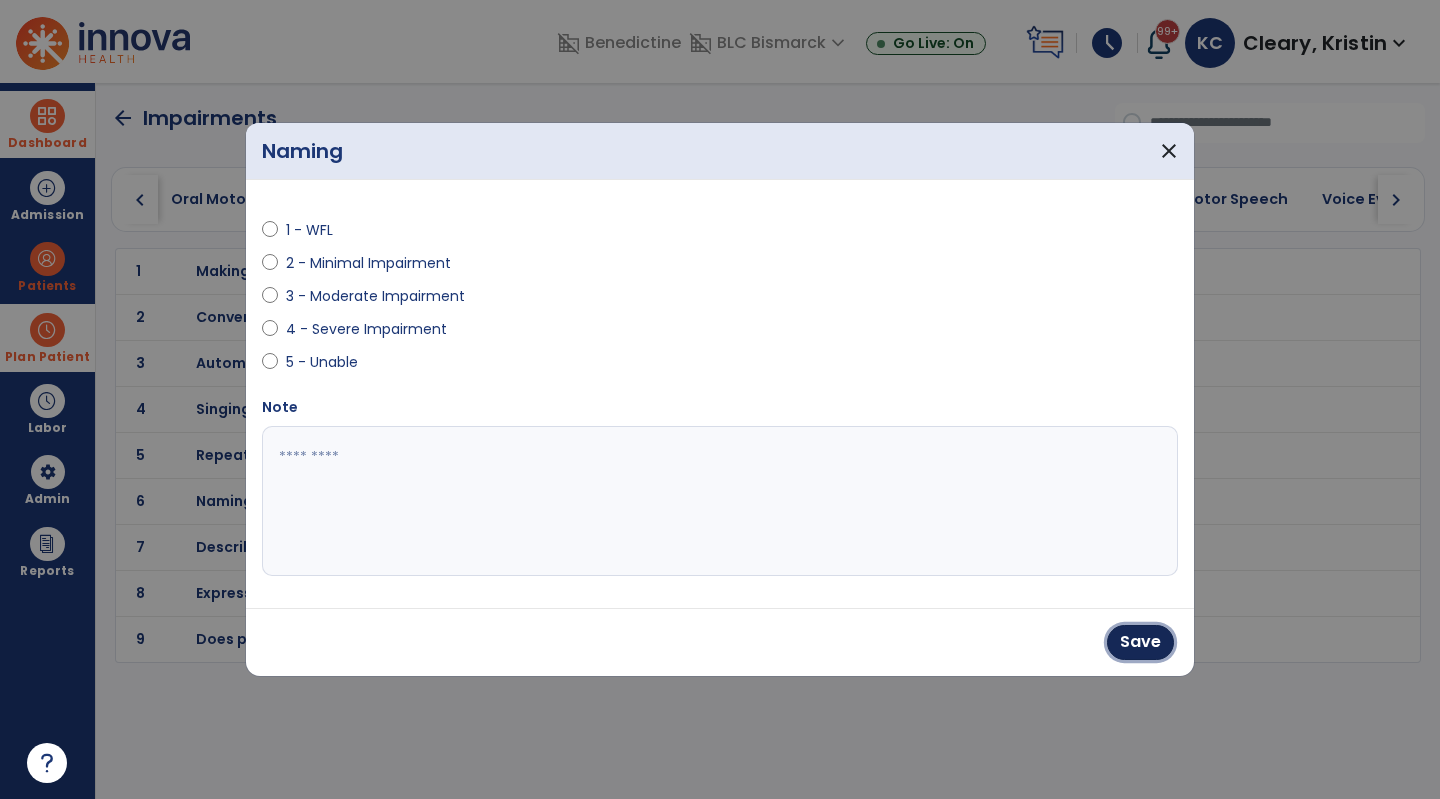 click on "Save" at bounding box center (1140, 642) 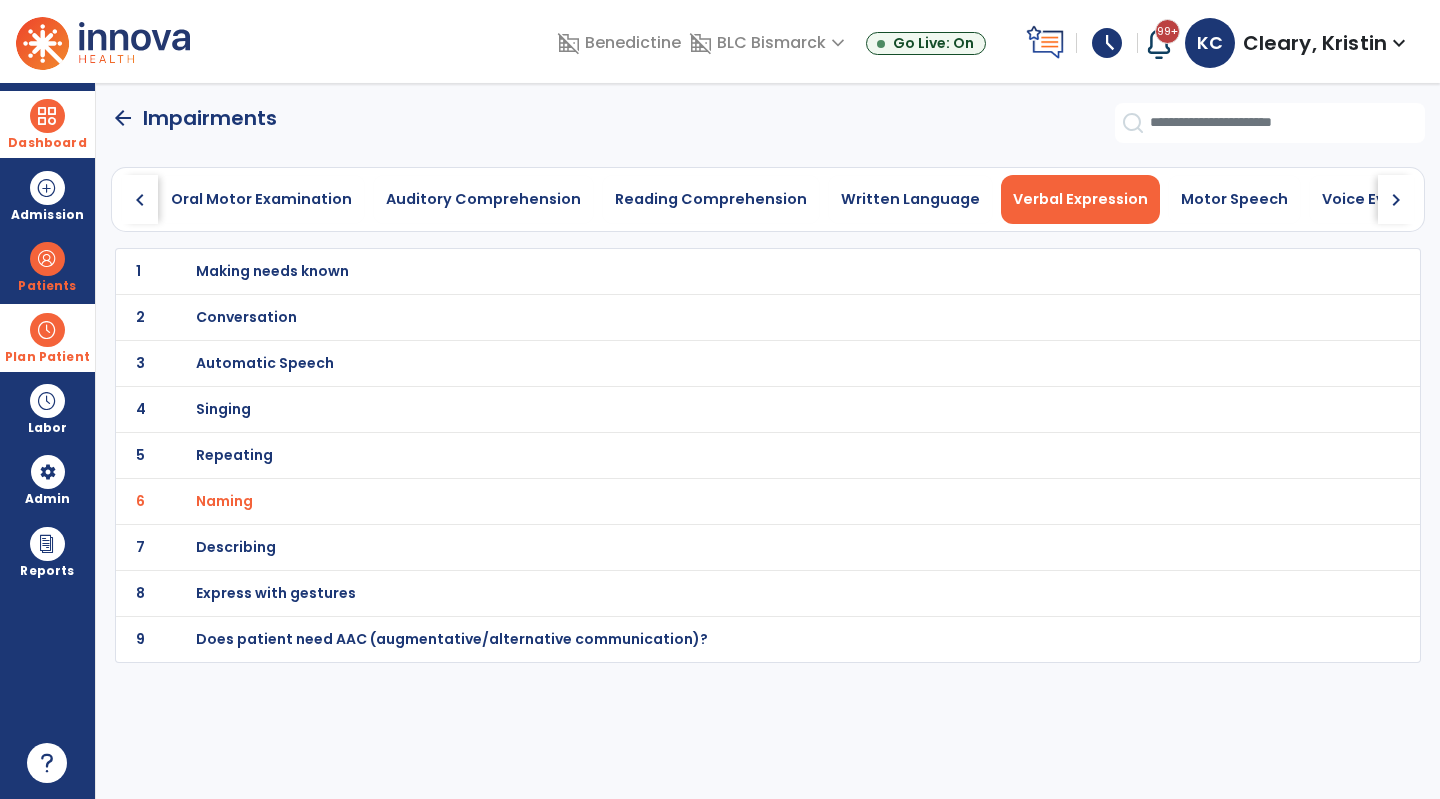 click on "Describing" at bounding box center [272, 271] 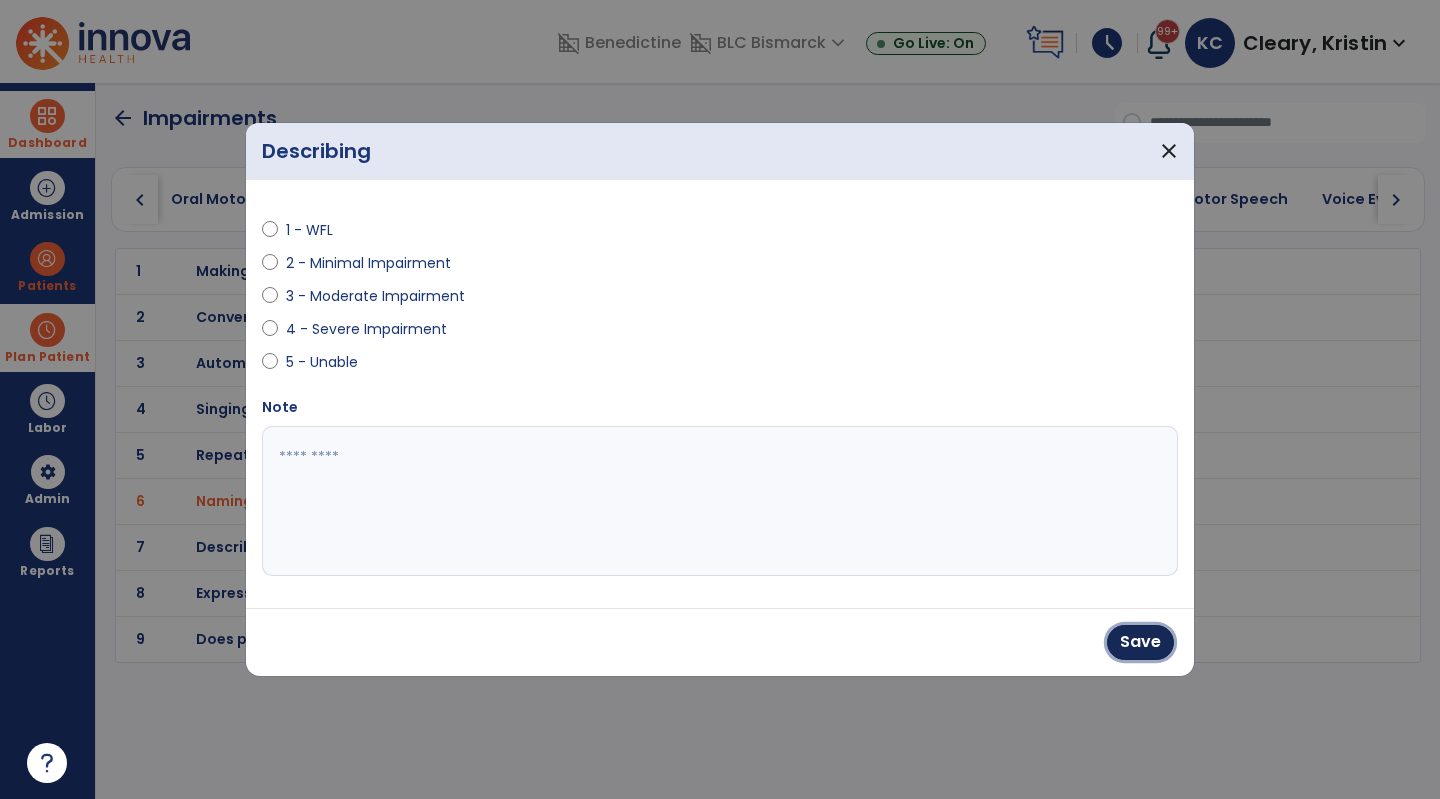 click on "Save" at bounding box center (1140, 642) 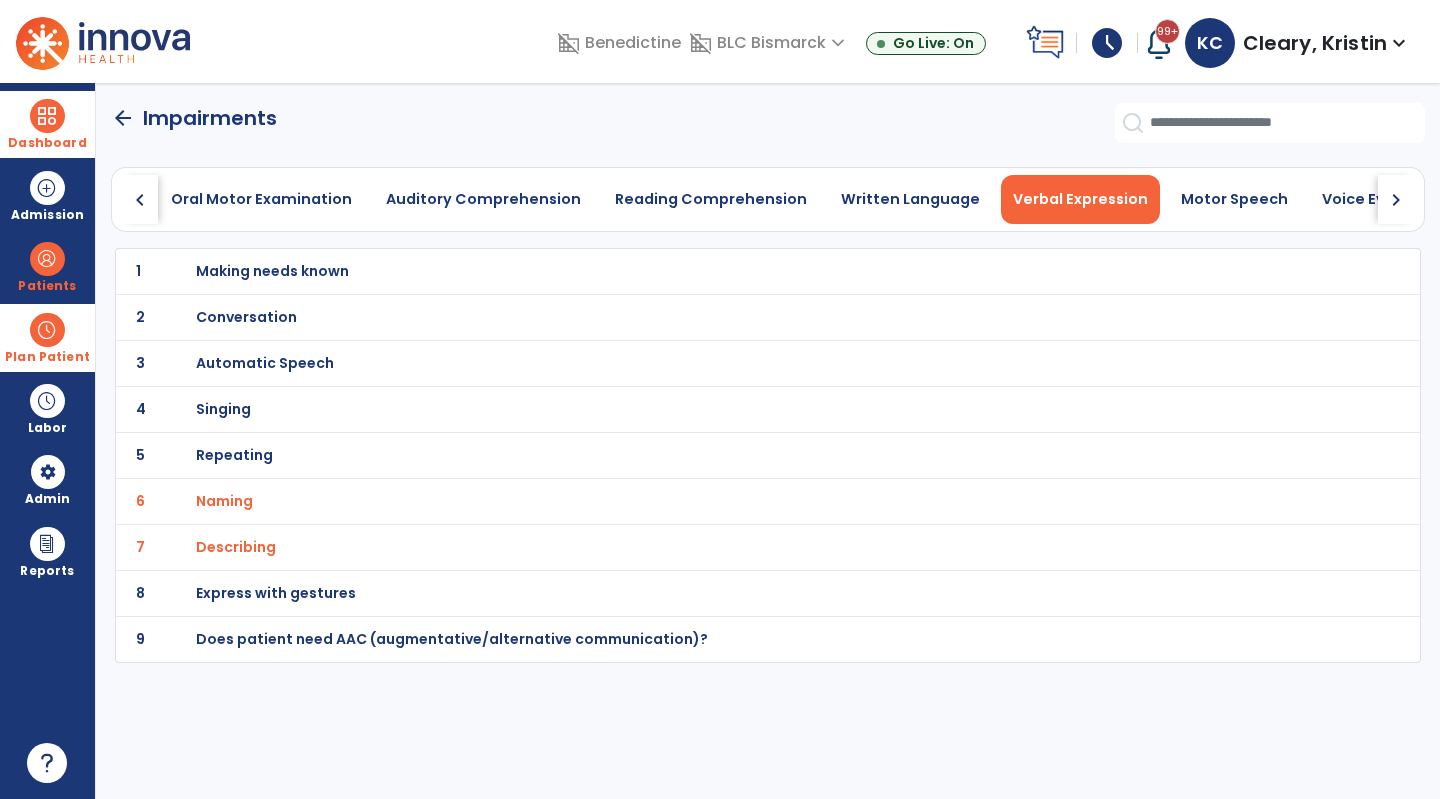 click on "Naming" at bounding box center [224, 501] 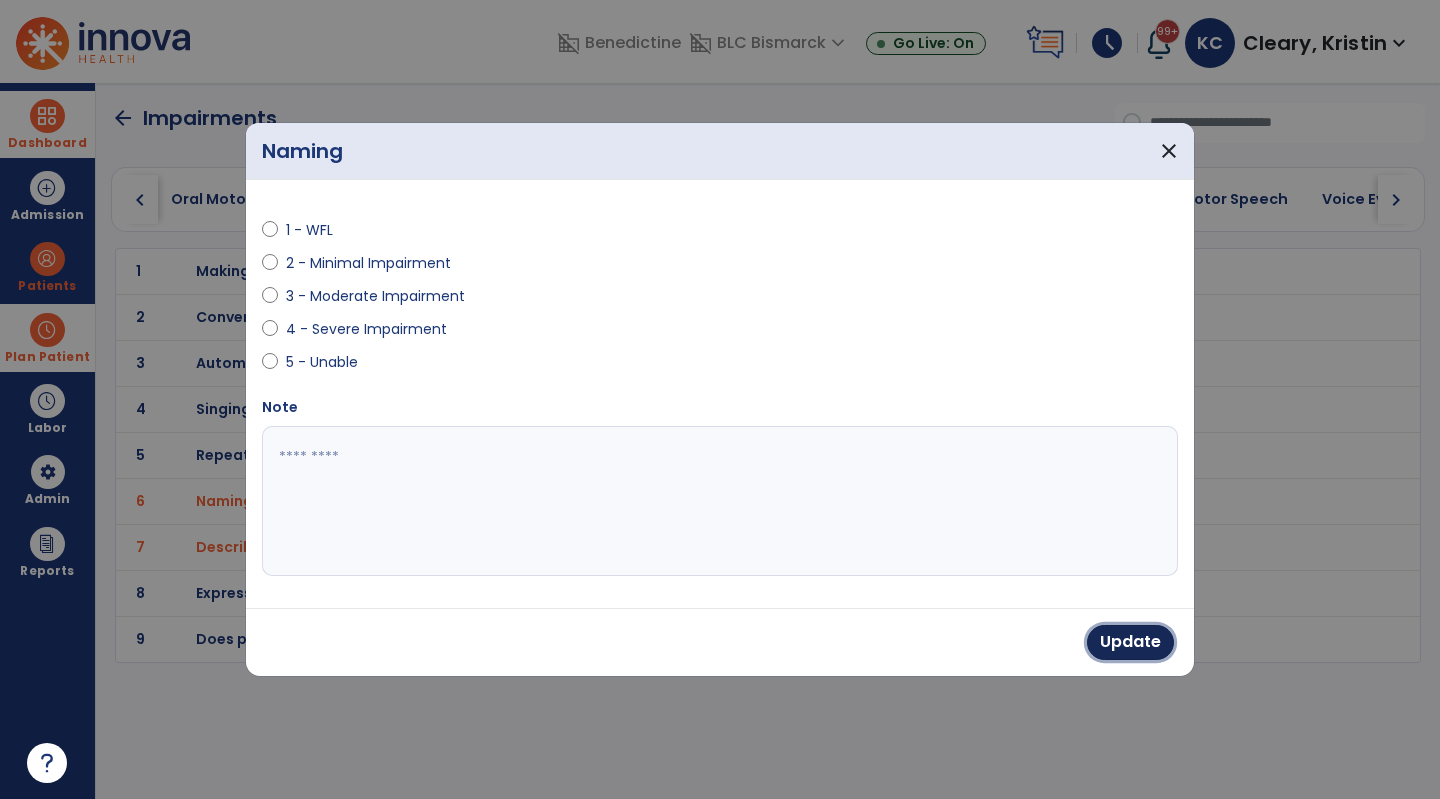 click on "Update" at bounding box center (1130, 642) 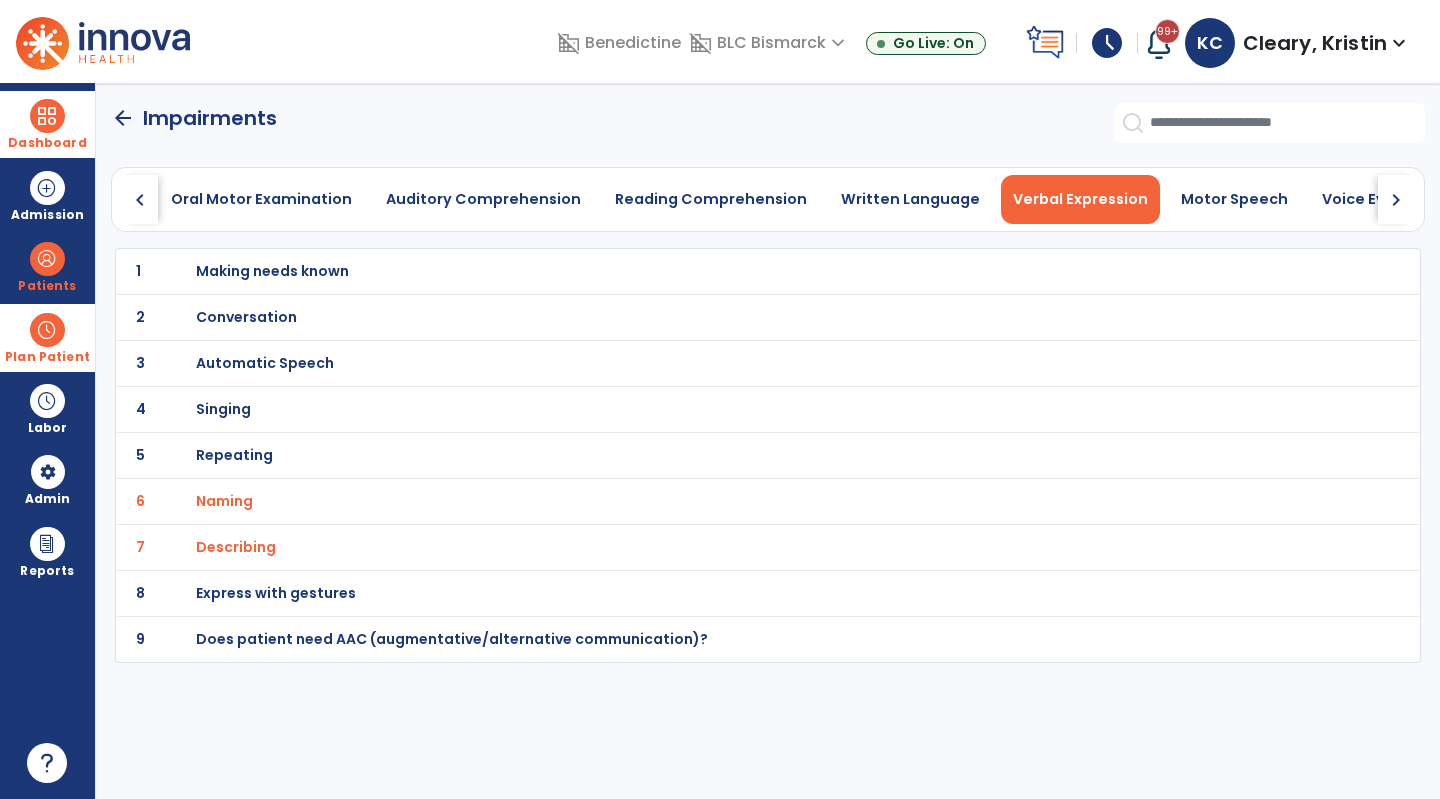 click on "chevron_right" 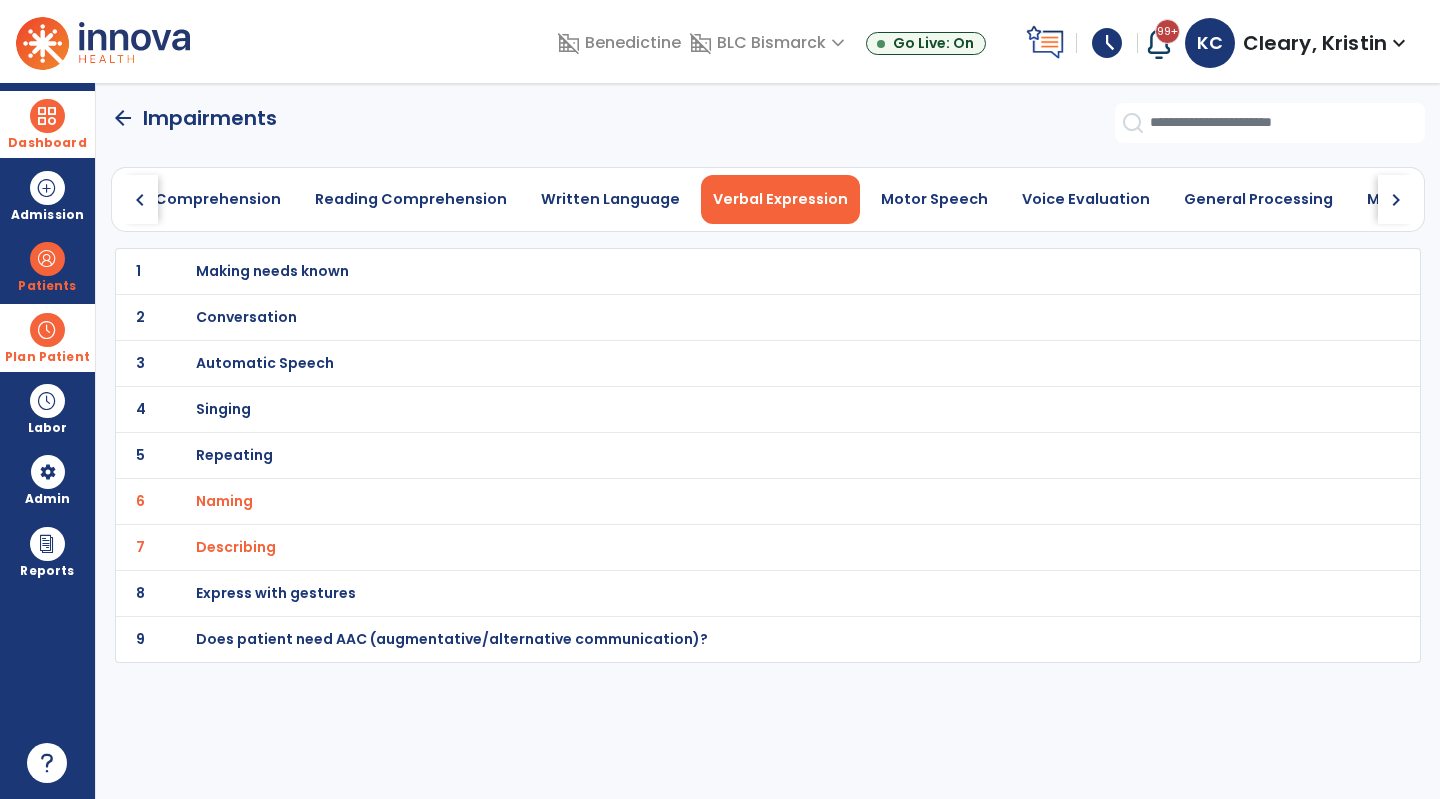 click on "chevron_right" 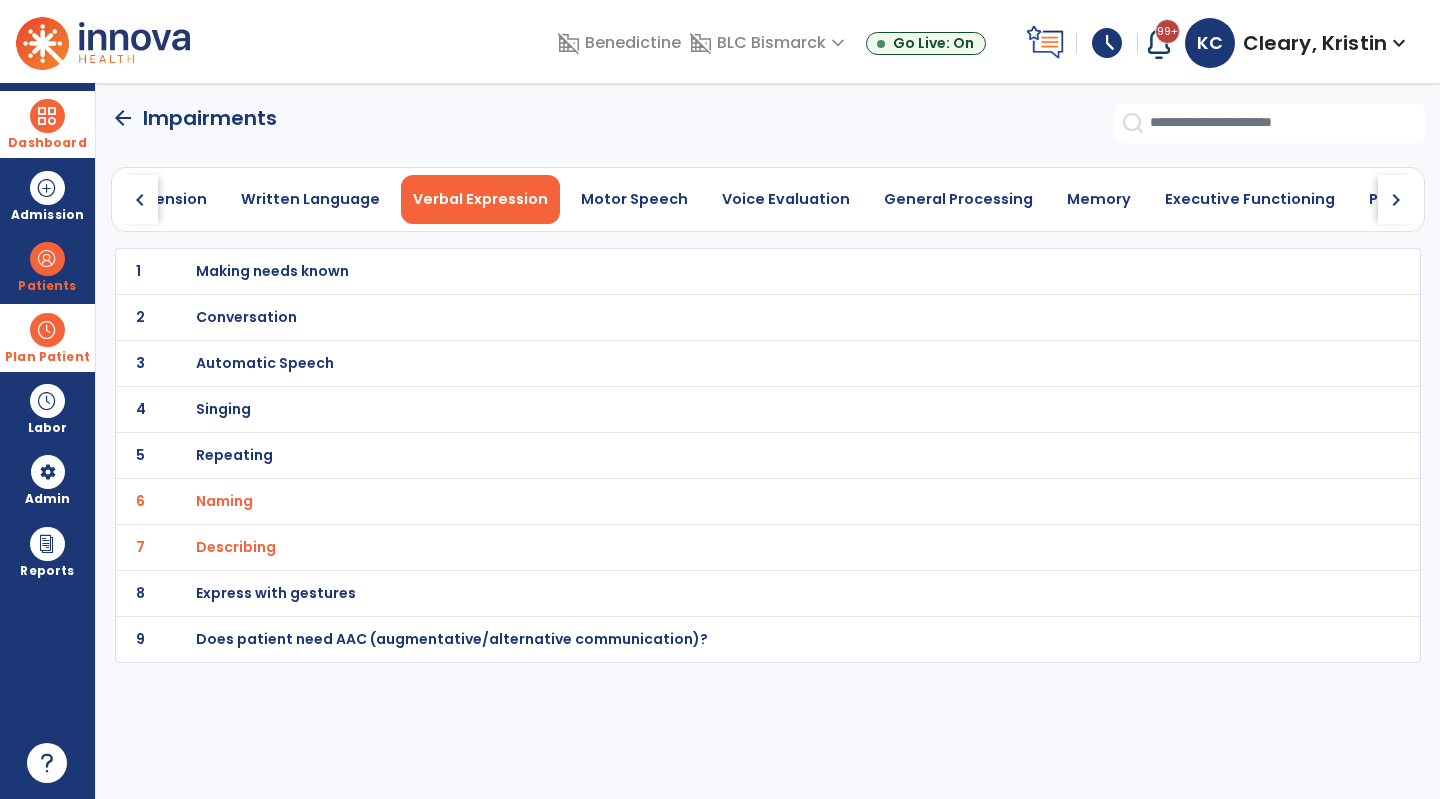 click on "chevron_right" 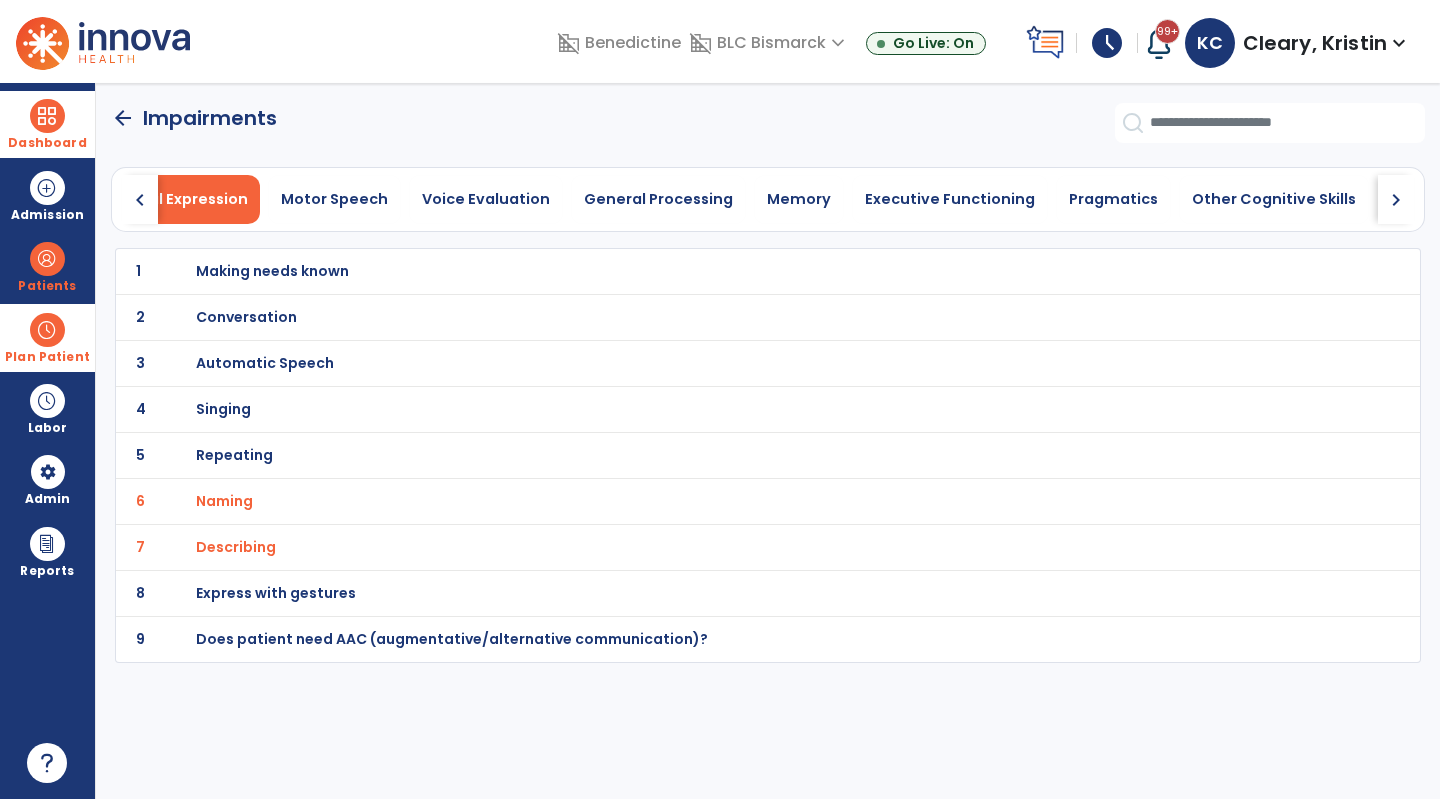 click on "chevron_right" 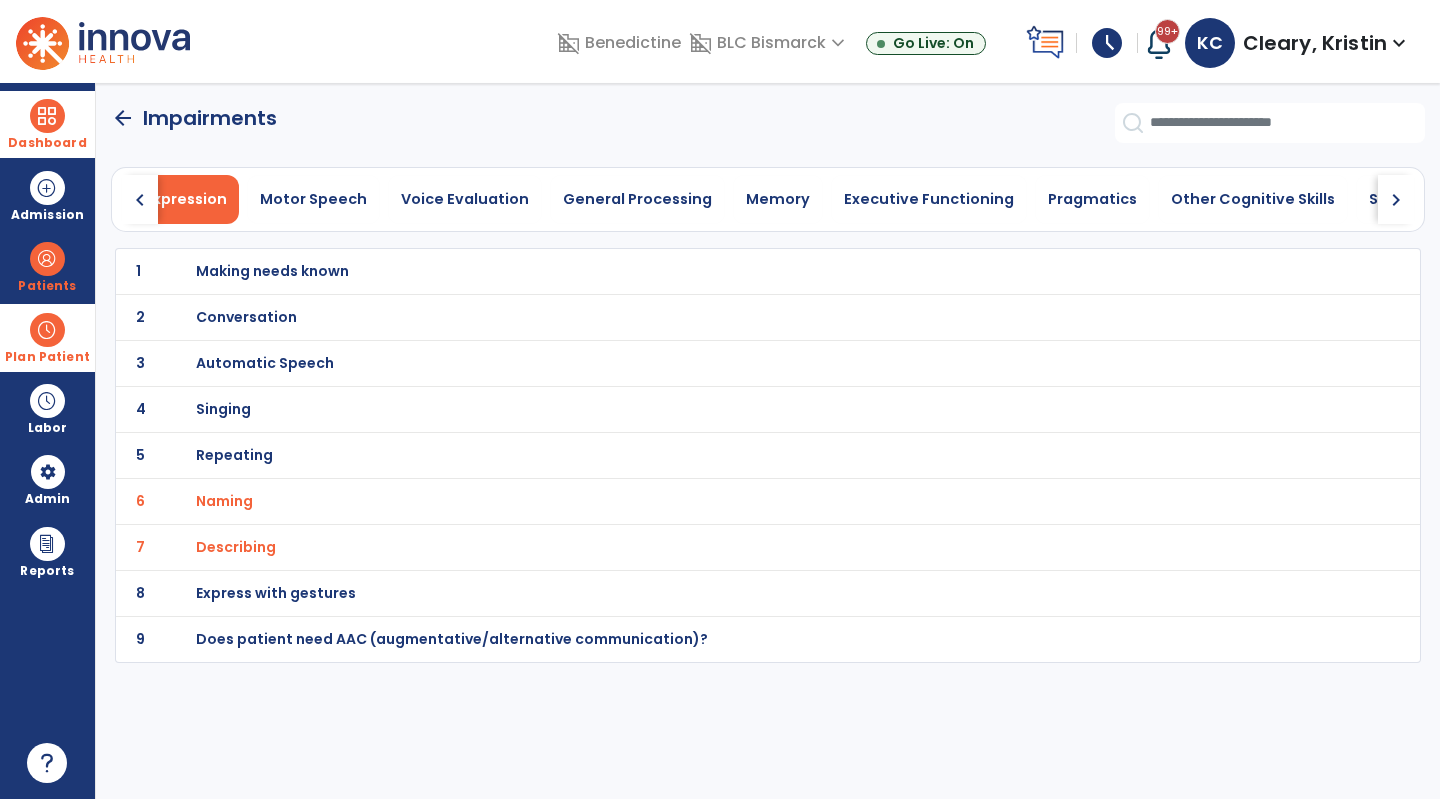 click on "General Processing" at bounding box center (637, 199) 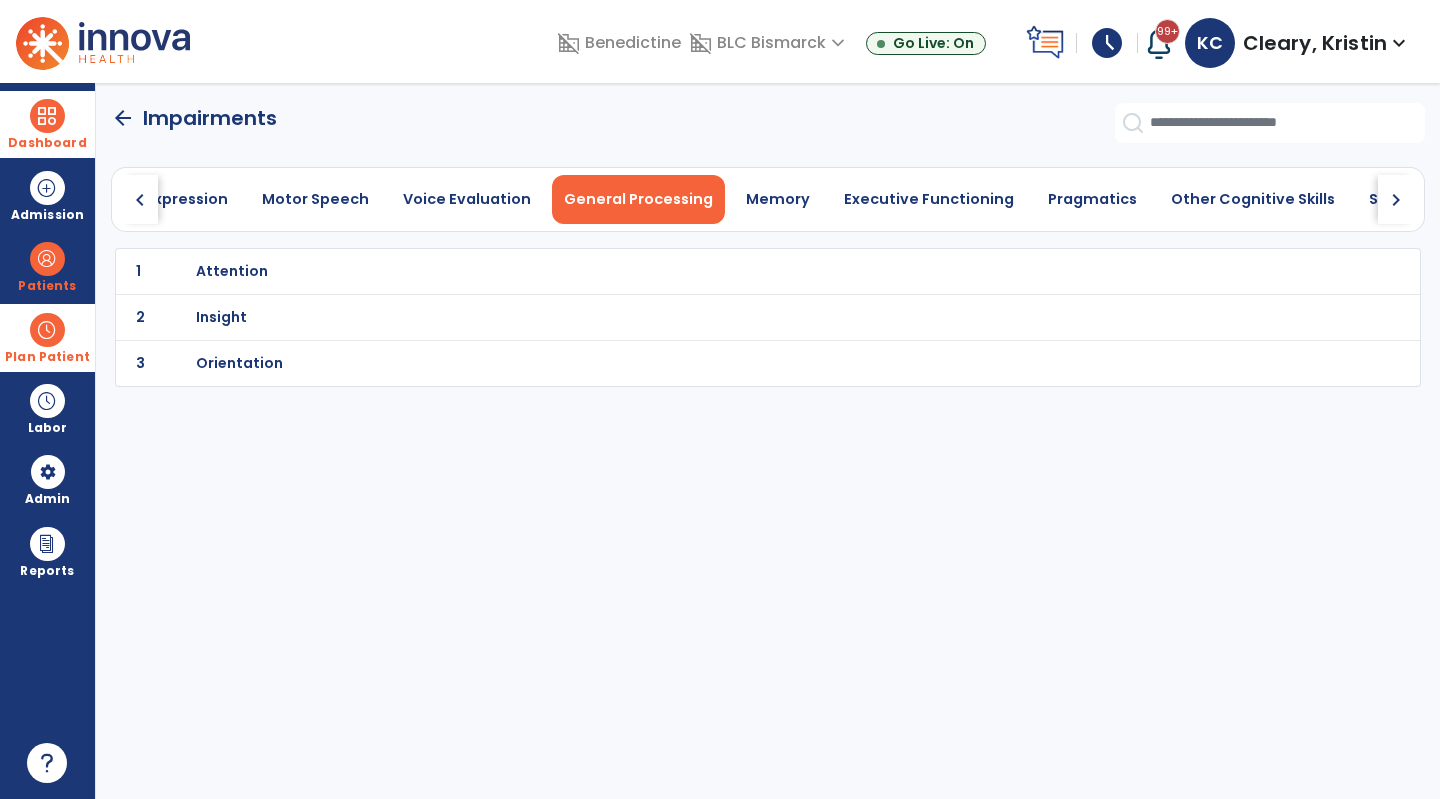scroll, scrollTop: 0, scrollLeft: 919, axis: horizontal 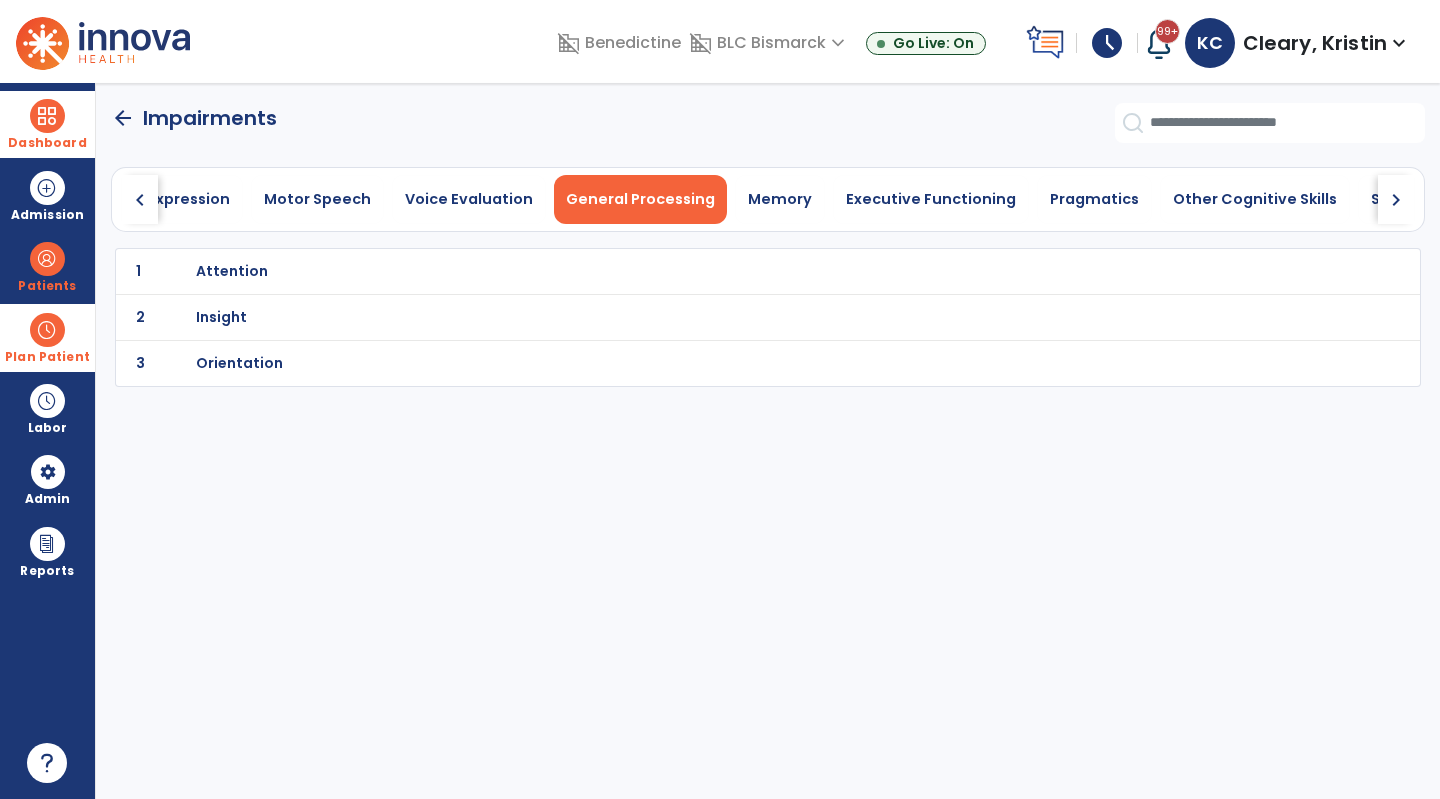 click on "Attention" at bounding box center (232, 271) 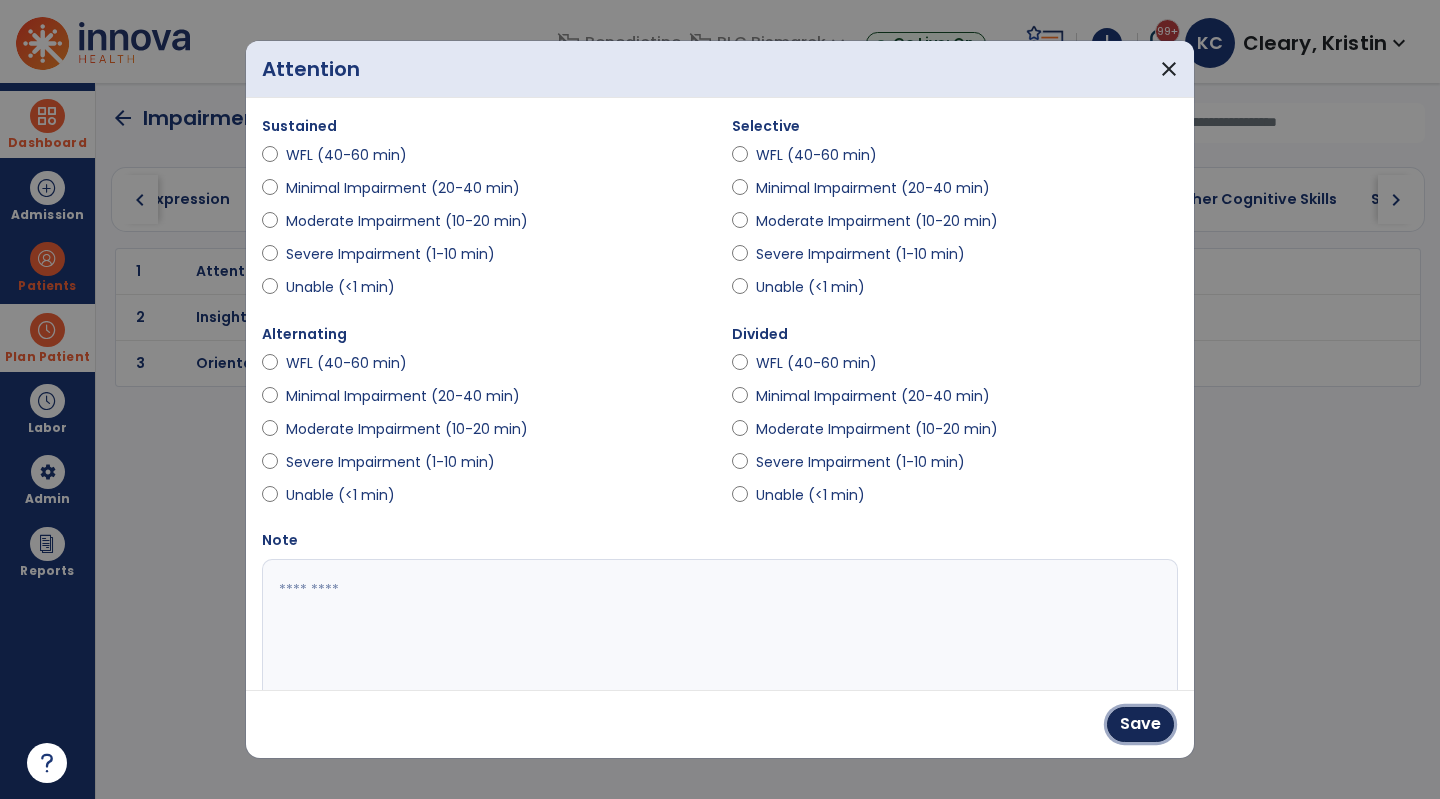 click on "Save" at bounding box center (1140, 724) 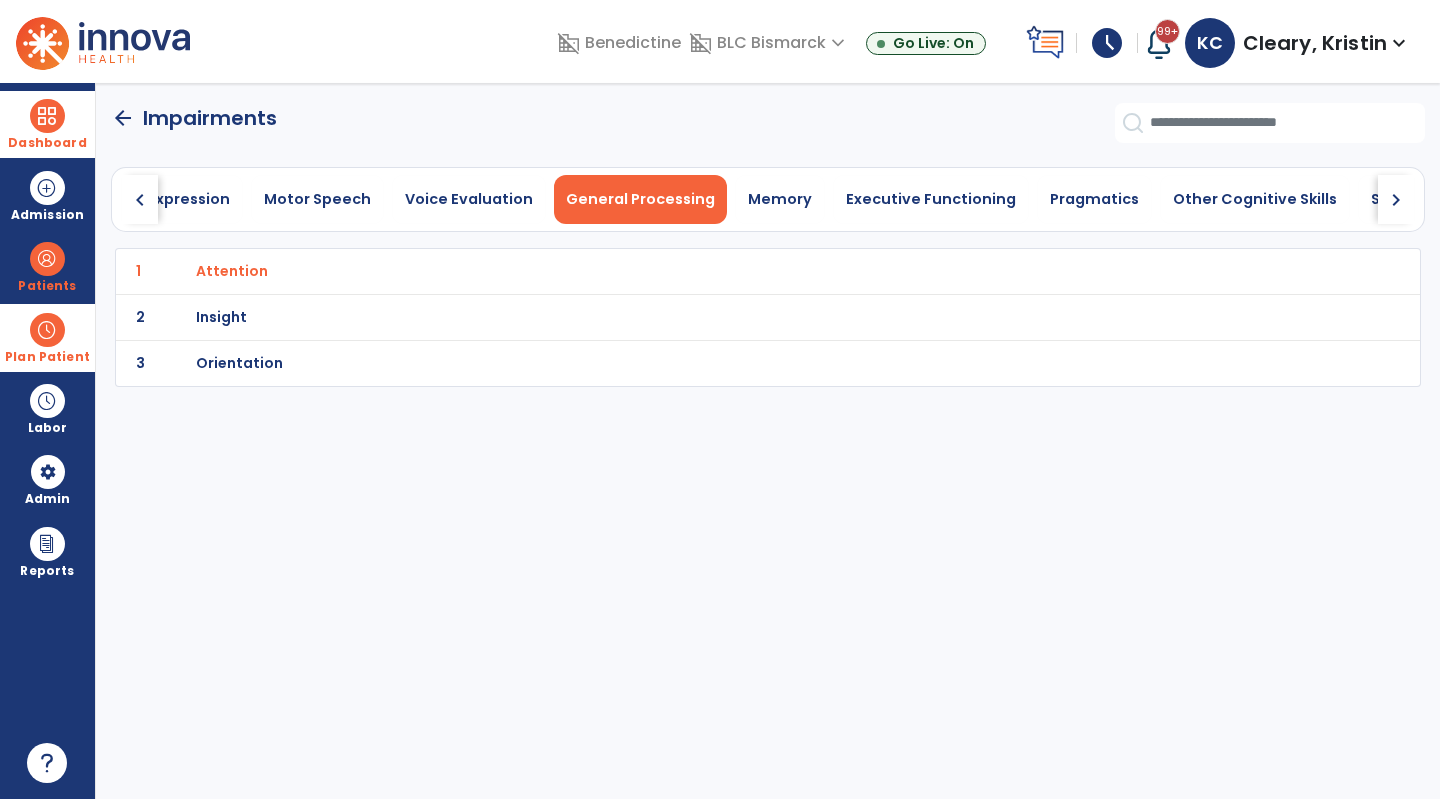 click on "Memory" at bounding box center (780, 199) 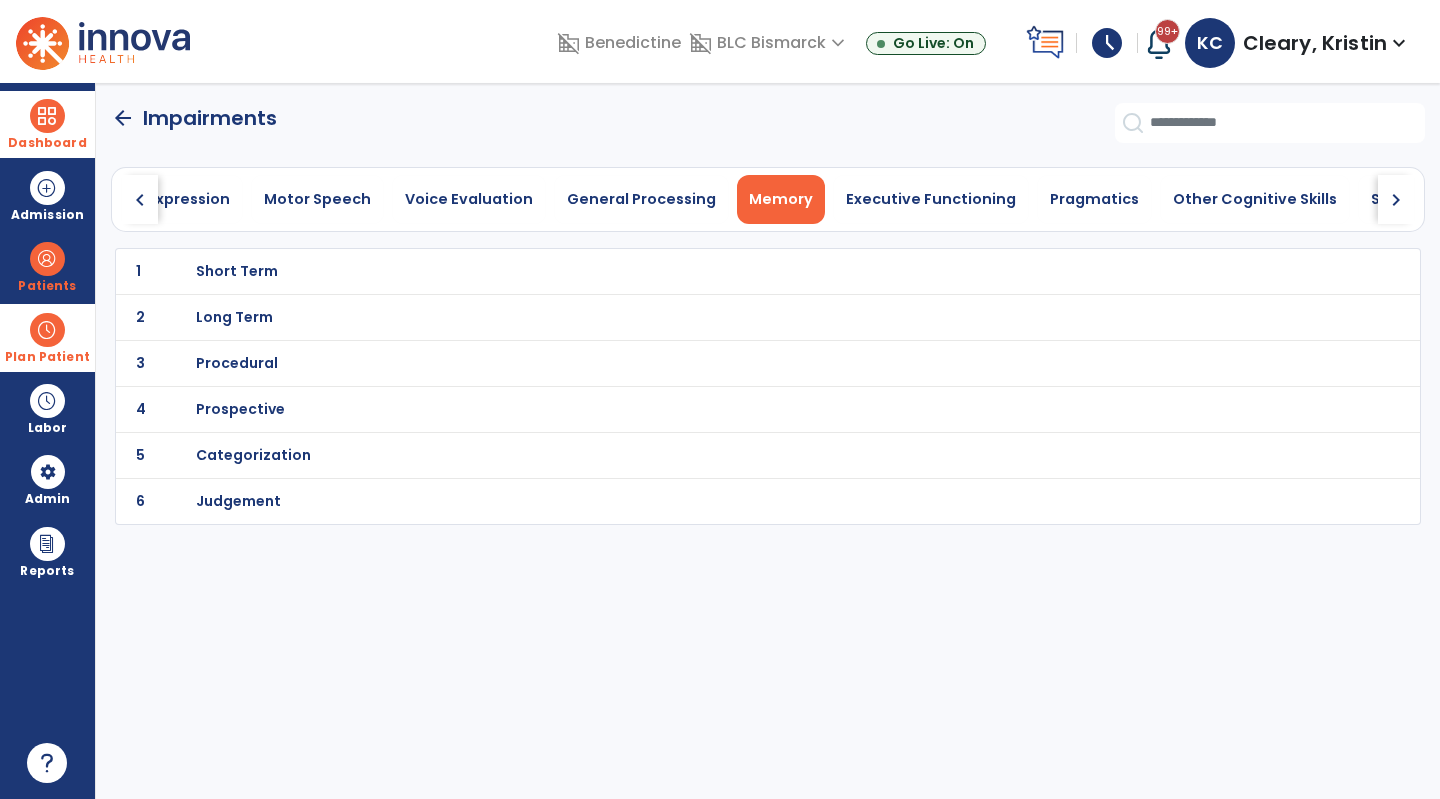 click on "Short Term" at bounding box center (237, 271) 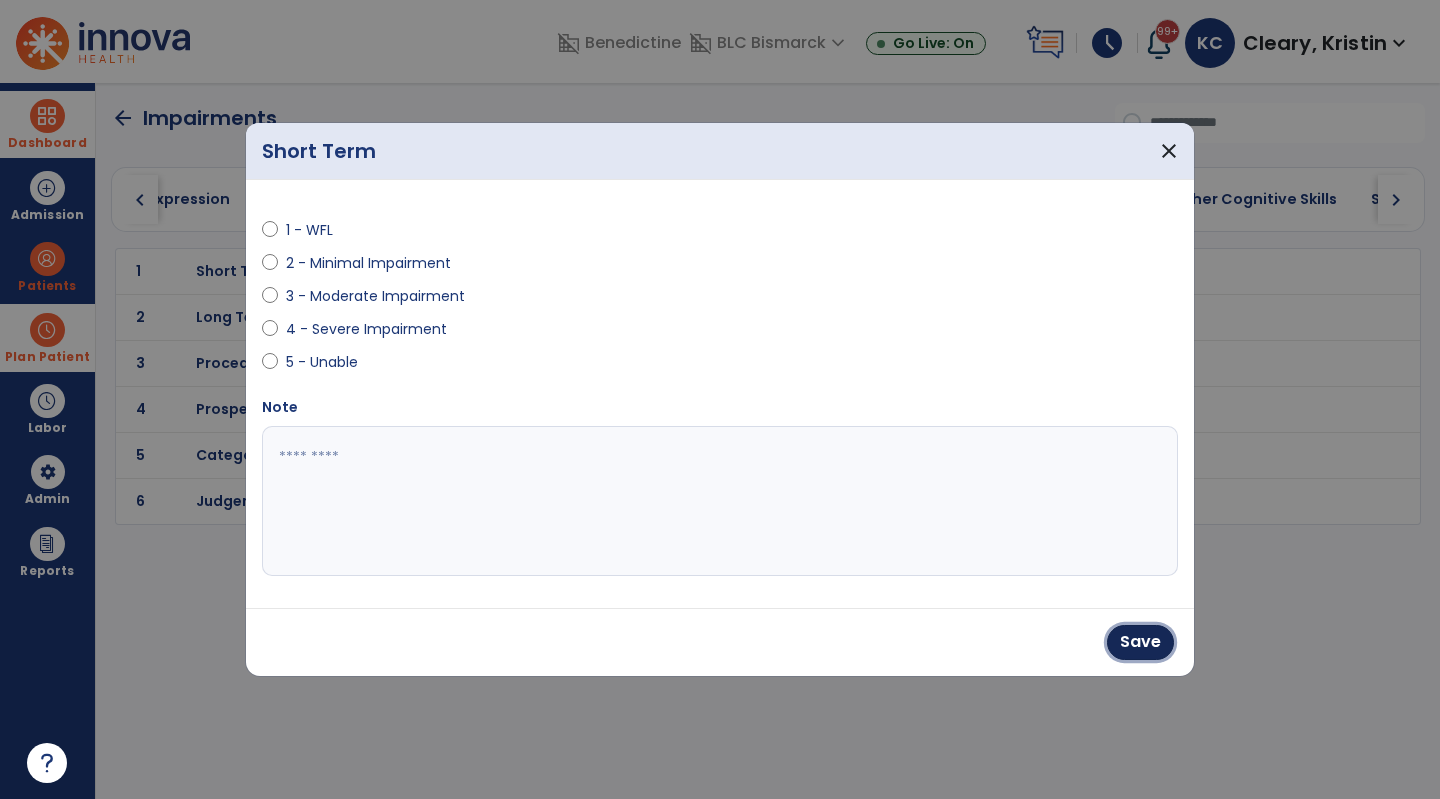 click on "Save" at bounding box center (1140, 642) 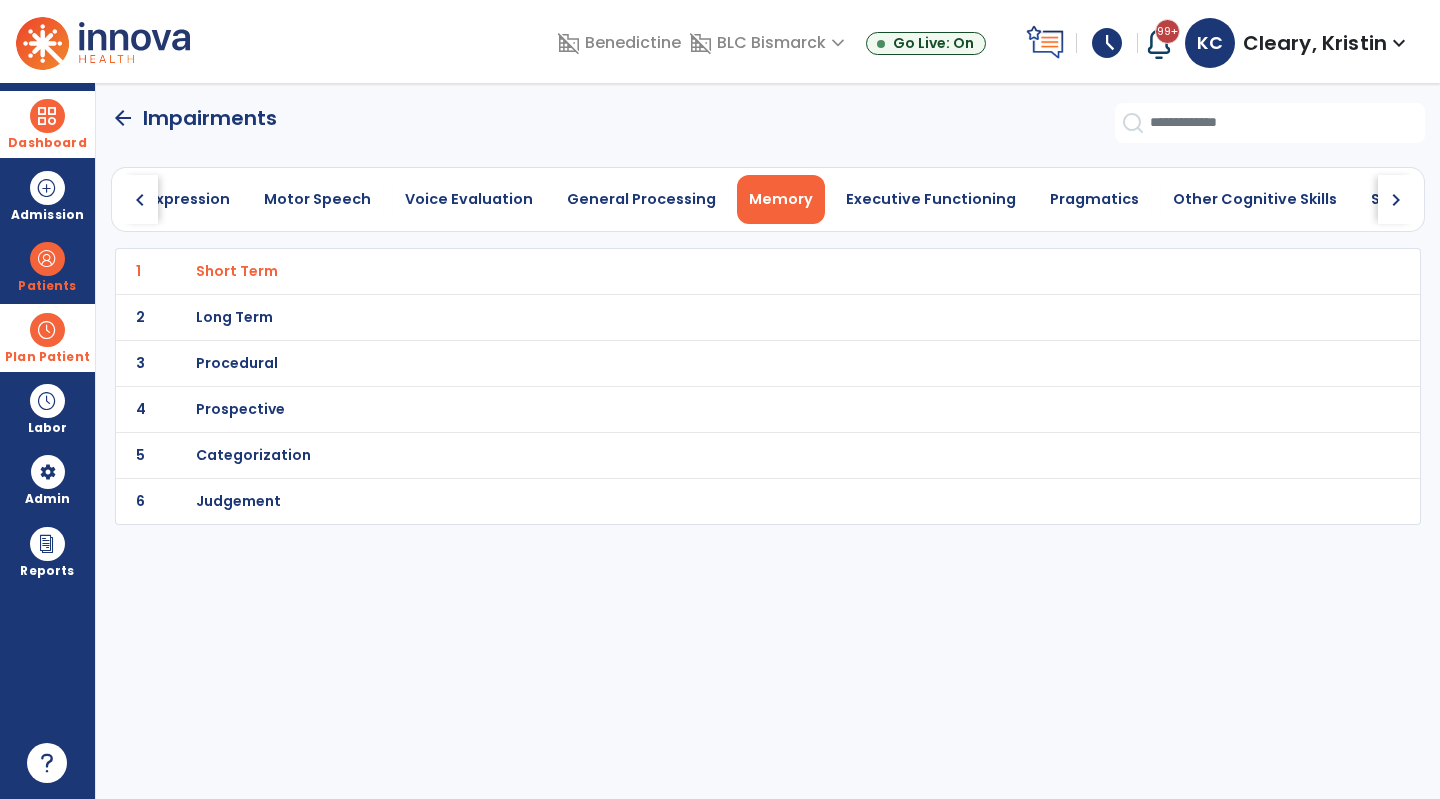 click on "Procedural" at bounding box center [237, 271] 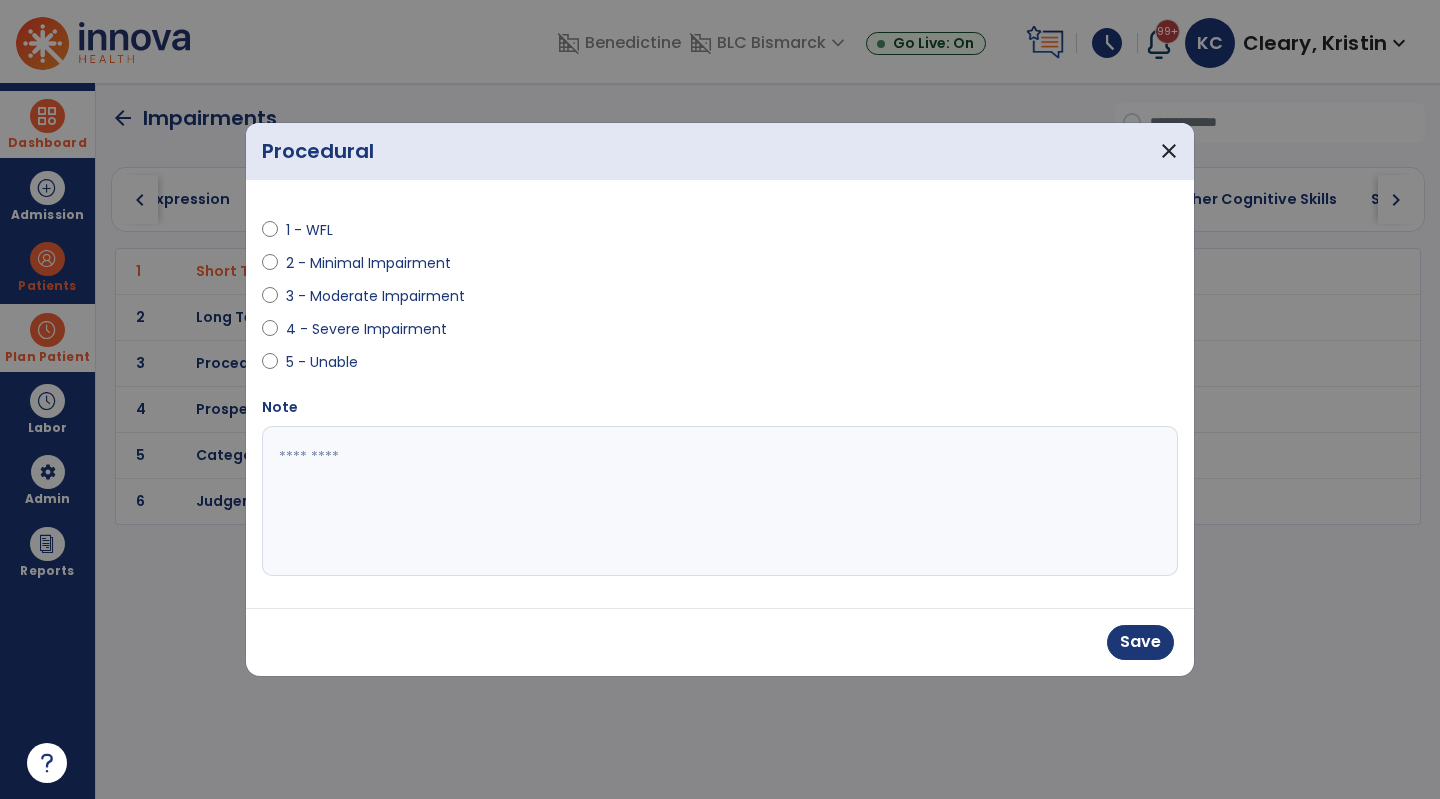 click at bounding box center (720, 501) 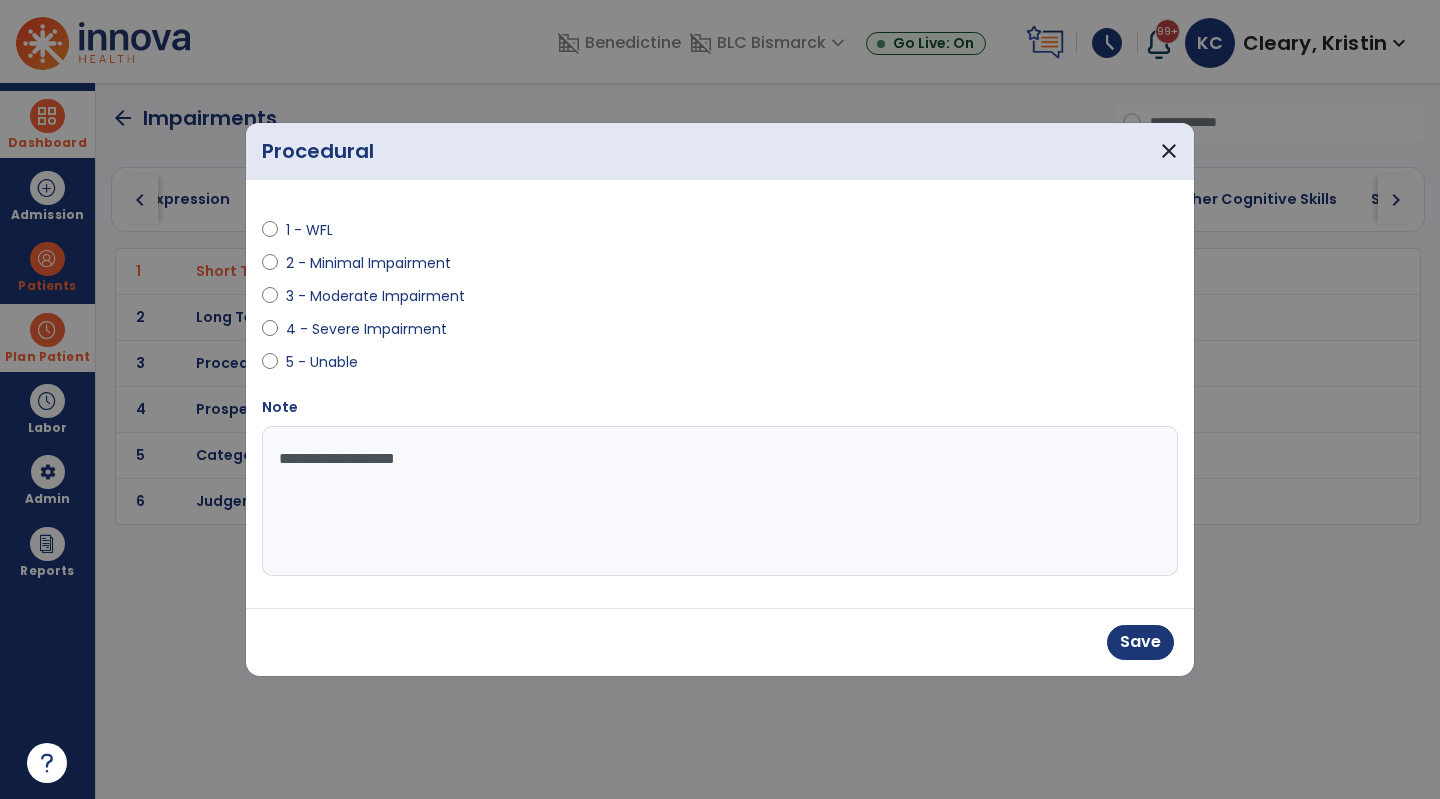 type on "**********" 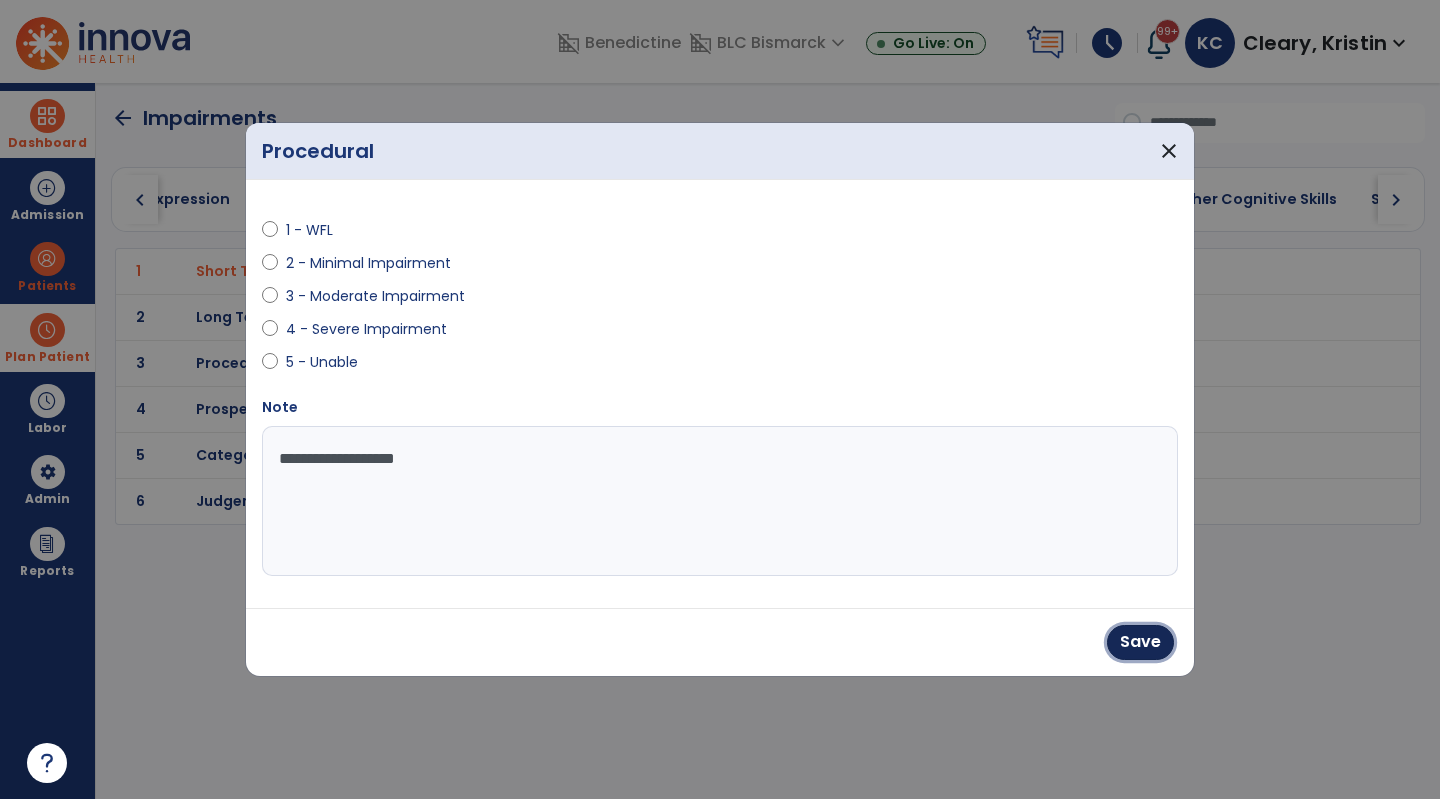 click on "Save" at bounding box center (1140, 642) 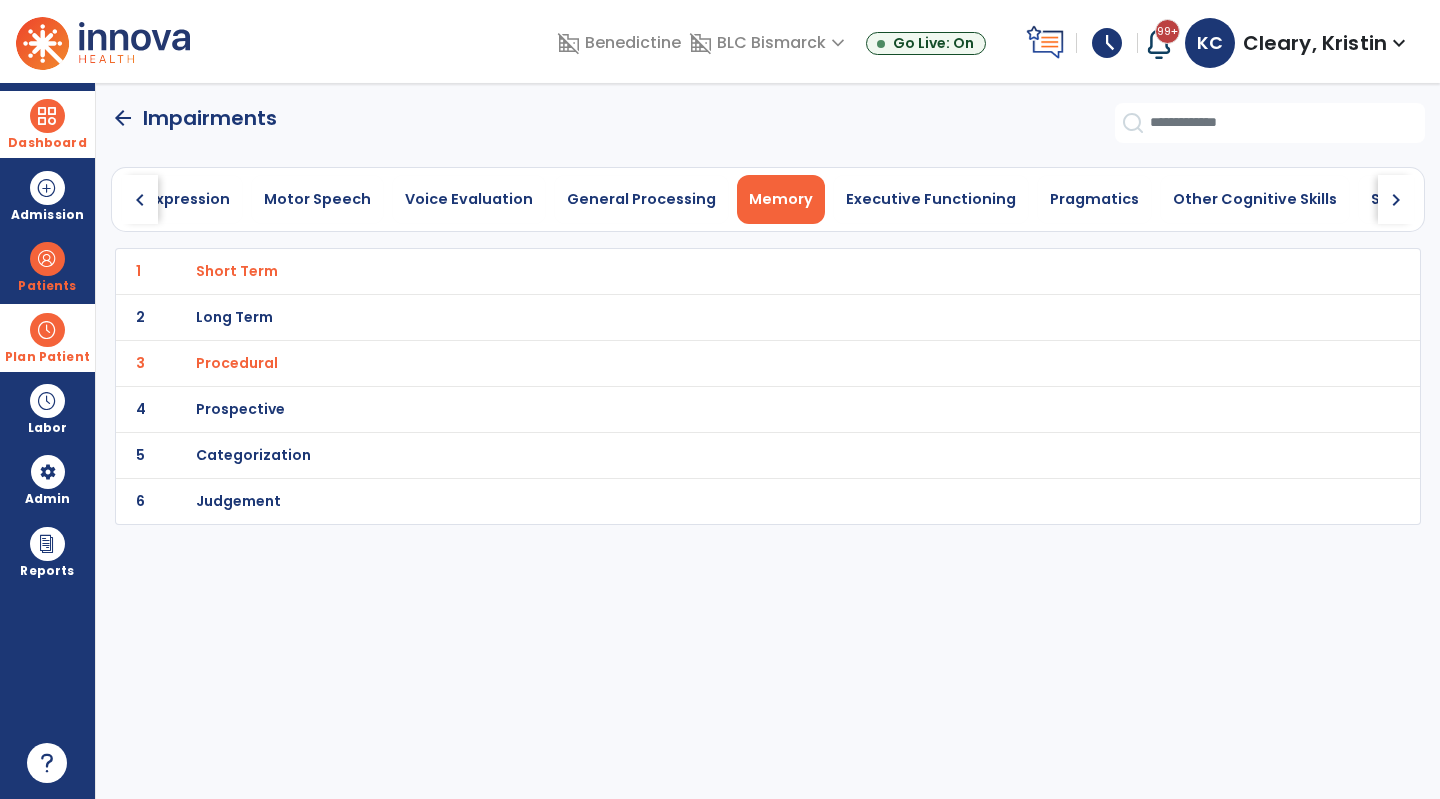 click on "Categorization" at bounding box center (237, 271) 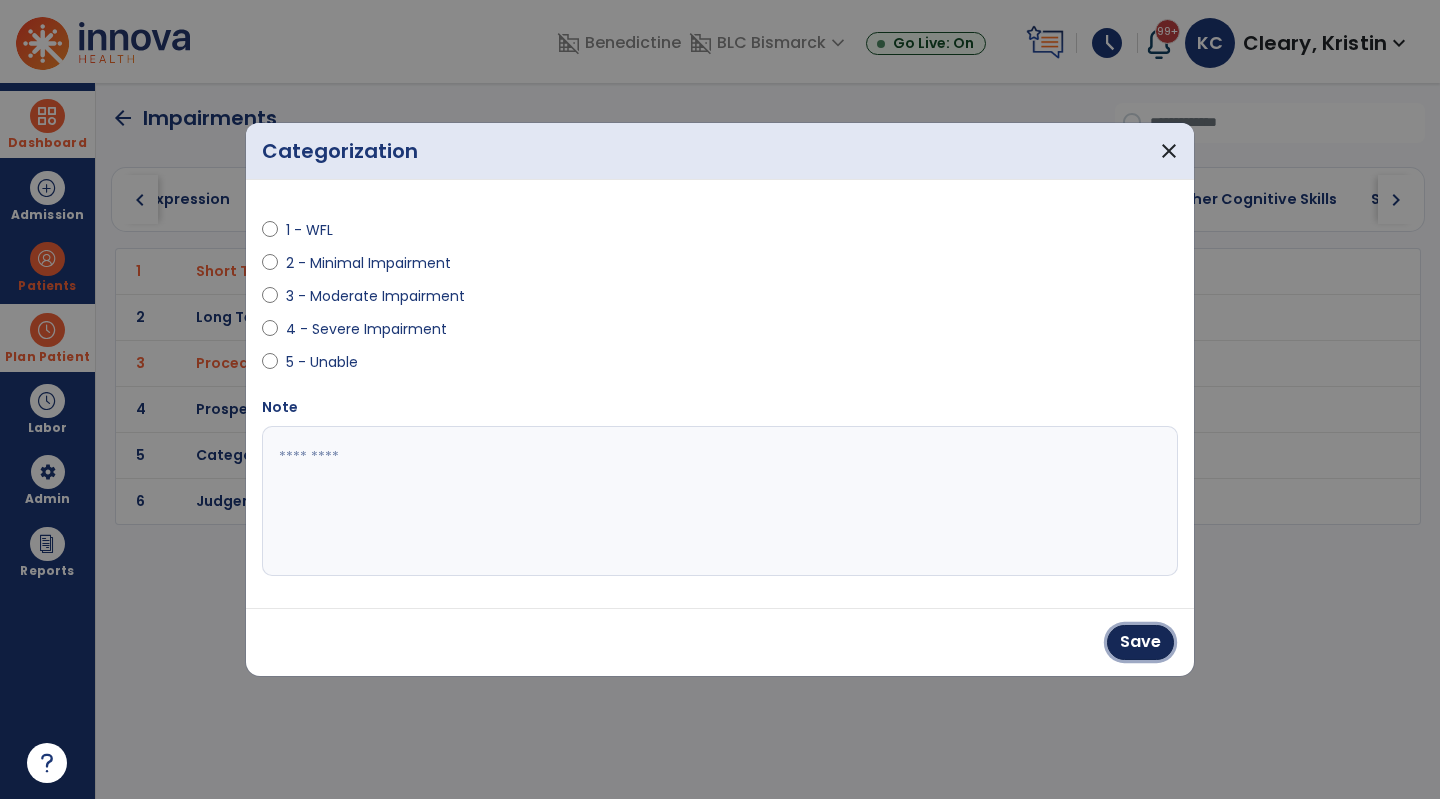 click on "Save" at bounding box center (1140, 642) 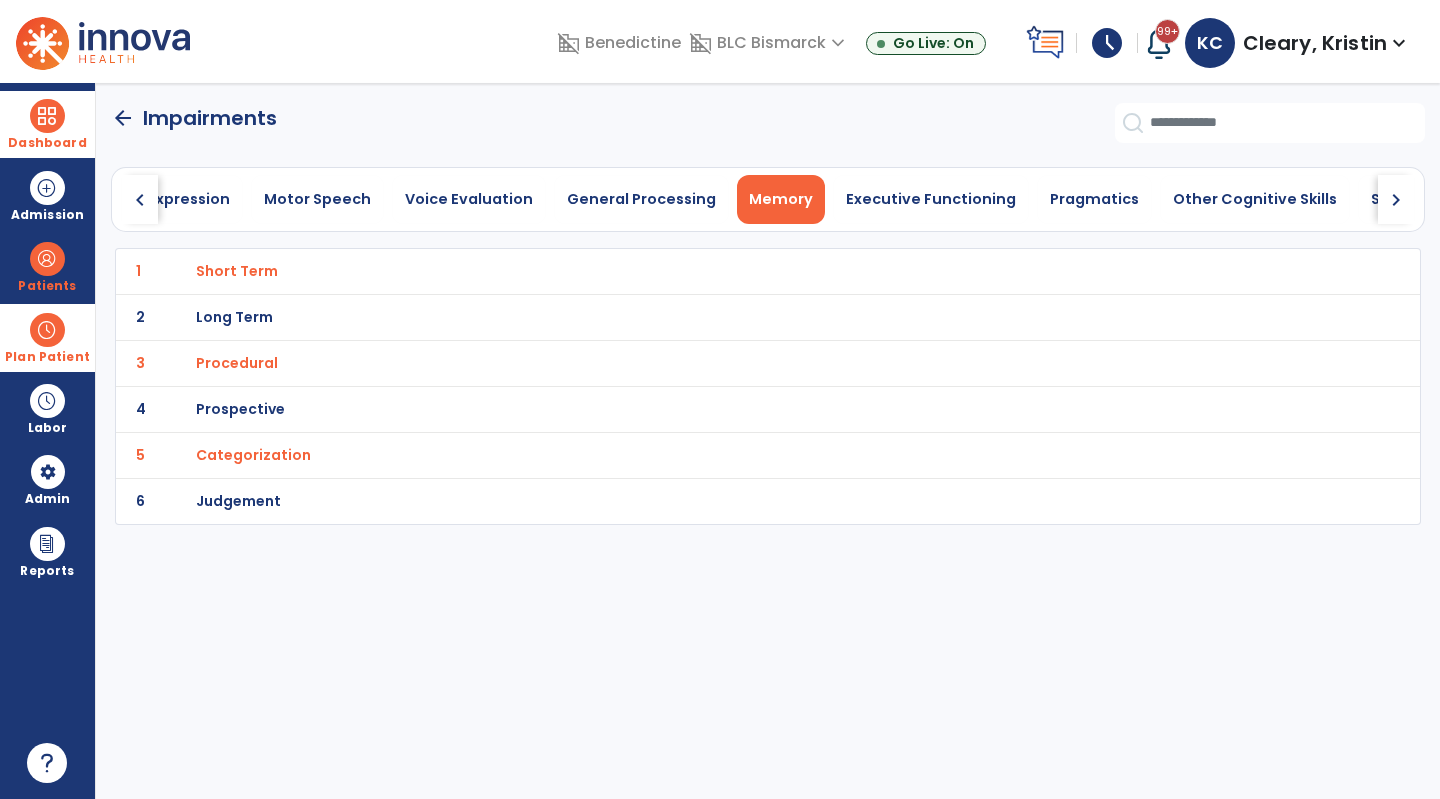 click on "Prospective" at bounding box center [237, 271] 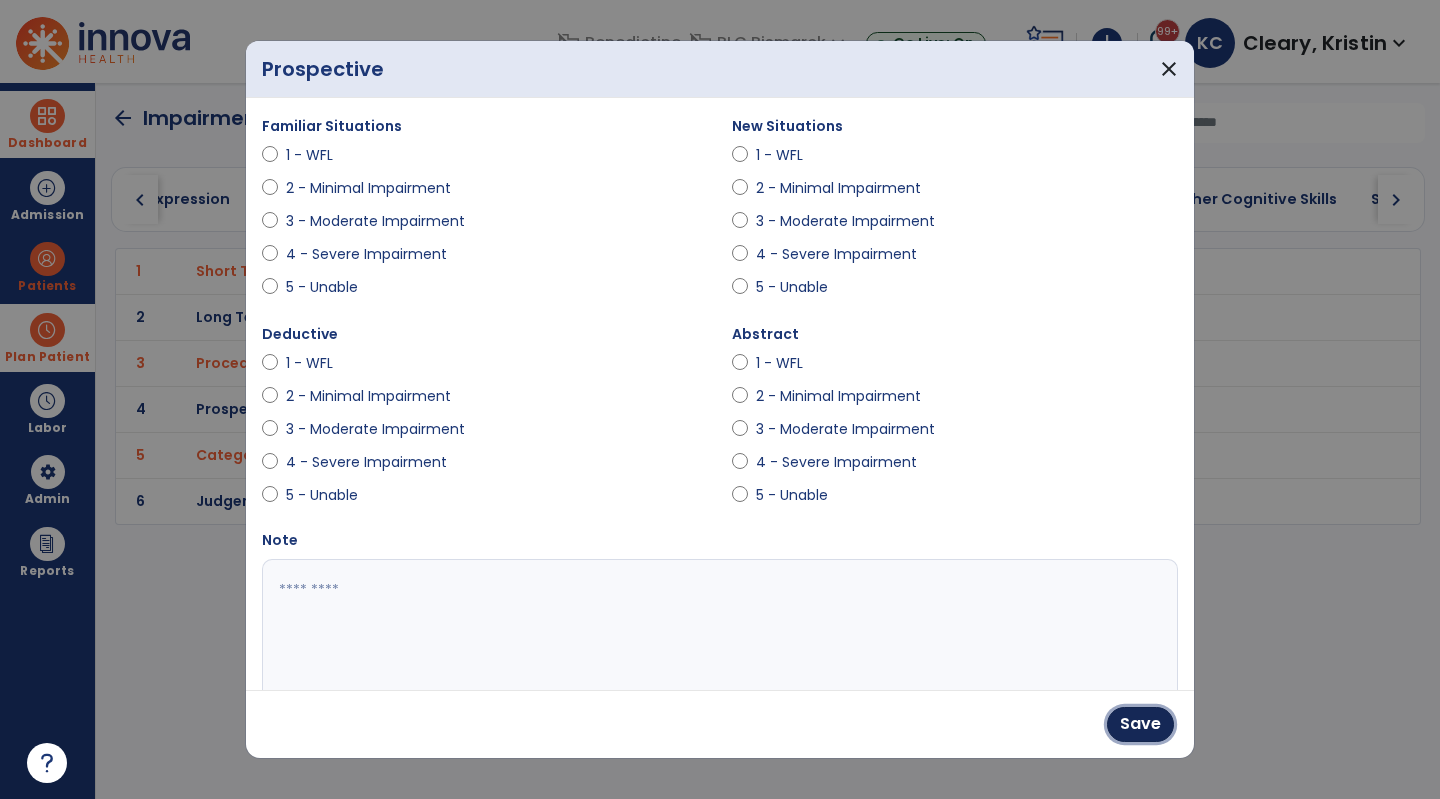 click on "Save" at bounding box center (1140, 724) 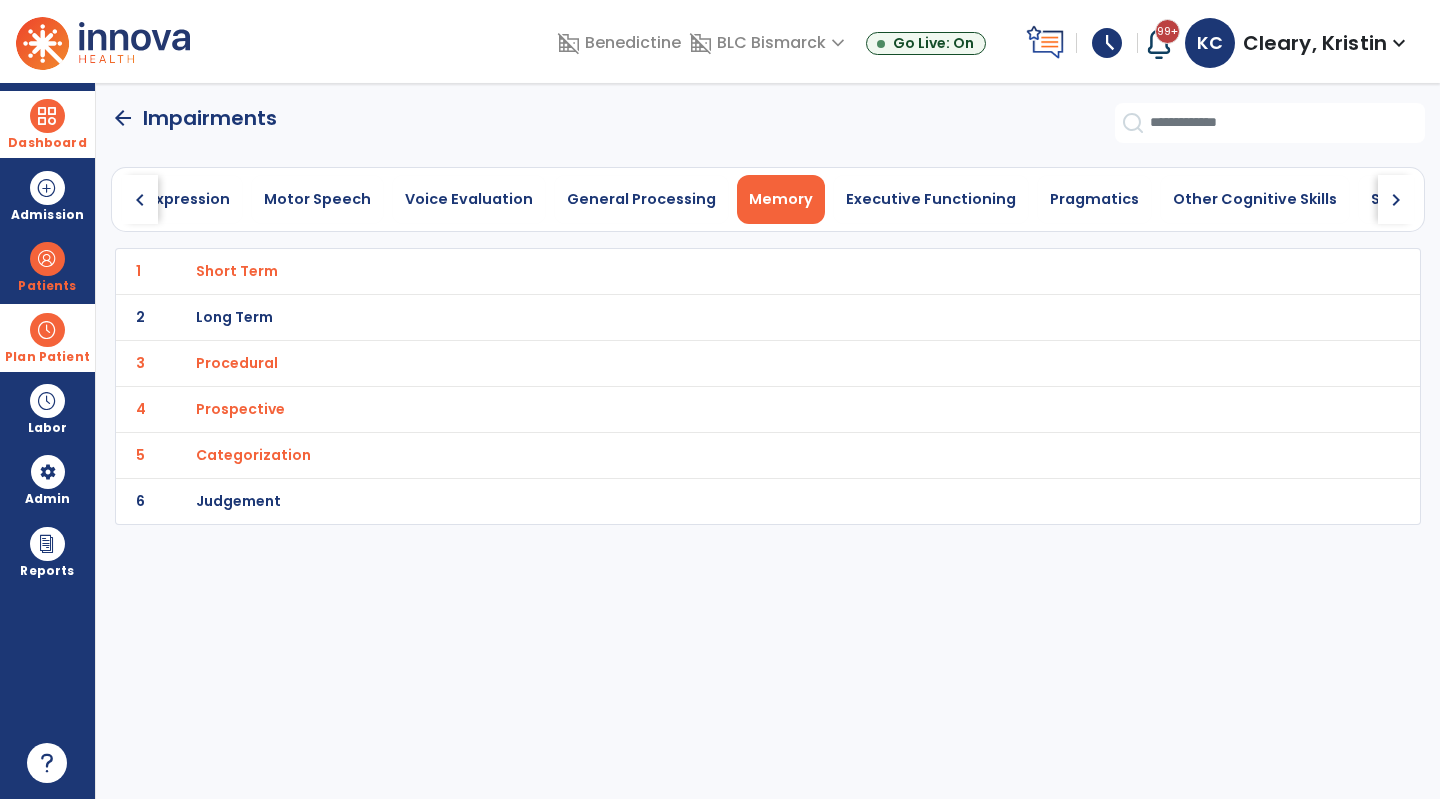 click on "Executive Functioning" at bounding box center [931, 199] 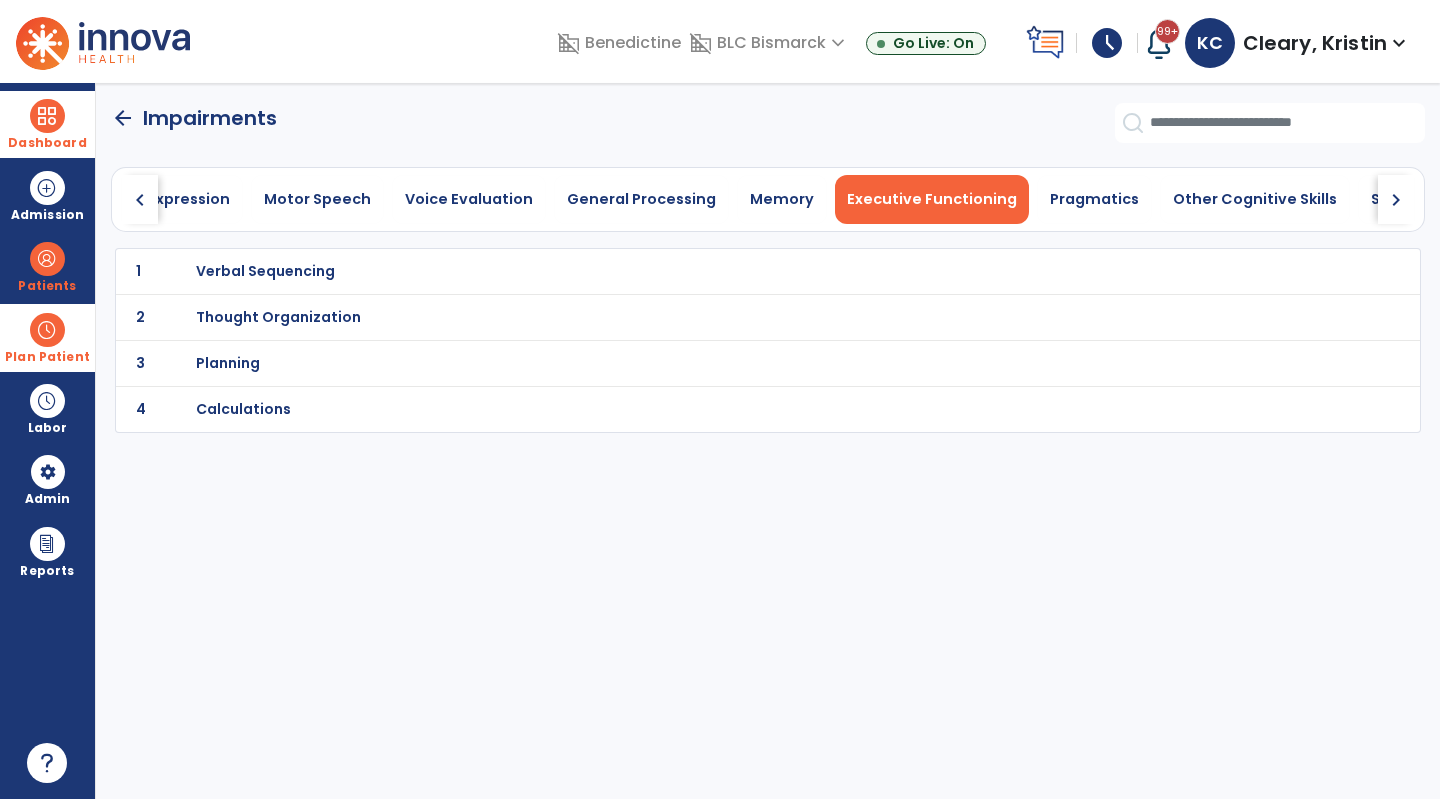 click on "Thought Organization" at bounding box center (265, 271) 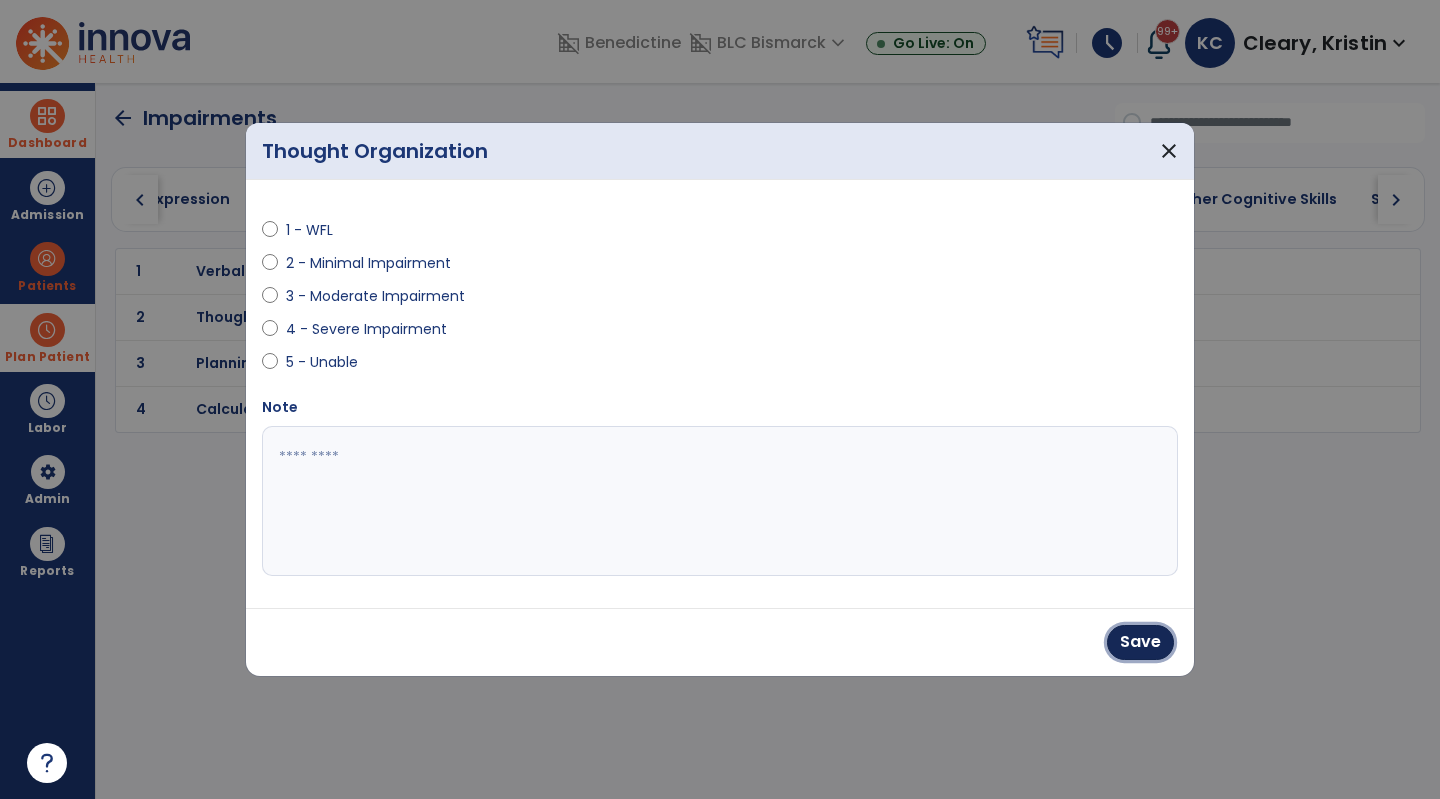 click on "Save" at bounding box center [1140, 642] 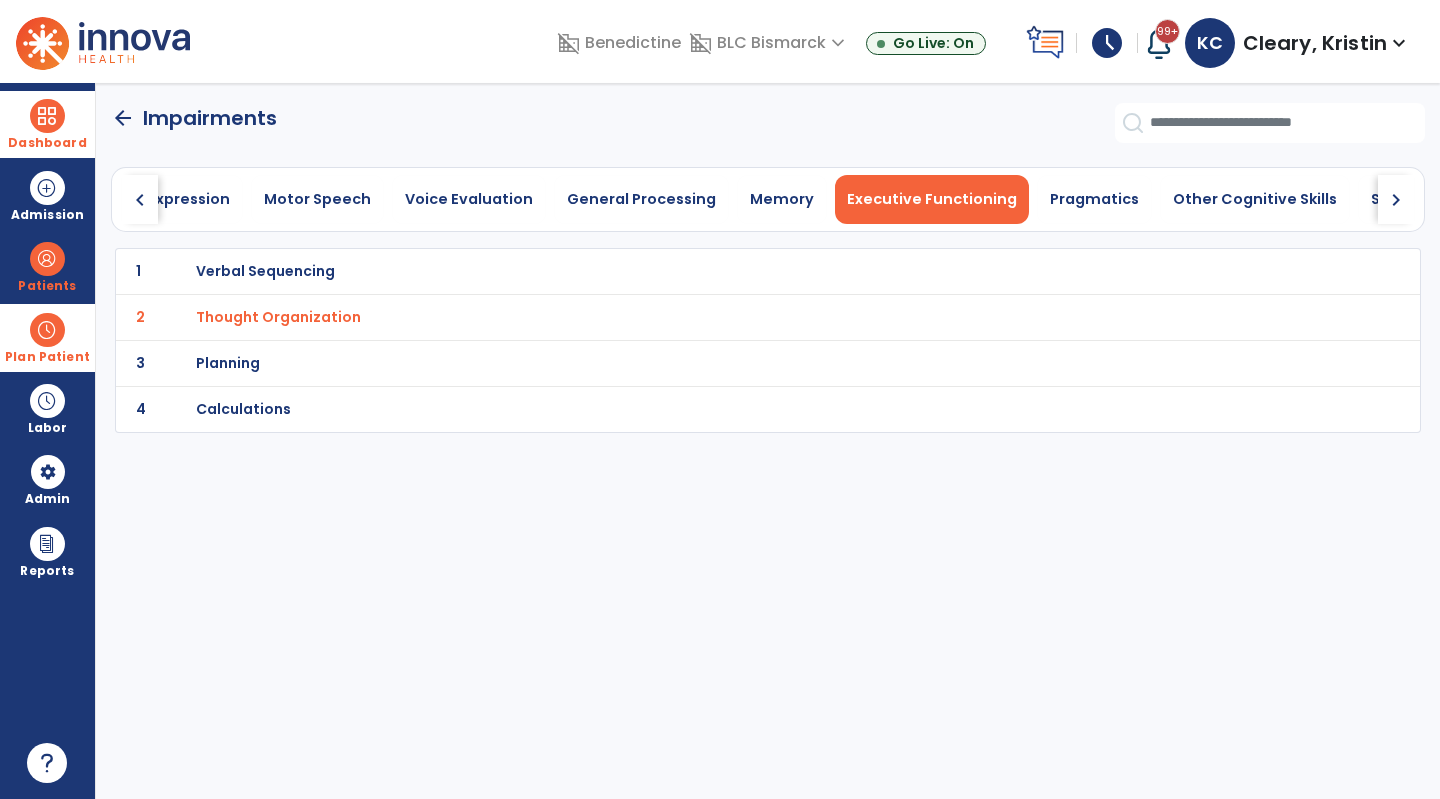 click on "Planning" at bounding box center [265, 271] 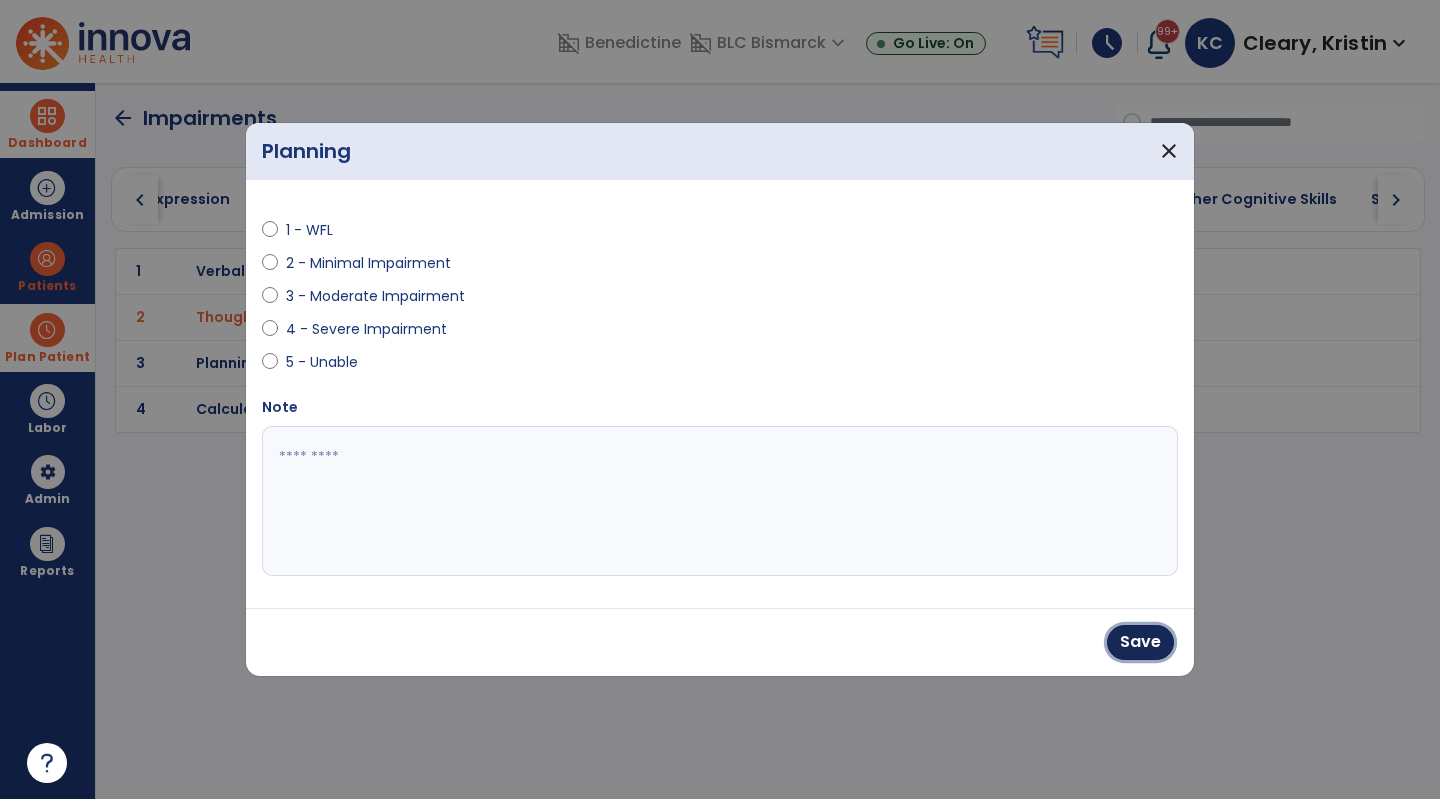 click on "Save" at bounding box center (1140, 642) 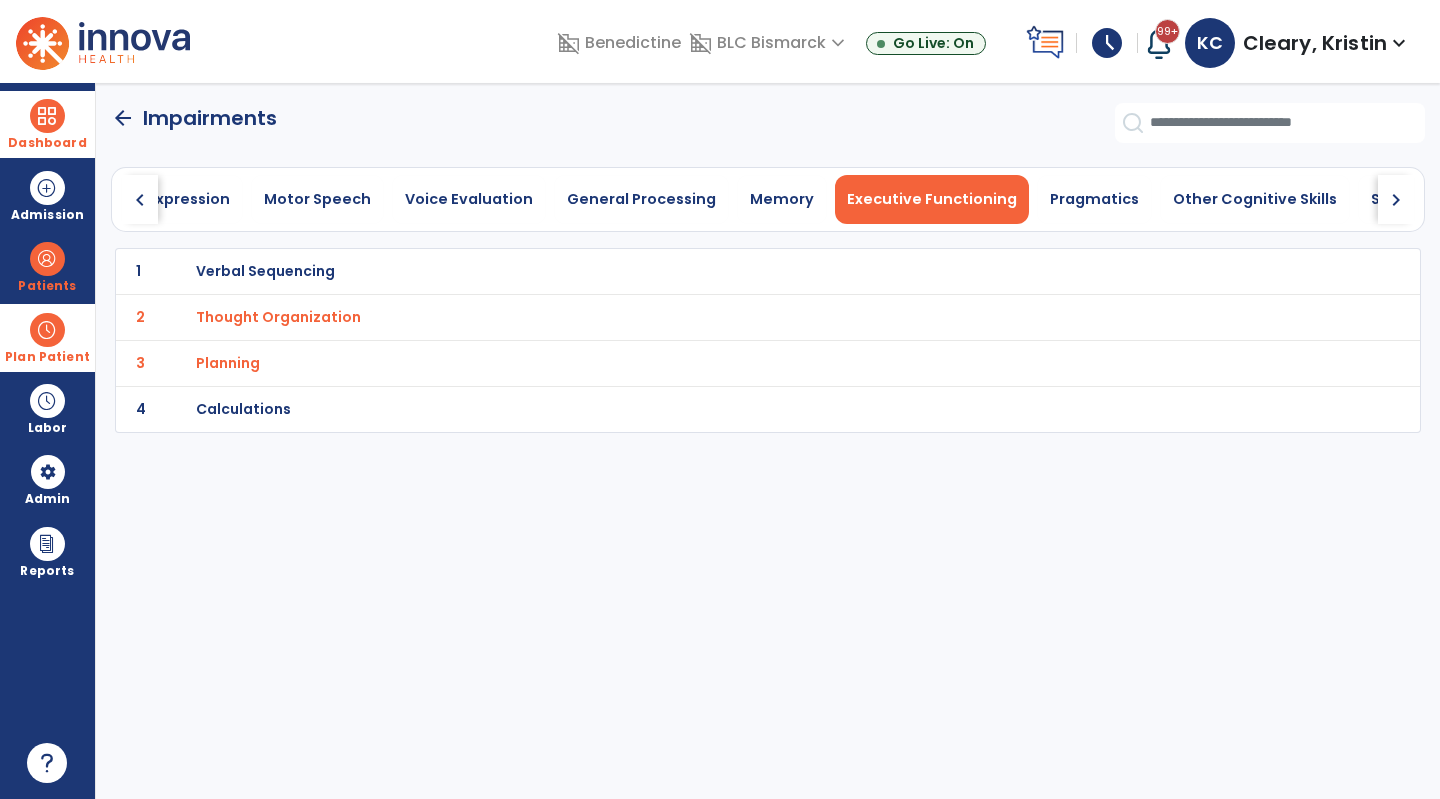 click on "Other Cognitive Skills" at bounding box center [1255, 199] 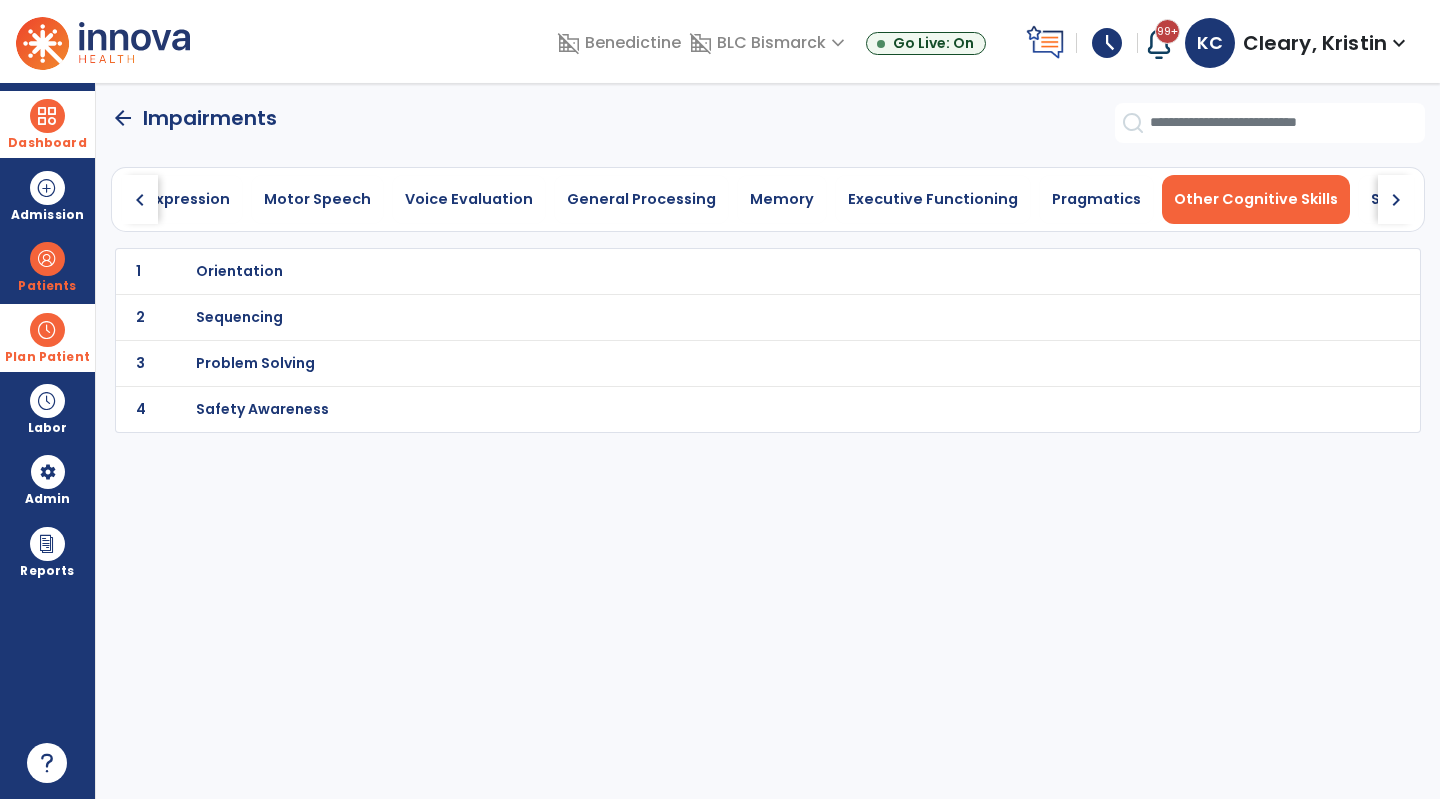 click on "Problem Solving" at bounding box center (239, 271) 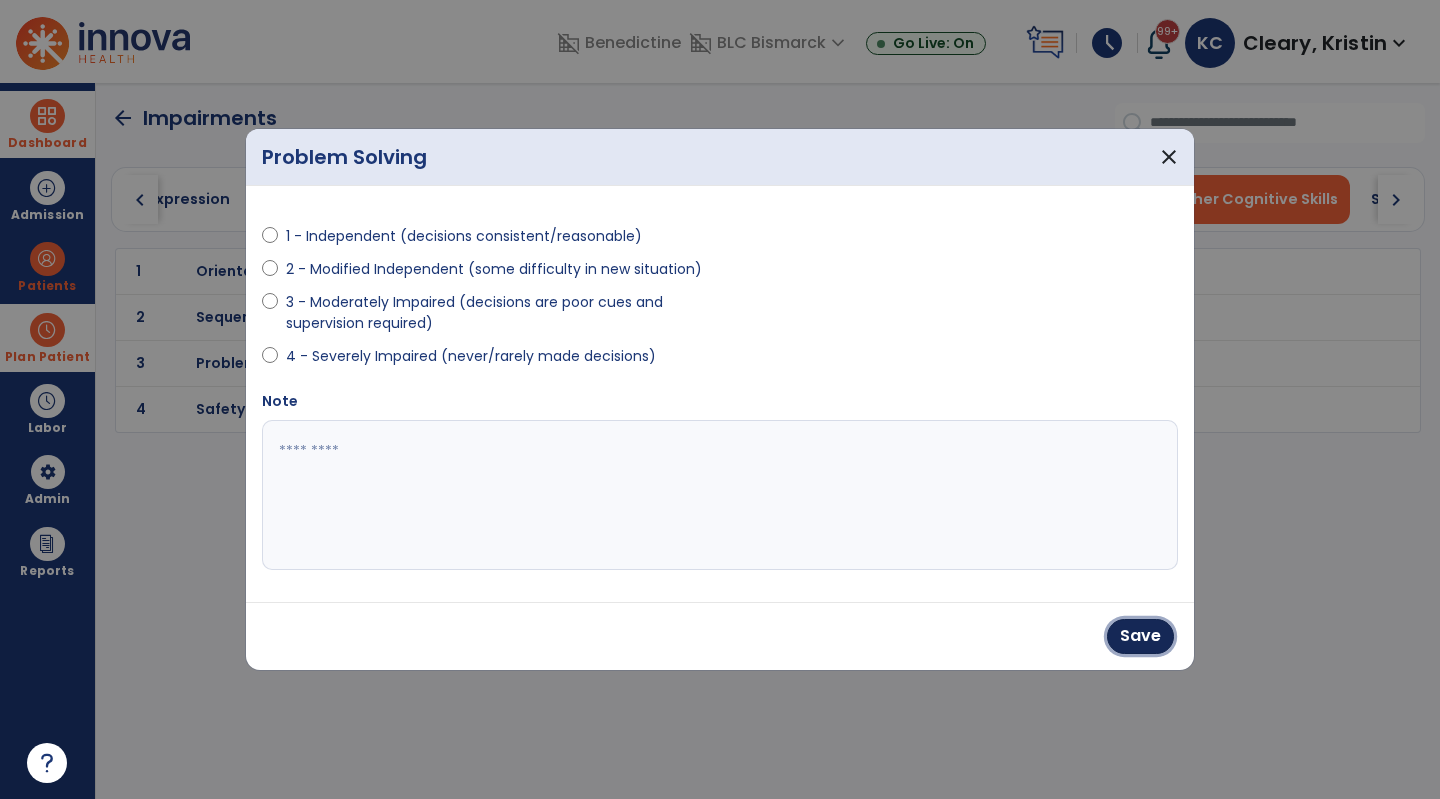 click on "Save" at bounding box center (1140, 636) 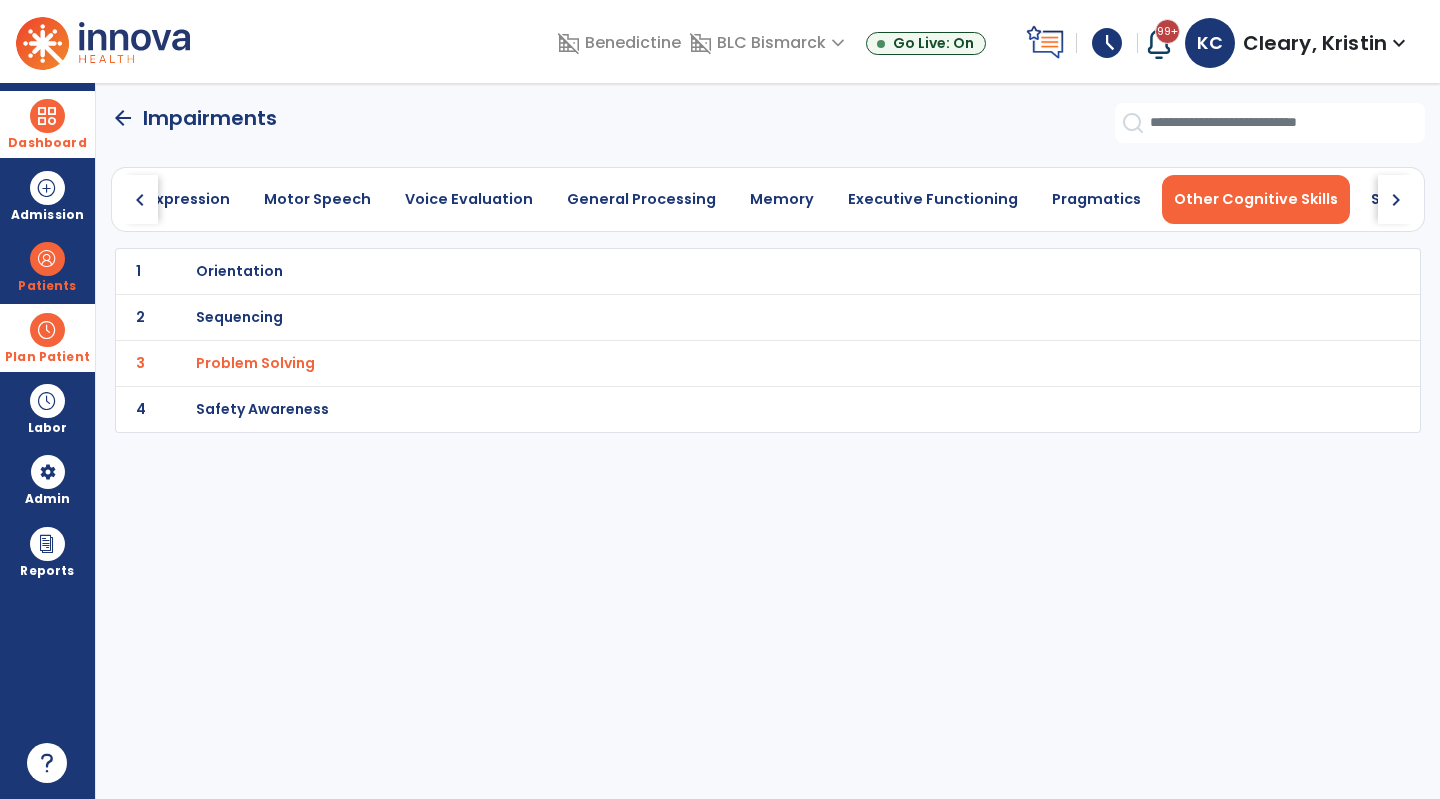 click on "arrow_back" 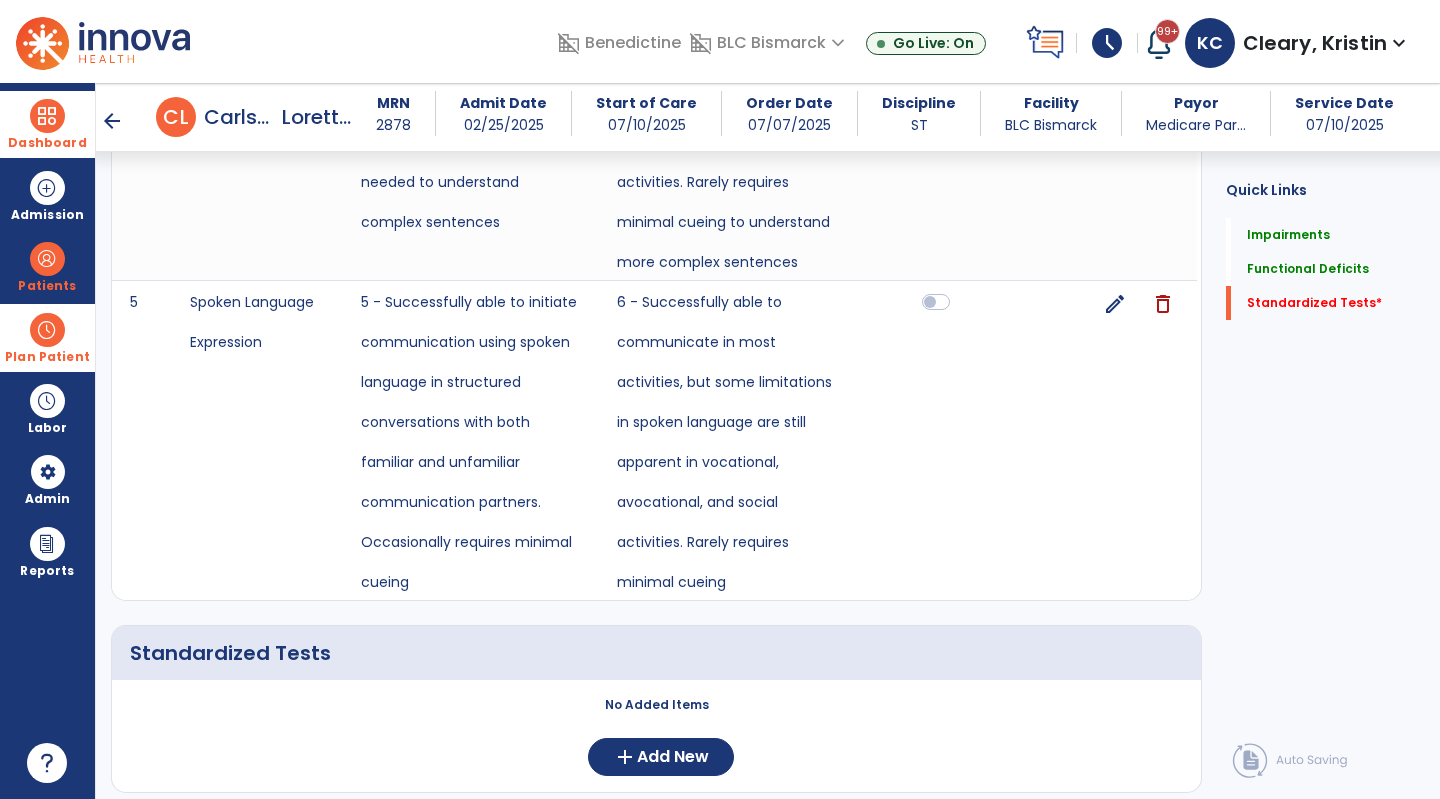scroll, scrollTop: 2695, scrollLeft: 0, axis: vertical 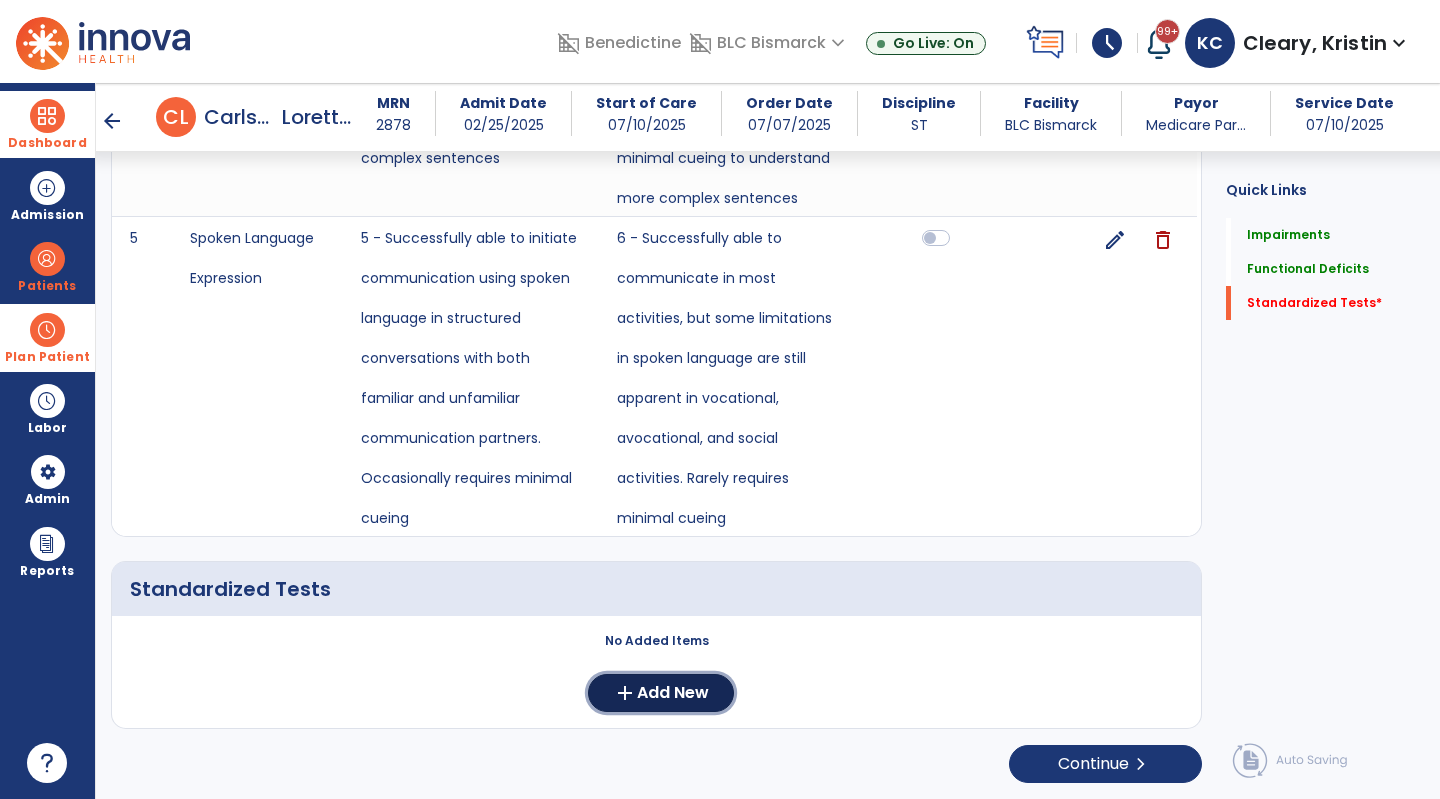click on "Add New" 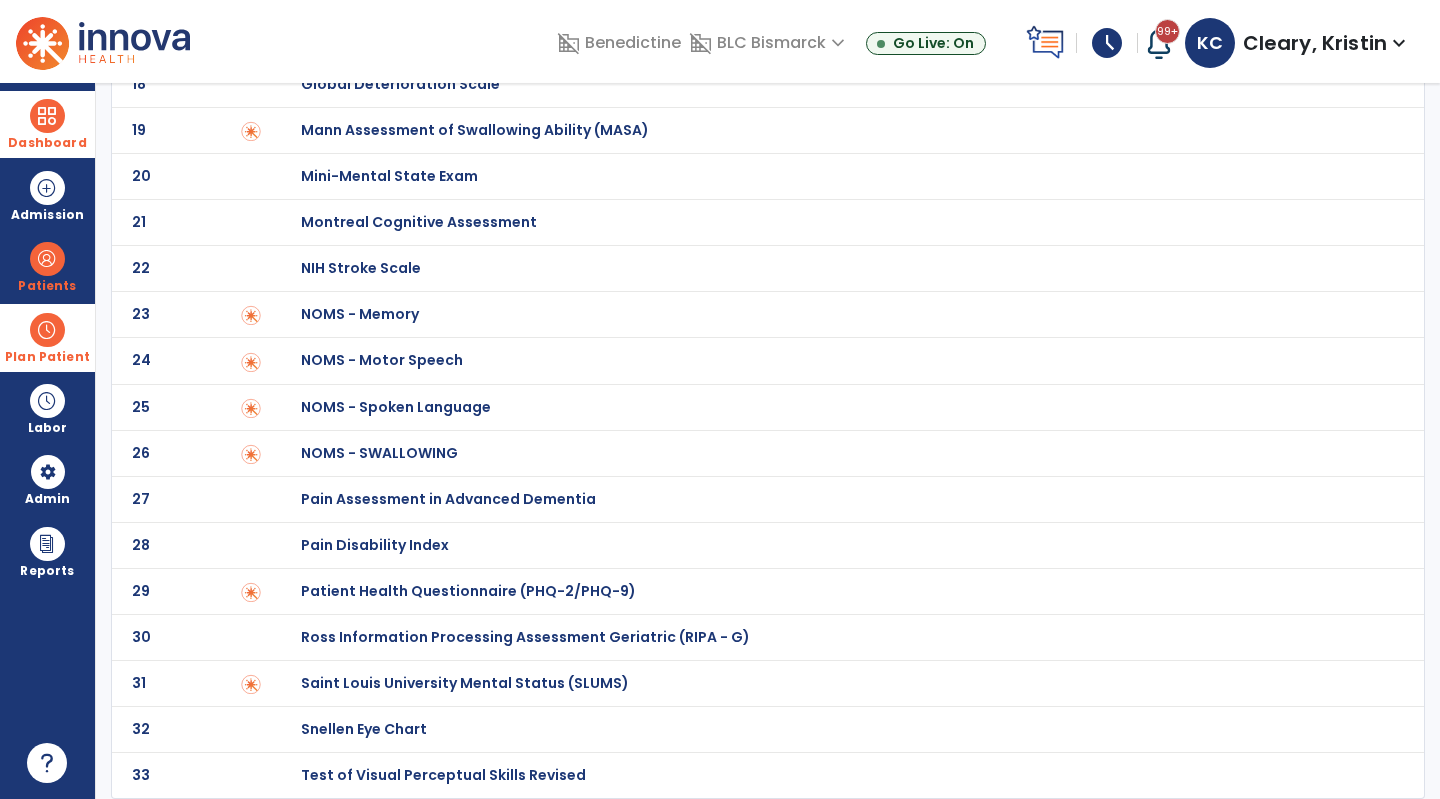 scroll, scrollTop: 0, scrollLeft: 0, axis: both 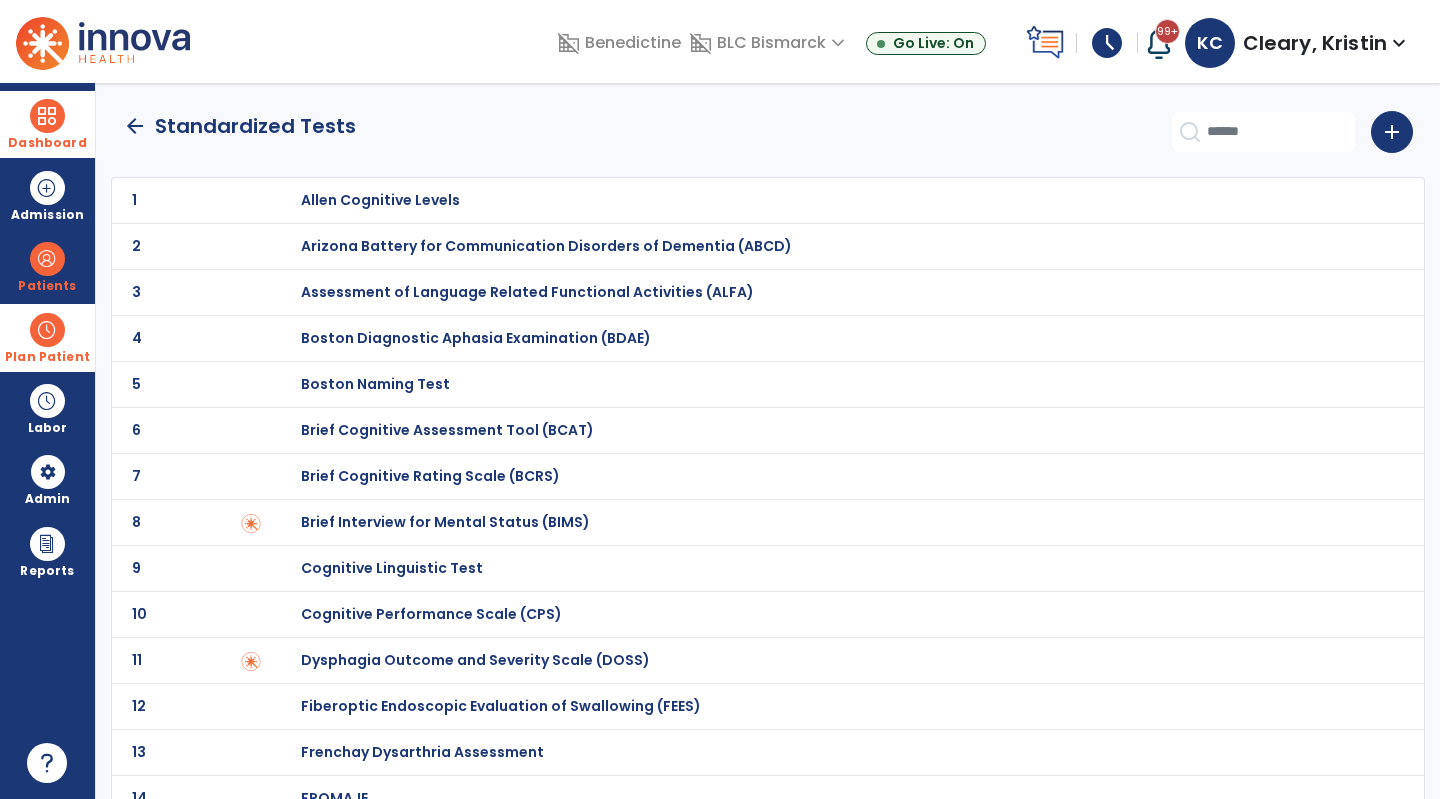 click on "Boston Naming Test" at bounding box center [380, 200] 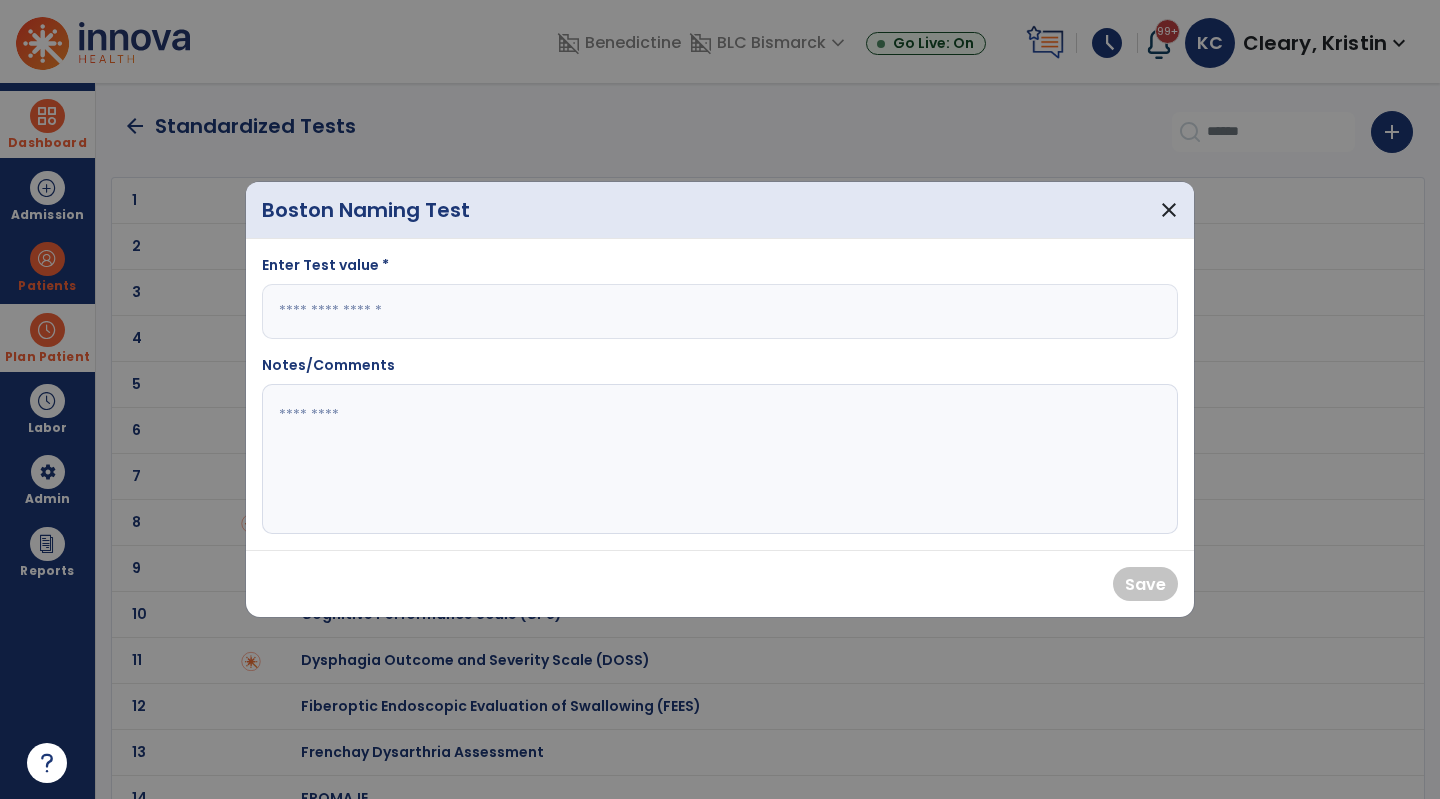 click at bounding box center [720, 311] 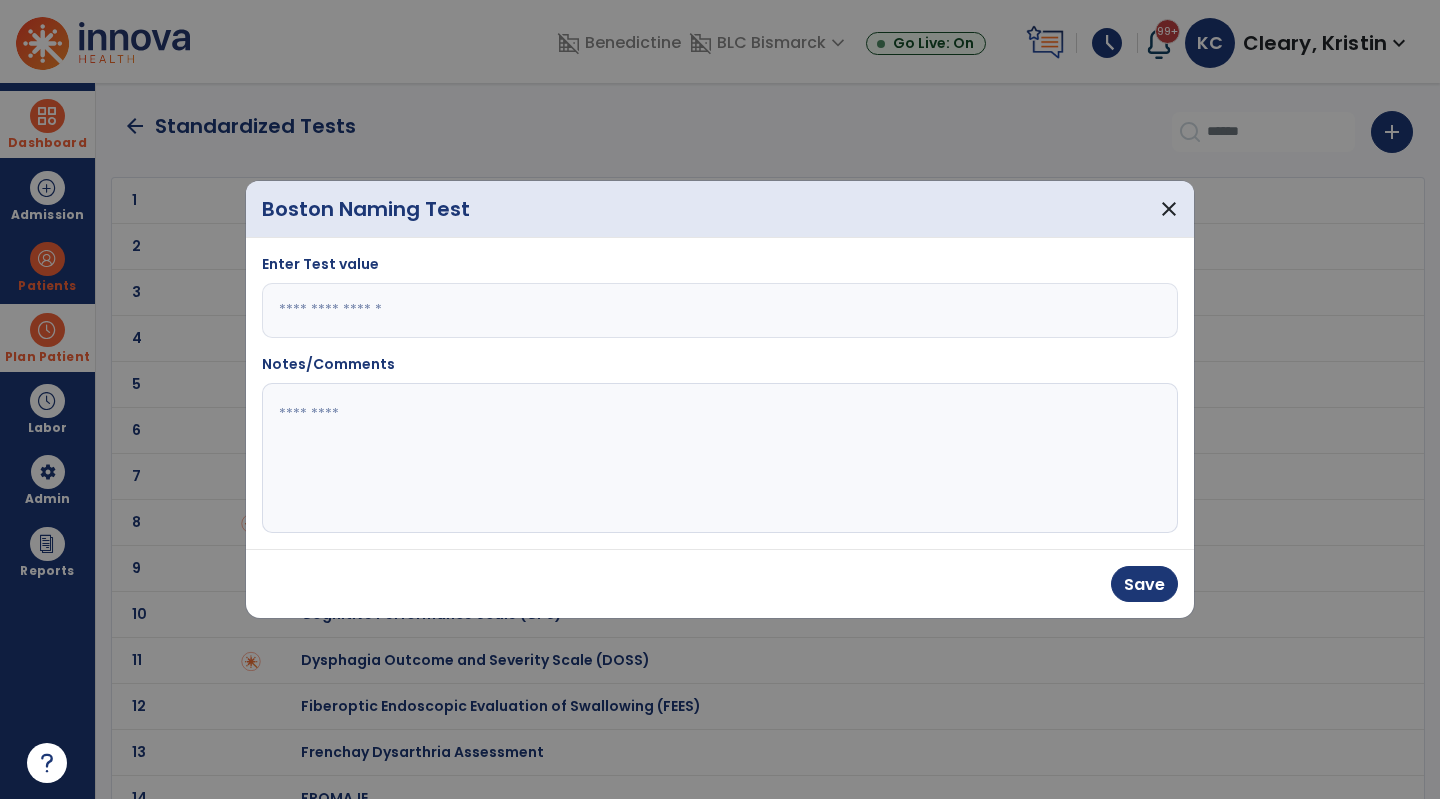 type on "**" 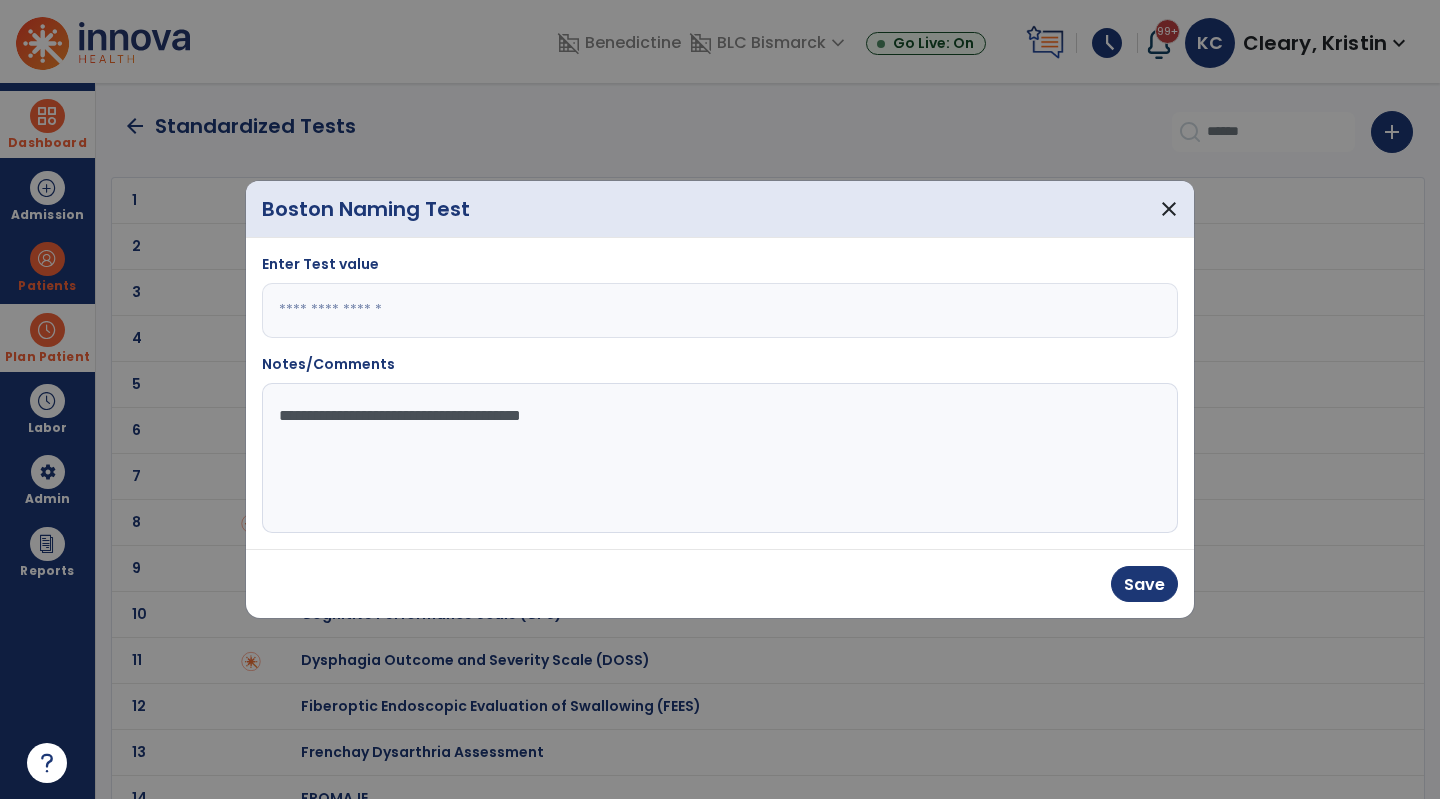 type on "**********" 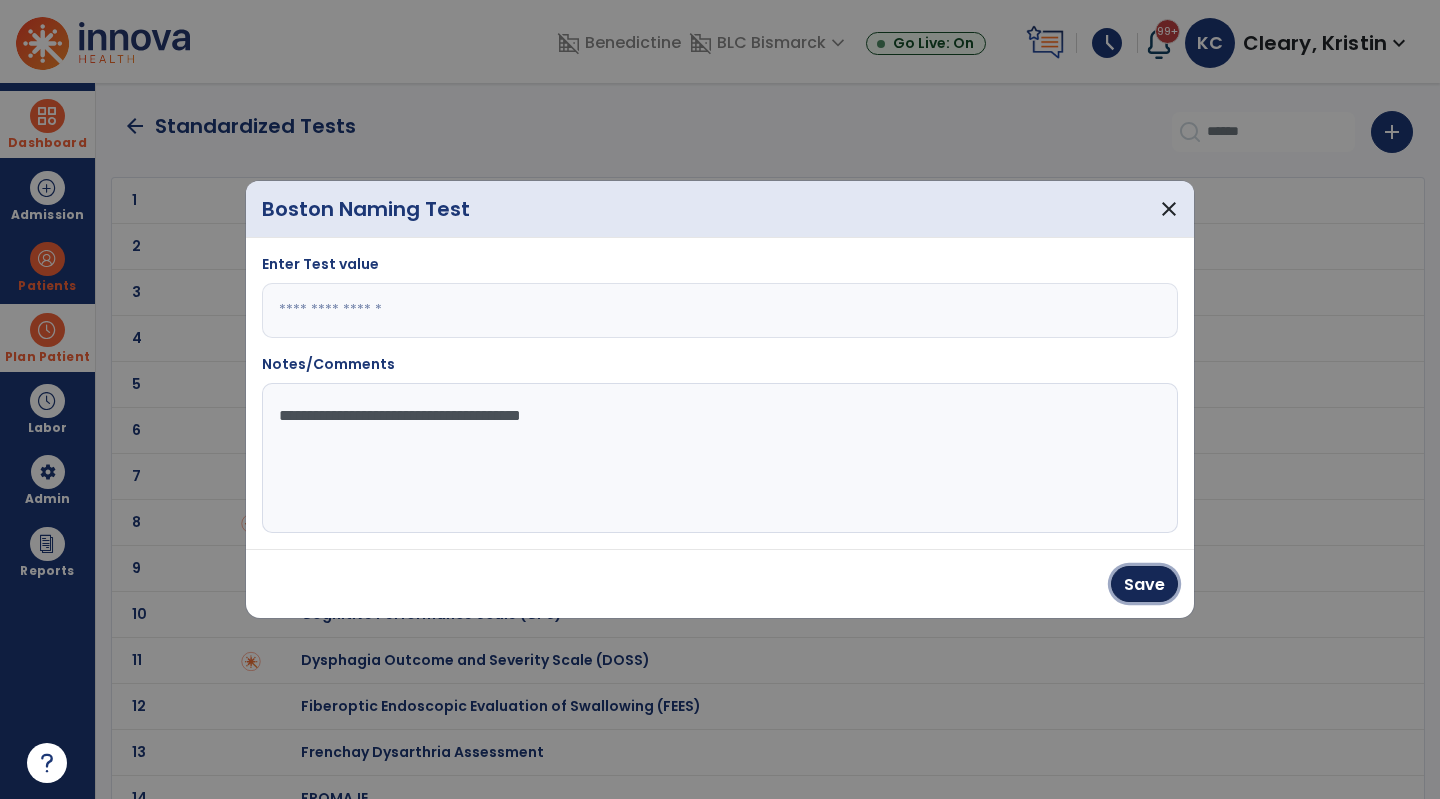 click on "Save" at bounding box center (1144, 584) 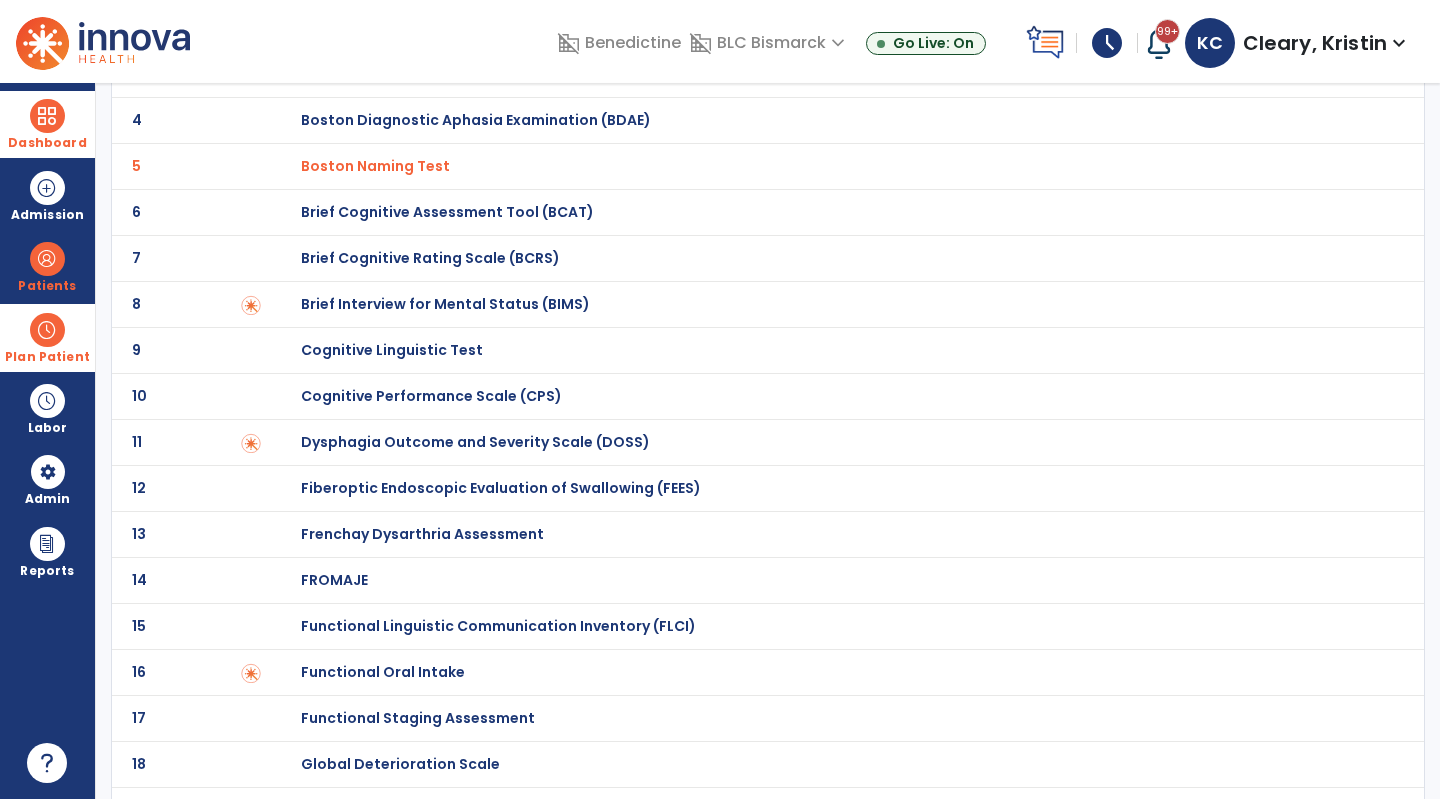 scroll, scrollTop: 219, scrollLeft: 0, axis: vertical 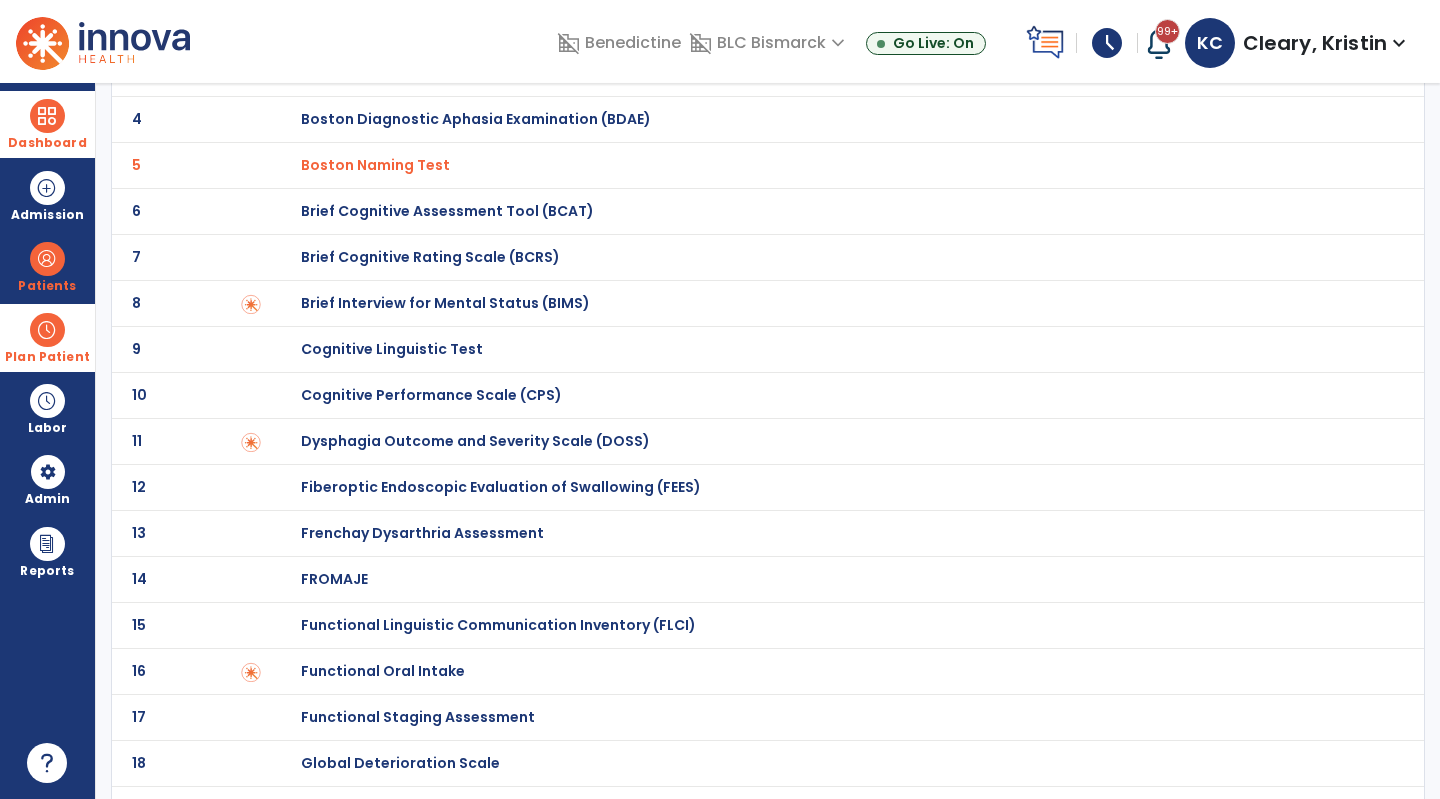 click on "Cognitive Linguistic Test" at bounding box center [380, -19] 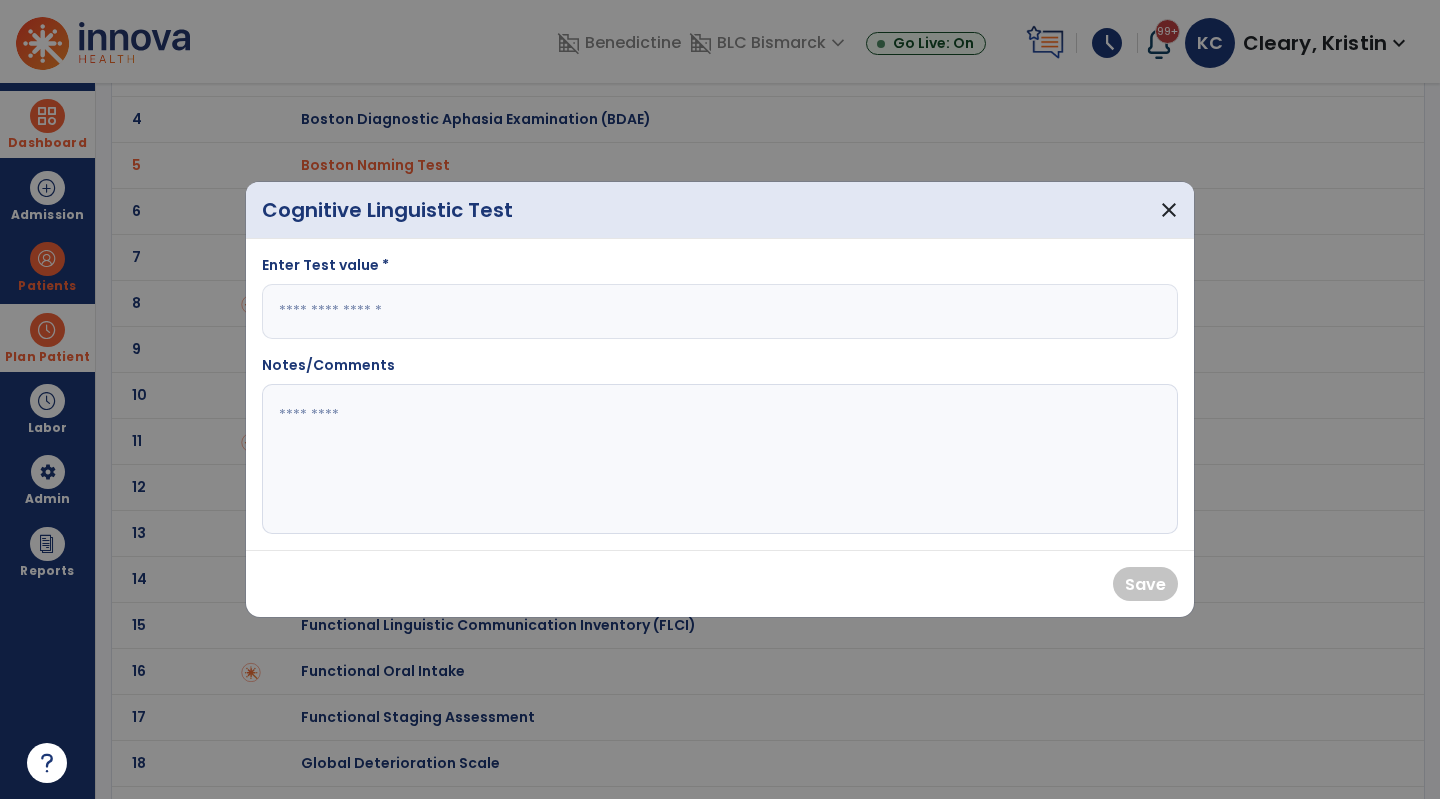 click at bounding box center (720, 311) 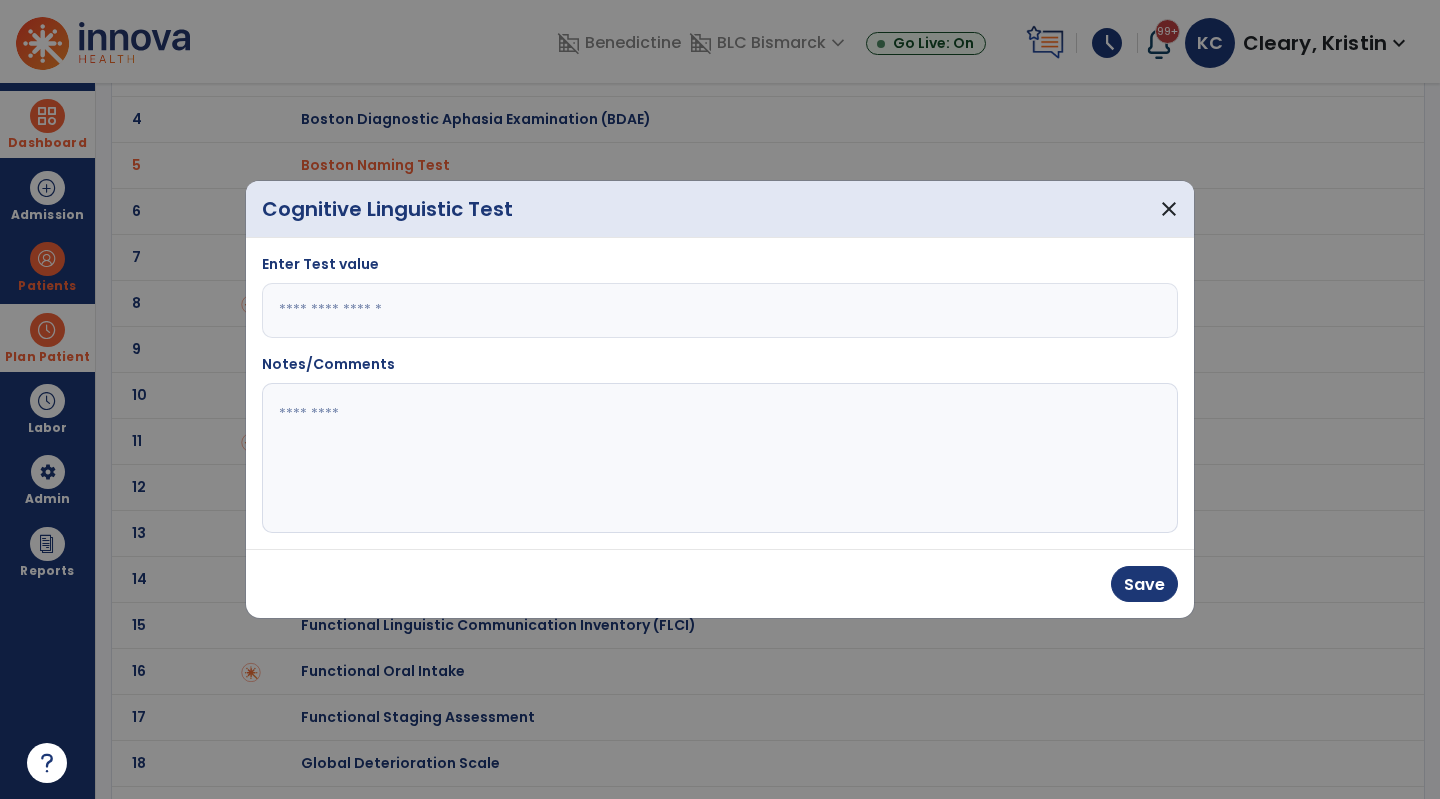 type on "***" 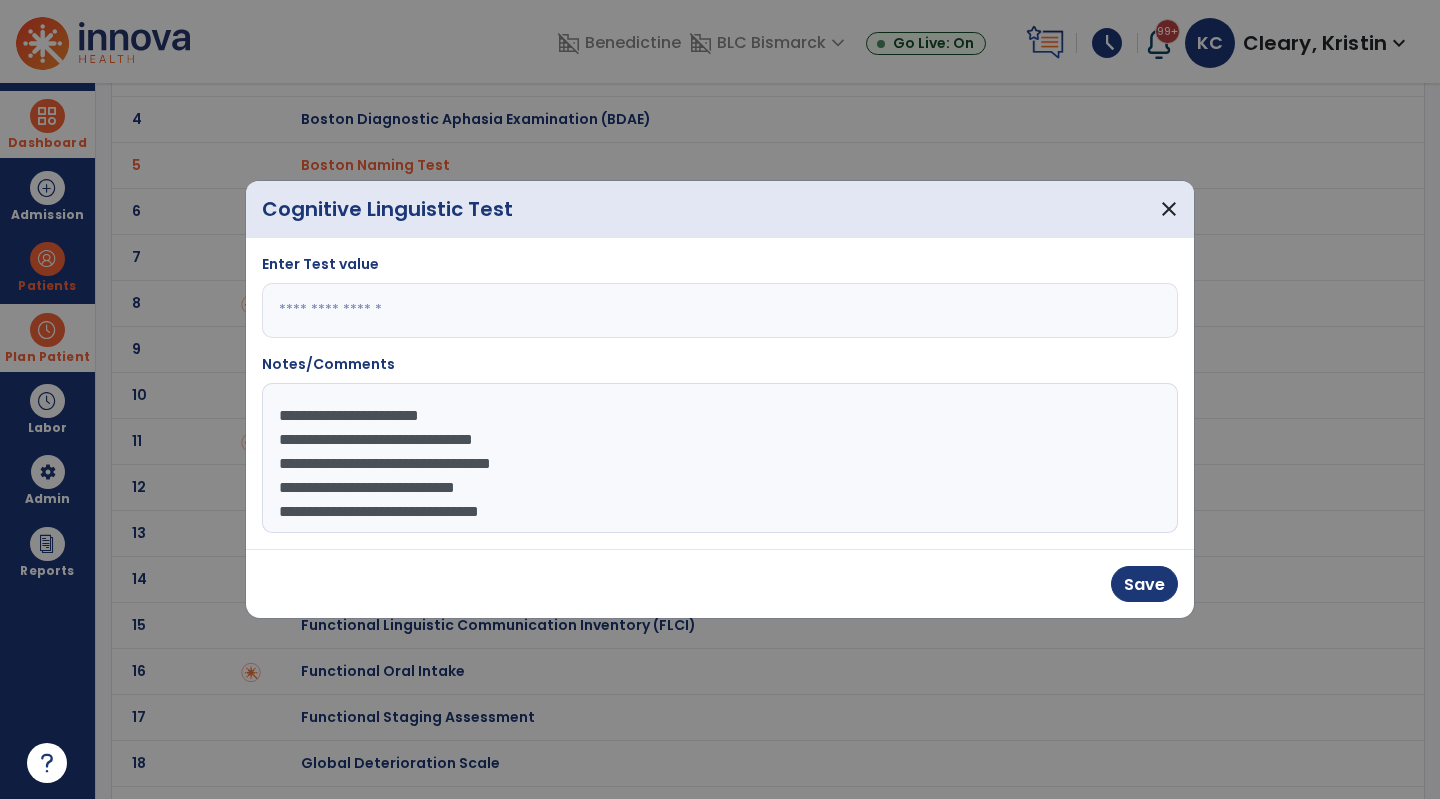 scroll, scrollTop: 15, scrollLeft: 0, axis: vertical 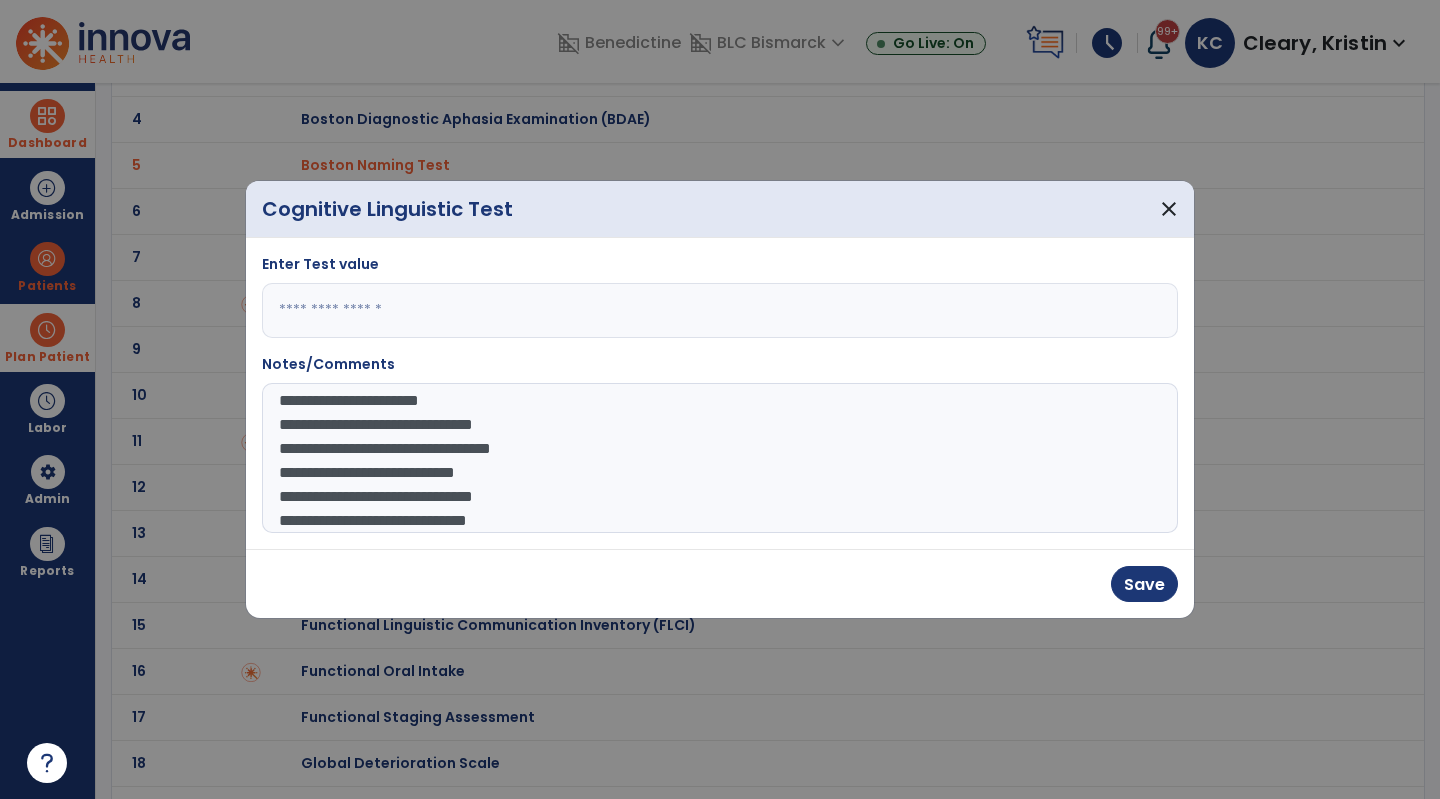click on "**********" 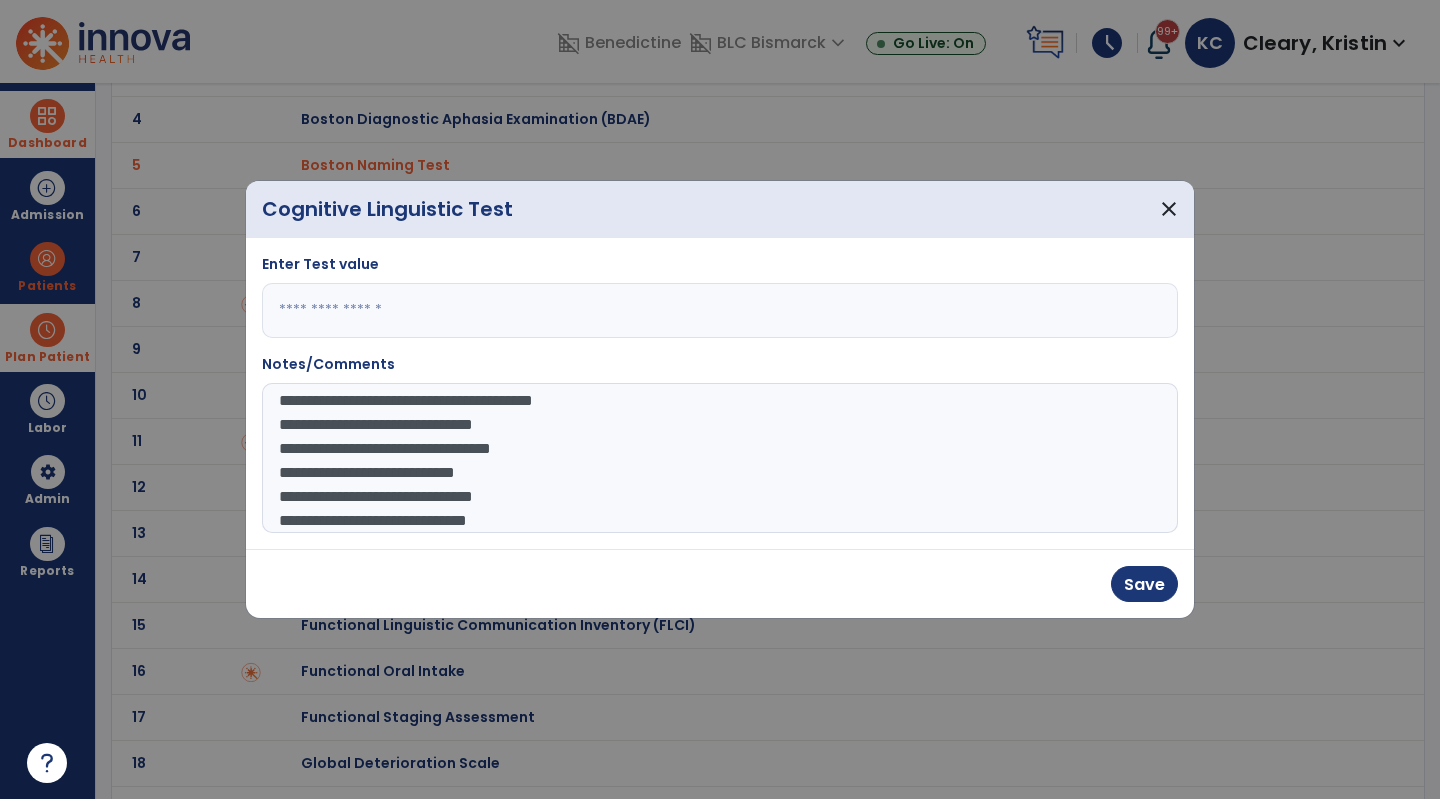 click on "**********" 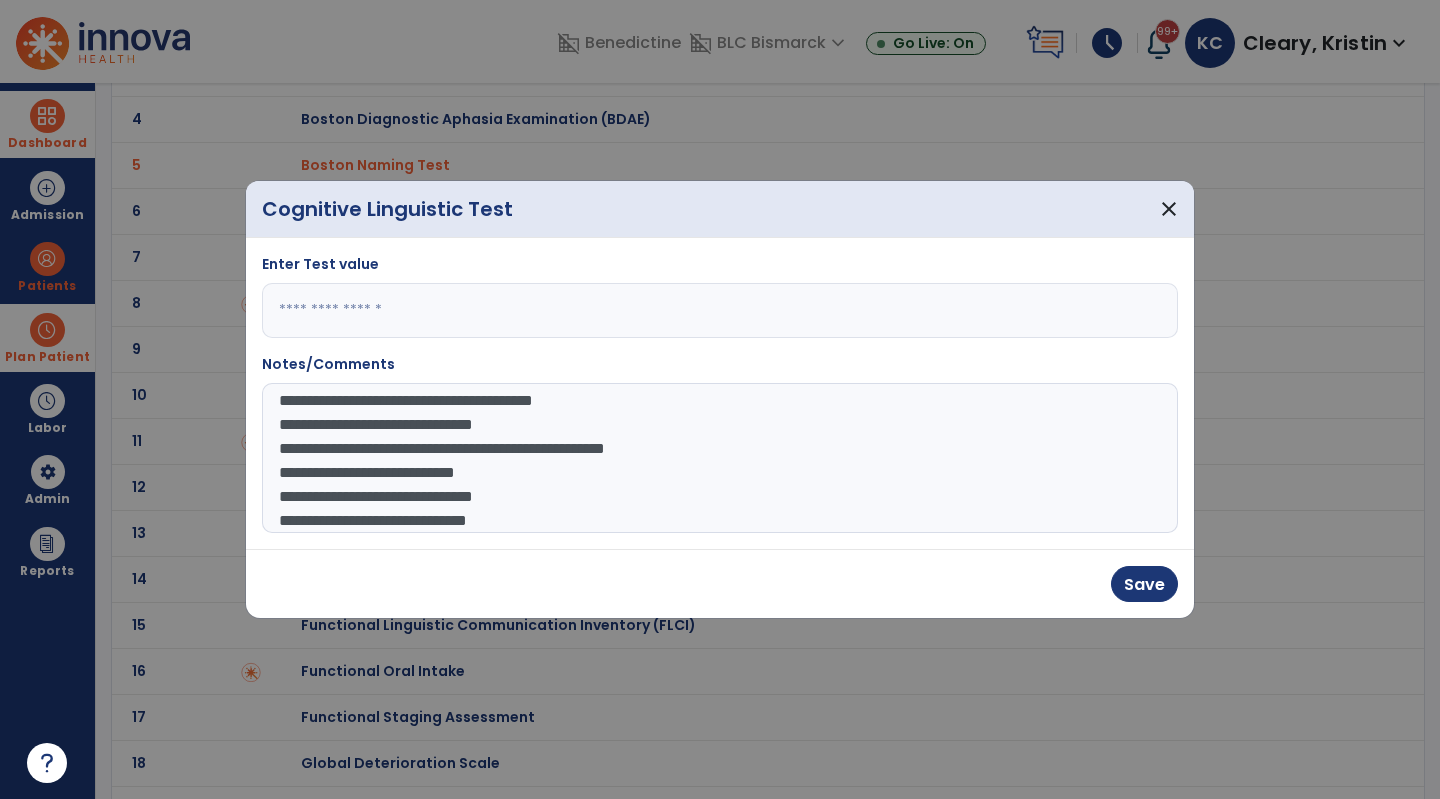 click on "**********" 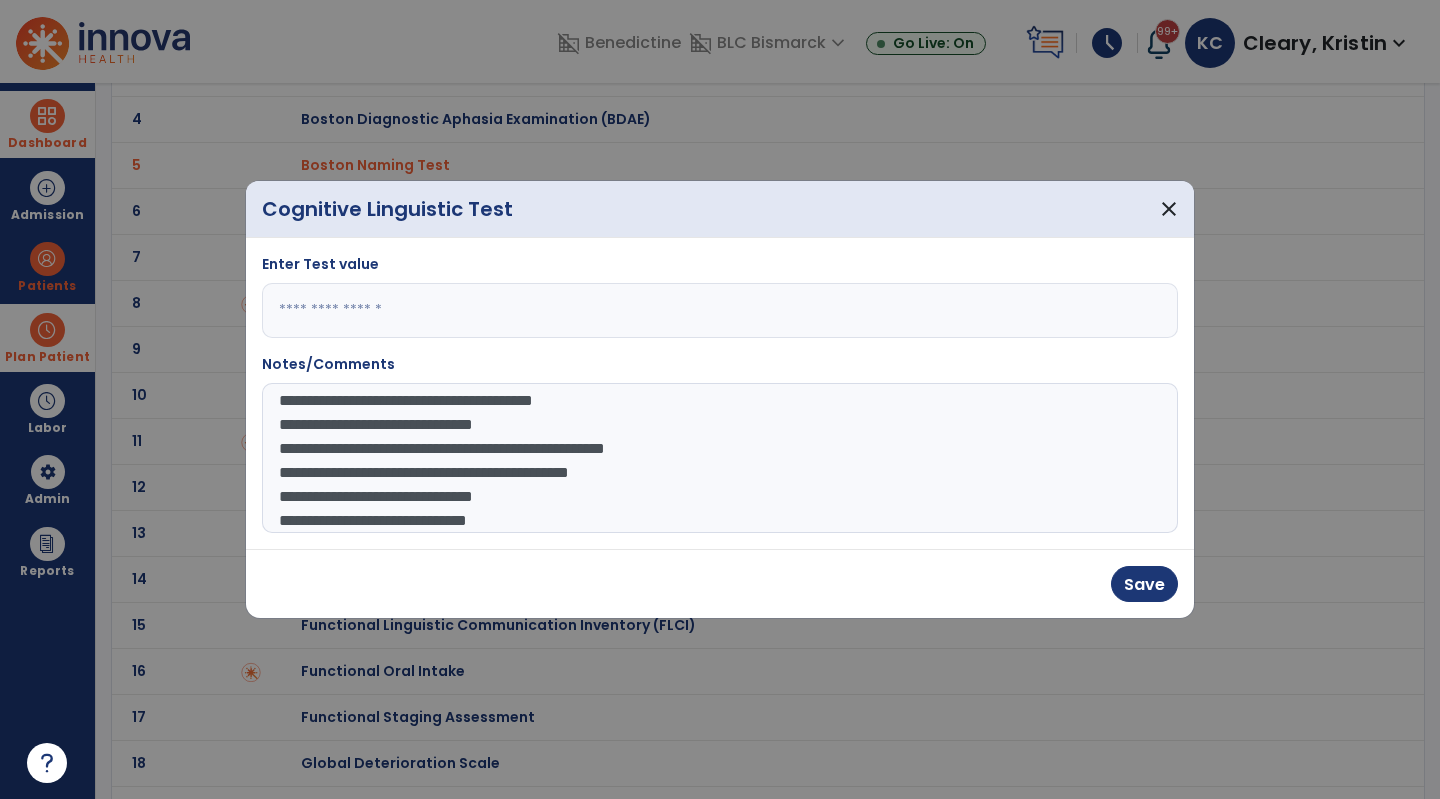 click on "**********" 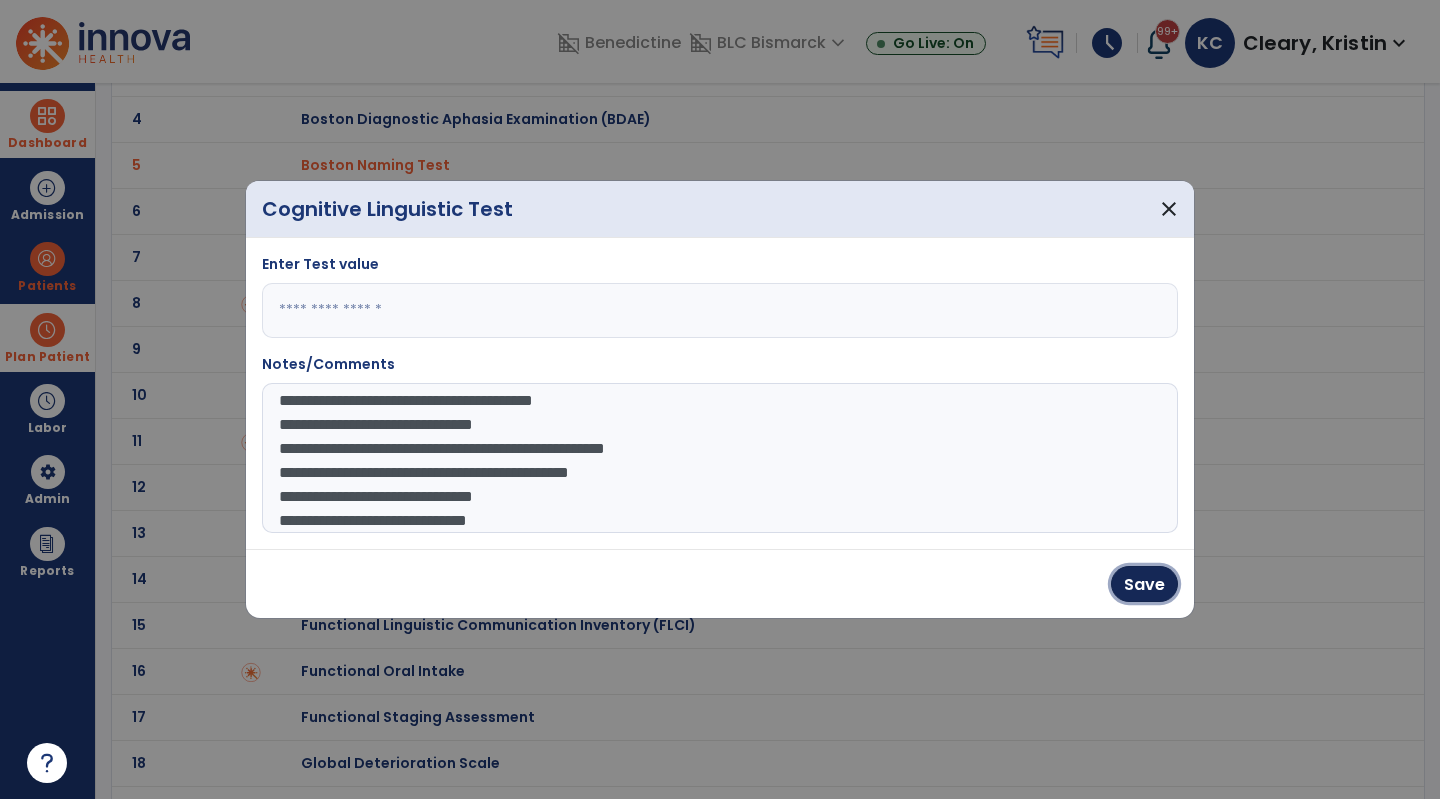 click on "Save" at bounding box center (1144, 584) 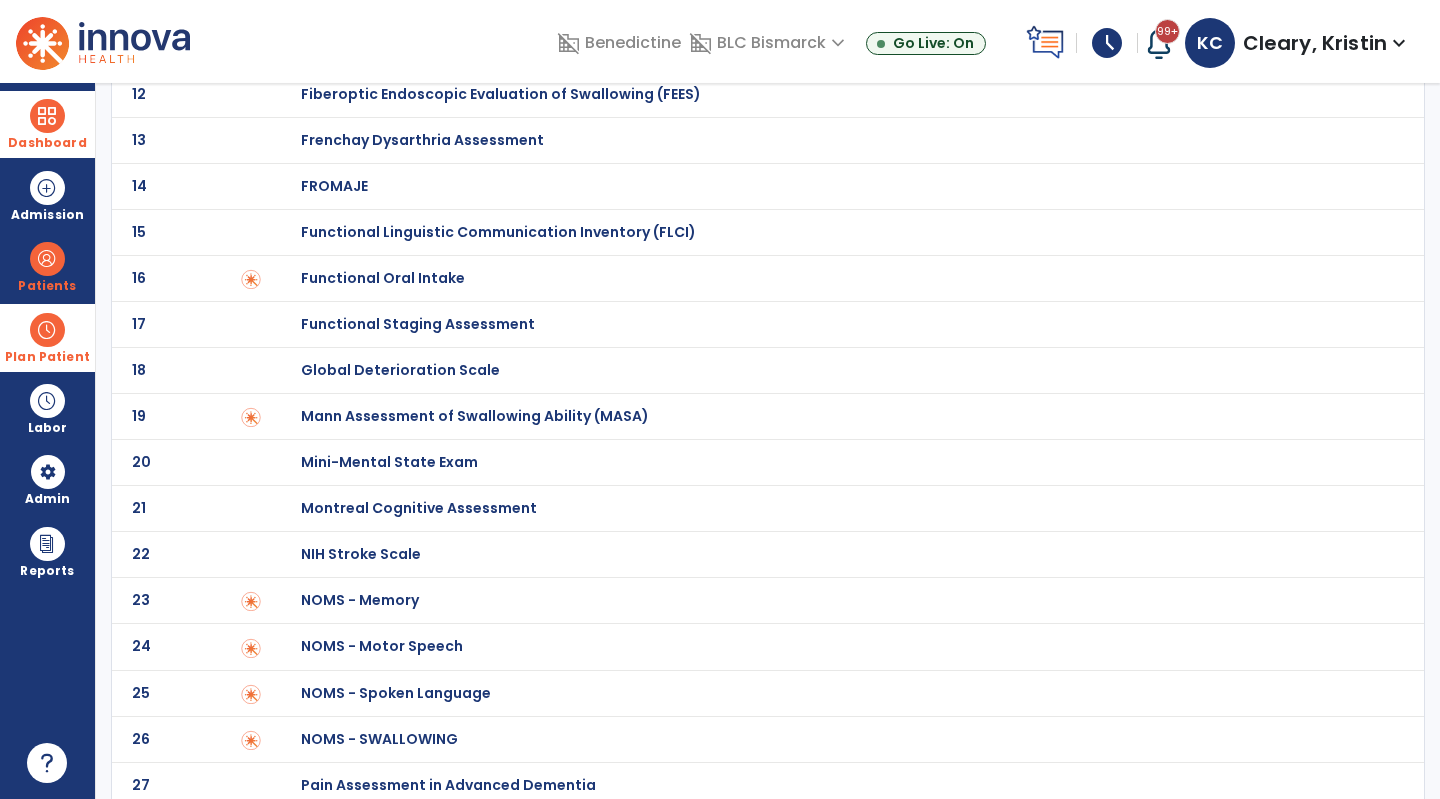 scroll, scrollTop: 613, scrollLeft: 0, axis: vertical 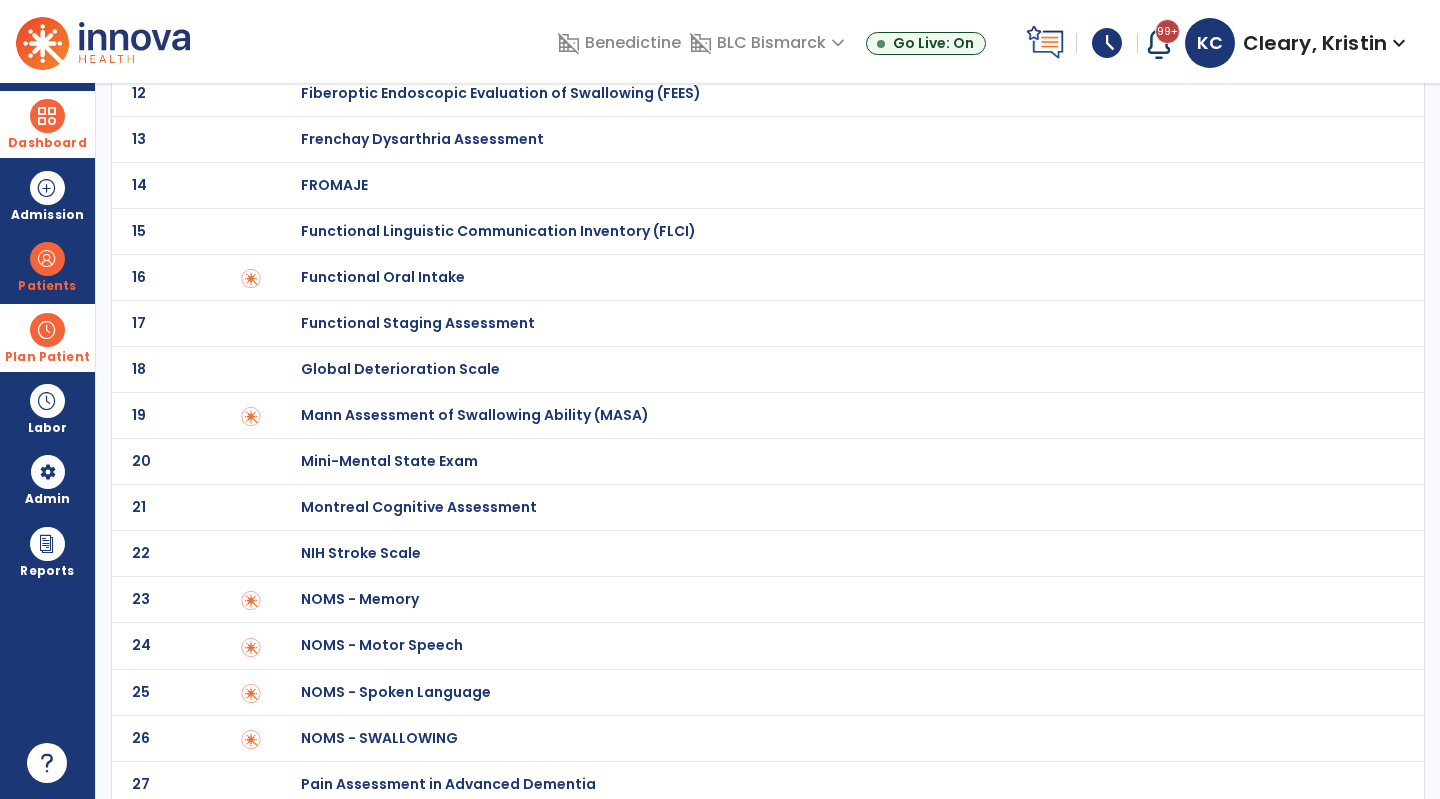 click on "Montreal Cognitive Assessment" at bounding box center [380, -413] 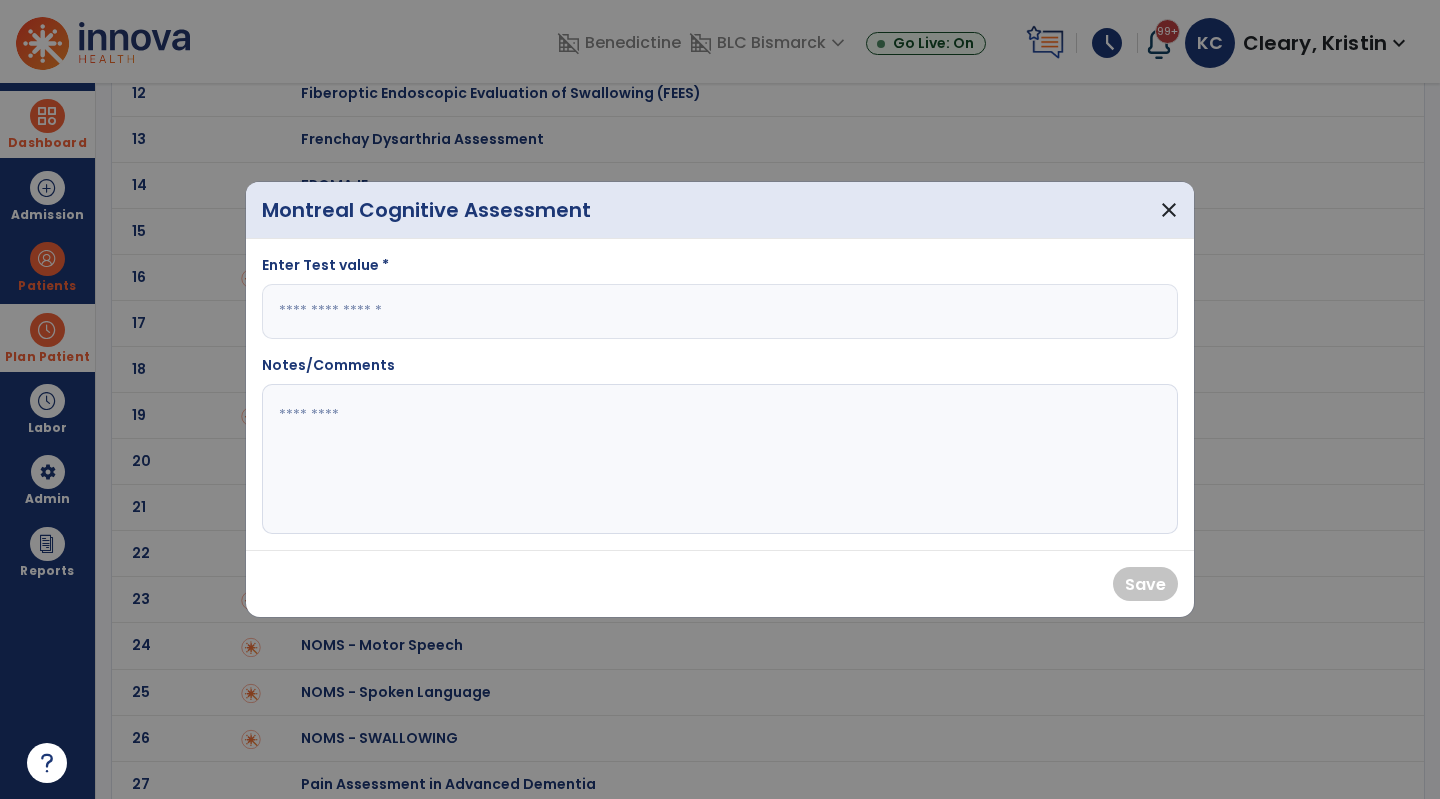click at bounding box center [720, 311] 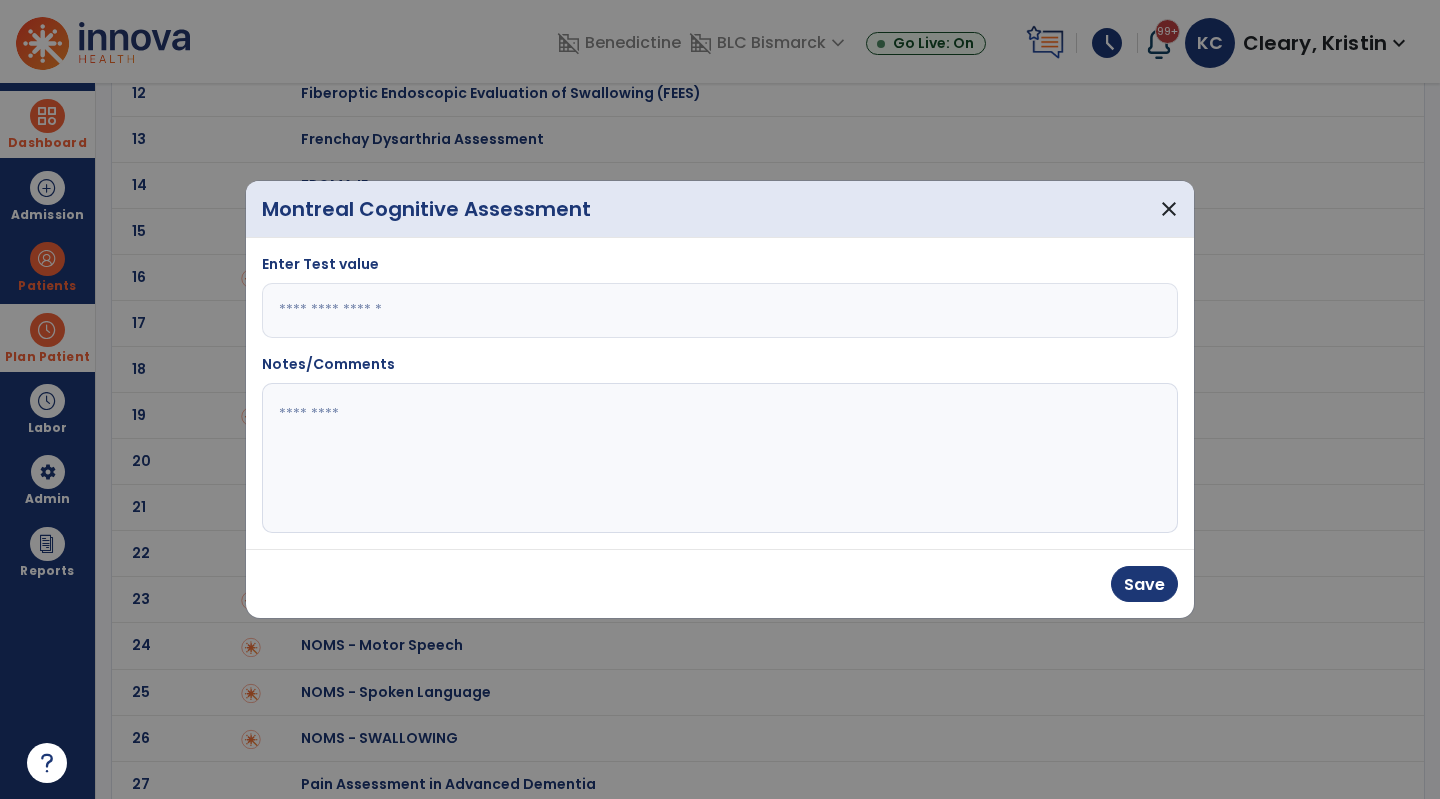 type on "**" 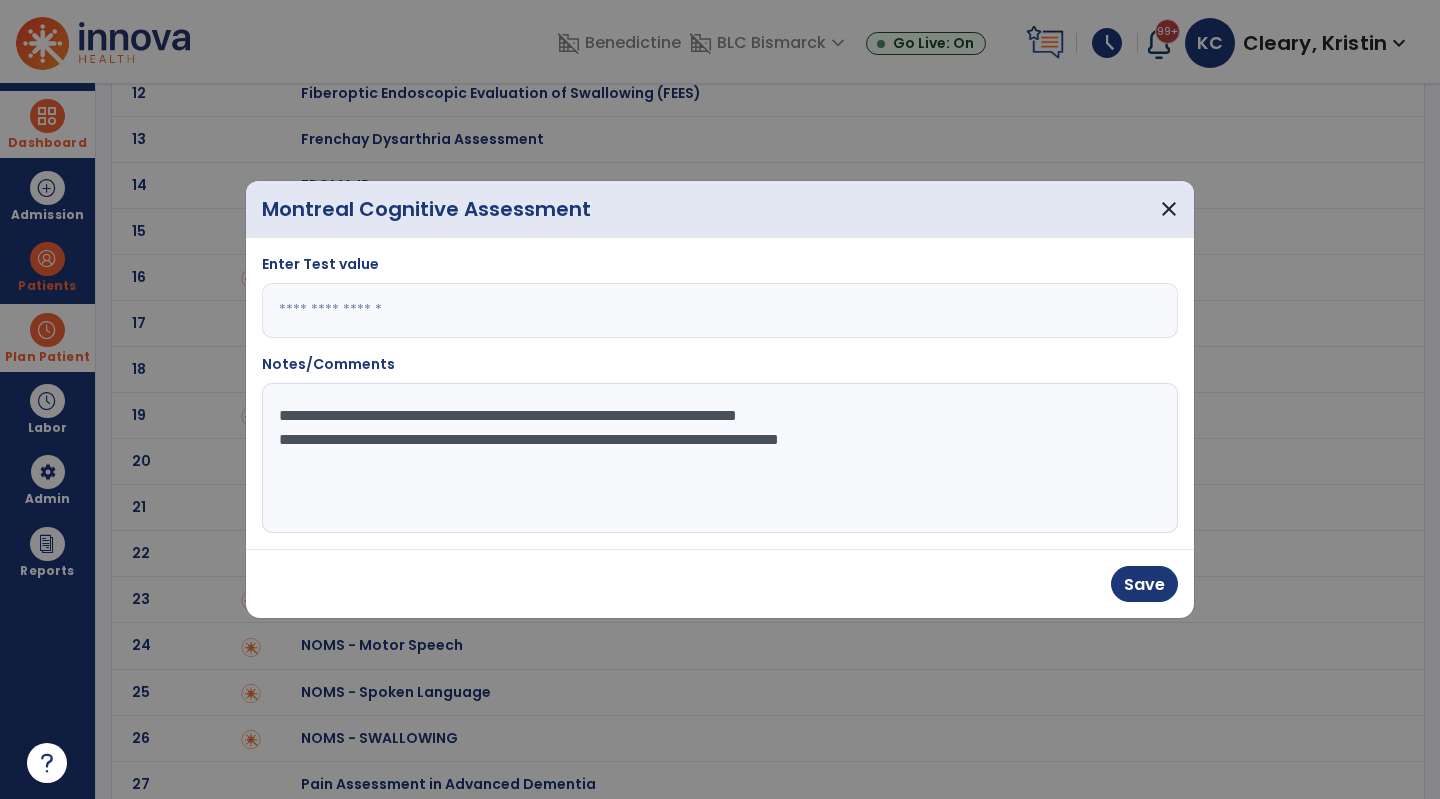click on "**********" 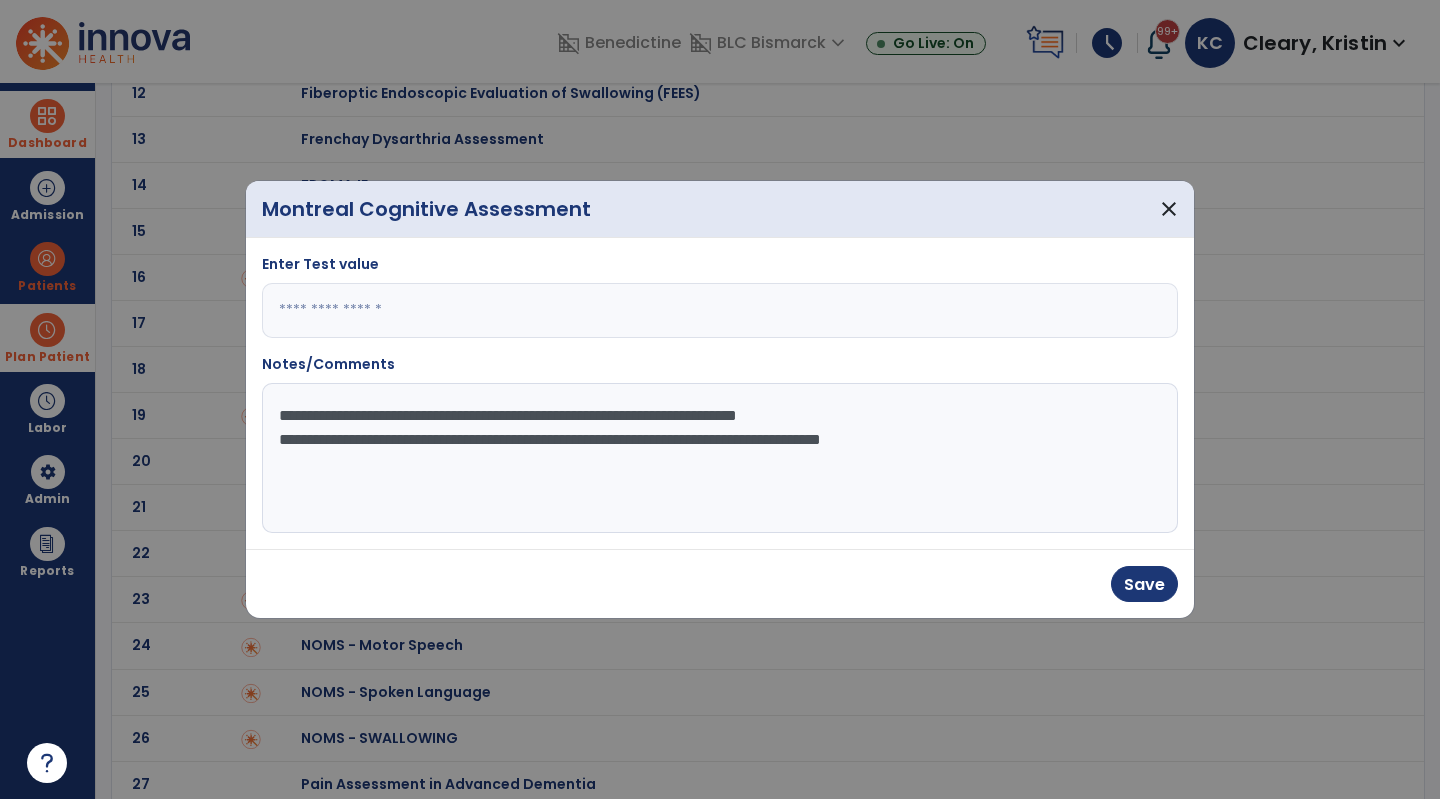 type on "**********" 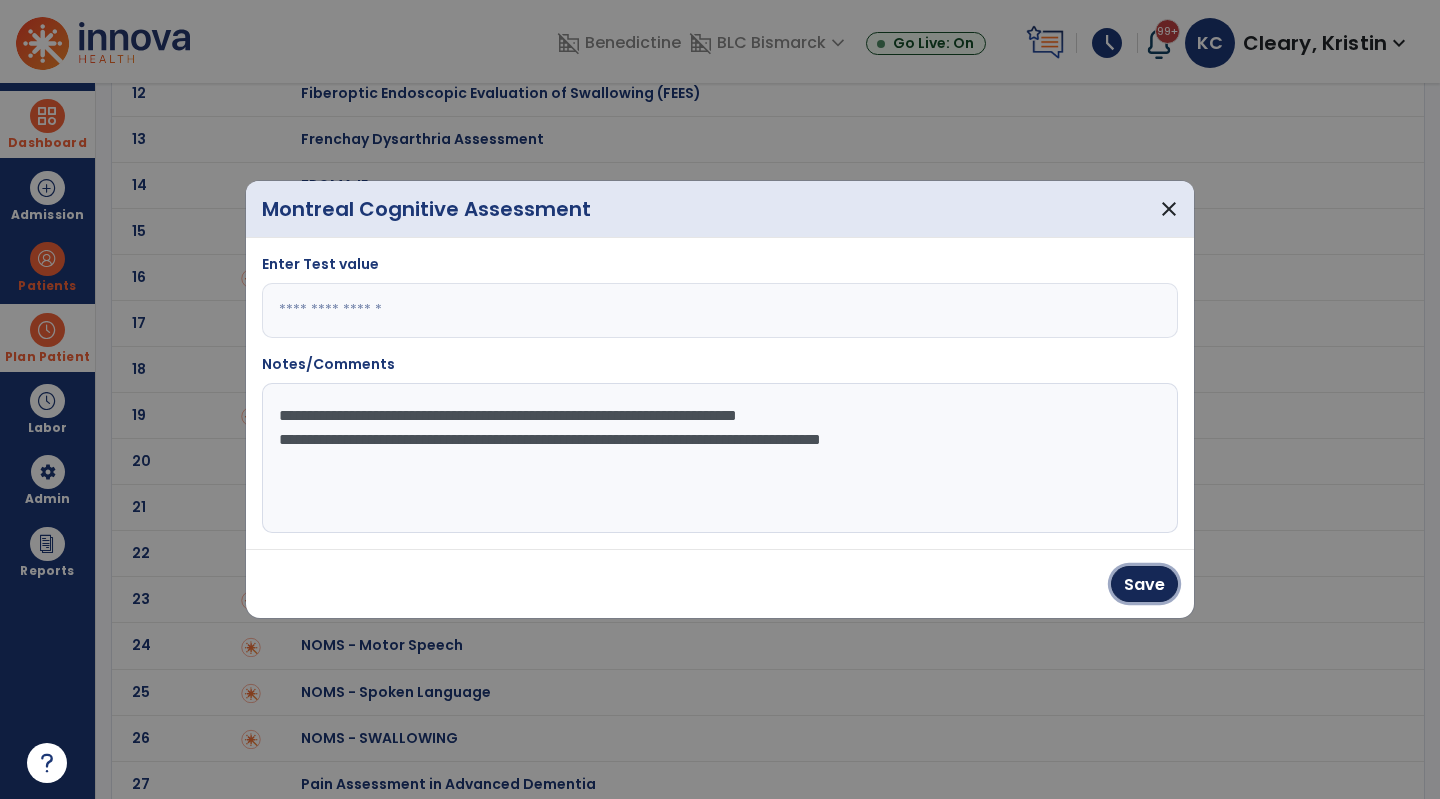 click on "Save" at bounding box center (1144, 584) 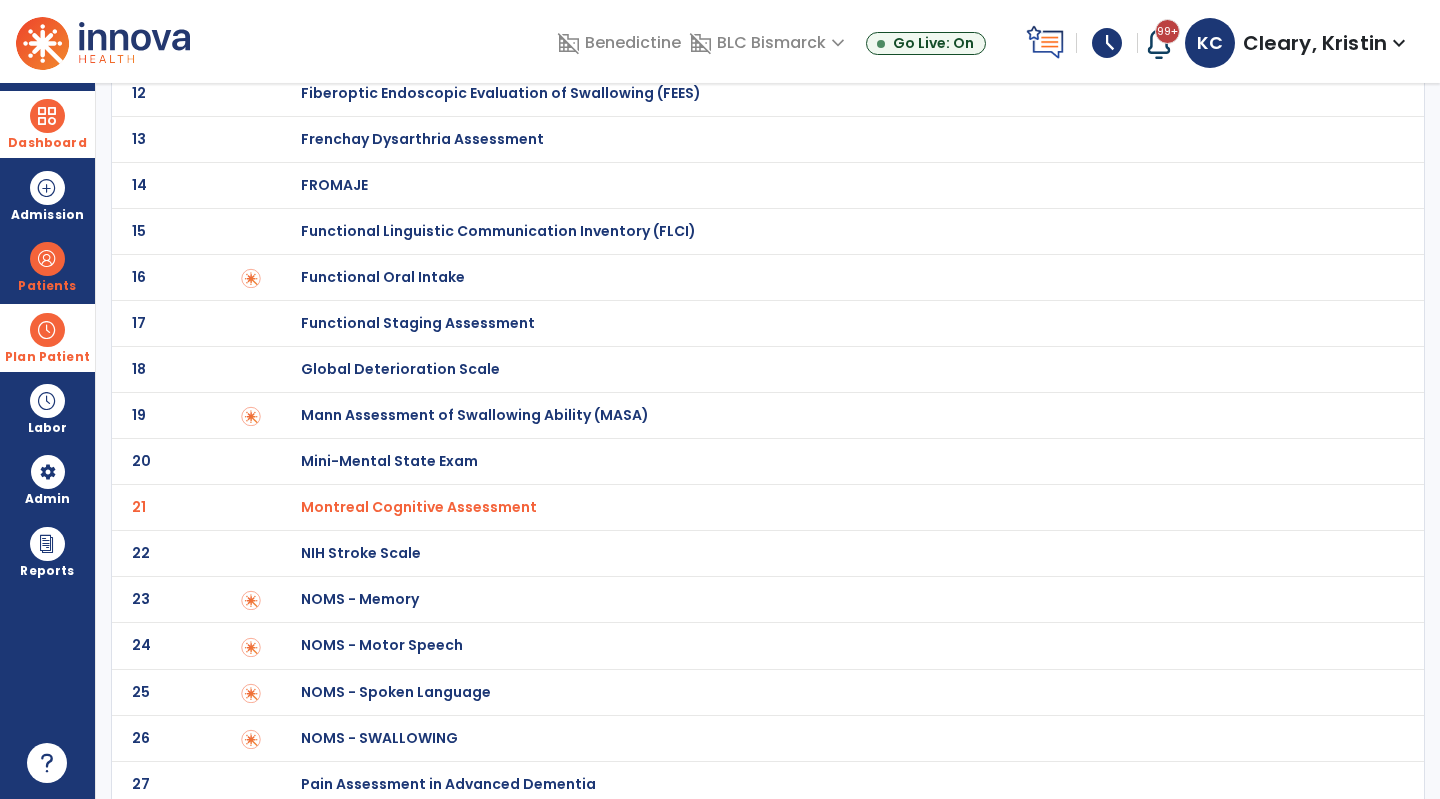 scroll, scrollTop: 0, scrollLeft: 0, axis: both 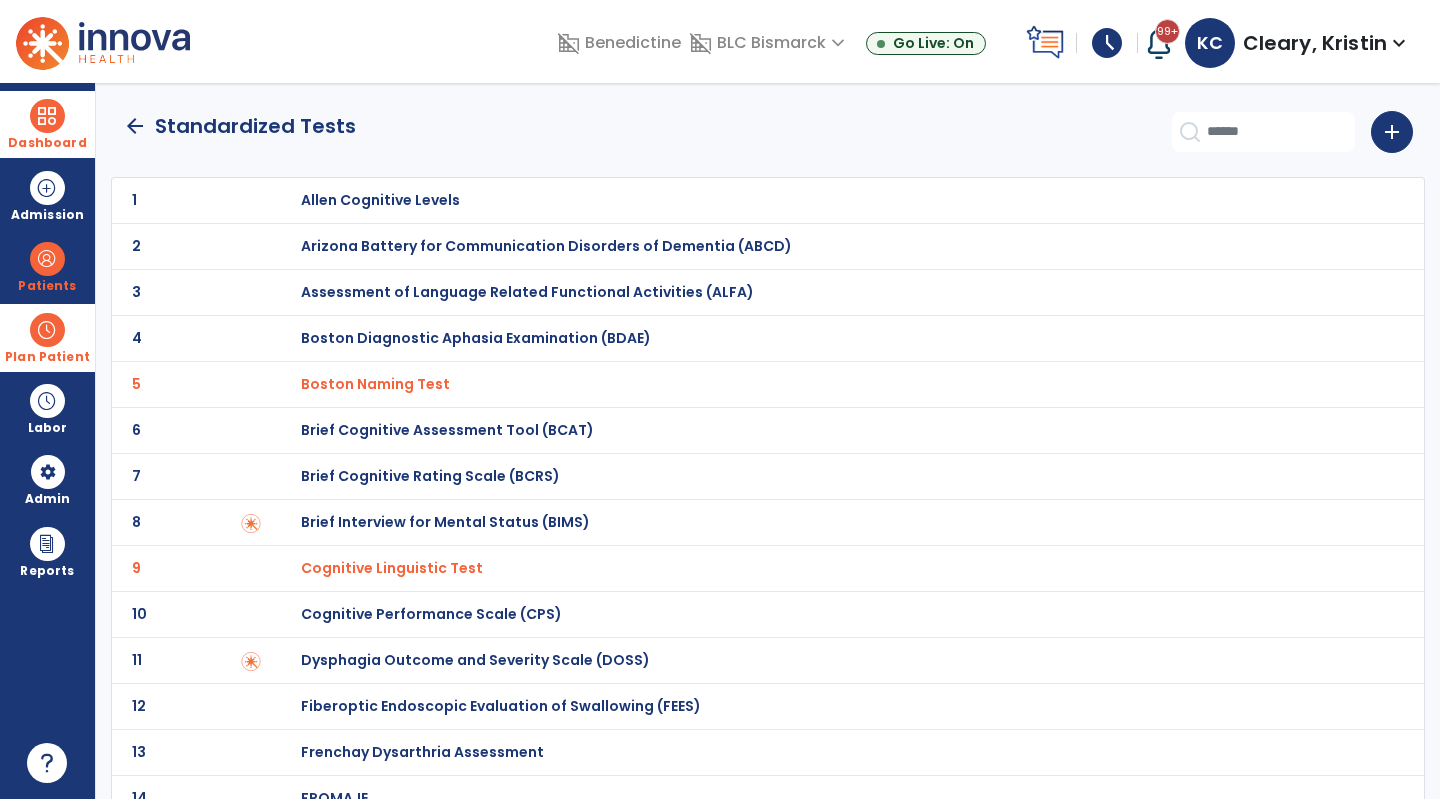 click on "arrow_back" 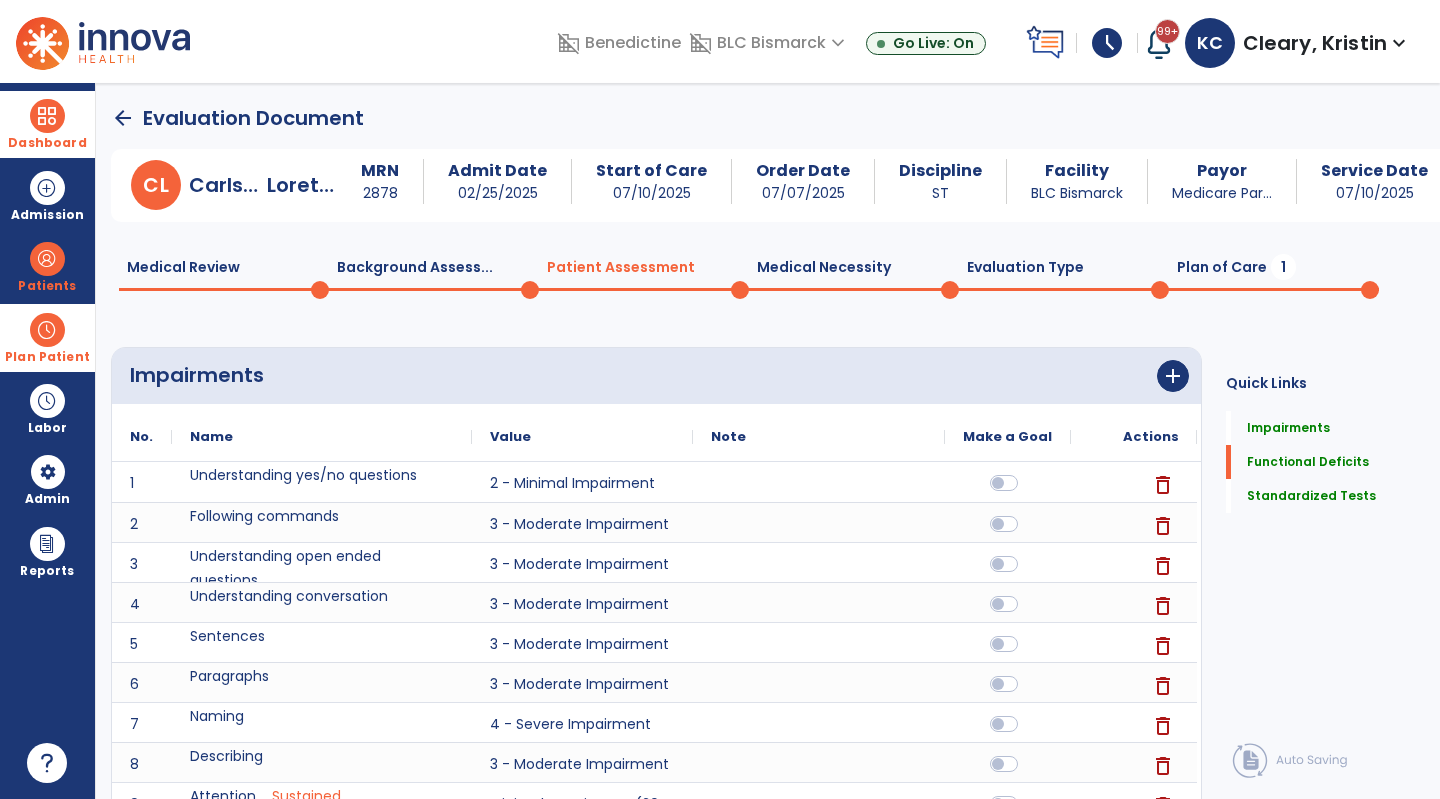 scroll, scrollTop: 1, scrollLeft: 0, axis: vertical 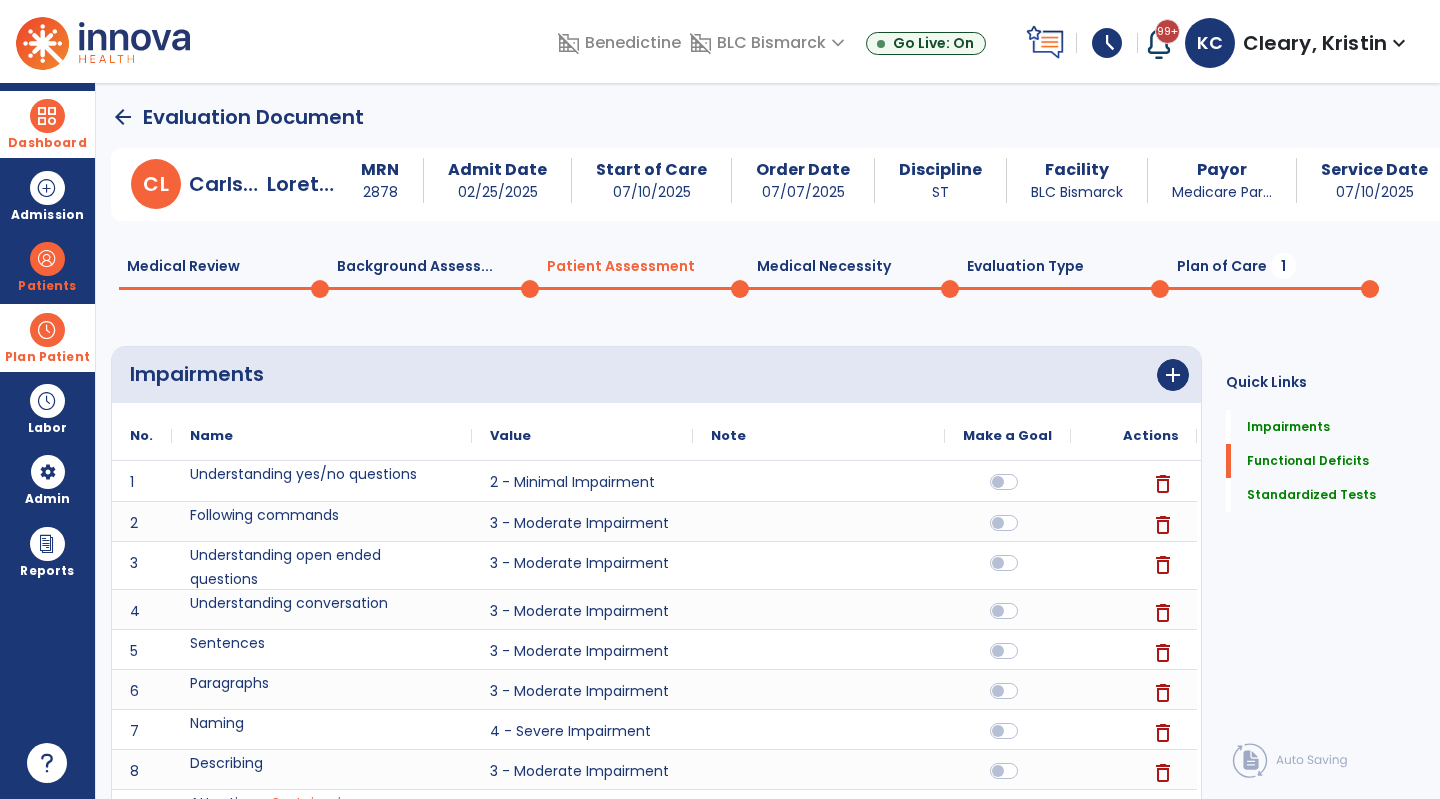 click on "Plan of Care  1" 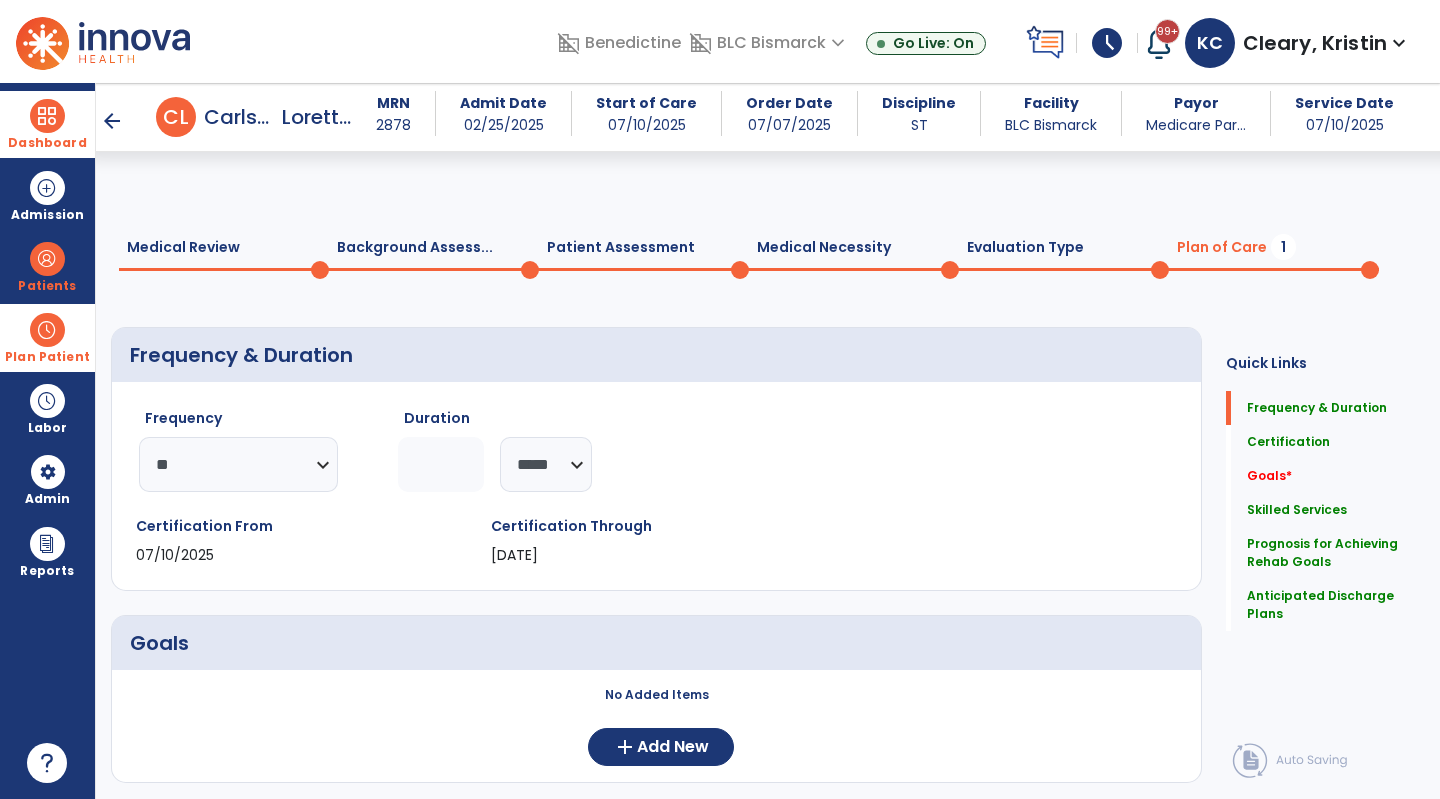 scroll, scrollTop: 253, scrollLeft: 0, axis: vertical 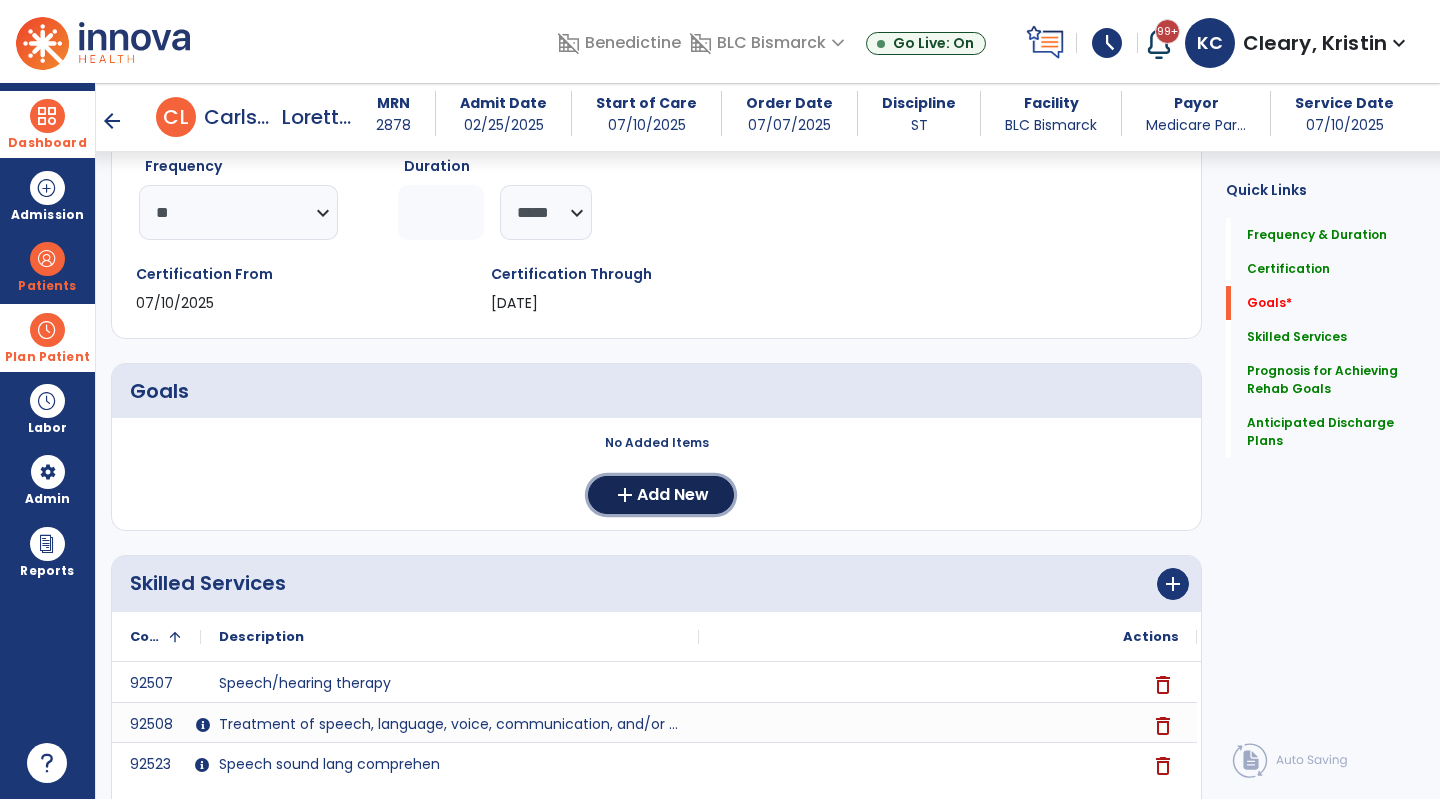 click on "Add New" at bounding box center (673, 495) 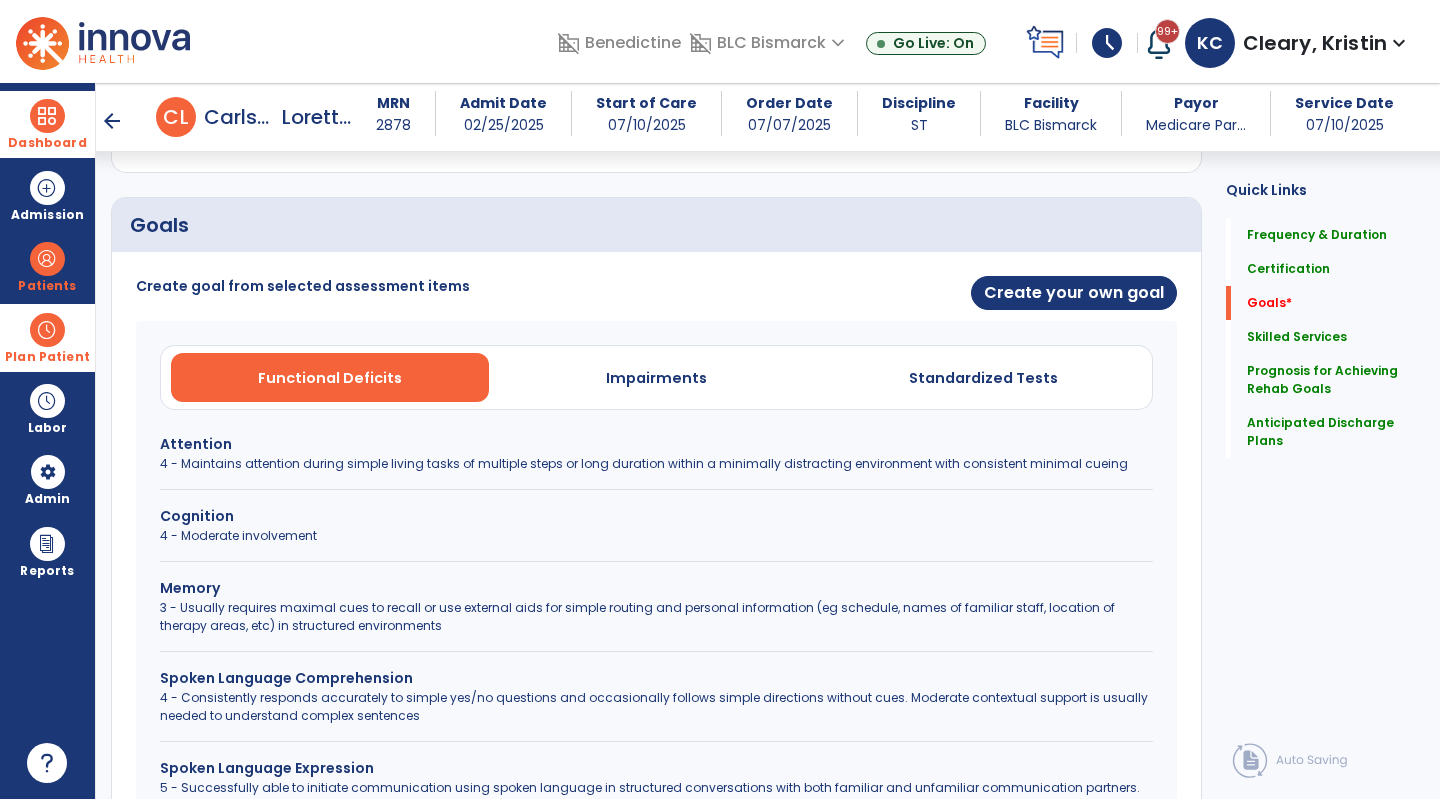scroll, scrollTop: 418, scrollLeft: 0, axis: vertical 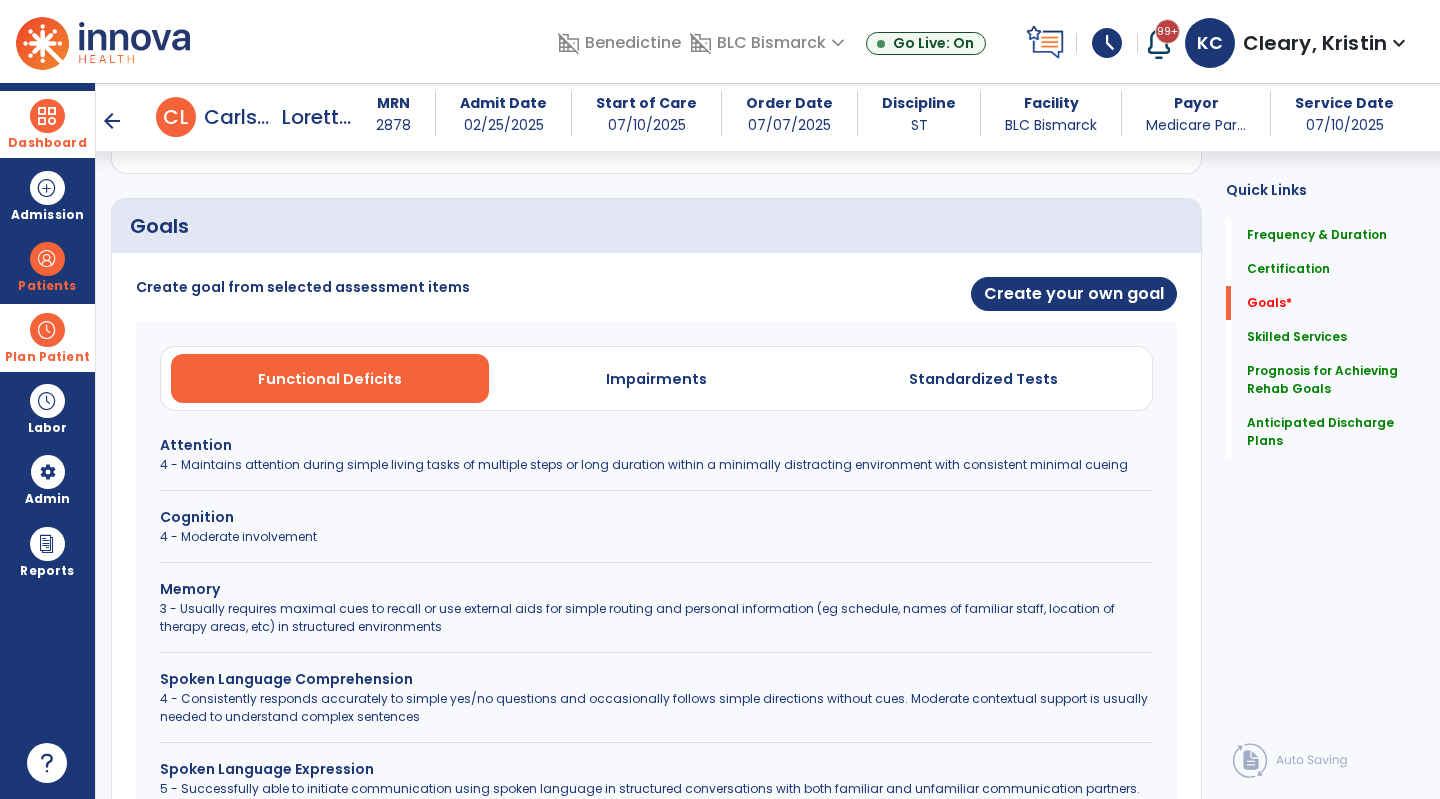 click on "Cognition" at bounding box center [656, 517] 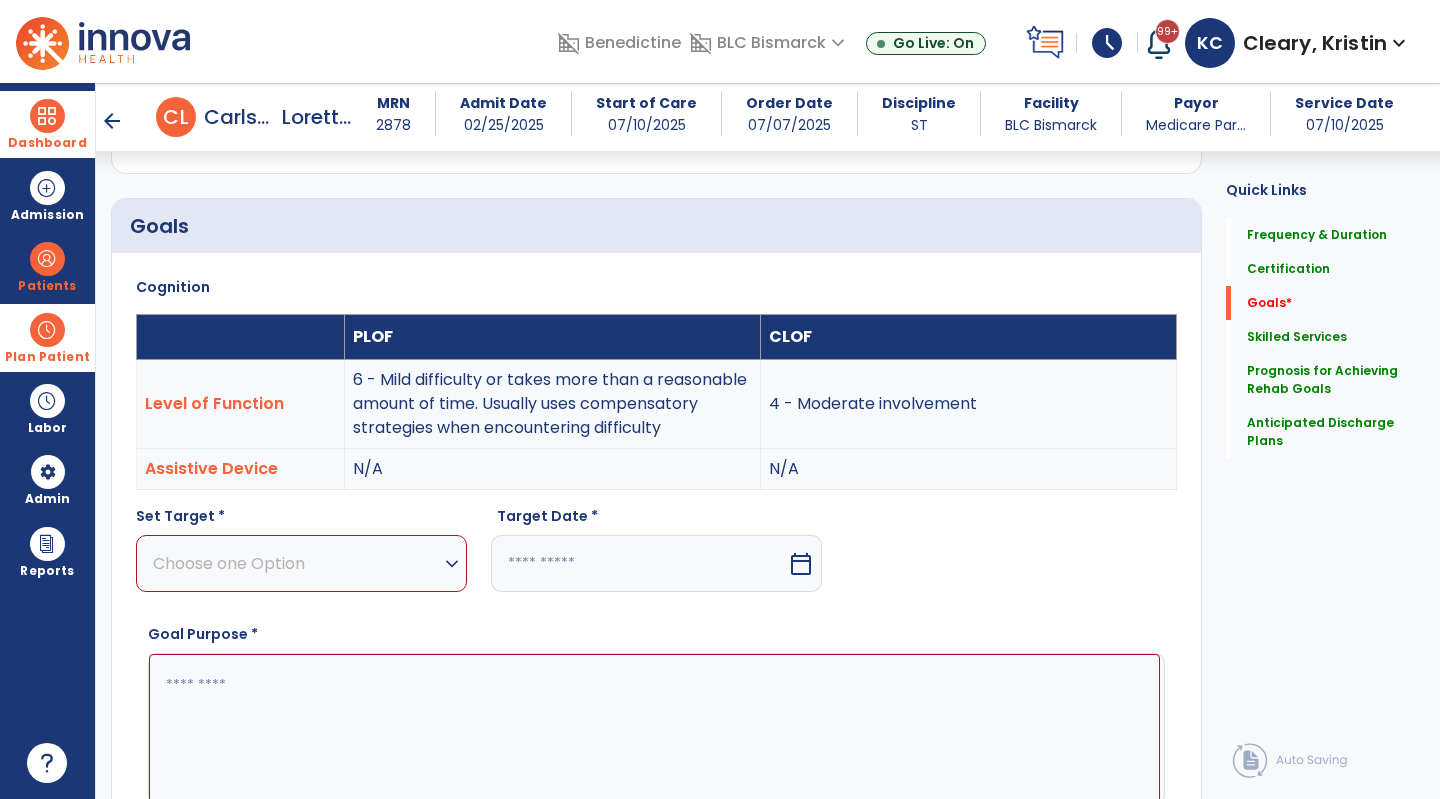 click on "Choose one Option" at bounding box center [296, 563] 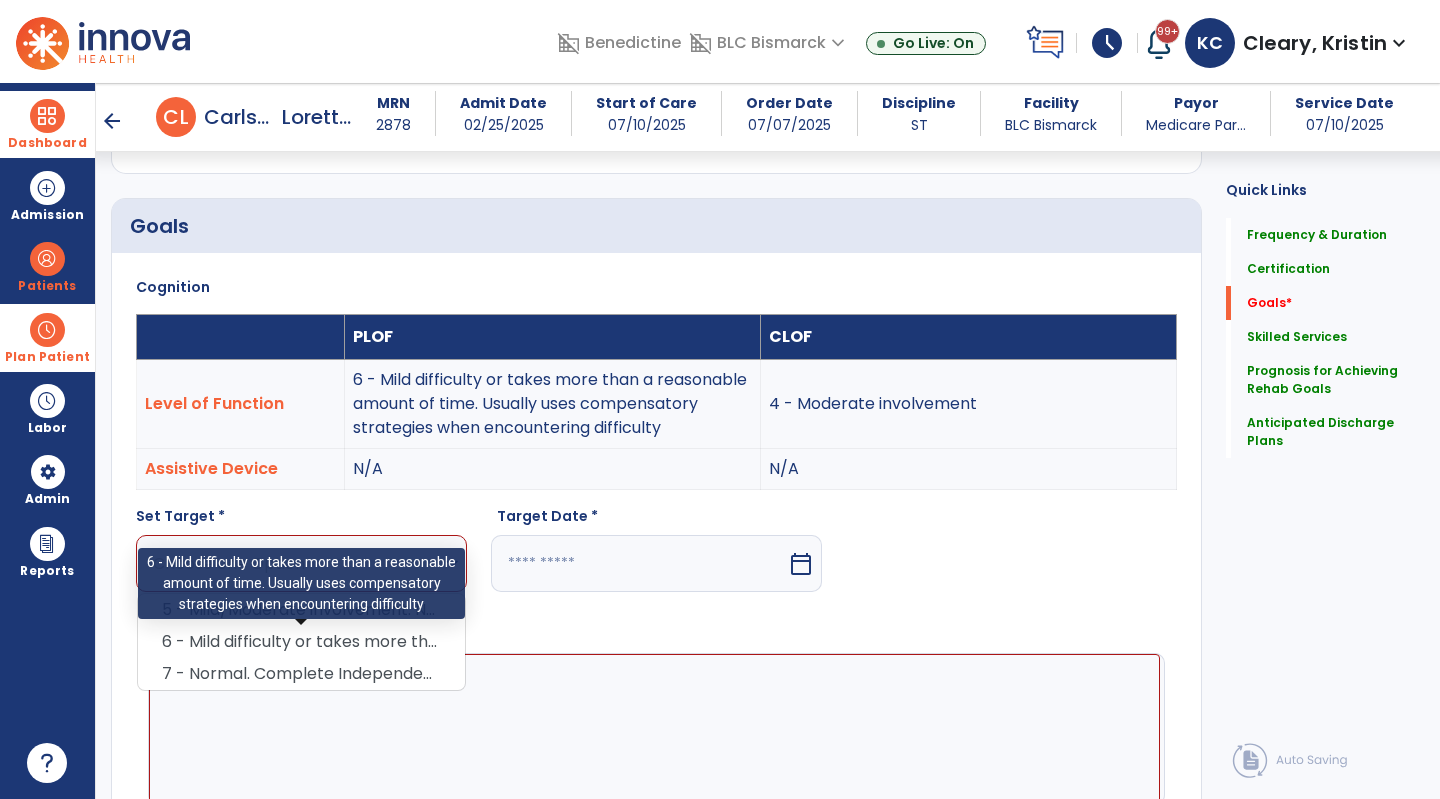 click on "6 - Mild difficulty or takes more than a reasonable amount of time. Usually uses compensatory strategies when encountering difficulty" at bounding box center [301, 642] 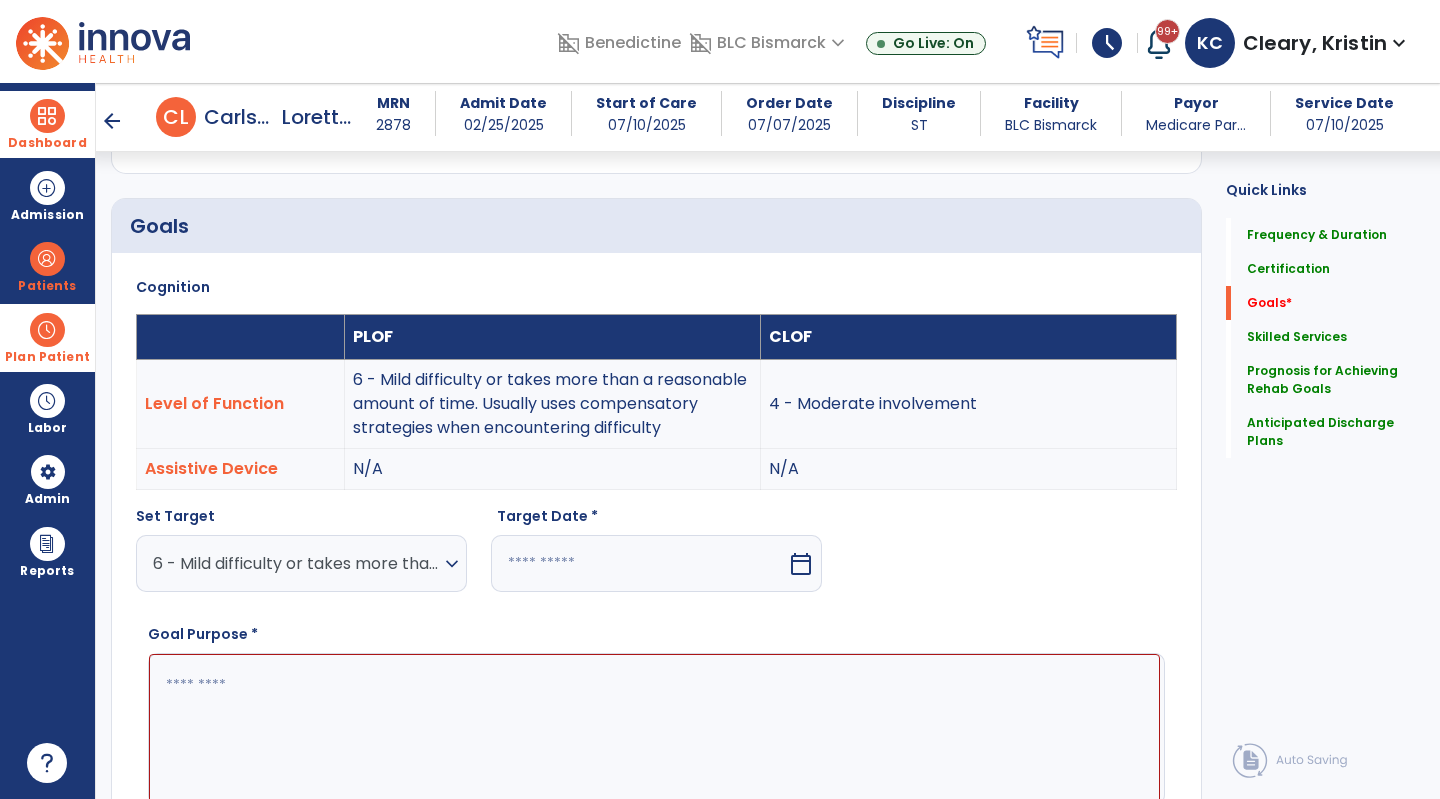 click at bounding box center [639, 563] 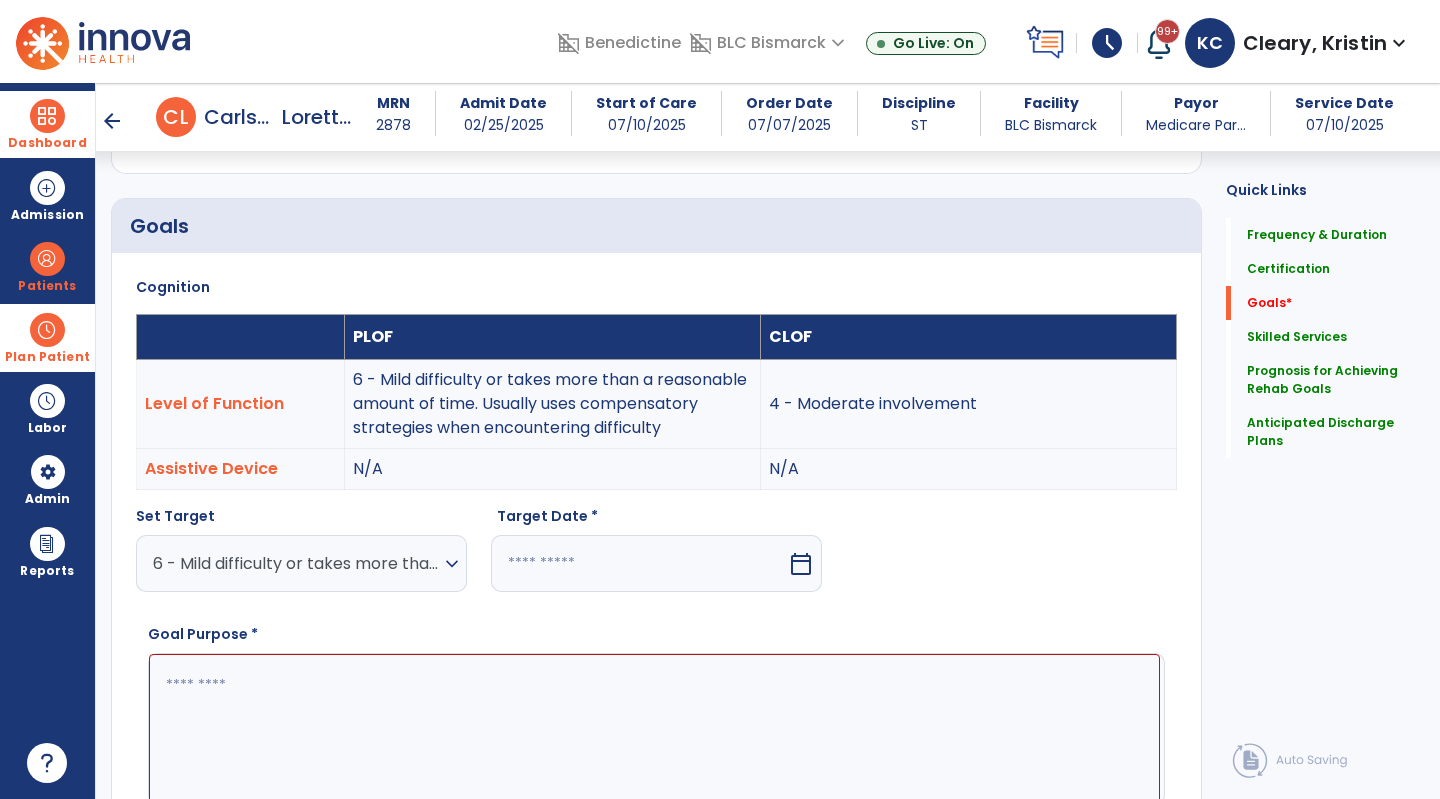 select on "*" 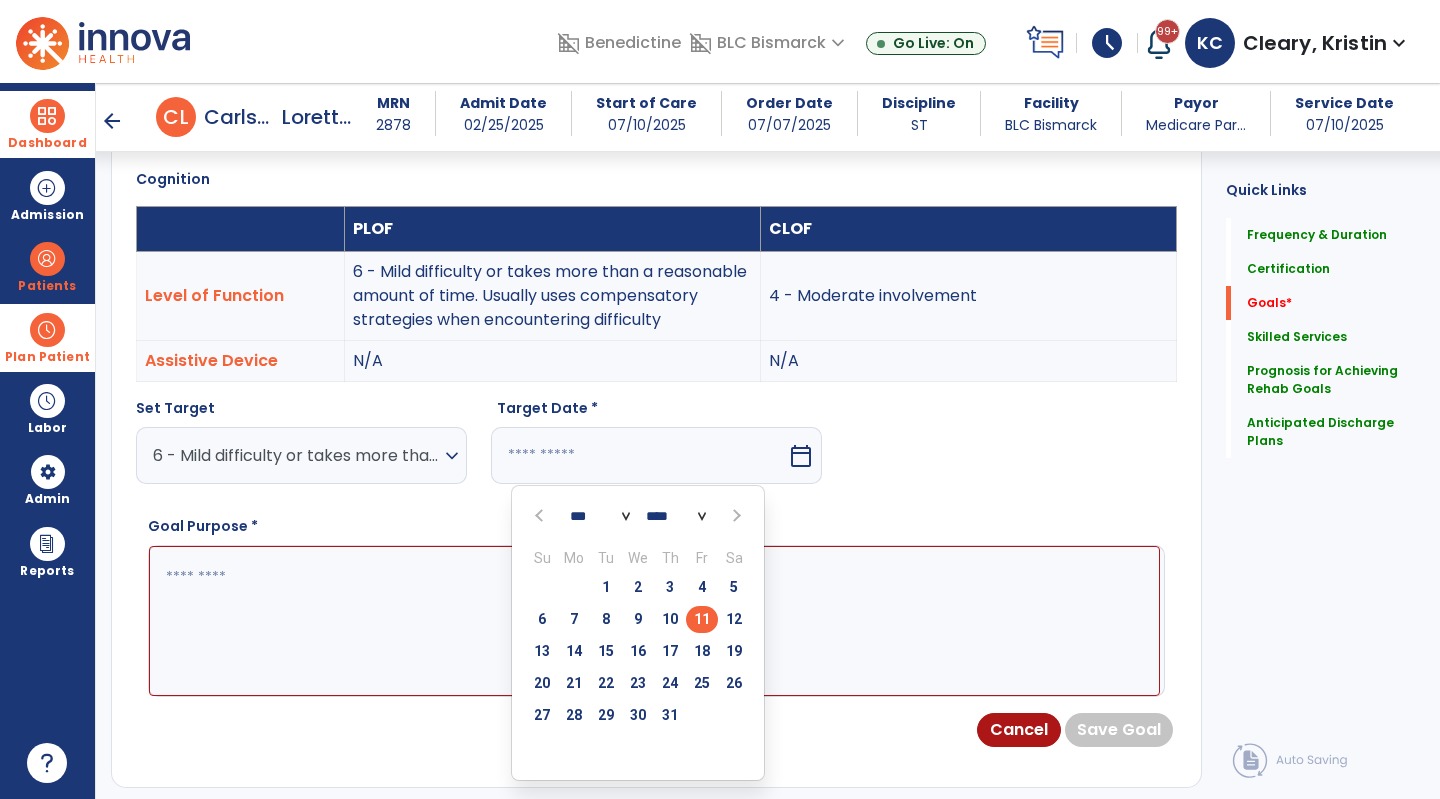 scroll, scrollTop: 530, scrollLeft: 0, axis: vertical 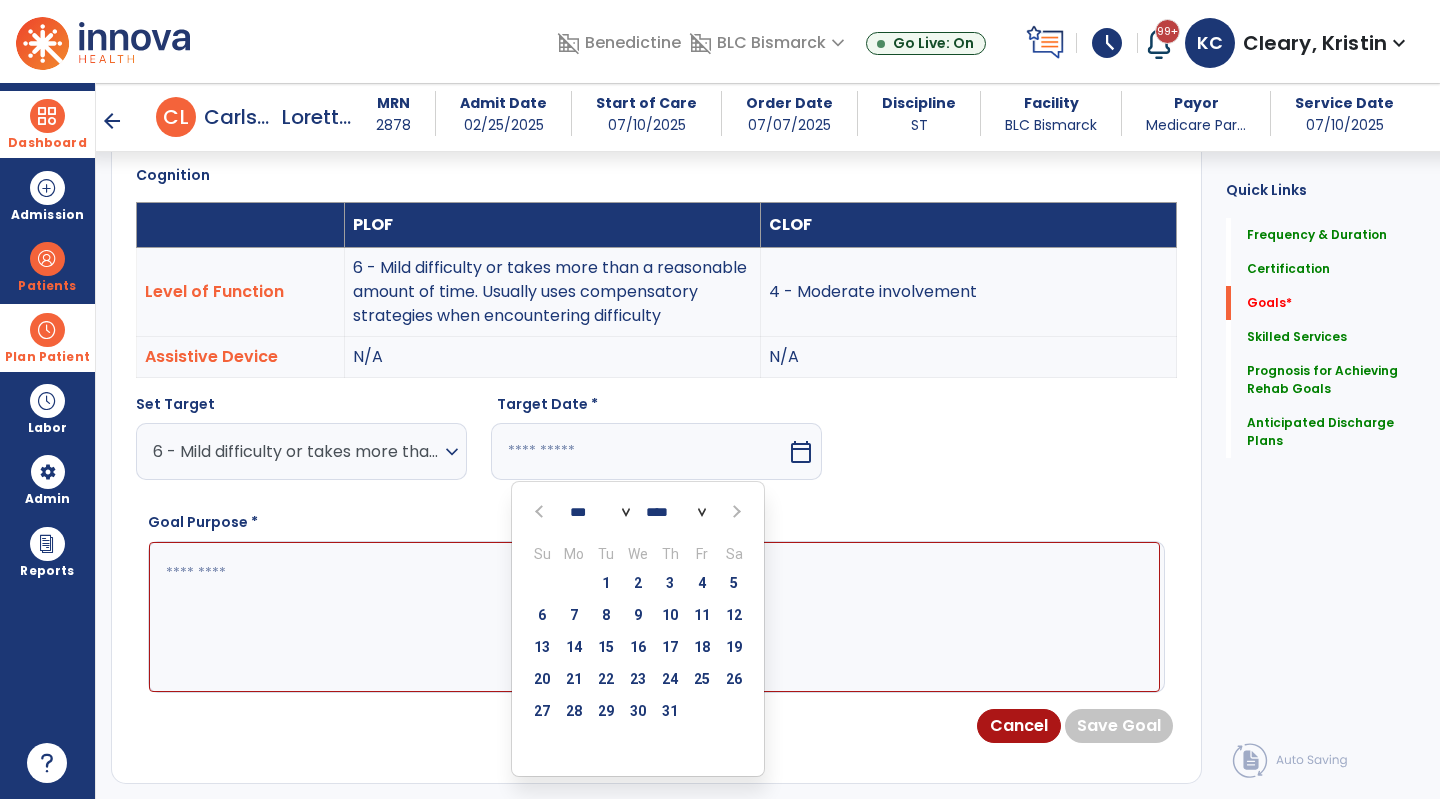 click at bounding box center [735, 512] 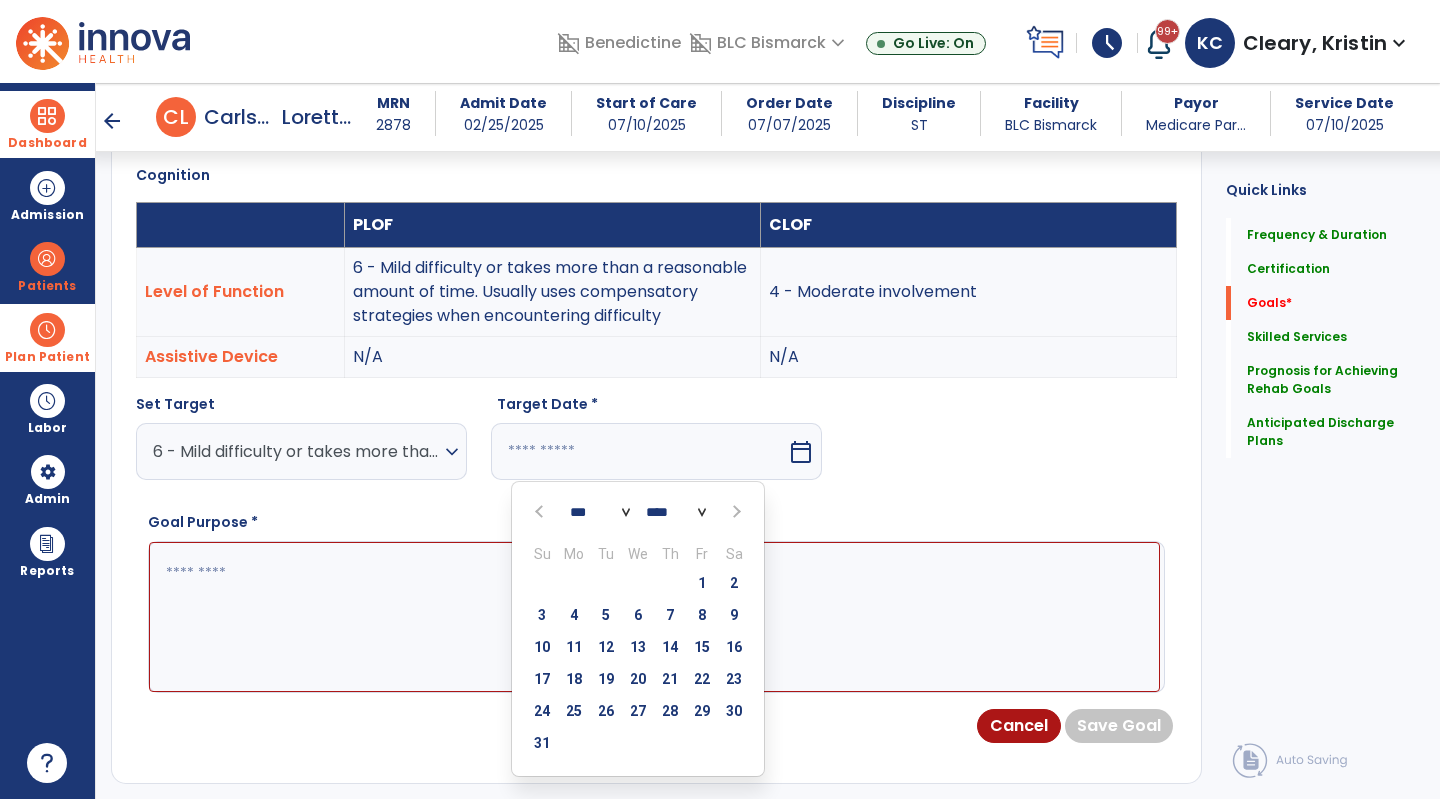 click at bounding box center [735, 512] 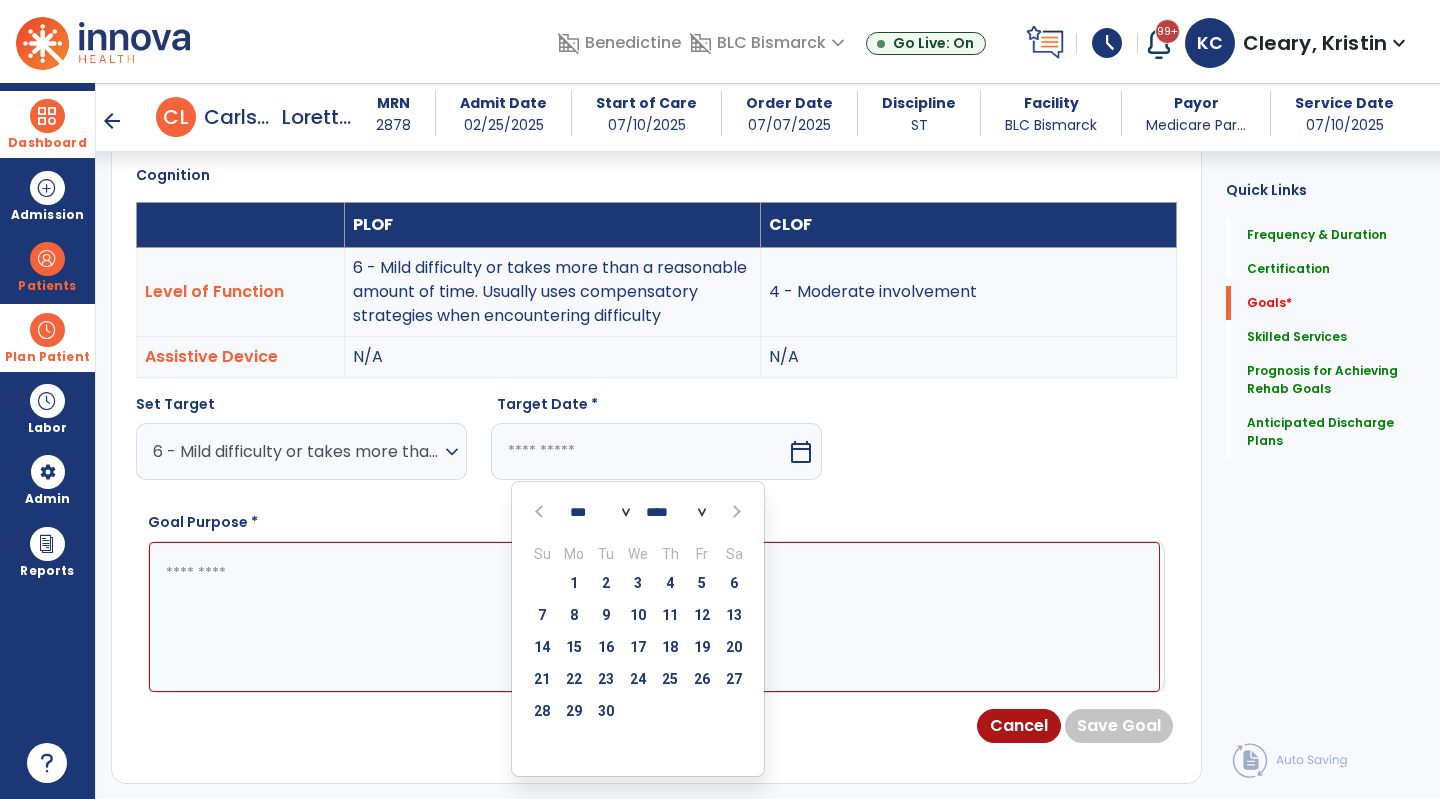 click at bounding box center (735, 512) 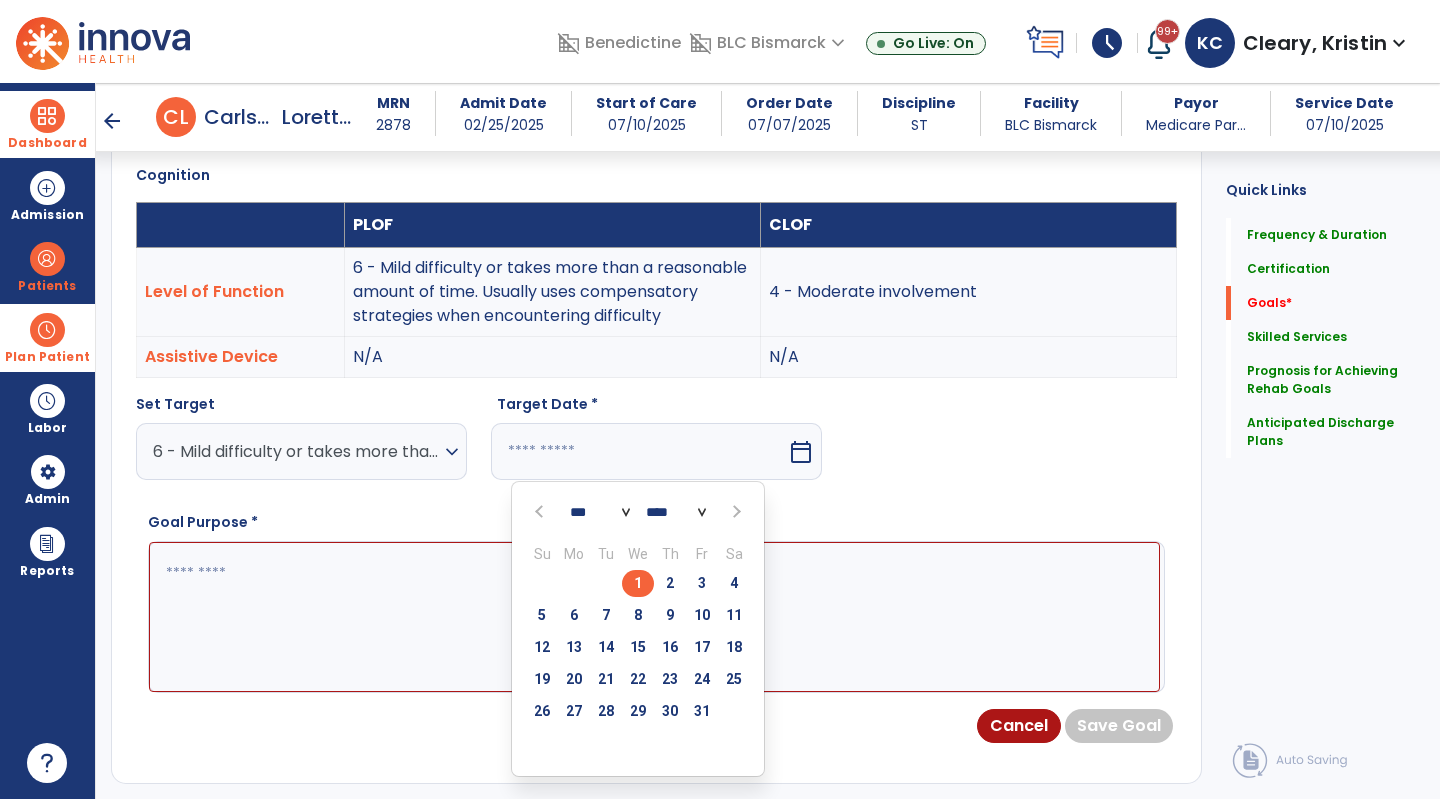 click on "8" at bounding box center [638, 615] 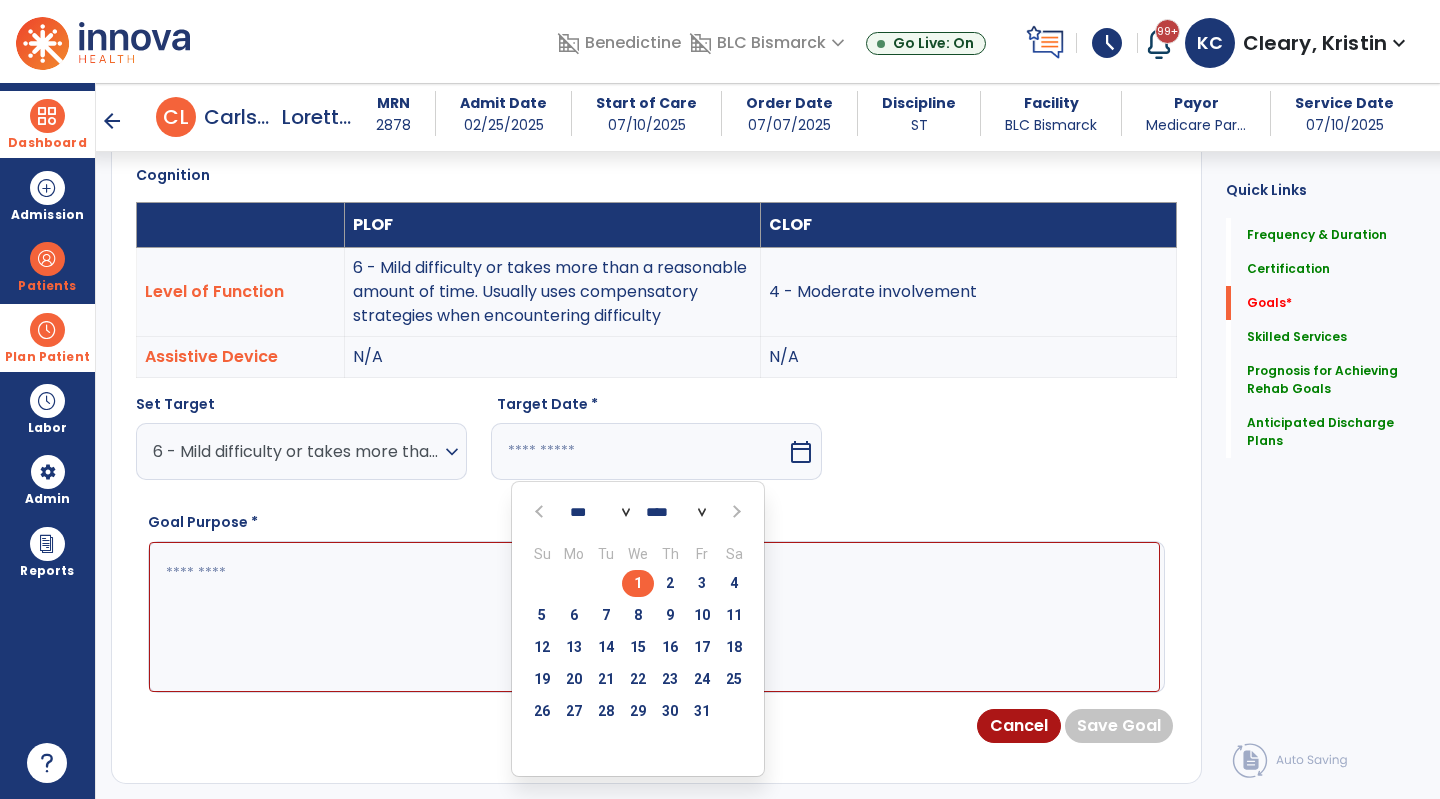 type on "*********" 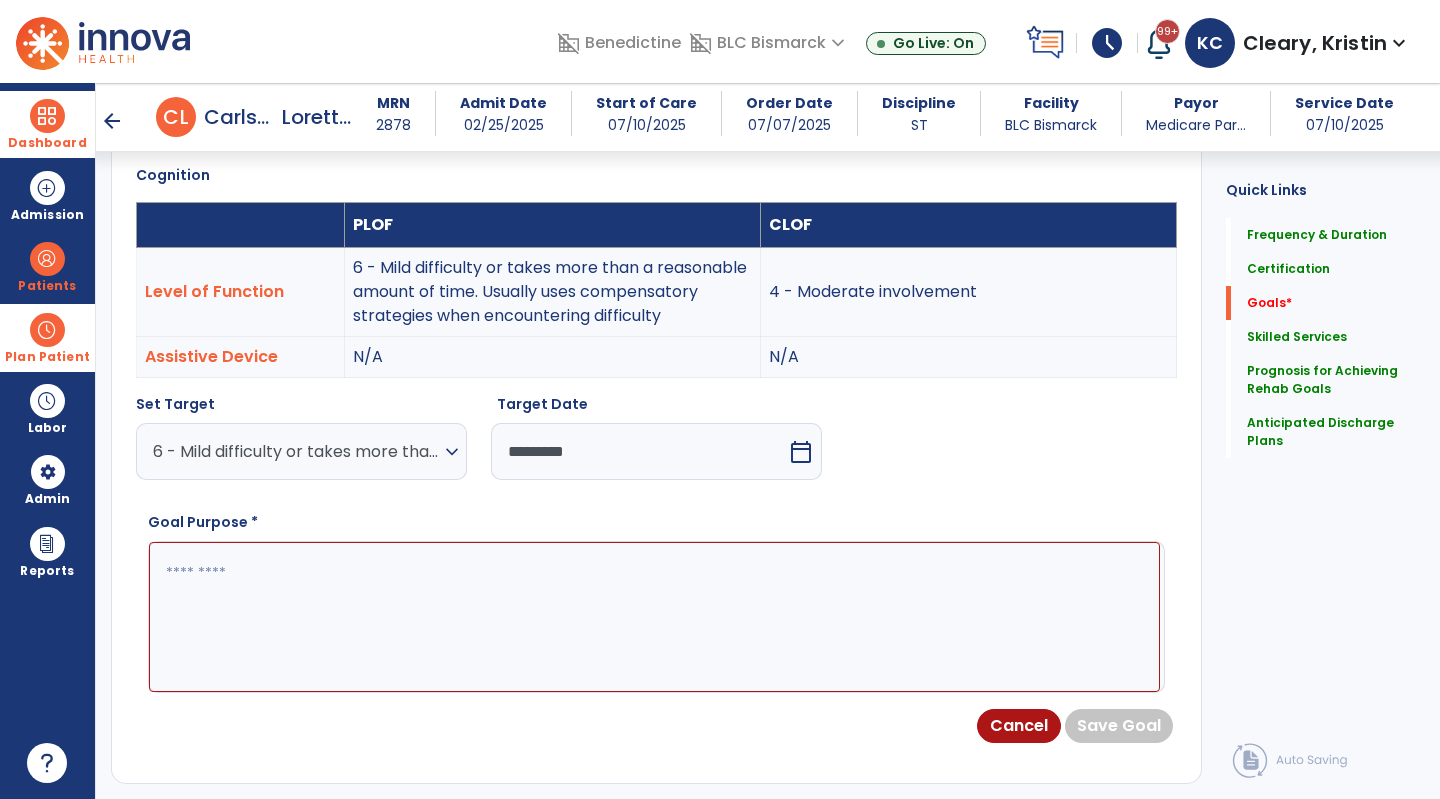 click at bounding box center [654, 617] 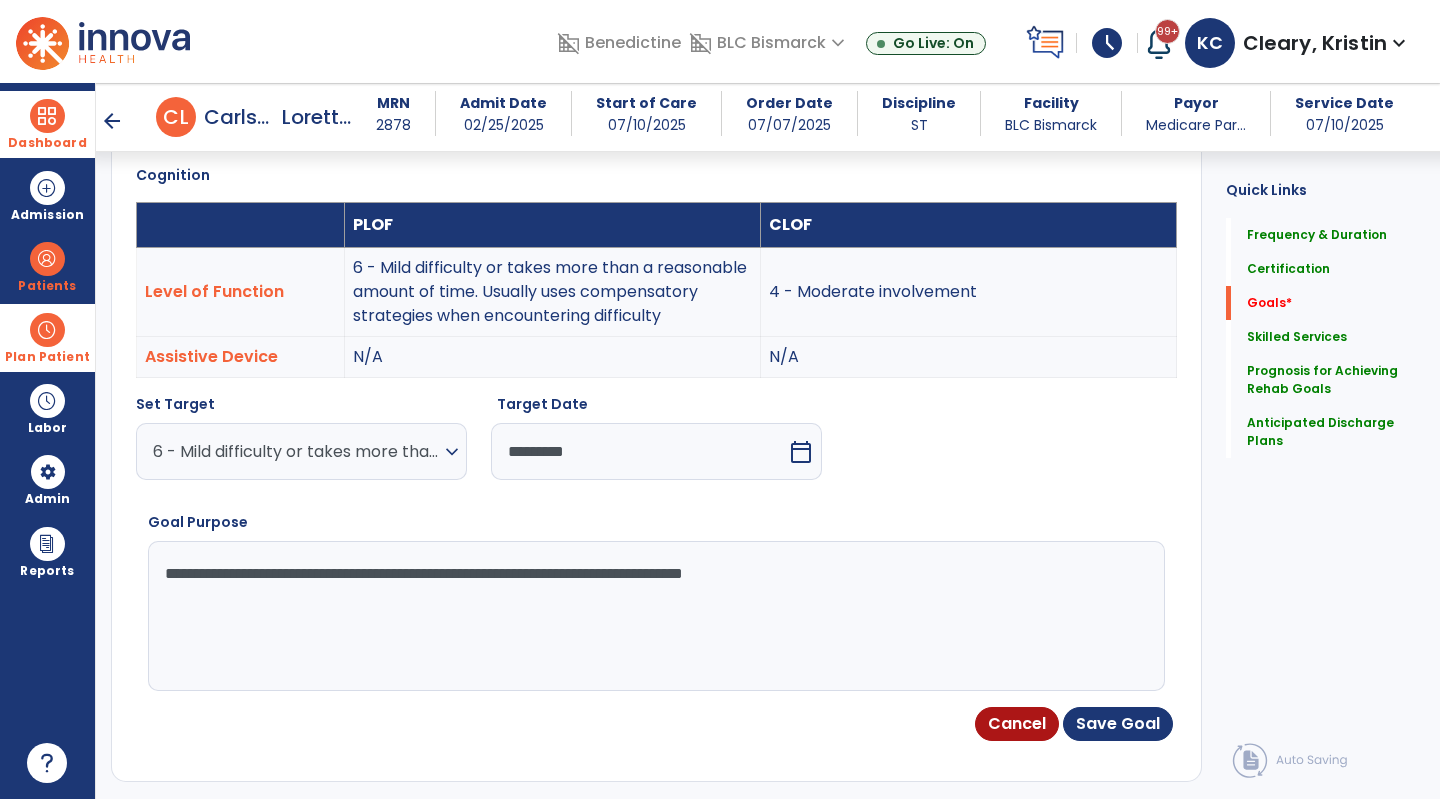 type on "**********" 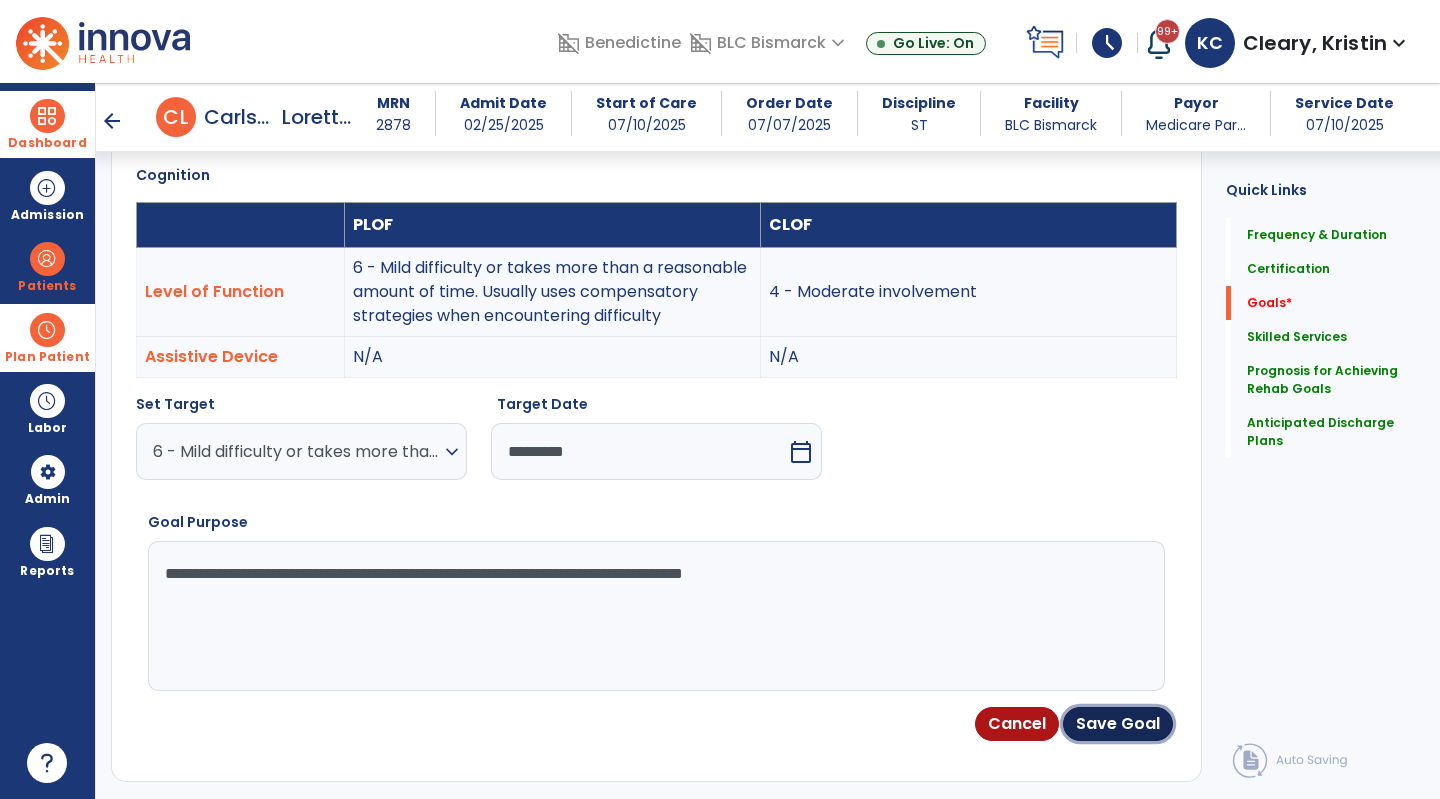 click on "Save Goal" at bounding box center (1118, 724) 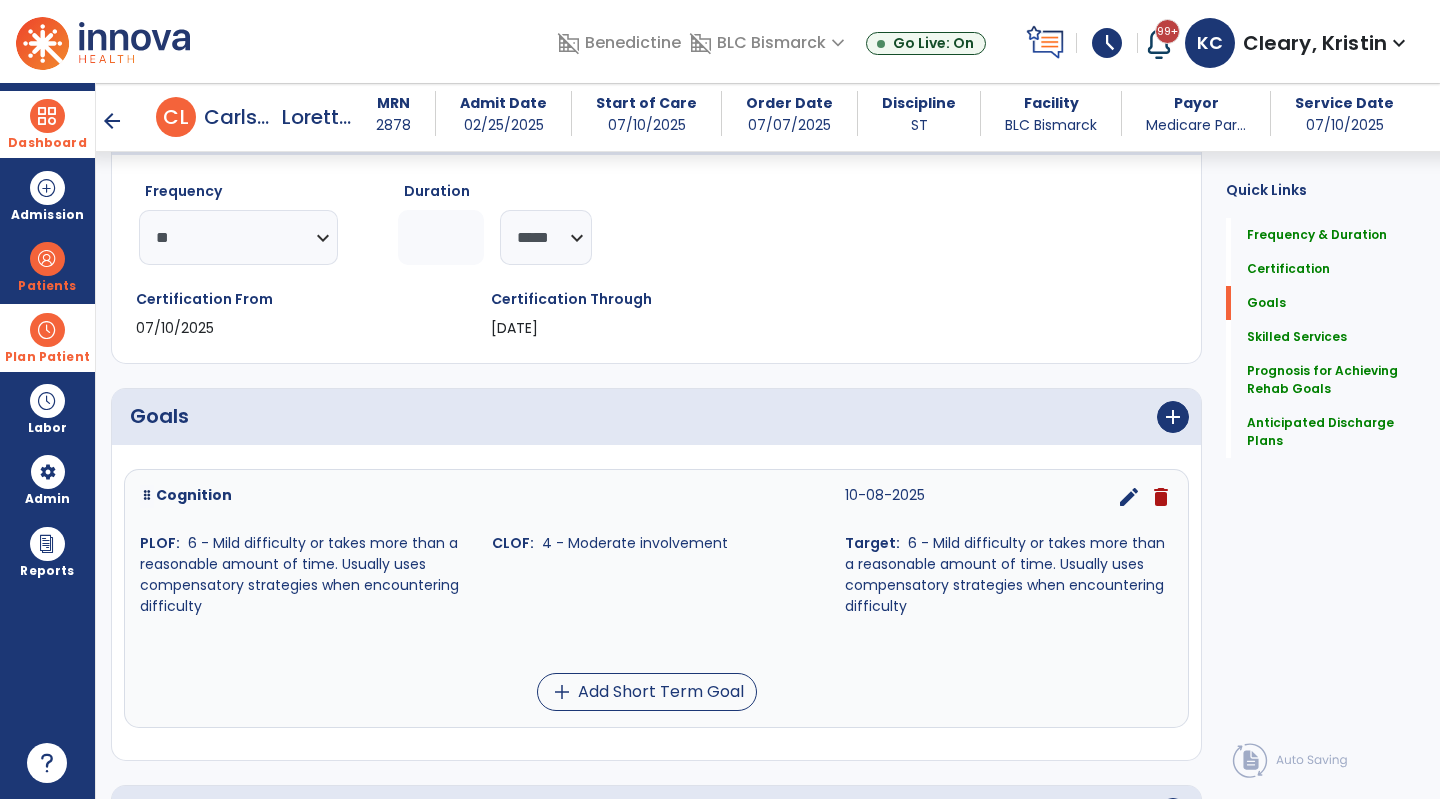 scroll, scrollTop: 227, scrollLeft: 0, axis: vertical 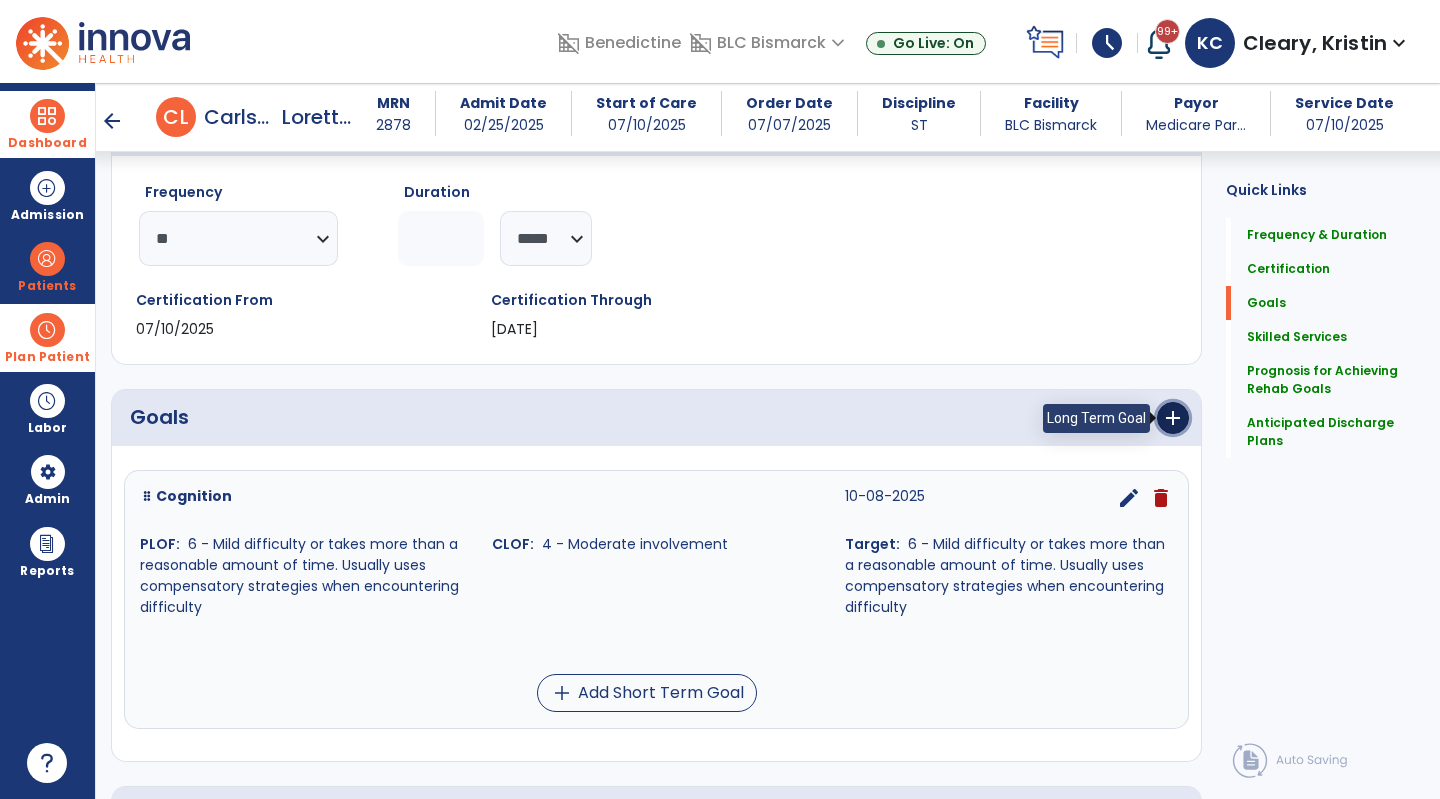 click on "add" at bounding box center (1173, 418) 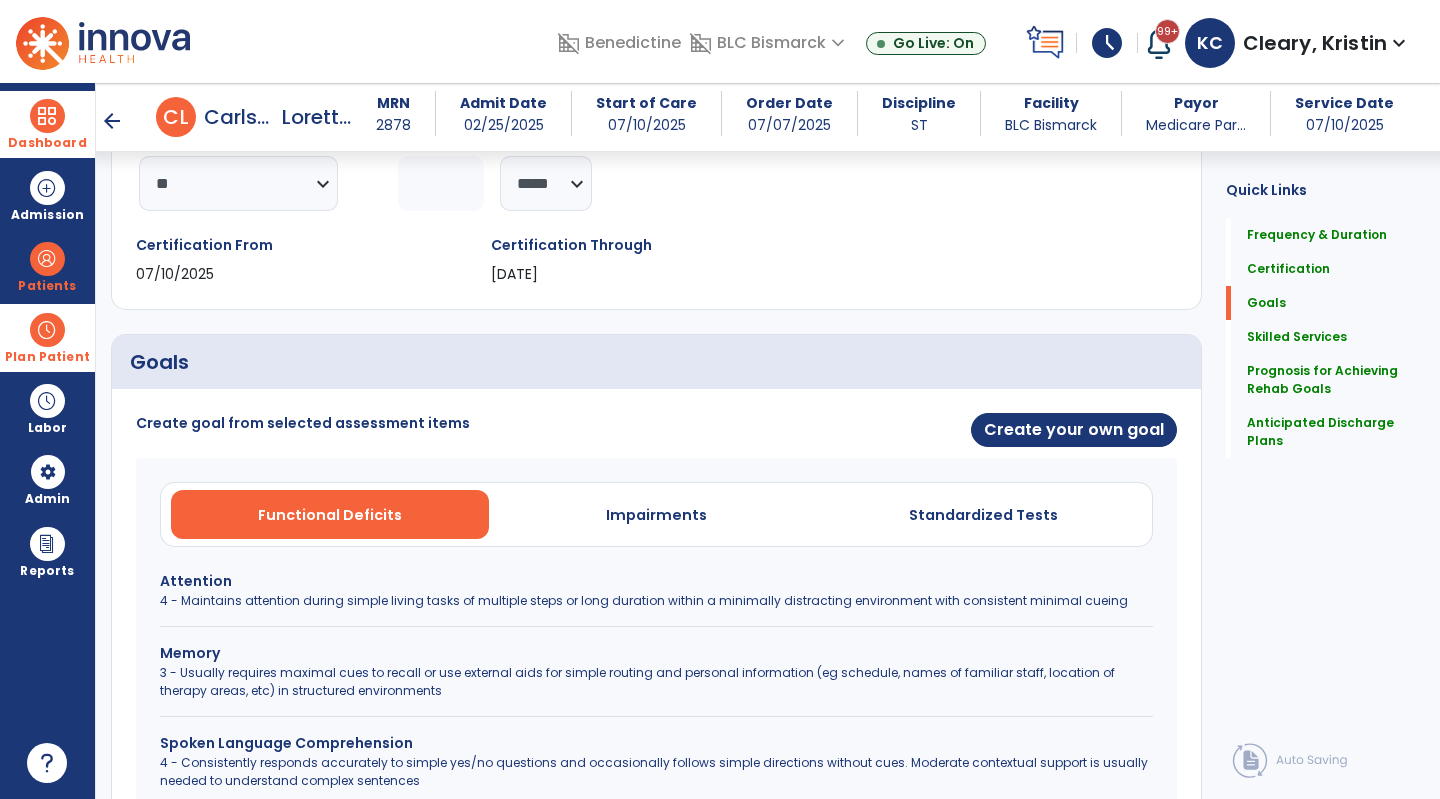 scroll, scrollTop: 287, scrollLeft: 0, axis: vertical 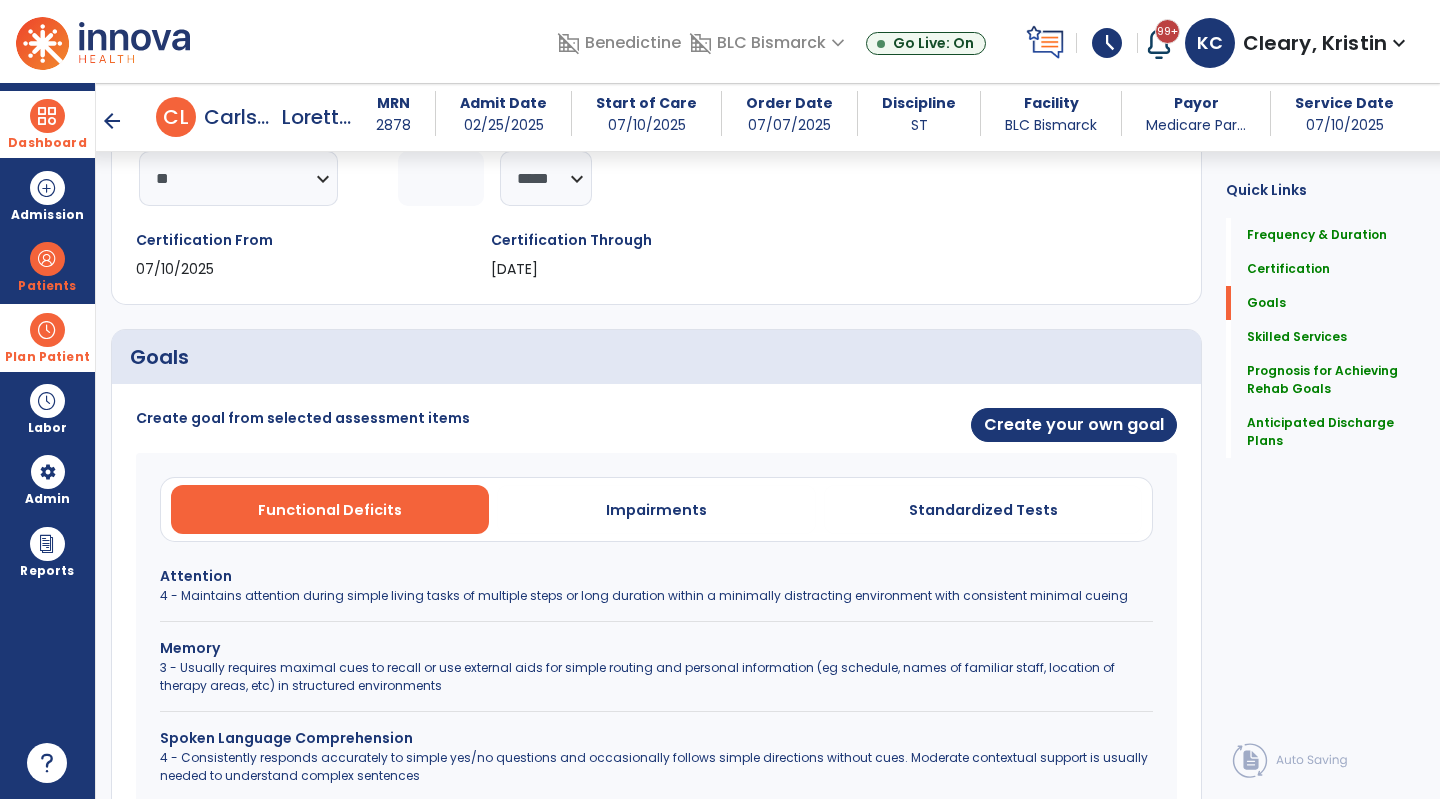 click on "Attention" at bounding box center (656, 576) 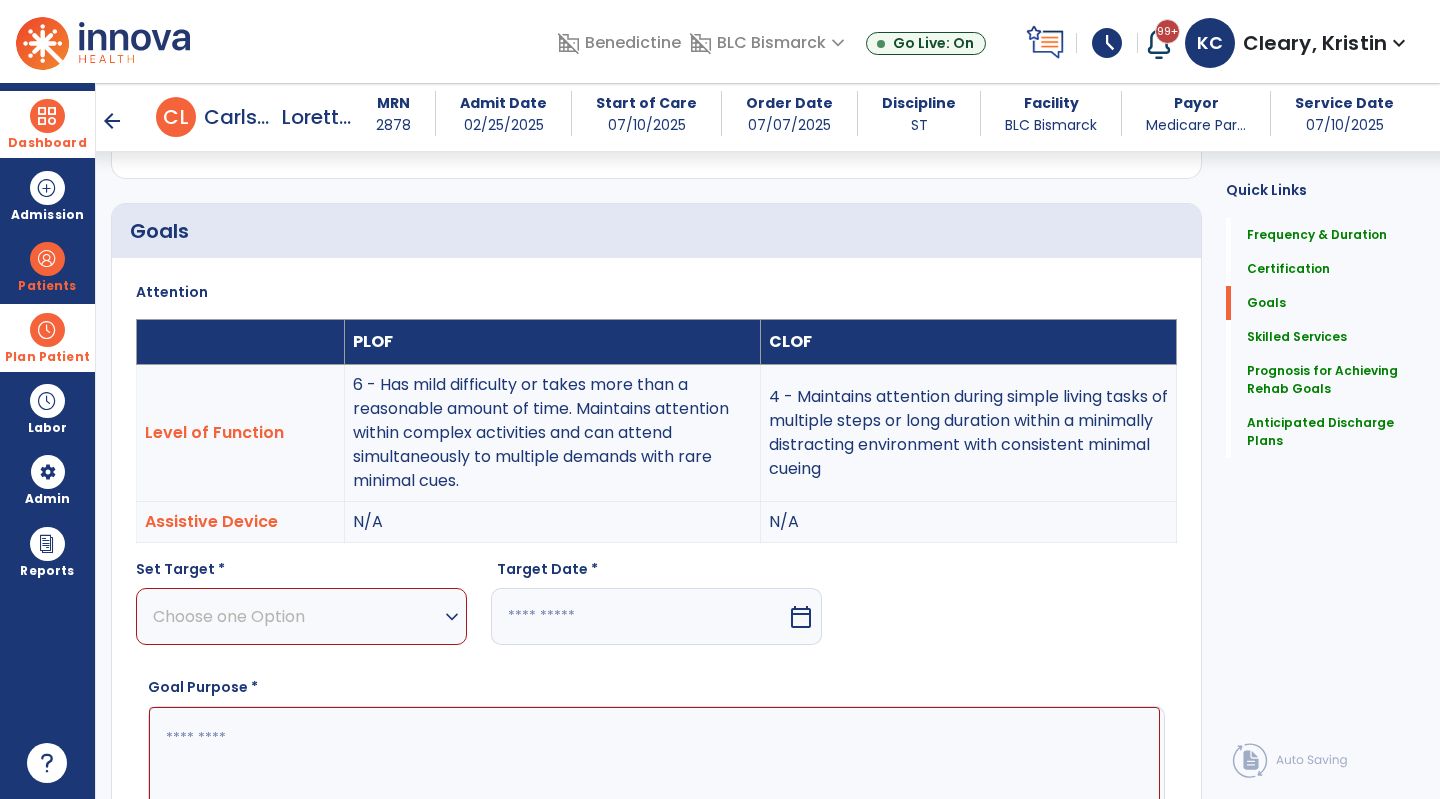 scroll, scrollTop: 414, scrollLeft: 0, axis: vertical 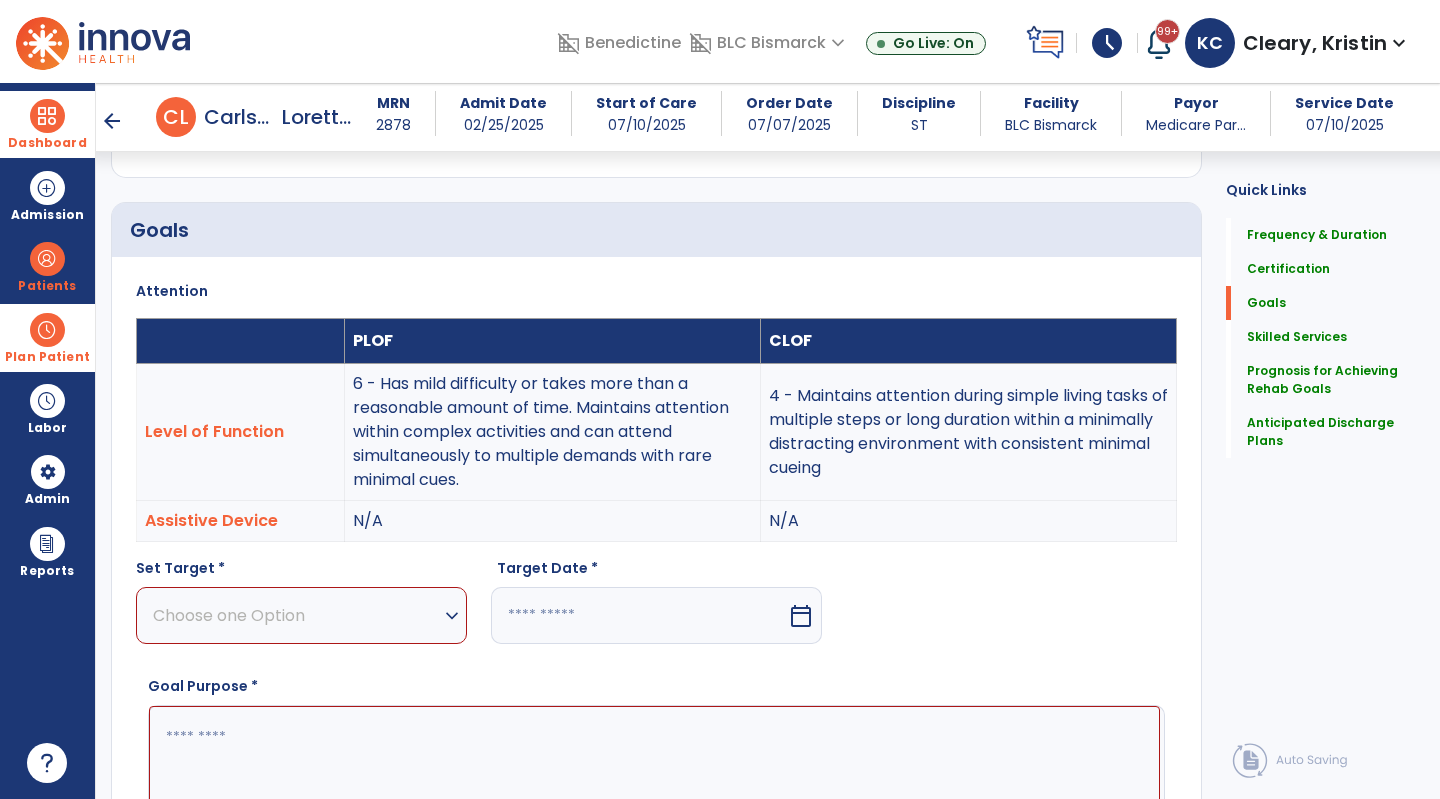 click on "Choose one Option" at bounding box center [296, 615] 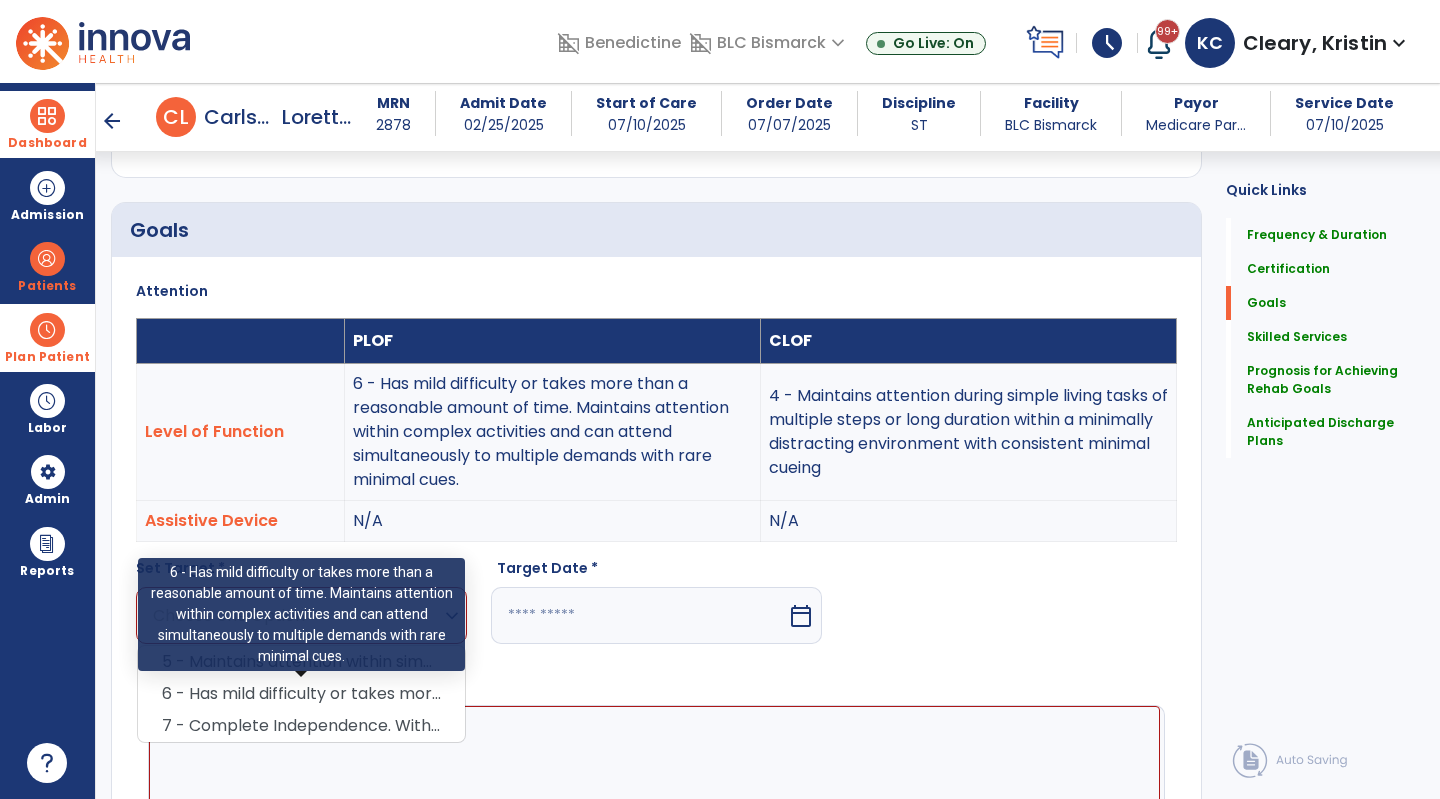 click on "6 - Has mild difficulty or takes more than a reasonable amount of time. Maintains attention within complex activities and can attend simultaneously to multiple demands with rare minimal cues." at bounding box center (301, 694) 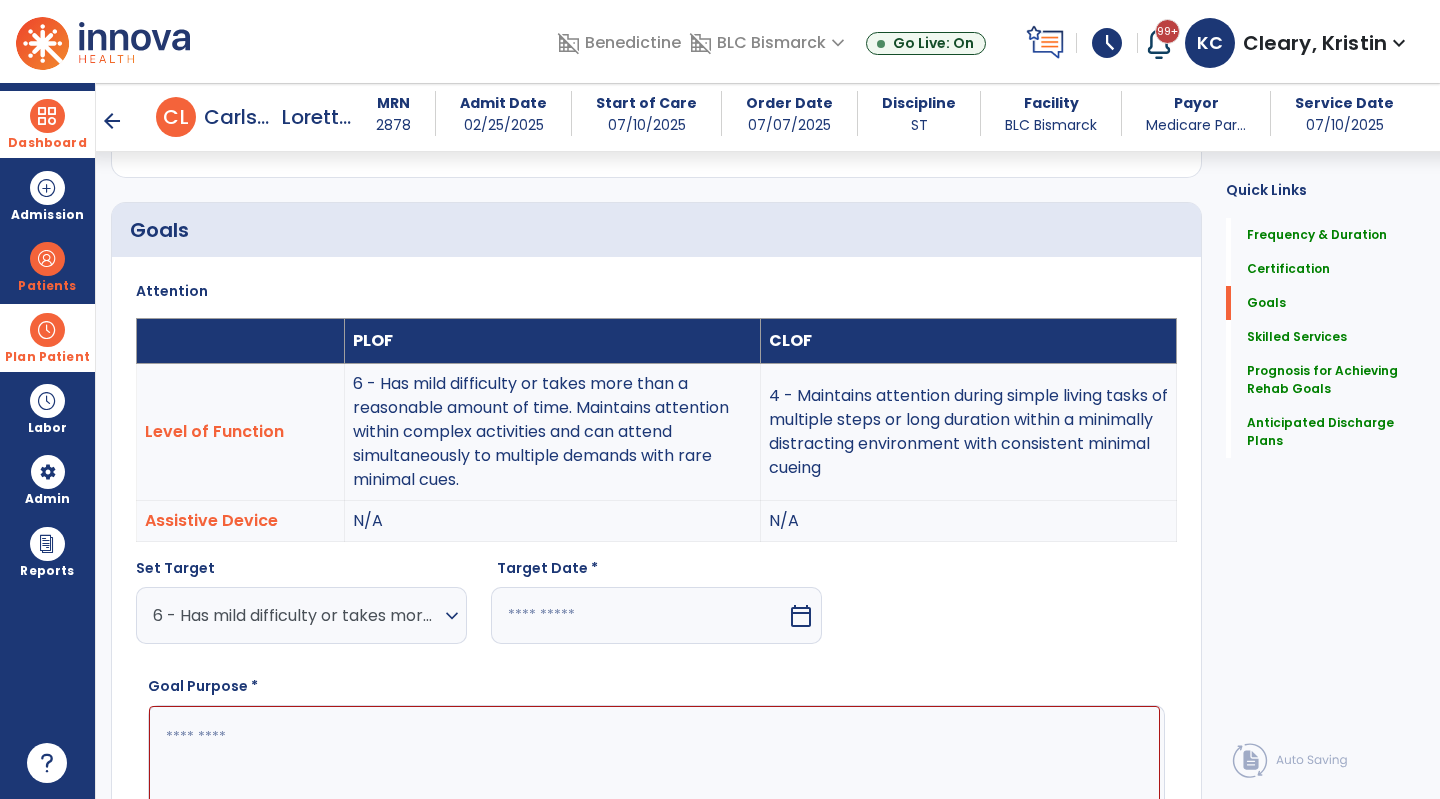 click at bounding box center [639, 615] 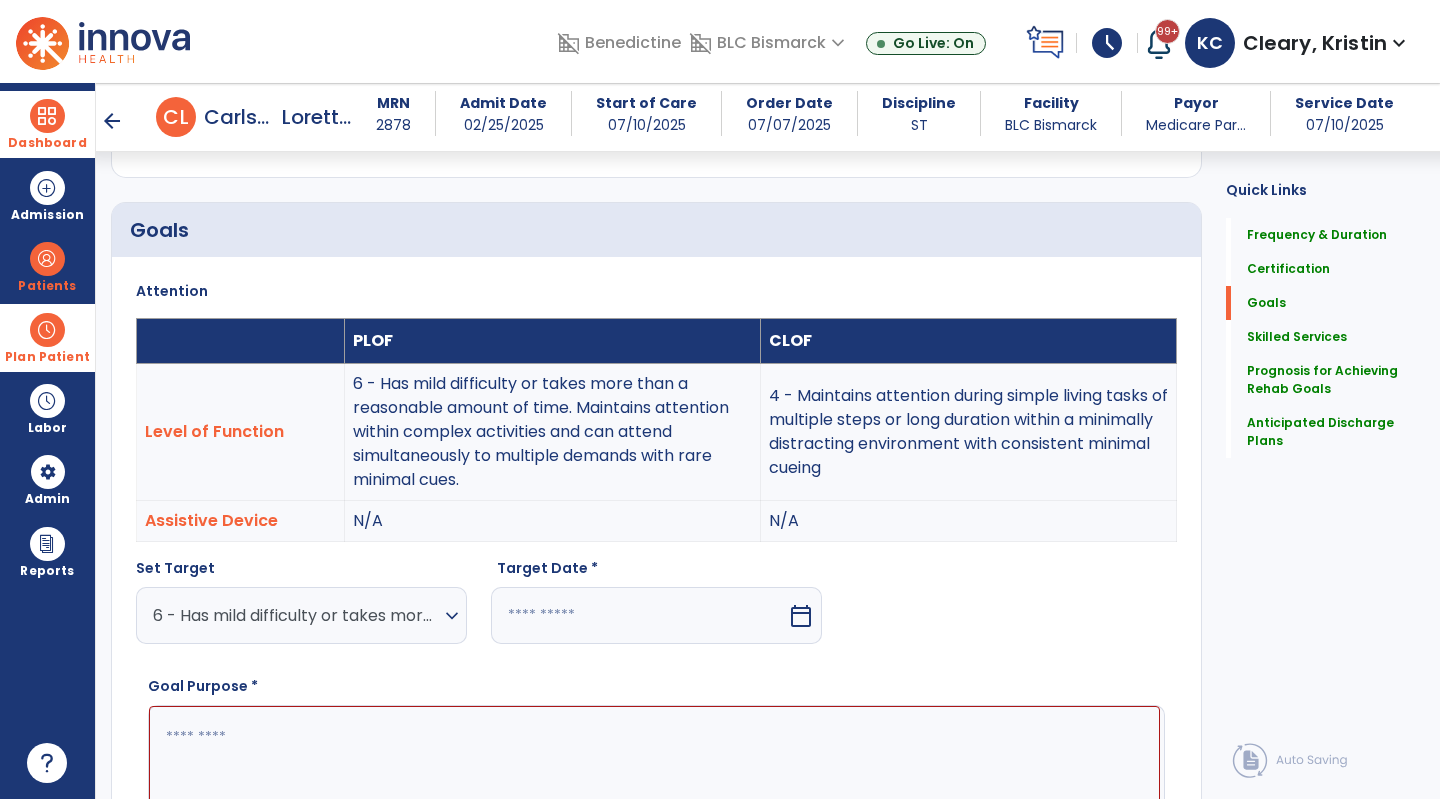 select on "*" 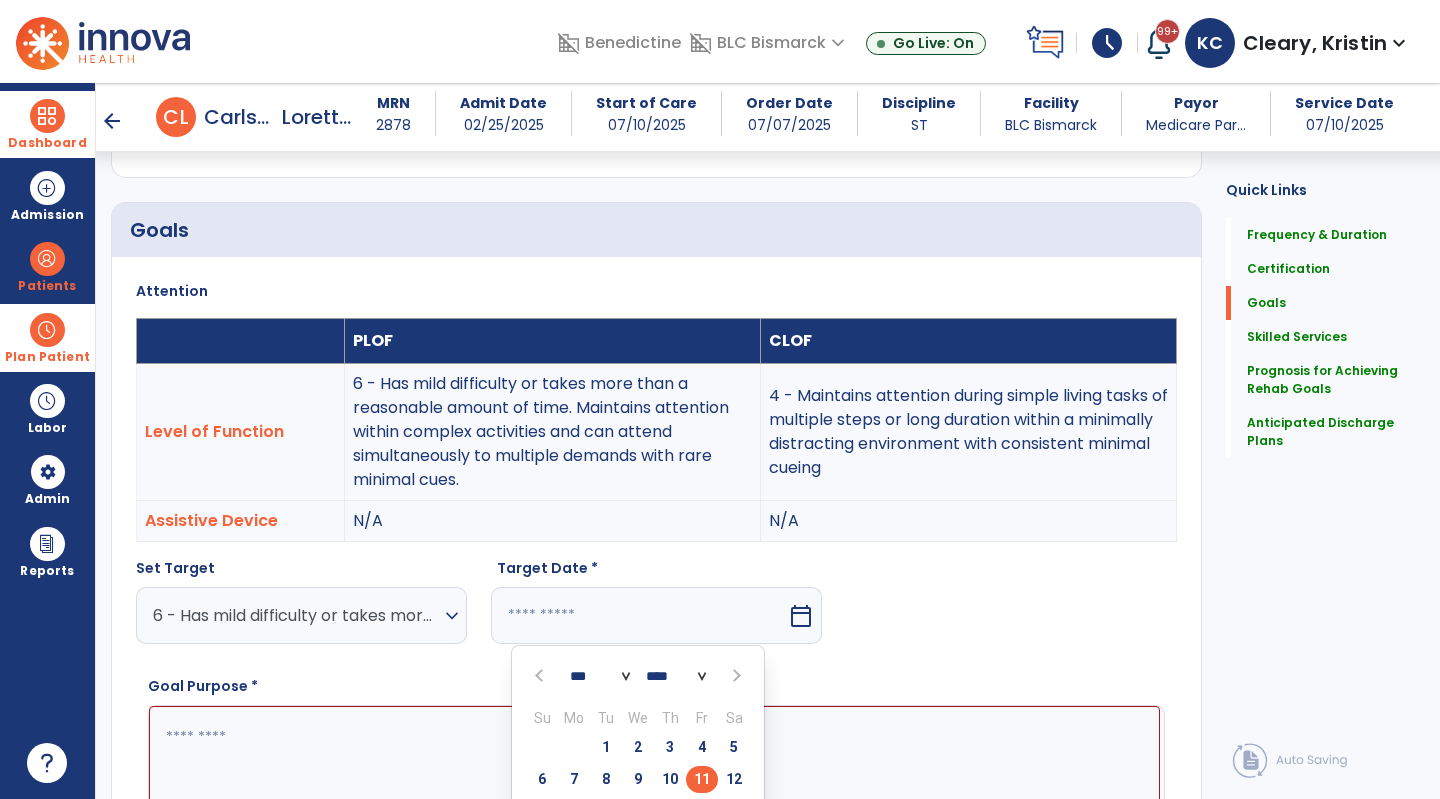 scroll, scrollTop: 415, scrollLeft: 0, axis: vertical 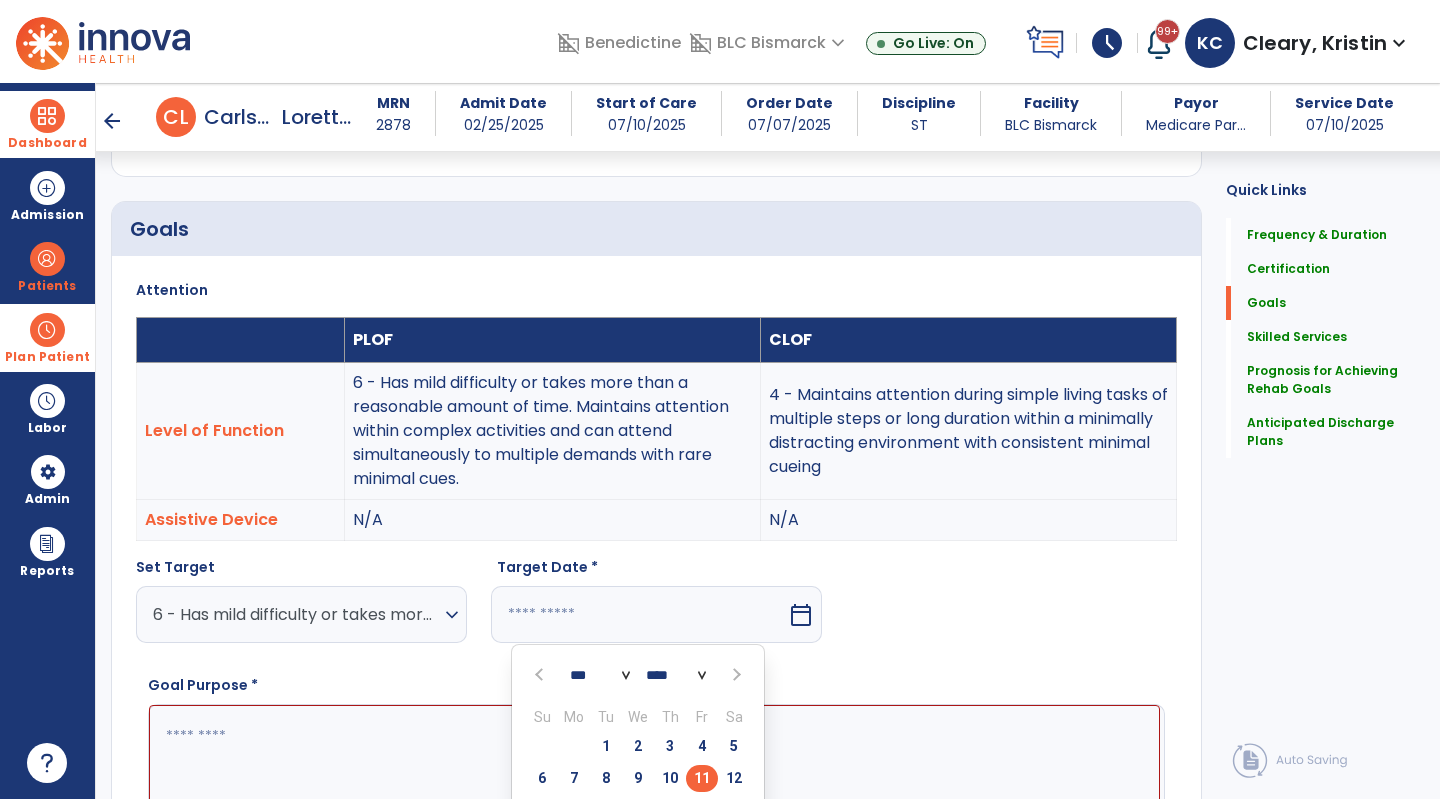 click at bounding box center (735, 675) 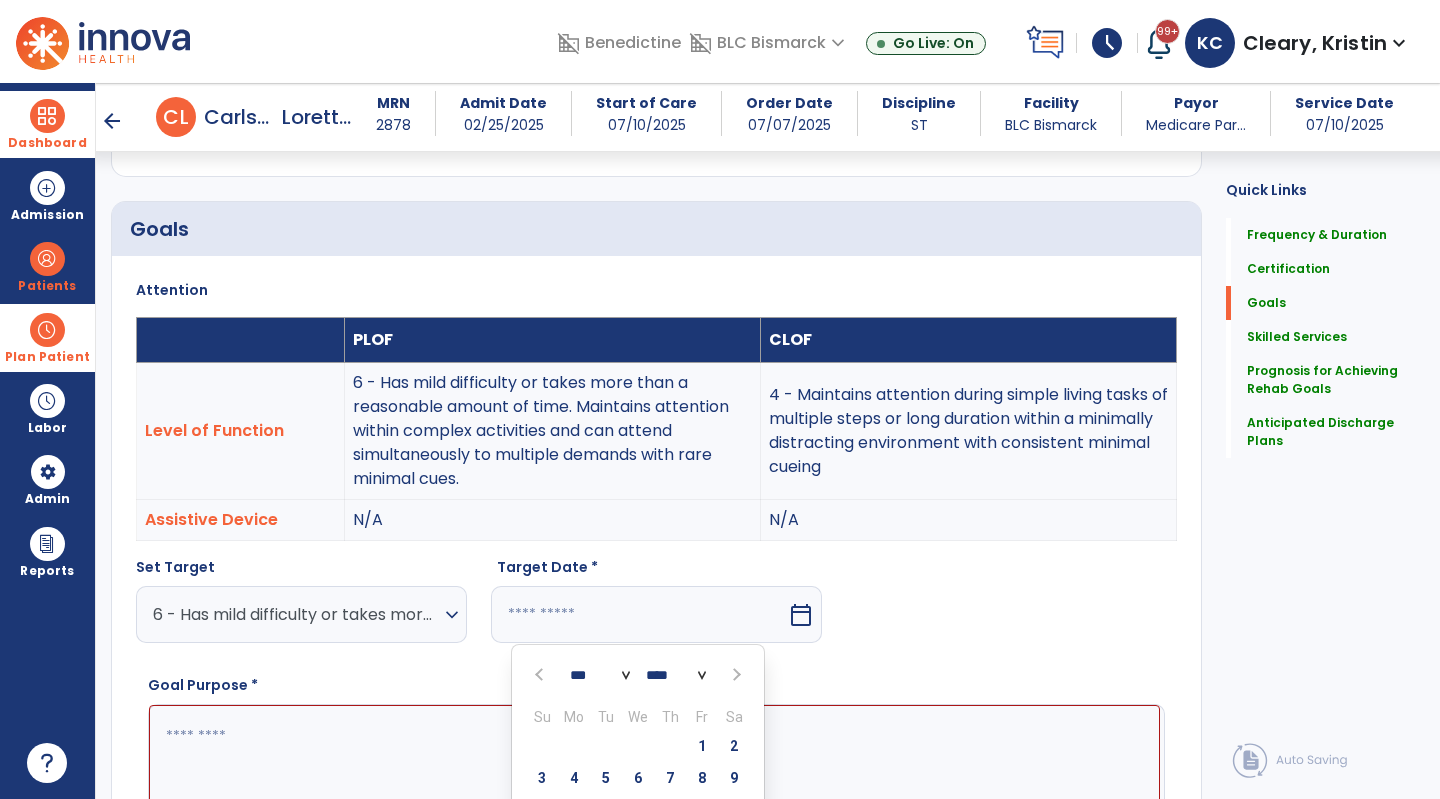 click at bounding box center (735, 675) 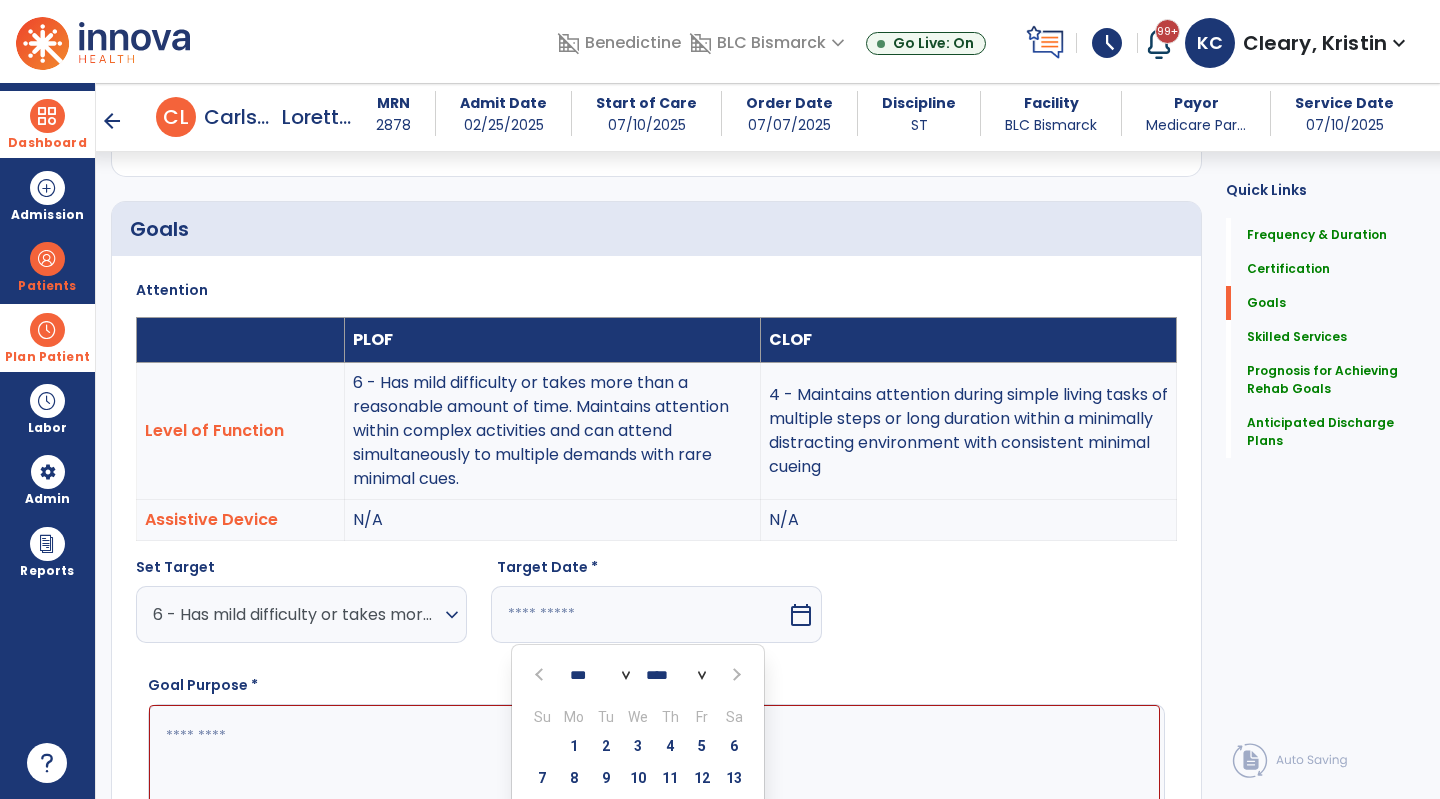click at bounding box center [735, 675] 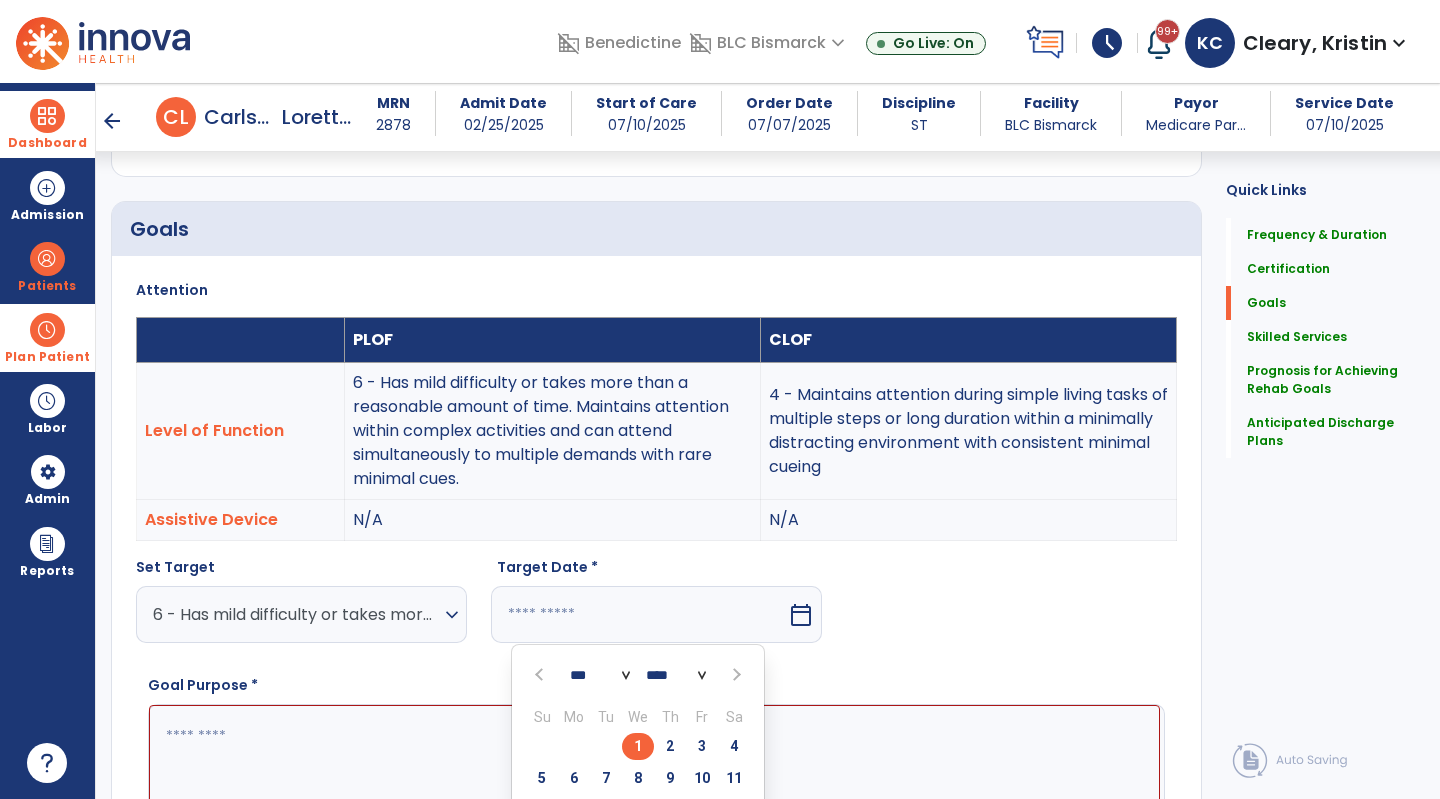 click on "8" at bounding box center (638, 778) 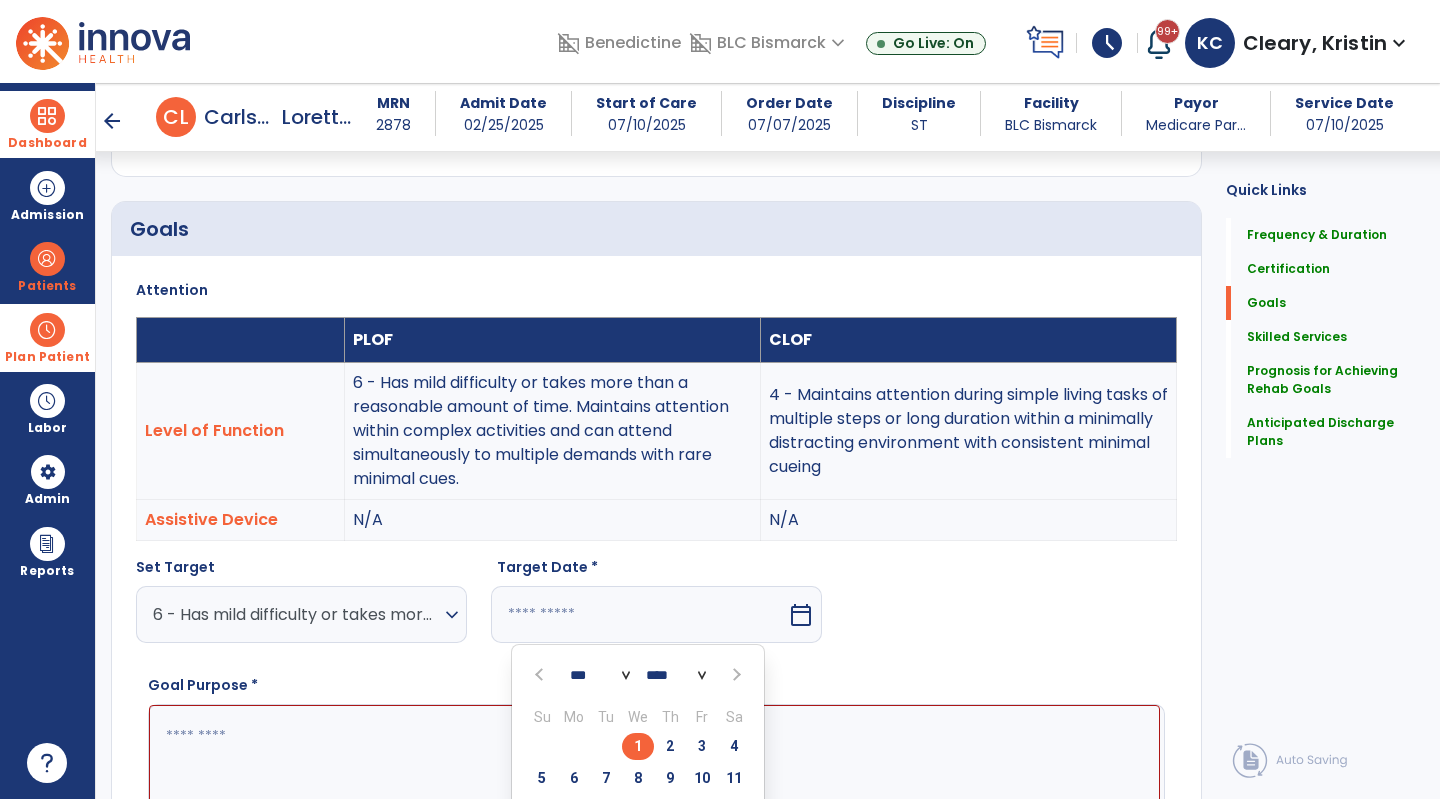 type on "*********" 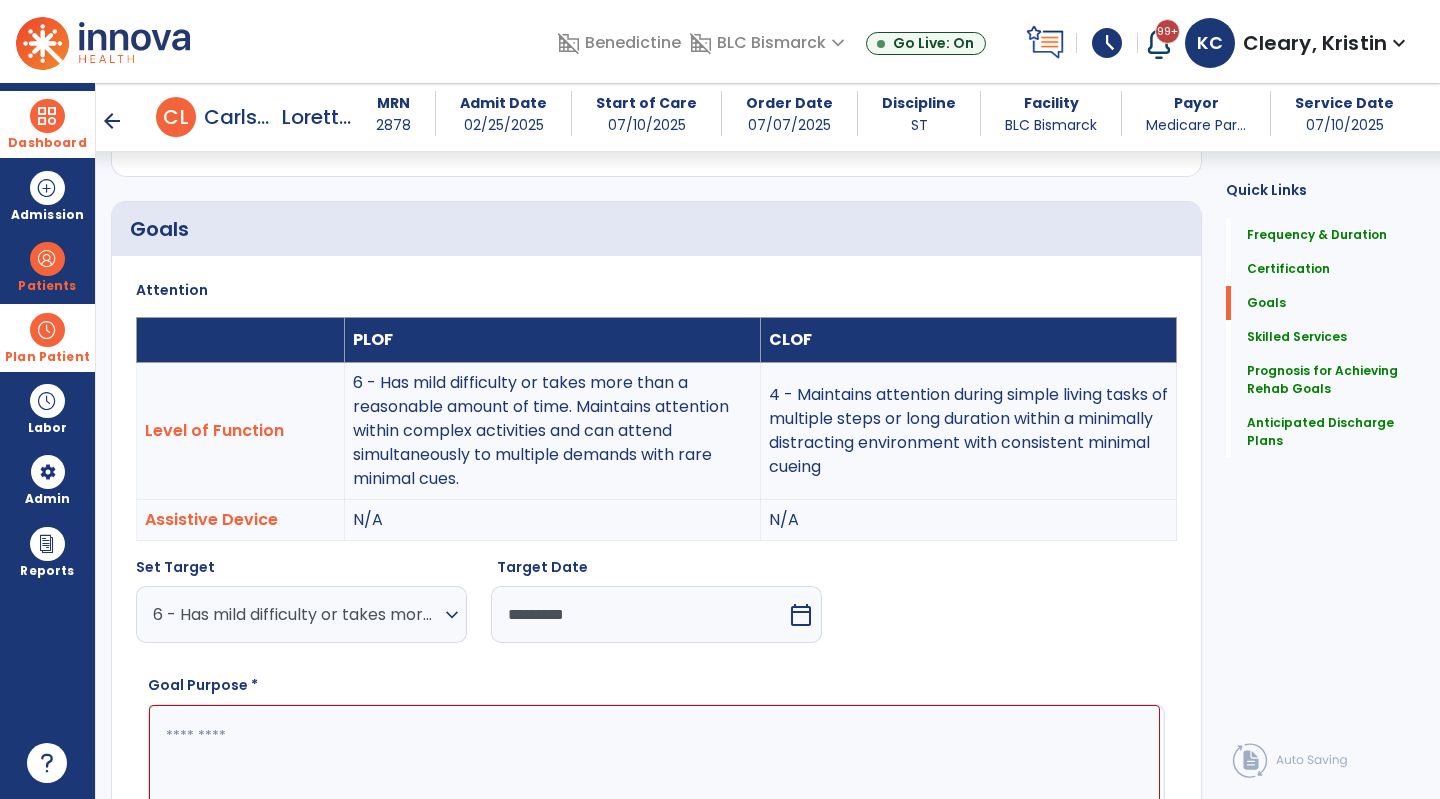 click at bounding box center [654, 780] 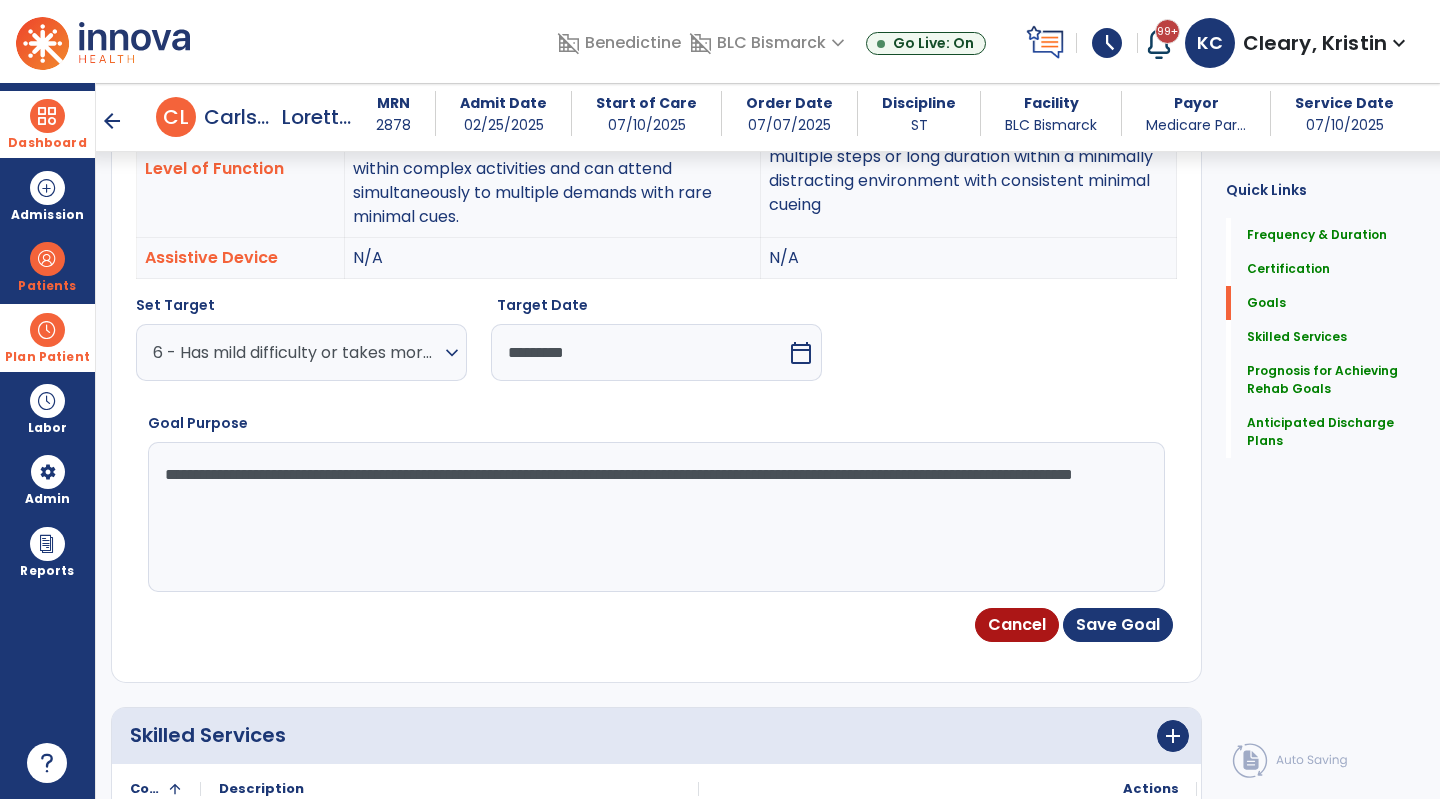 scroll, scrollTop: 679, scrollLeft: 0, axis: vertical 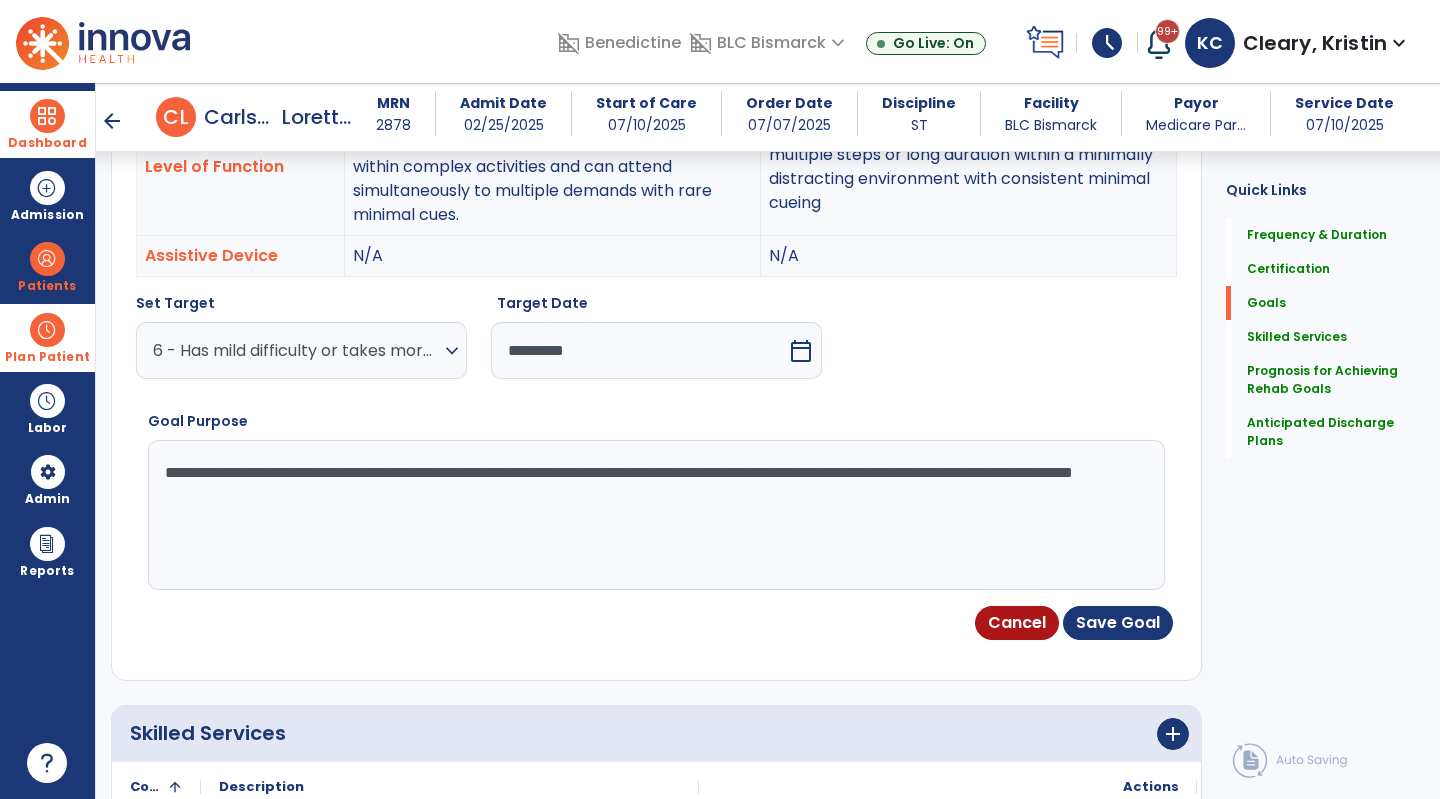 type on "**********" 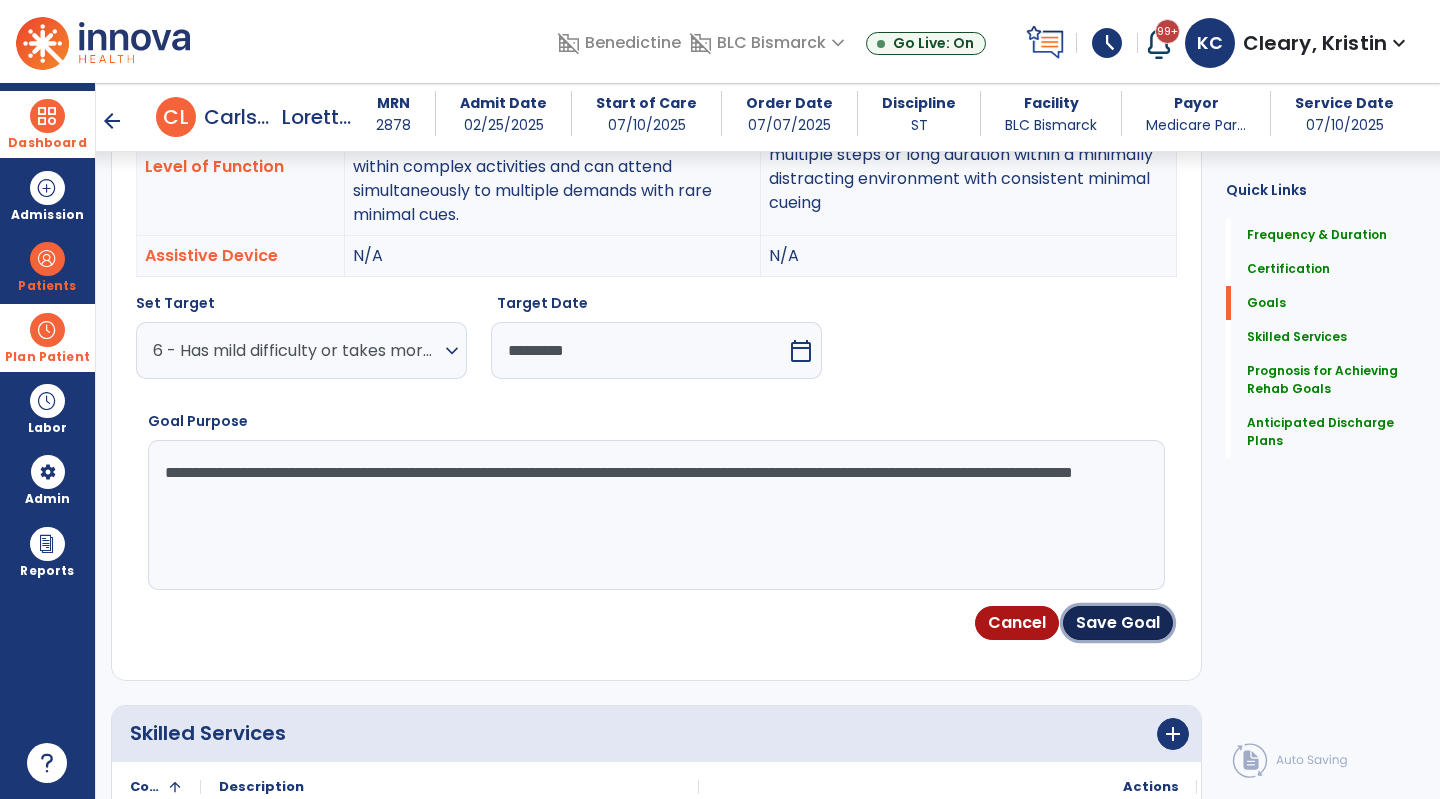 click on "Save Goal" at bounding box center [1118, 623] 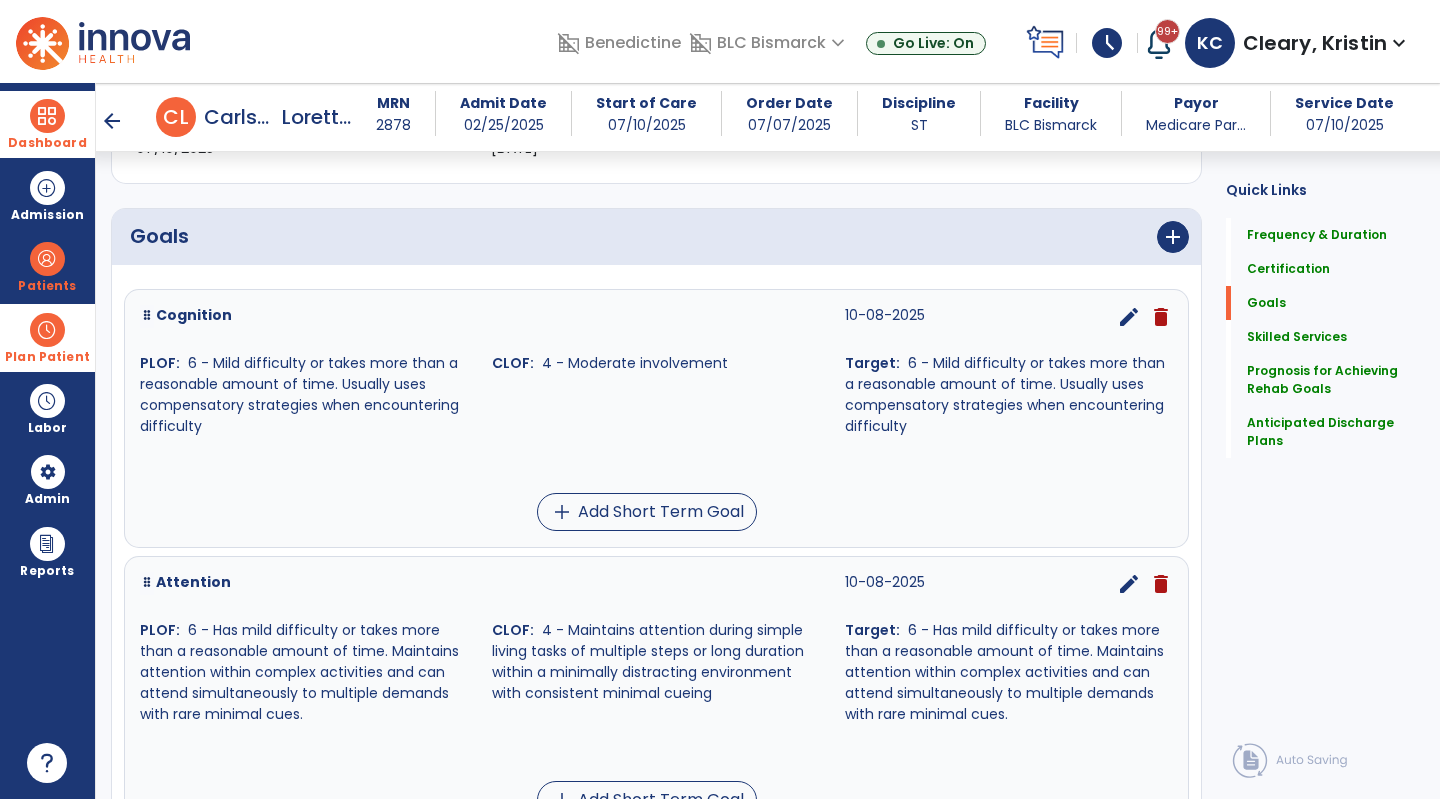 scroll, scrollTop: 409, scrollLeft: 0, axis: vertical 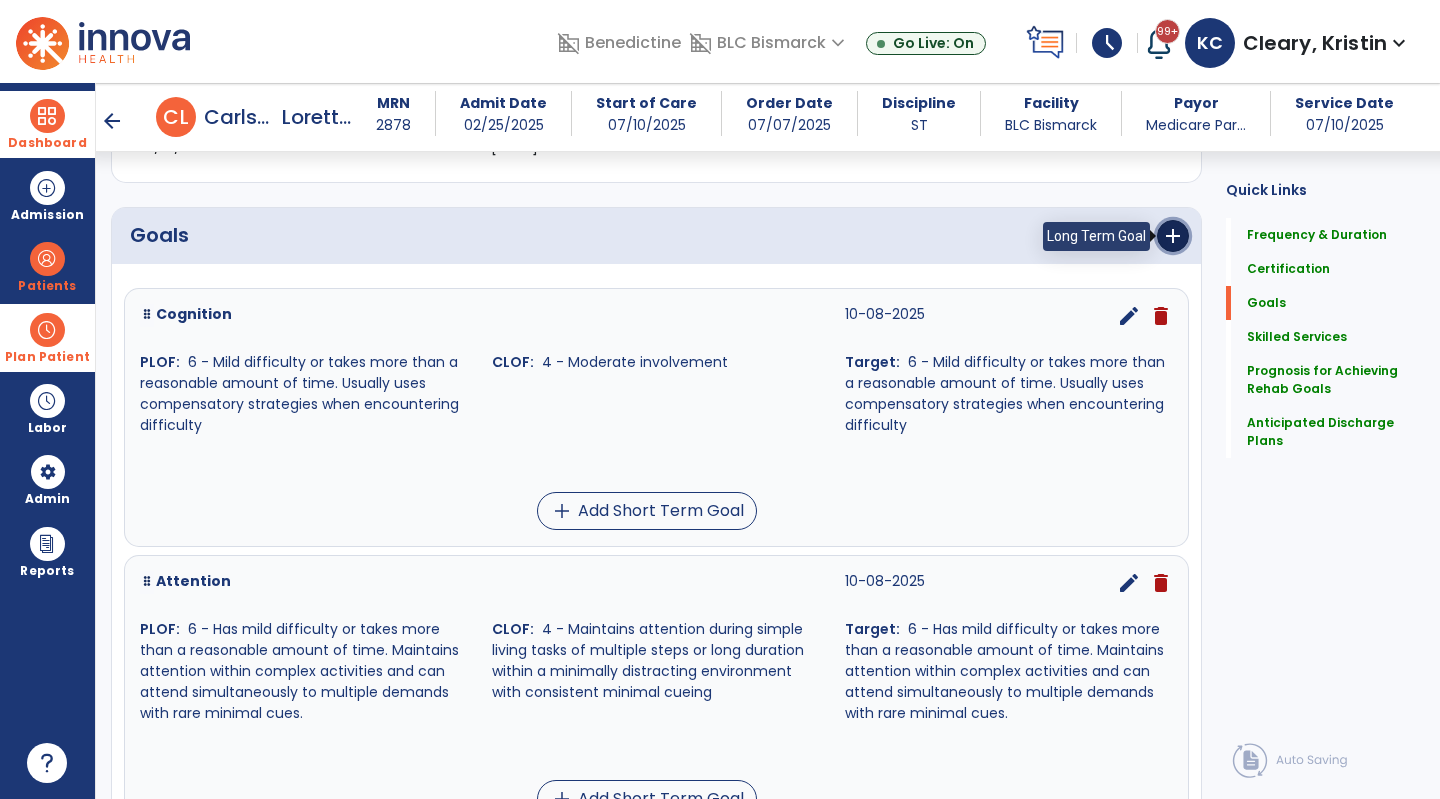 click on "add" at bounding box center [1173, 236] 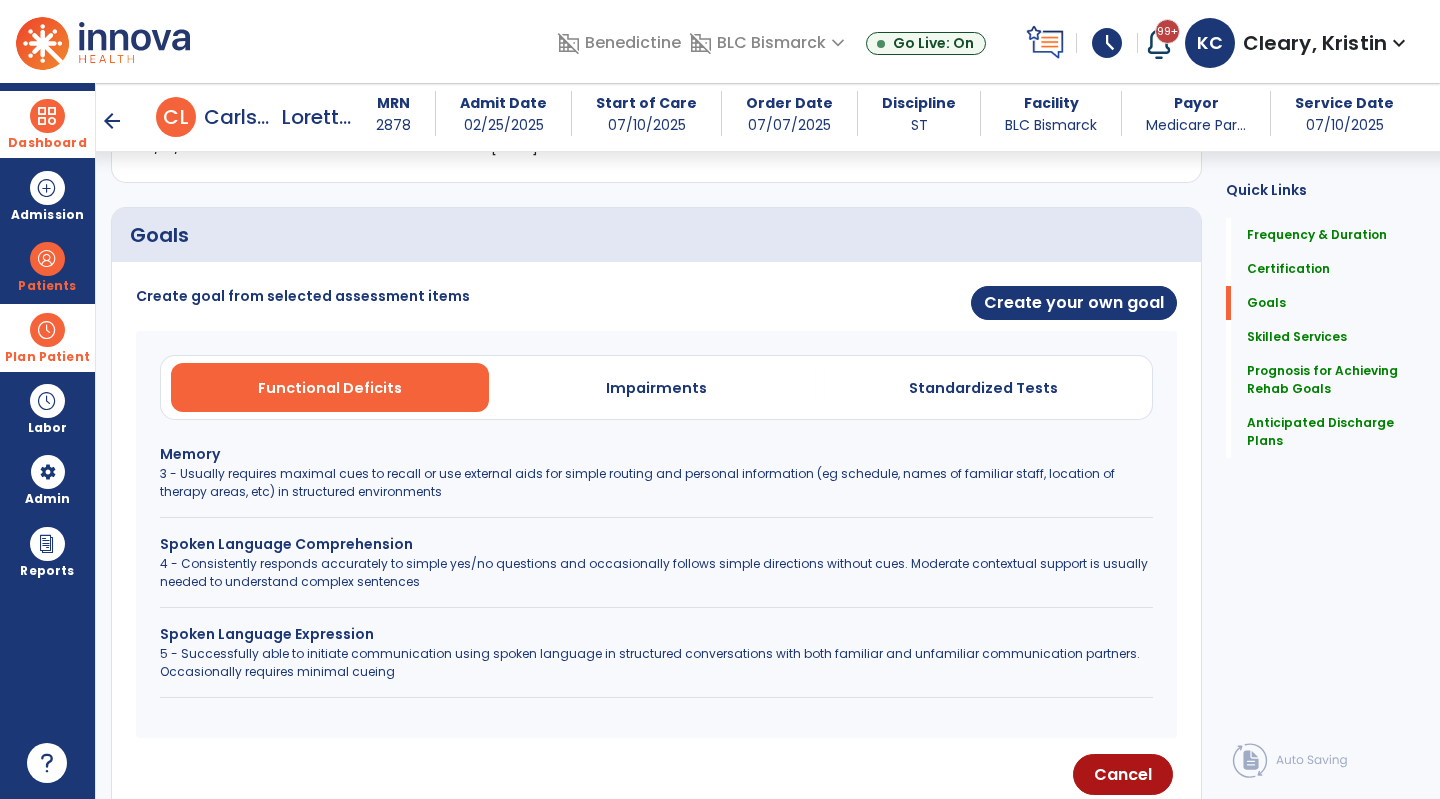 click on "Spoken Language Comprehension" at bounding box center (656, 544) 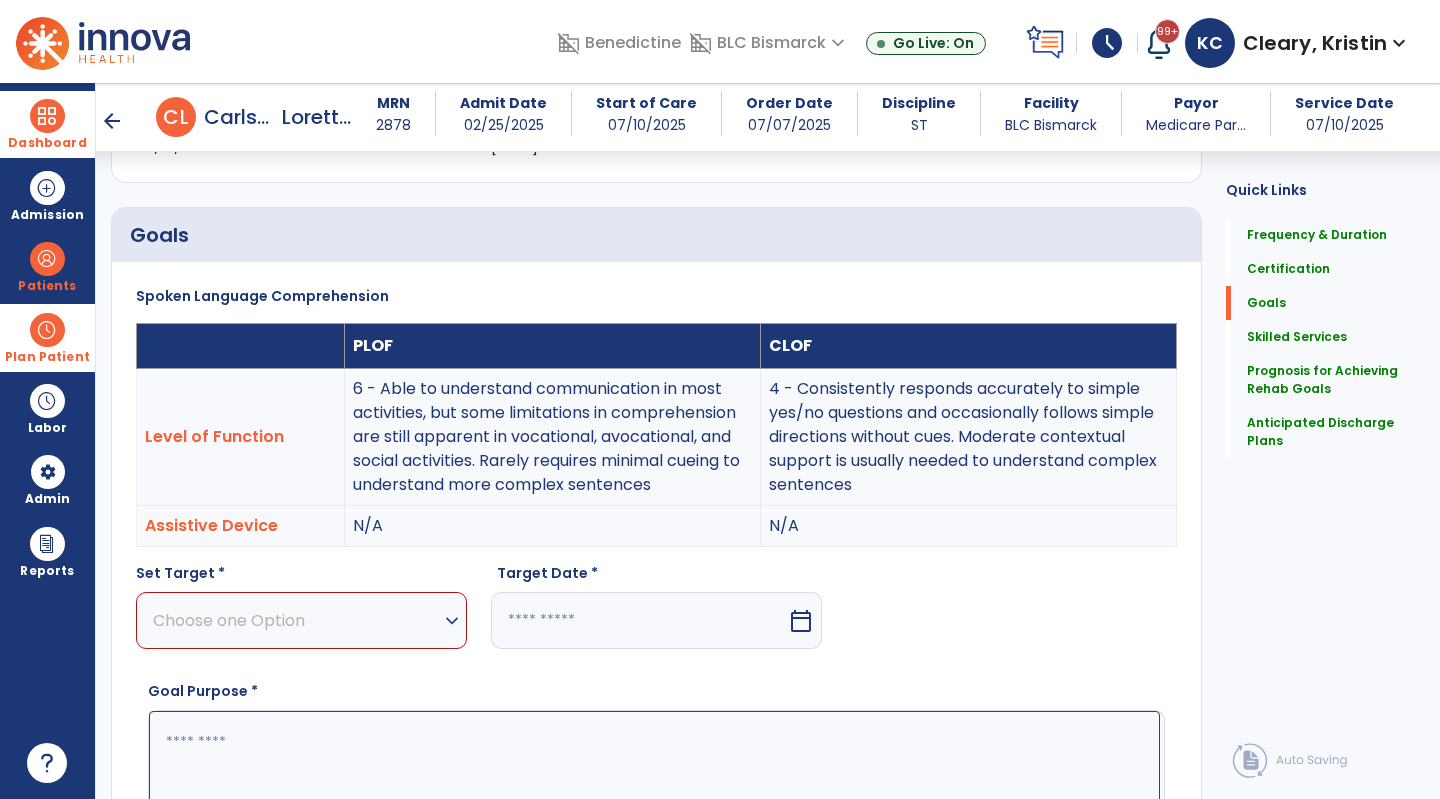click on "Choose one Option" at bounding box center [296, 620] 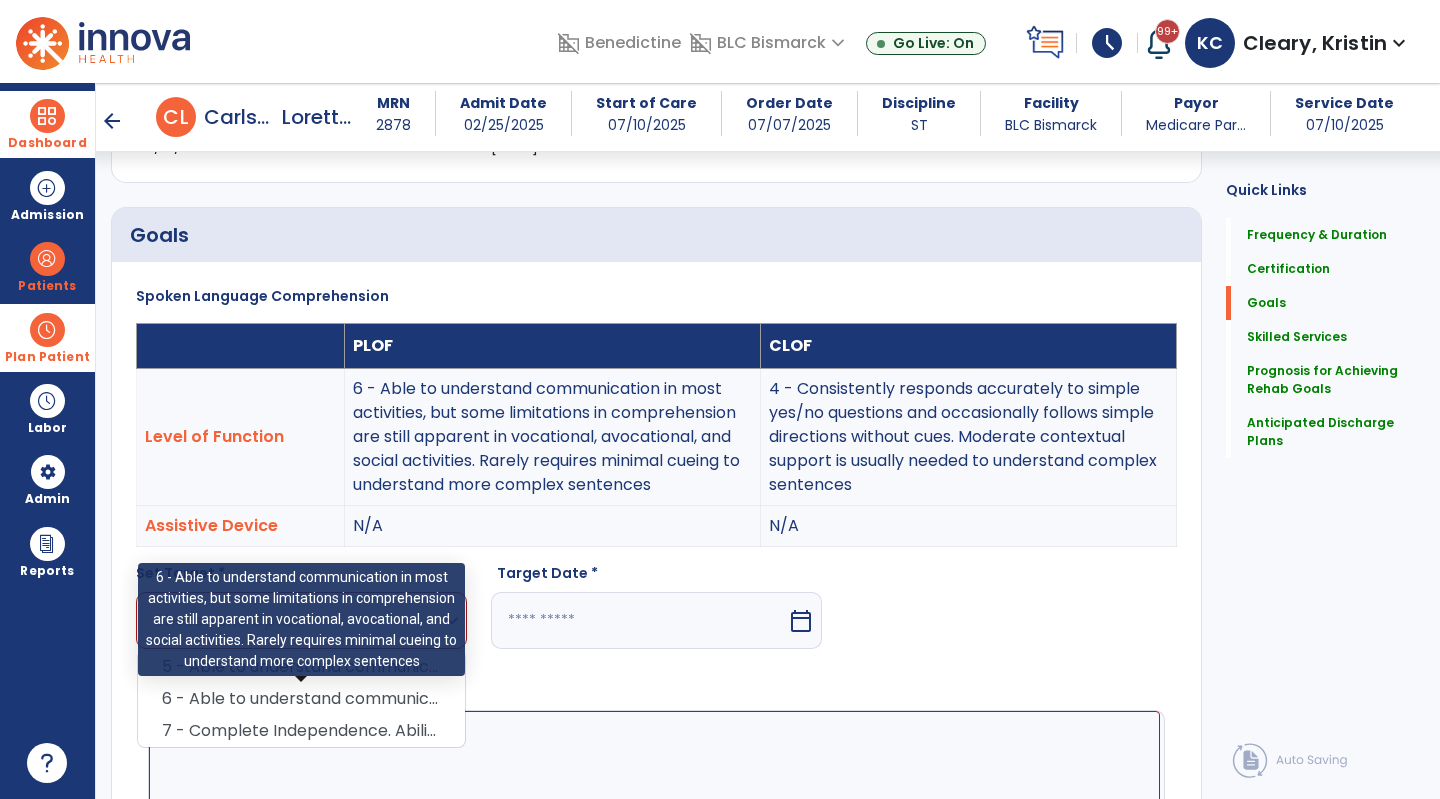 click on "6 - Able to understand communication in most activities, but some limitations in comprehension are still apparent in vocational, avocational, and social activities. Rarely requires minimal cueing to understand more complex sentences" at bounding box center (301, 699) 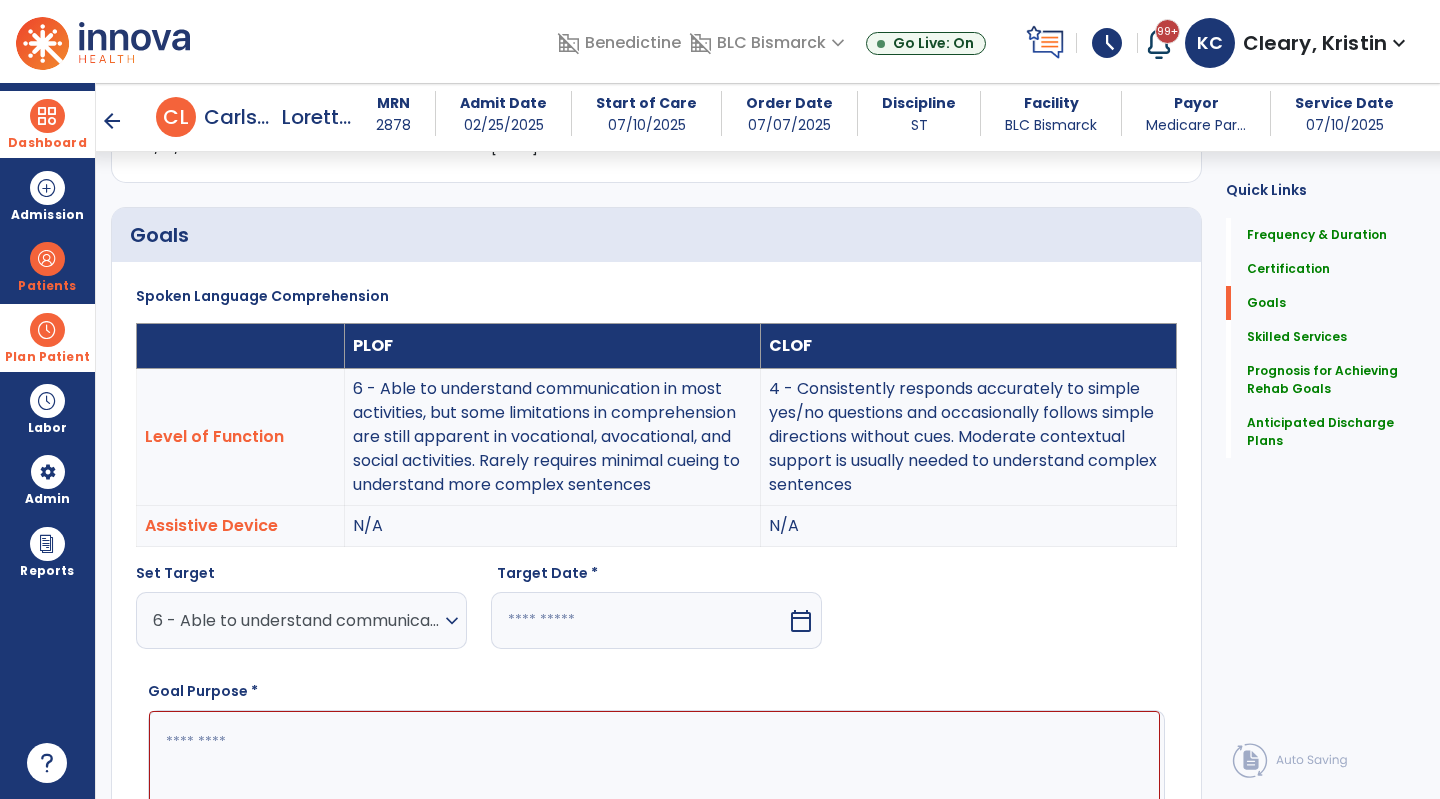 click at bounding box center (639, 620) 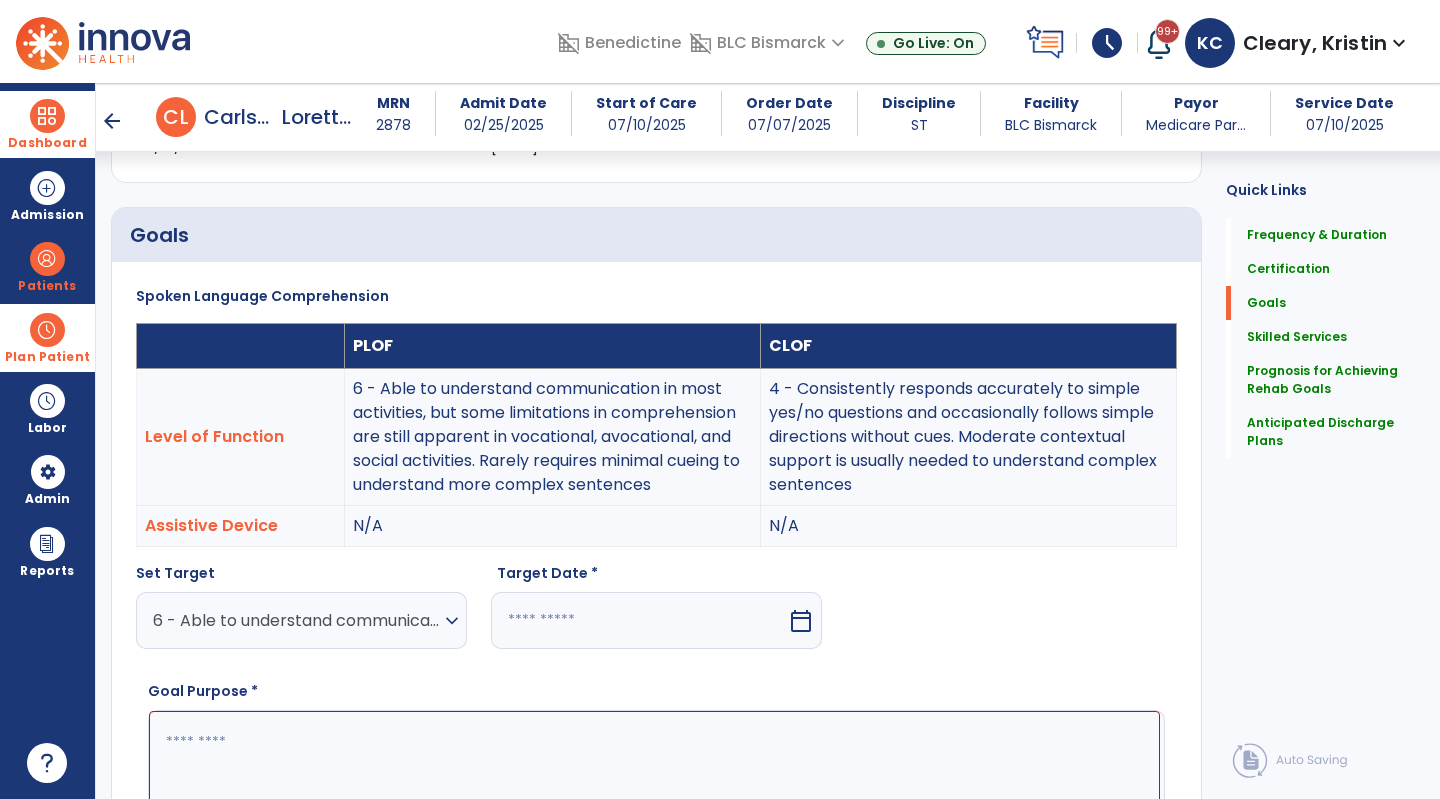 select on "*" 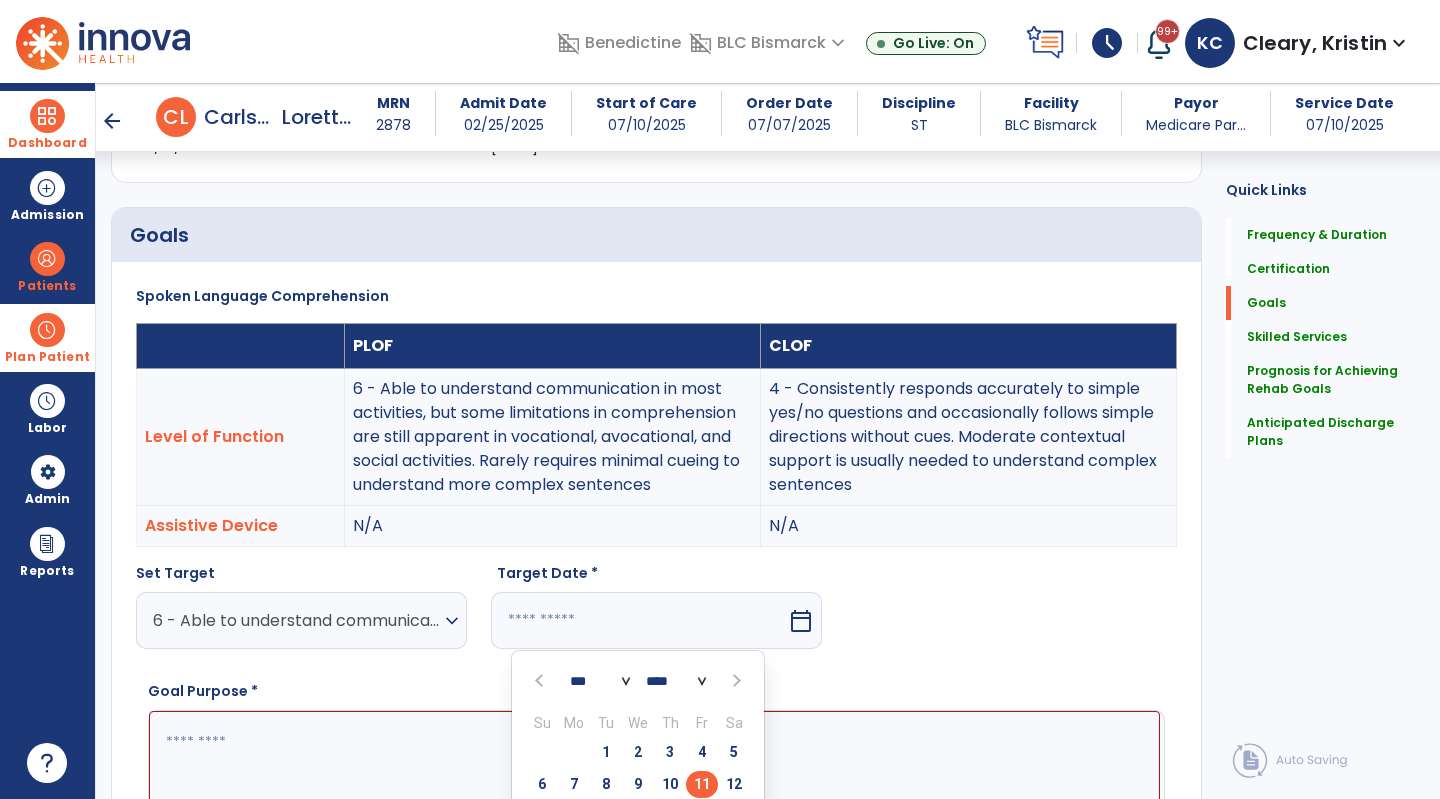 scroll, scrollTop: 415, scrollLeft: 0, axis: vertical 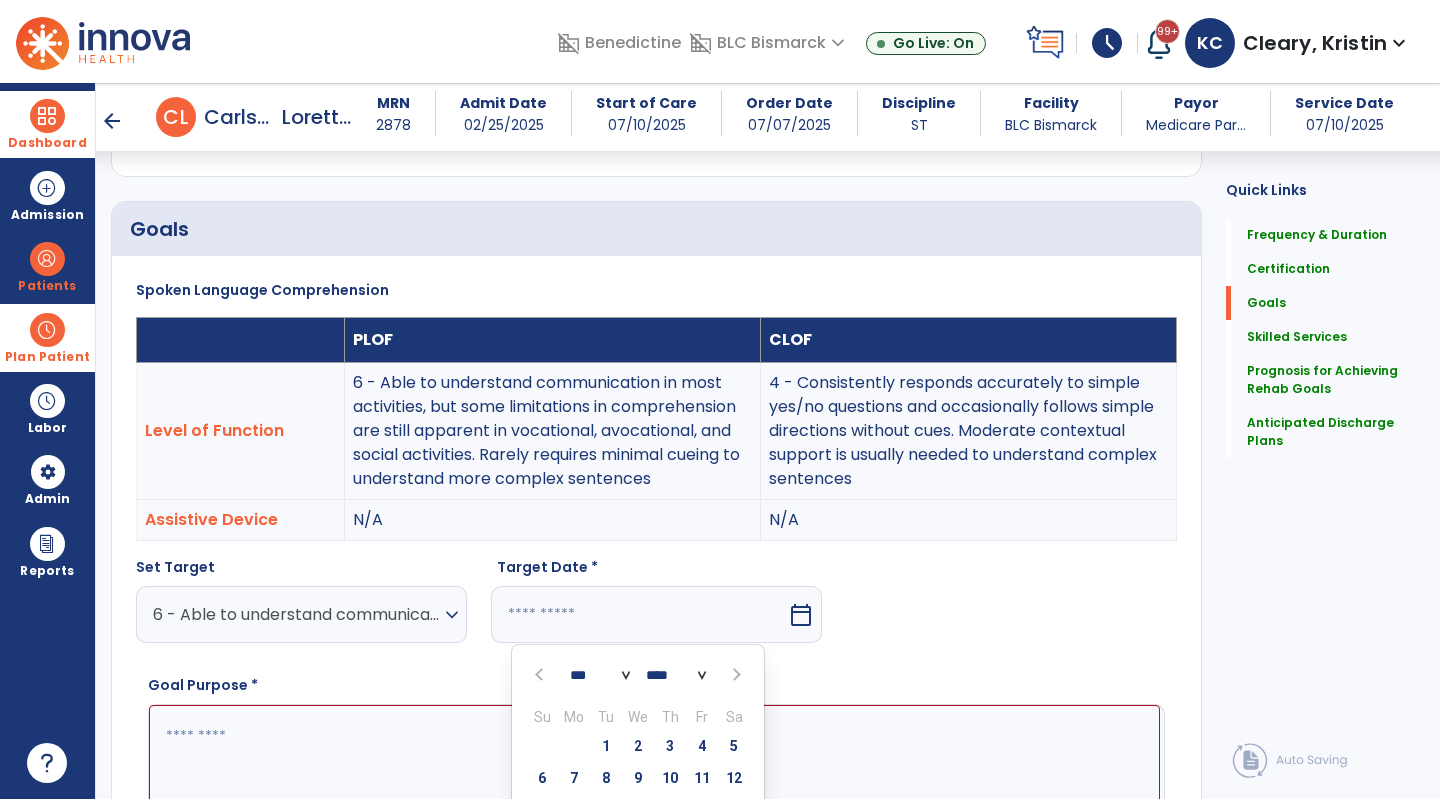 click at bounding box center (734, 675) 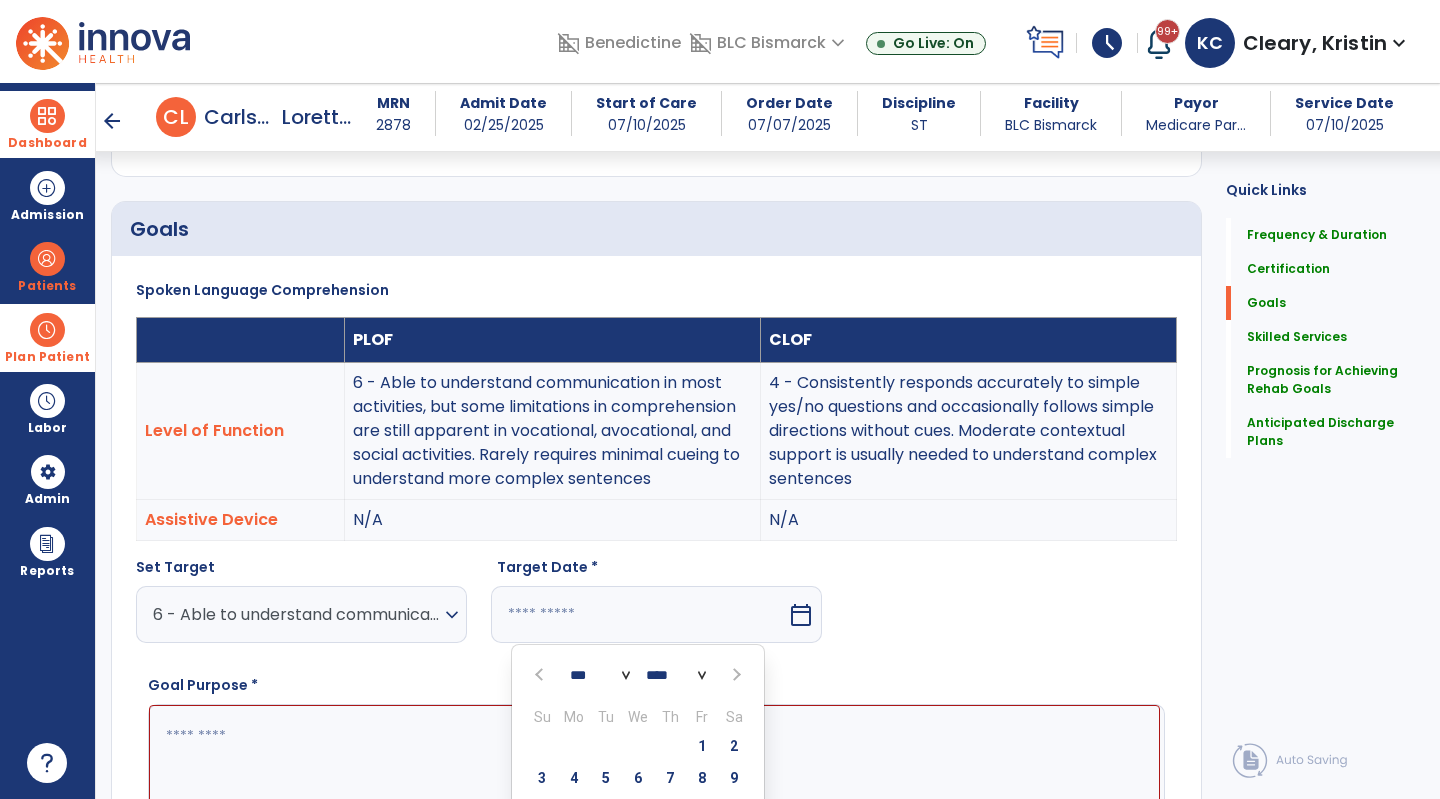 click at bounding box center [734, 675] 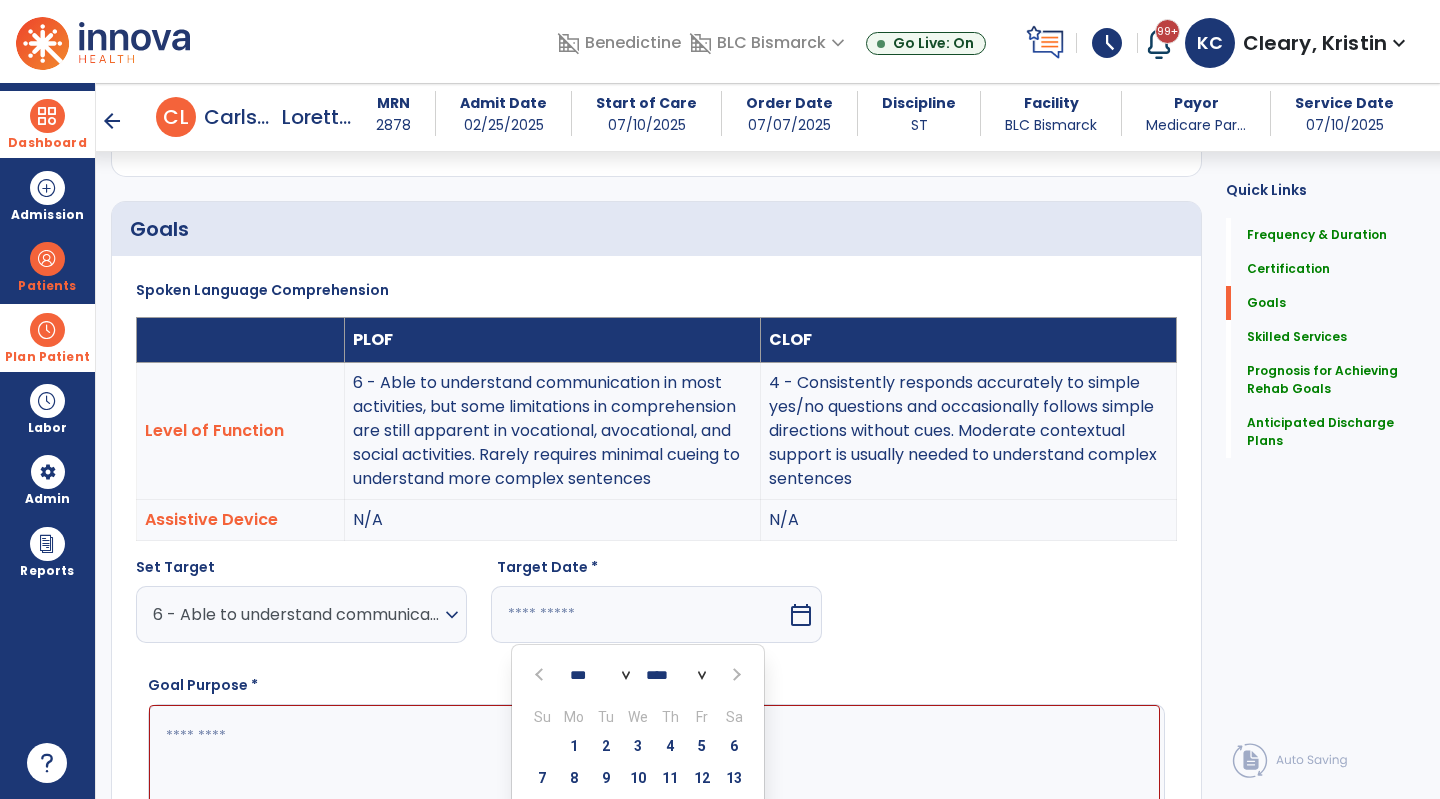 click at bounding box center (734, 675) 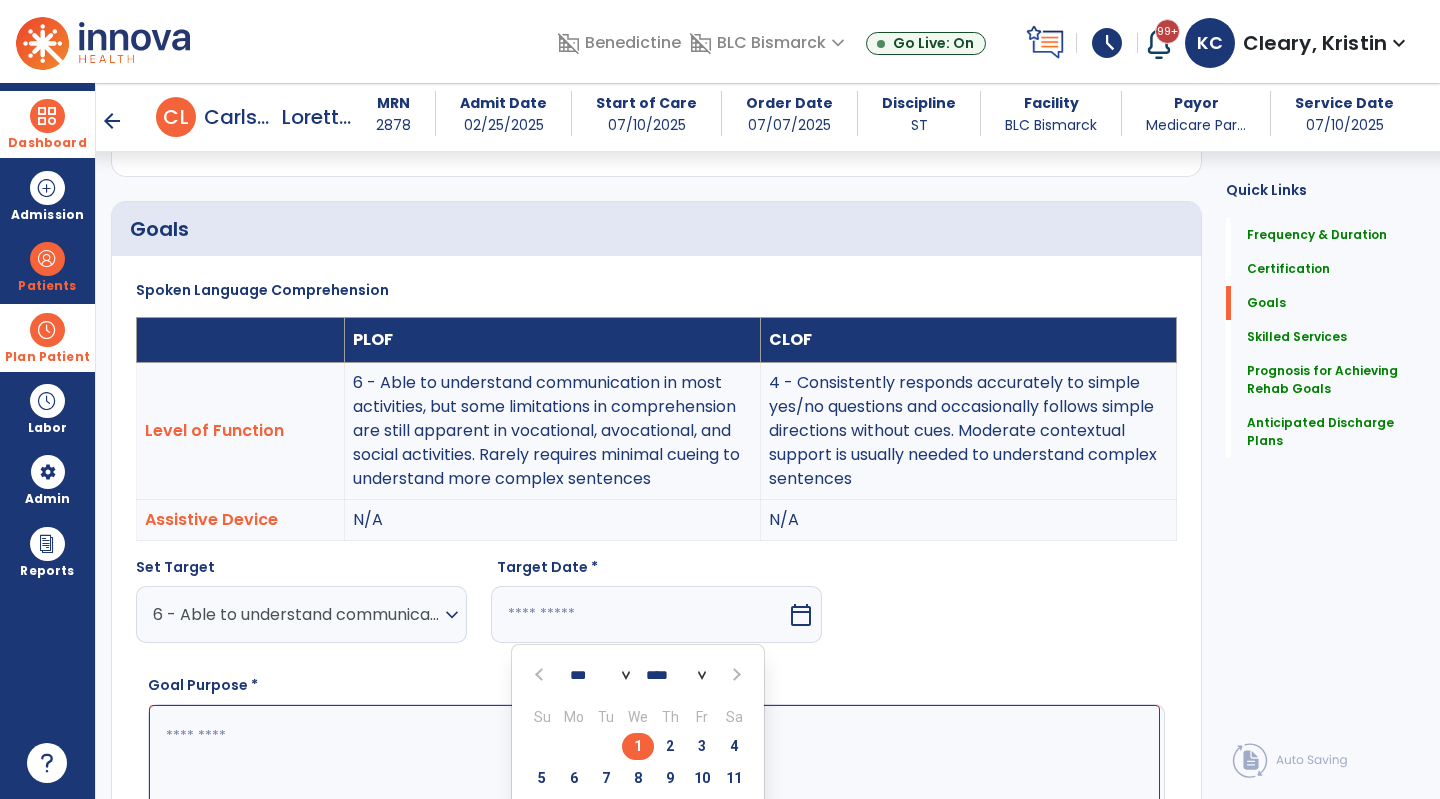click on "8" at bounding box center (638, 778) 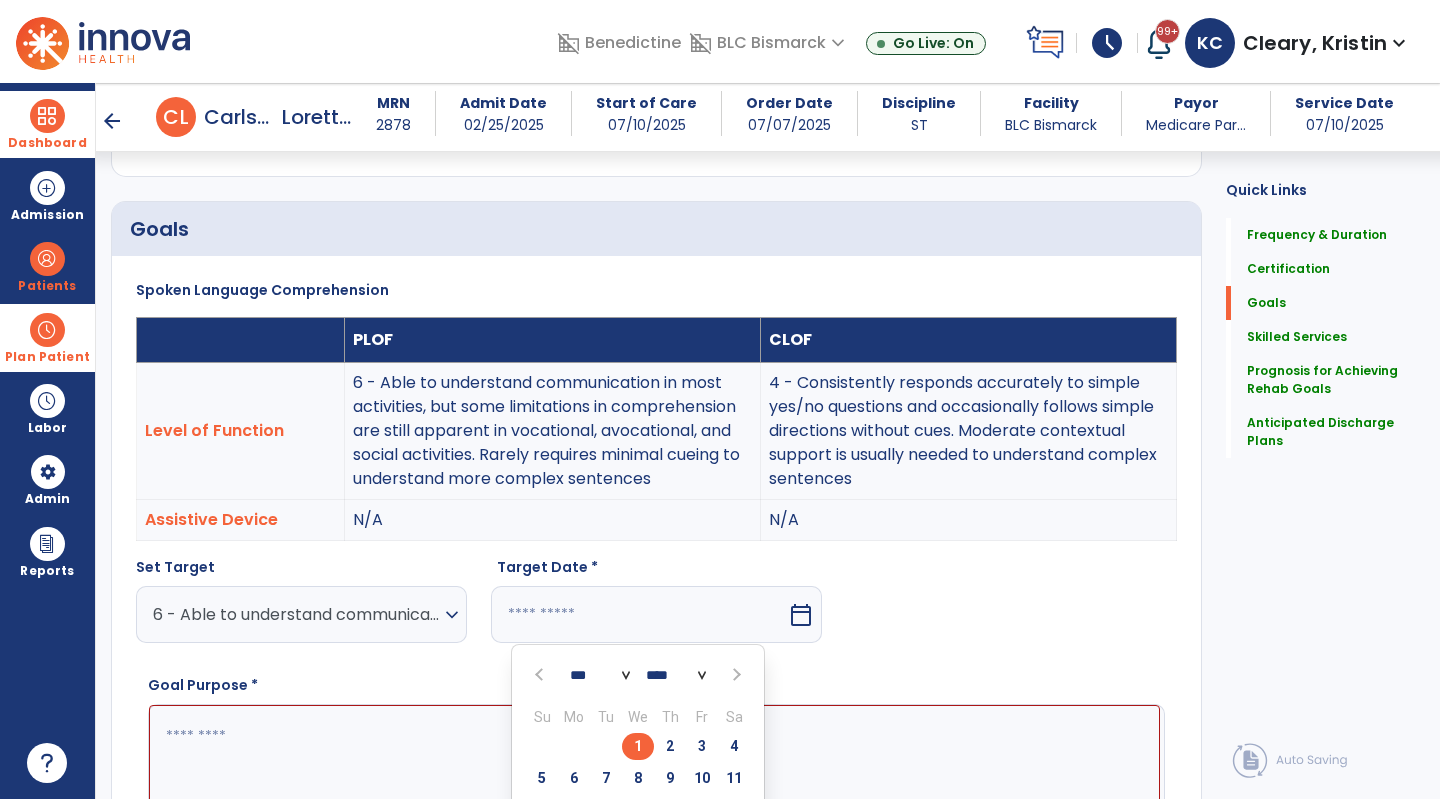 type on "*********" 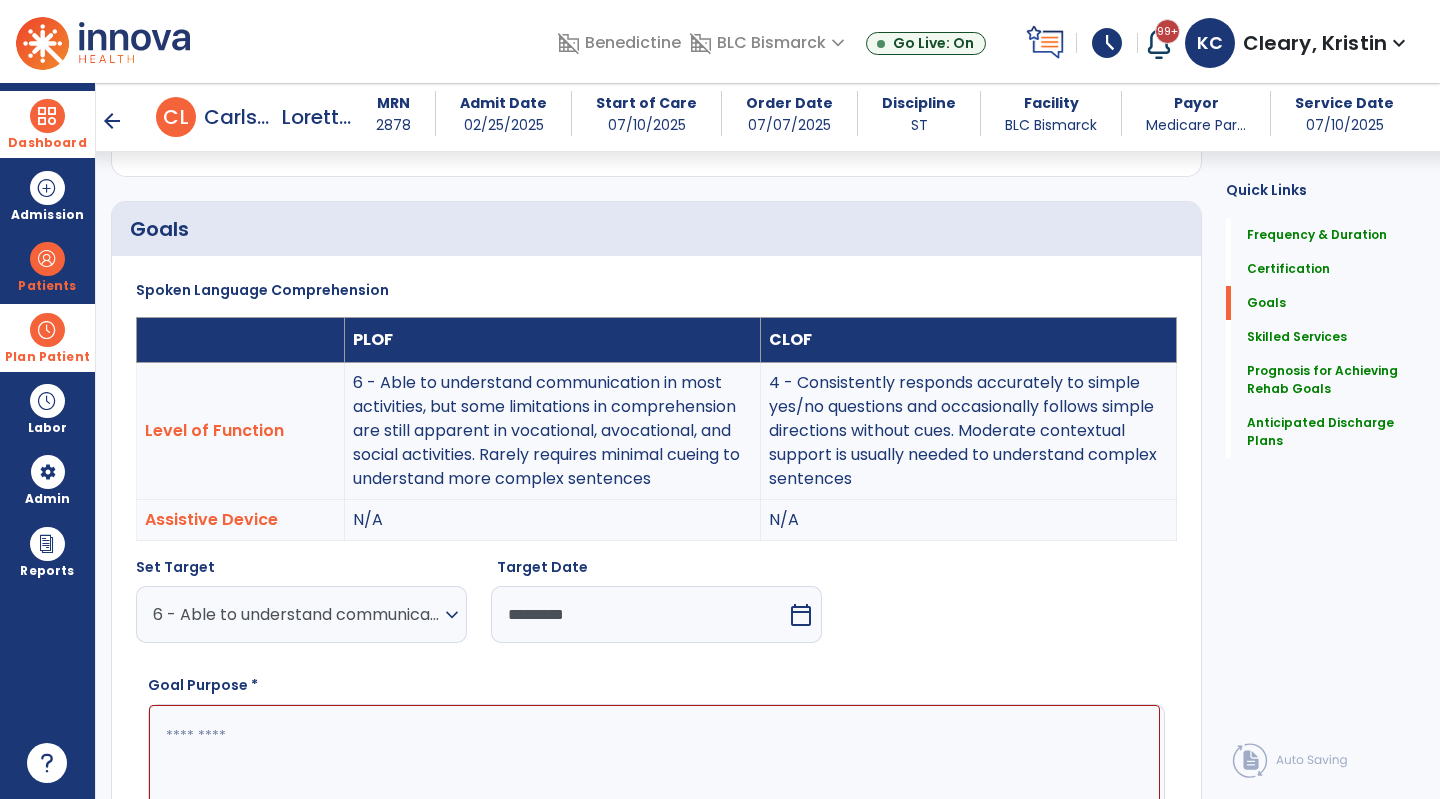 click at bounding box center [654, 780] 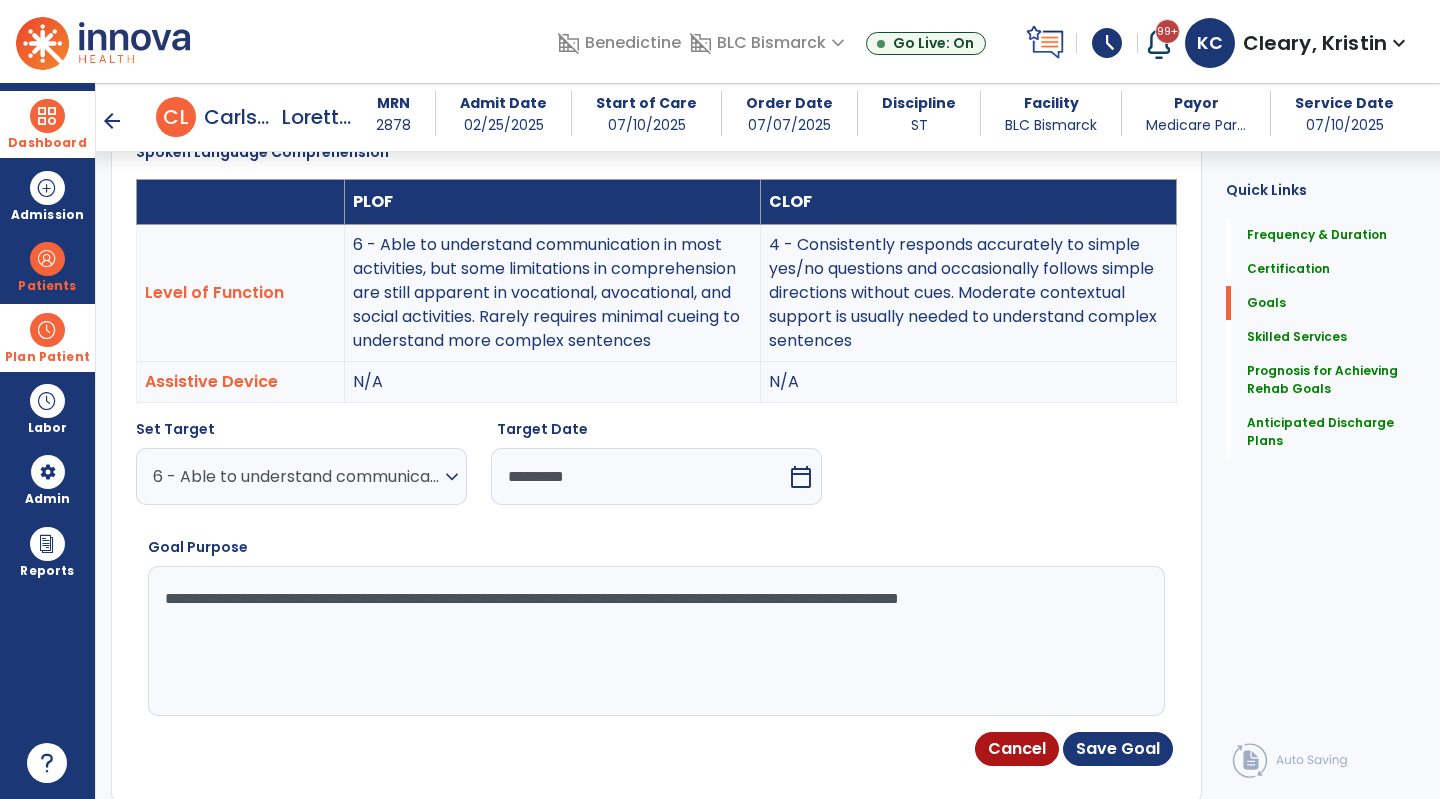 scroll, scrollTop: 559, scrollLeft: 0, axis: vertical 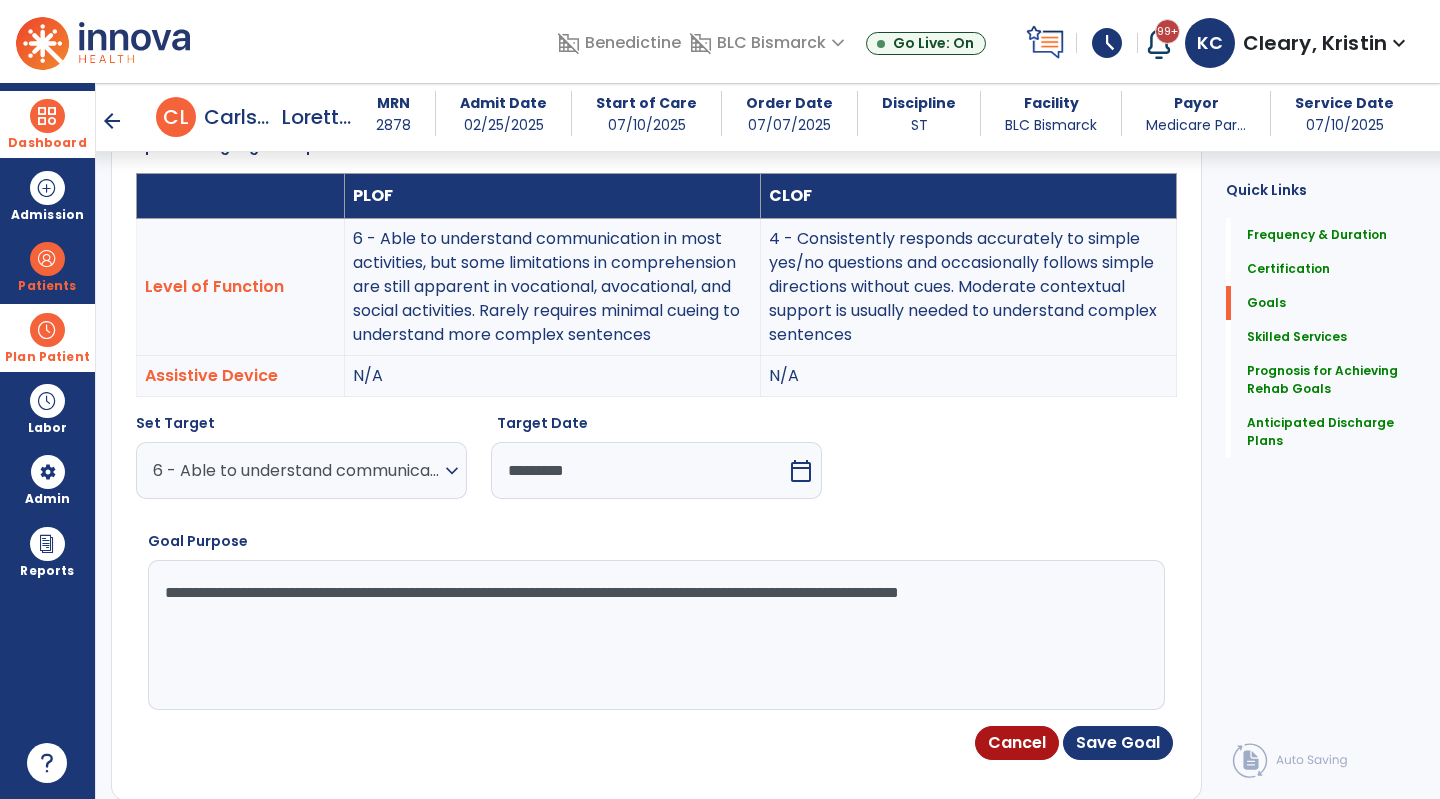type on "**********" 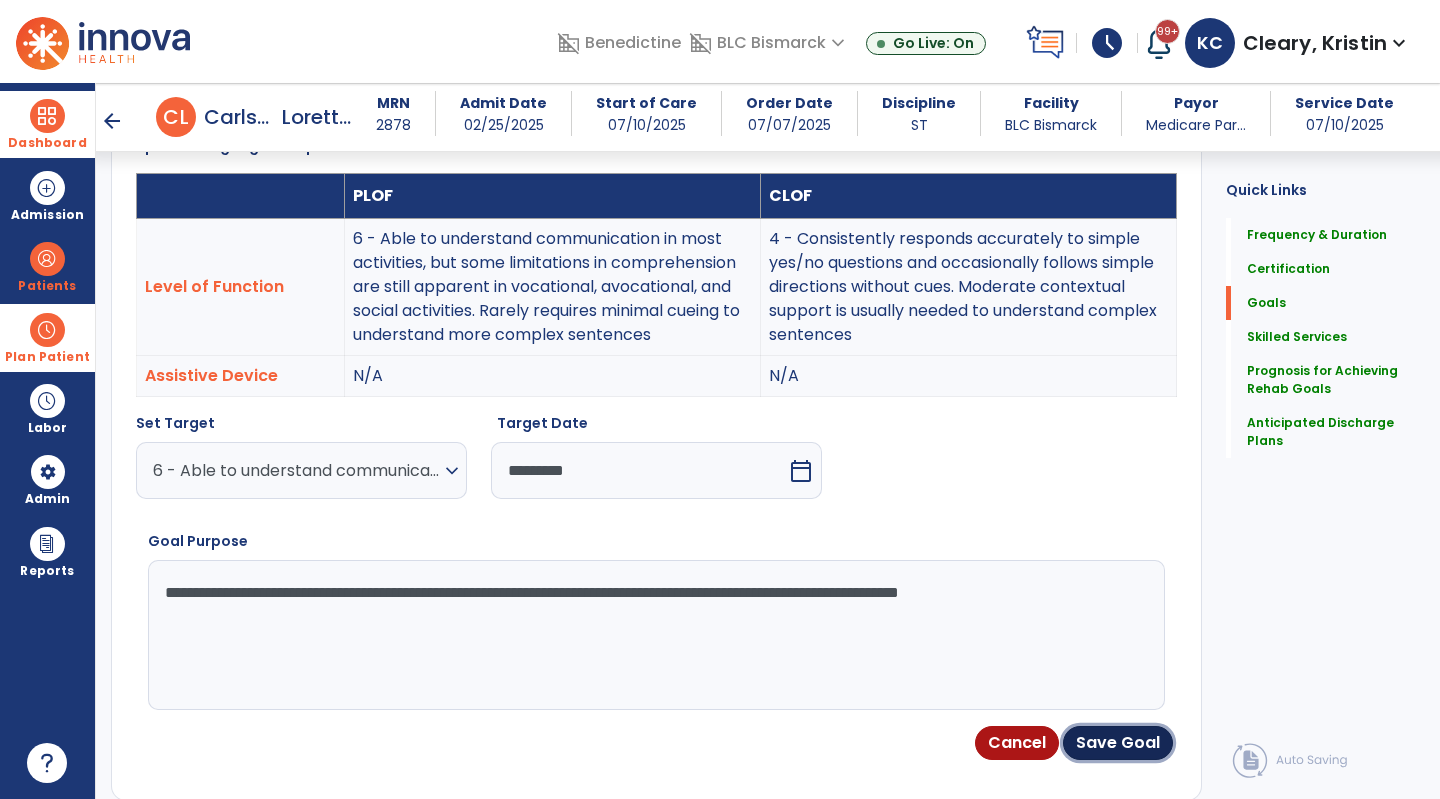 click on "Save Goal" at bounding box center (1118, 743) 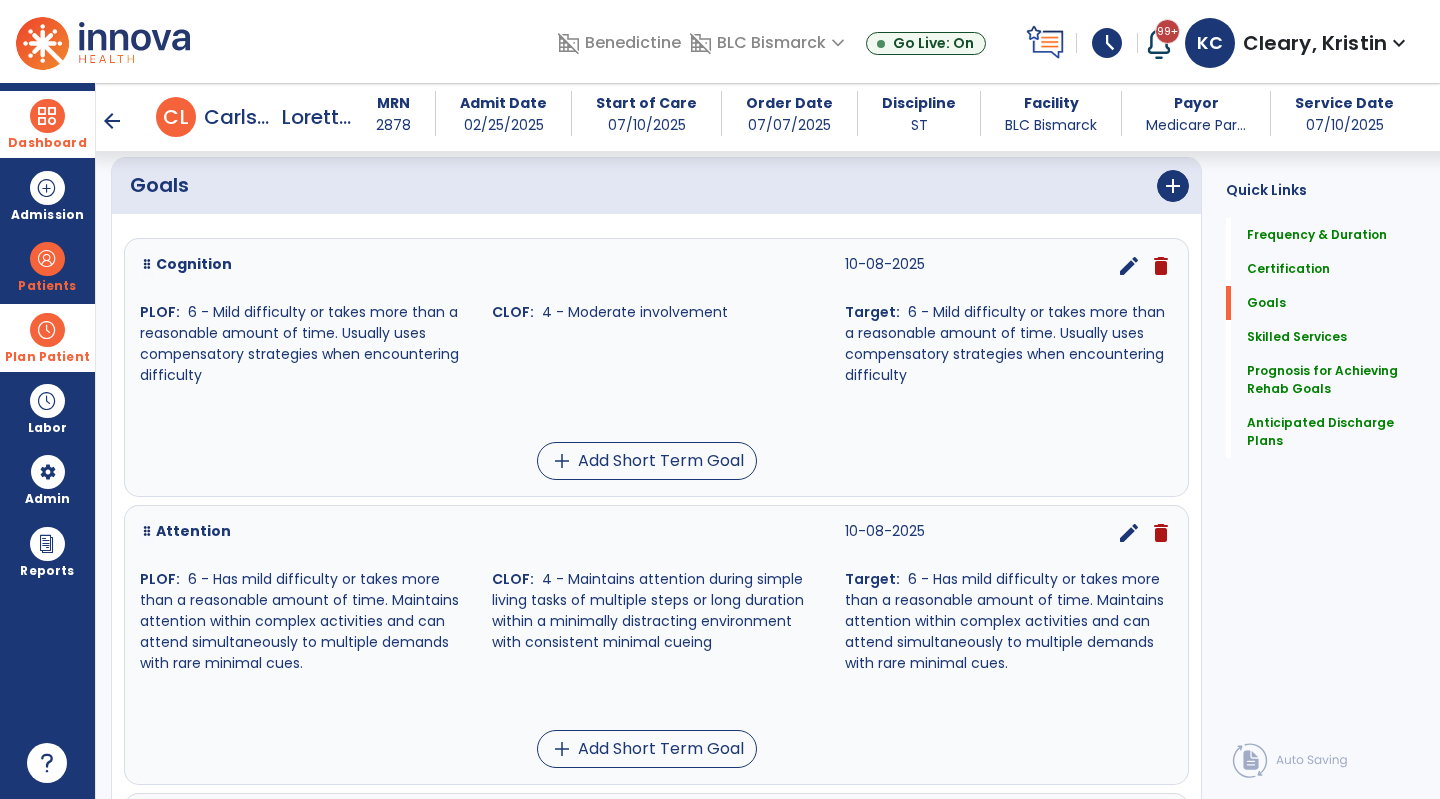 scroll, scrollTop: 383, scrollLeft: 0, axis: vertical 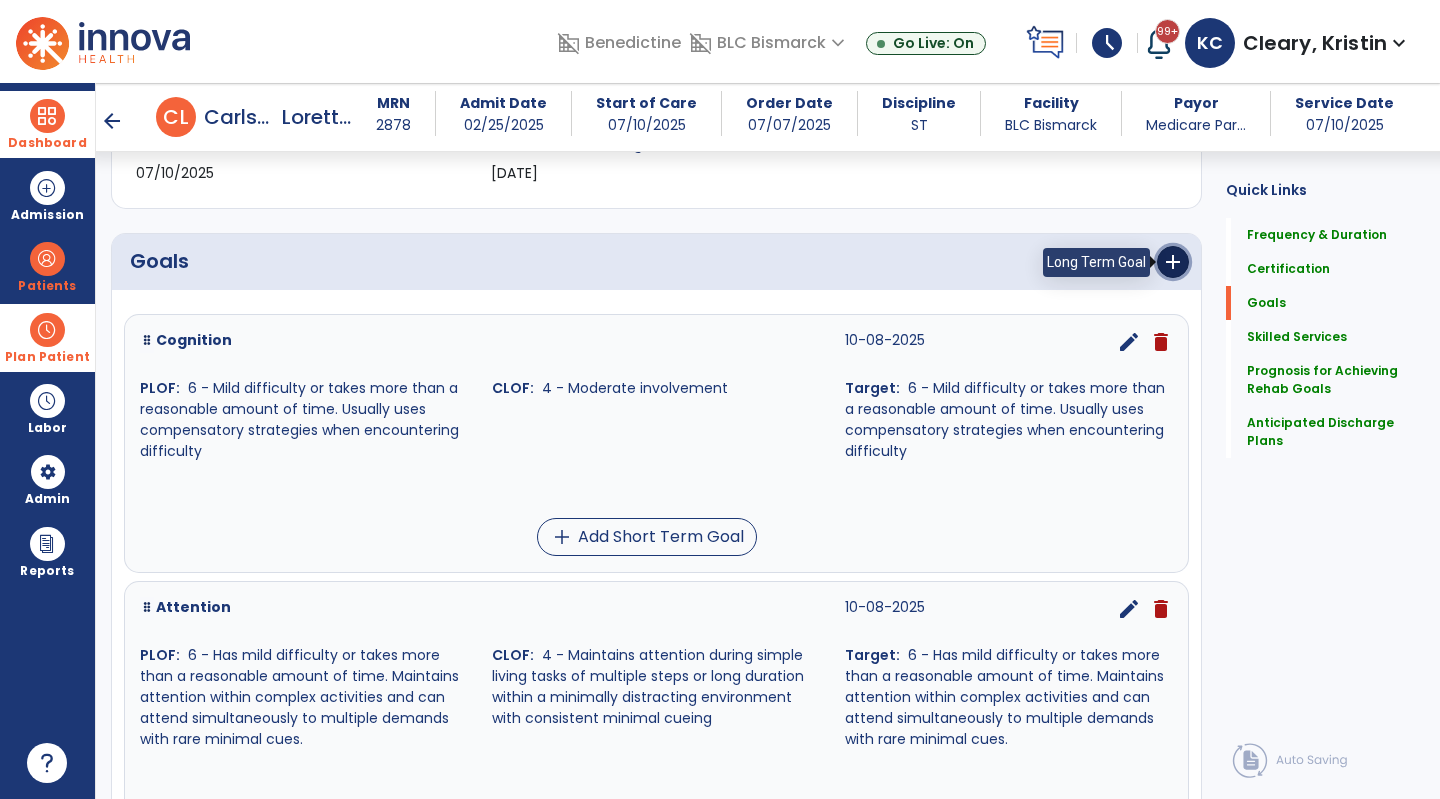click on "add" at bounding box center [1173, 262] 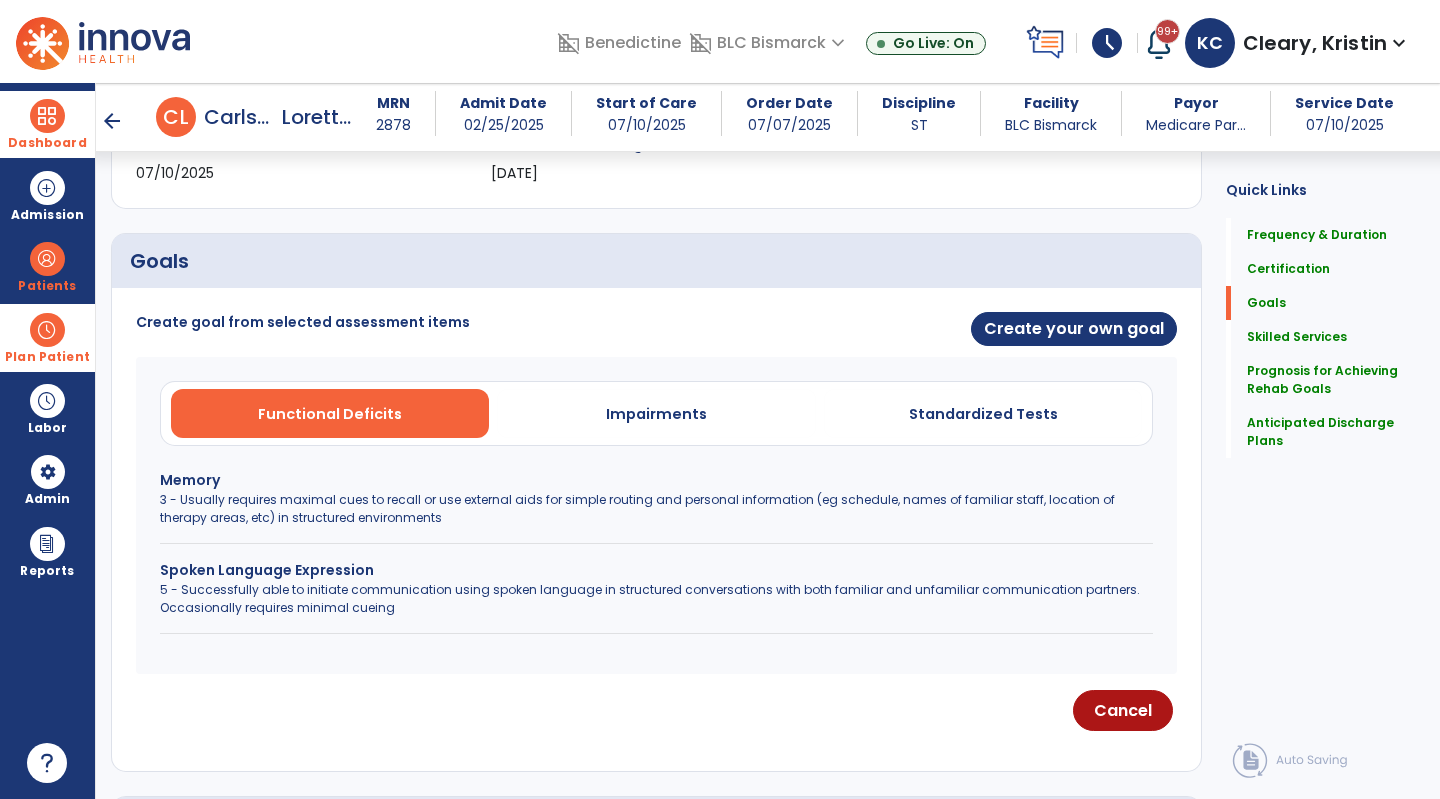 click on "5 - Successfully able to initiate communication using spoken language in structured conversations with both familiar and unfamiliar communication partners. Occasionally requires minimal cueing" at bounding box center [656, 599] 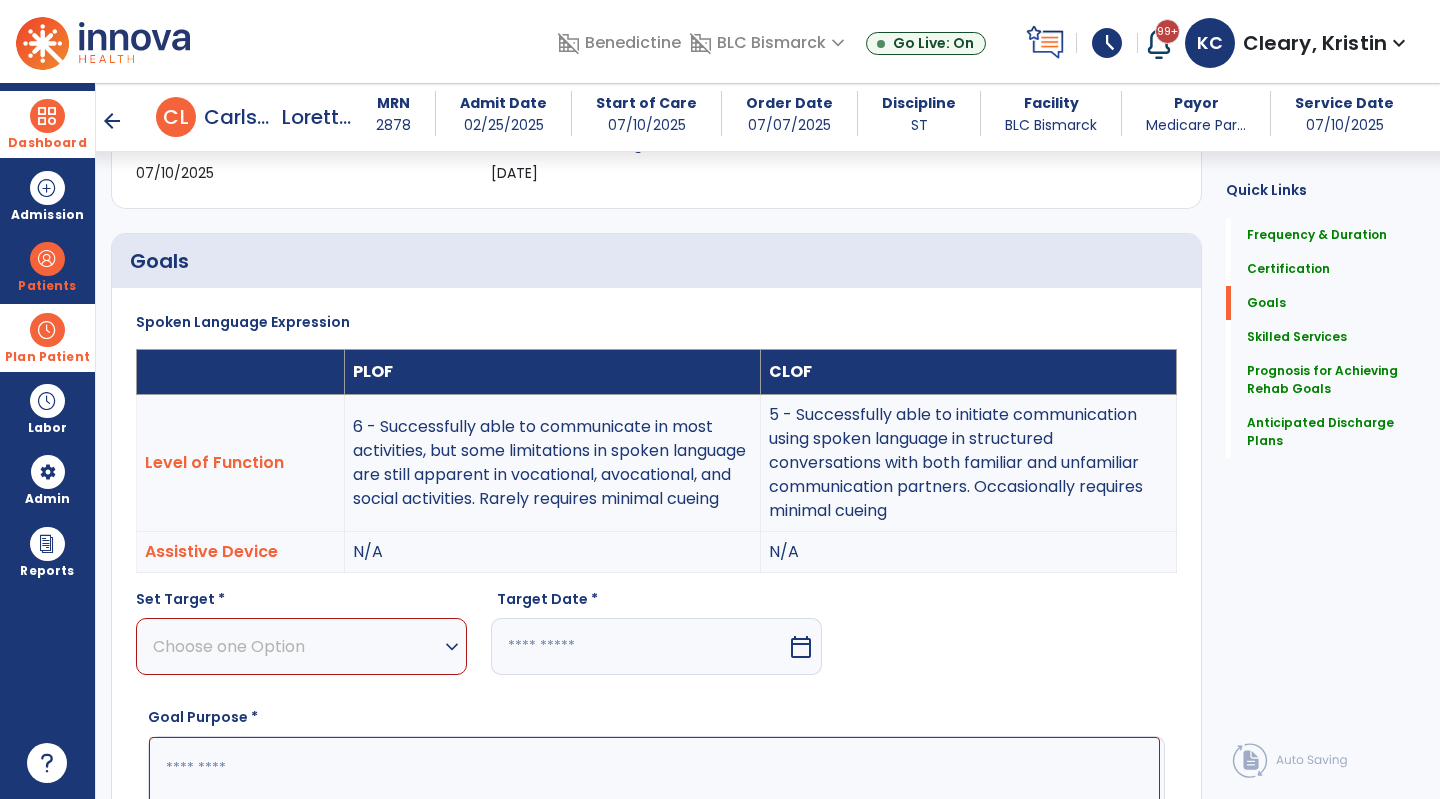 click on "Choose one Option" at bounding box center [296, 646] 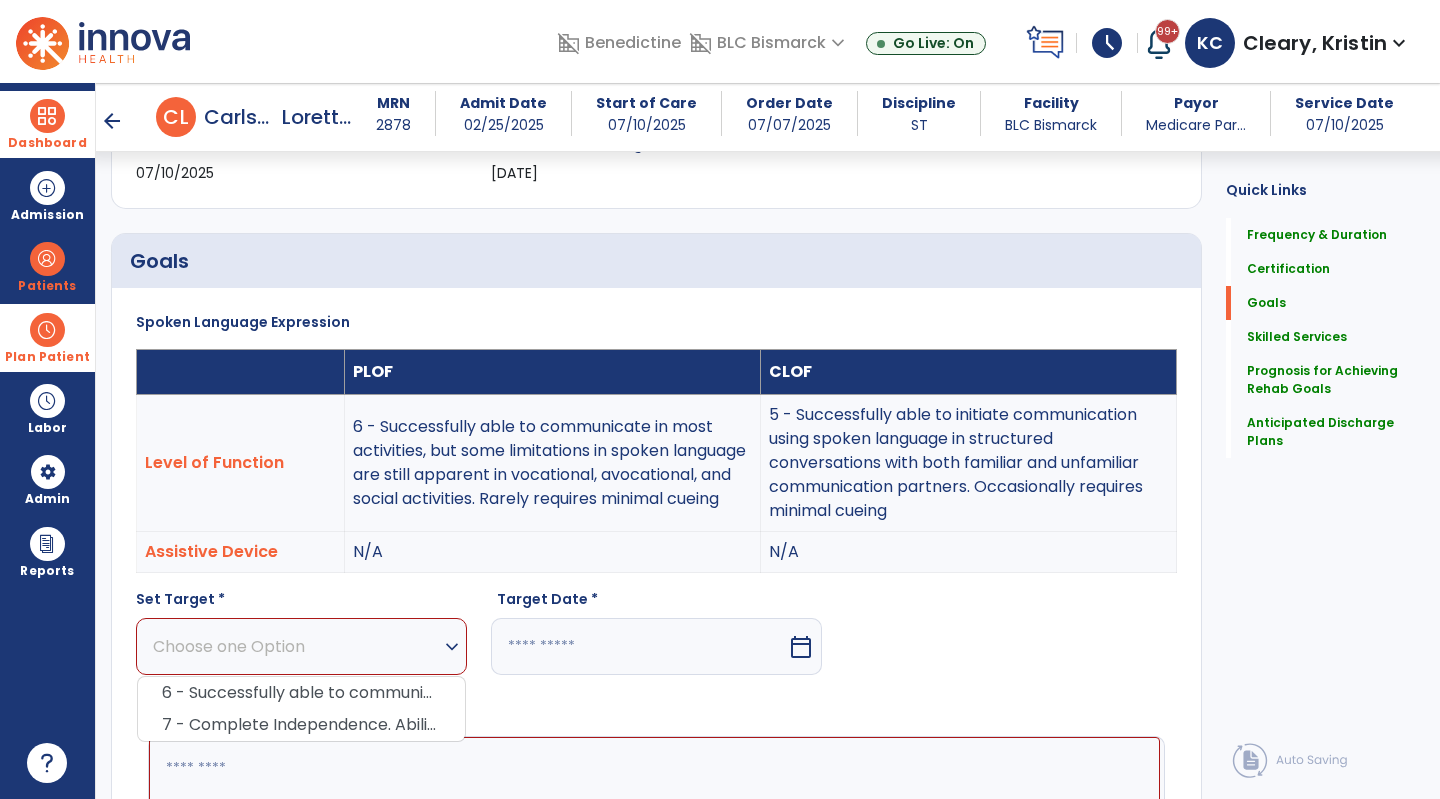 click on "6 - Successfully able to communicate in most activities, but some limitations in spoken language are still apparent in vocational, avocational, and social activities. Rarely requires minimal cueing" at bounding box center (301, 693) 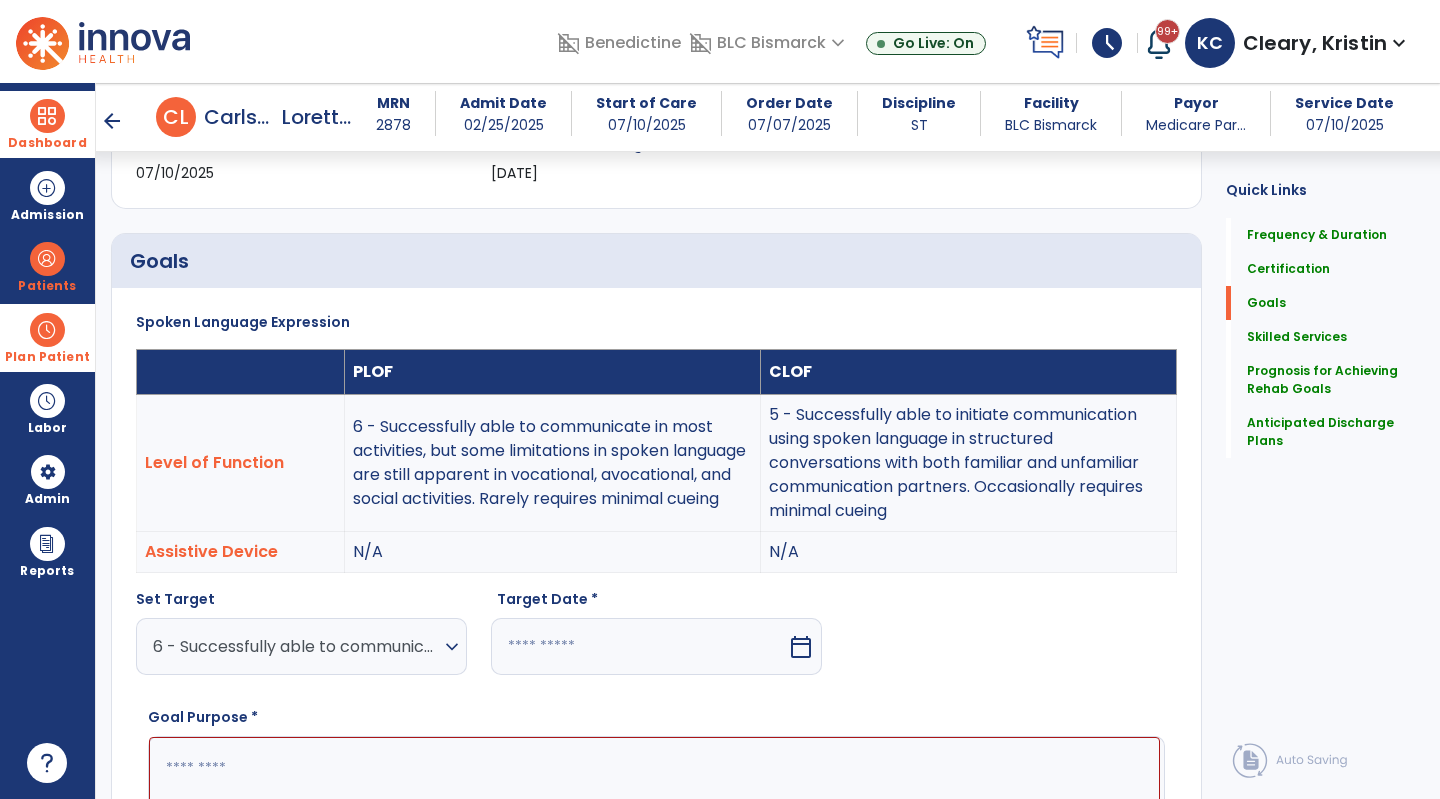 click at bounding box center [639, 646] 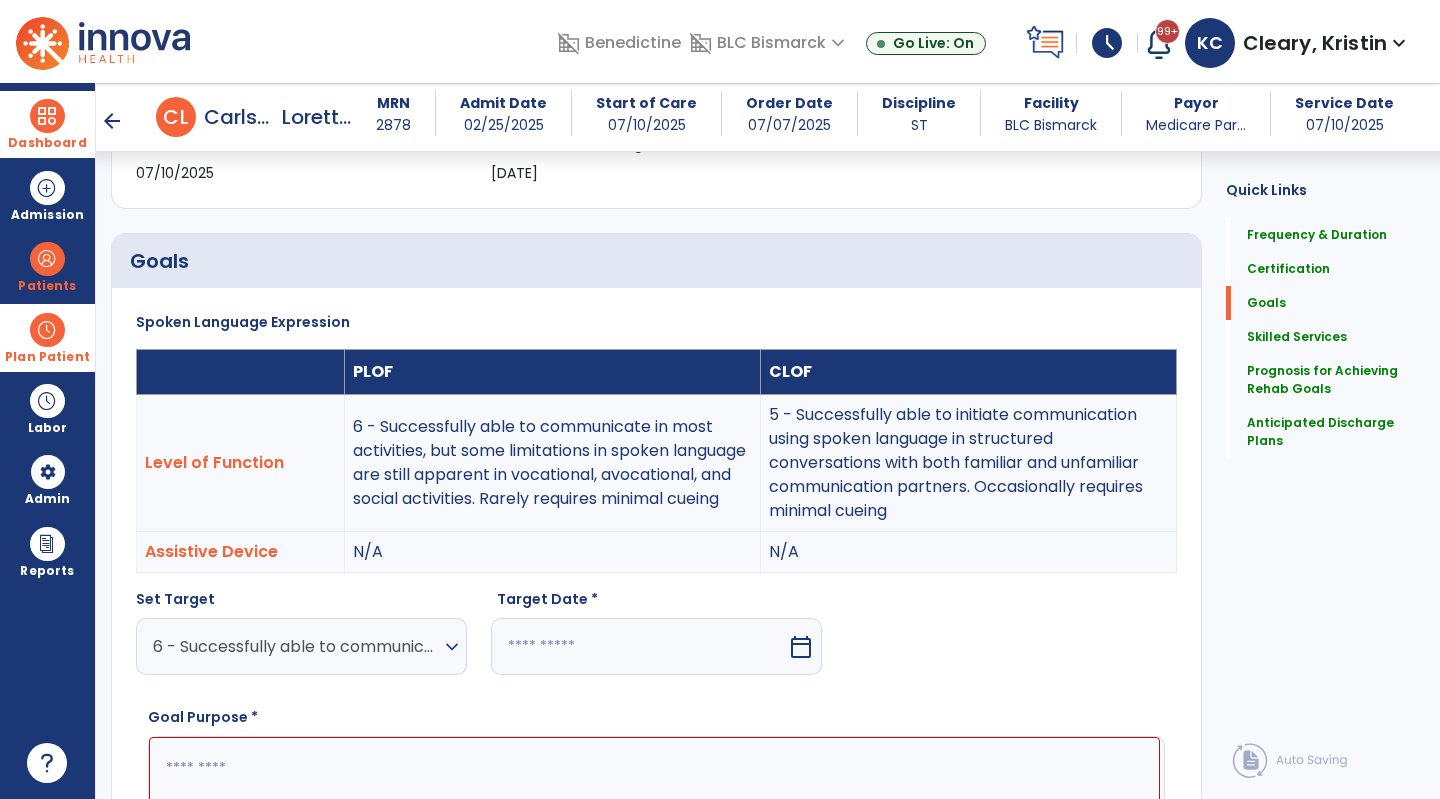 select on "*" 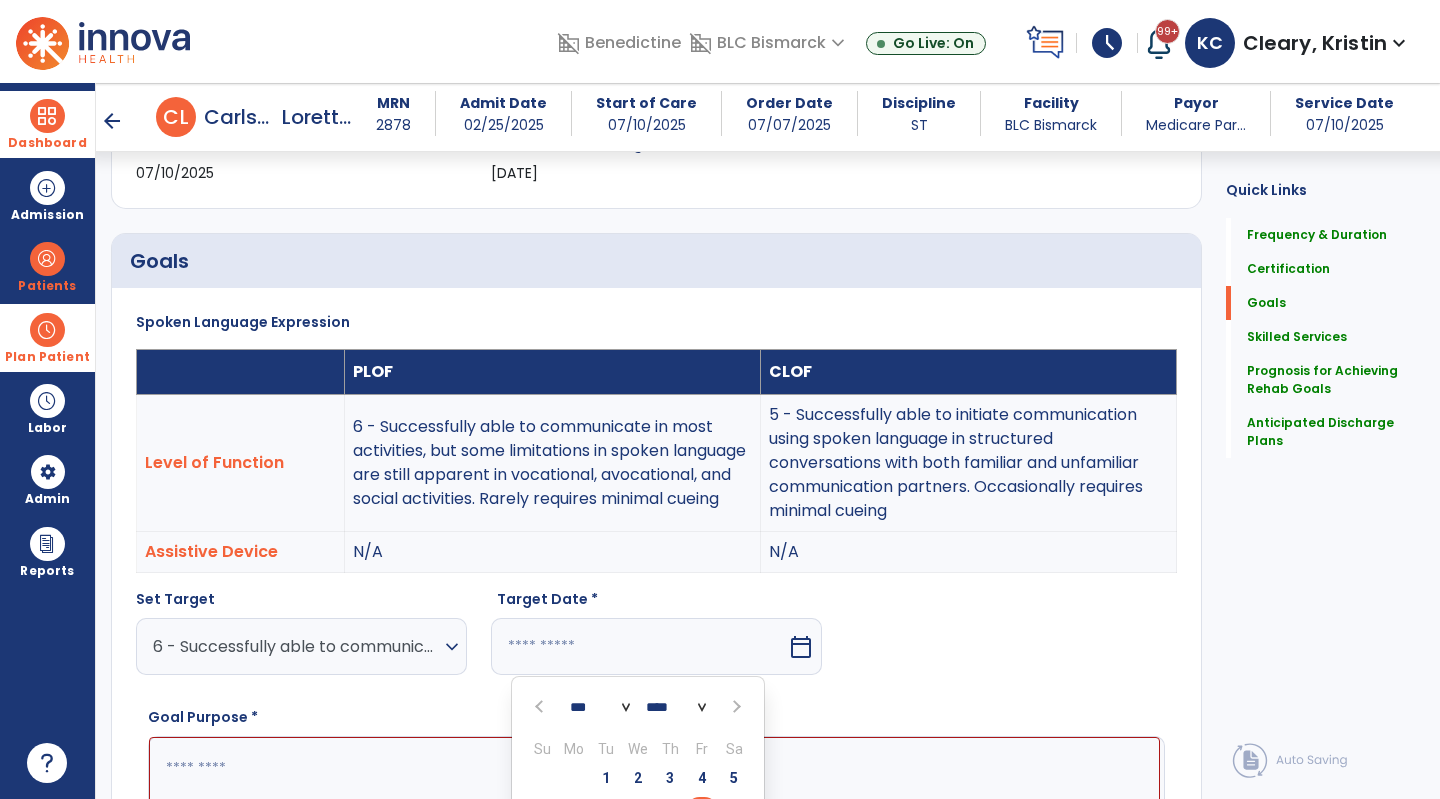 scroll, scrollTop: 415, scrollLeft: 0, axis: vertical 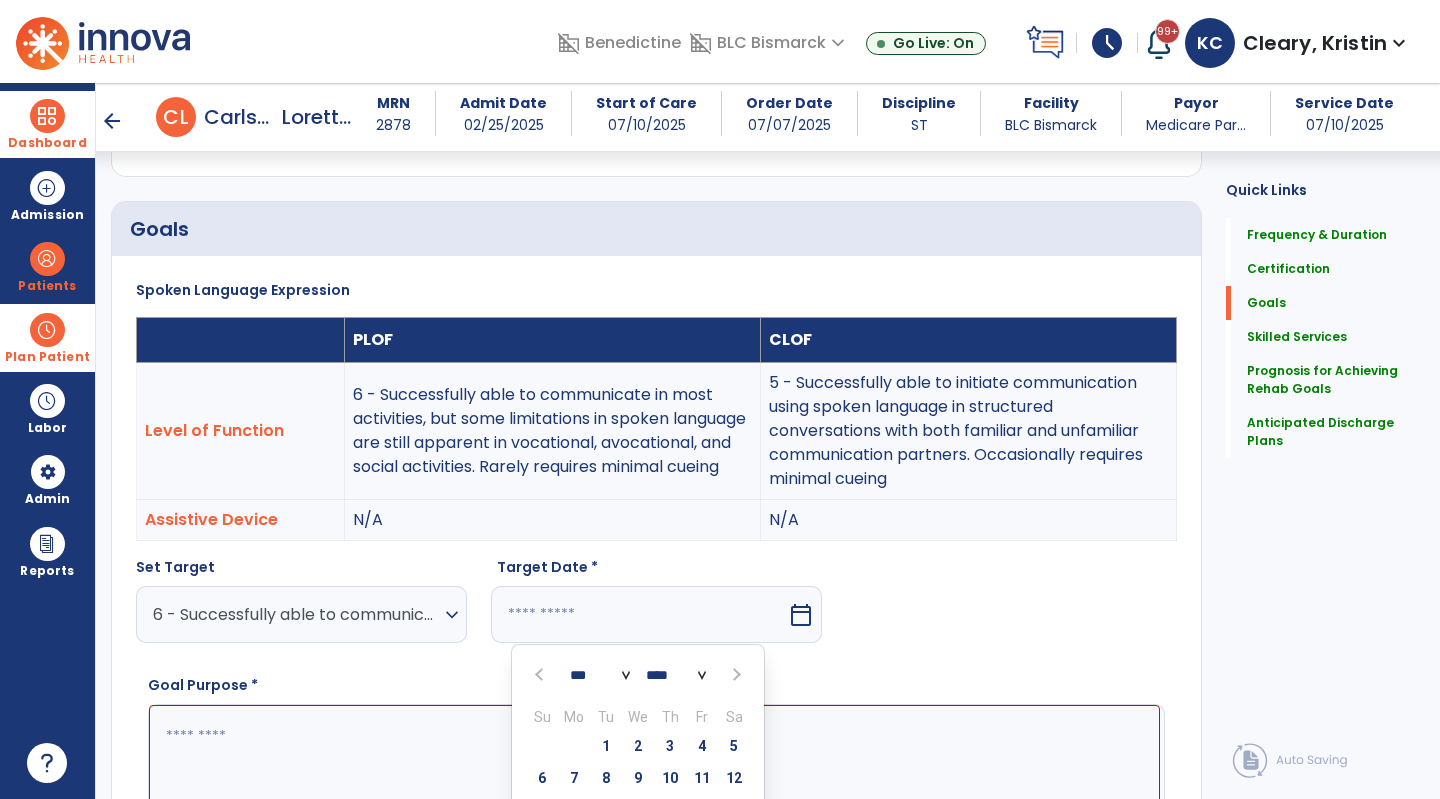 click at bounding box center [734, 675] 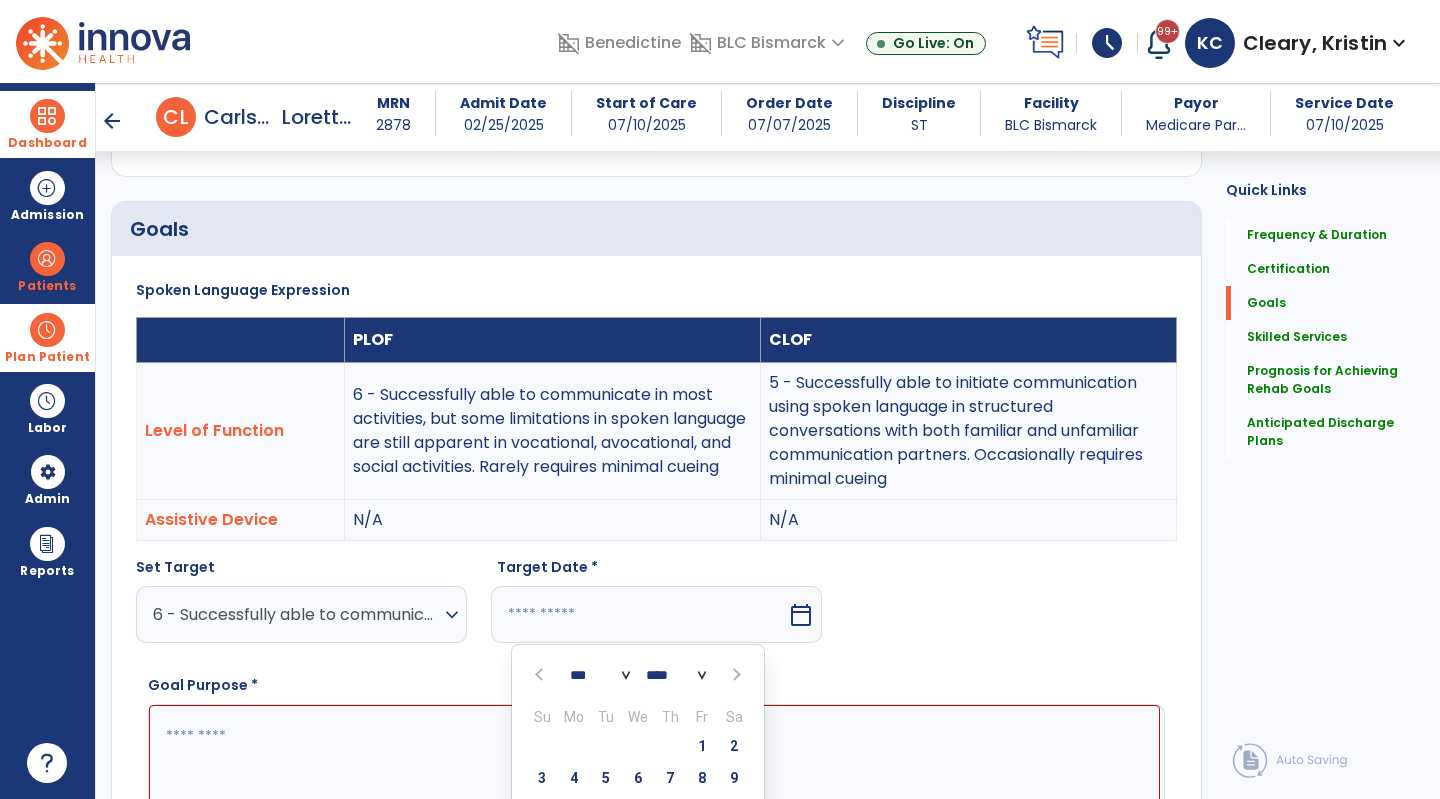 click at bounding box center (734, 675) 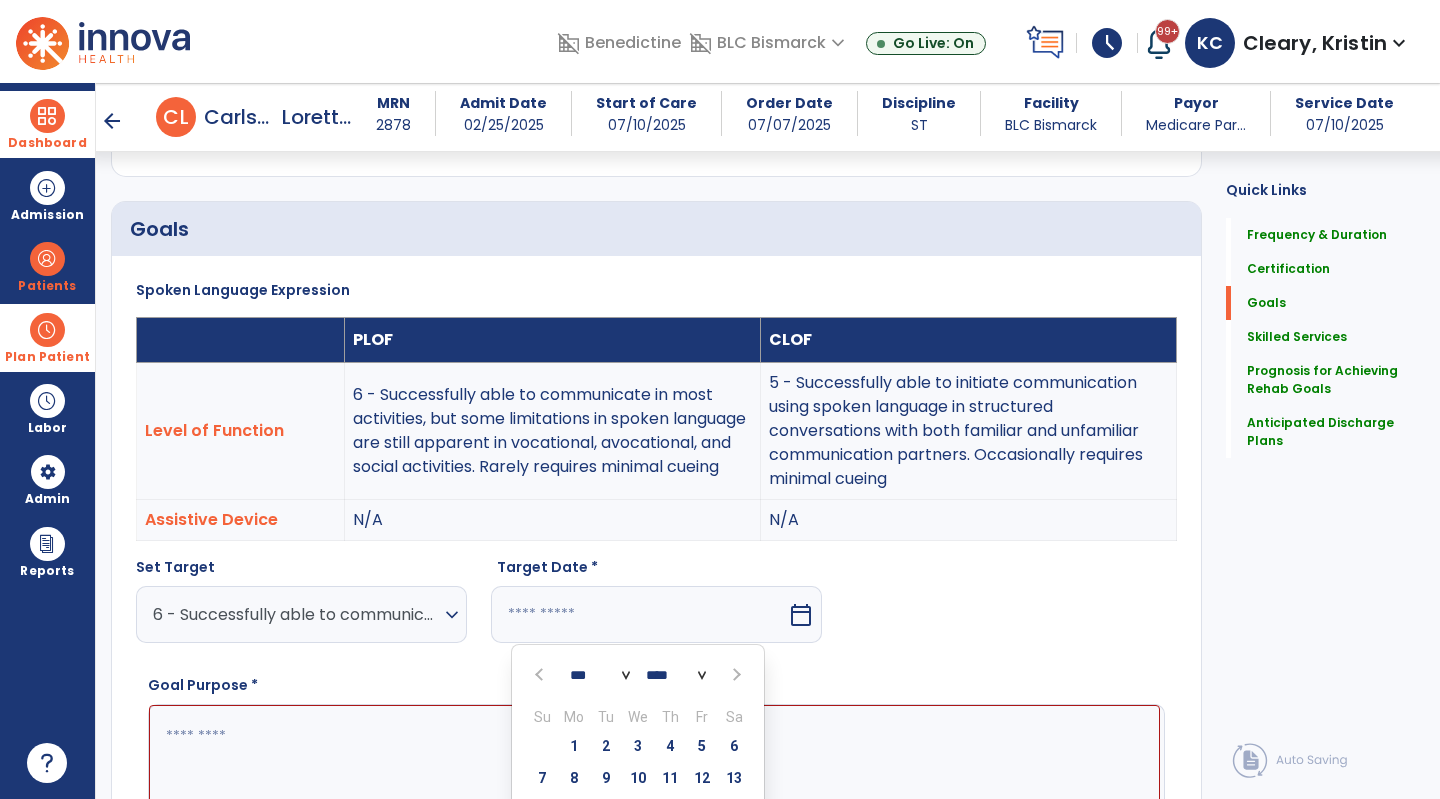 click at bounding box center (735, 675) 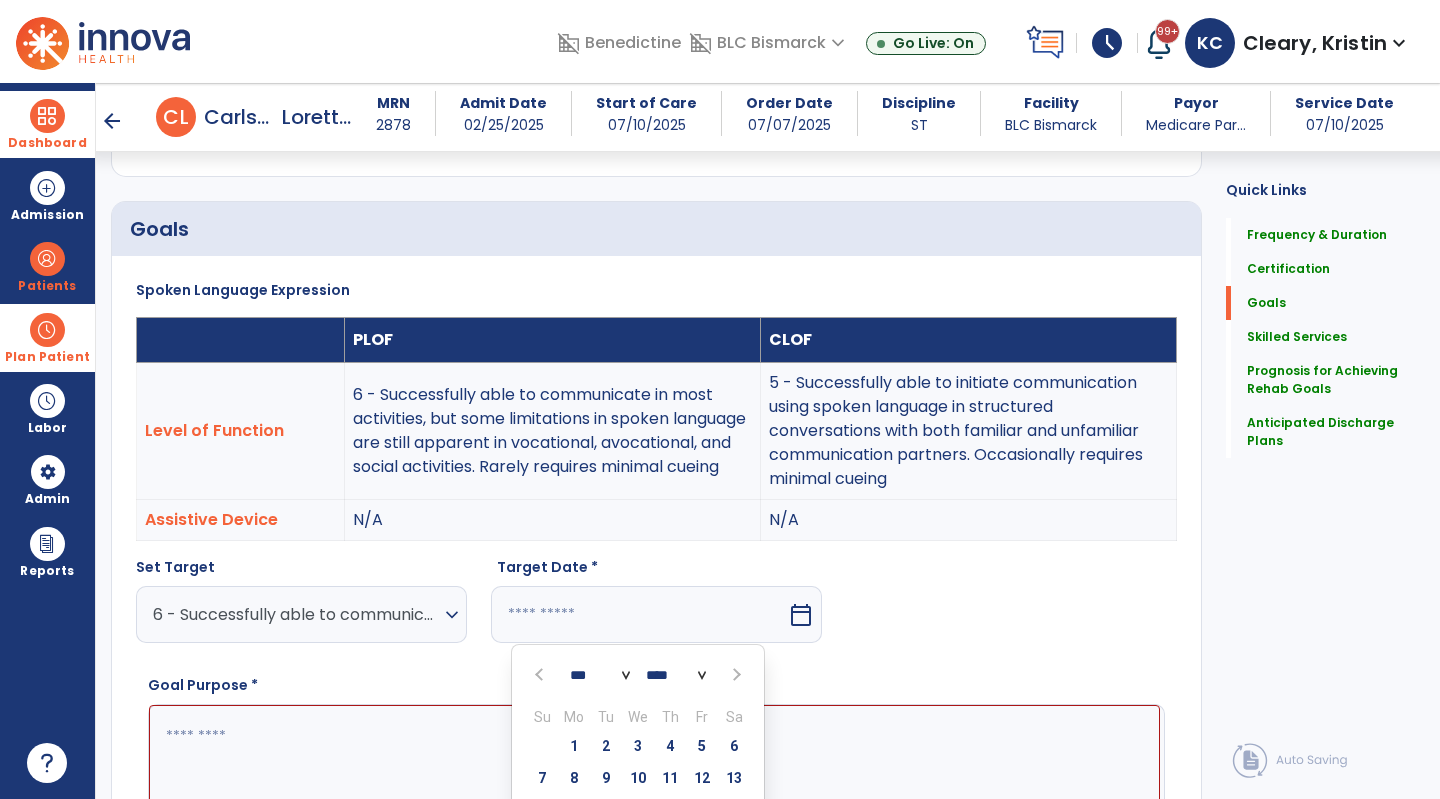 select on "**" 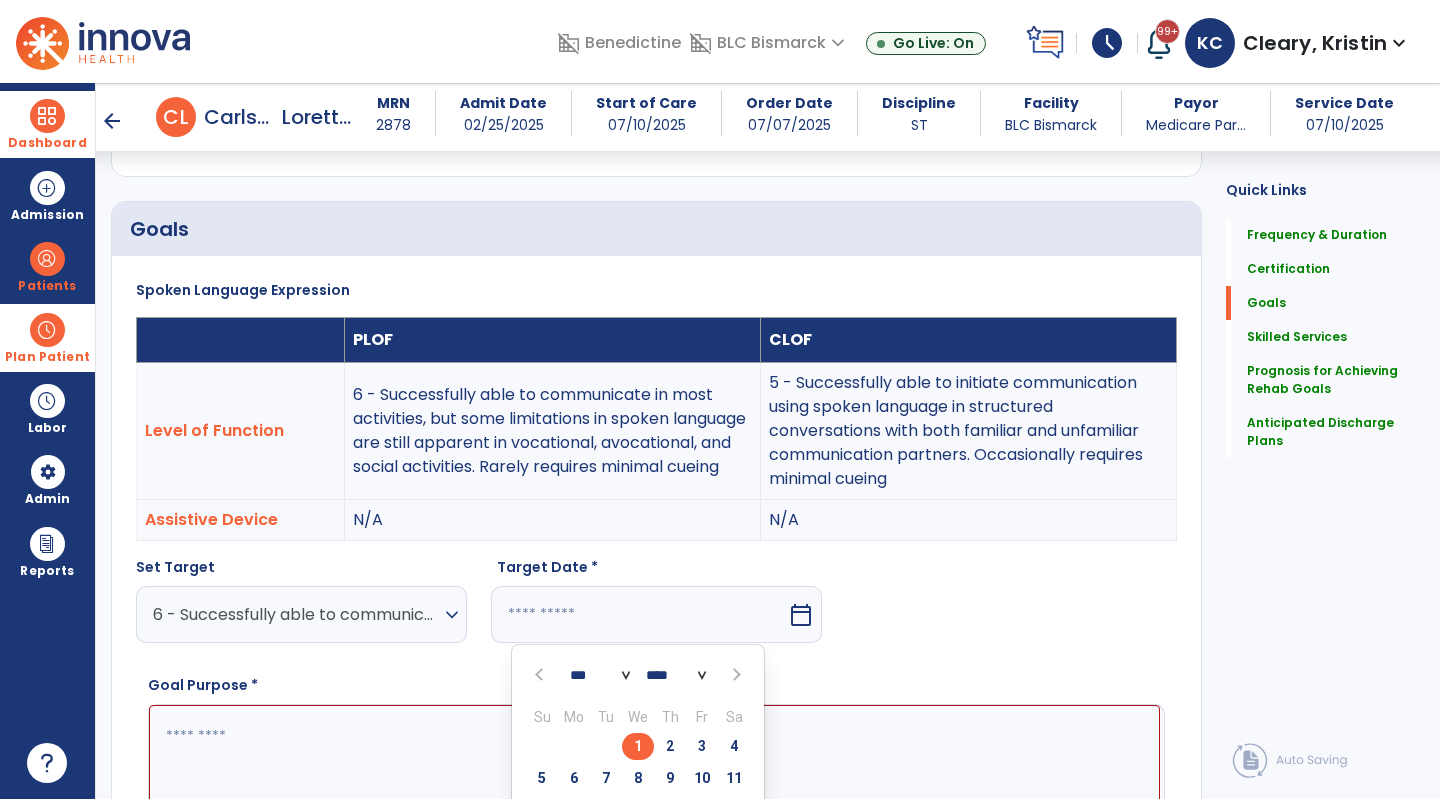 click on "8" at bounding box center (638, 778) 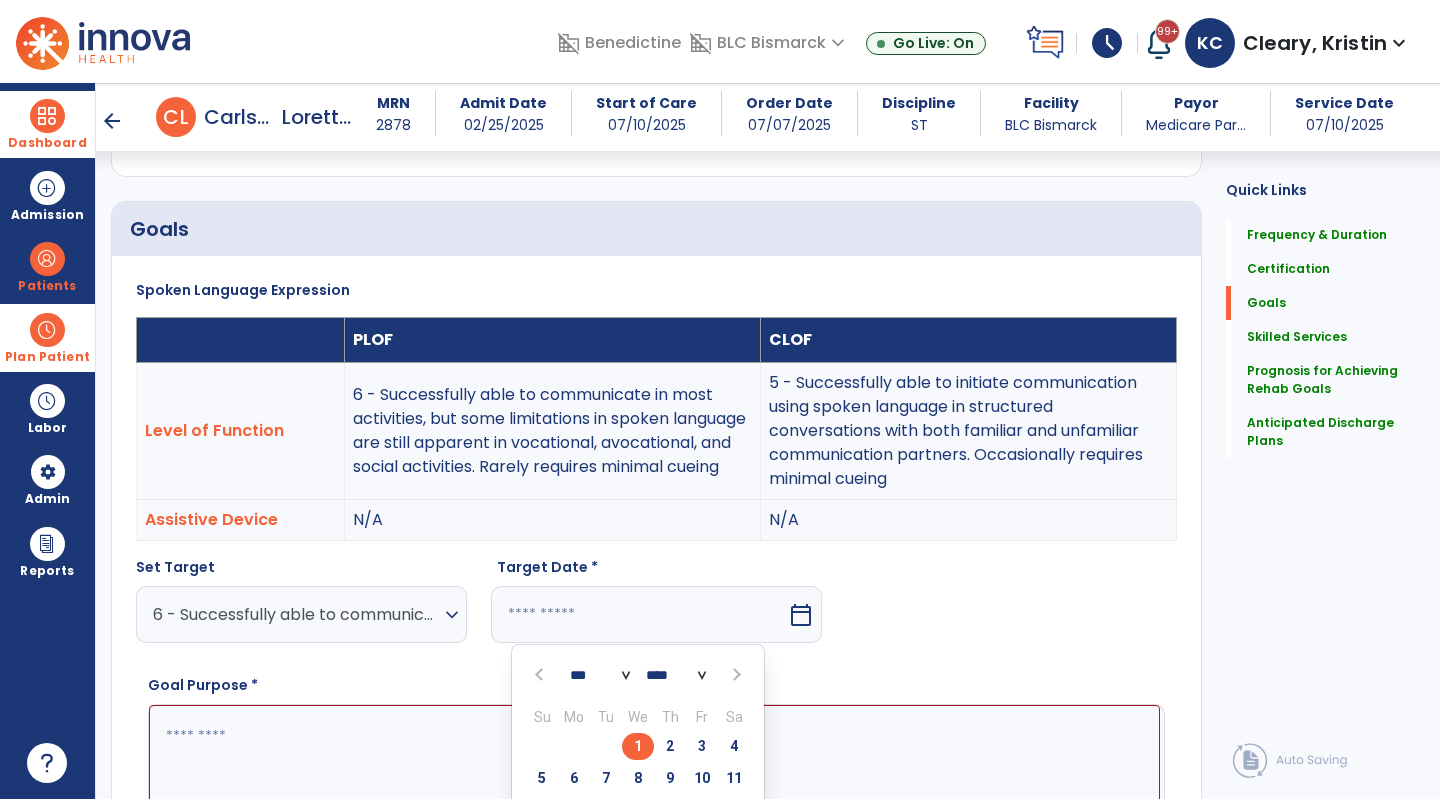 type on "*********" 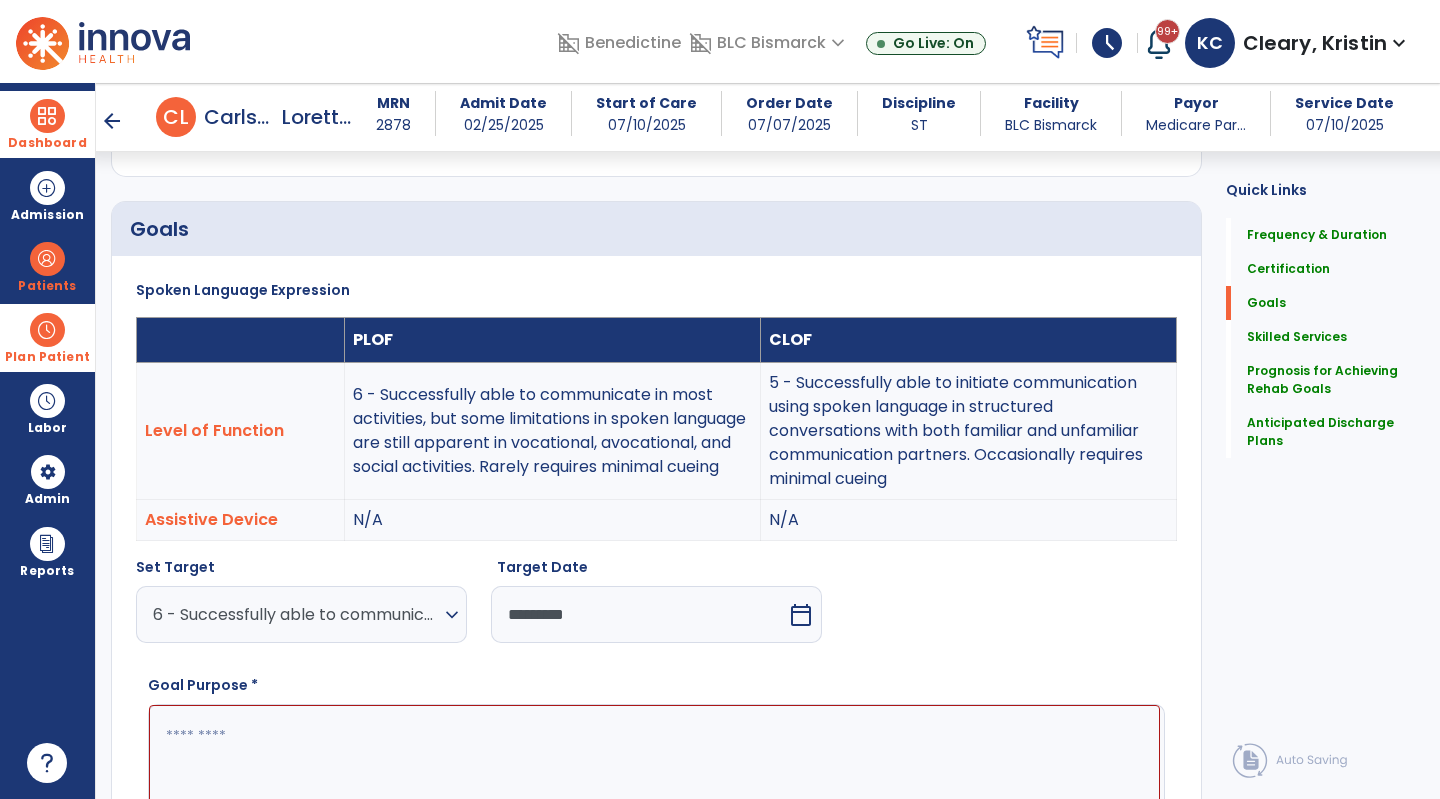 click at bounding box center [654, 780] 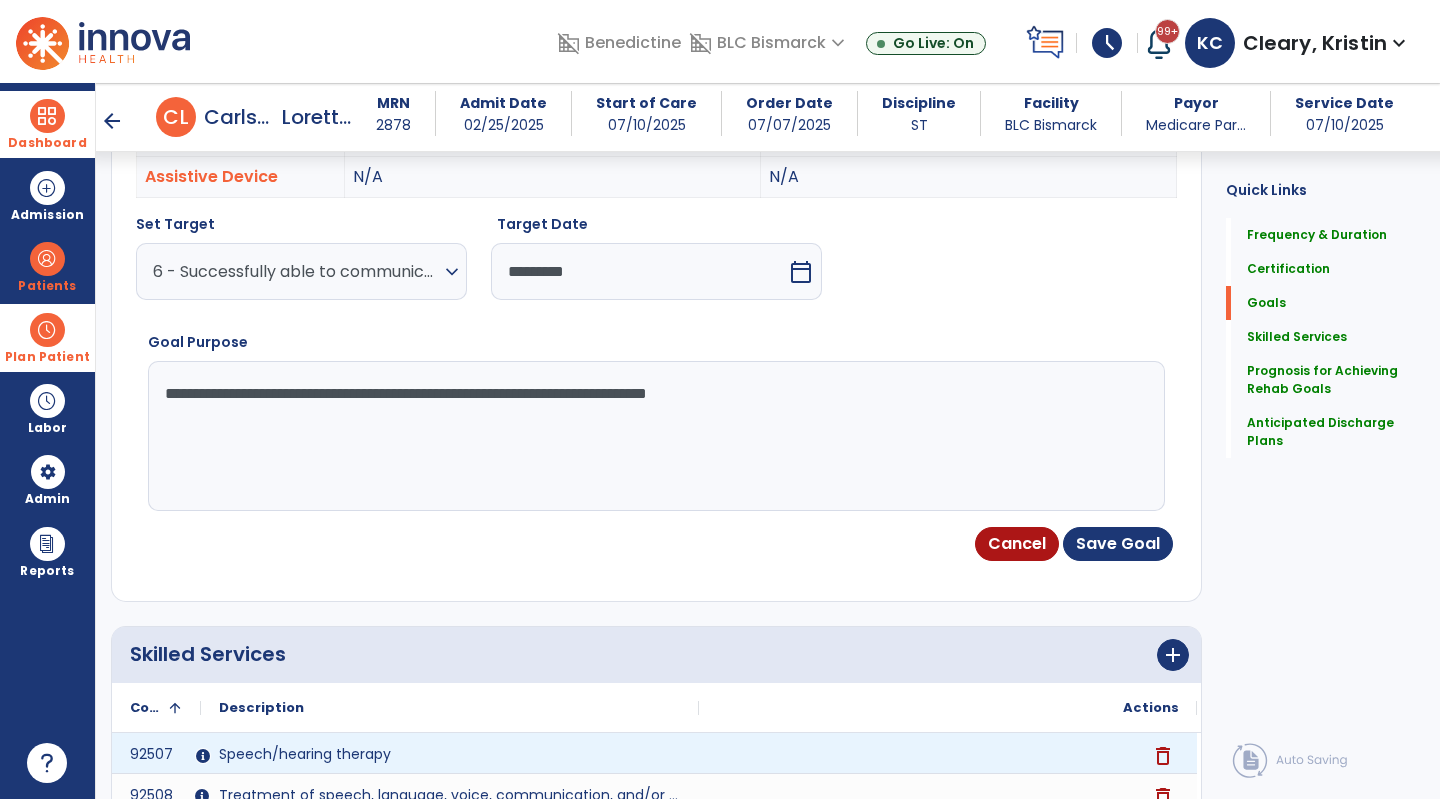 scroll, scrollTop: 801, scrollLeft: 0, axis: vertical 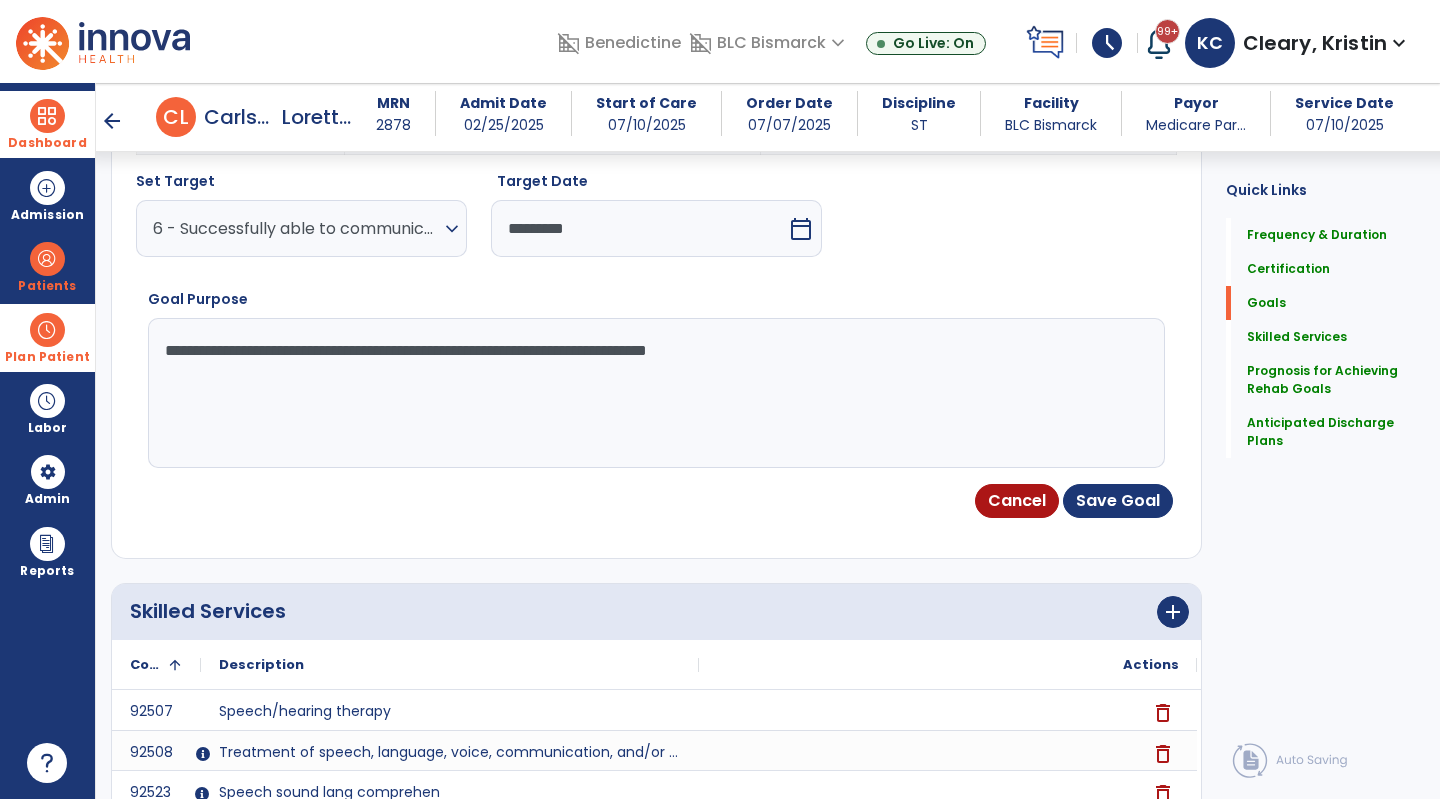 type on "**********" 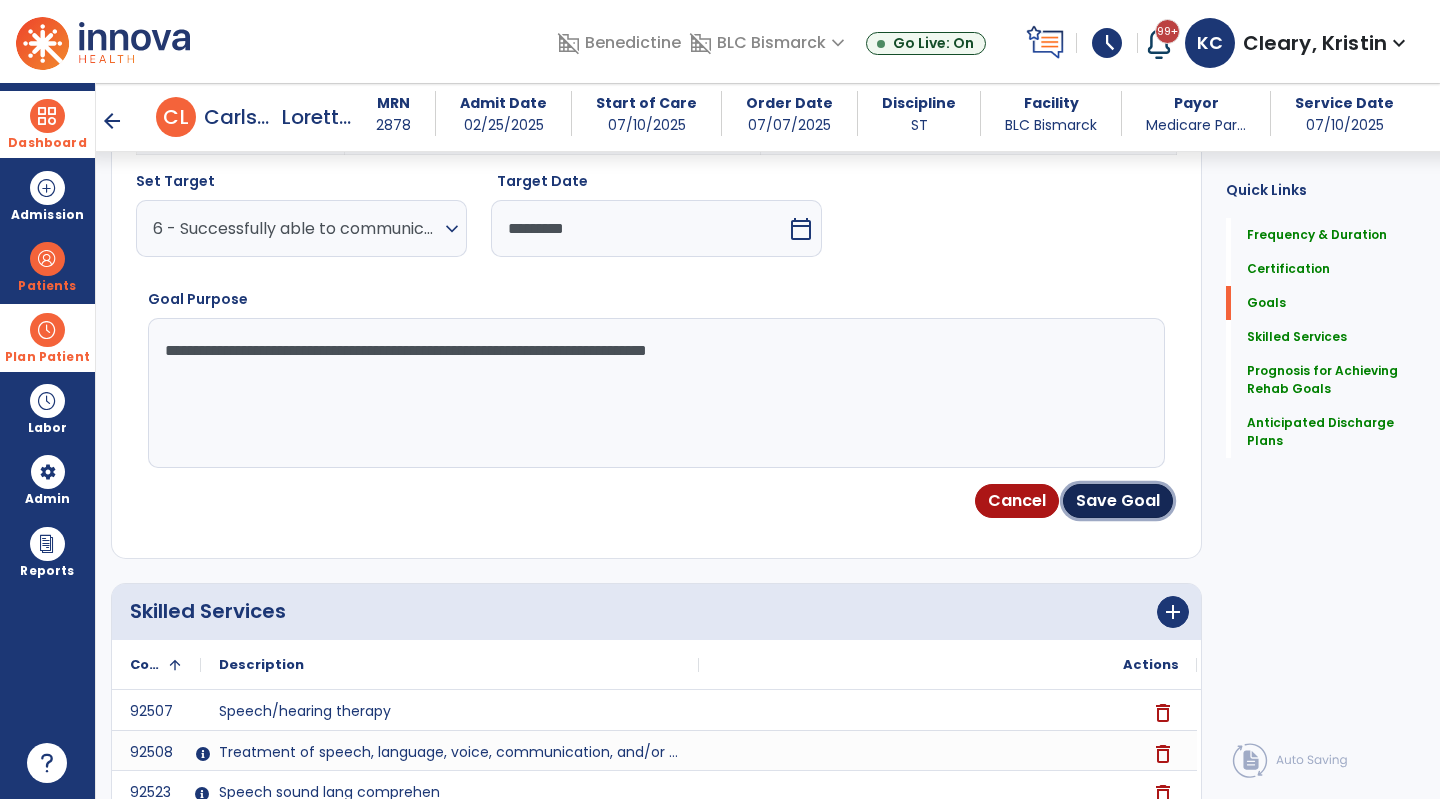click on "Save Goal" at bounding box center (1118, 501) 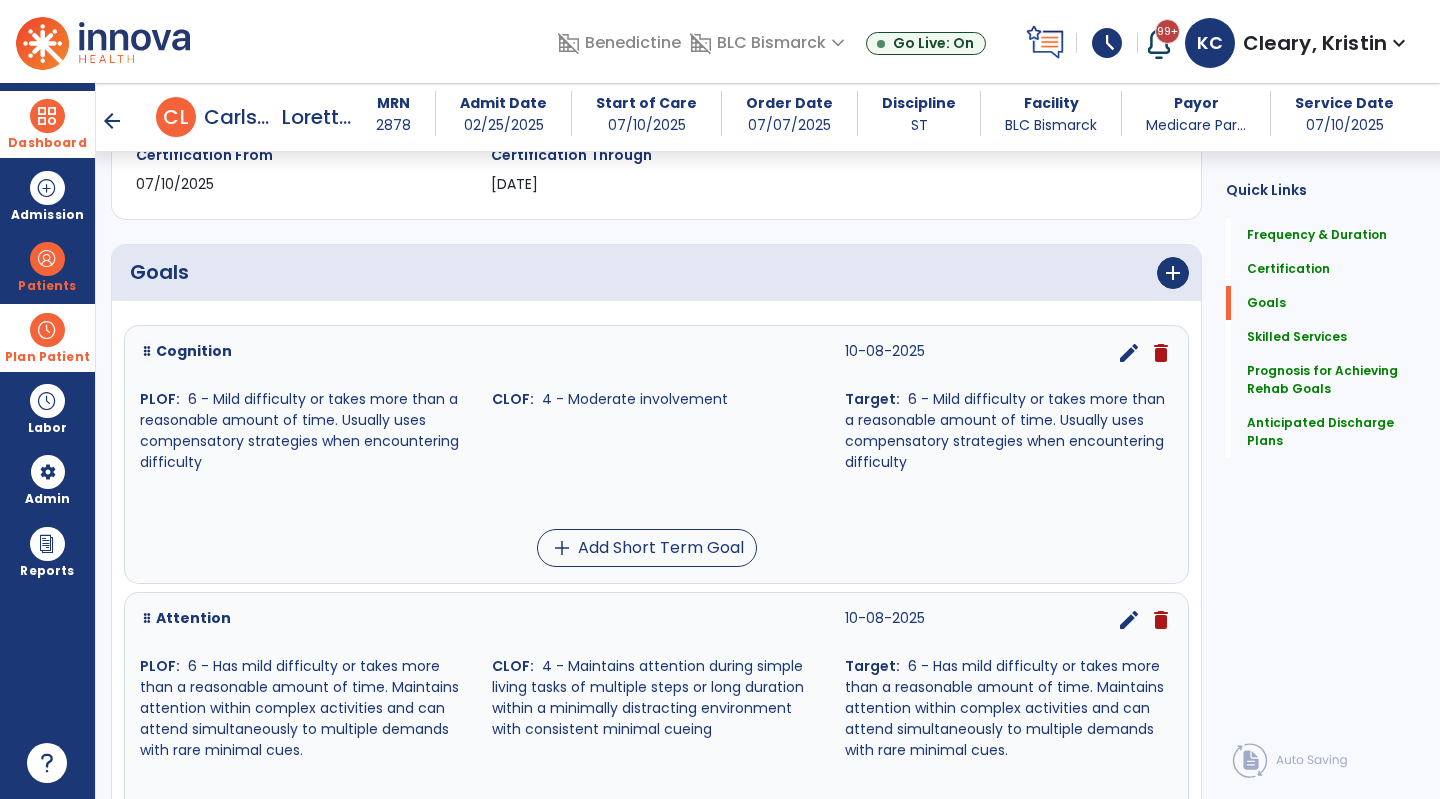 scroll, scrollTop: 374, scrollLeft: 0, axis: vertical 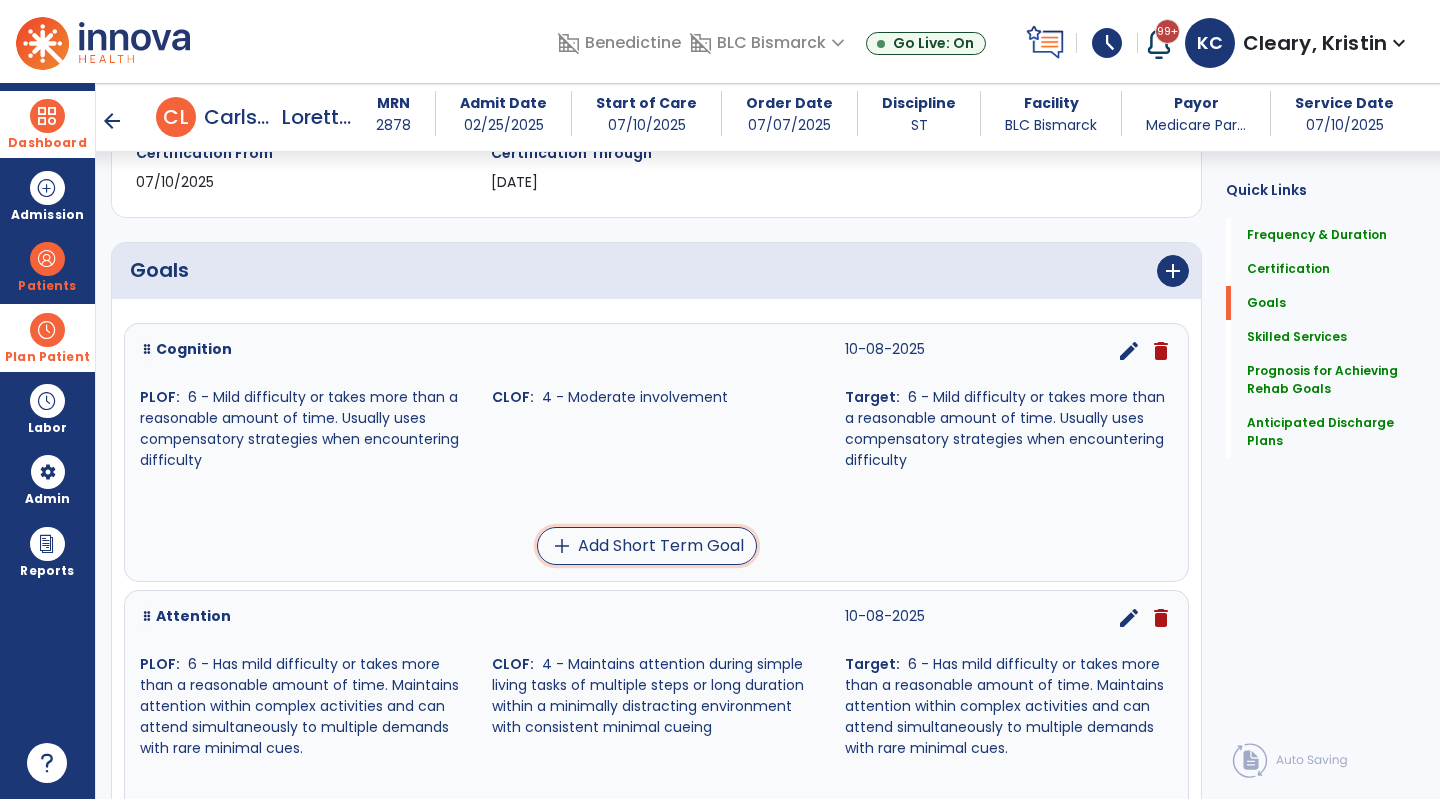 click on "add  Add Short Term Goal" at bounding box center (647, 546) 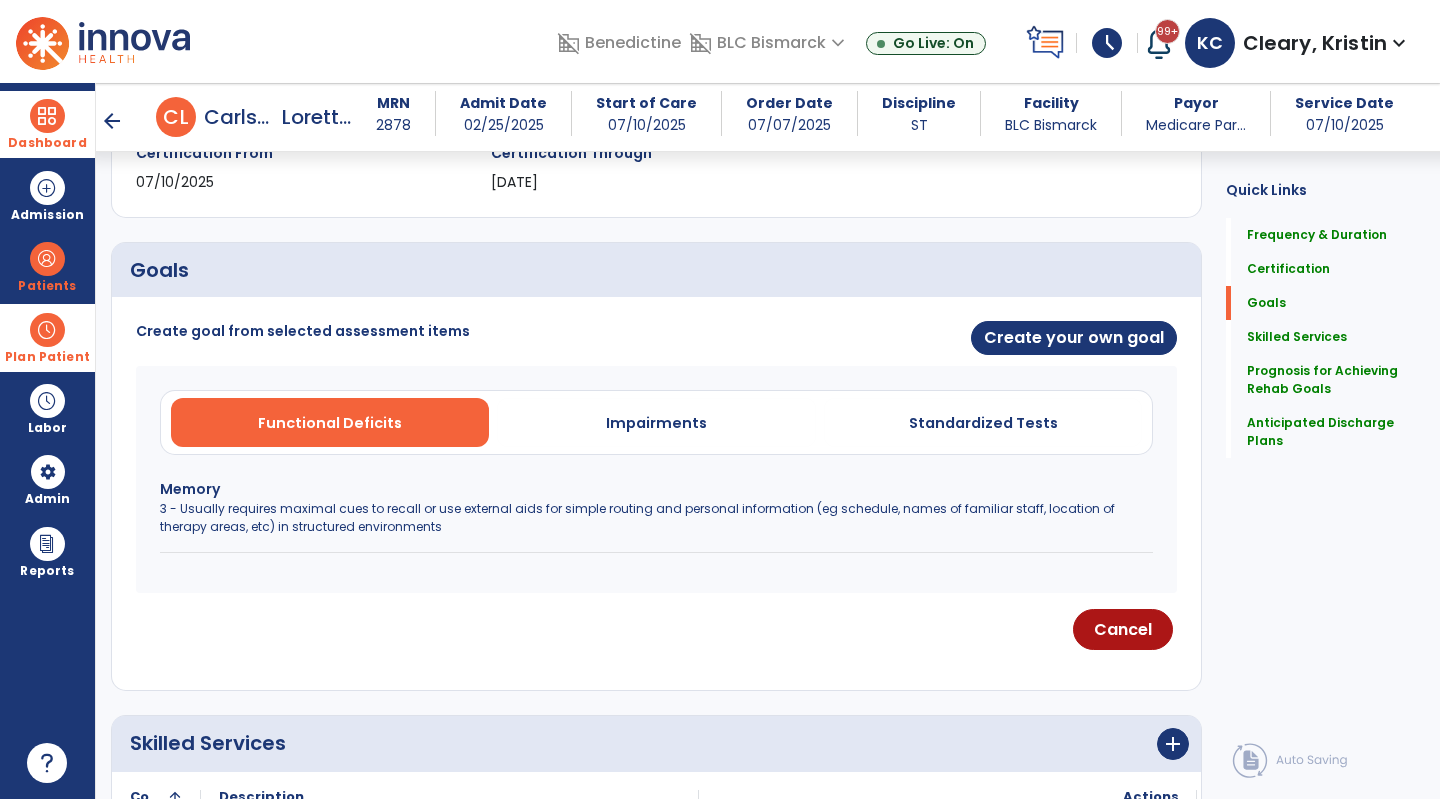click on "Impairments" at bounding box center [656, 423] 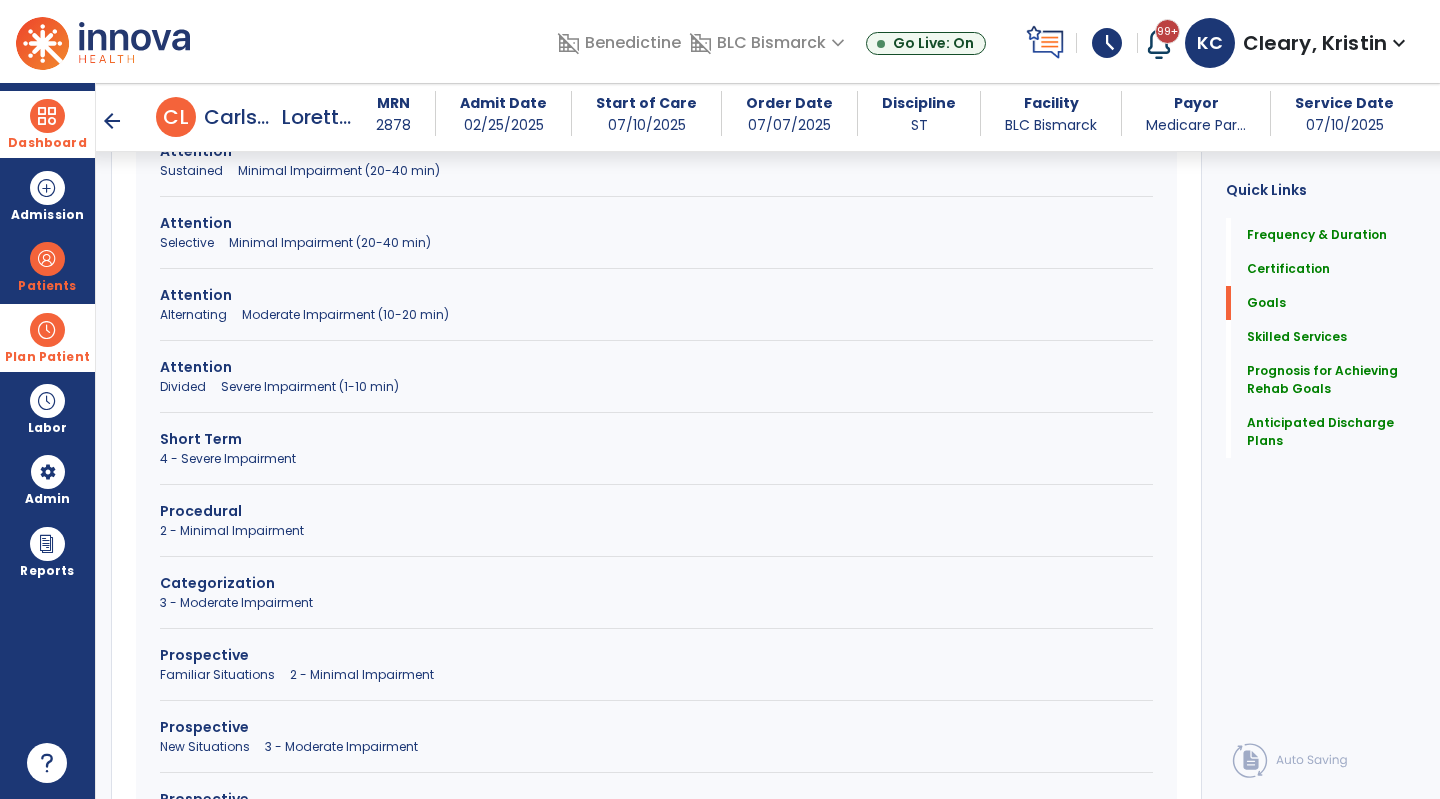 scroll, scrollTop: 1289, scrollLeft: 0, axis: vertical 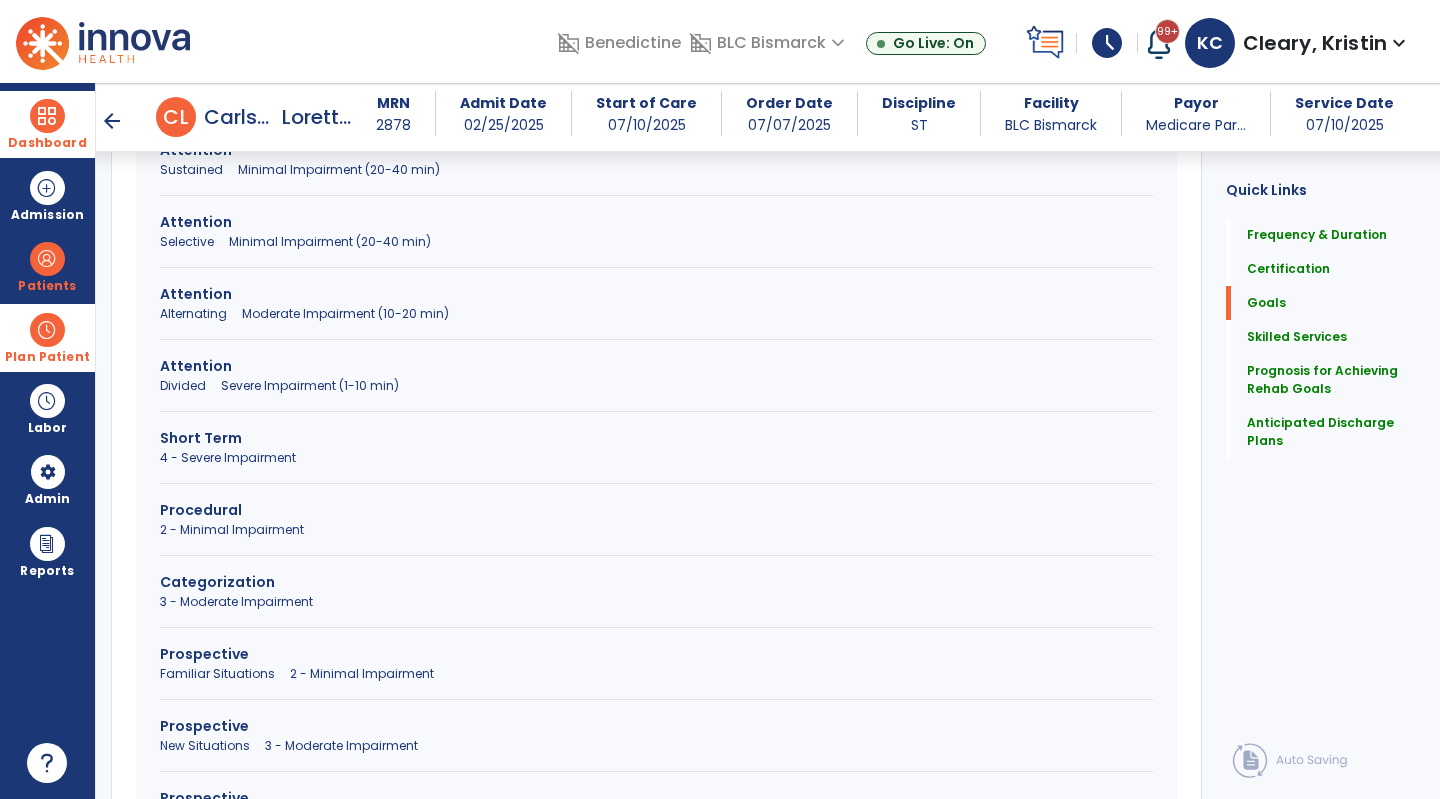click on "Short Term" at bounding box center [656, 438] 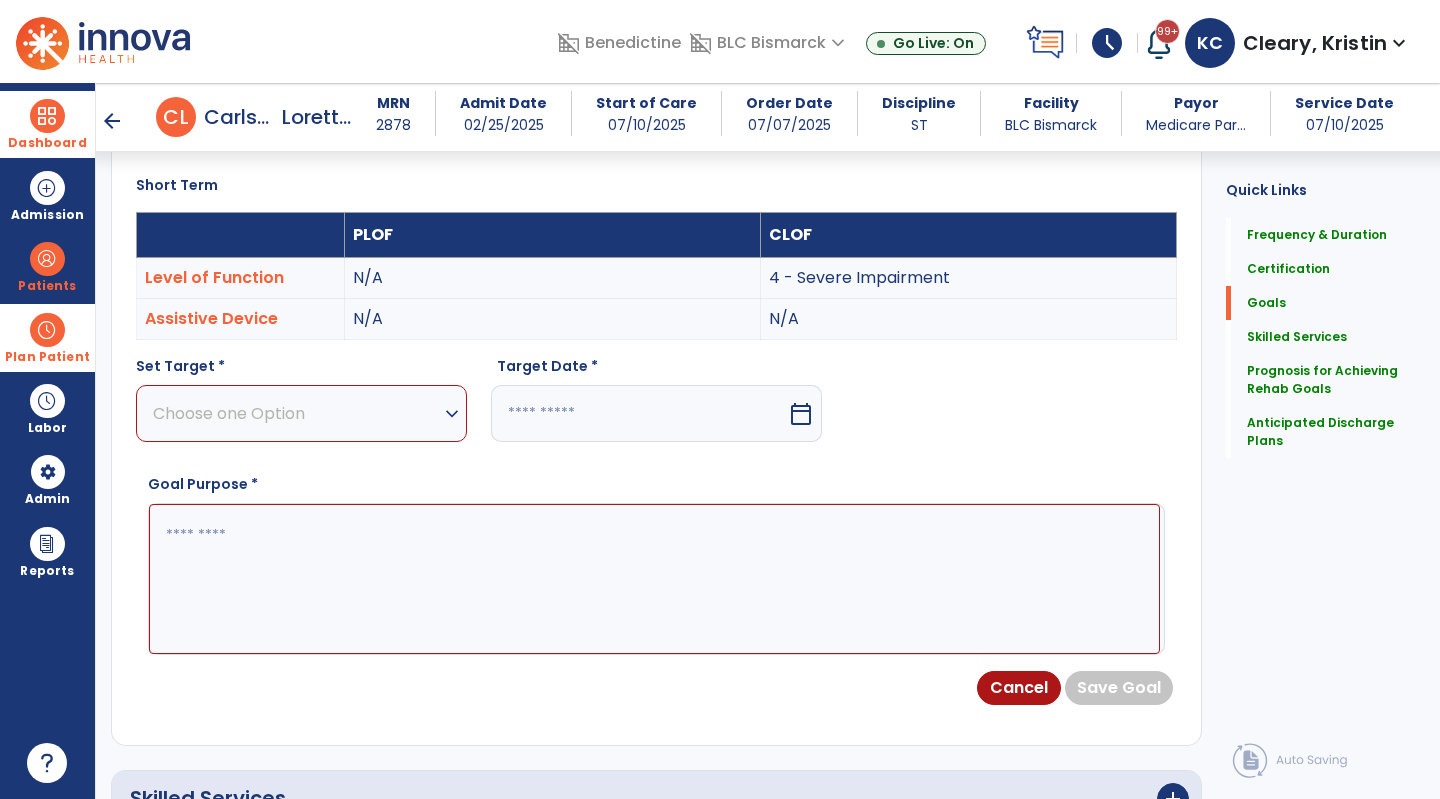scroll, scrollTop: 513, scrollLeft: 0, axis: vertical 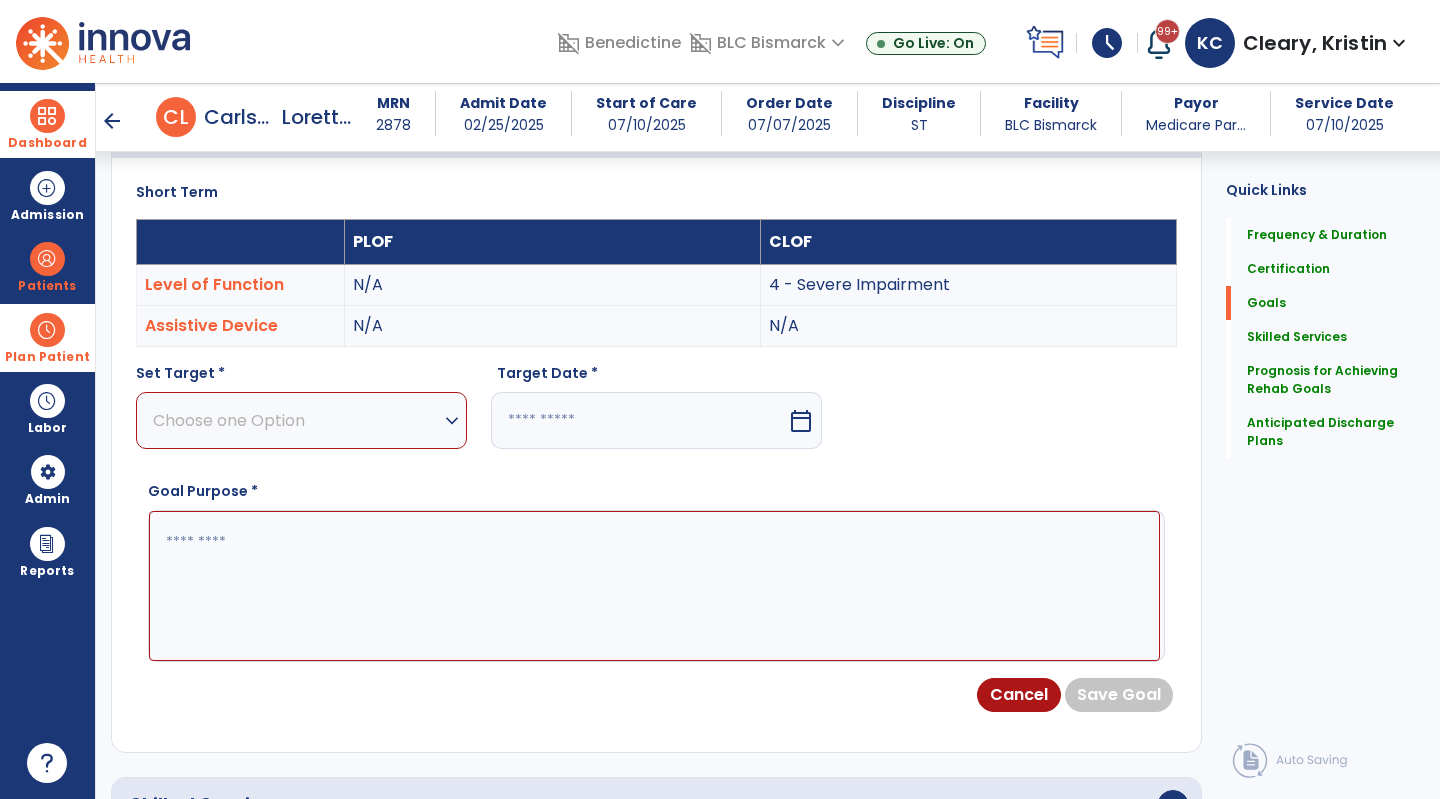 click on "expand_more" at bounding box center (452, 421) 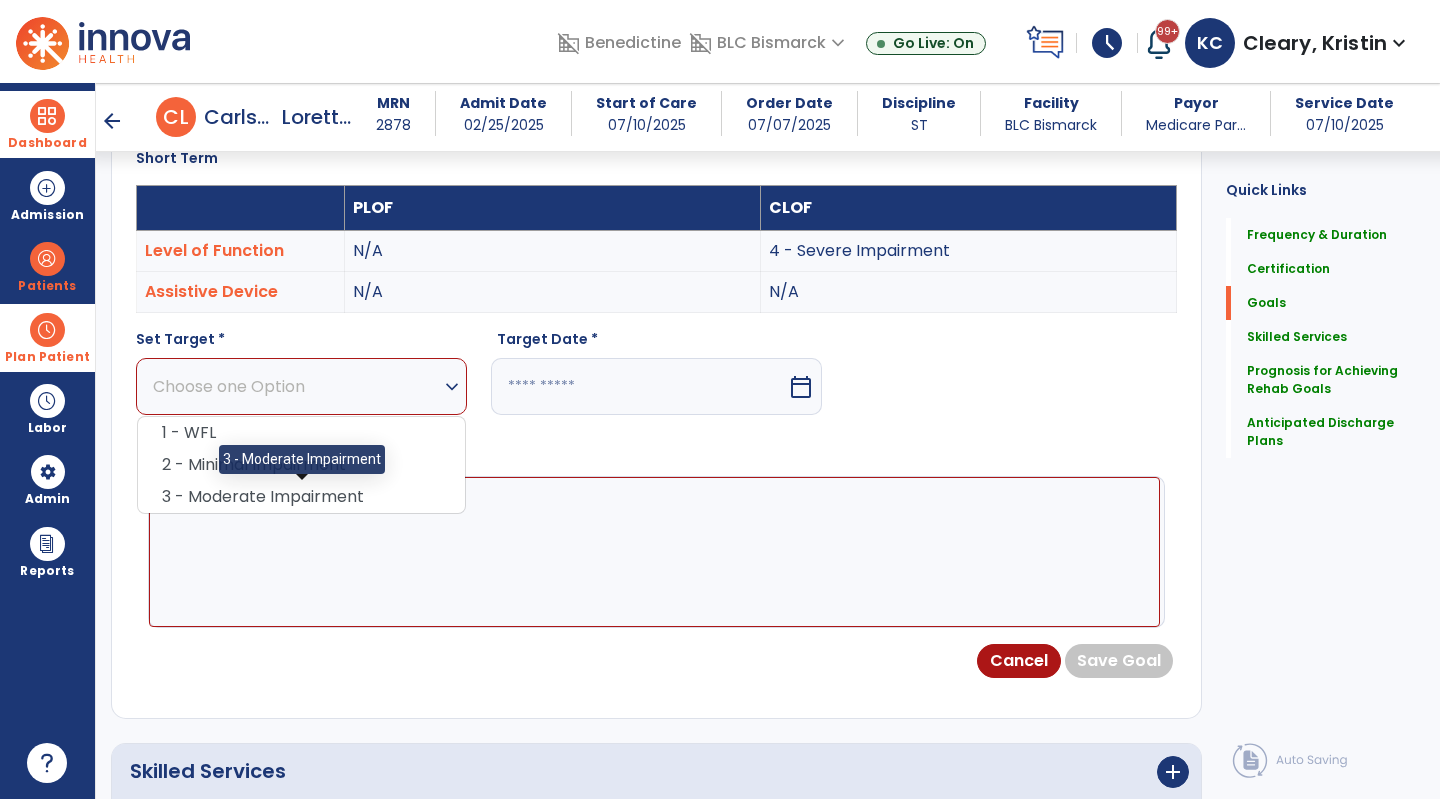 scroll, scrollTop: 545, scrollLeft: 0, axis: vertical 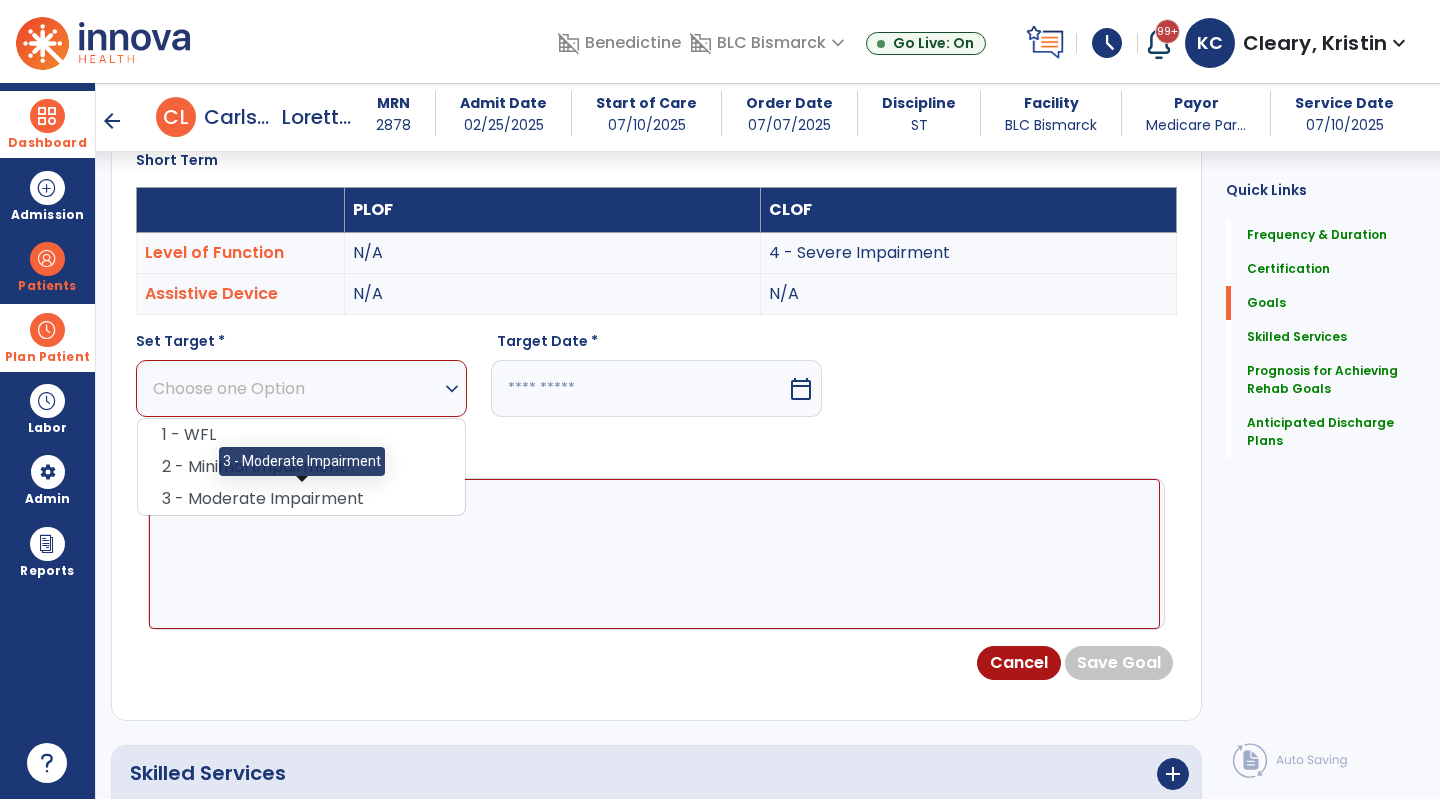 click on "3 - Moderate Impairment" at bounding box center (301, 499) 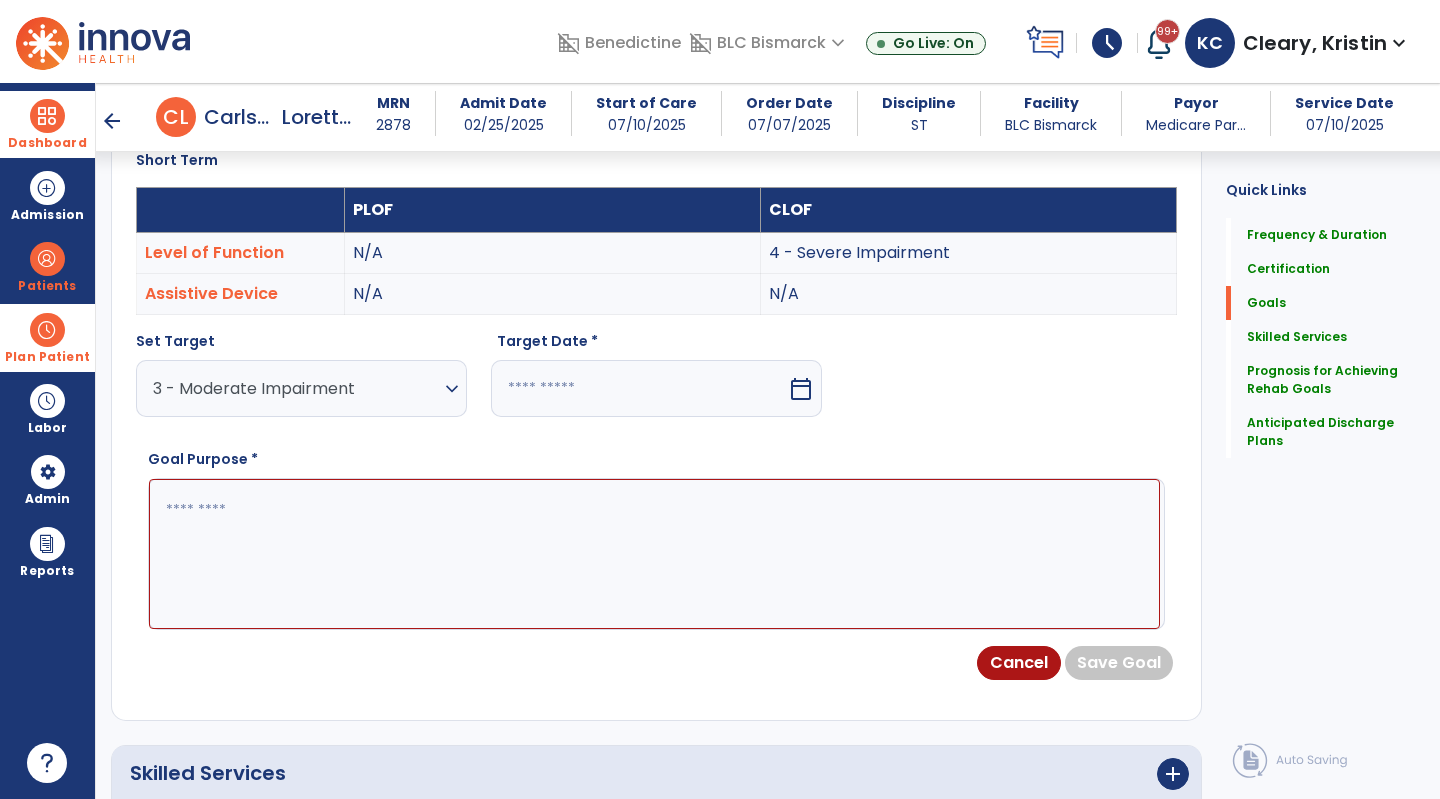 click at bounding box center (639, 388) 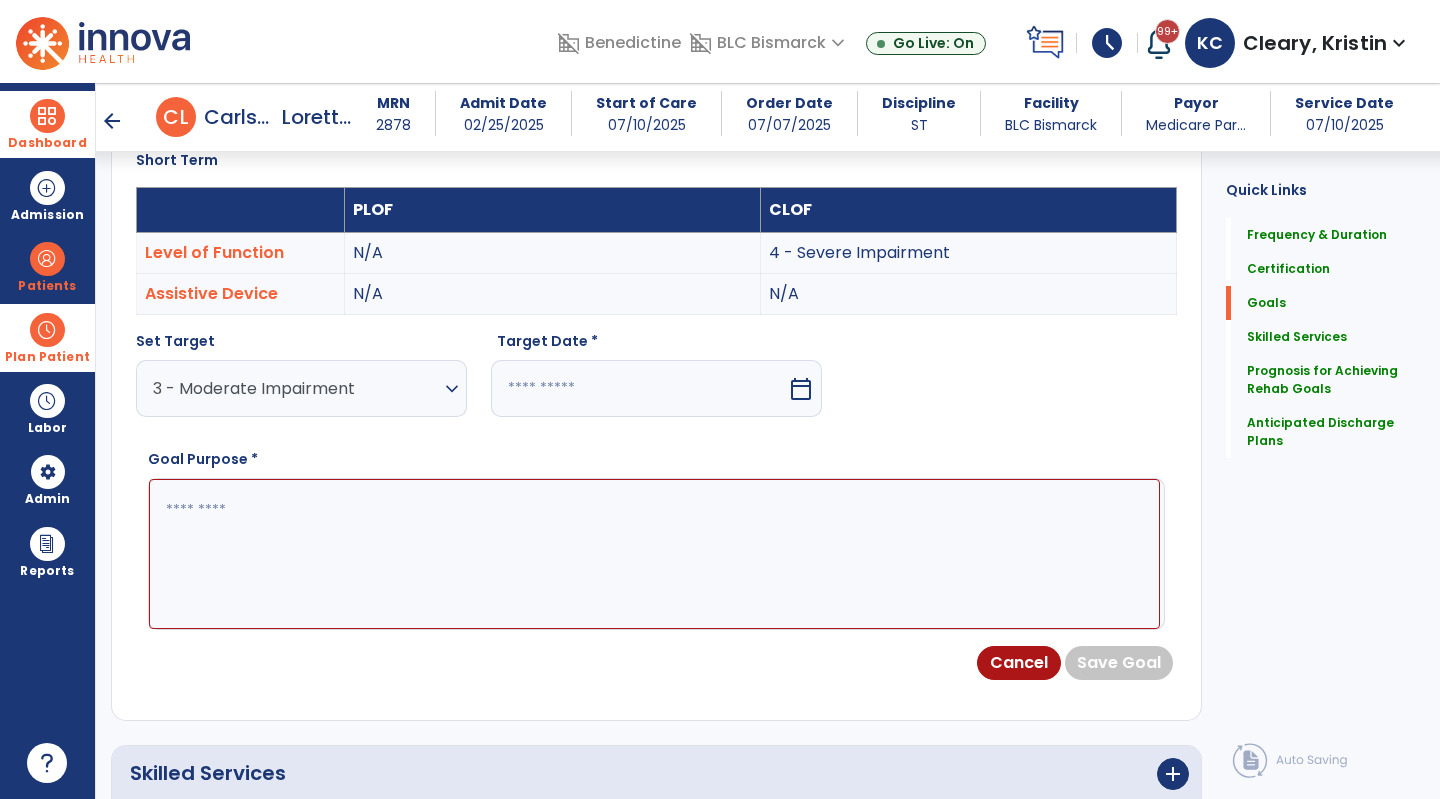 select on "*" 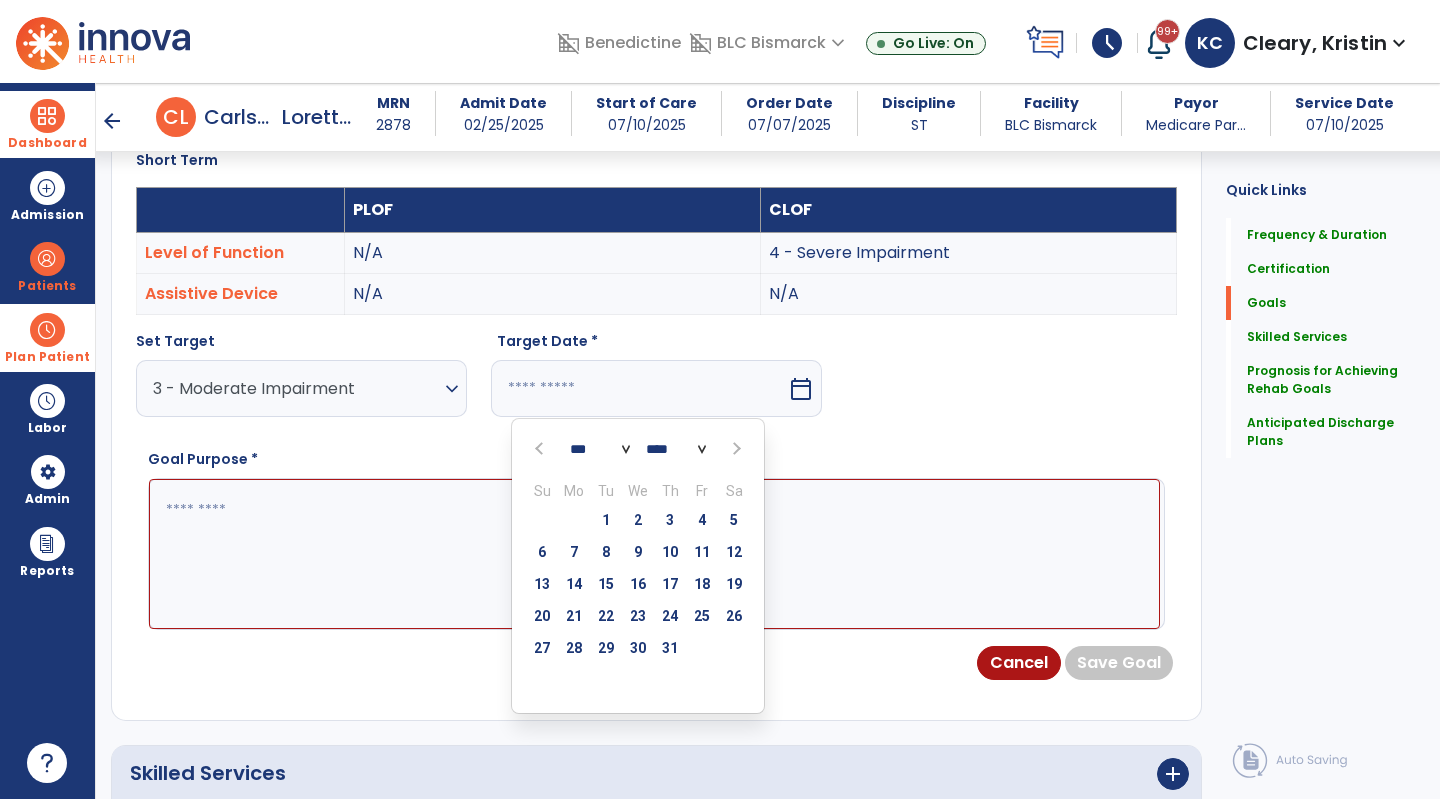 click at bounding box center (734, 449) 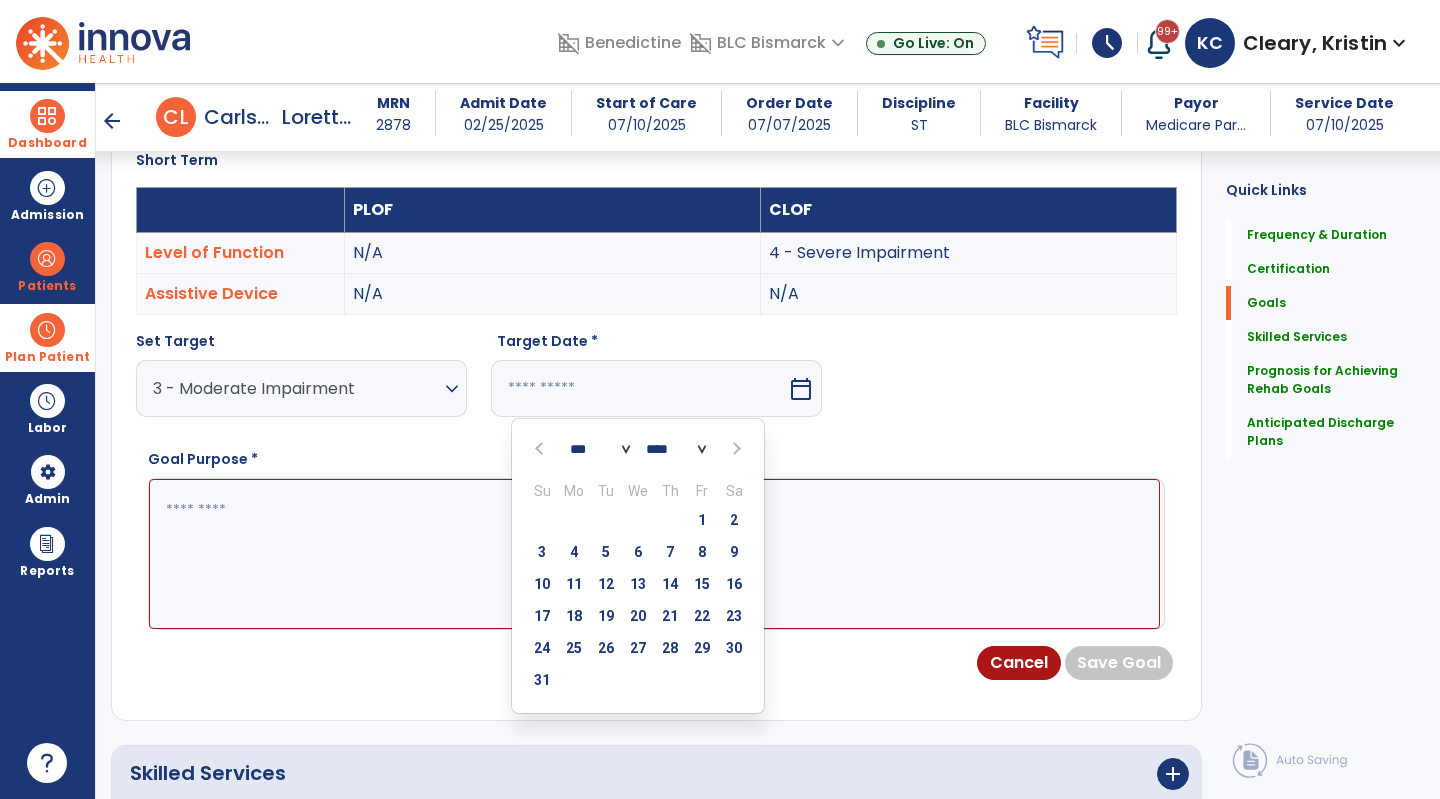 click at bounding box center (734, 449) 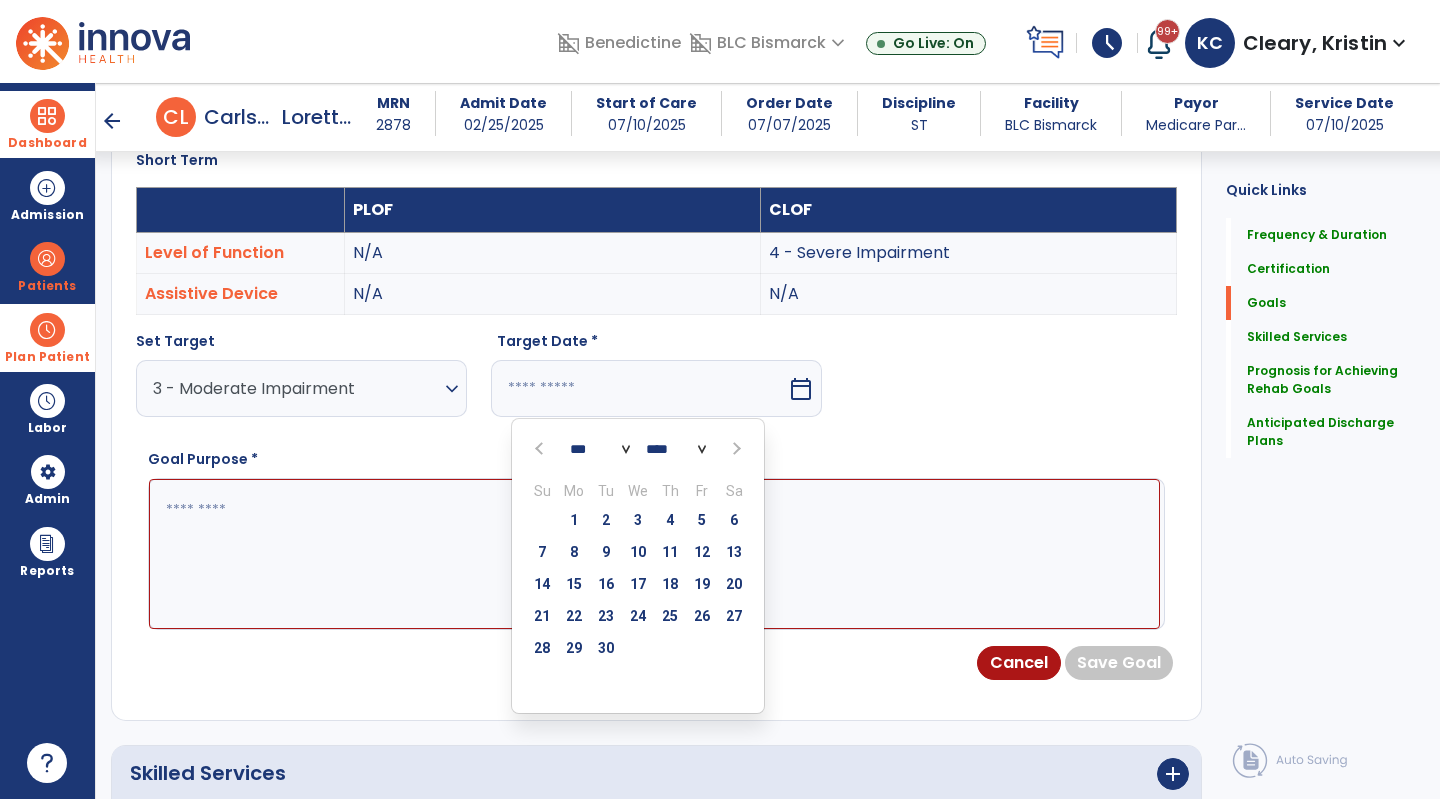 click at bounding box center (734, 449) 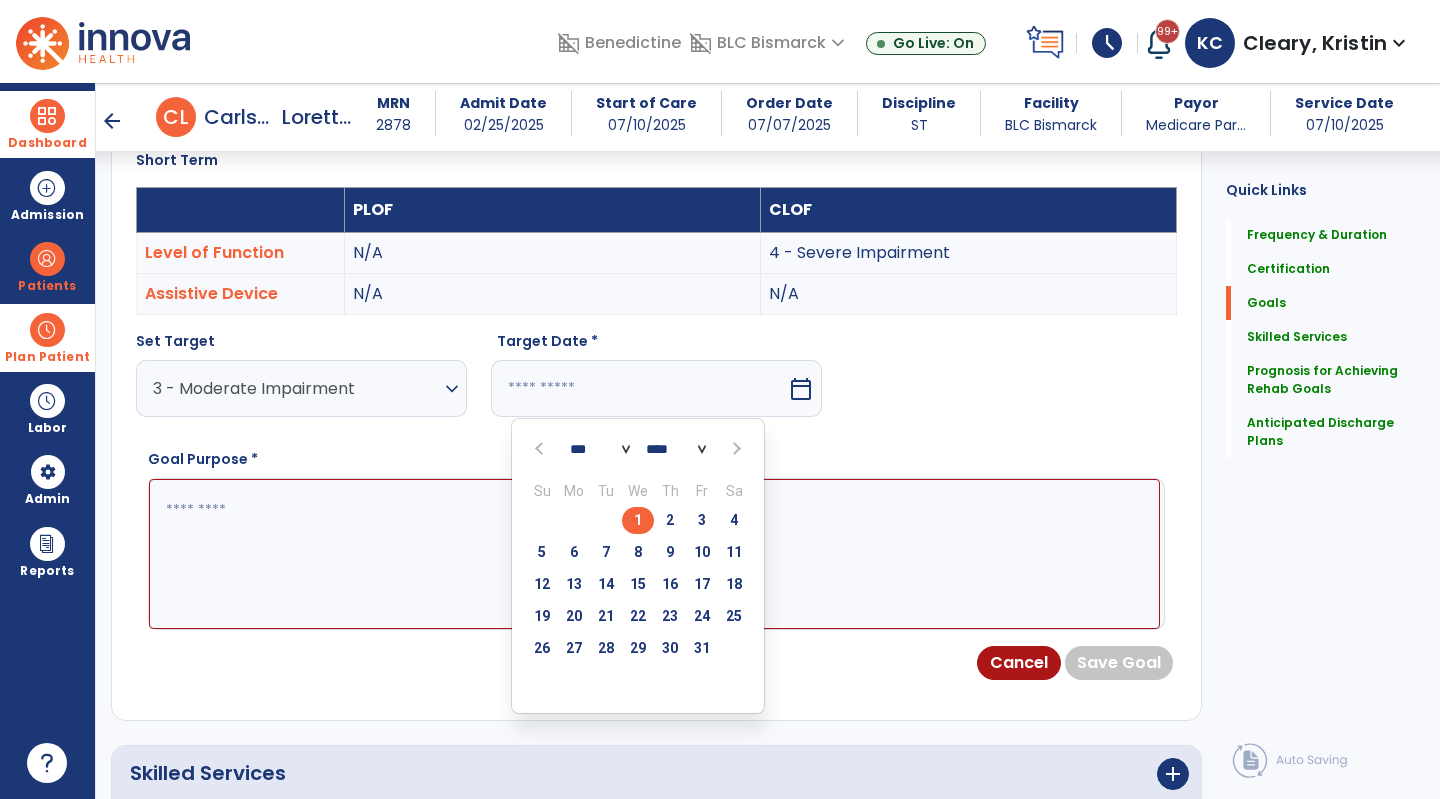 click on "8" at bounding box center (638, 552) 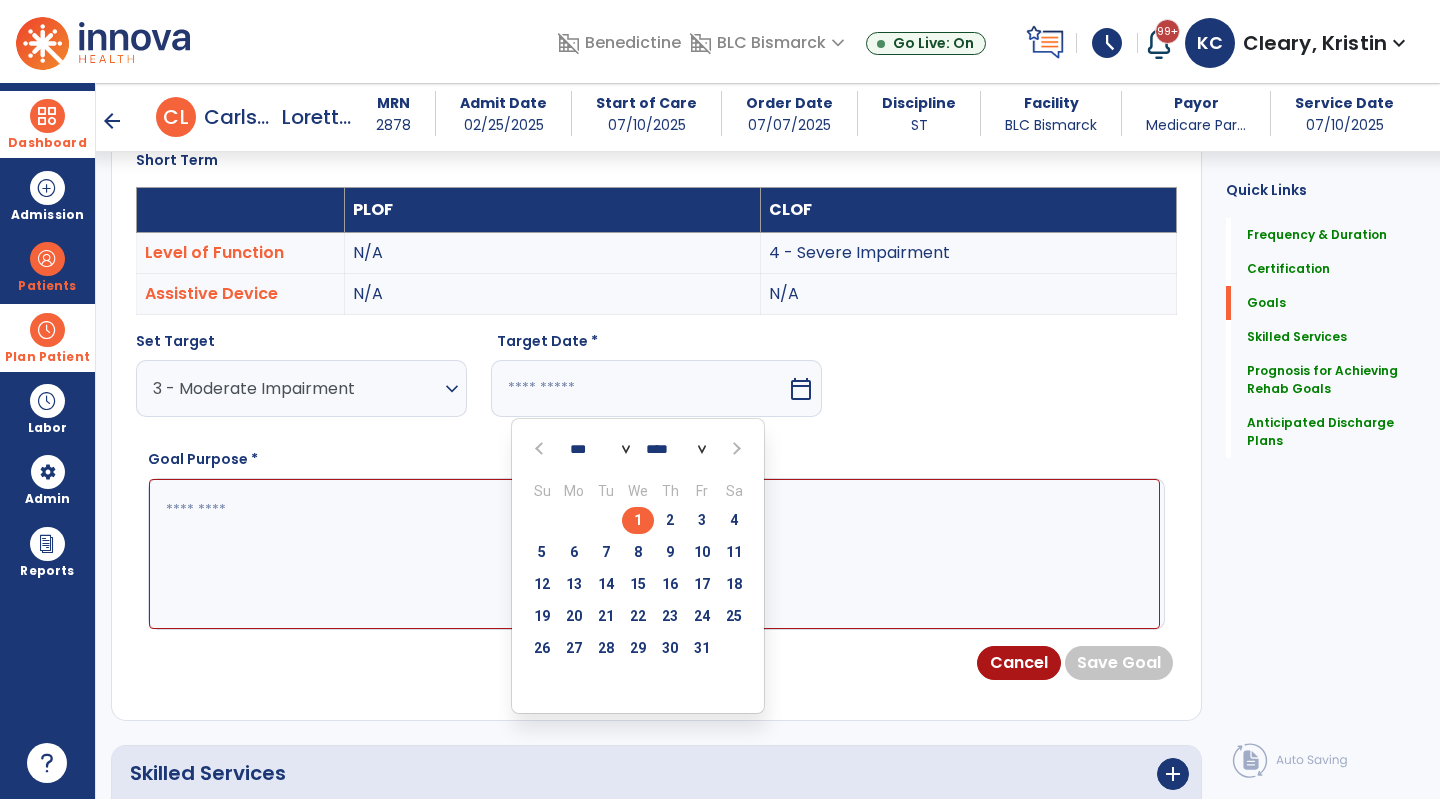 type on "*********" 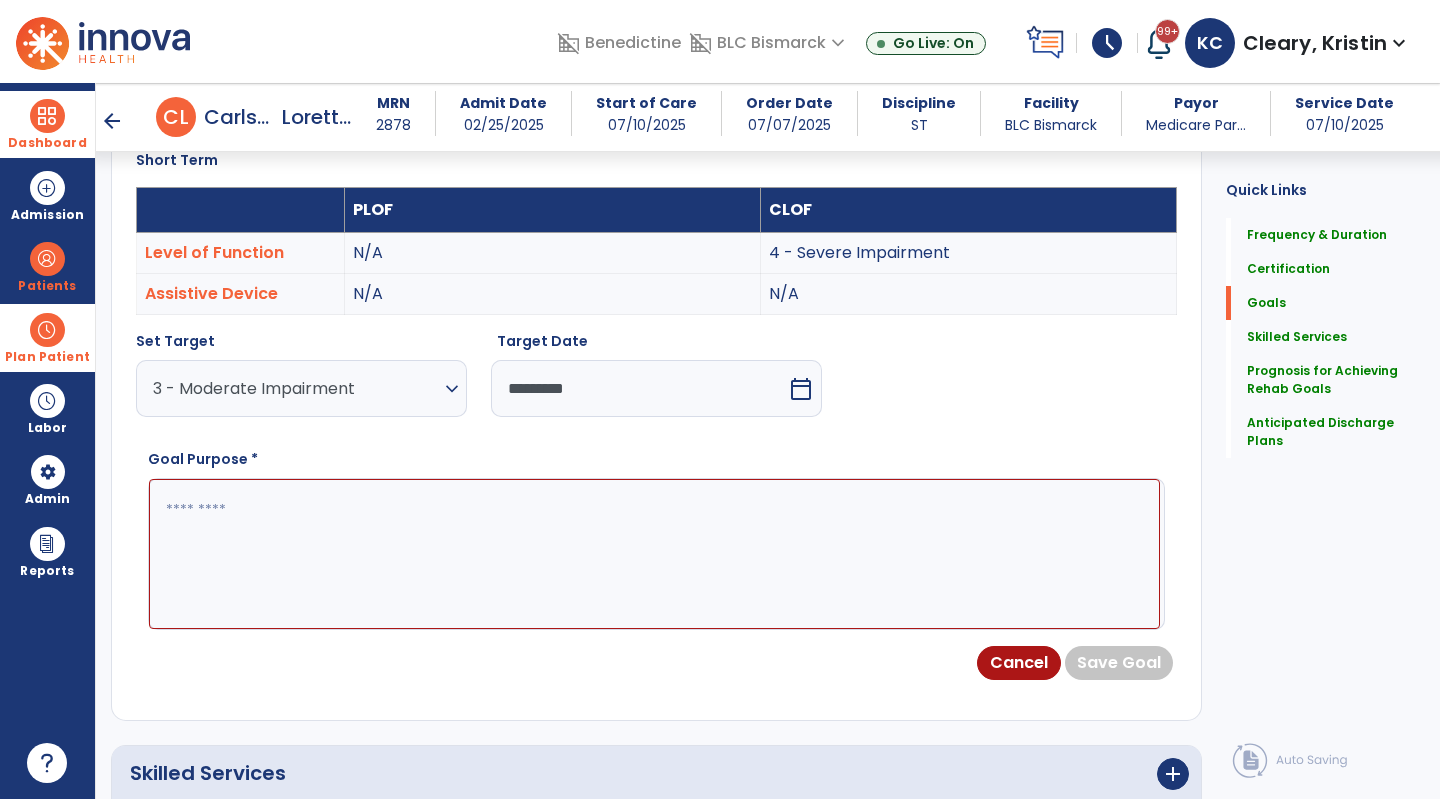 click at bounding box center [654, 554] 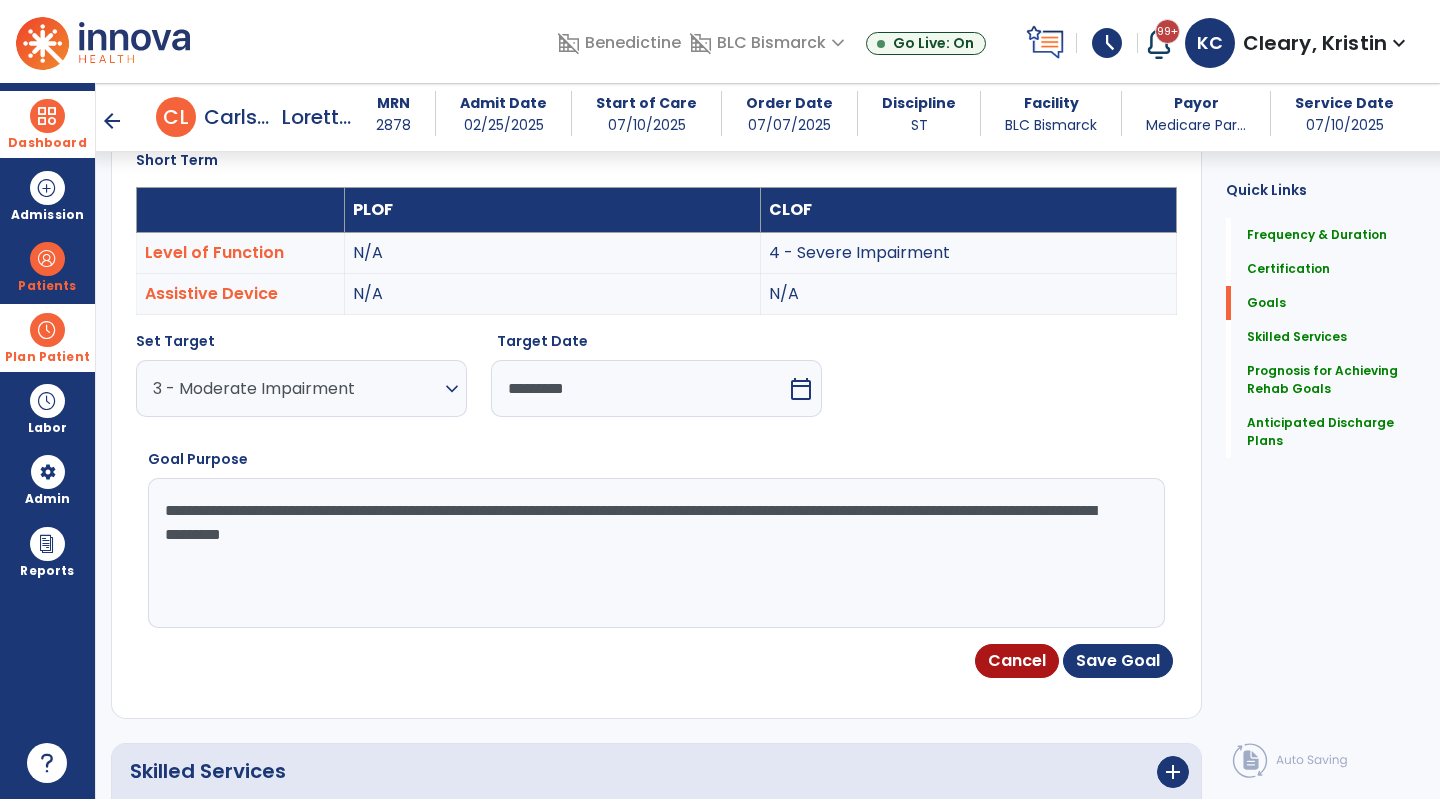type on "**********" 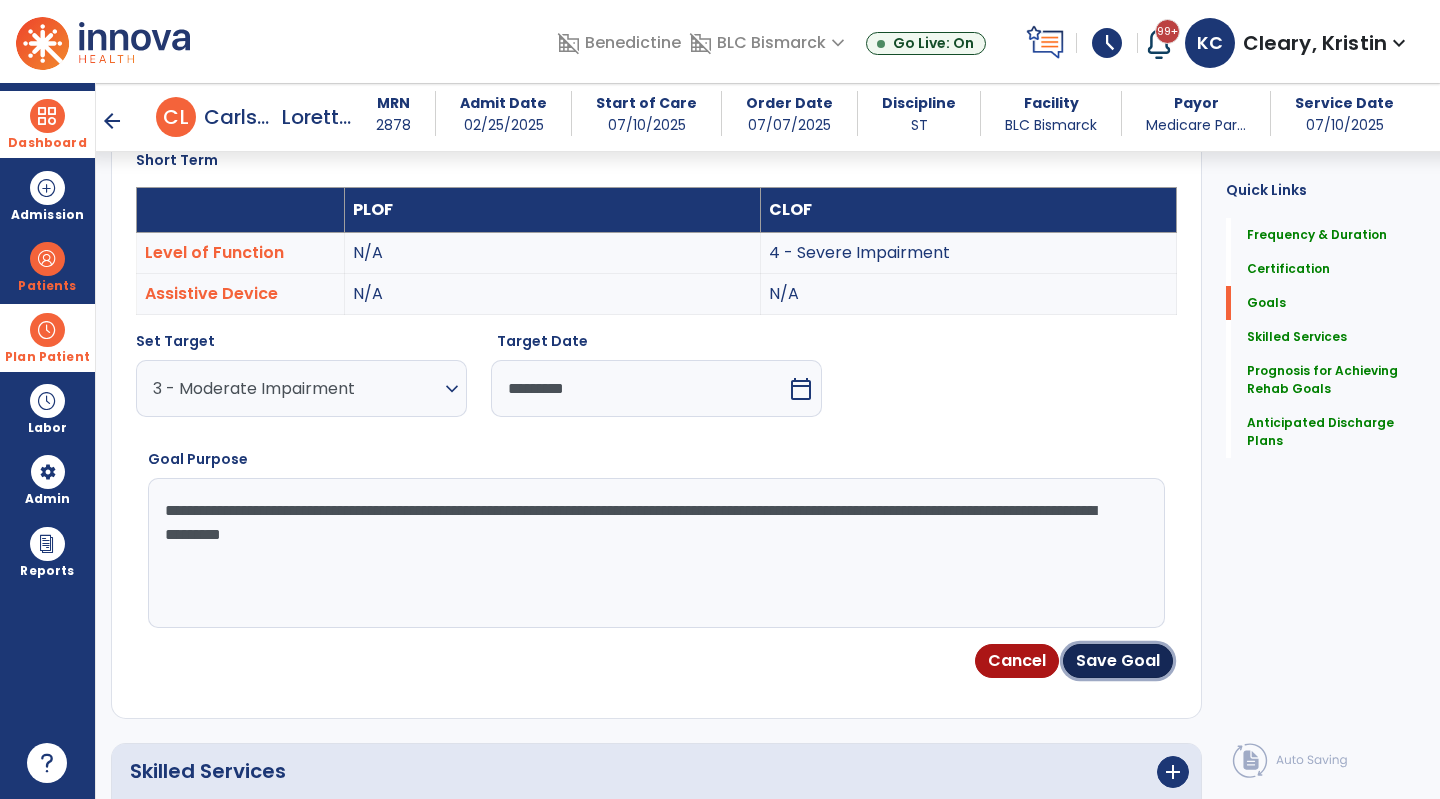 click on "Save Goal" at bounding box center (1118, 661) 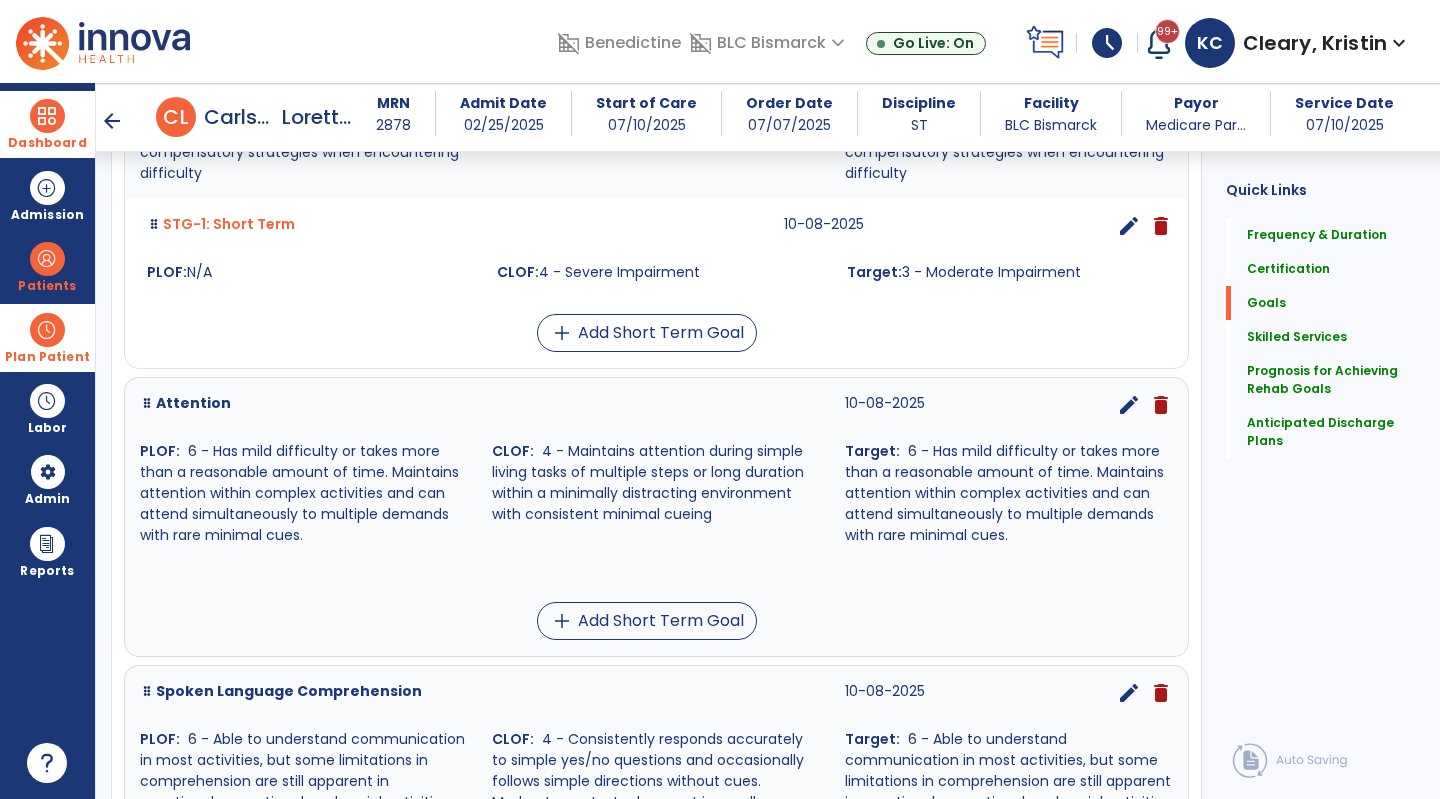 scroll, scrollTop: 666, scrollLeft: 0, axis: vertical 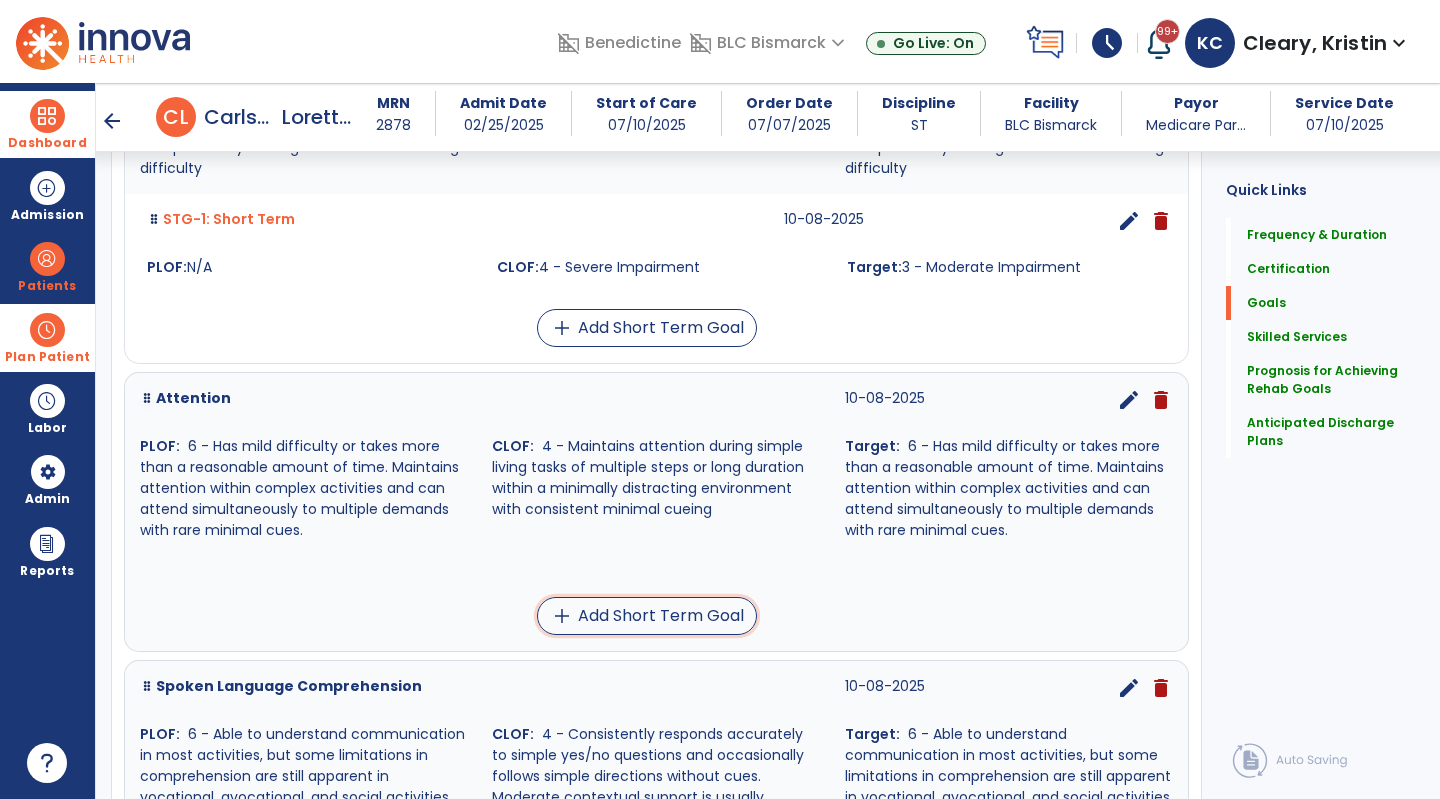 click on "add  Add Short Term Goal" at bounding box center [647, 616] 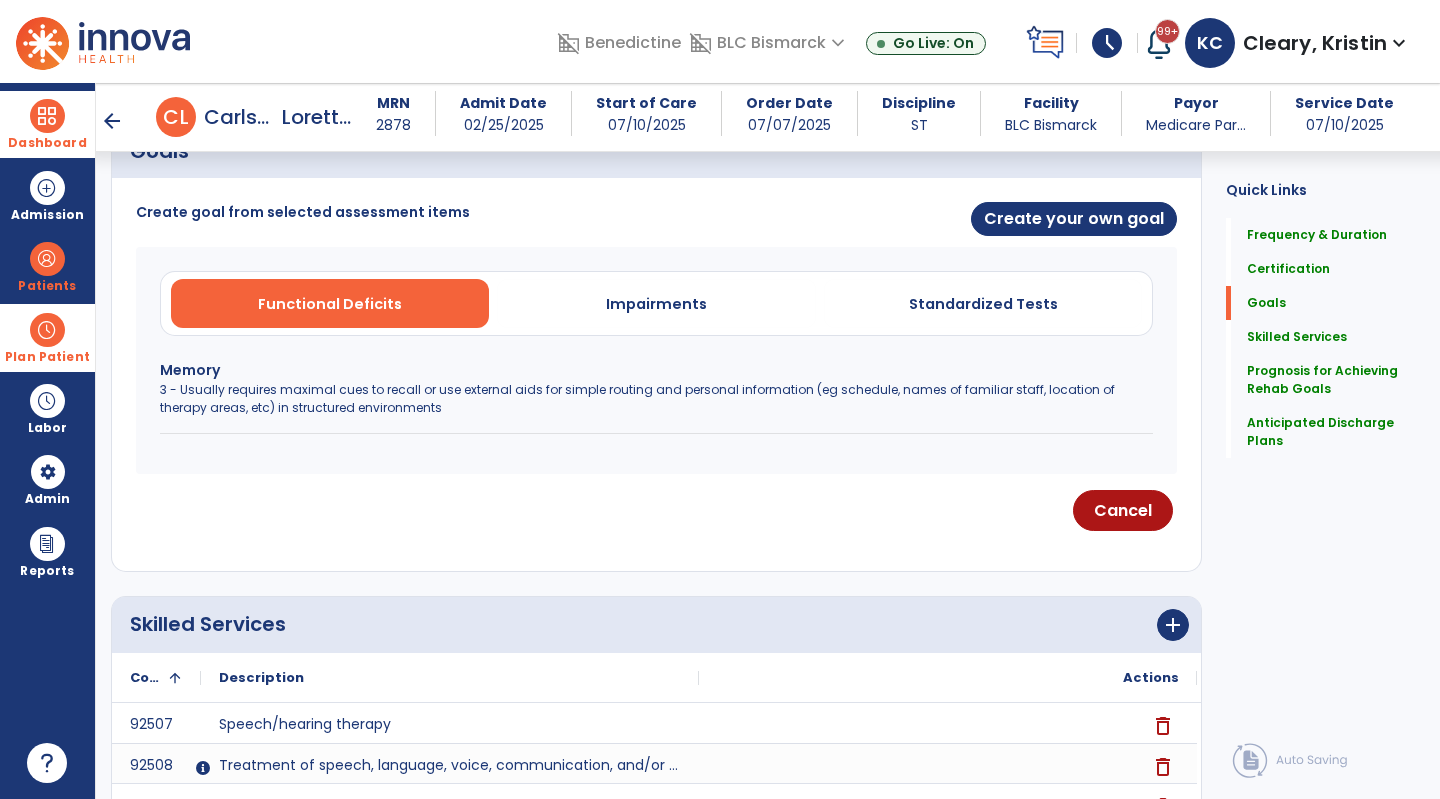 scroll, scrollTop: 492, scrollLeft: 0, axis: vertical 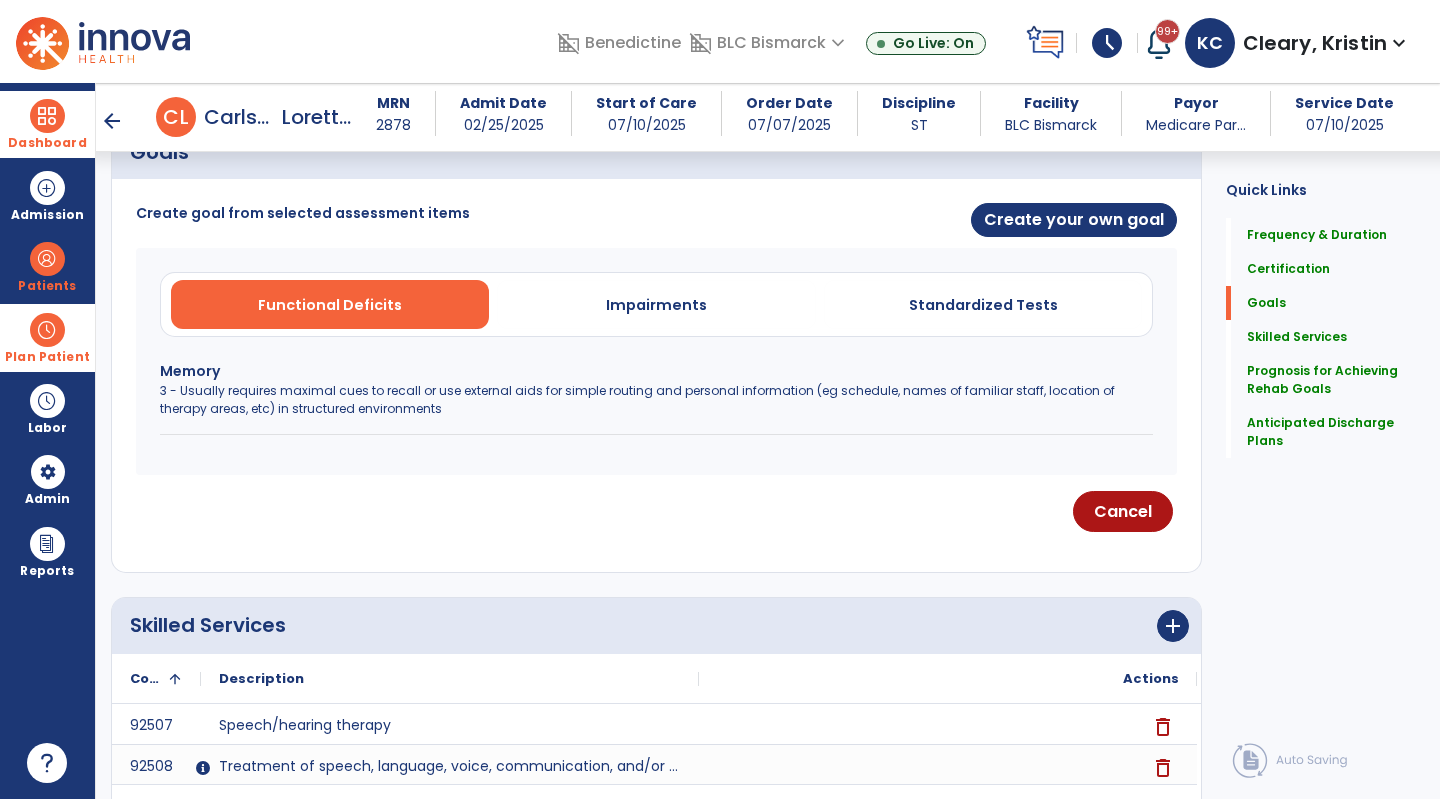 click on "Impairments" at bounding box center (656, 305) 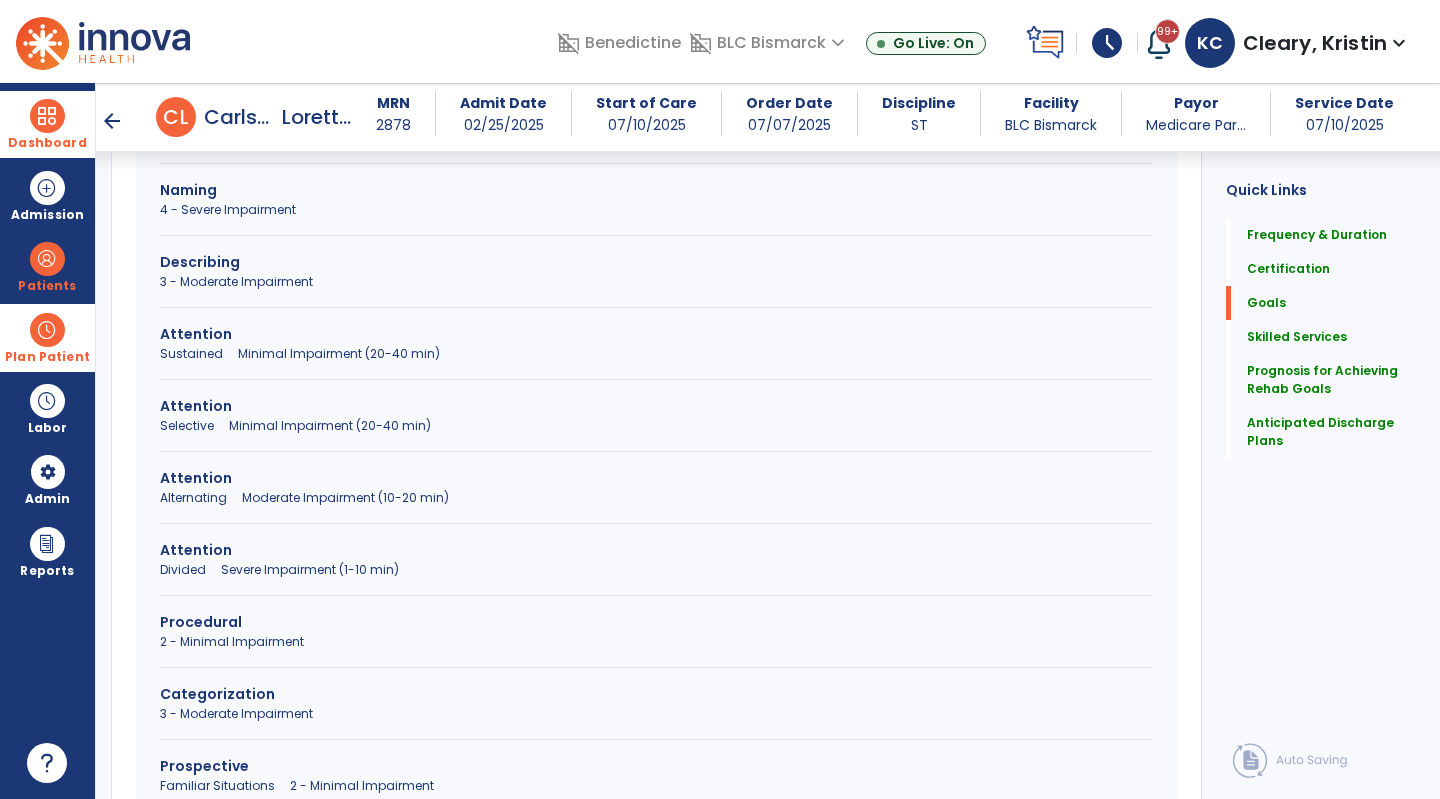 scroll, scrollTop: 1106, scrollLeft: 0, axis: vertical 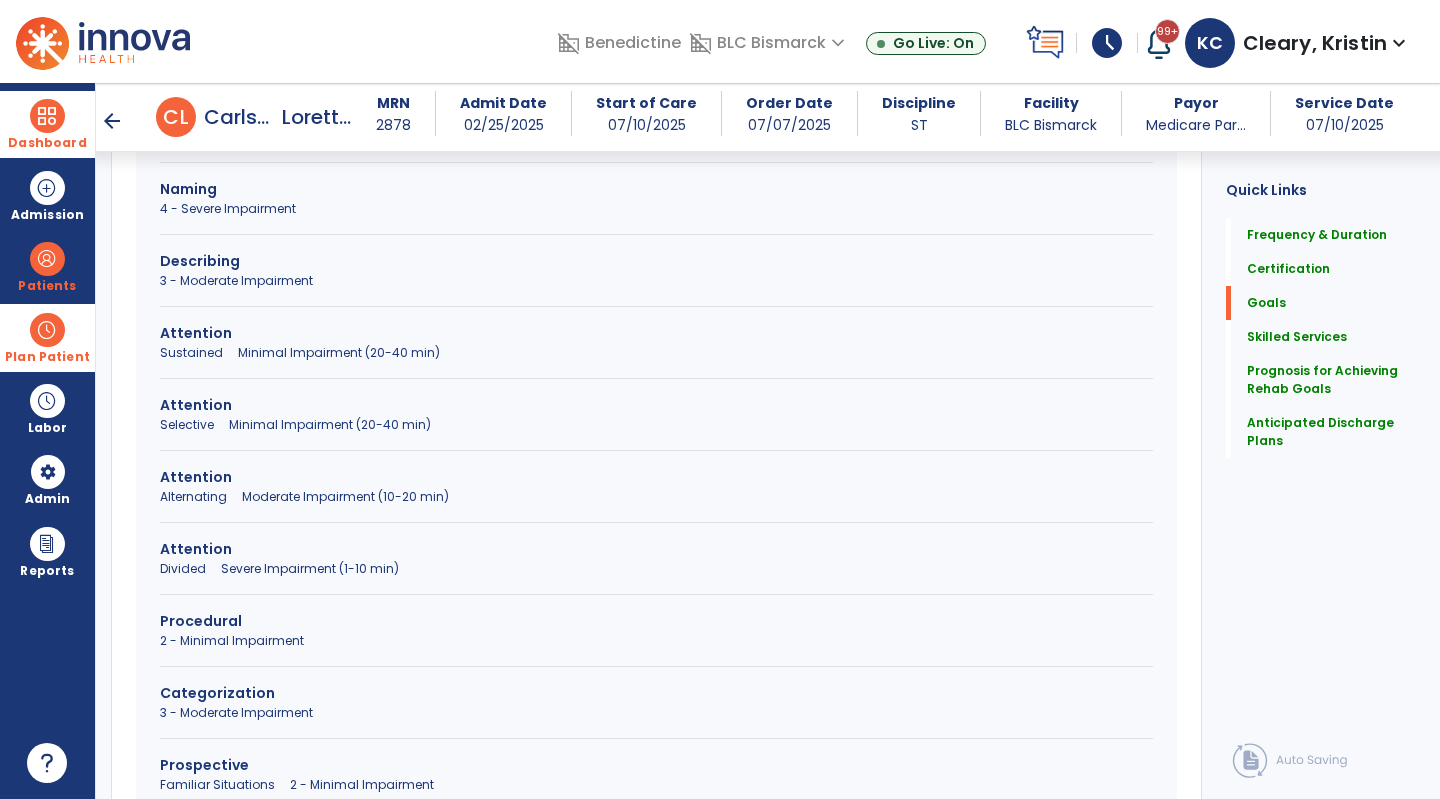 click on "Alternating      Moderate Impairment (10-20 min)" at bounding box center [656, 497] 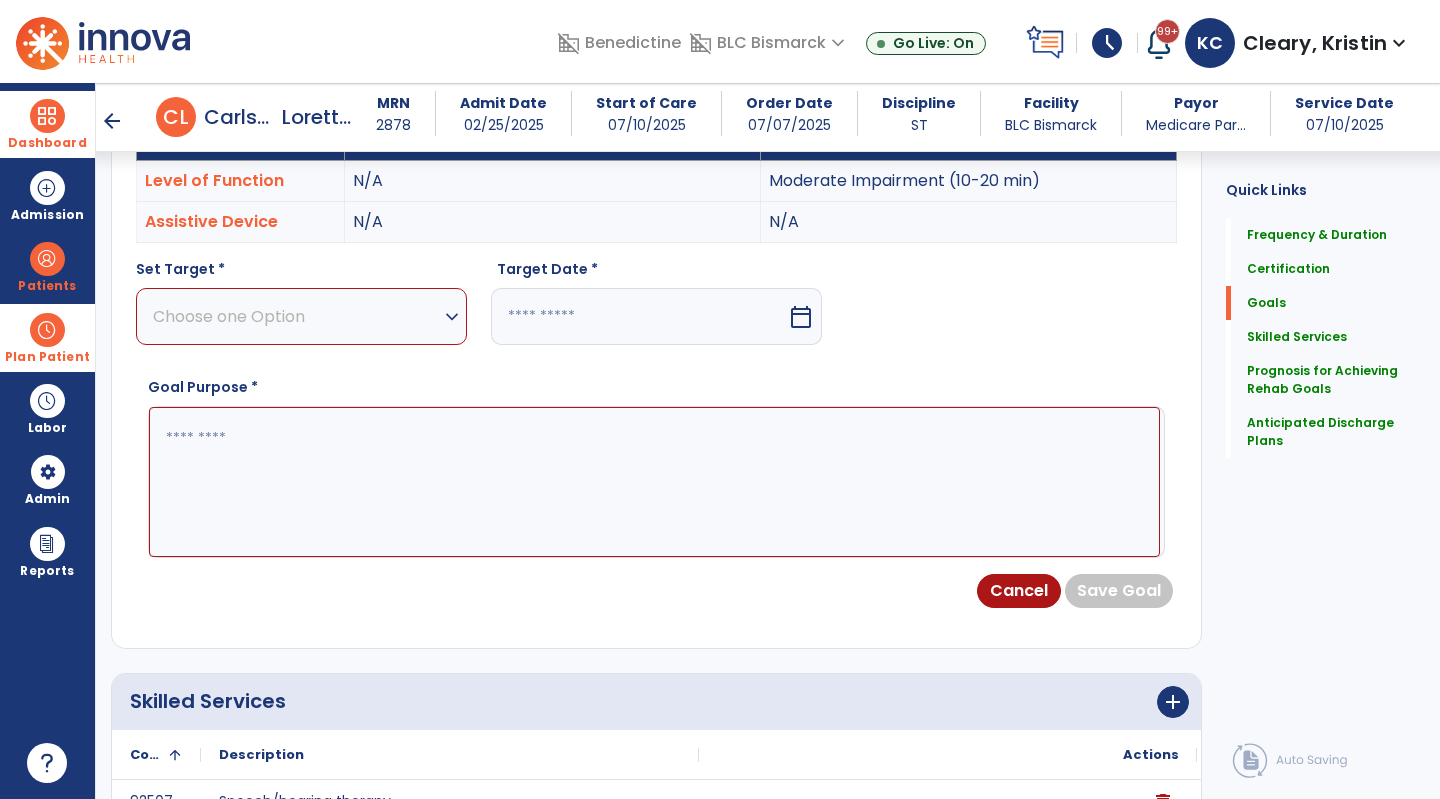 scroll, scrollTop: 565, scrollLeft: 0, axis: vertical 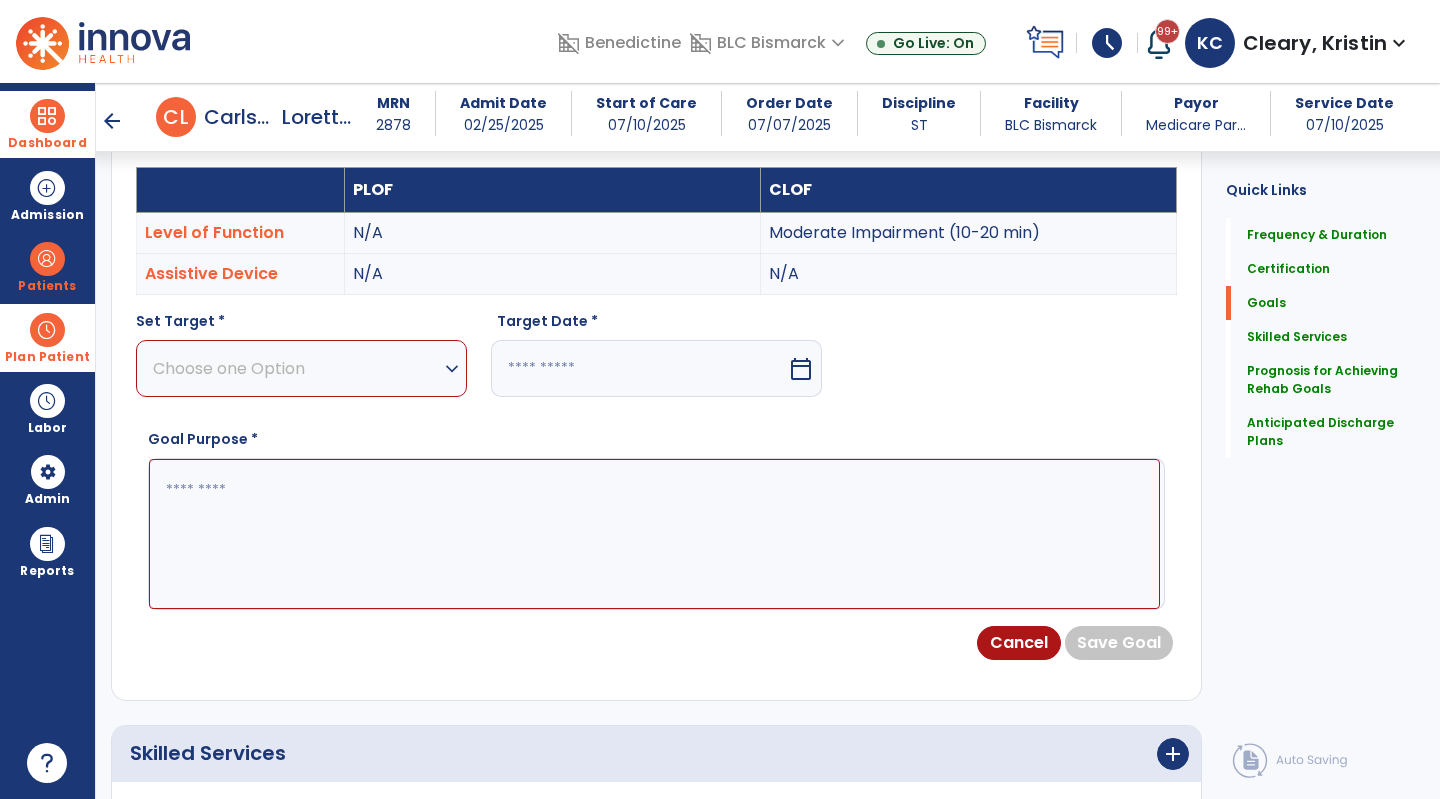 click on "Choose one Option" at bounding box center [296, 368] 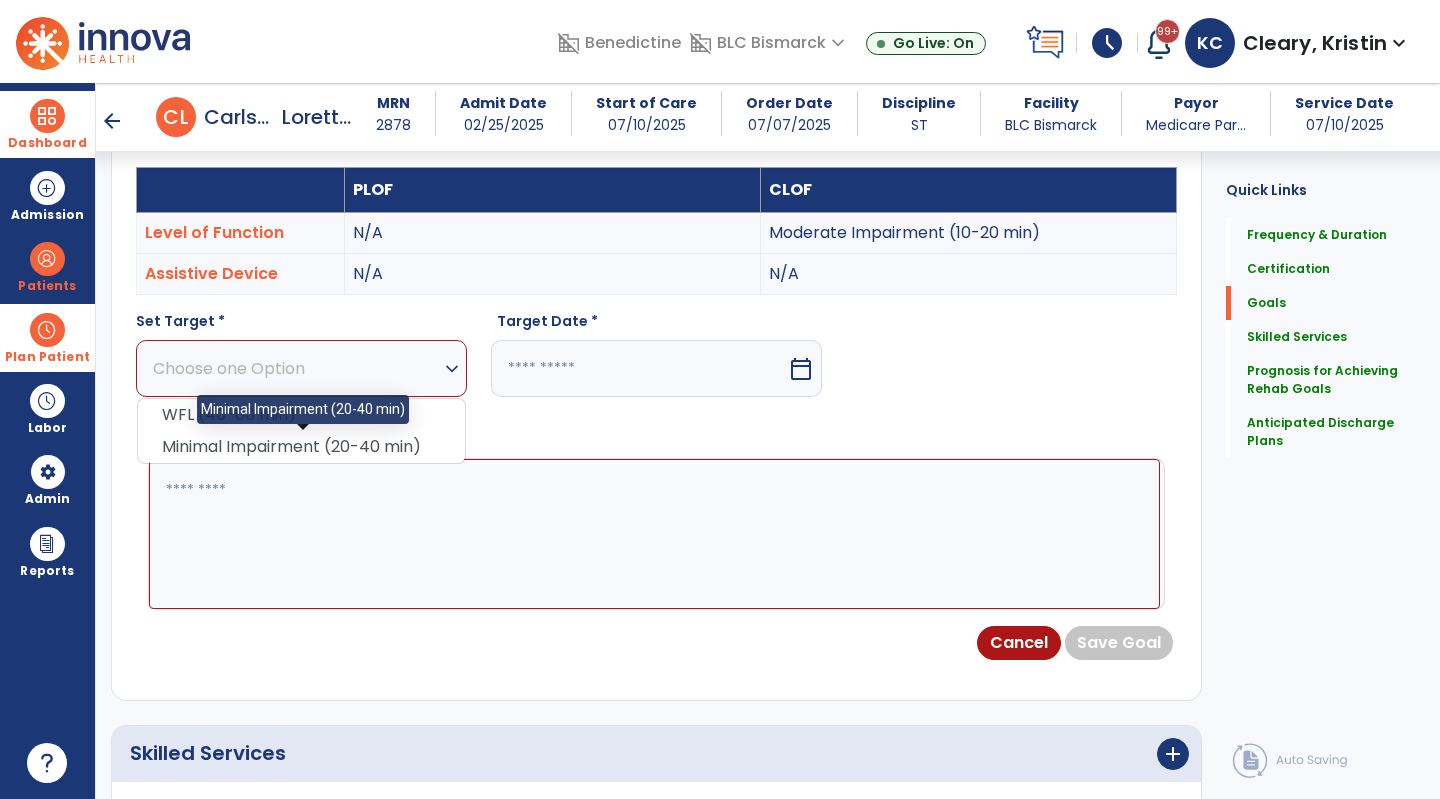click on "Minimal Impairment (20-40 min)" at bounding box center (301, 447) 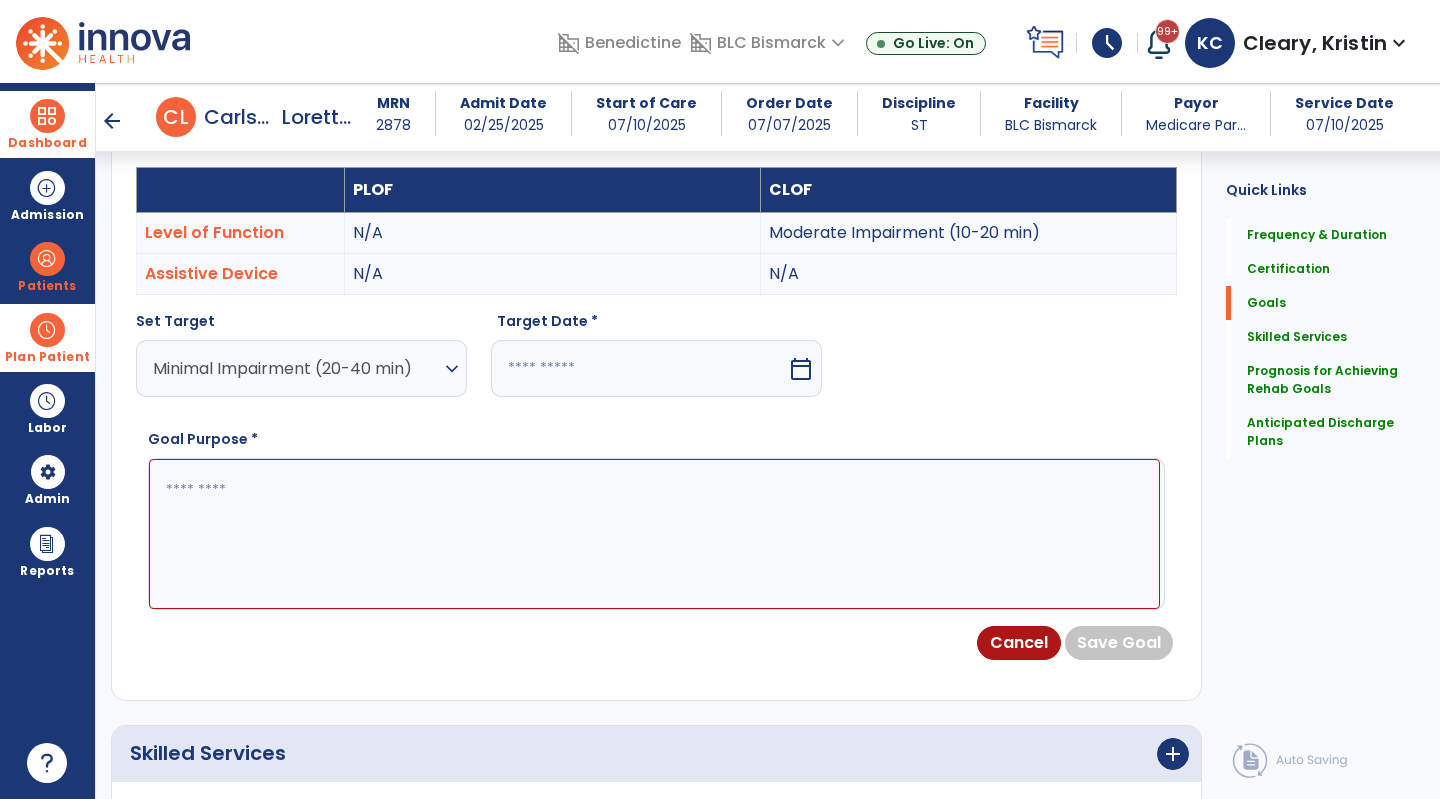 click at bounding box center (639, 368) 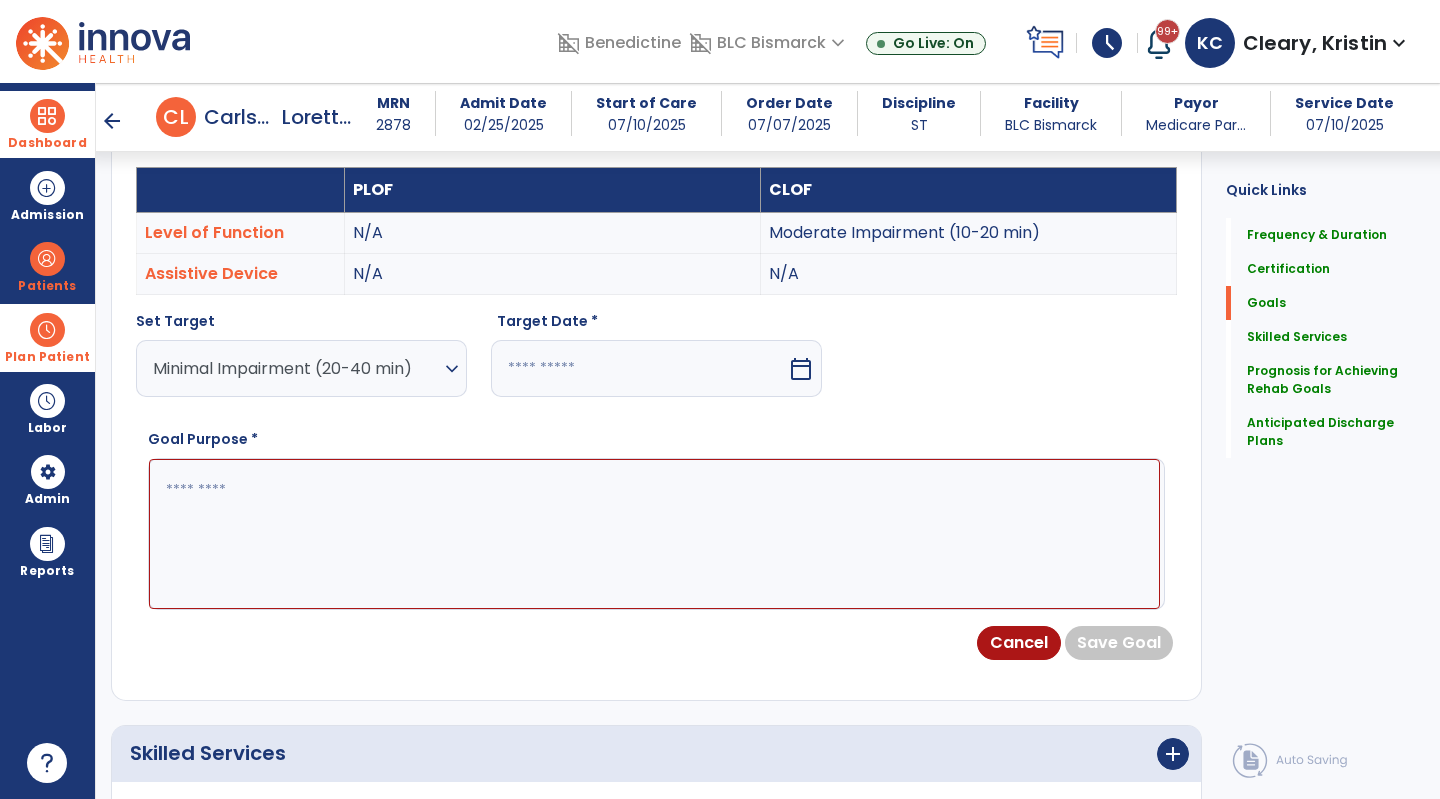 select on "*" 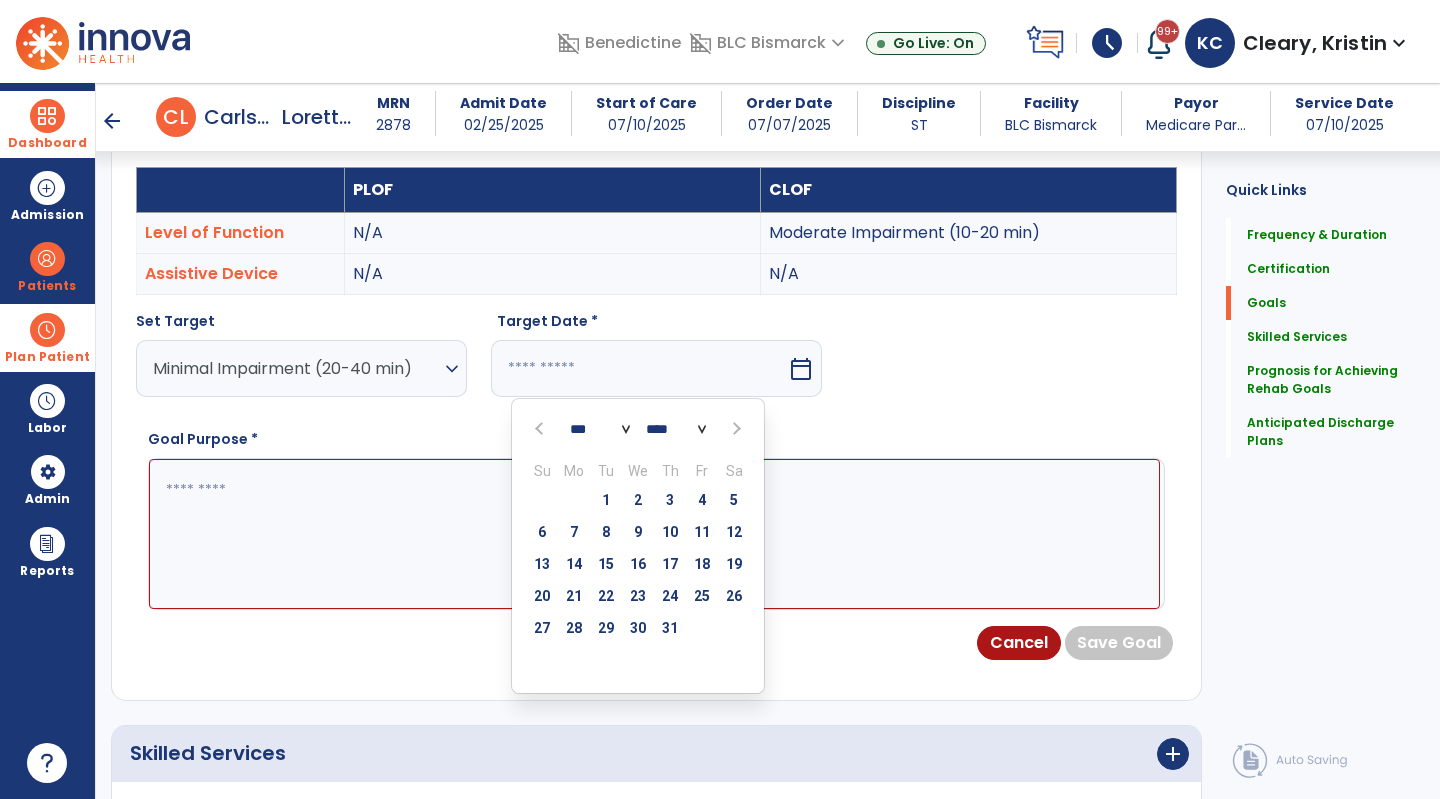click at bounding box center (735, 429) 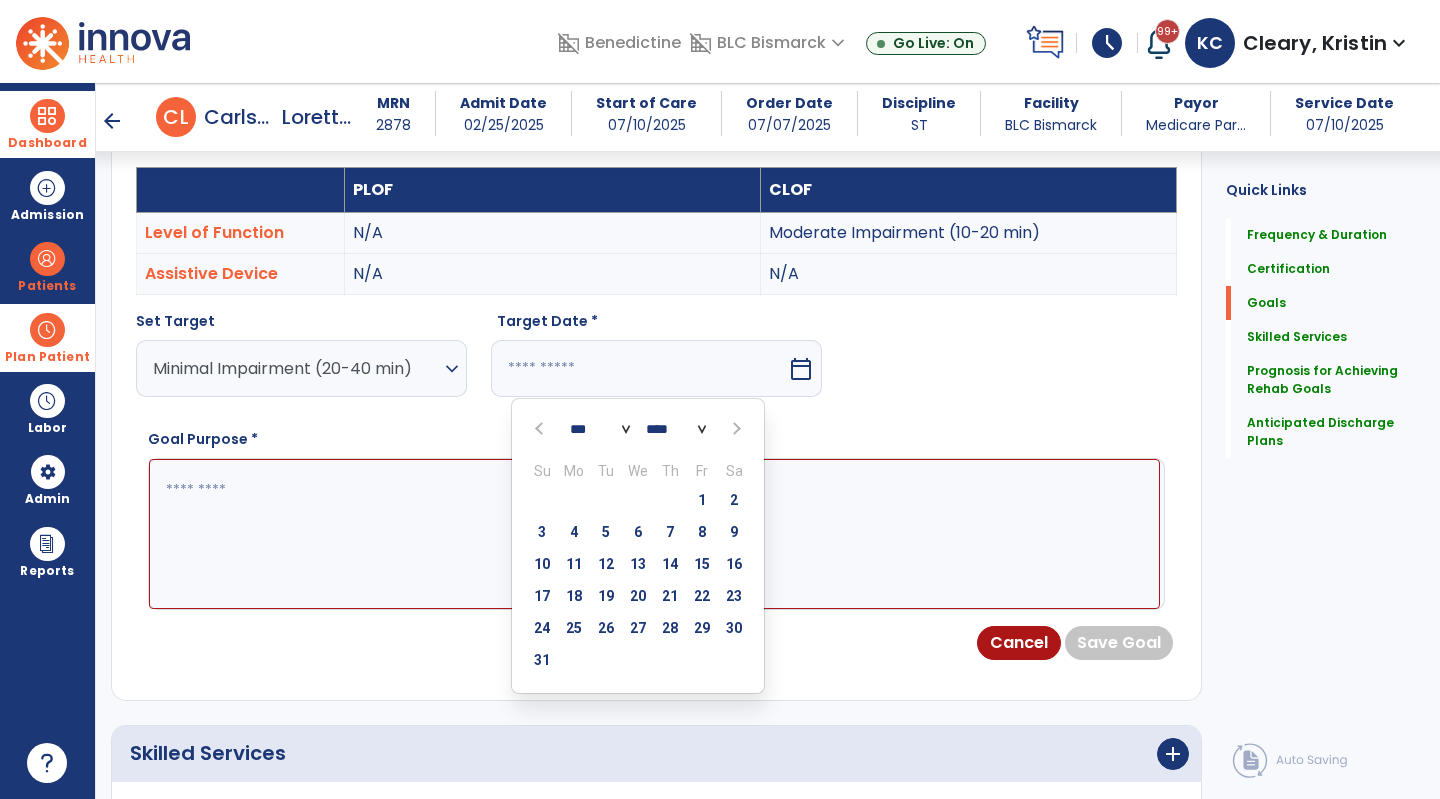 click at bounding box center (735, 429) 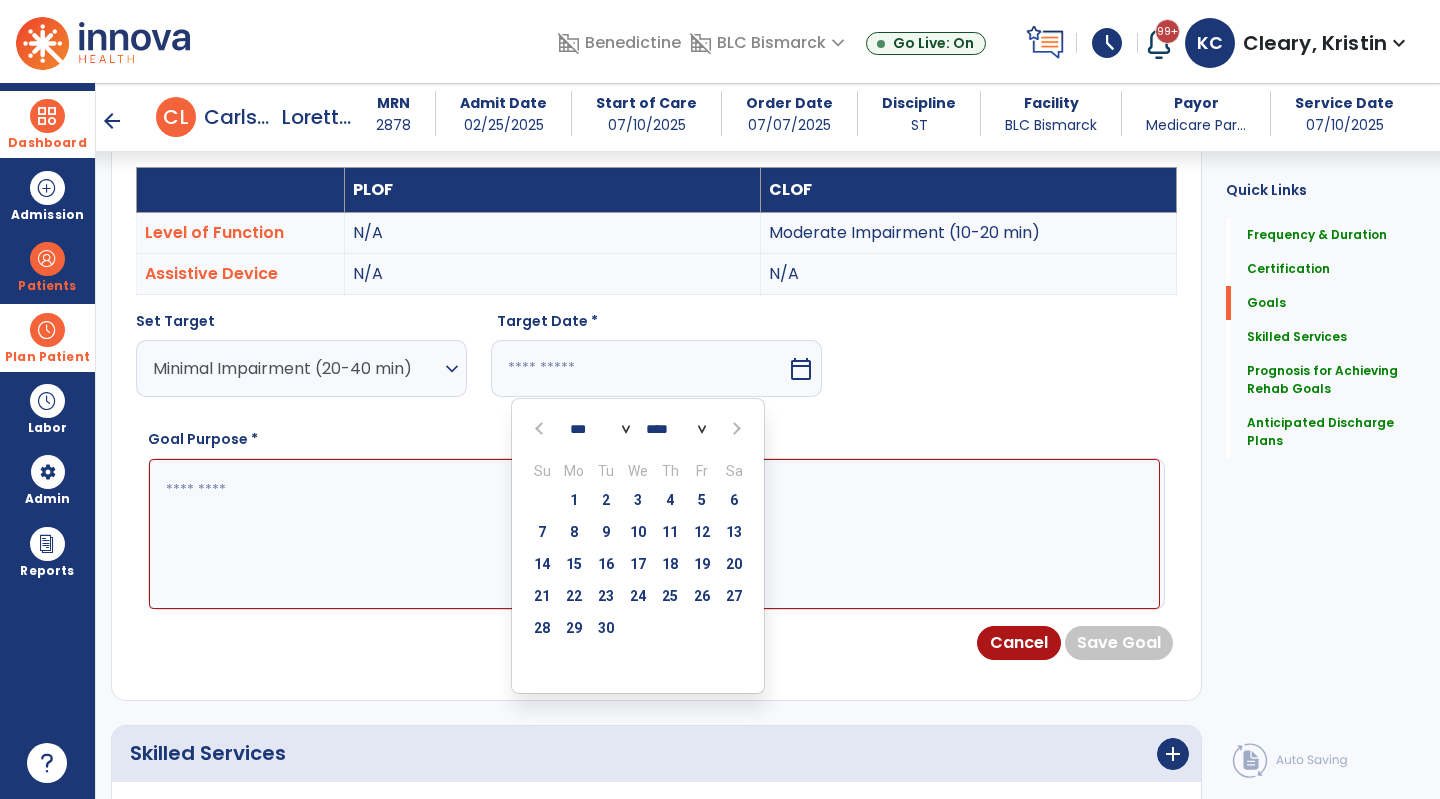 click at bounding box center (735, 429) 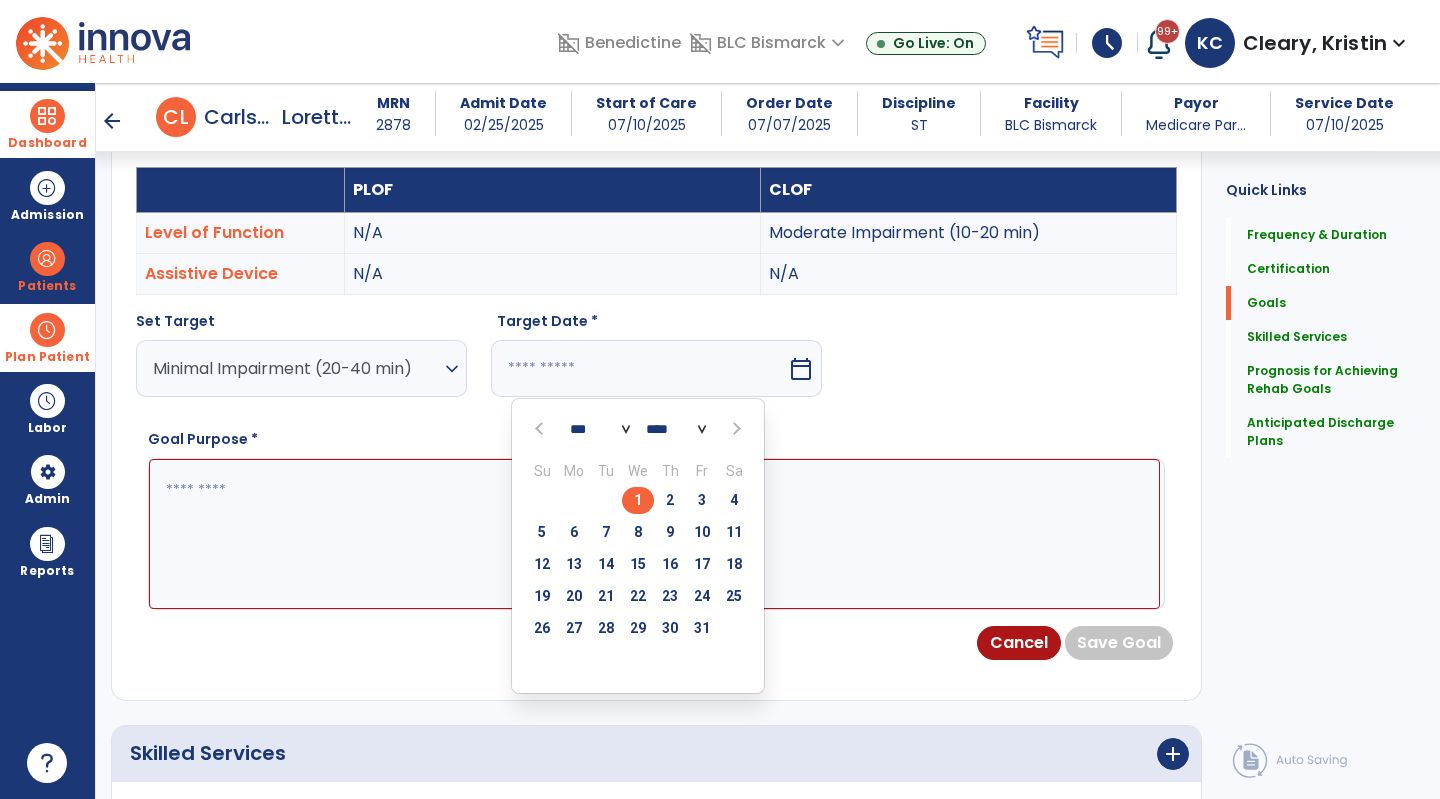 click on "8" at bounding box center (638, 532) 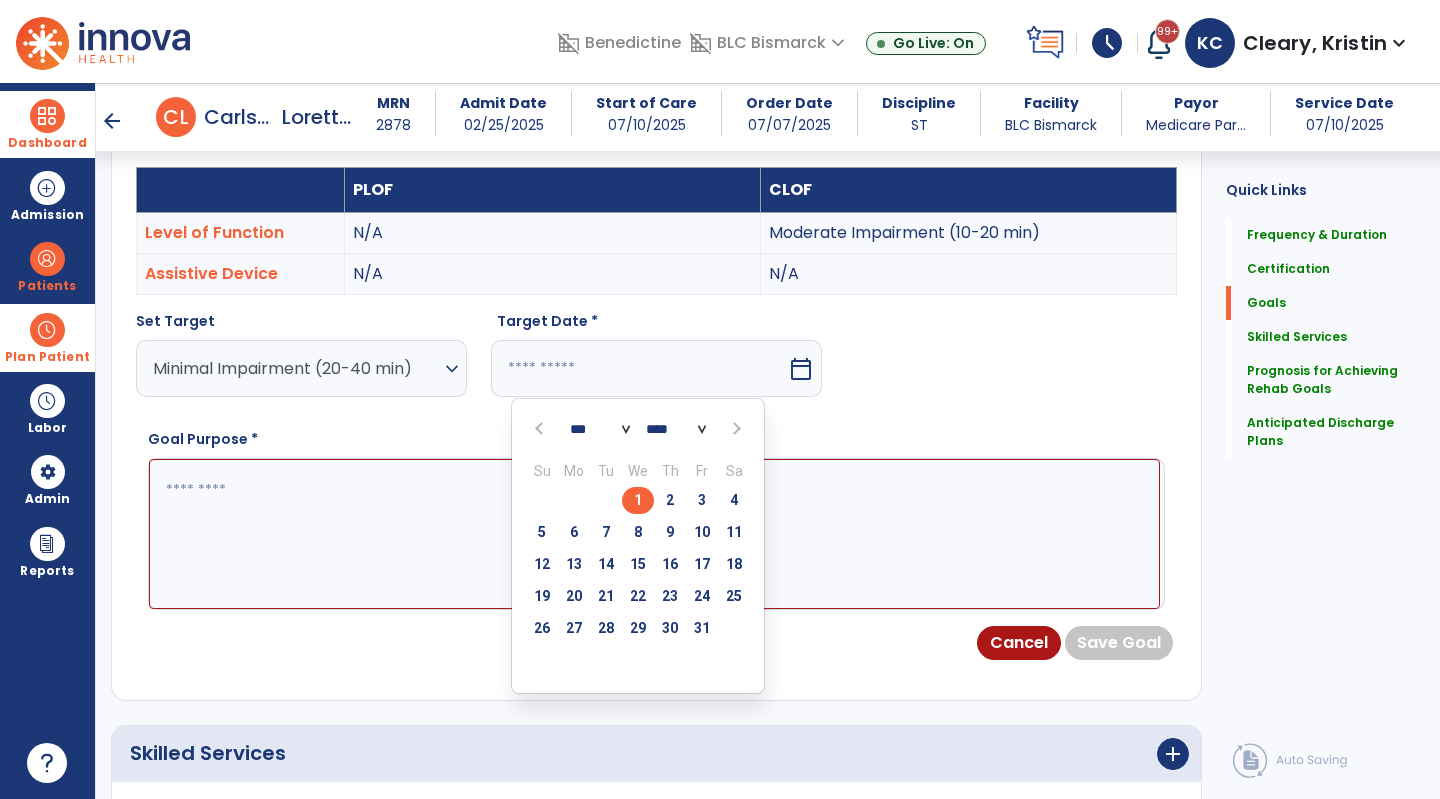 type on "*********" 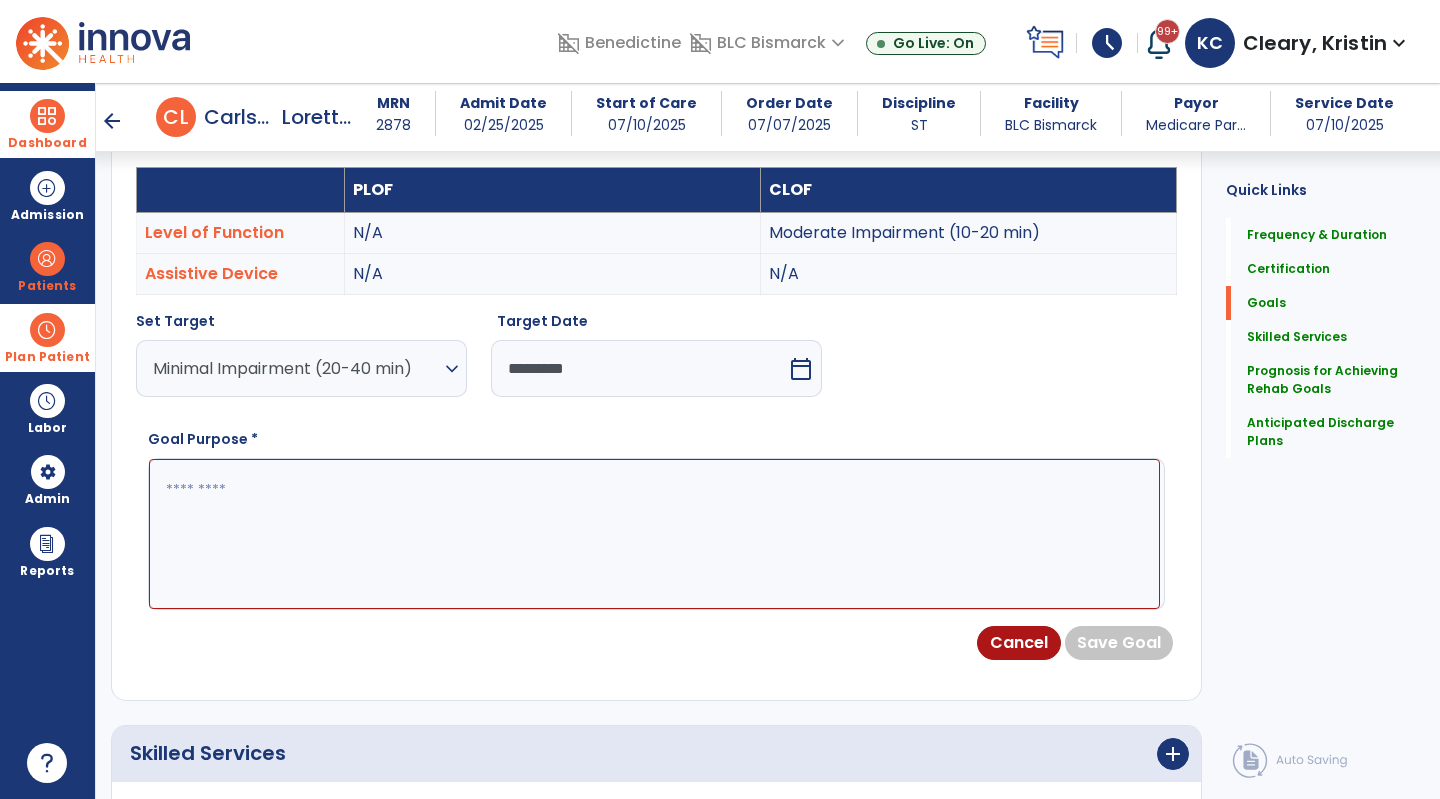 click at bounding box center [654, 534] 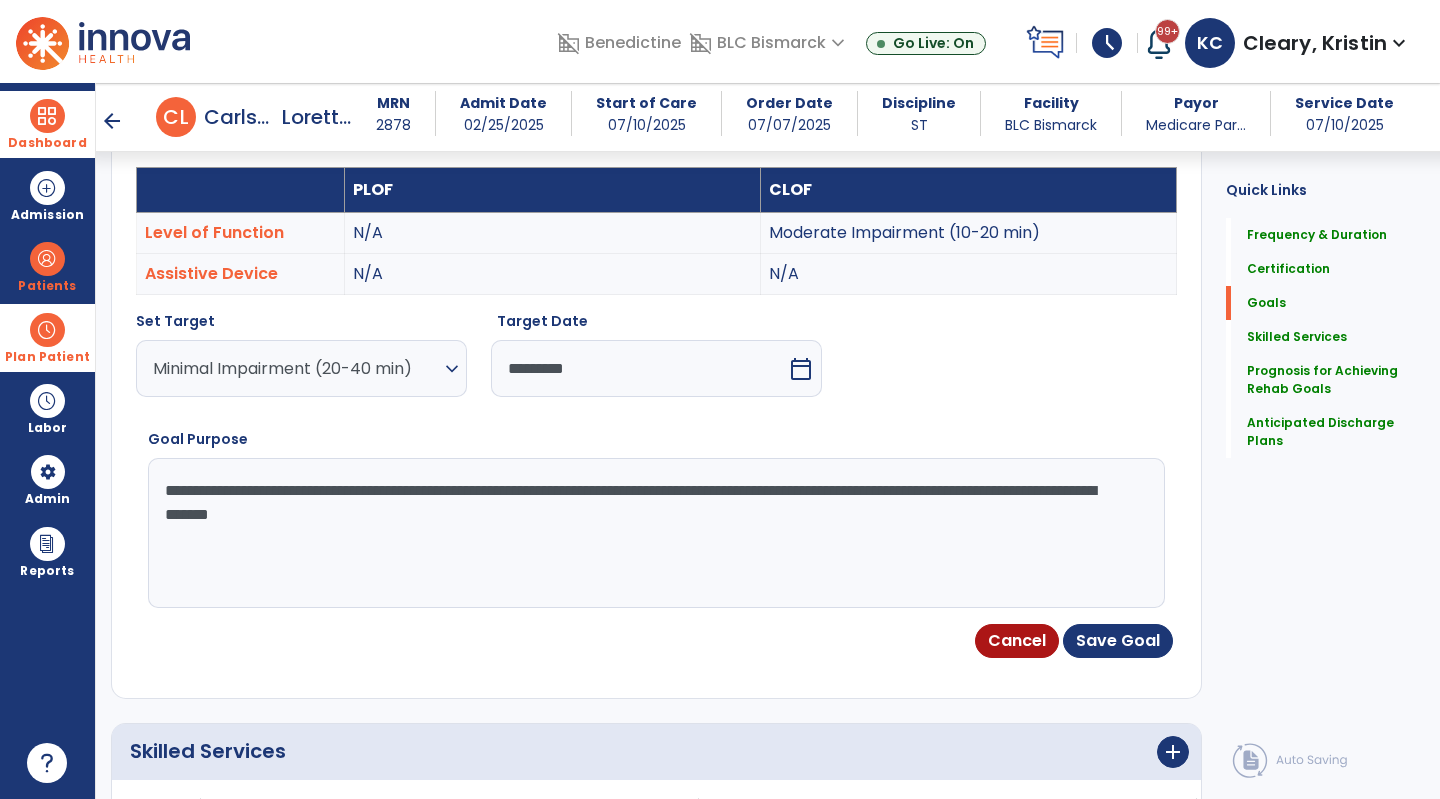 type on "**********" 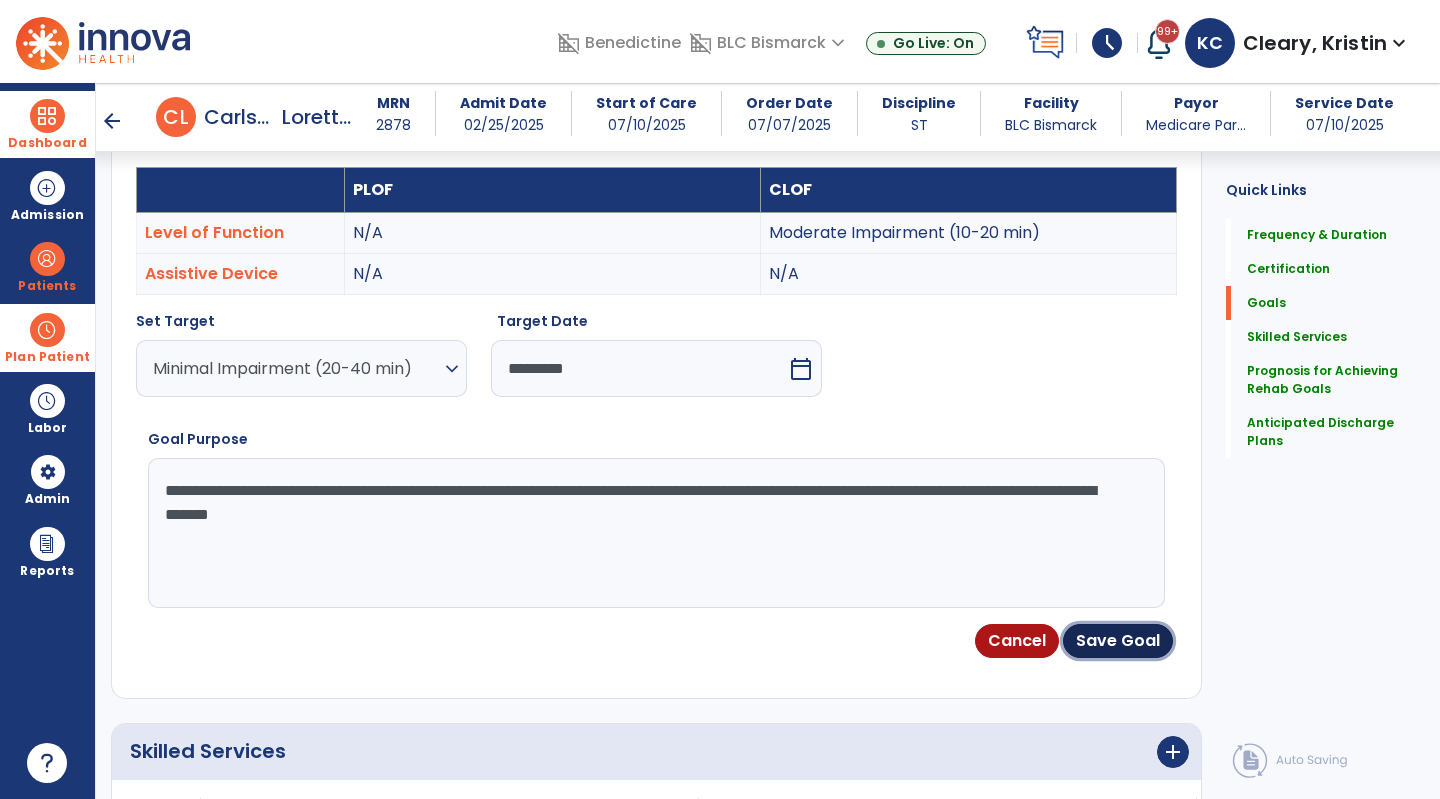click on "Save Goal" at bounding box center (1118, 641) 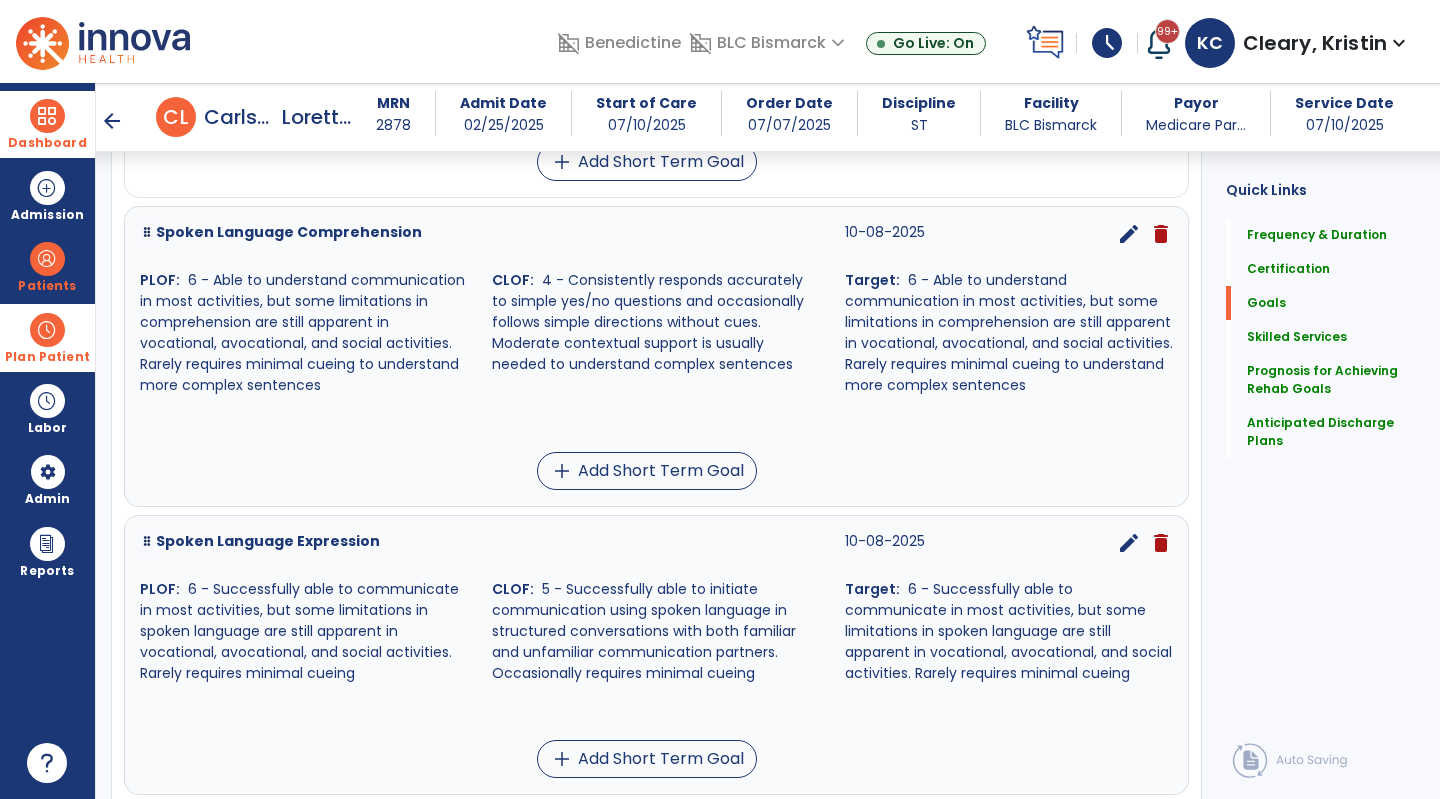 scroll, scrollTop: 1205, scrollLeft: 0, axis: vertical 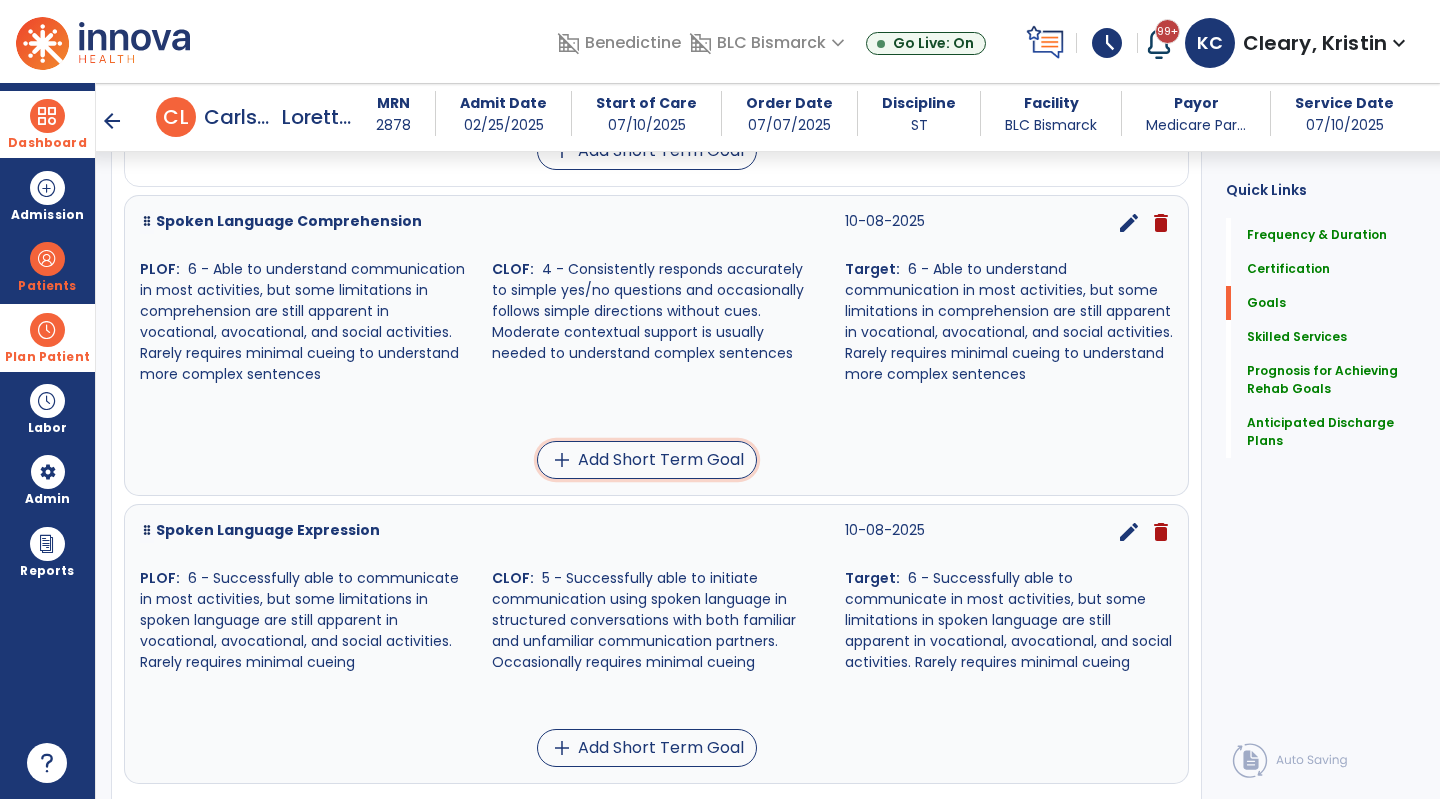 click on "add  Add Short Term Goal" at bounding box center [647, 460] 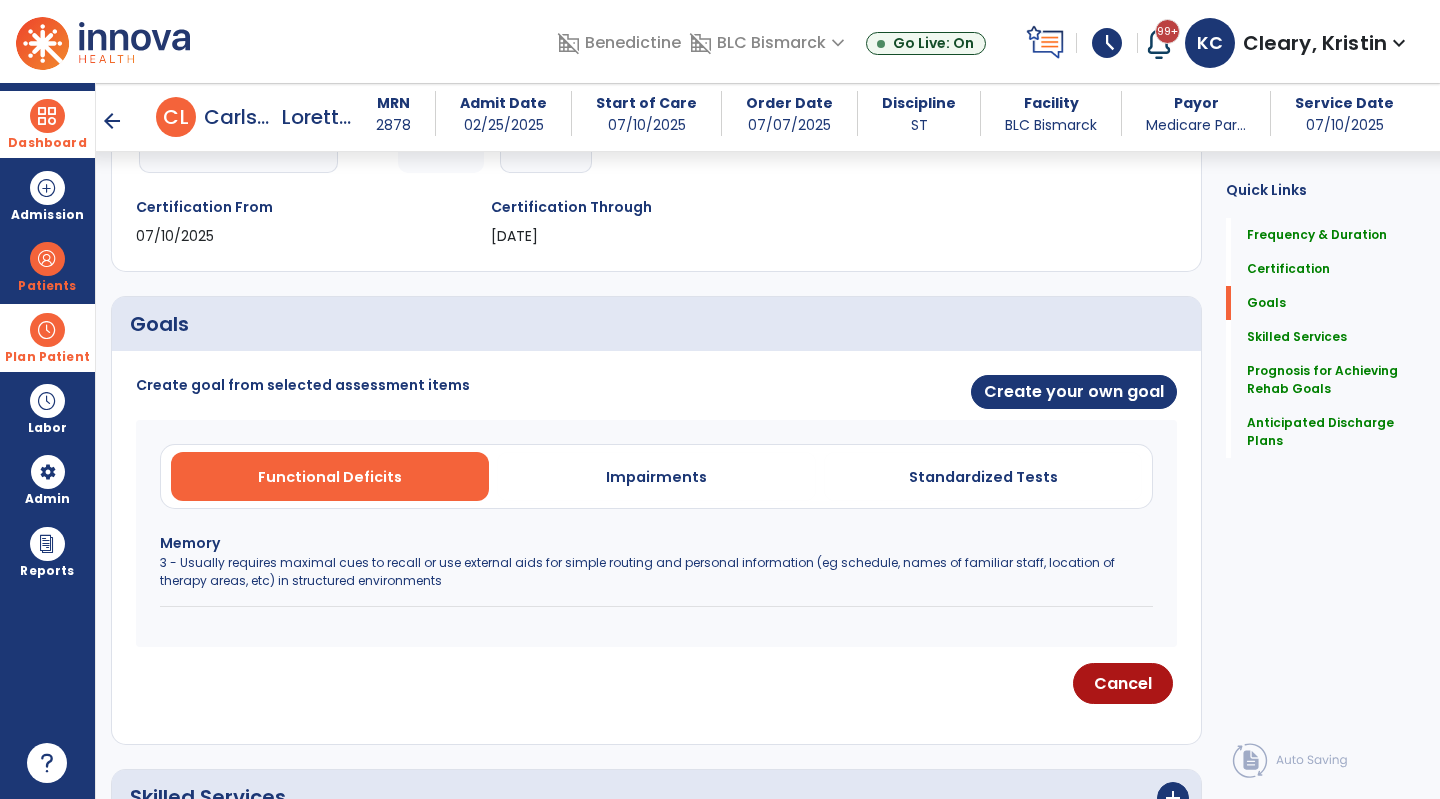 scroll, scrollTop: 320, scrollLeft: 0, axis: vertical 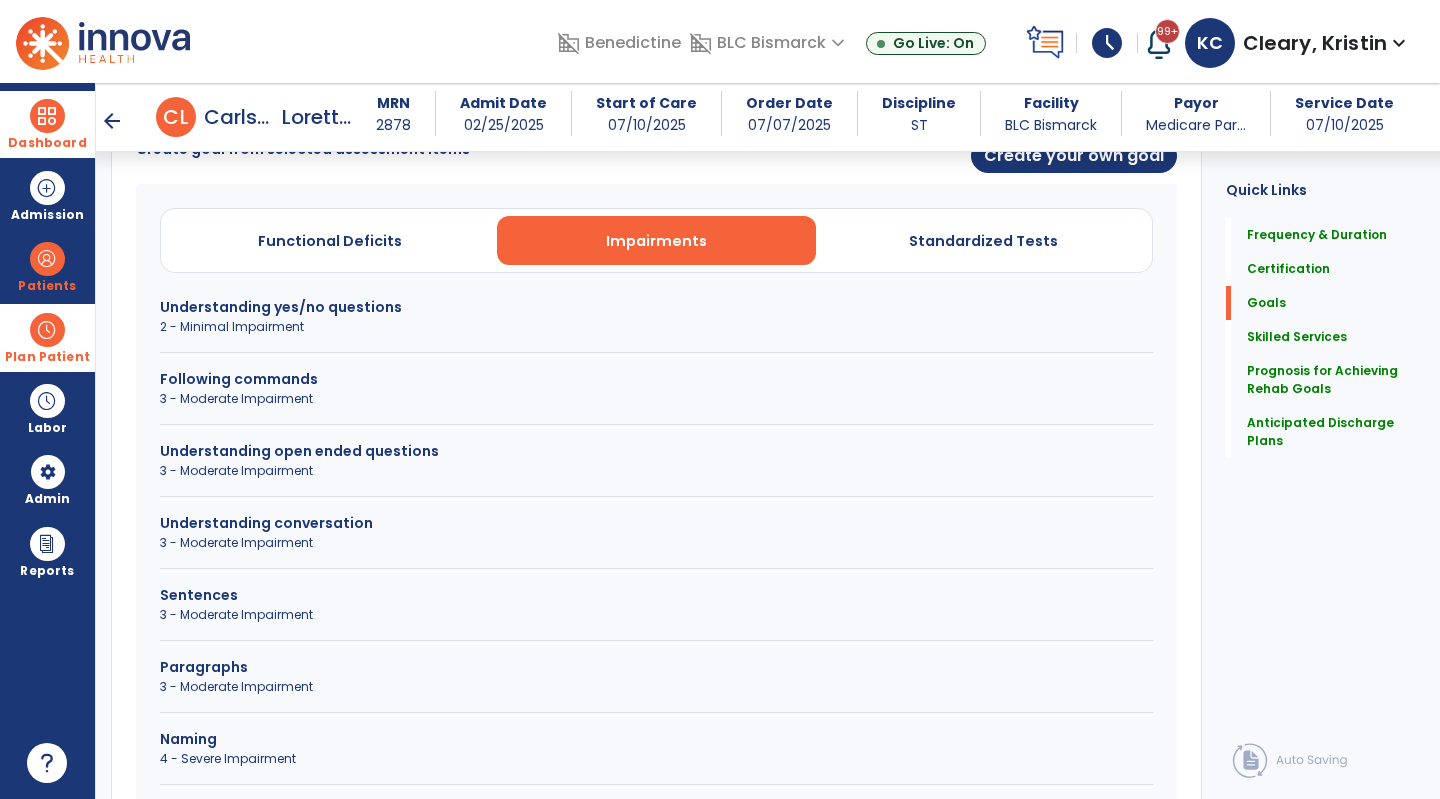 click on "Following commands" at bounding box center (656, 379) 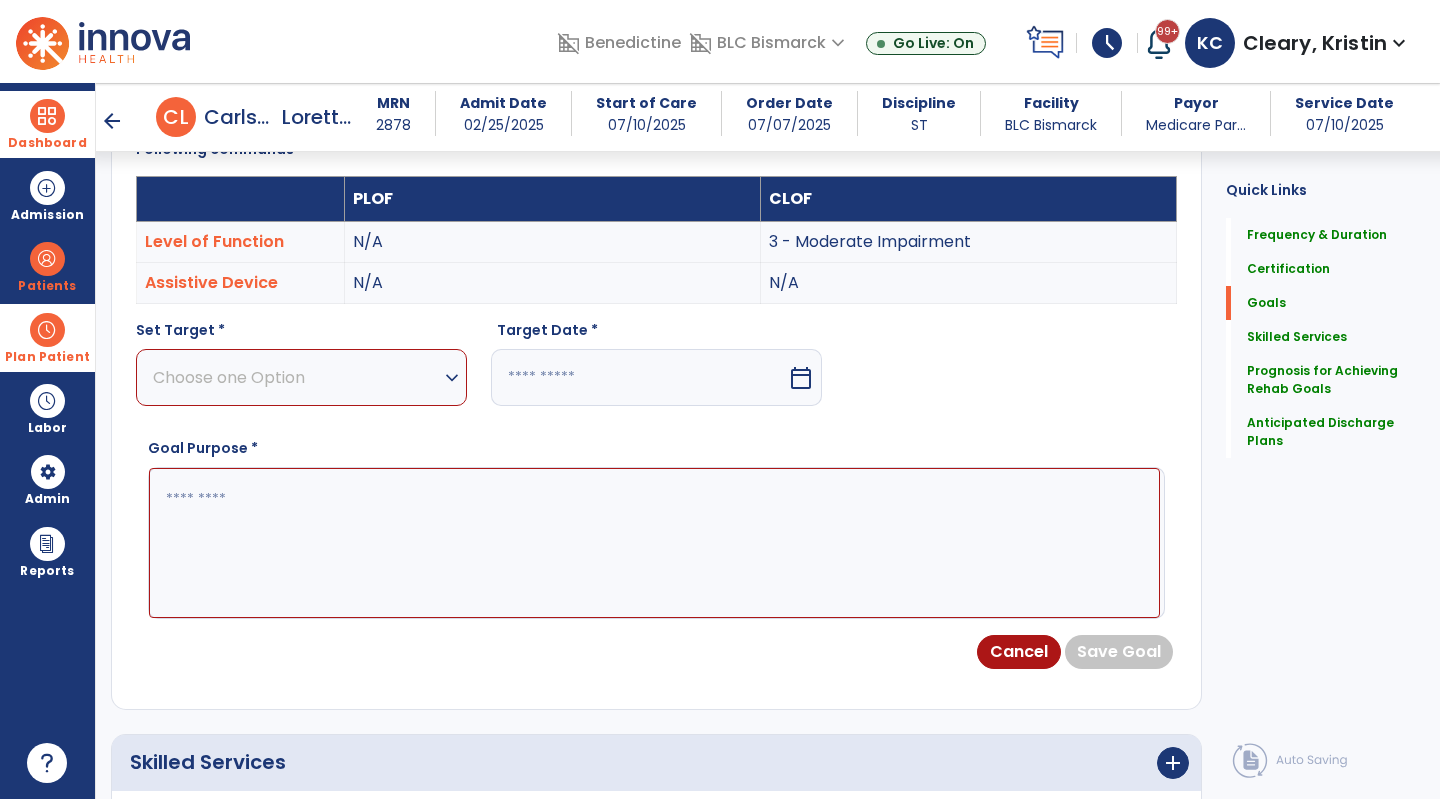 click on "Choose one Option" at bounding box center [296, 377] 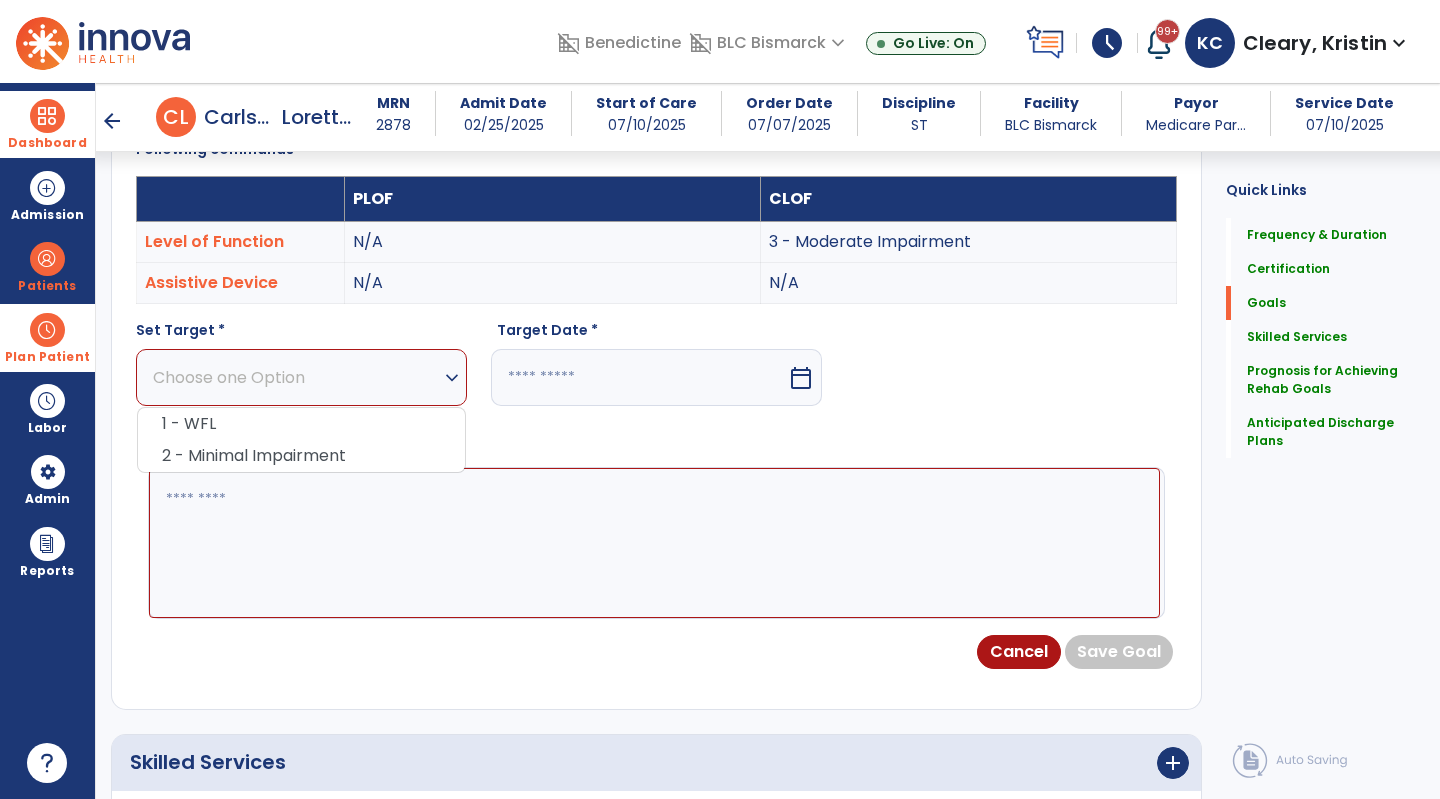 click on "1 - WFL" at bounding box center [301, 424] 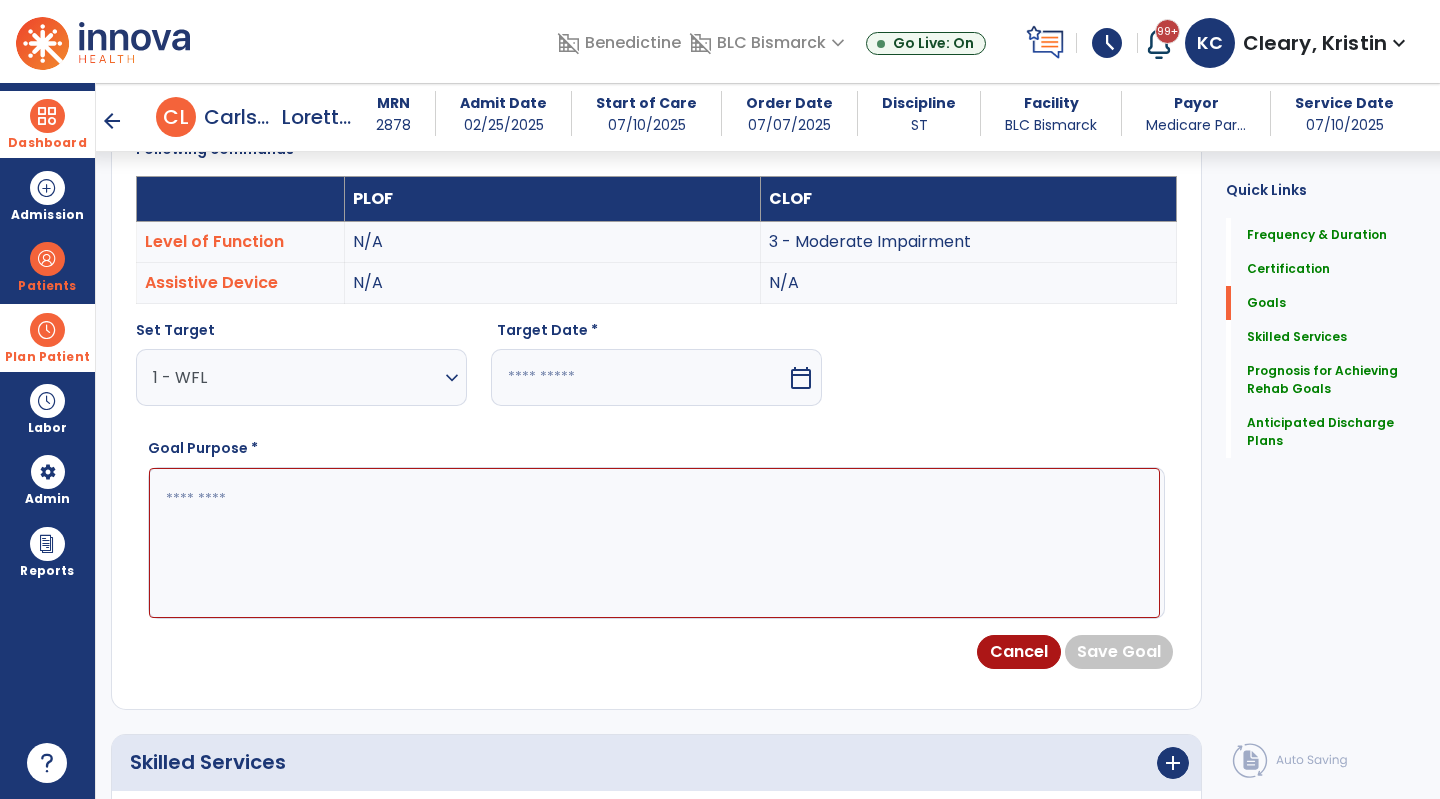click at bounding box center (639, 377) 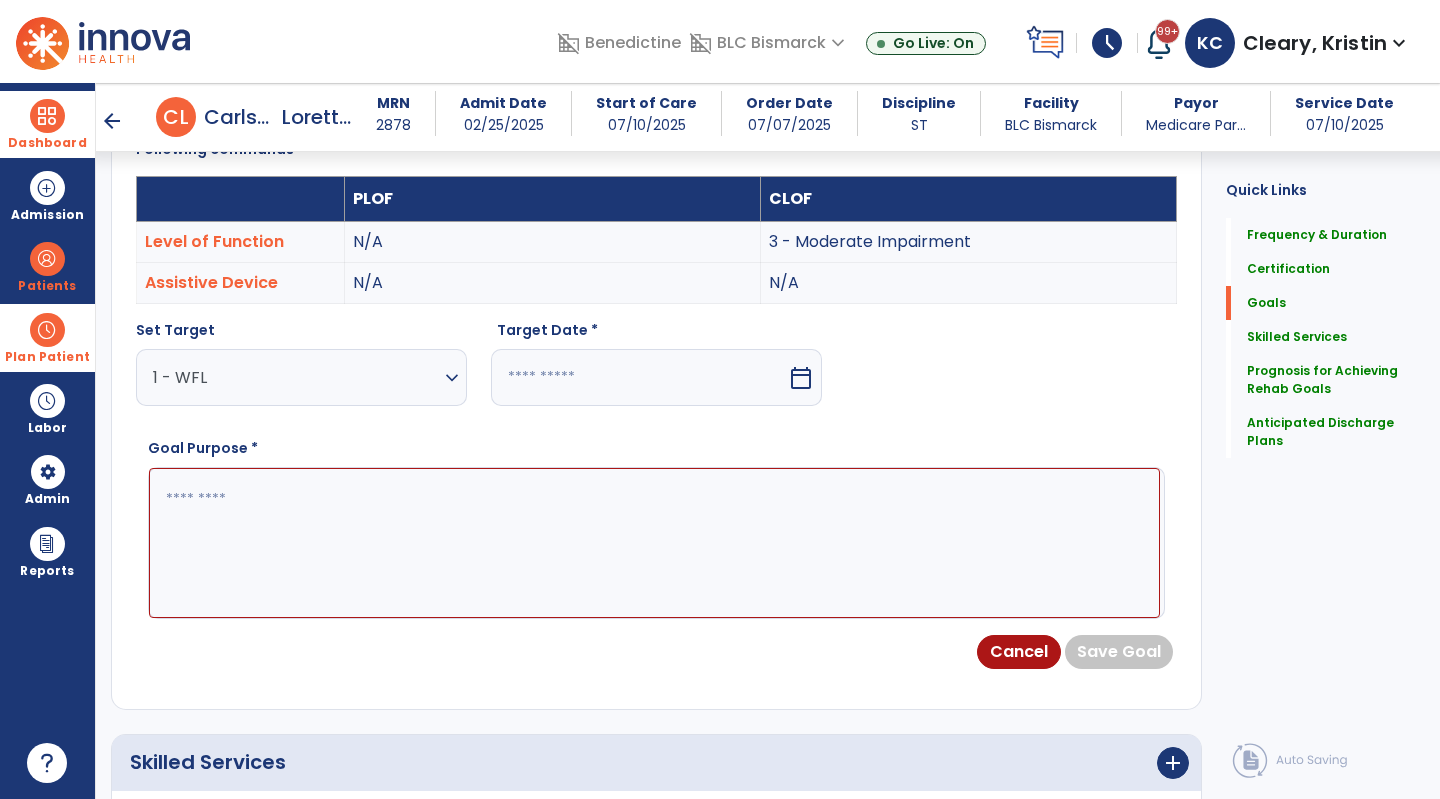 select on "*" 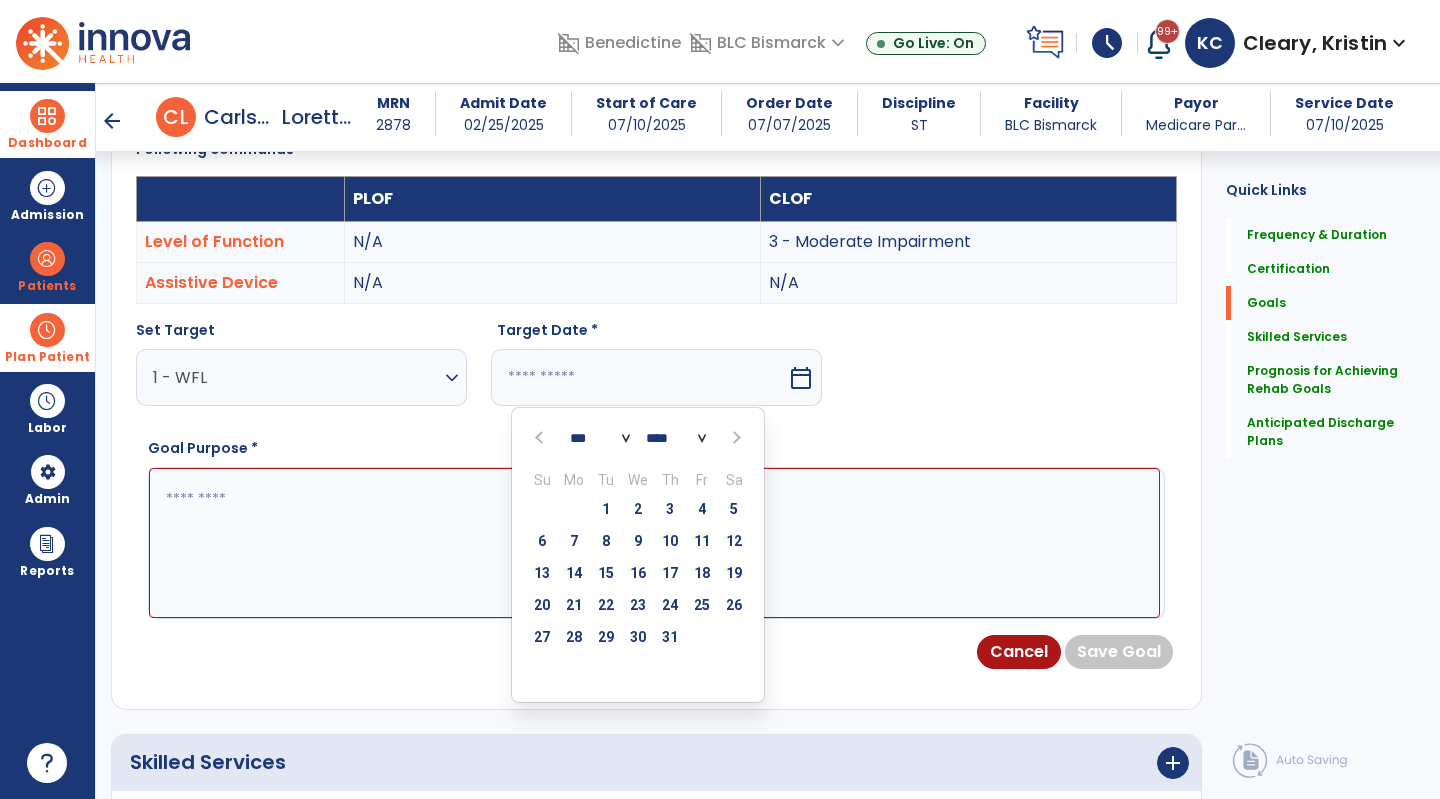 click at bounding box center (734, 438) 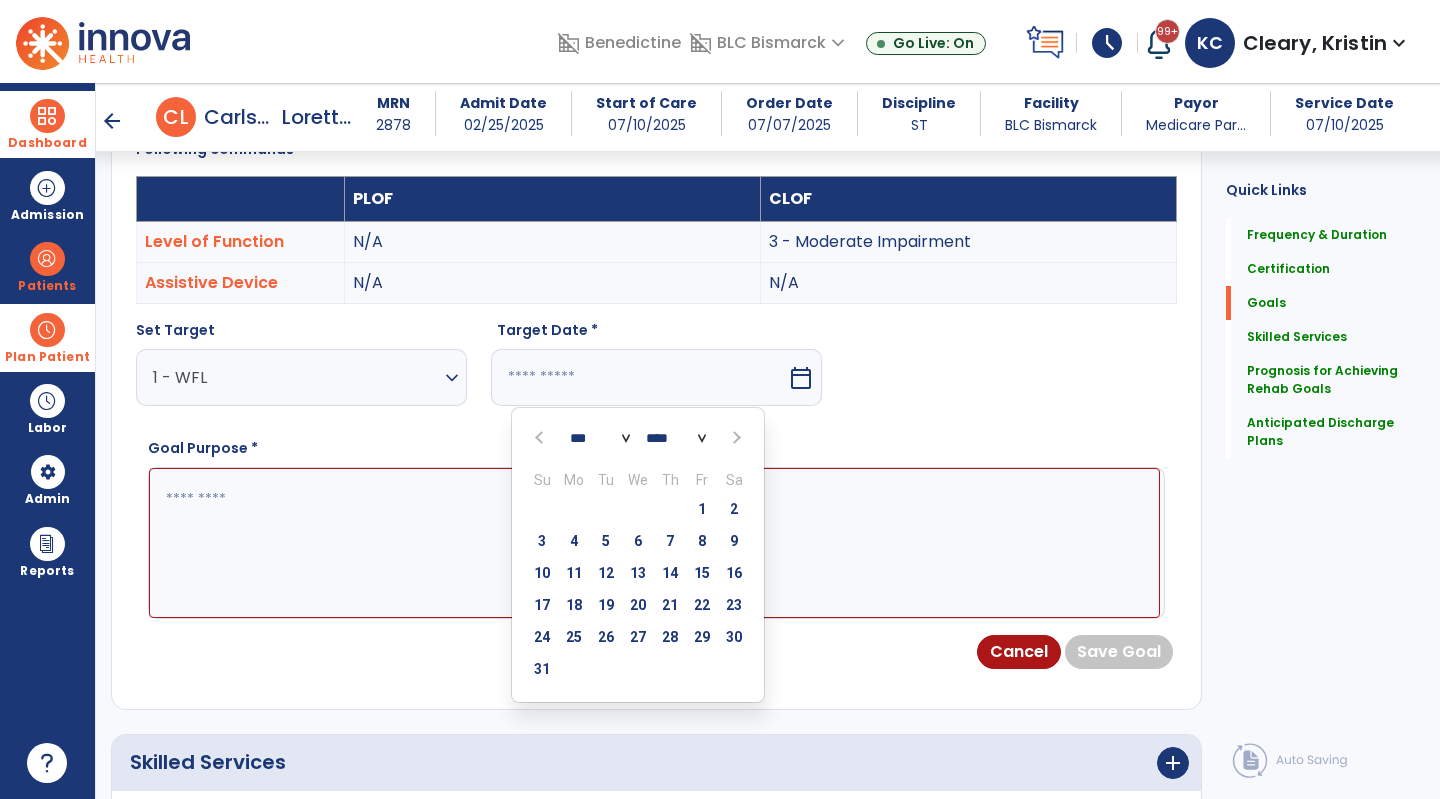 click at bounding box center (734, 438) 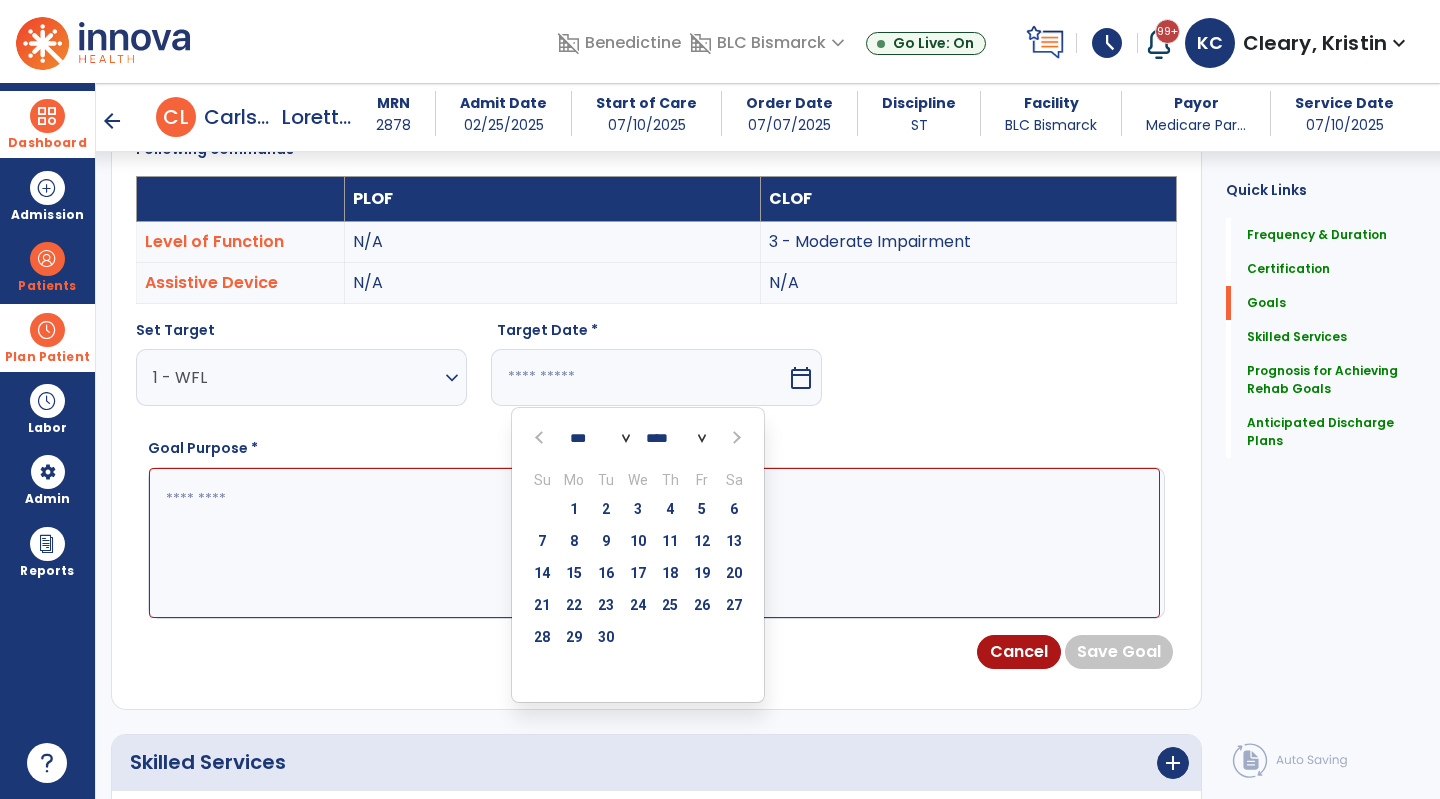 click at bounding box center [734, 438] 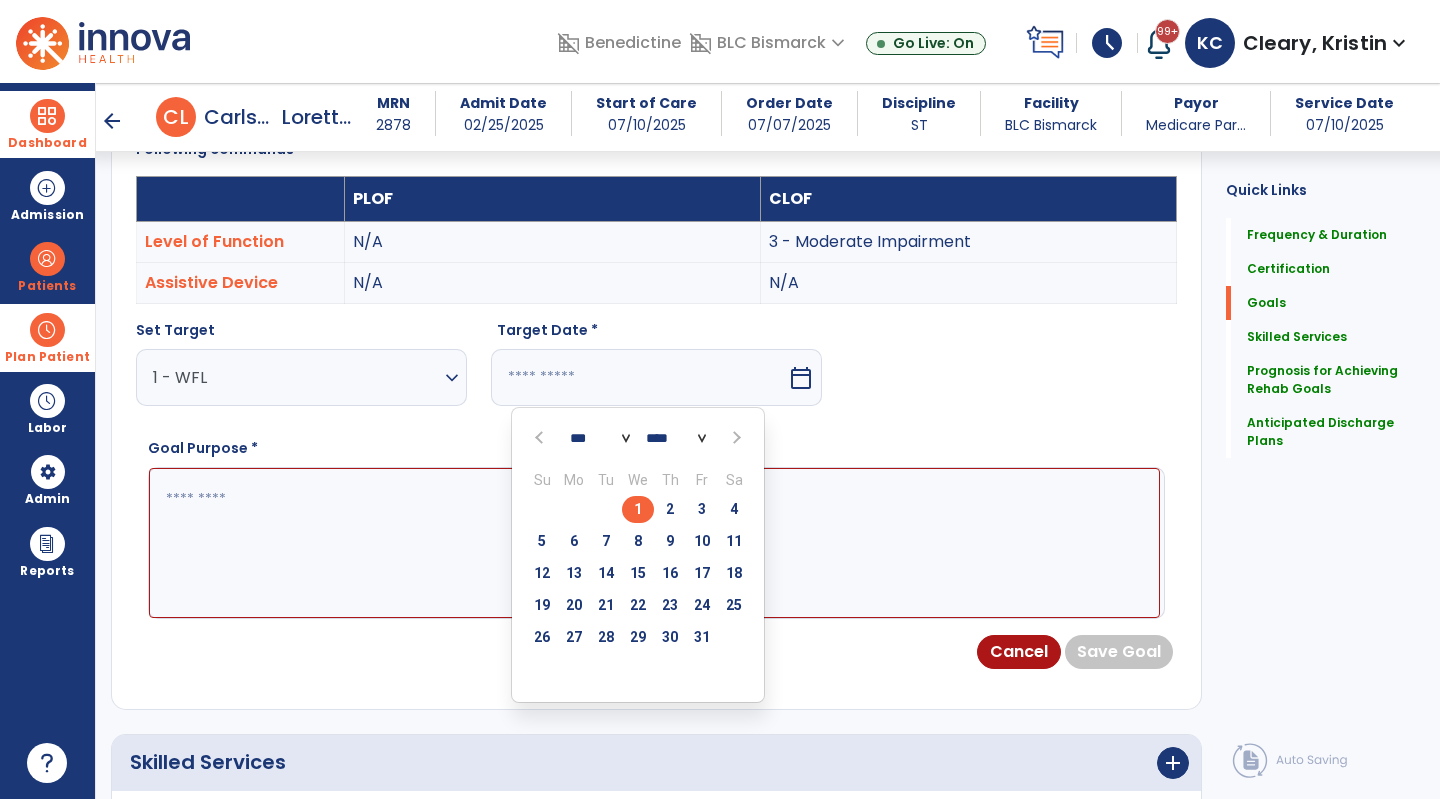 click on "8" at bounding box center [638, 541] 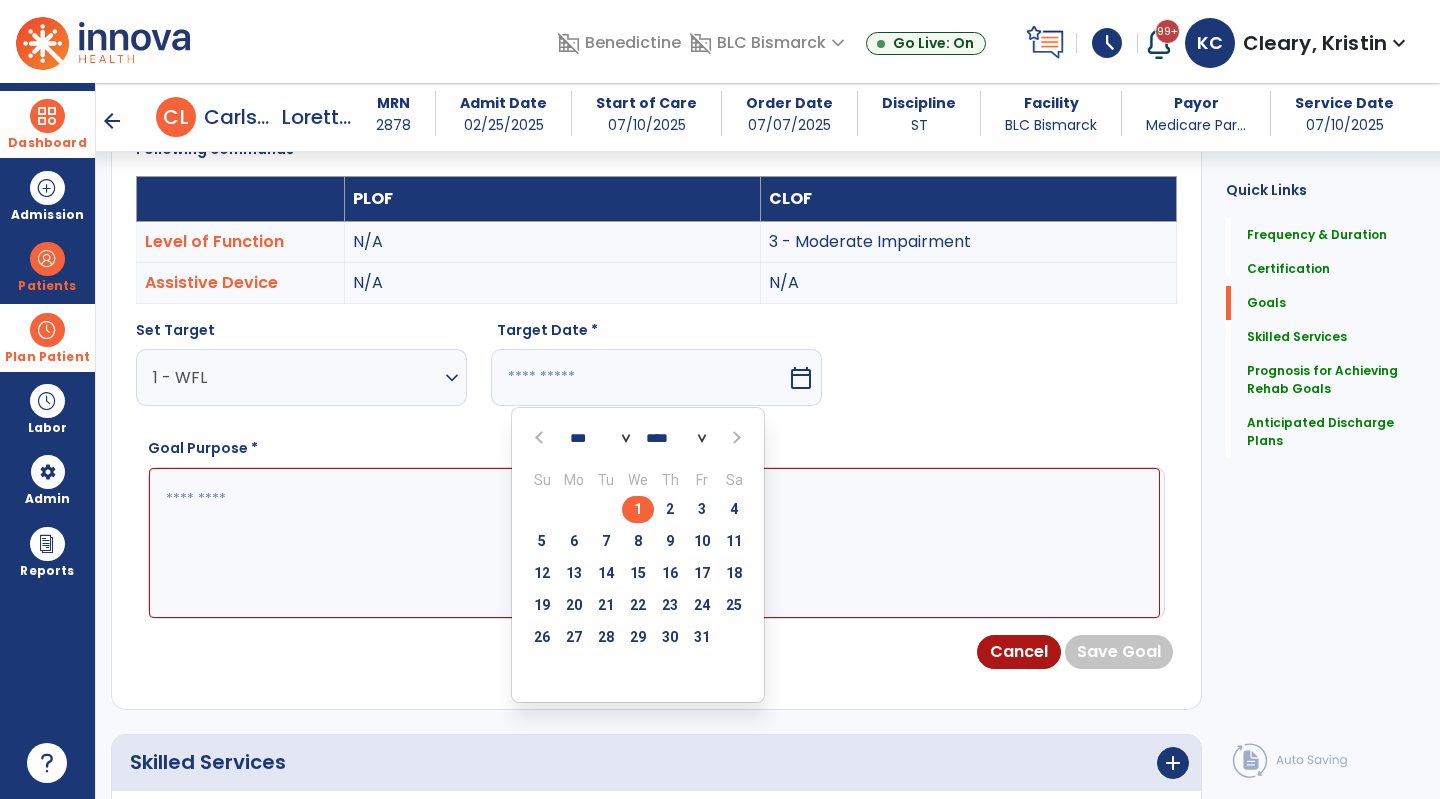 type on "*********" 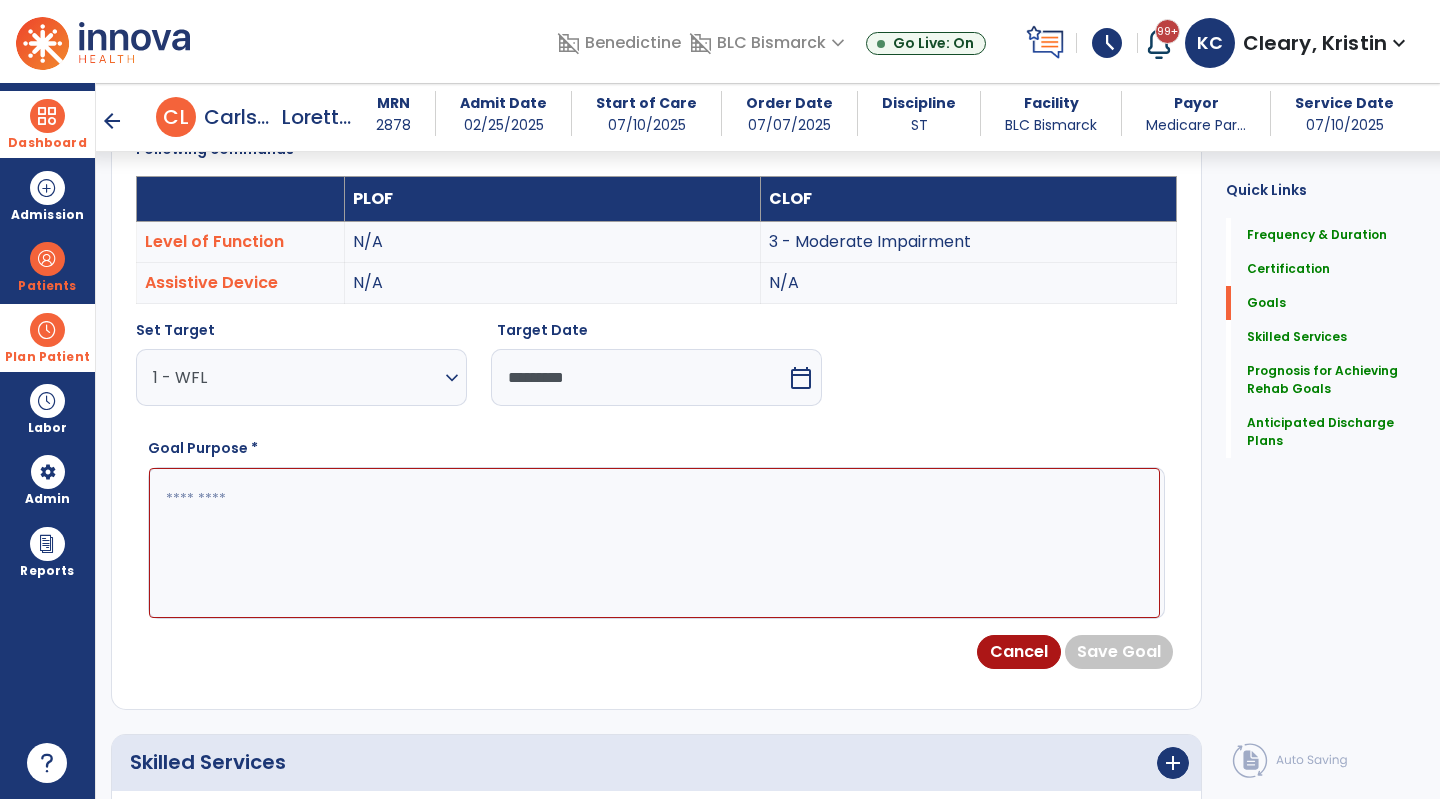 click at bounding box center (654, 543) 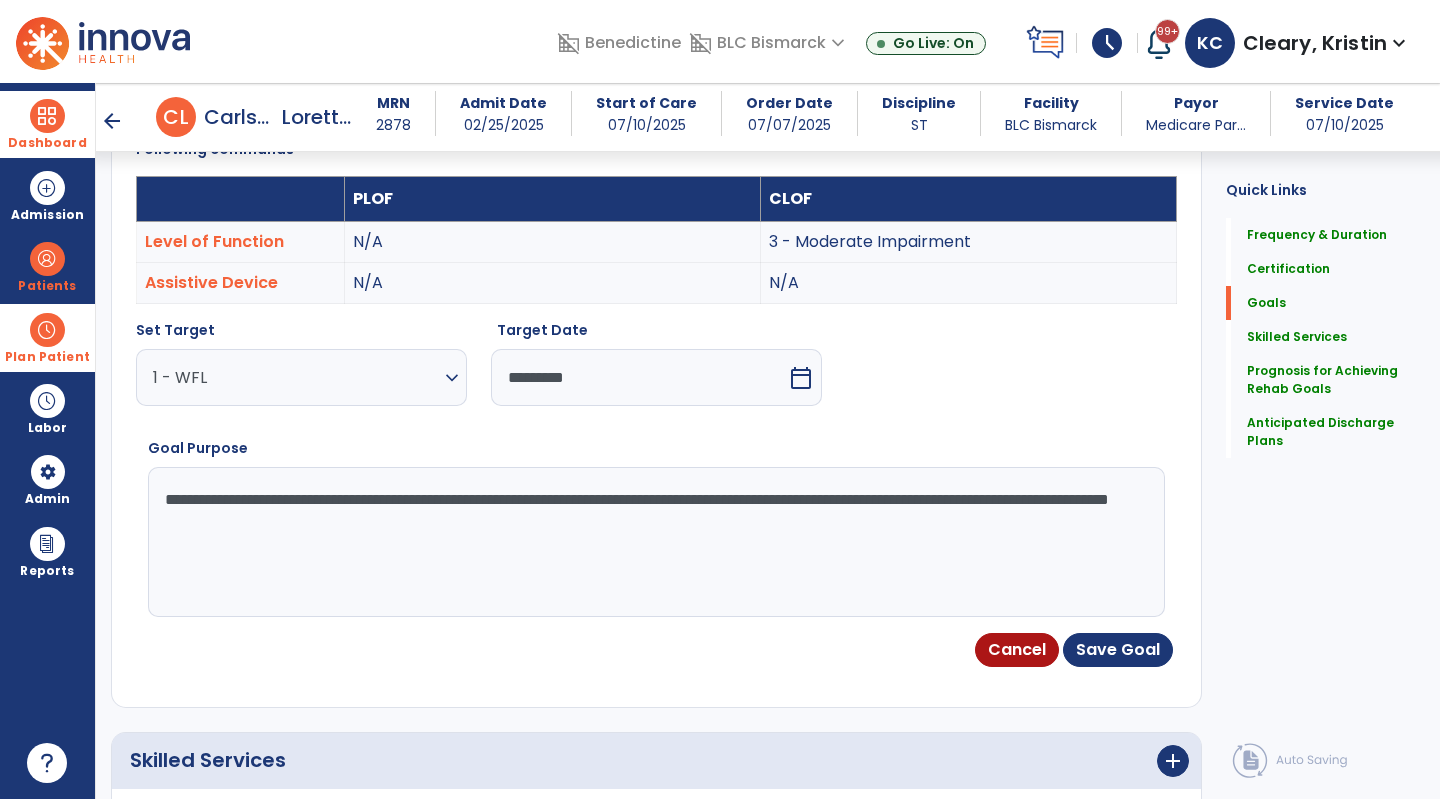 type on "**********" 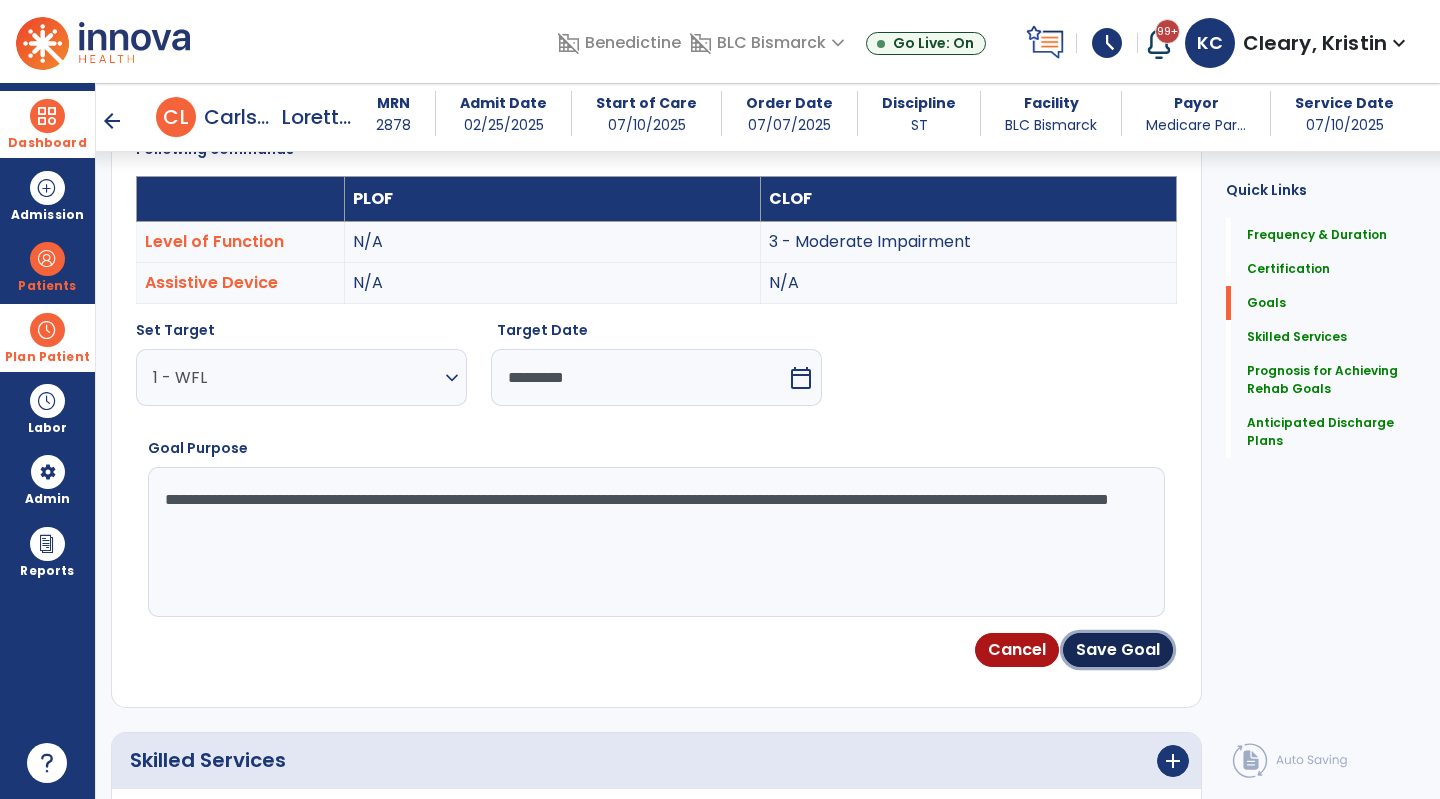 click on "Save Goal" at bounding box center (1118, 650) 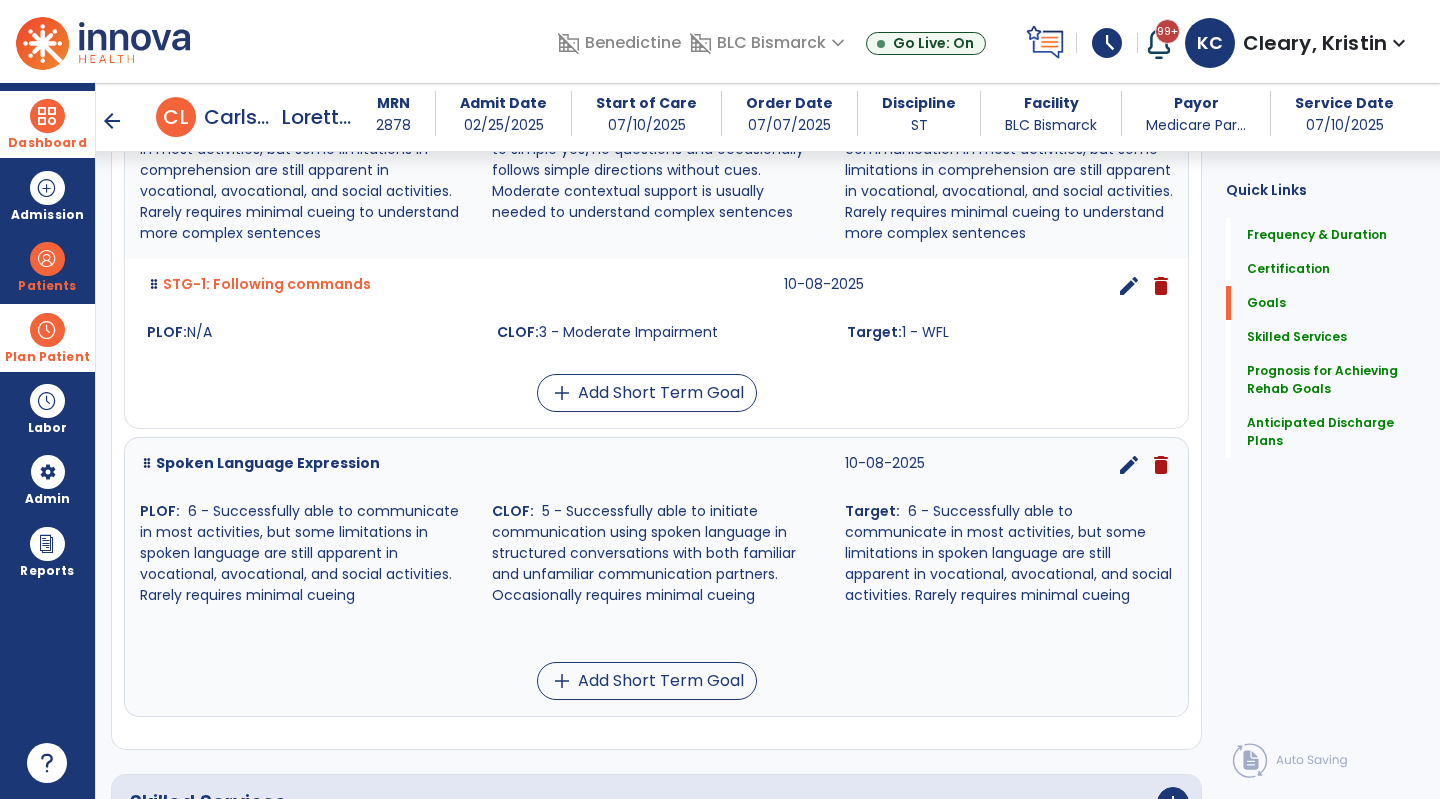 scroll, scrollTop: 1345, scrollLeft: 0, axis: vertical 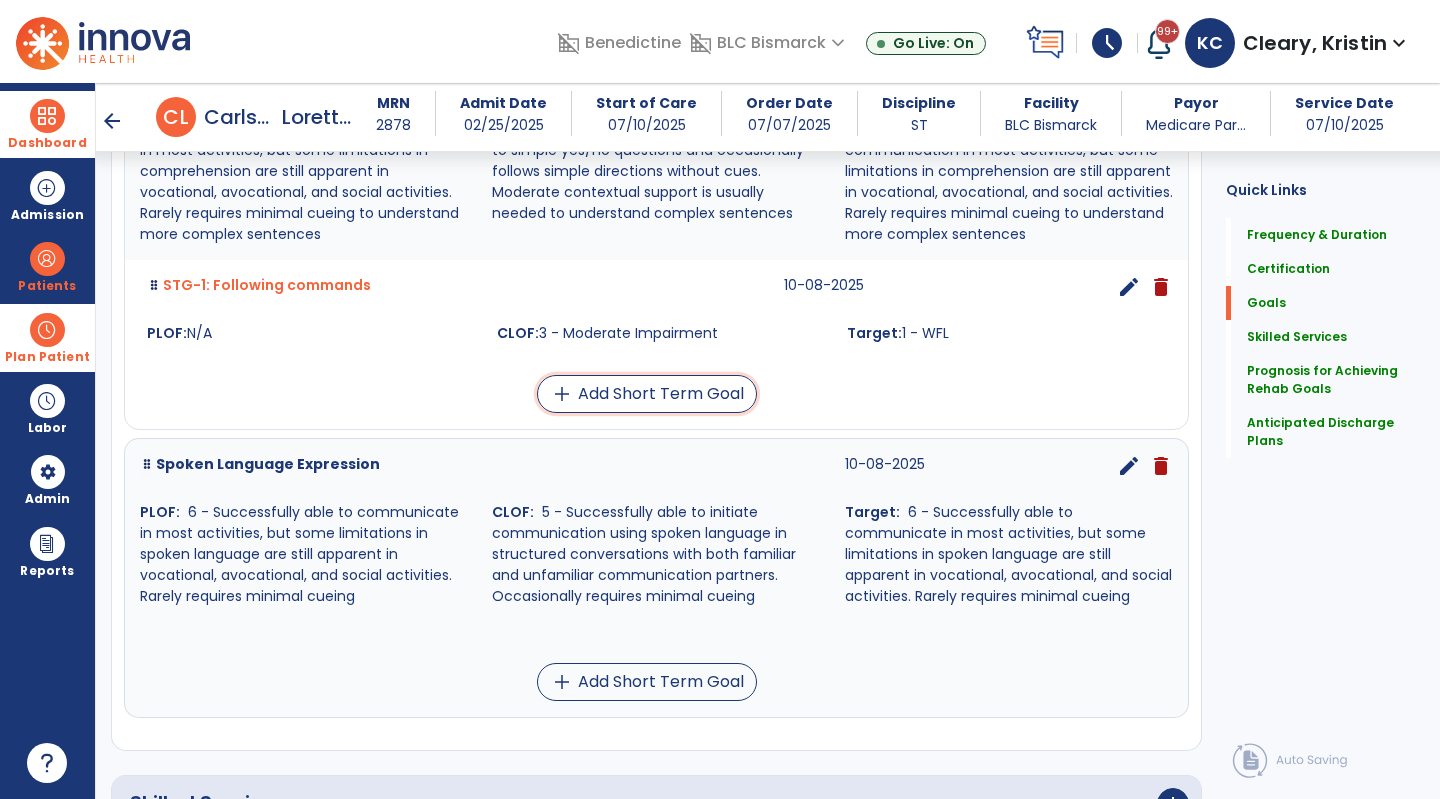 click on "add  Add Short Term Goal" at bounding box center (647, 394) 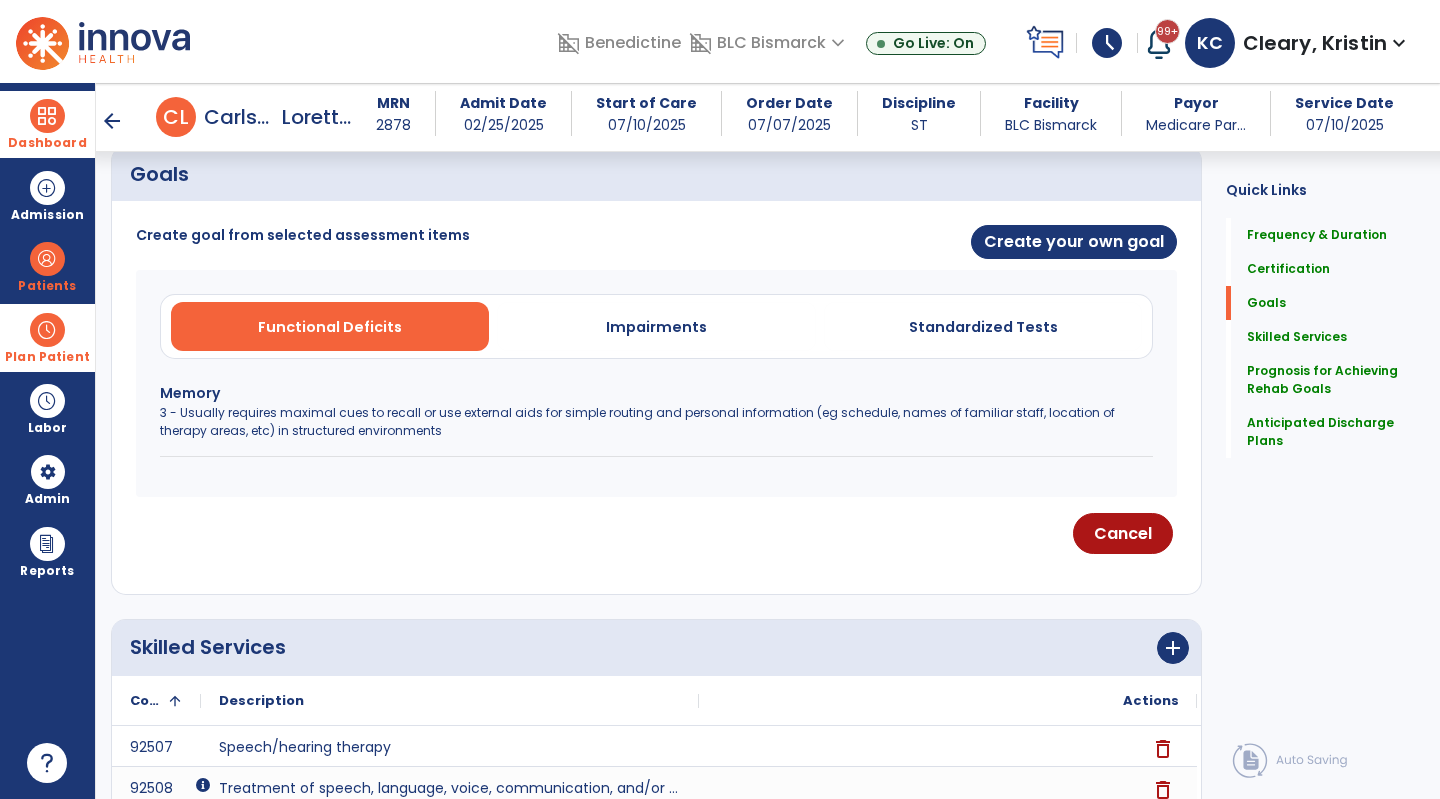 scroll, scrollTop: 469, scrollLeft: 0, axis: vertical 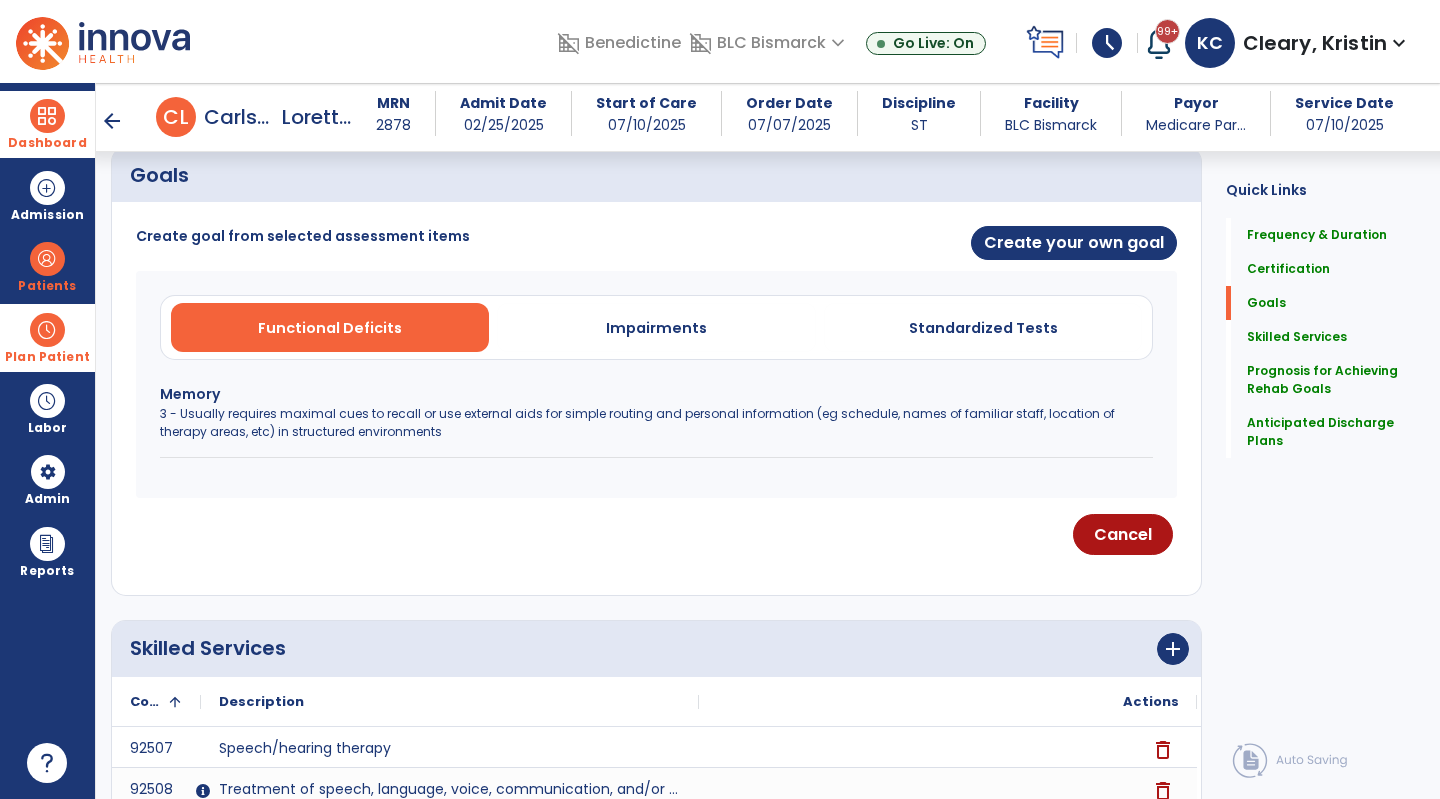 click on "Impairments" at bounding box center [656, 327] 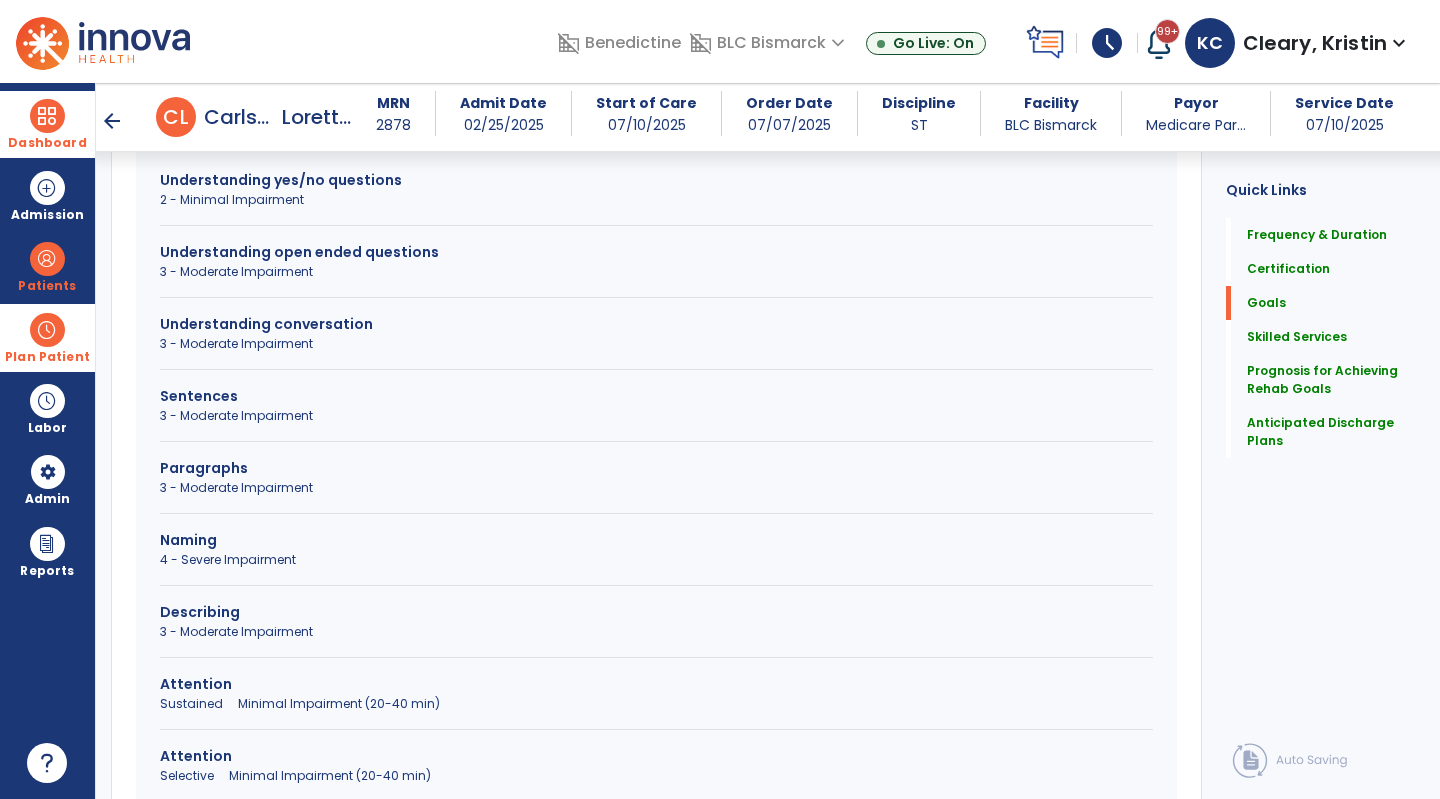 scroll, scrollTop: 685, scrollLeft: 0, axis: vertical 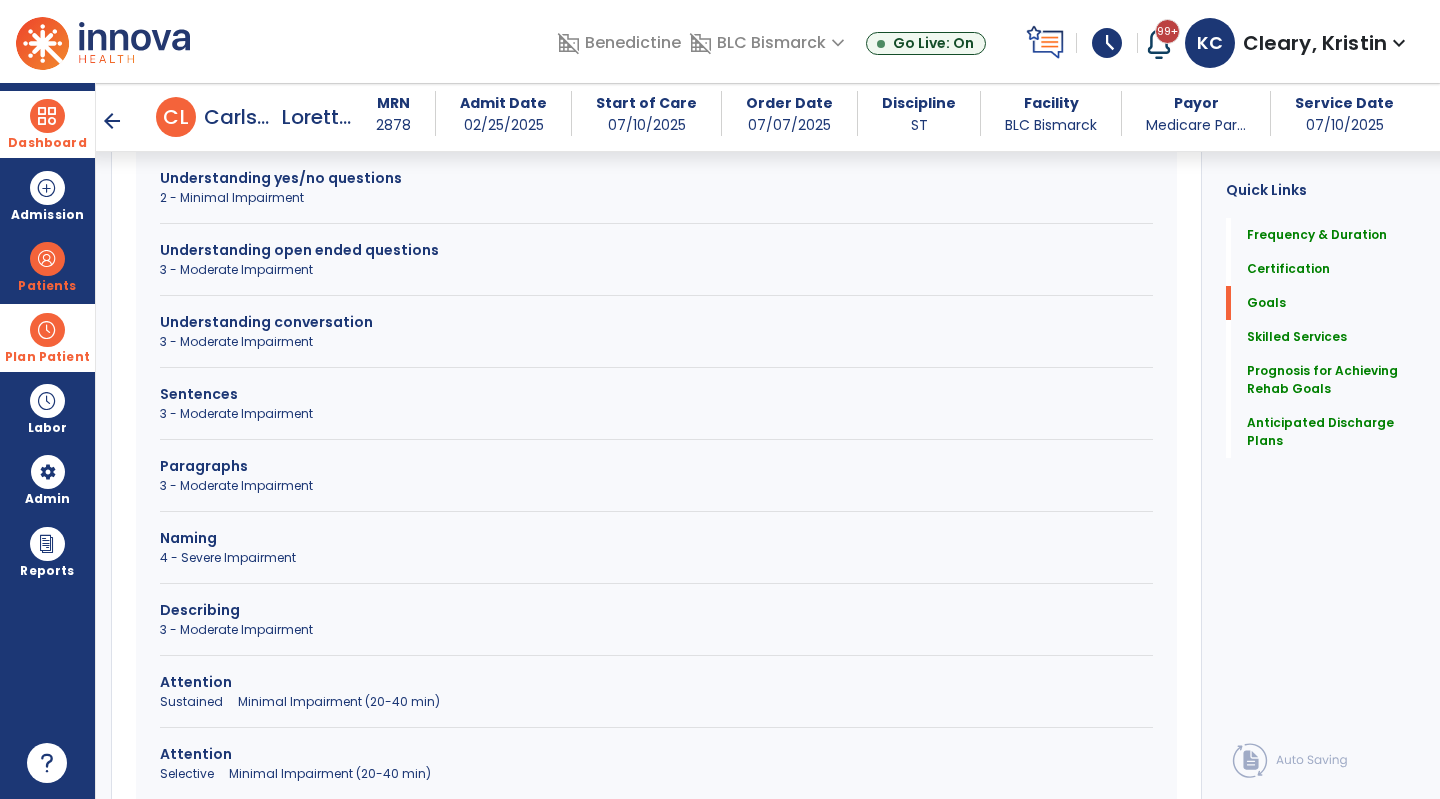 click on "Understanding conversation" at bounding box center [656, 322] 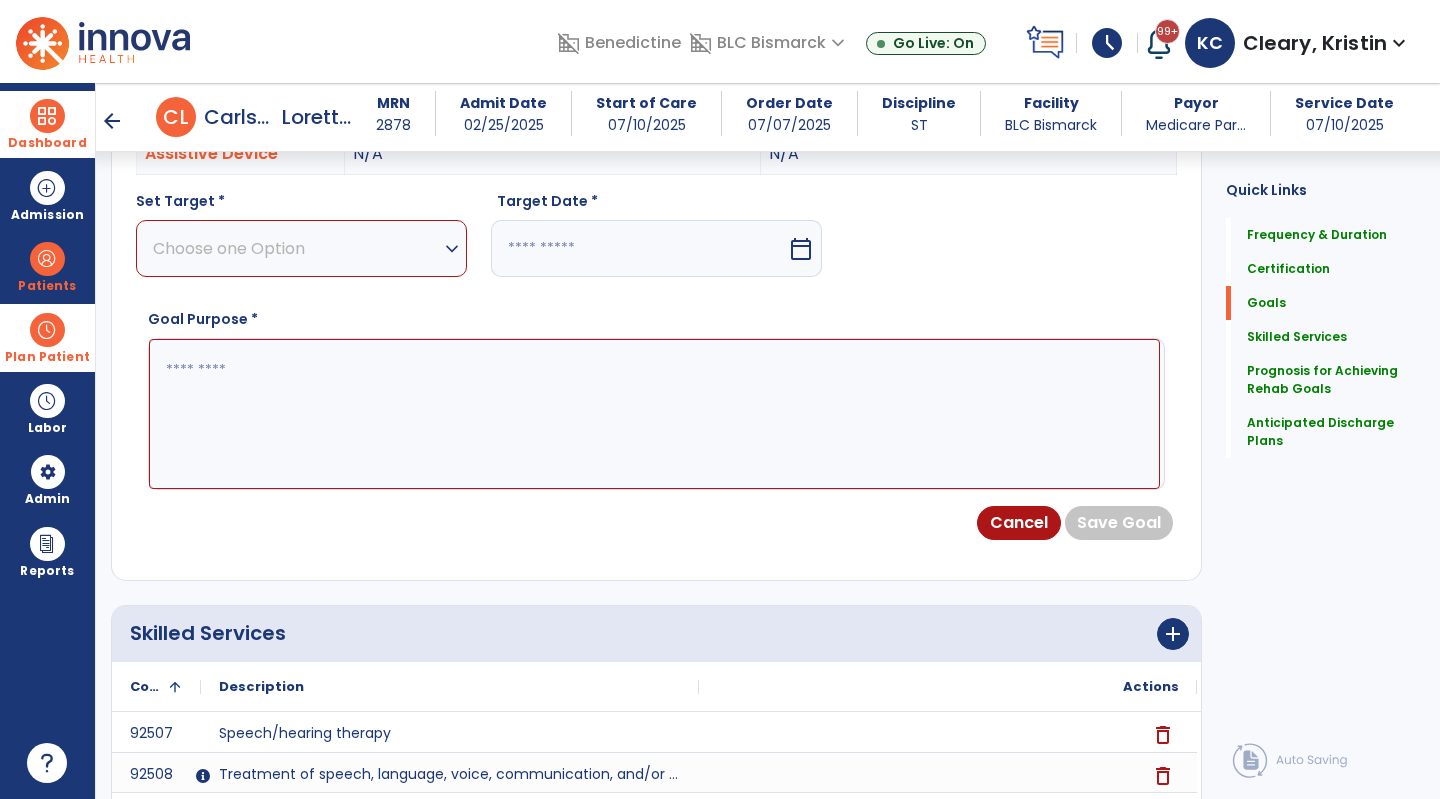 click on "Choose one Option" at bounding box center [296, 248] 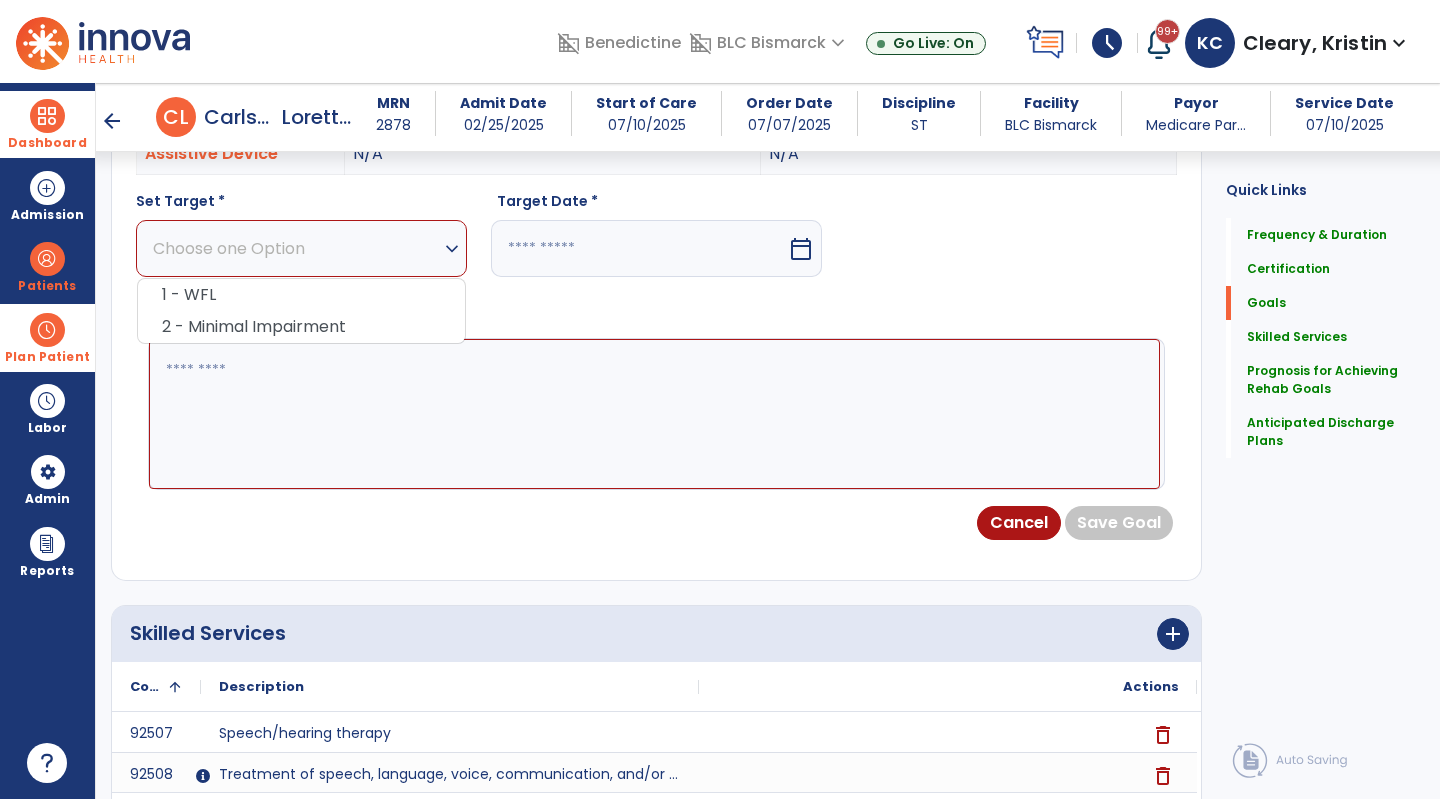 click on "1 - WFL" at bounding box center (301, 295) 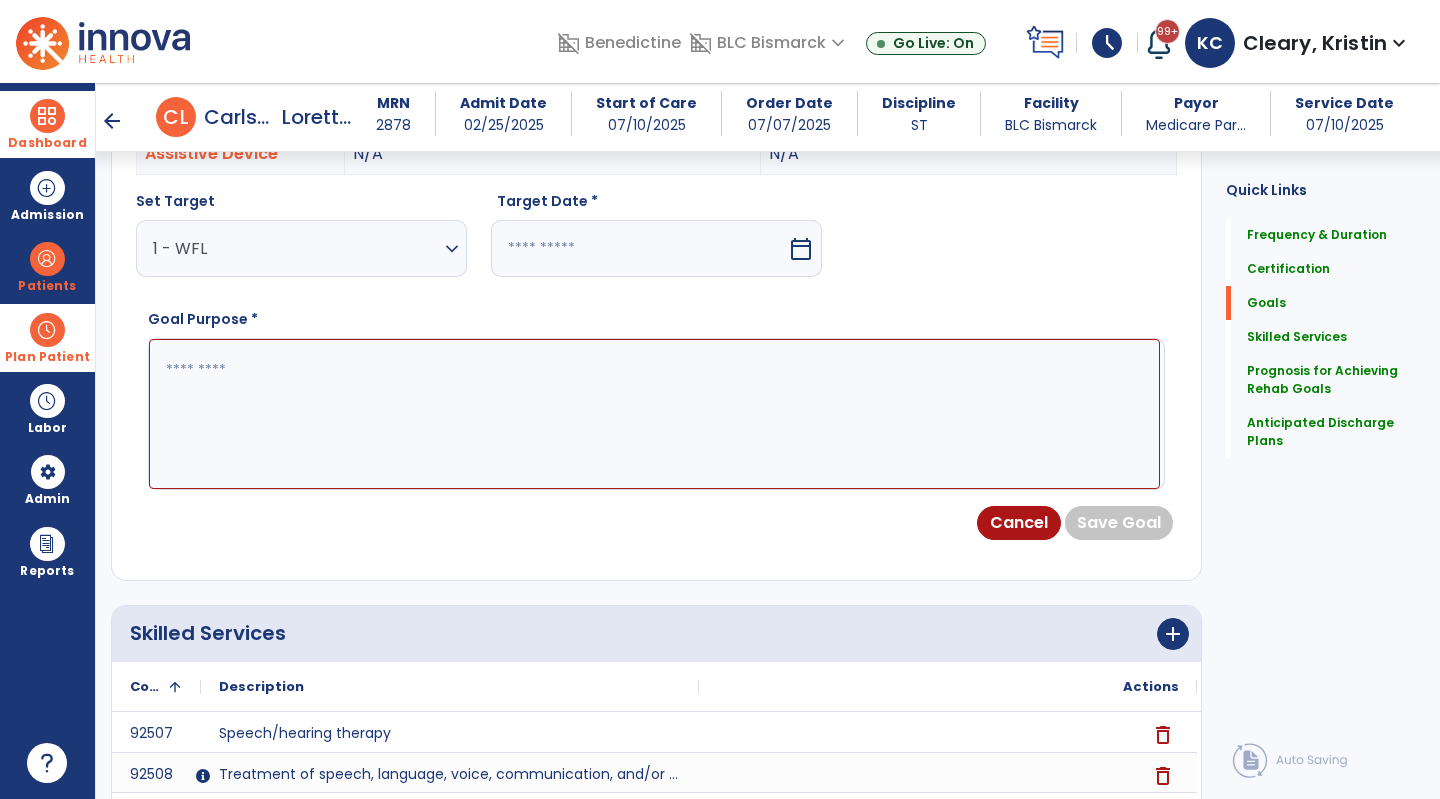 click at bounding box center [639, 248] 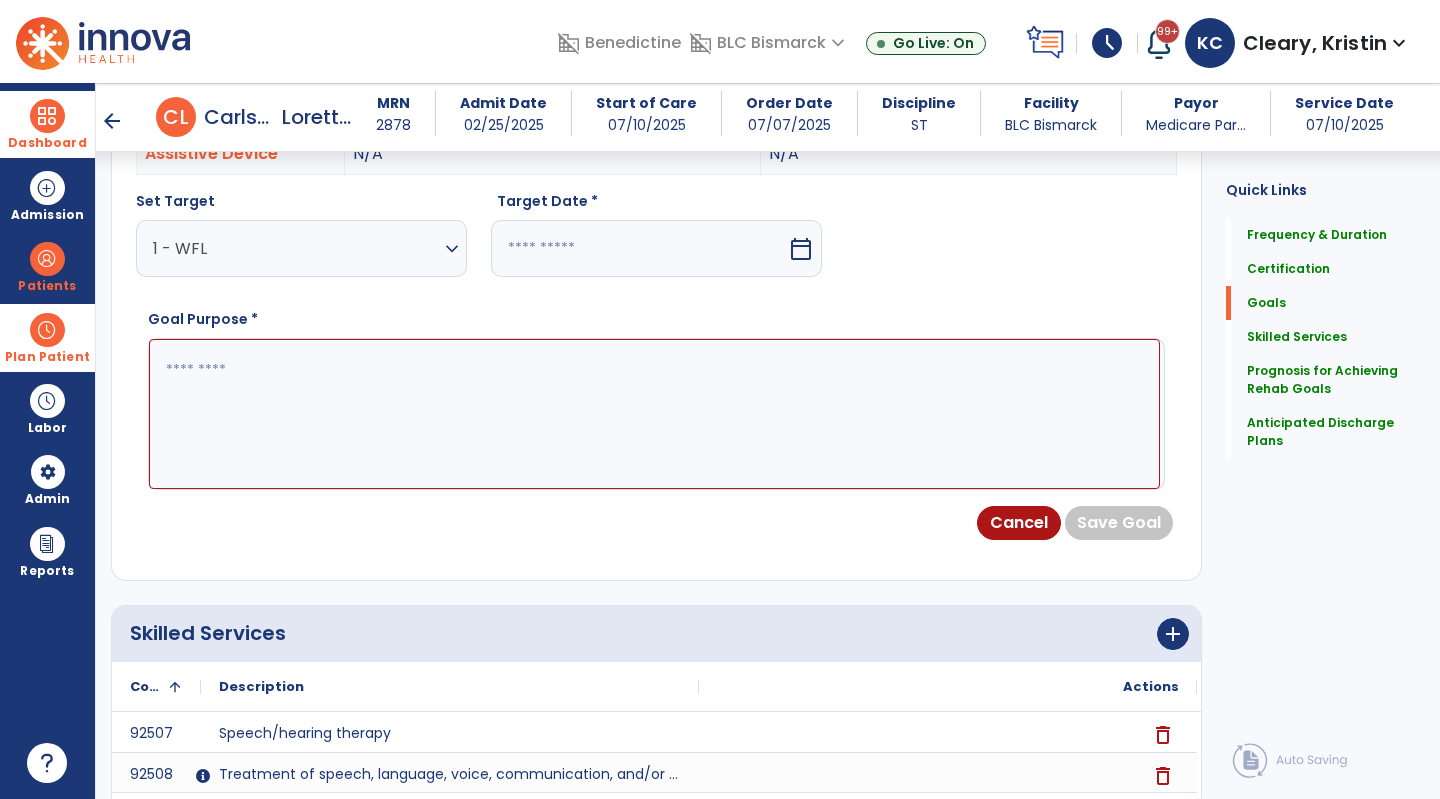 select on "*" 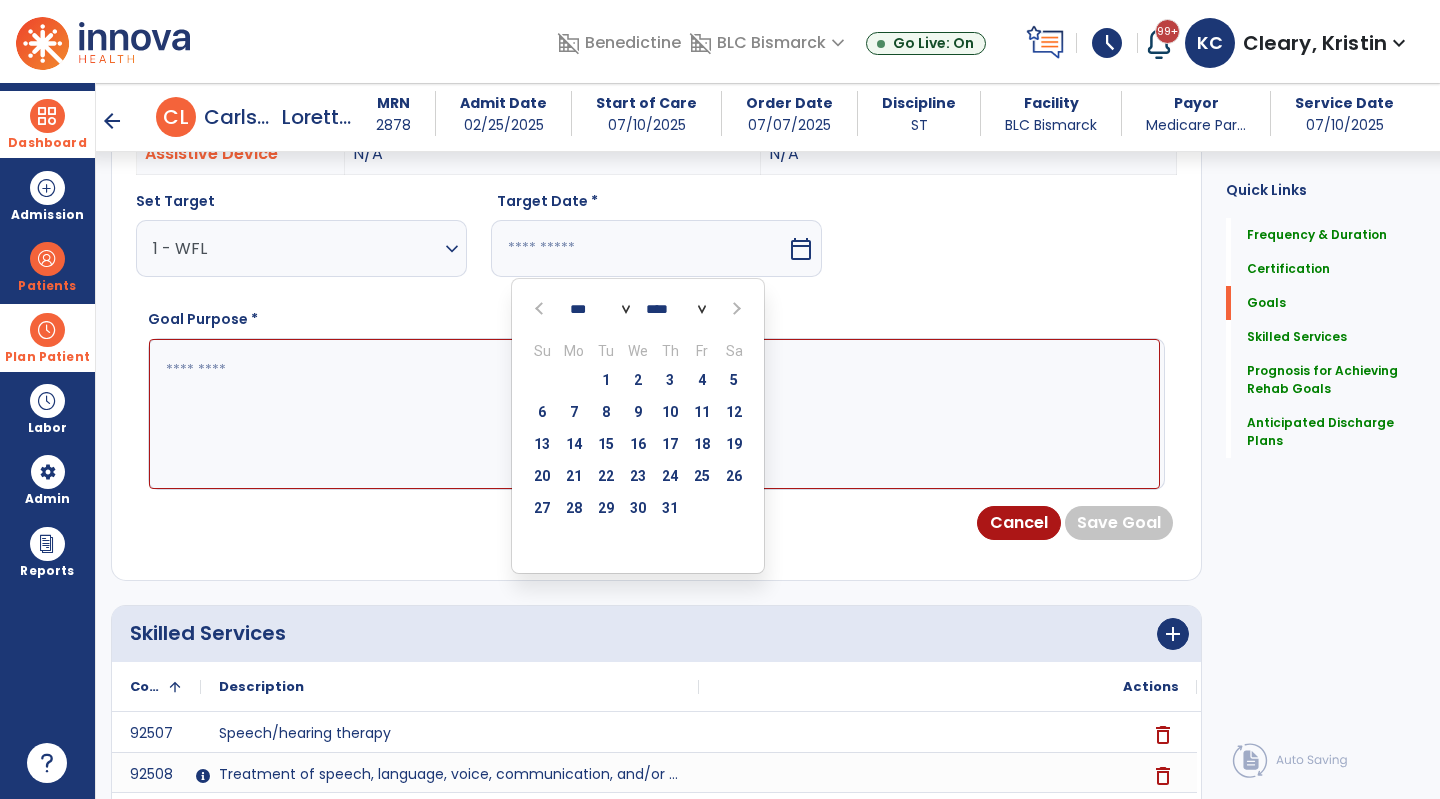 click at bounding box center [735, 309] 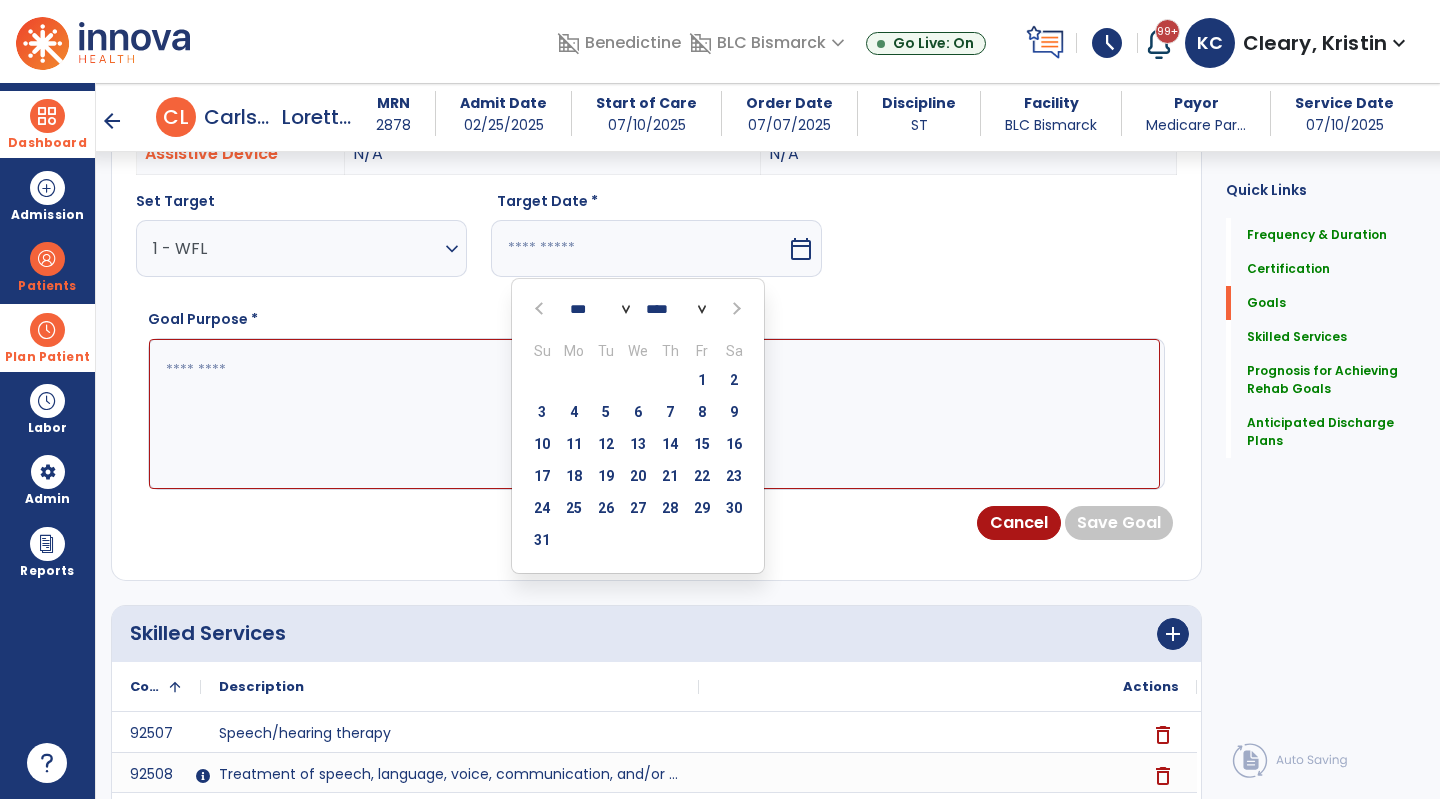 click at bounding box center [735, 309] 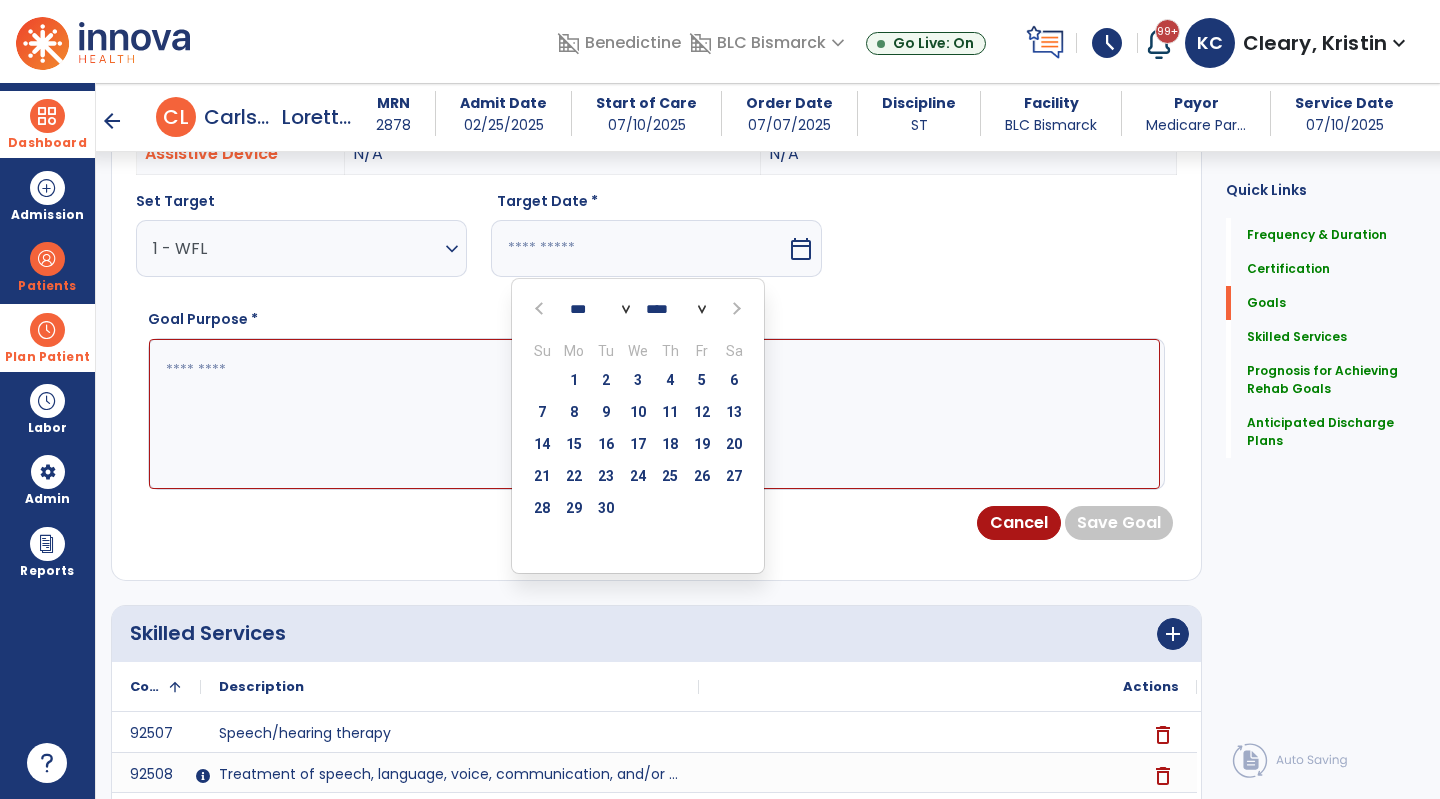 click at bounding box center [735, 309] 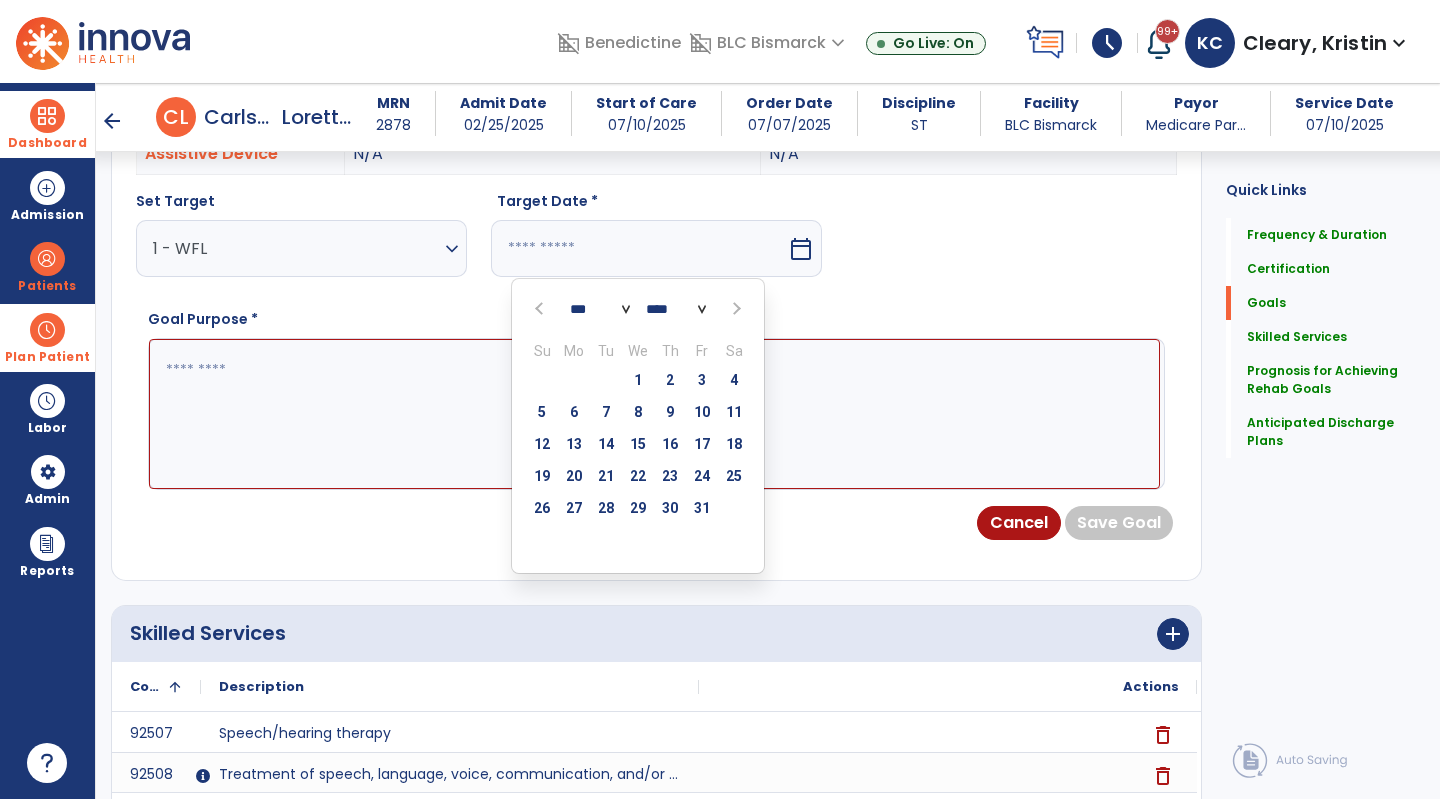click on "8" at bounding box center [638, 412] 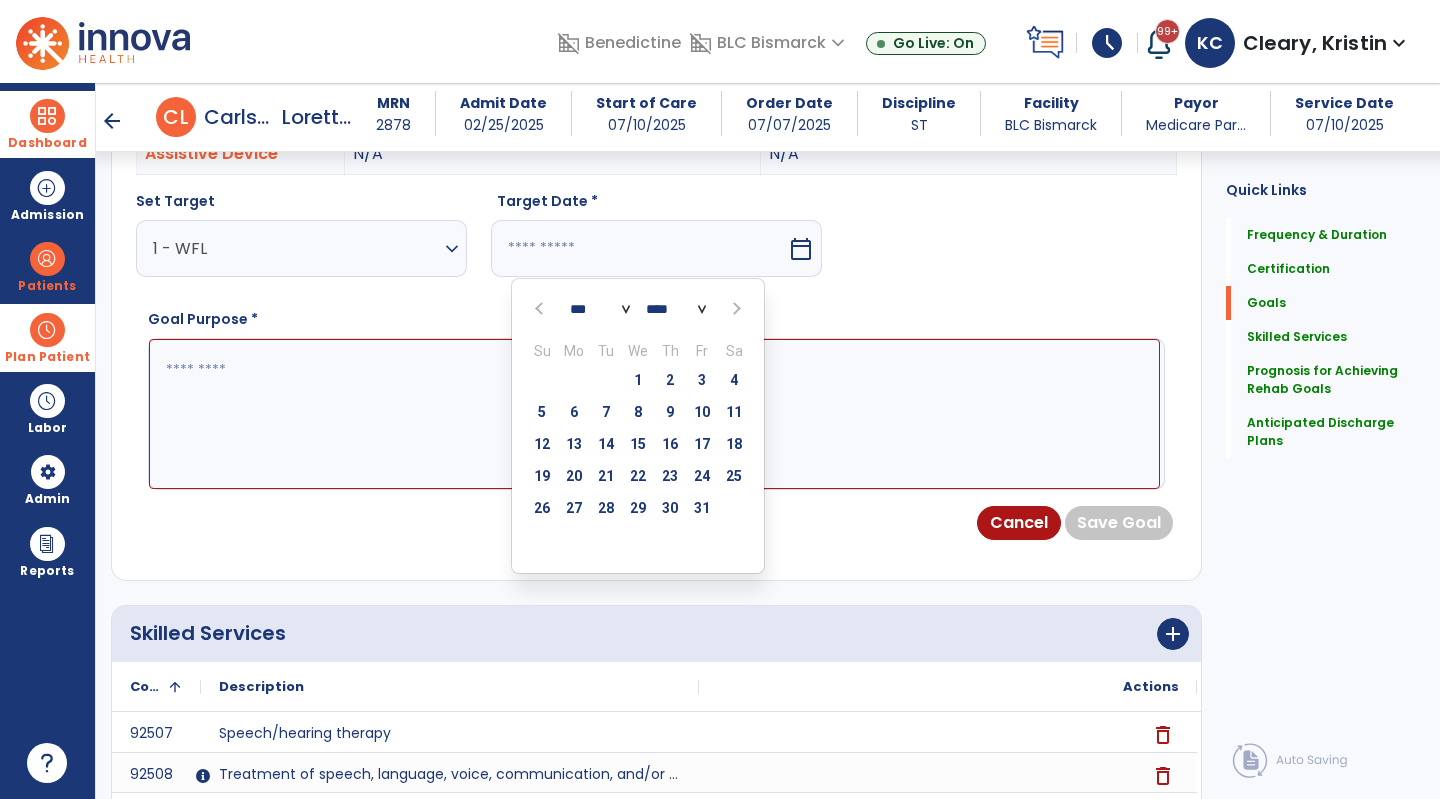 type on "*********" 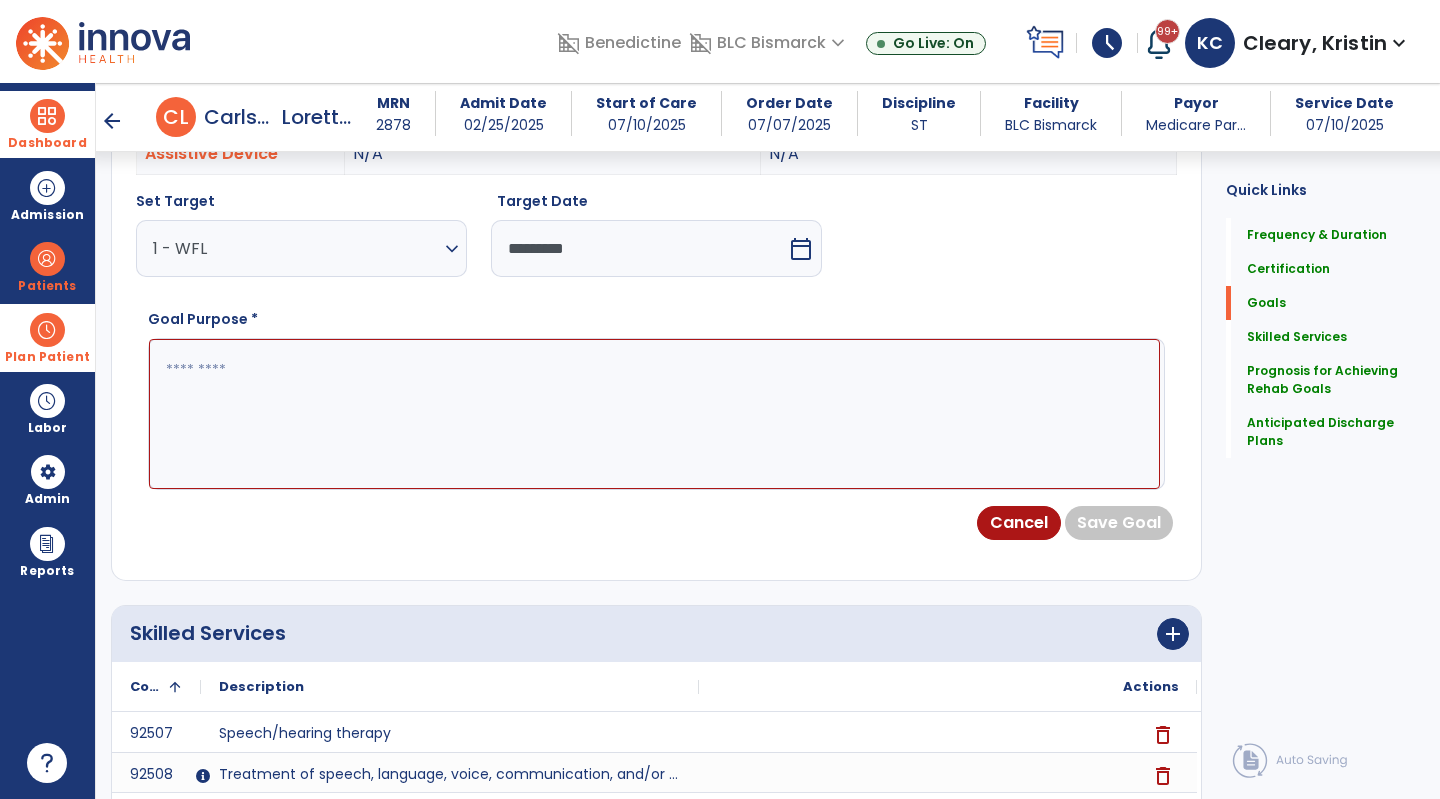 click at bounding box center [654, 414] 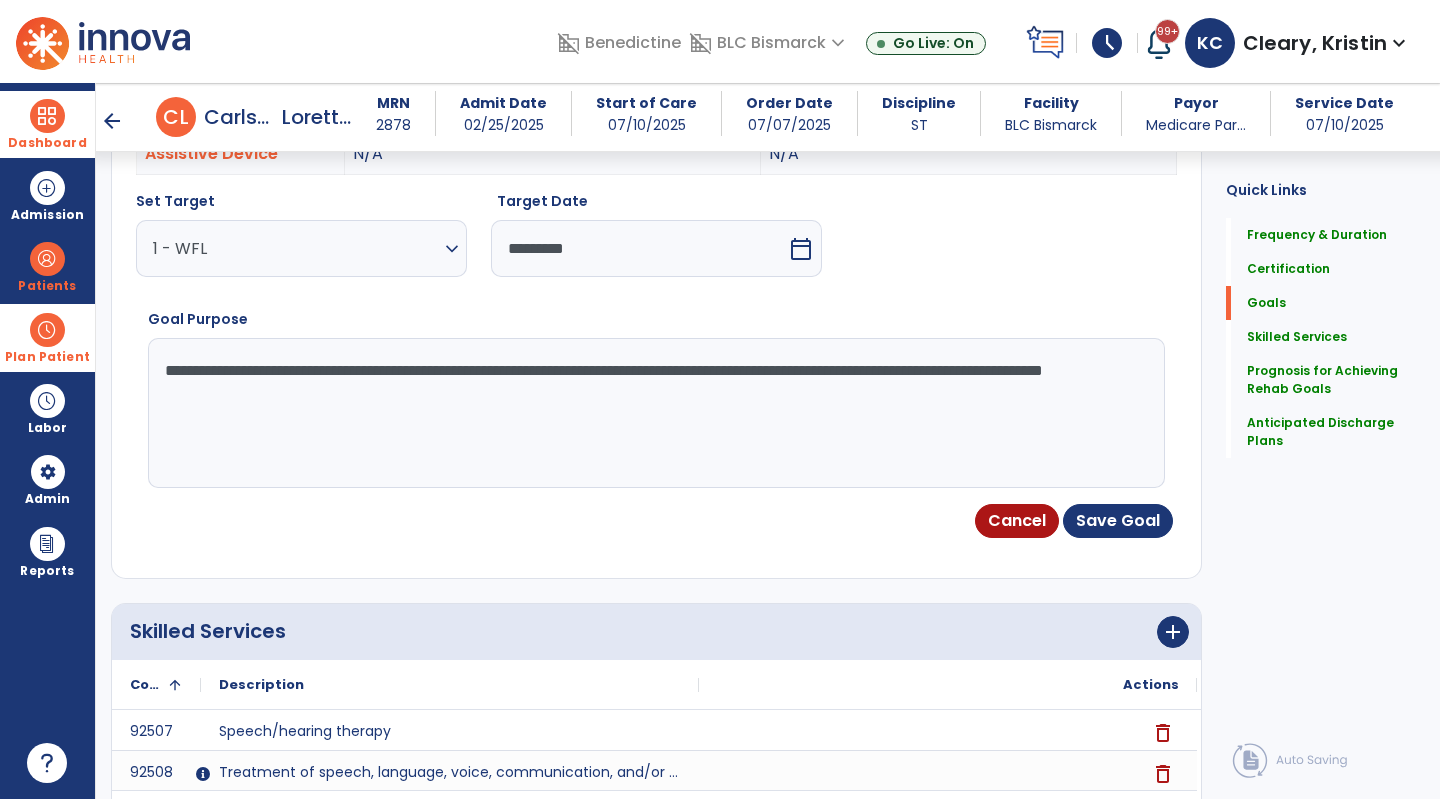 type on "**********" 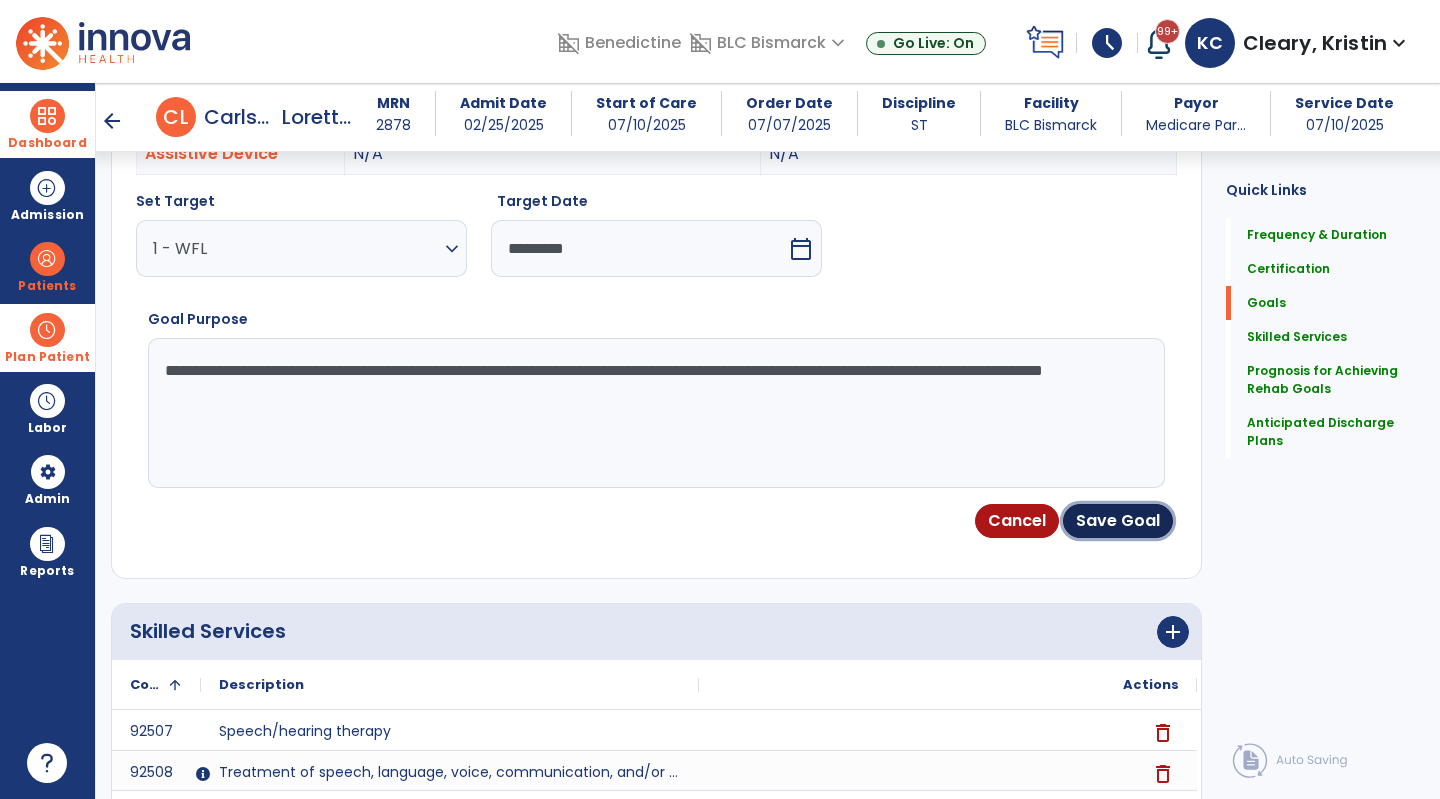 click on "Save Goal" at bounding box center (1118, 521) 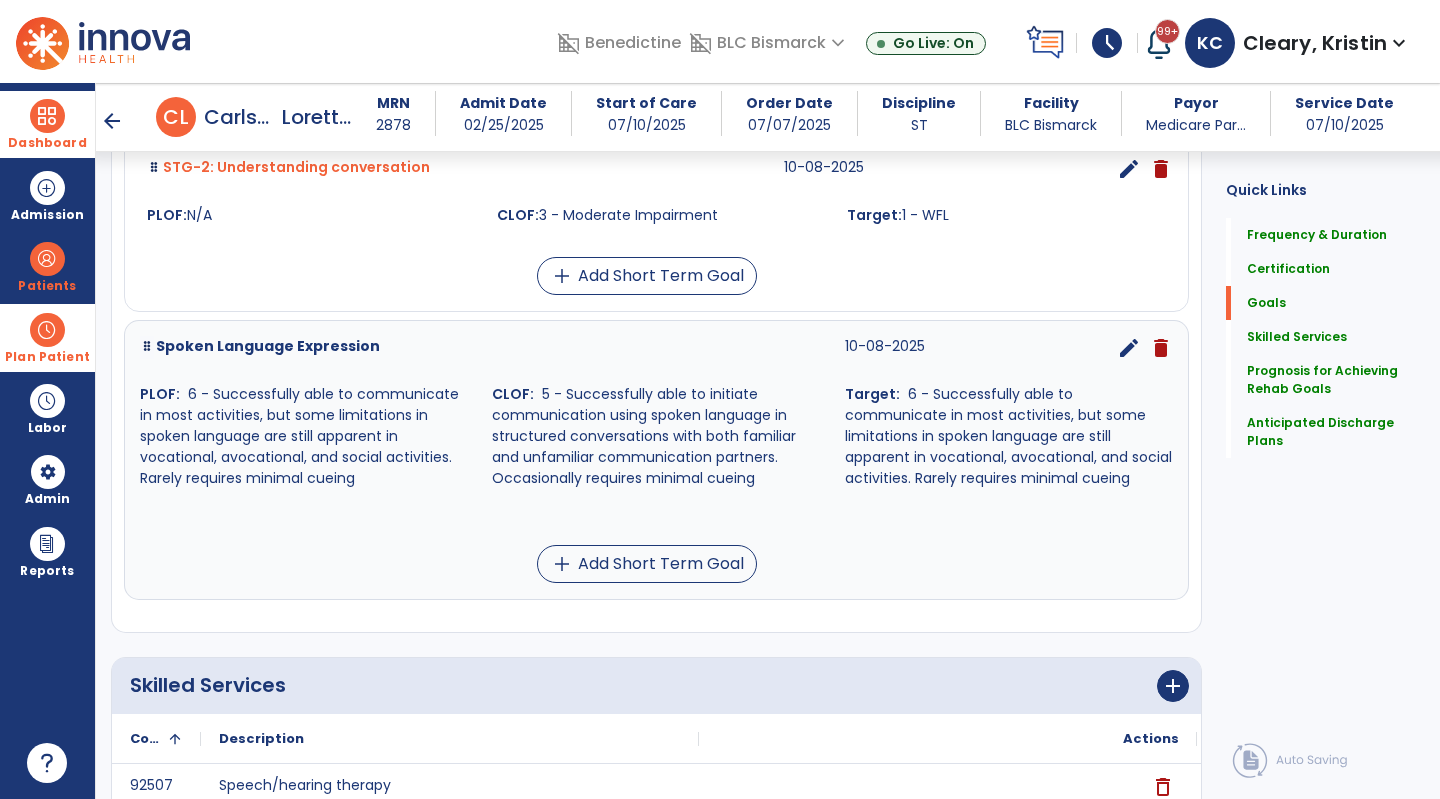 scroll, scrollTop: 1580, scrollLeft: 0, axis: vertical 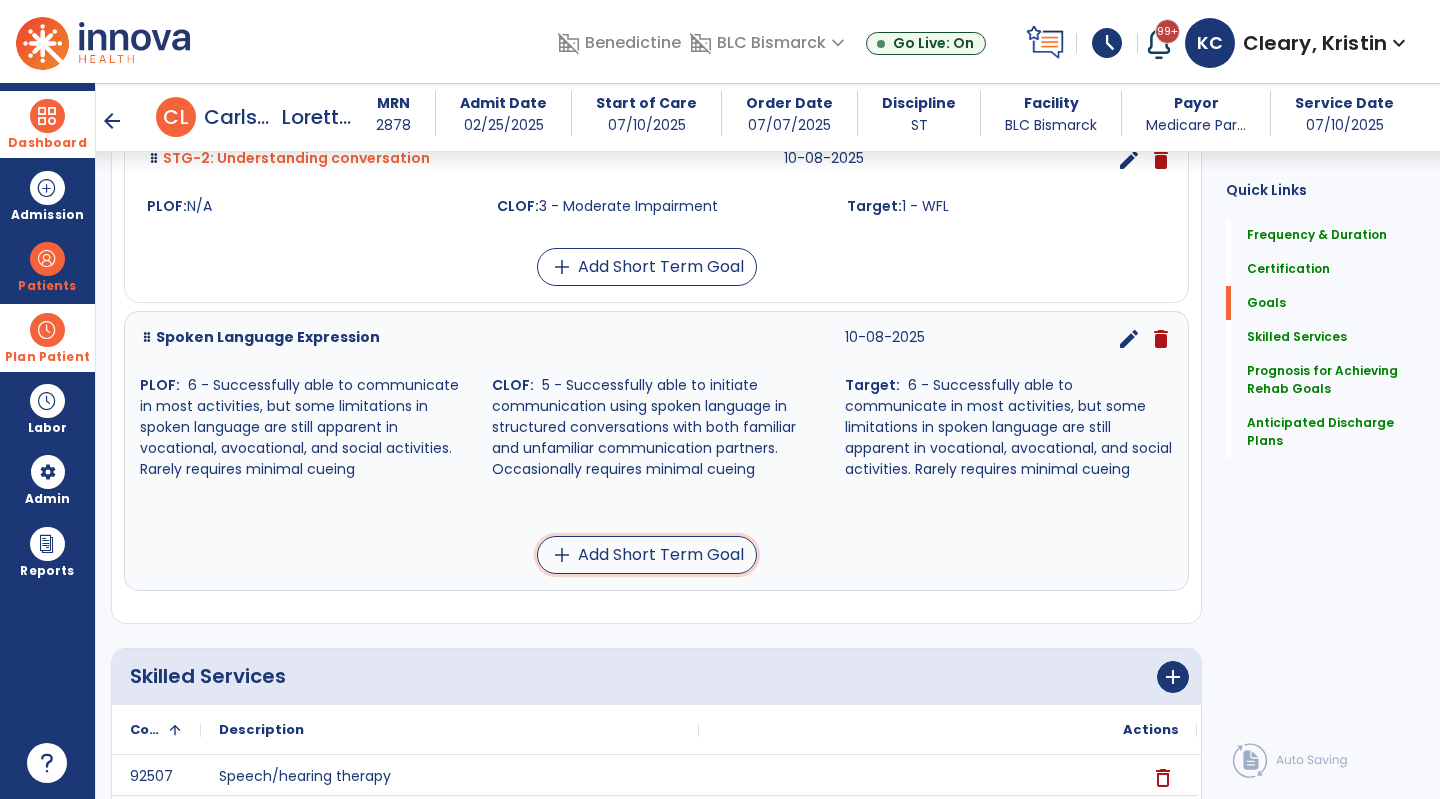 click on "add  Add Short Term Goal" at bounding box center (647, 555) 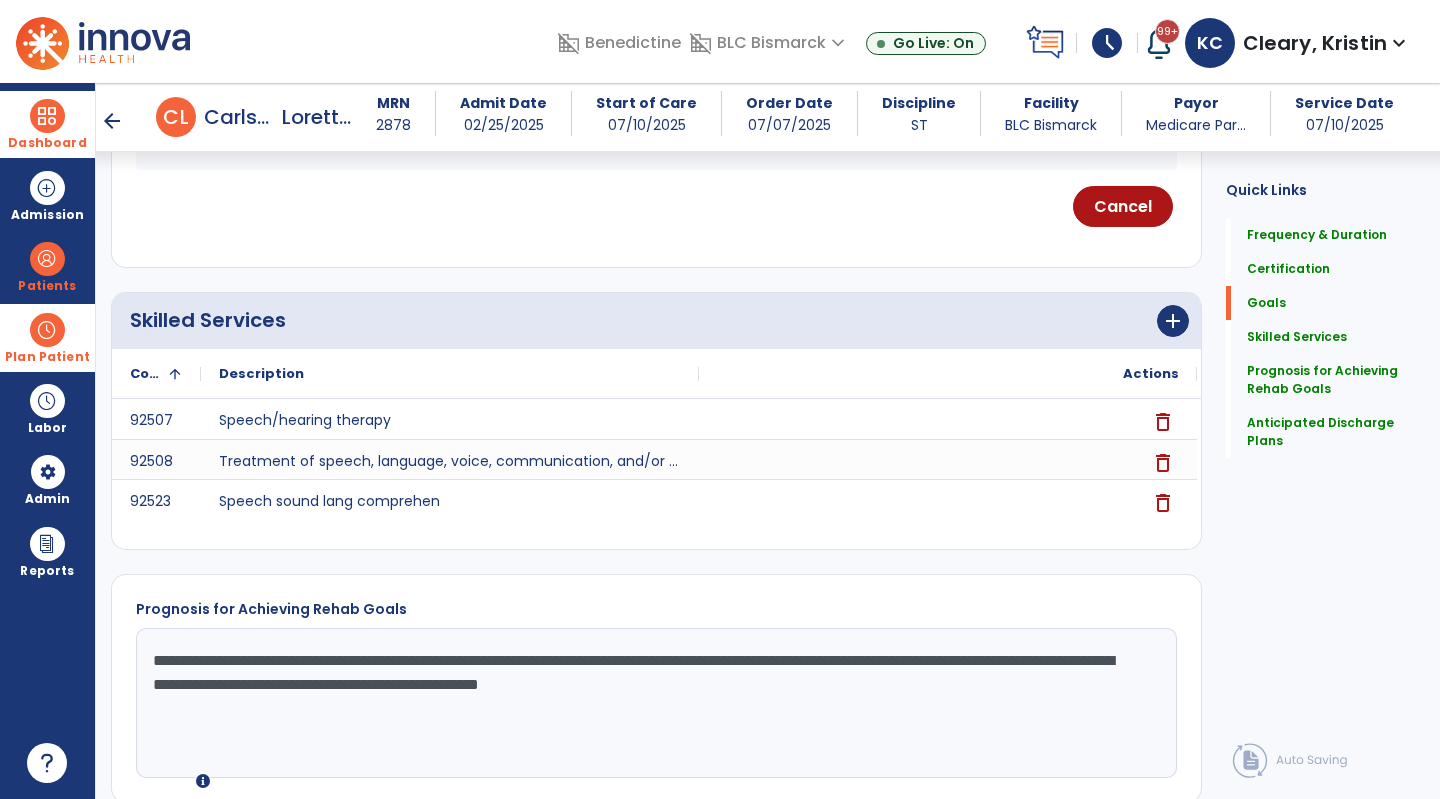 scroll, scrollTop: 461, scrollLeft: 0, axis: vertical 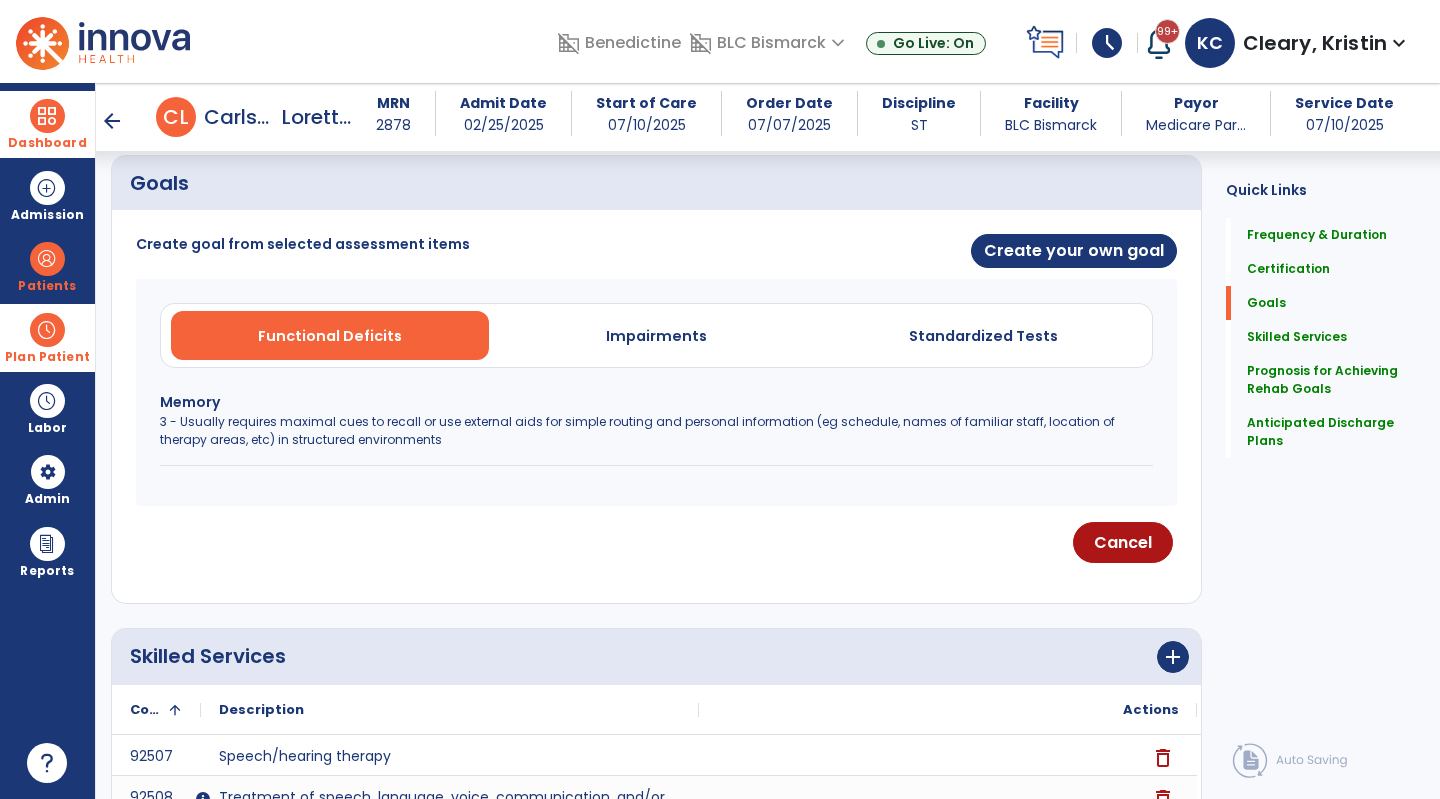 click on "Impairments" at bounding box center [656, 336] 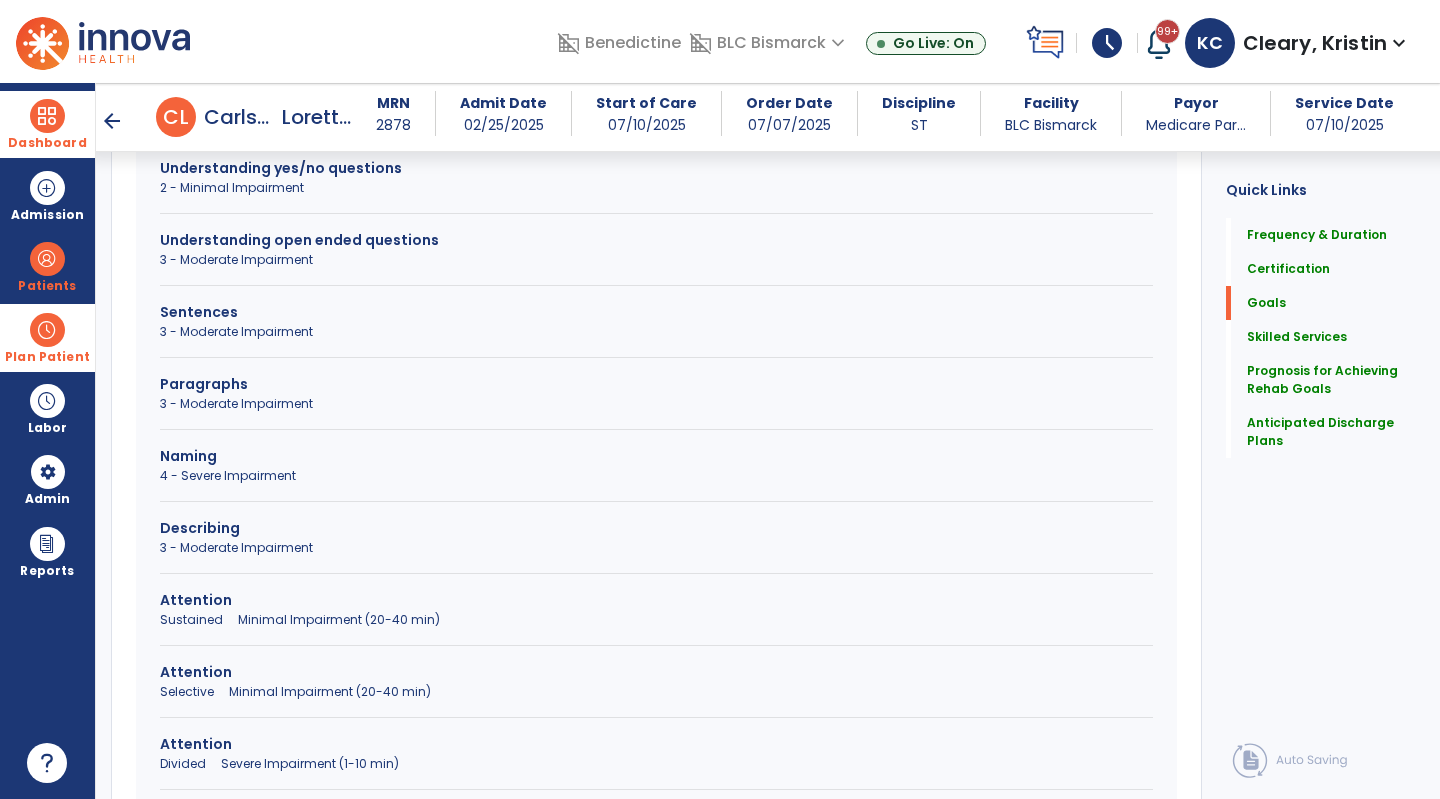 scroll, scrollTop: 696, scrollLeft: 0, axis: vertical 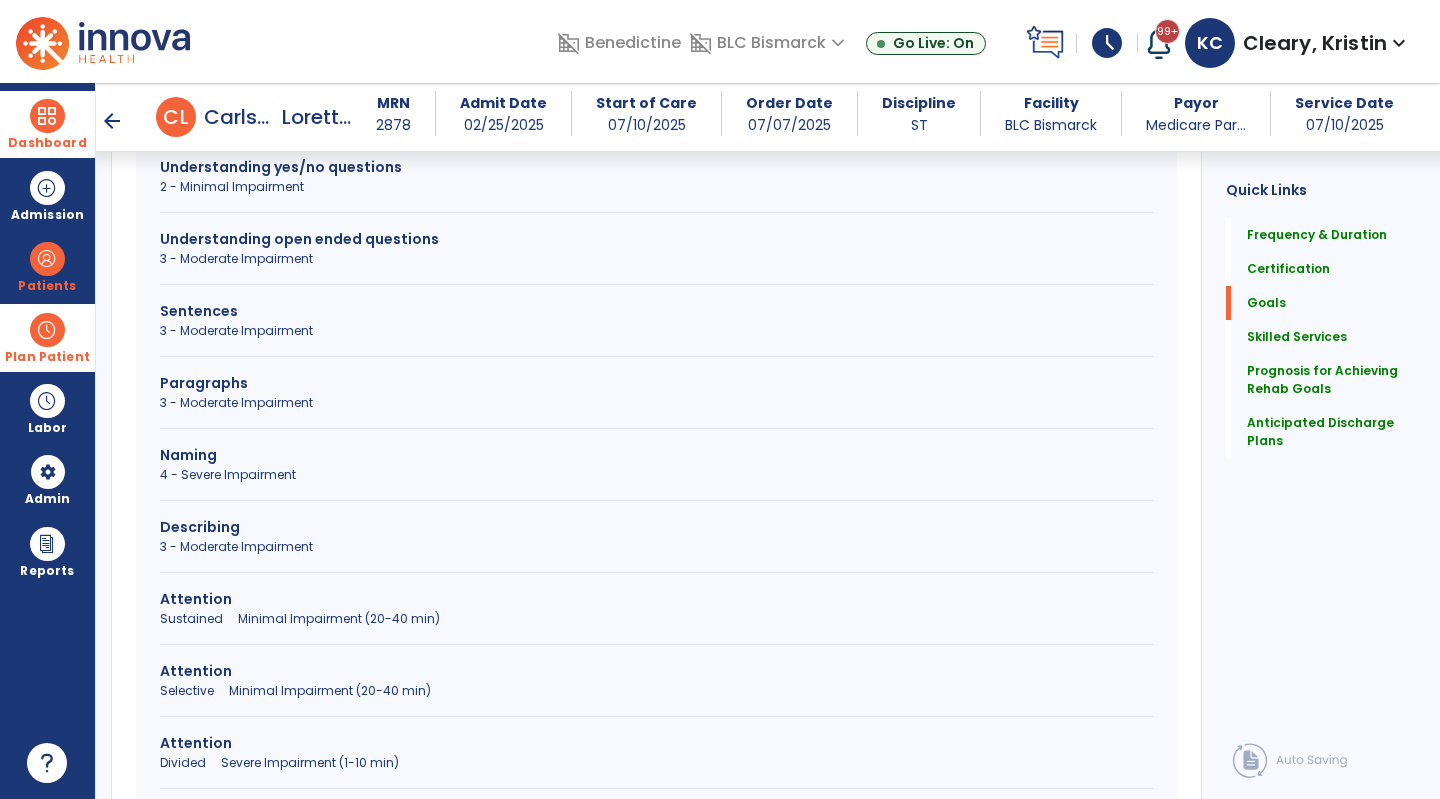 click on "Naming" at bounding box center [656, 455] 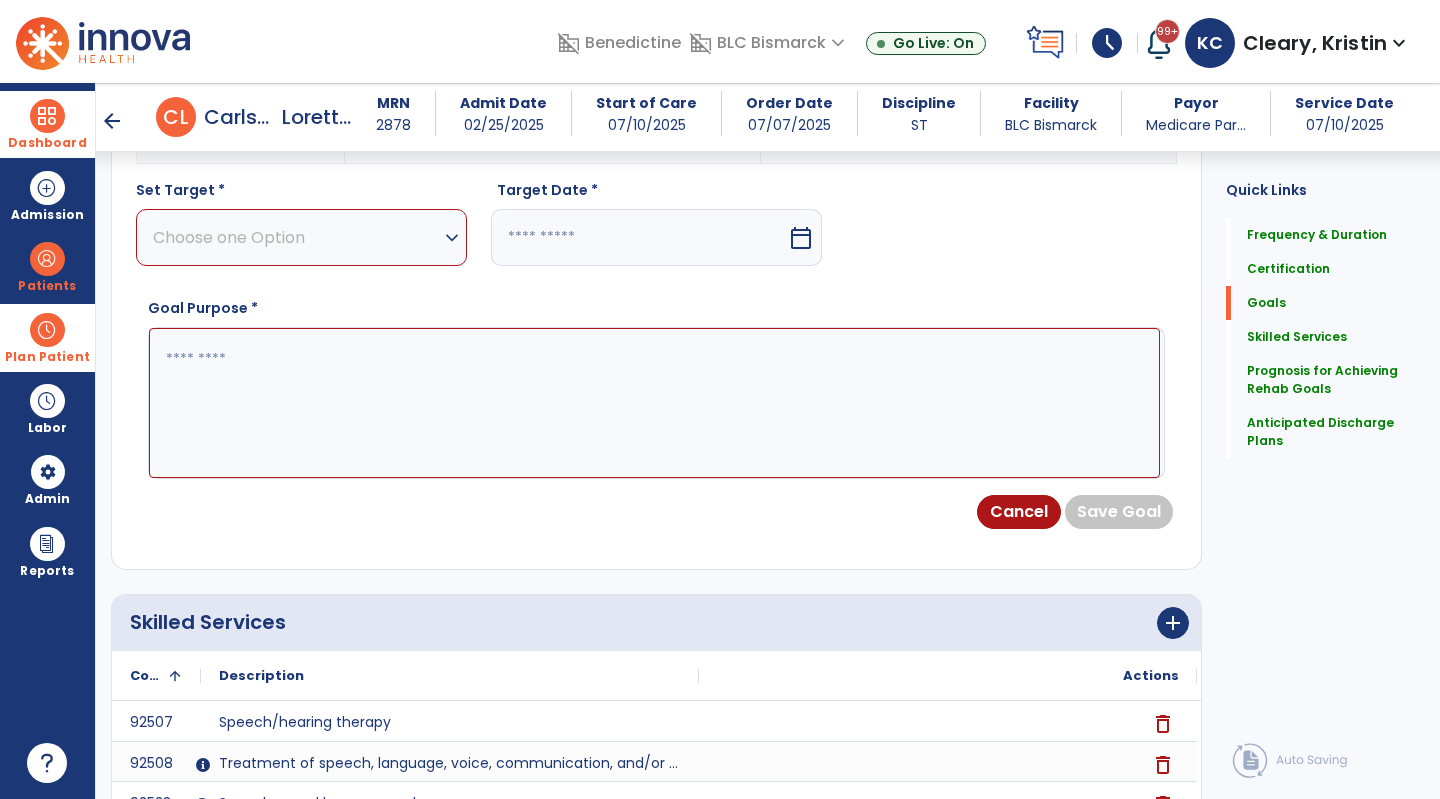 click on "Choose one Option" at bounding box center [296, 237] 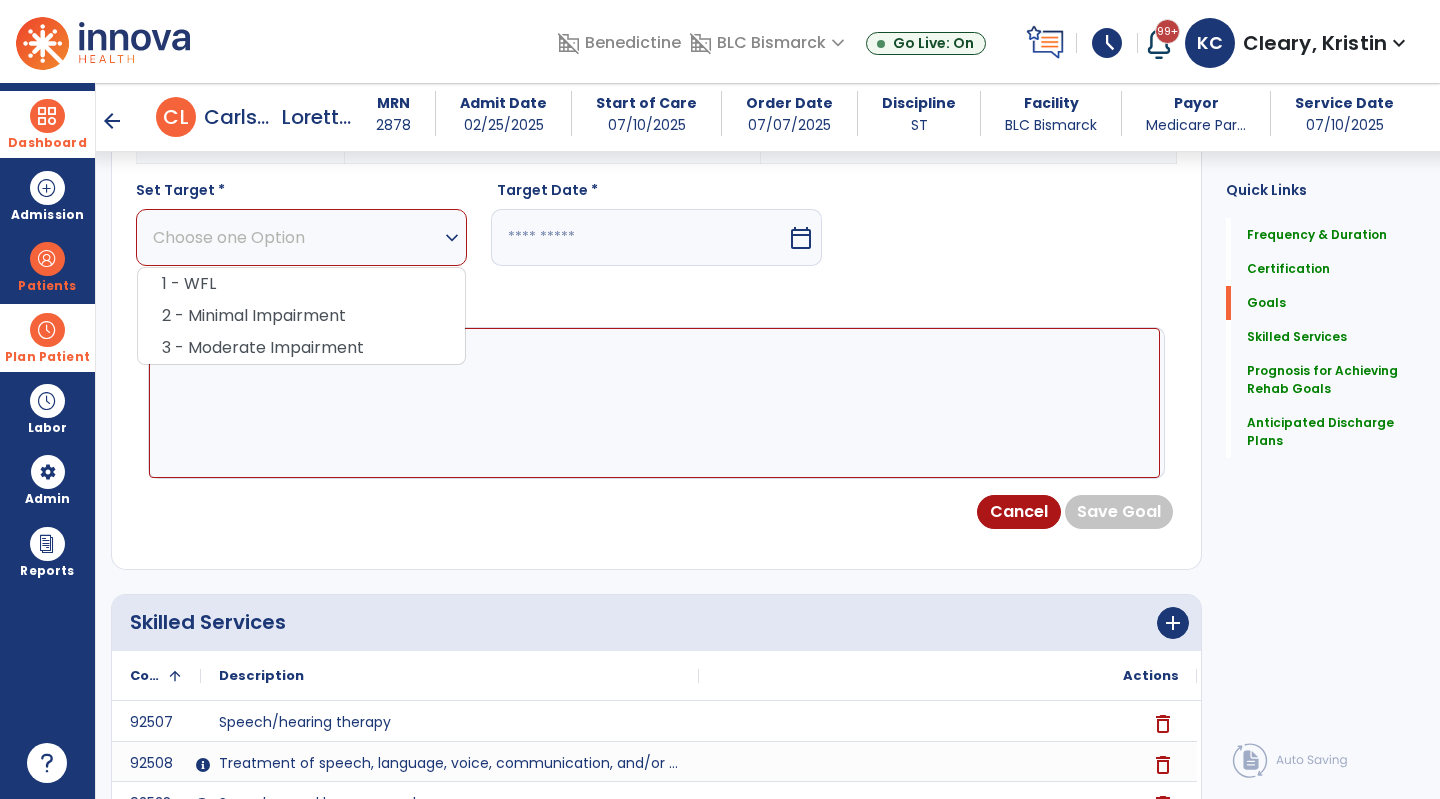 click on "2 - Minimal Impairment" at bounding box center [301, 316] 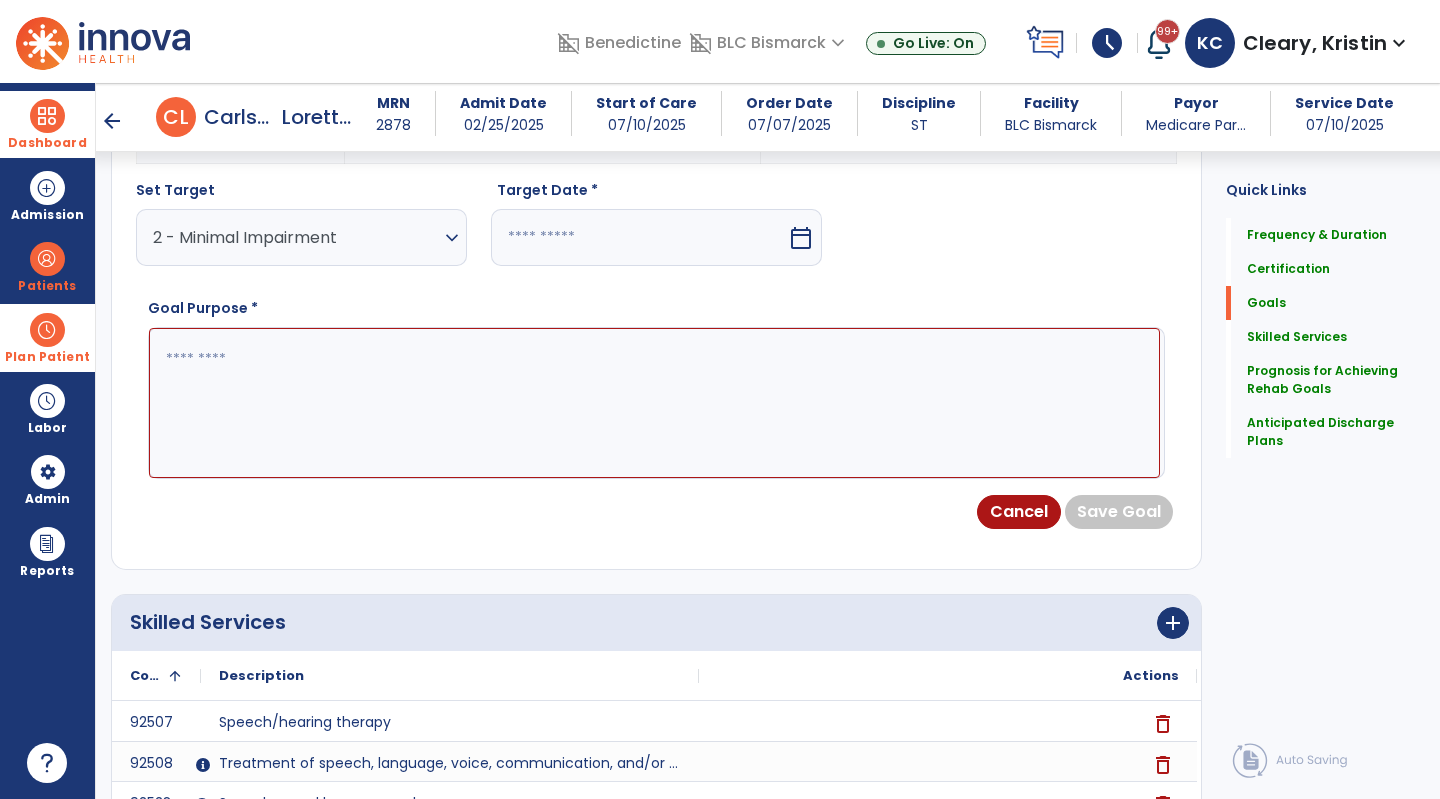 click at bounding box center [639, 237] 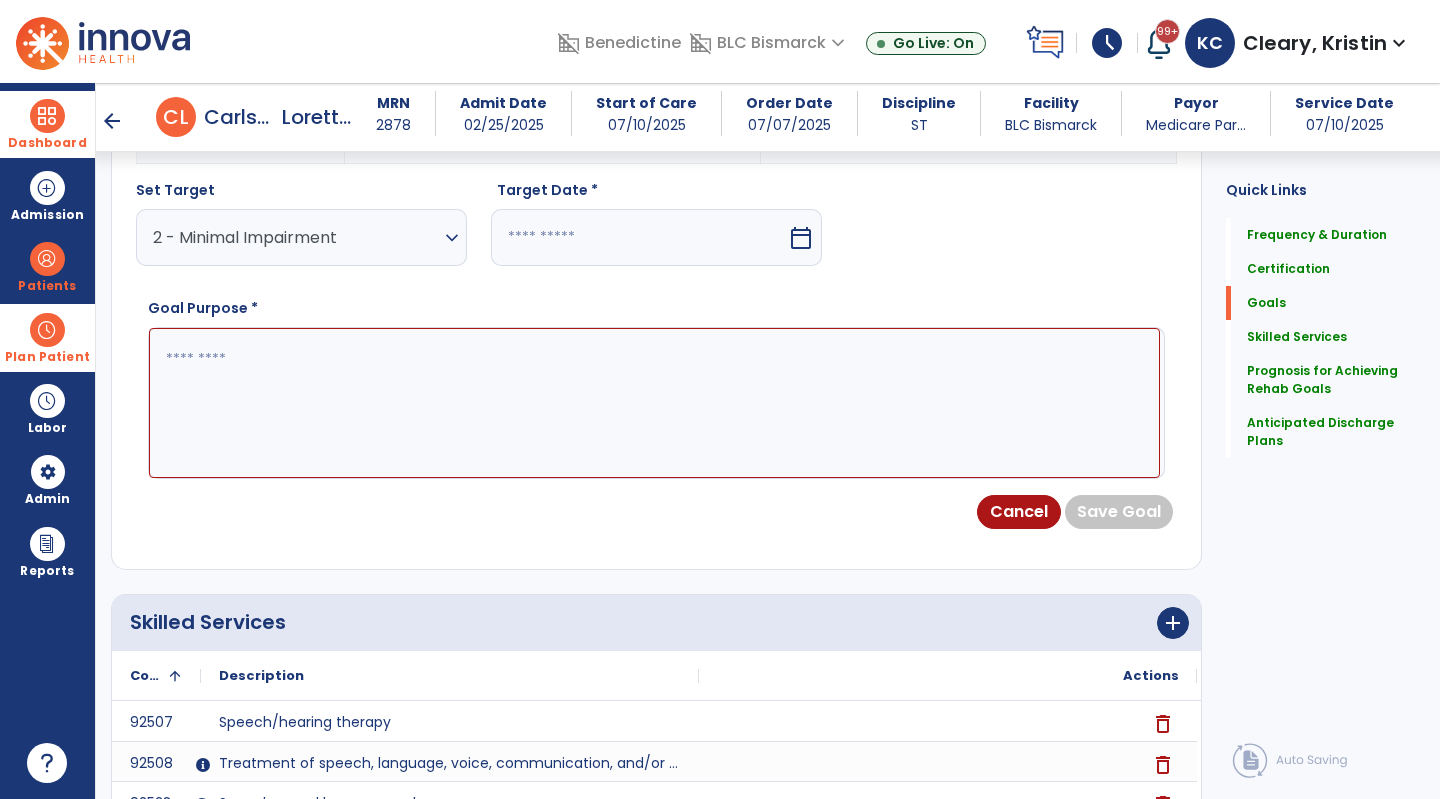 select on "*" 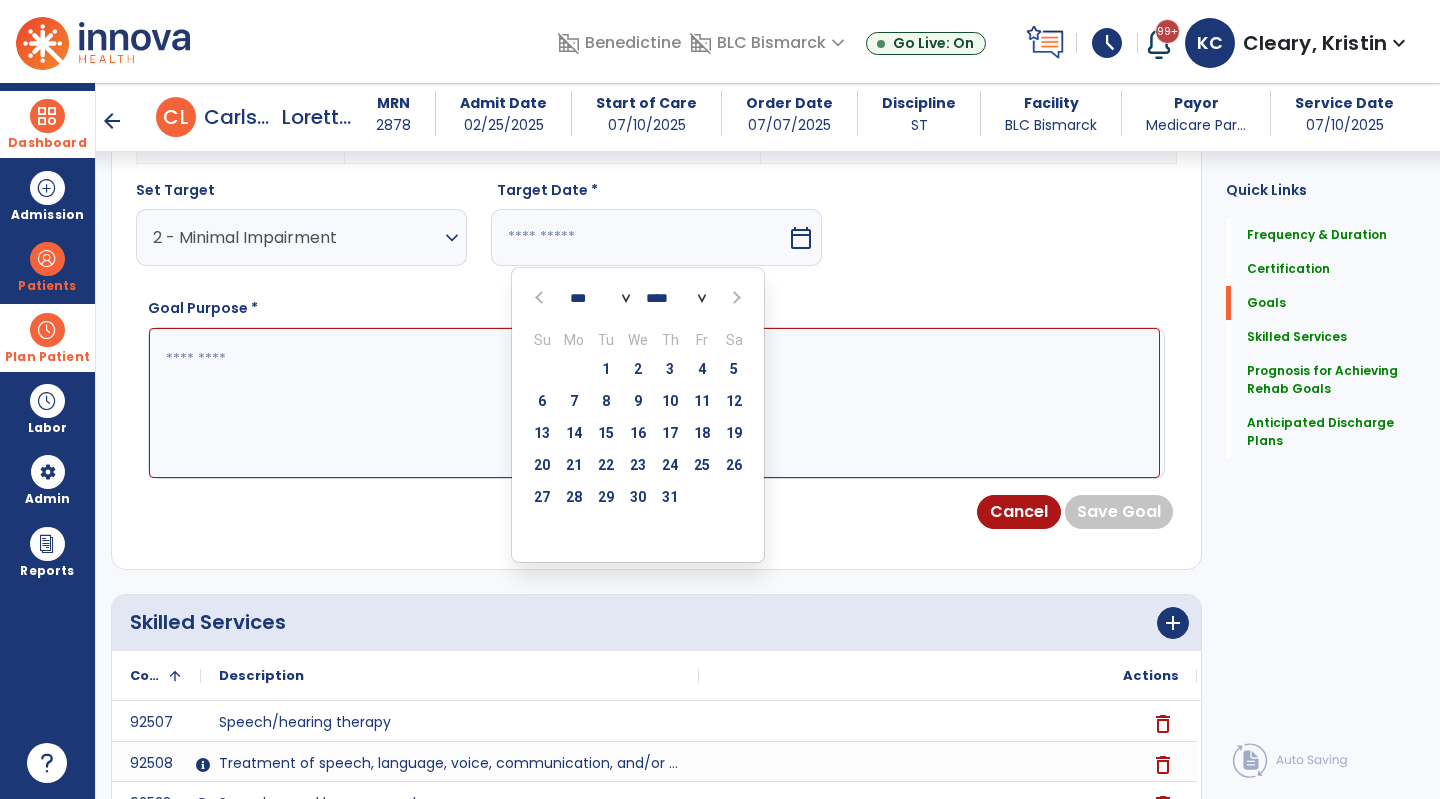 click at bounding box center (734, 298) 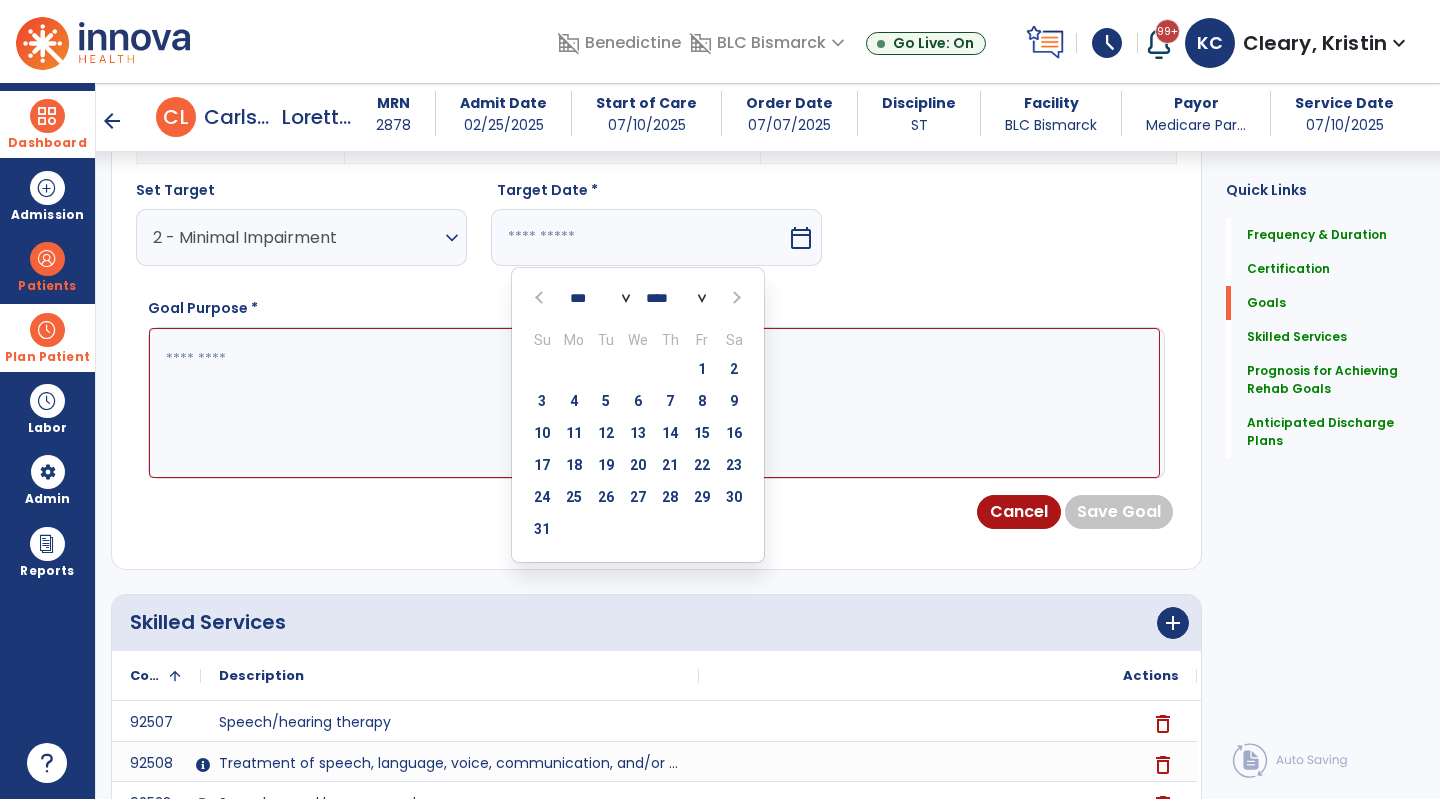 click at bounding box center (734, 298) 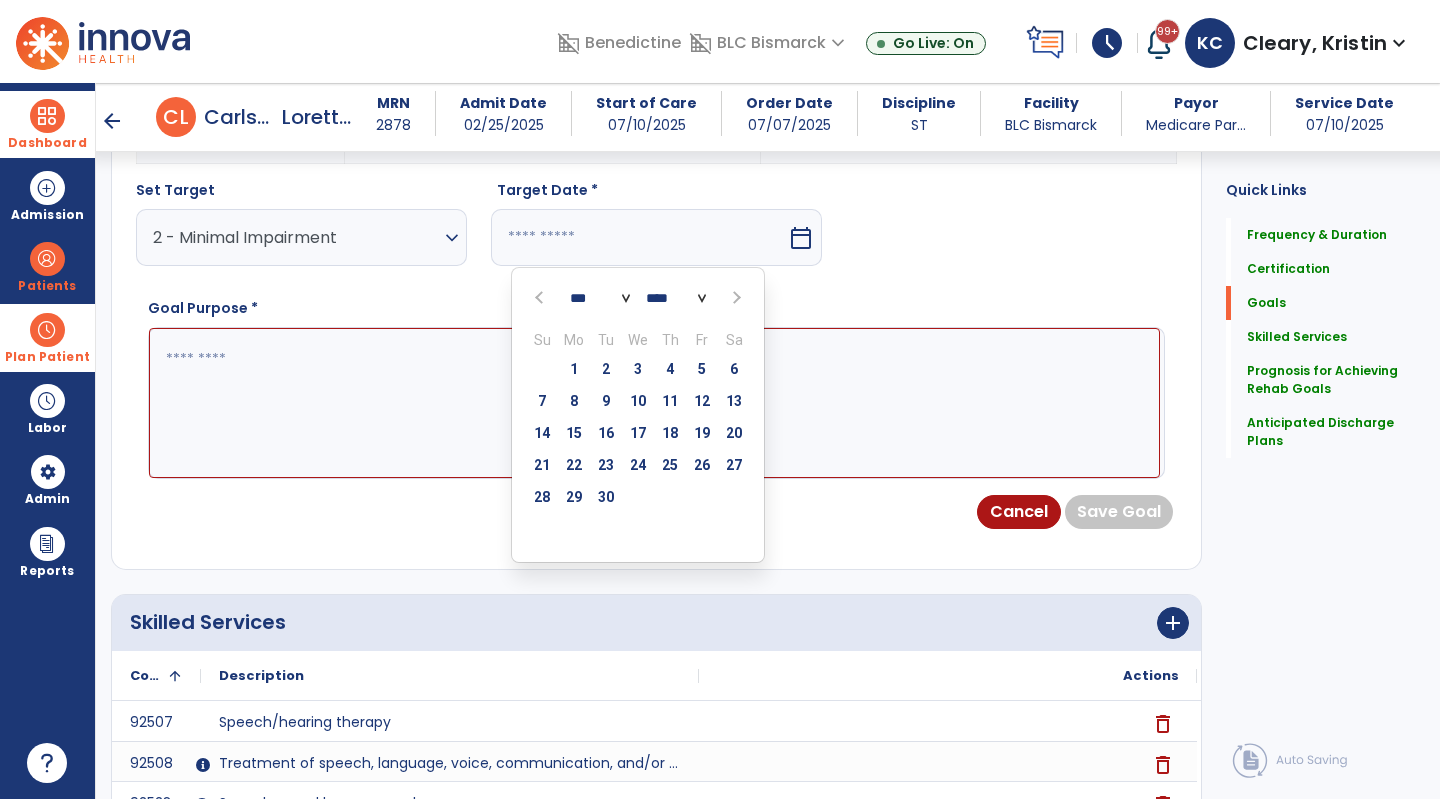 click at bounding box center [734, 298] 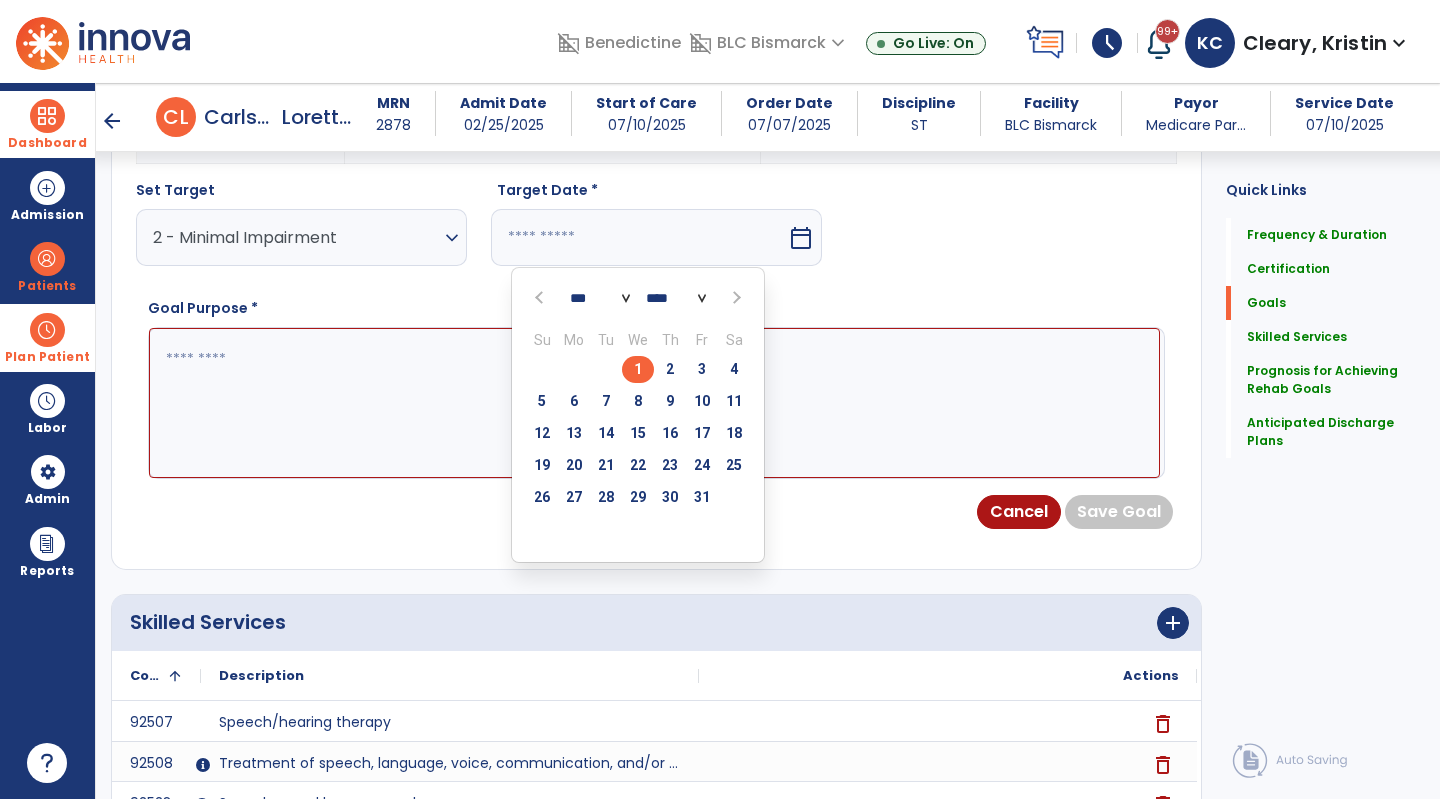 click on "8" at bounding box center (638, 401) 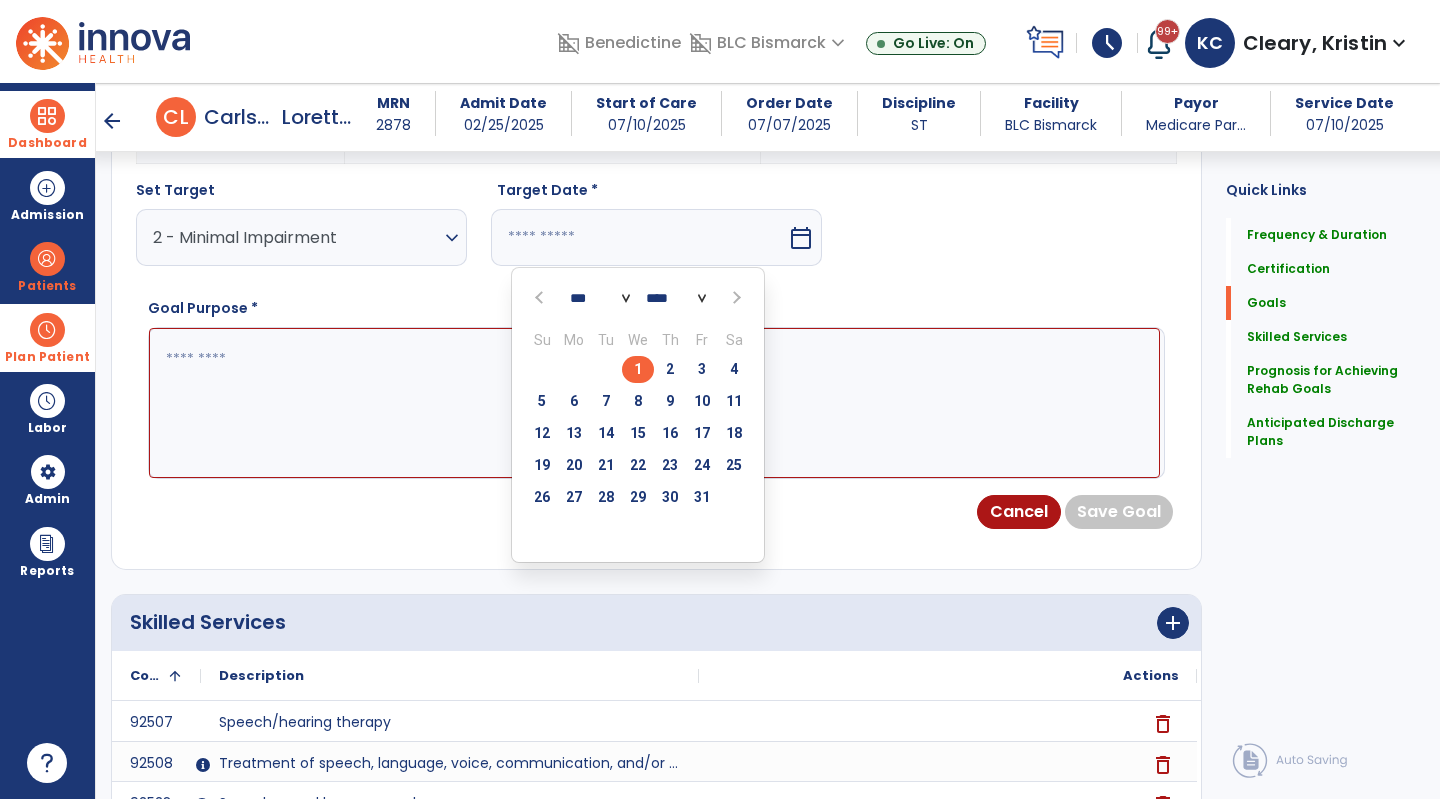 type on "*********" 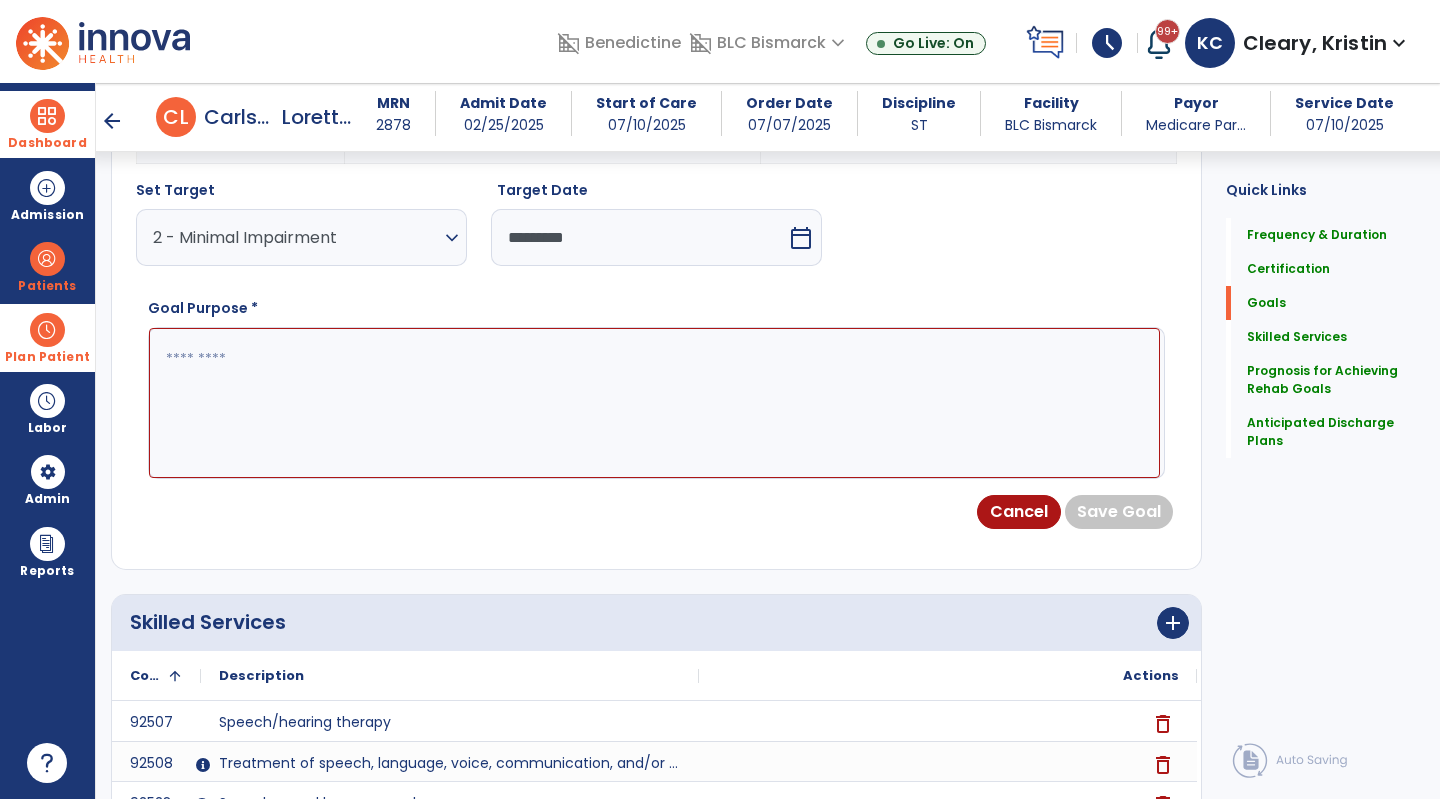 click at bounding box center (654, 403) 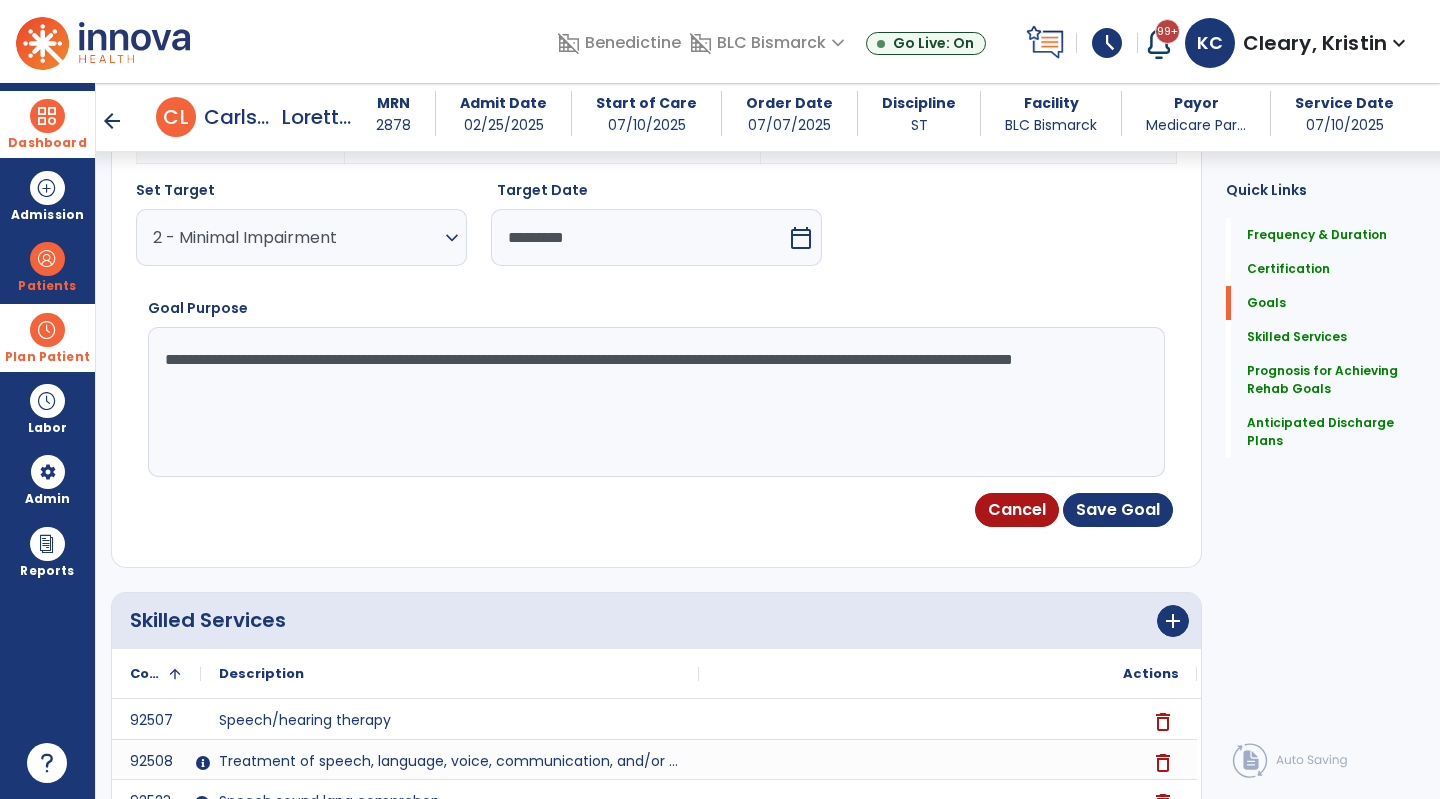 type on "**********" 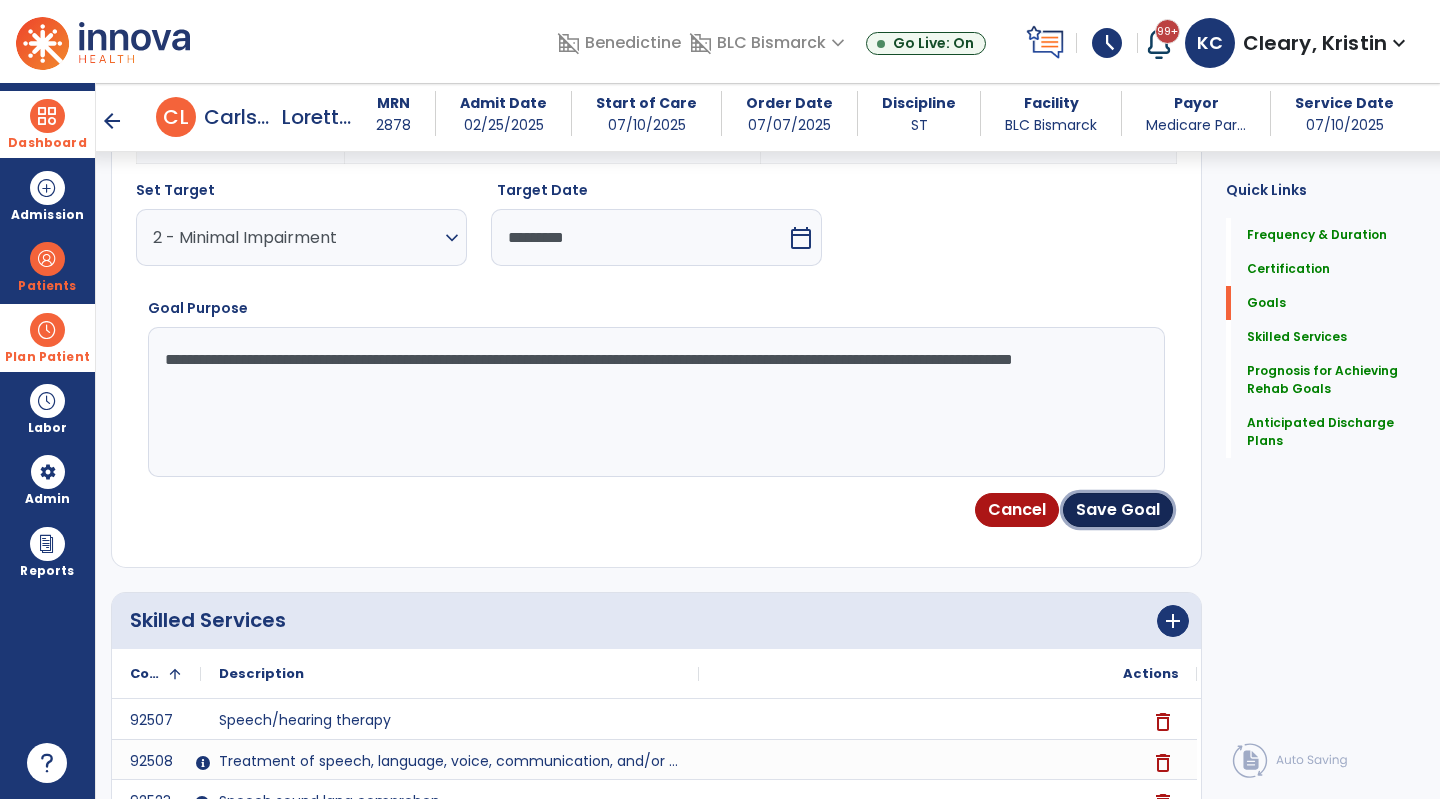 click on "Save Goal" at bounding box center (1118, 510) 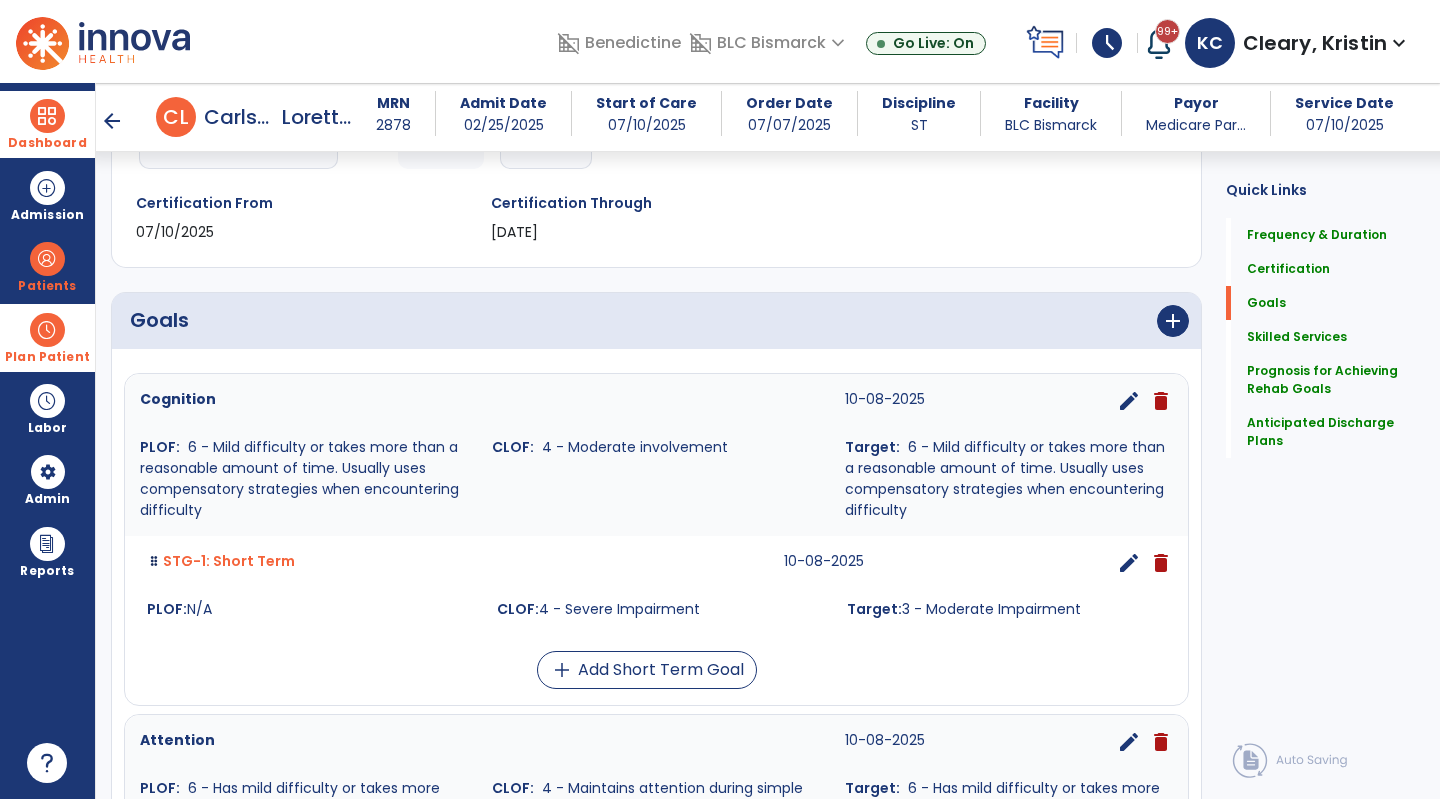 scroll, scrollTop: 347, scrollLeft: 0, axis: vertical 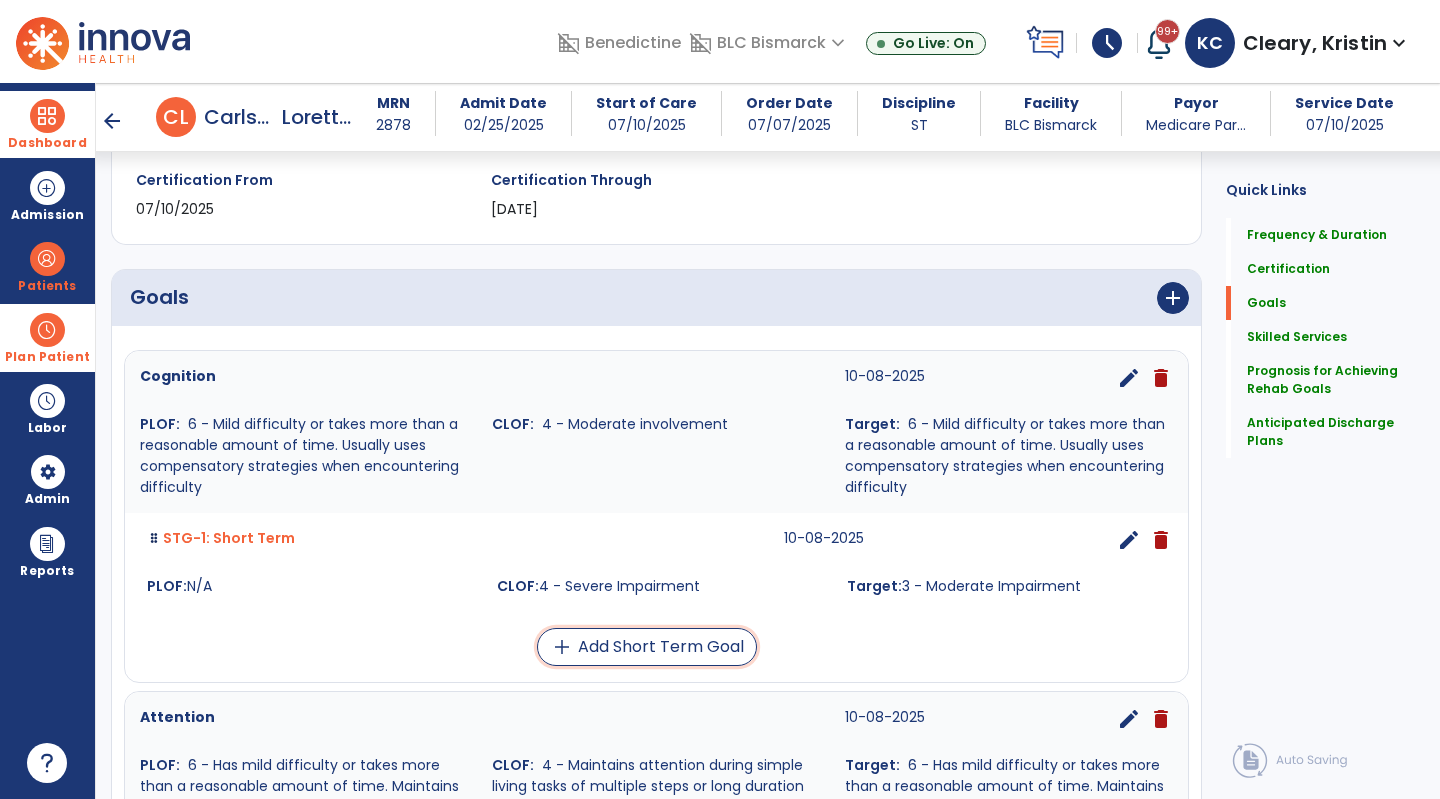 click on "add  Add Short Term Goal" at bounding box center [647, 647] 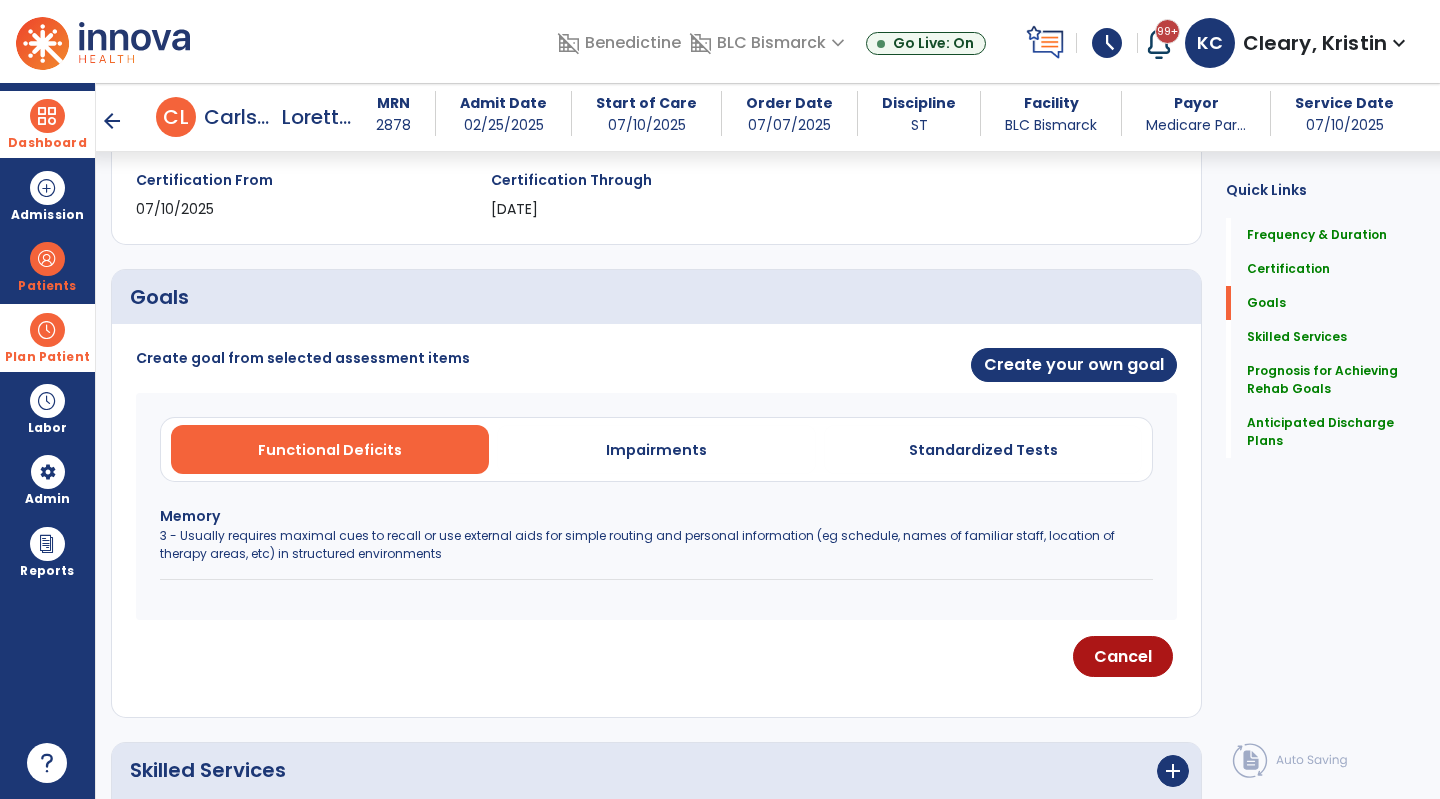 click on "Impairments" at bounding box center [656, 450] 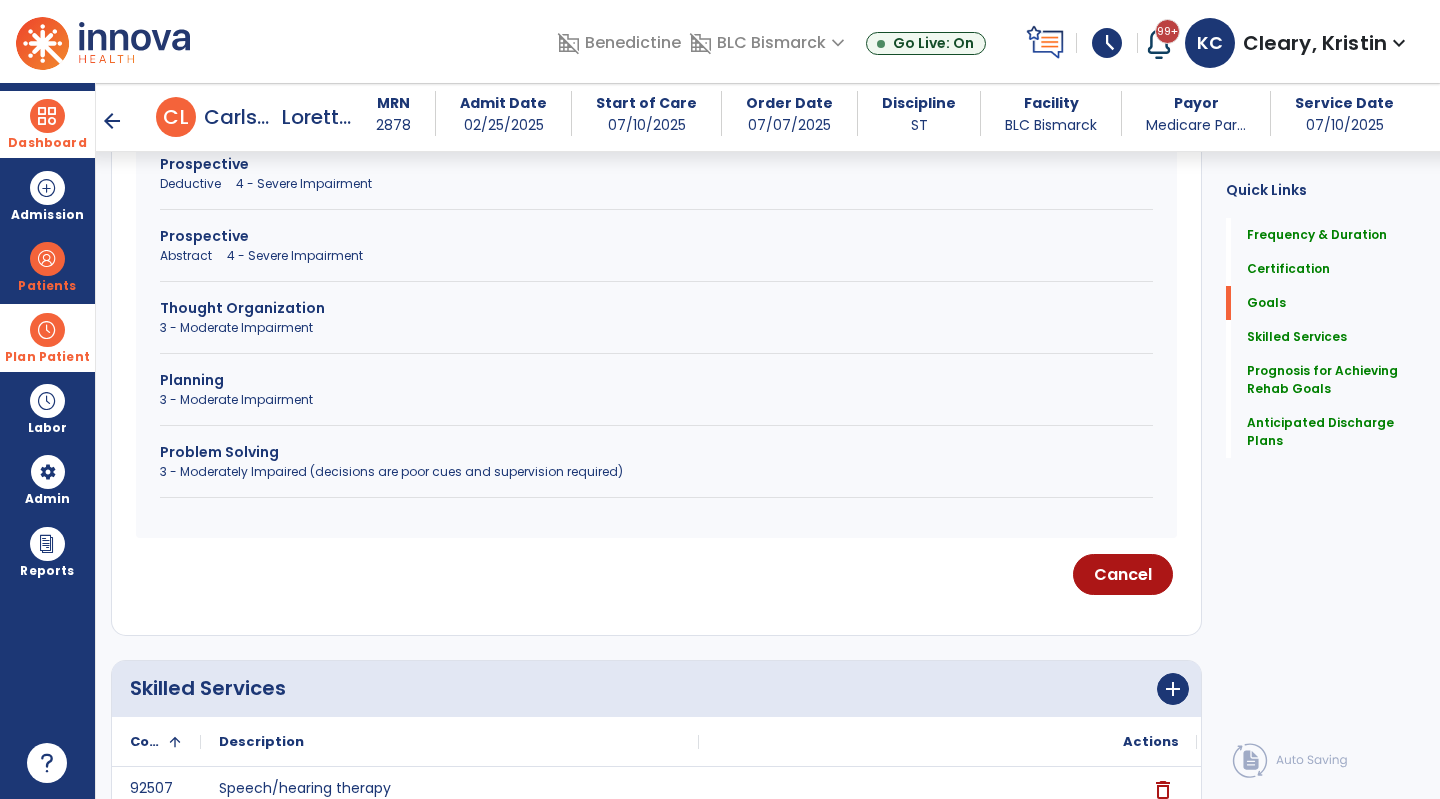 scroll, scrollTop: 1562, scrollLeft: 0, axis: vertical 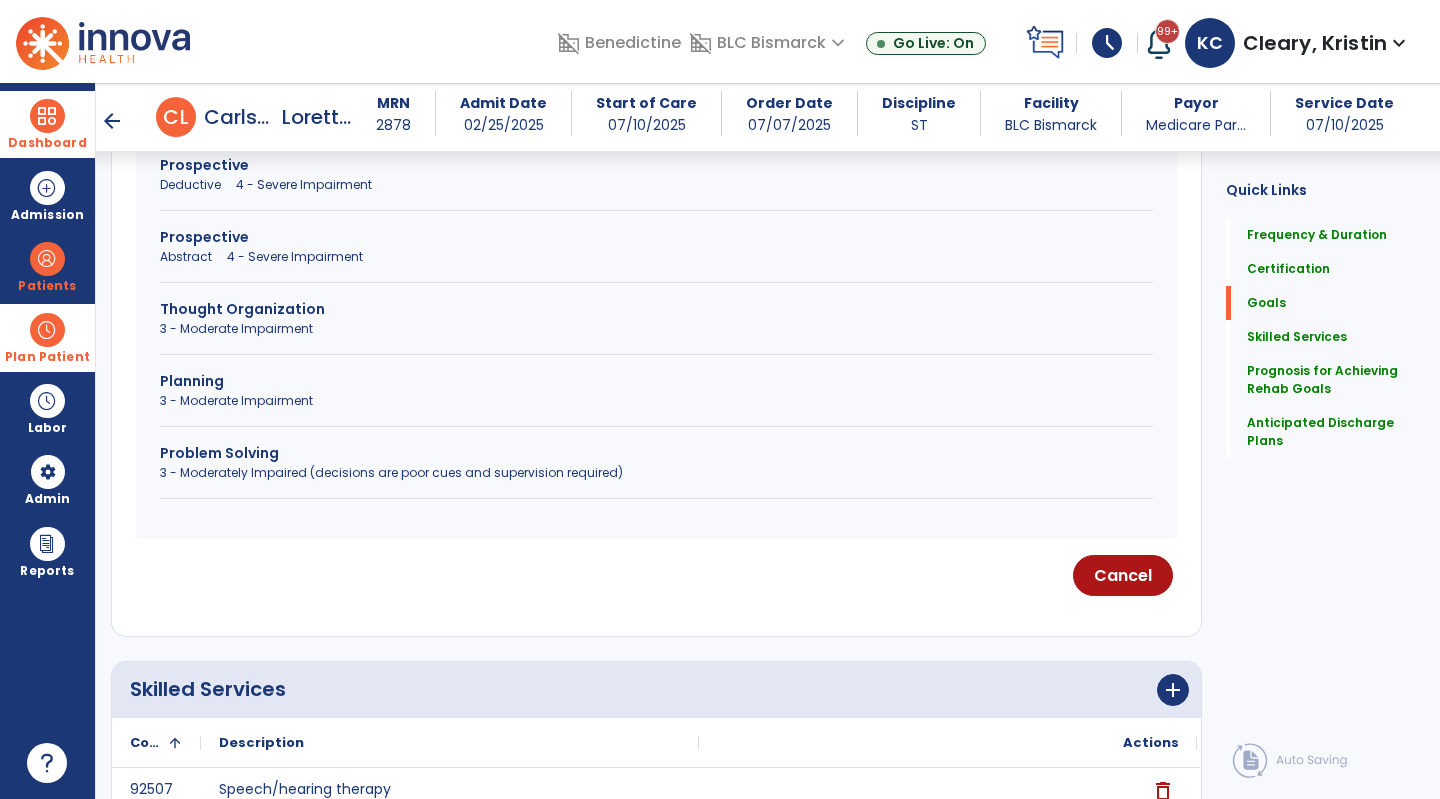 click on "Thought Organization" at bounding box center (656, 309) 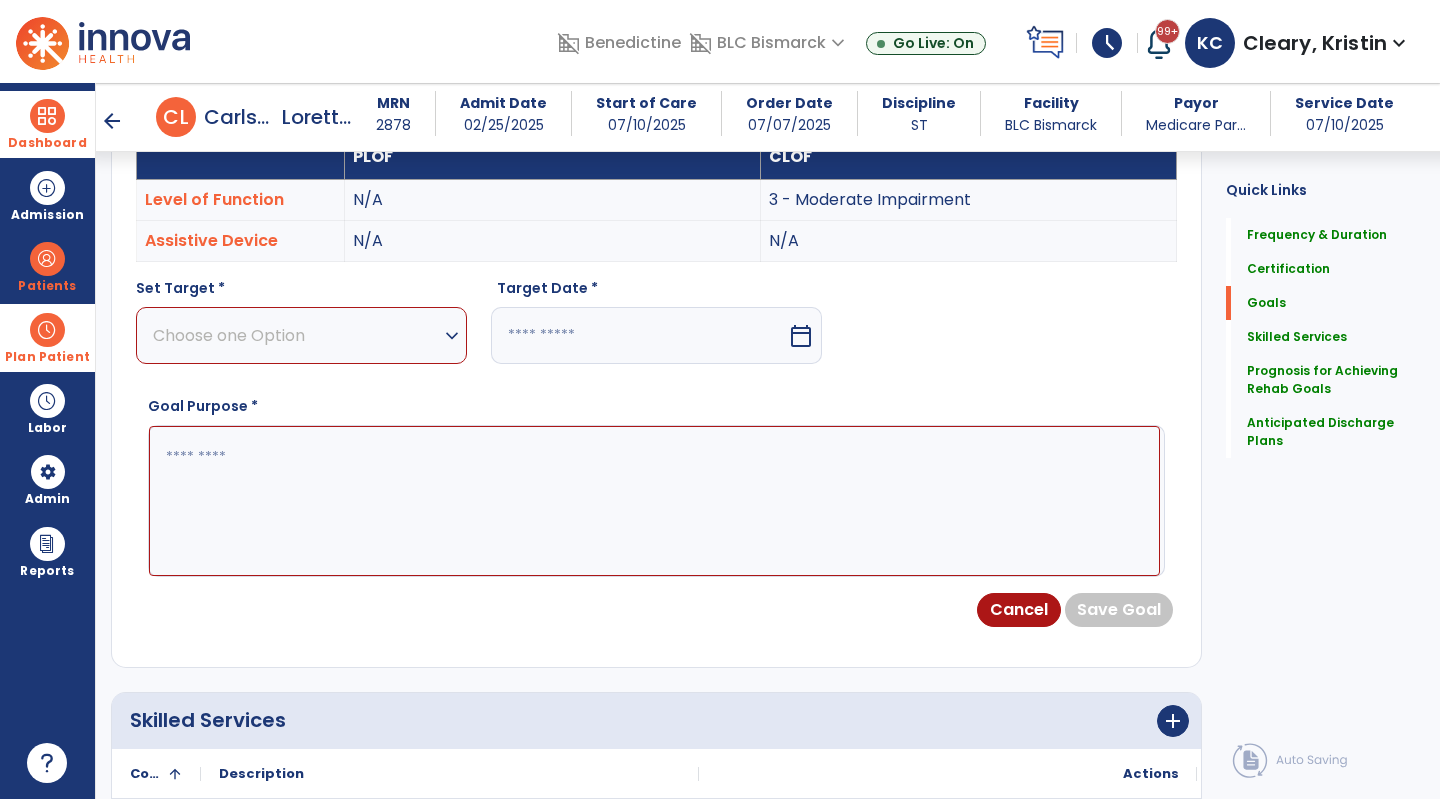 scroll, scrollTop: 596, scrollLeft: 0, axis: vertical 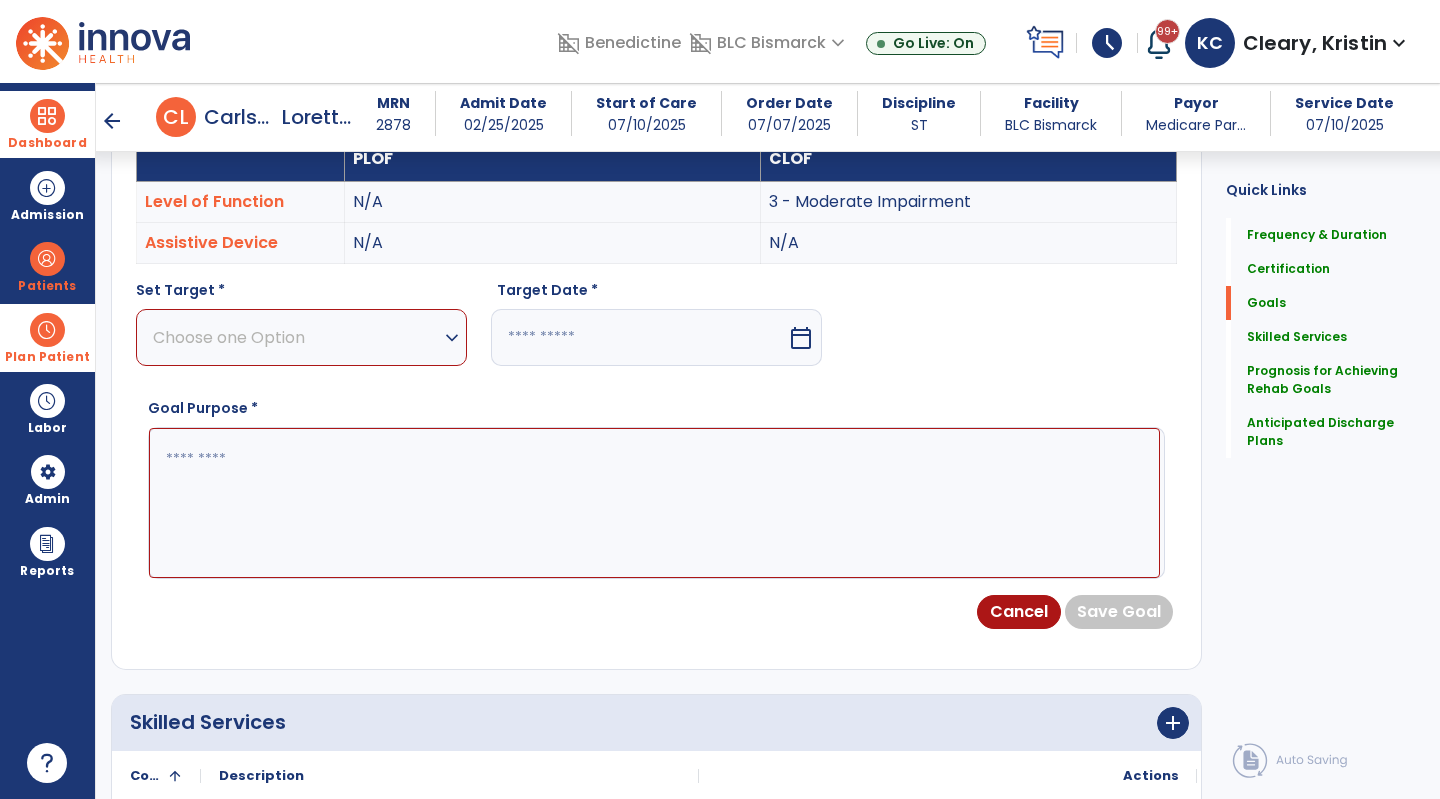 click on "Choose one Option" at bounding box center (296, 337) 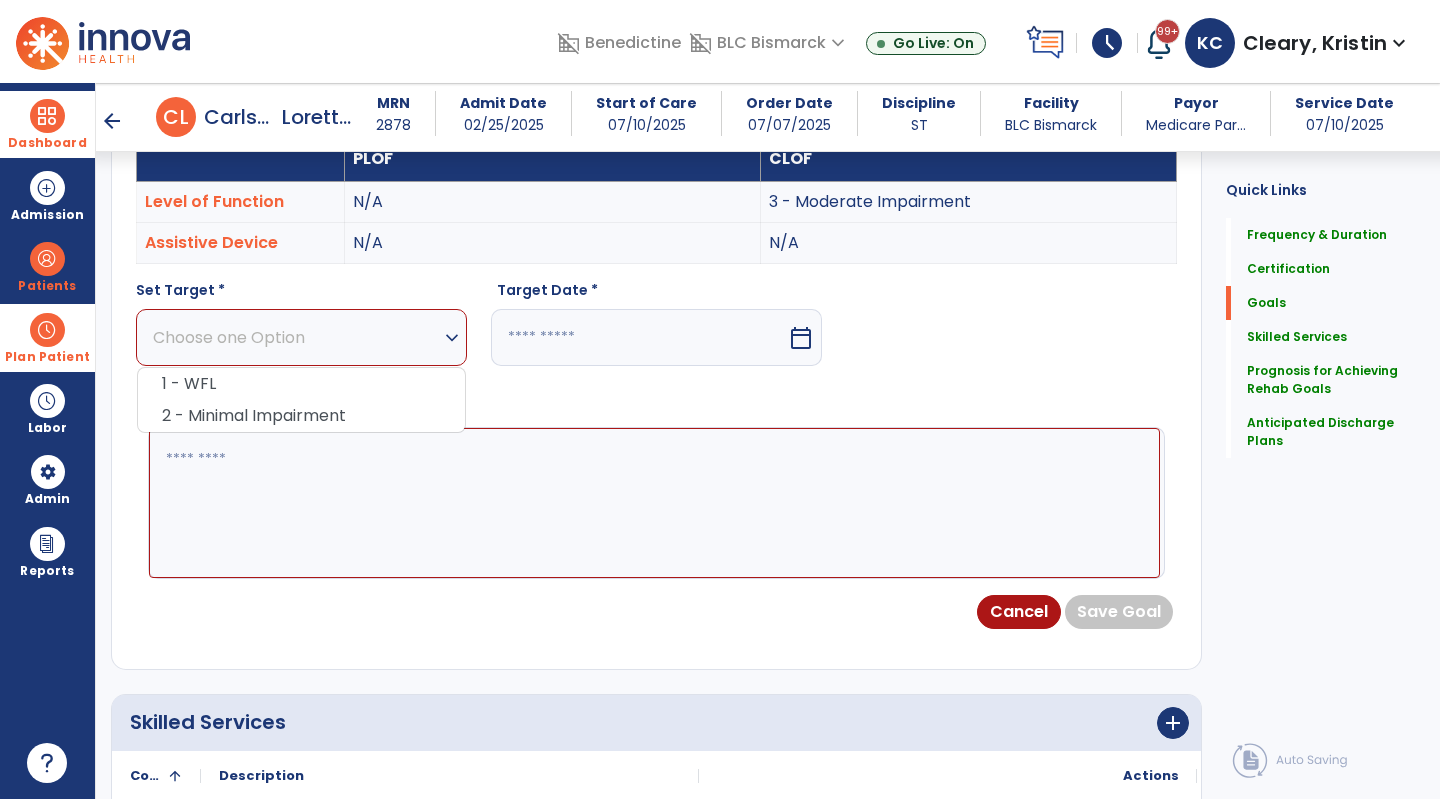 click on "1 - WFL" at bounding box center (301, 384) 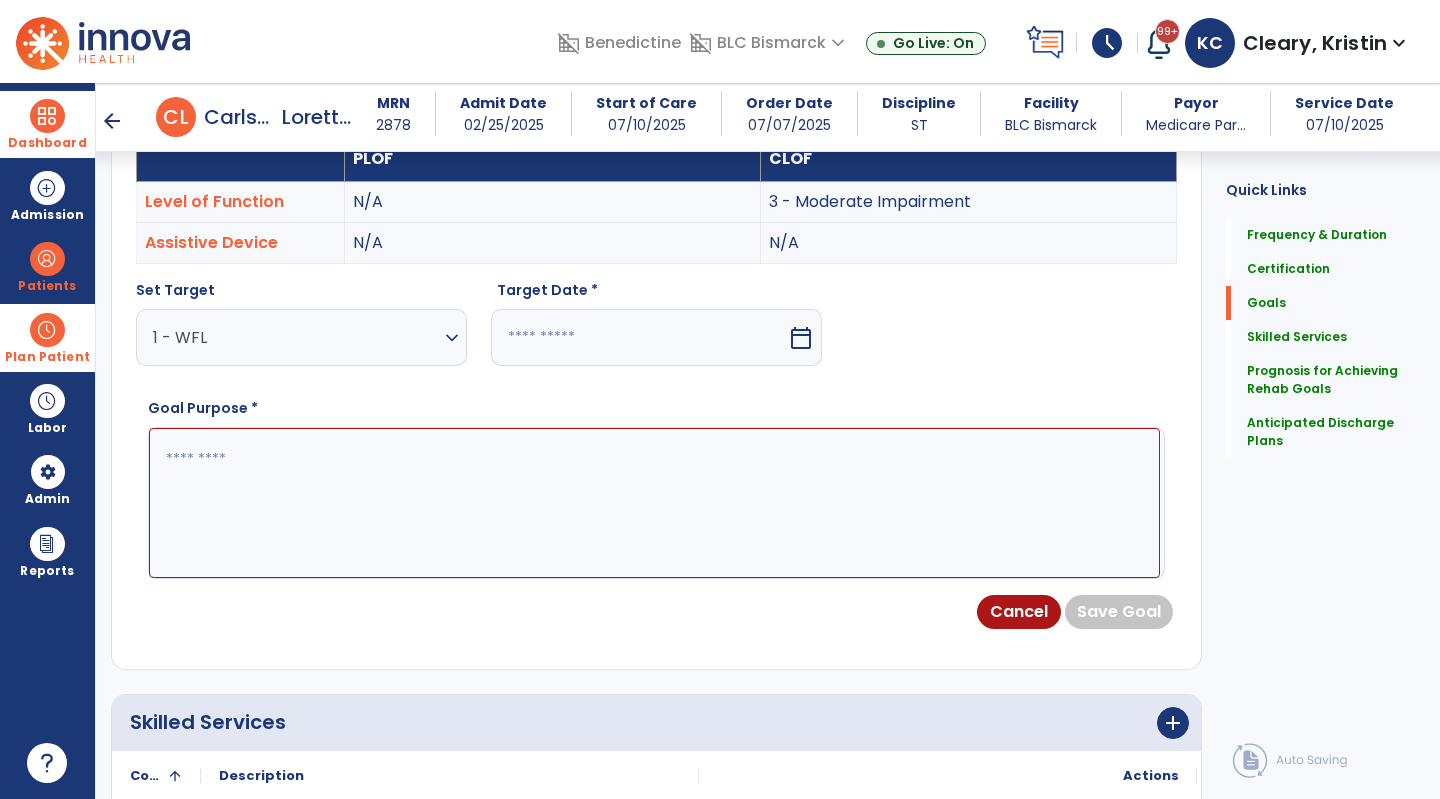 click at bounding box center [639, 337] 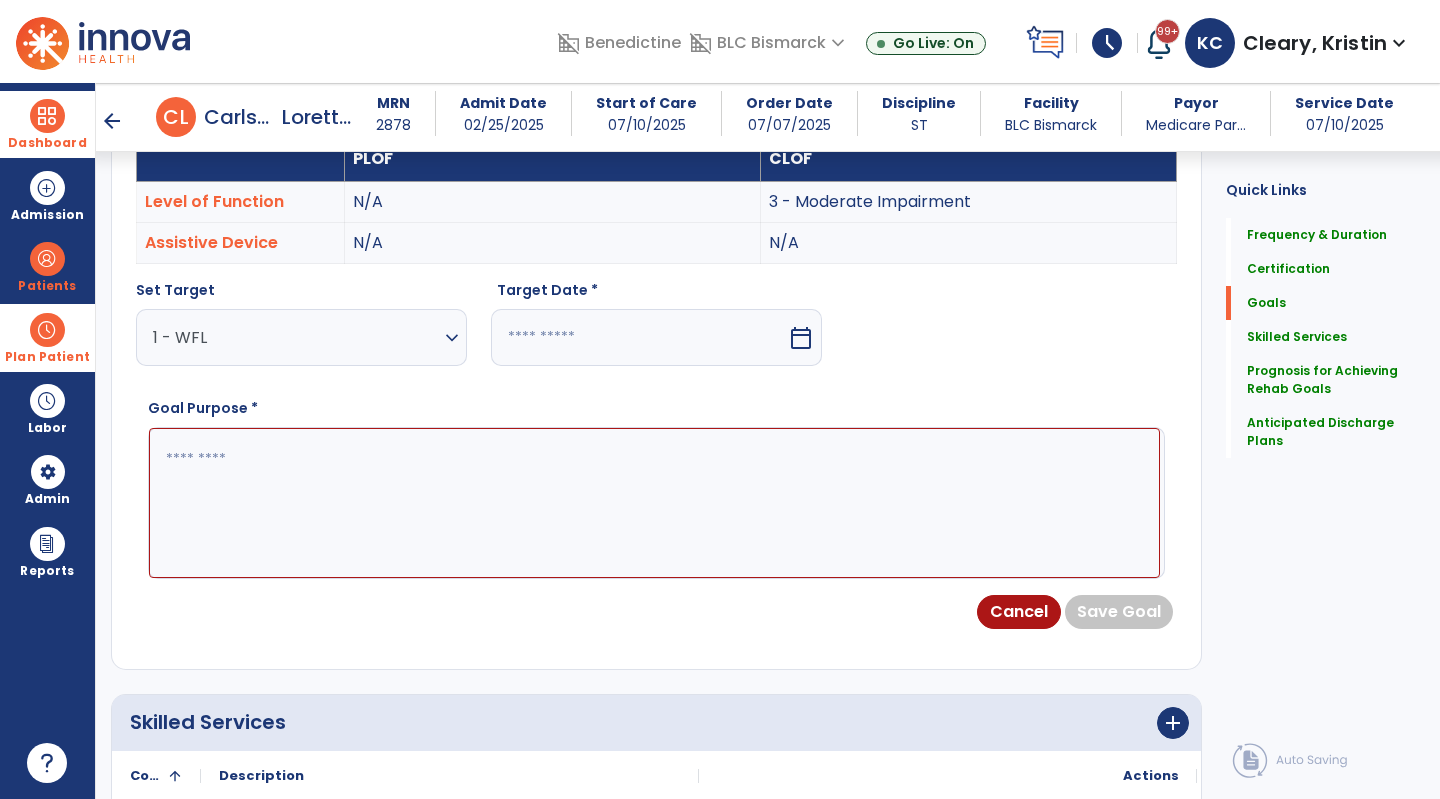 select on "*" 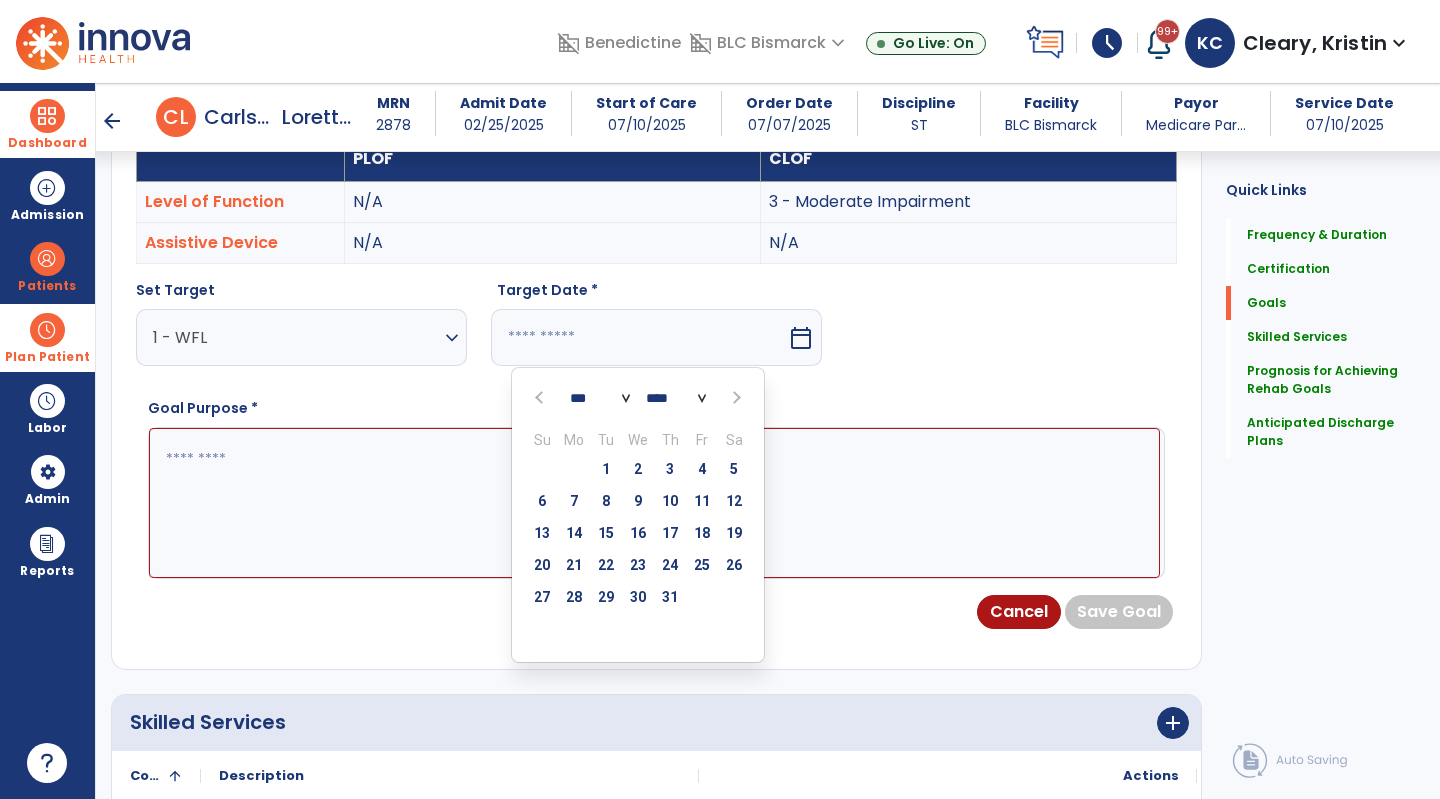 click at bounding box center (734, 398) 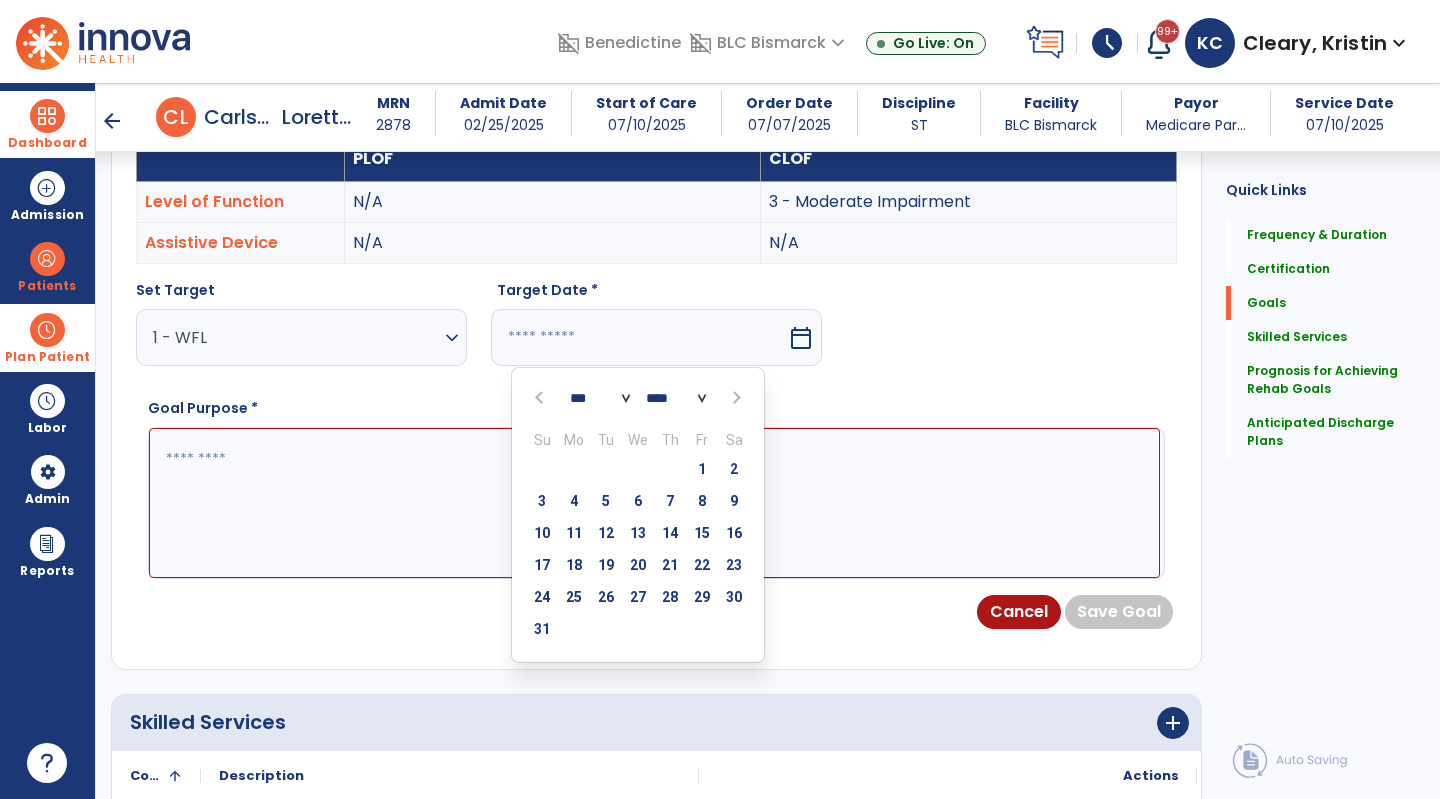 click at bounding box center [734, 398] 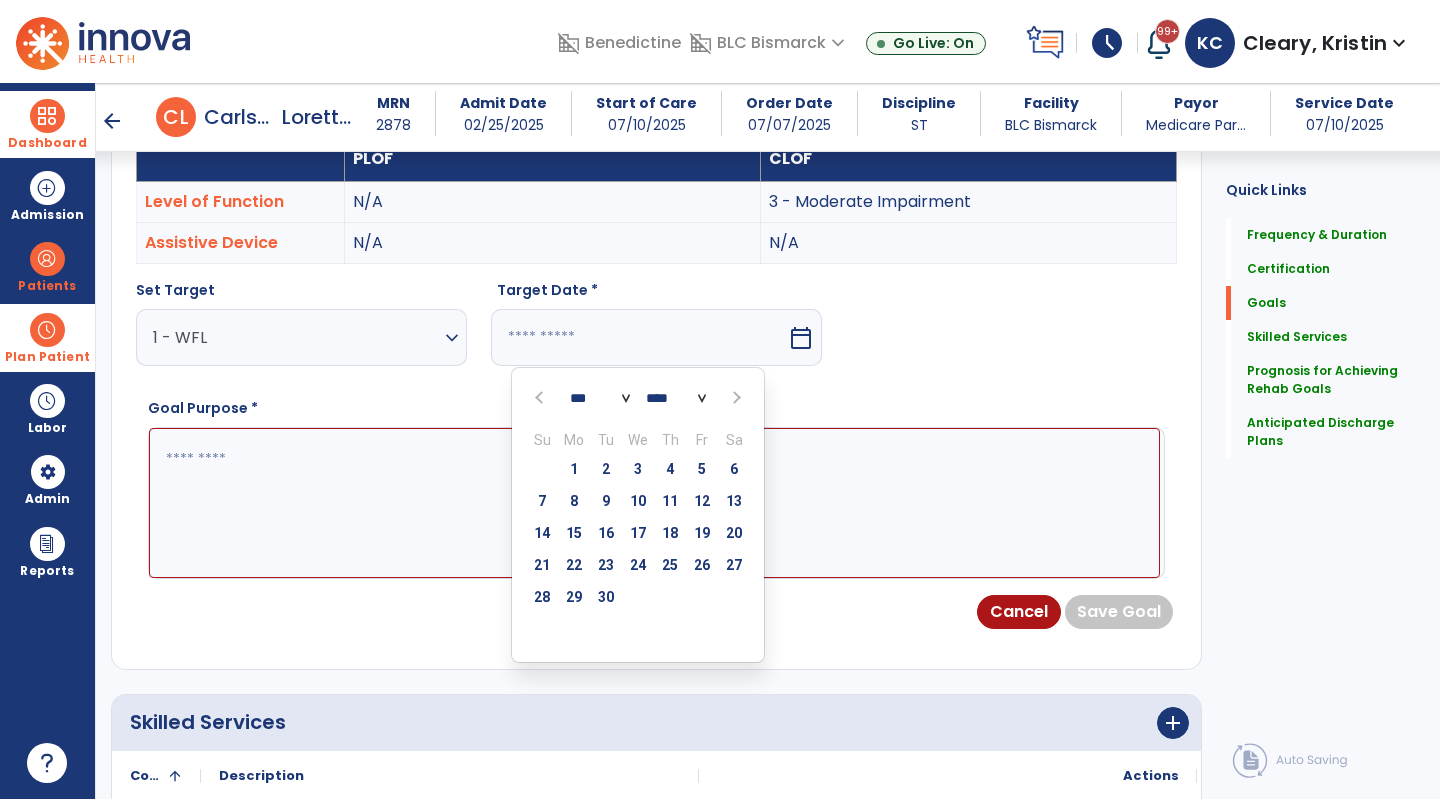 click at bounding box center (734, 398) 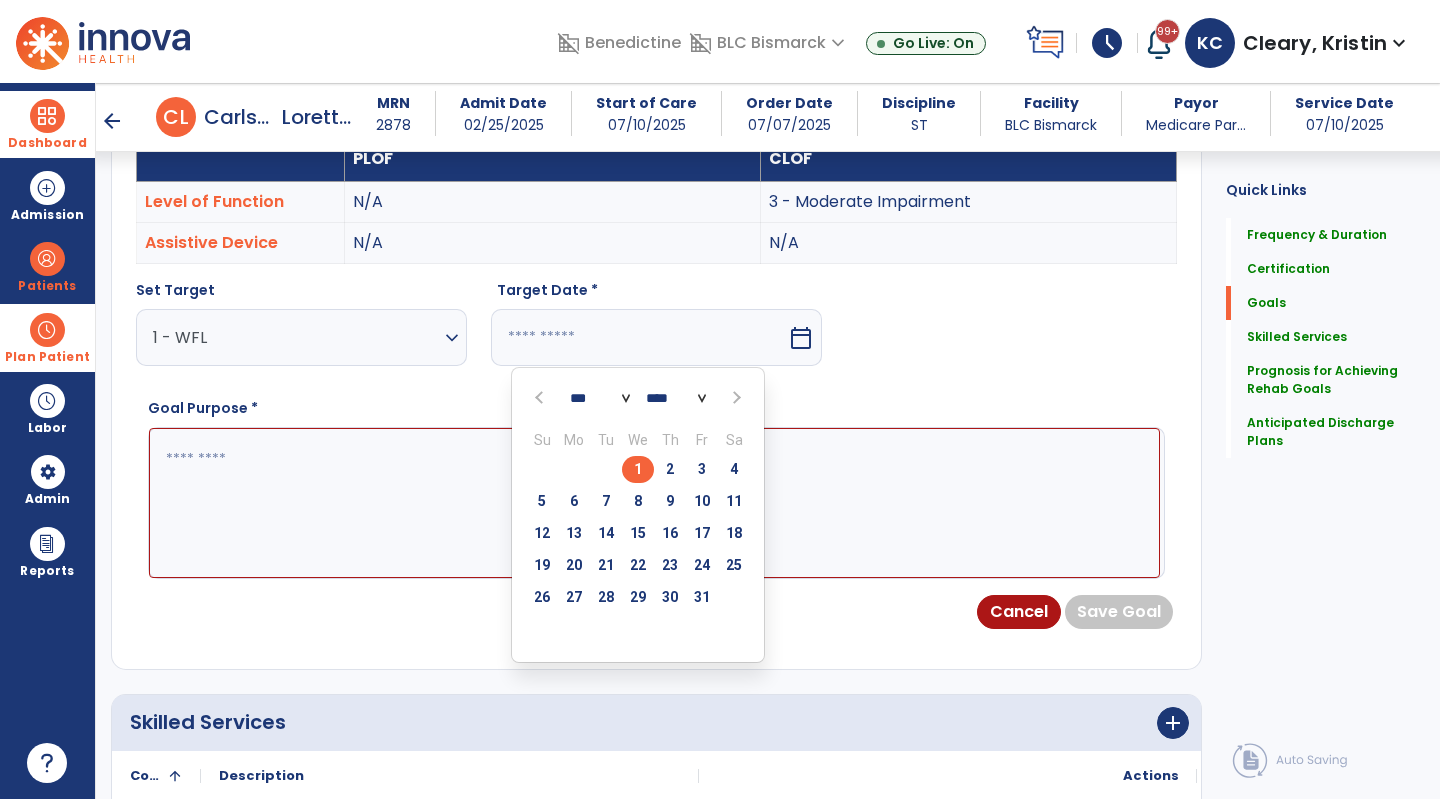click on "8" at bounding box center [638, 501] 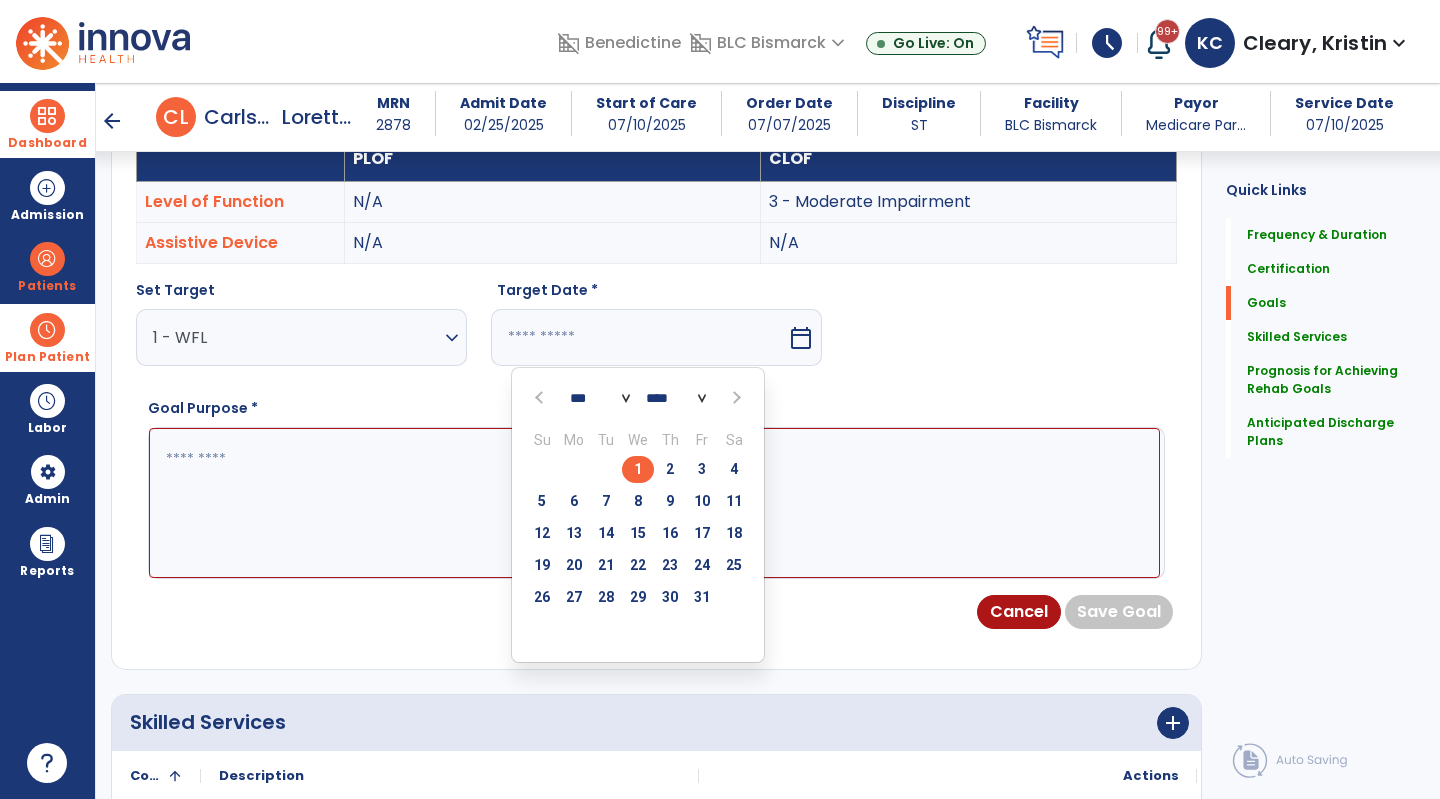 type on "*********" 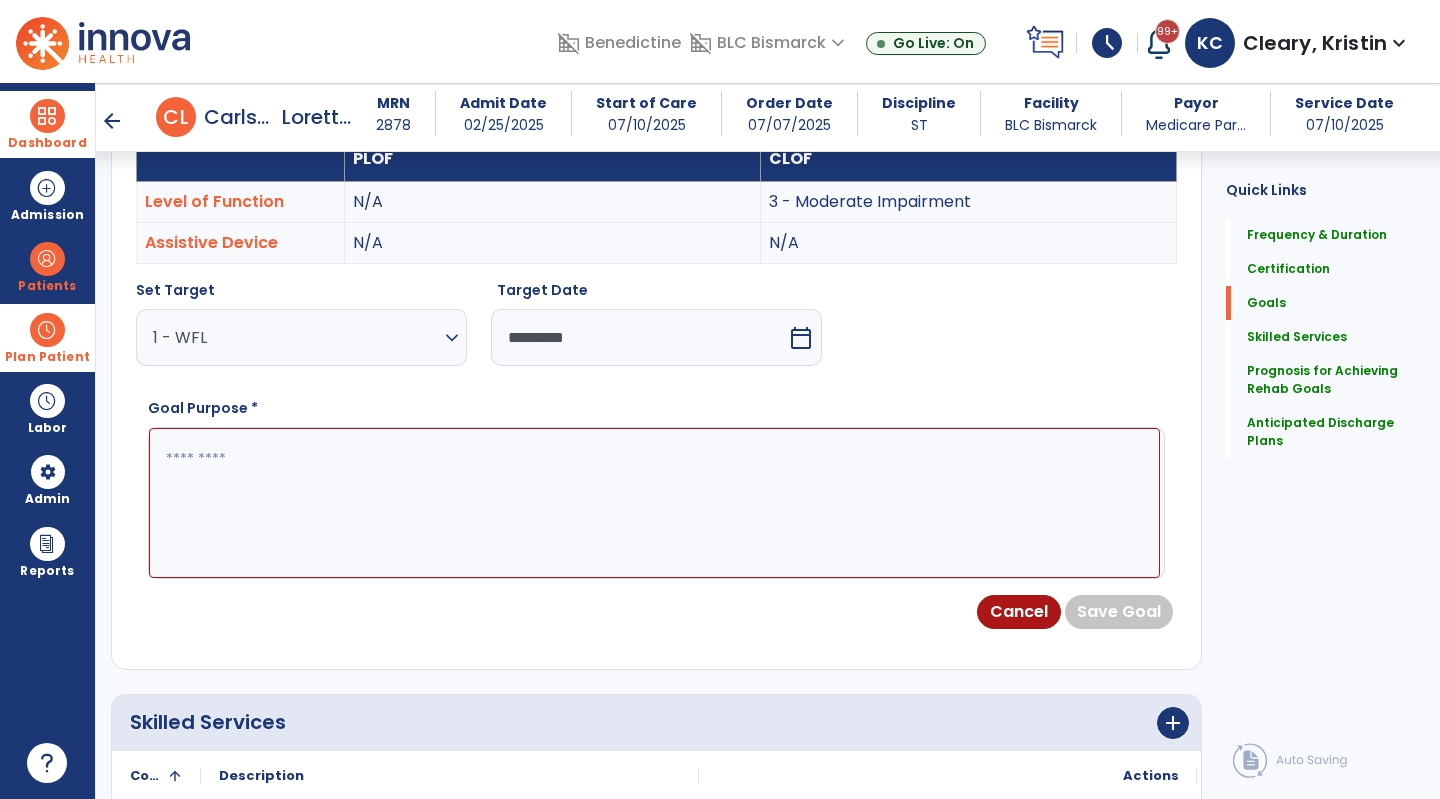 click at bounding box center [654, 503] 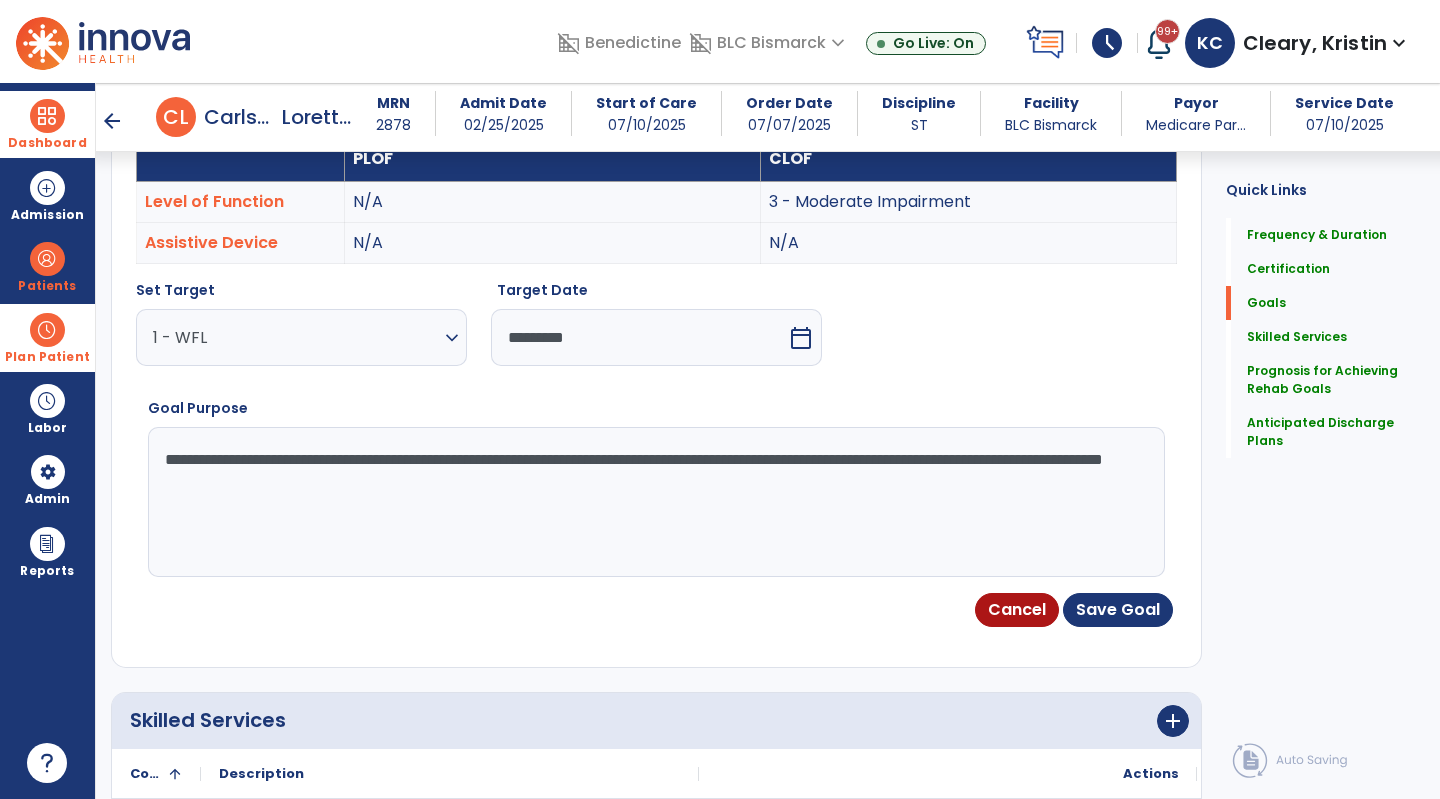 type on "**********" 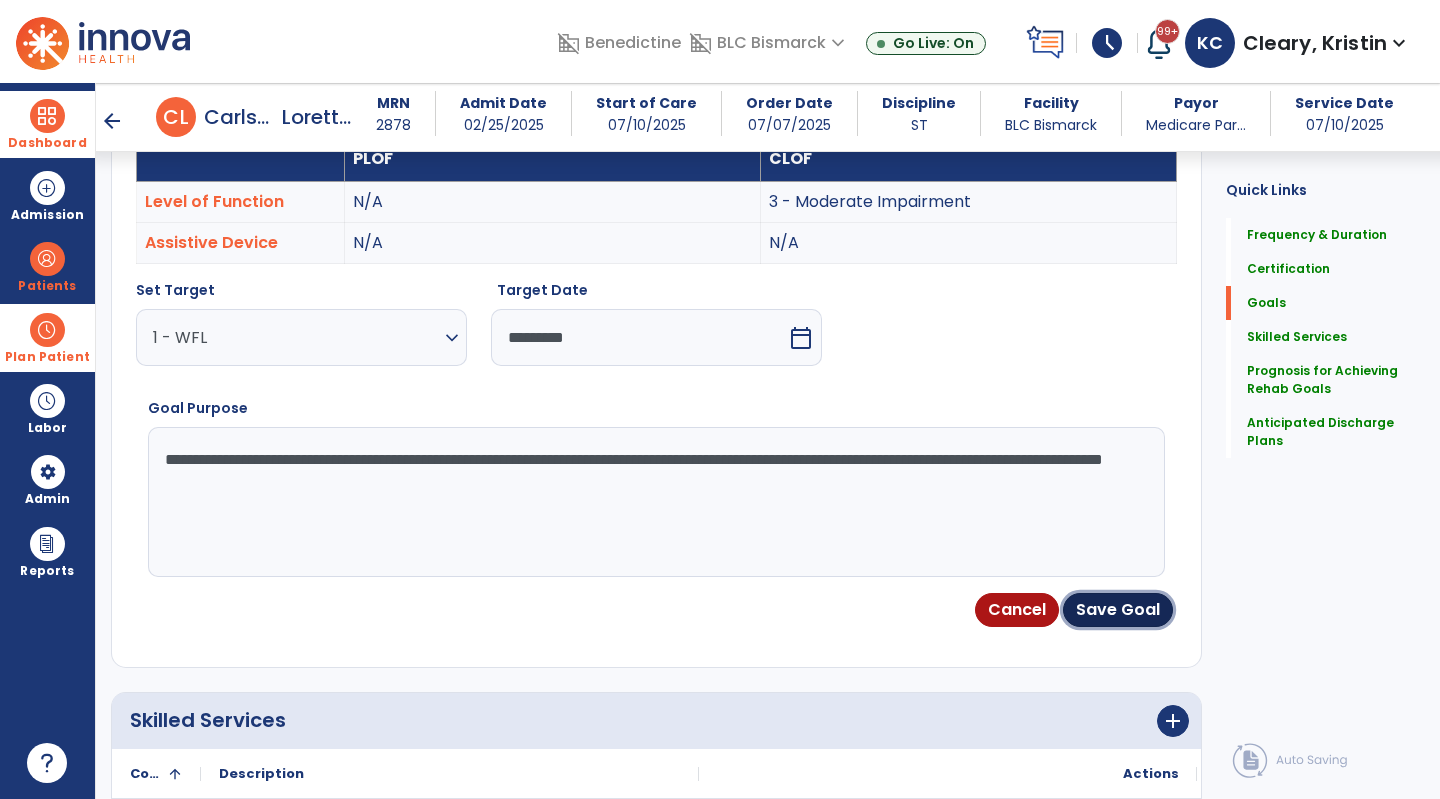 click on "Save Goal" at bounding box center [1118, 610] 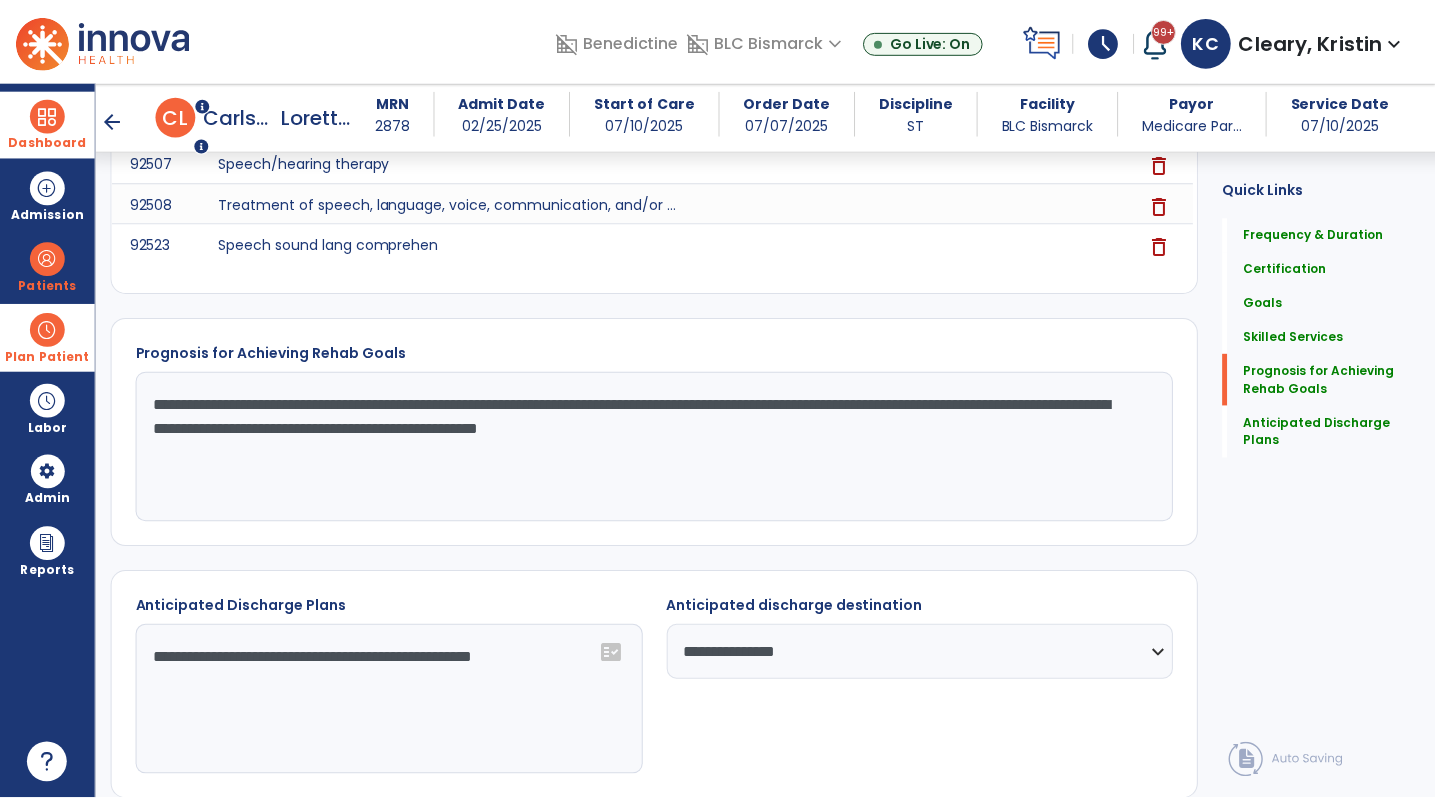 scroll, scrollTop: 2475, scrollLeft: 0, axis: vertical 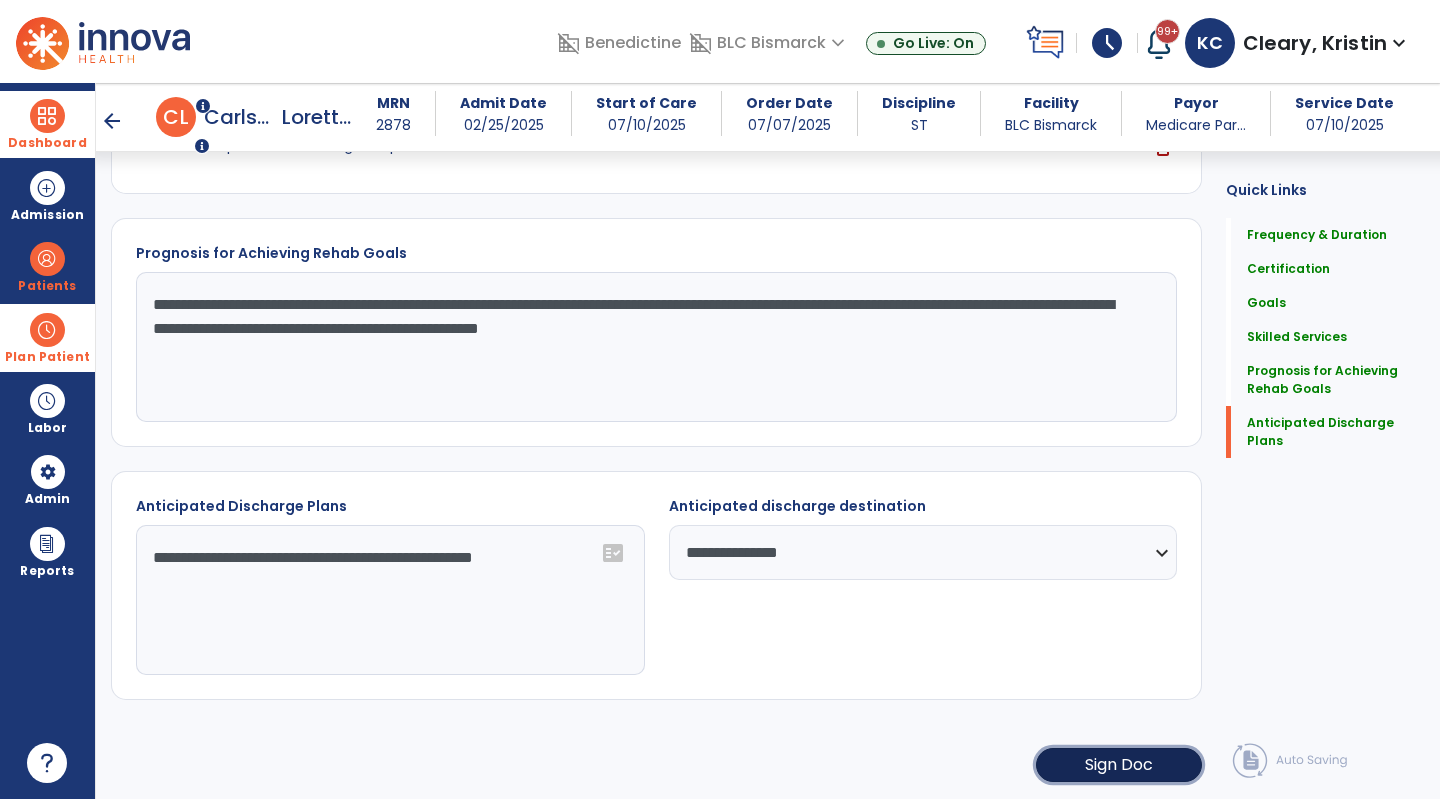 click on "Sign Doc" 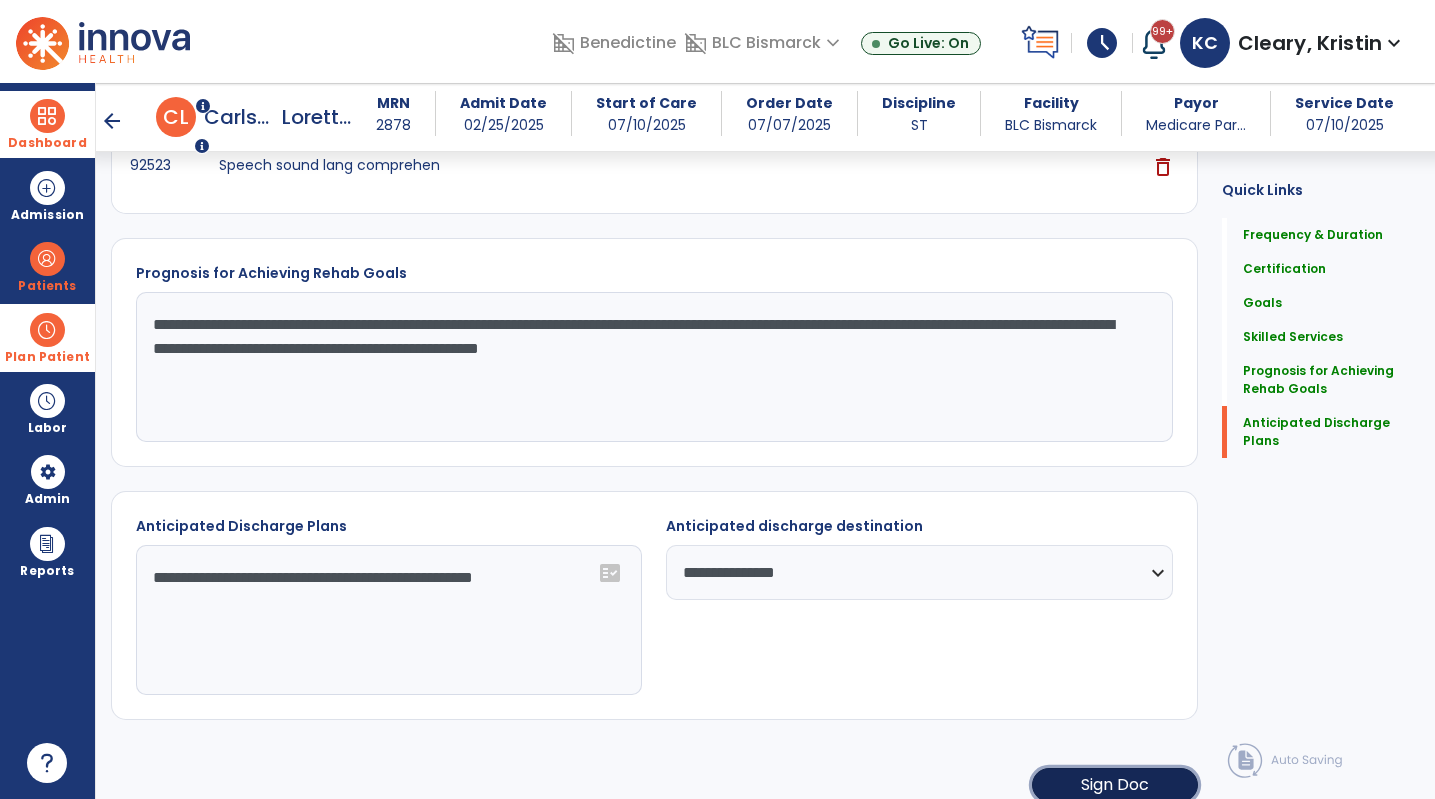 scroll, scrollTop: 2496, scrollLeft: 0, axis: vertical 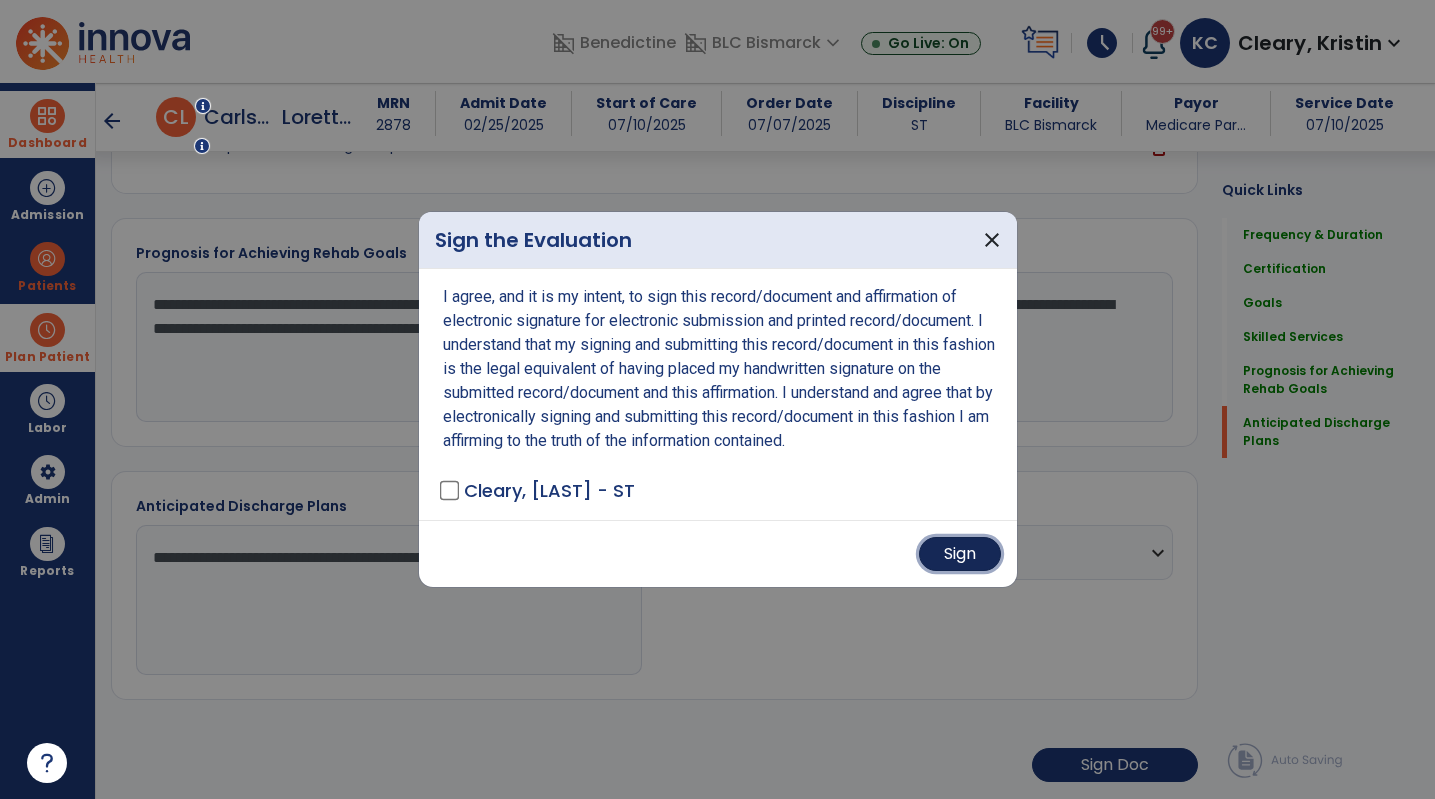 click on "Sign" at bounding box center [960, 554] 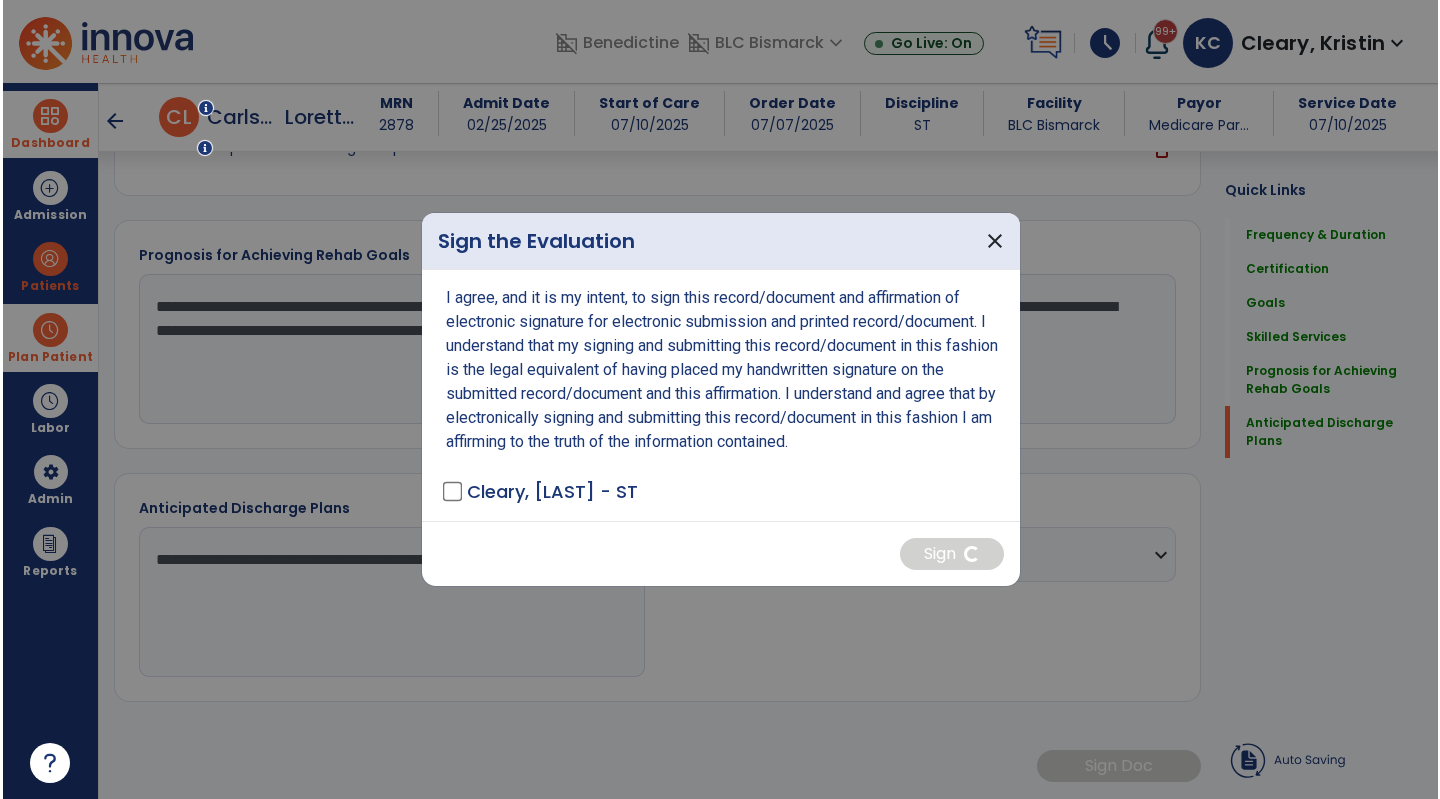 scroll, scrollTop: 2494, scrollLeft: 0, axis: vertical 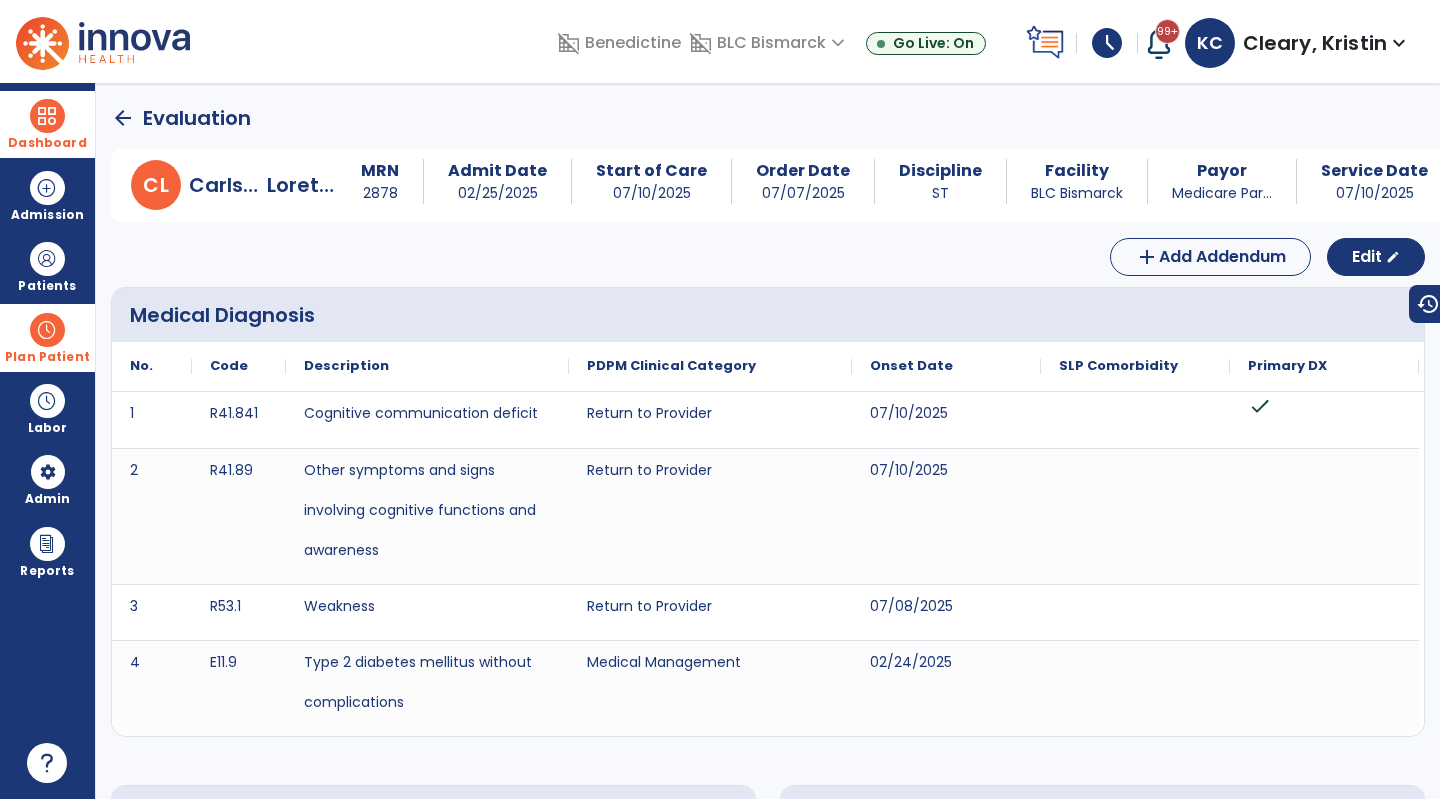 click at bounding box center [47, 116] 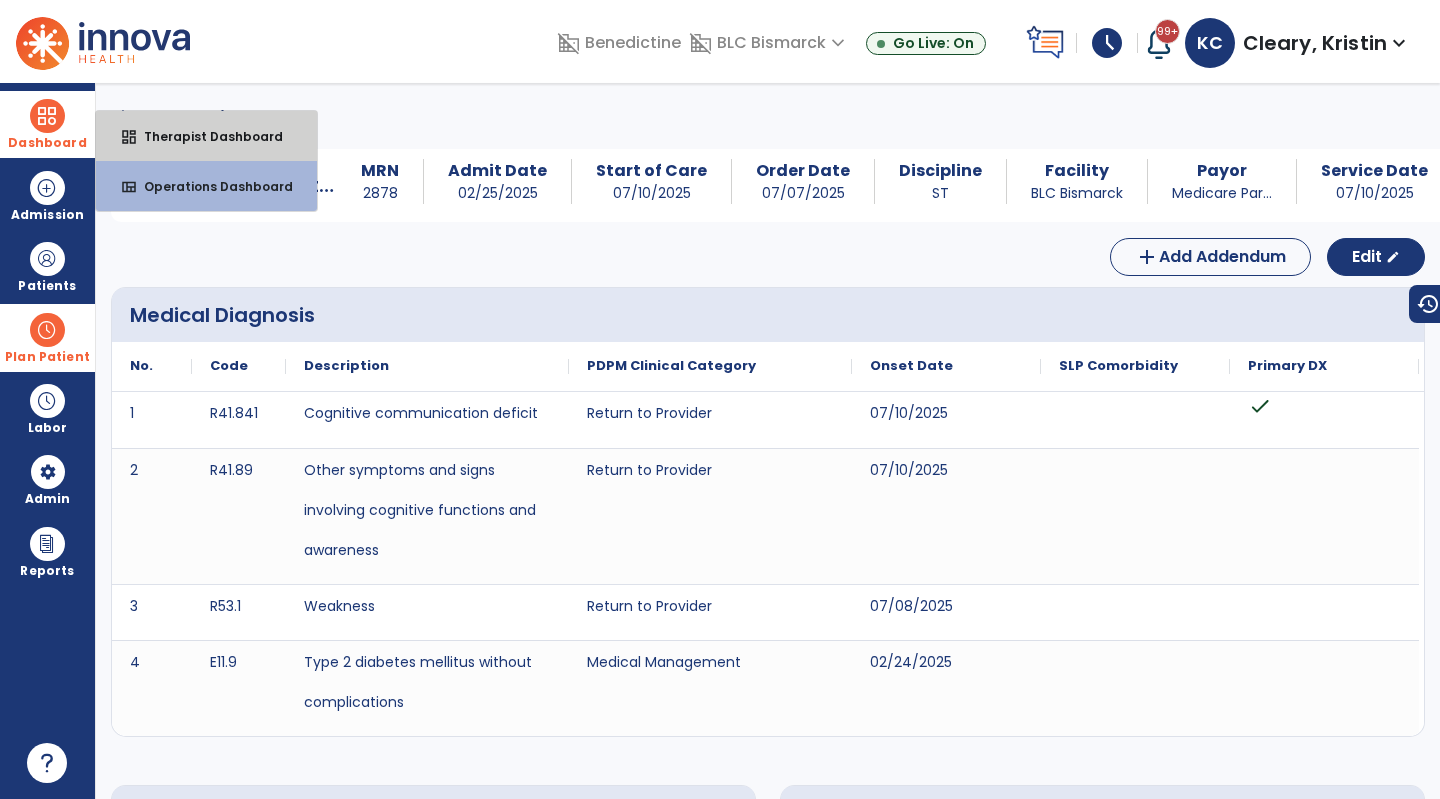 click on "Therapist Dashboard" at bounding box center (205, 136) 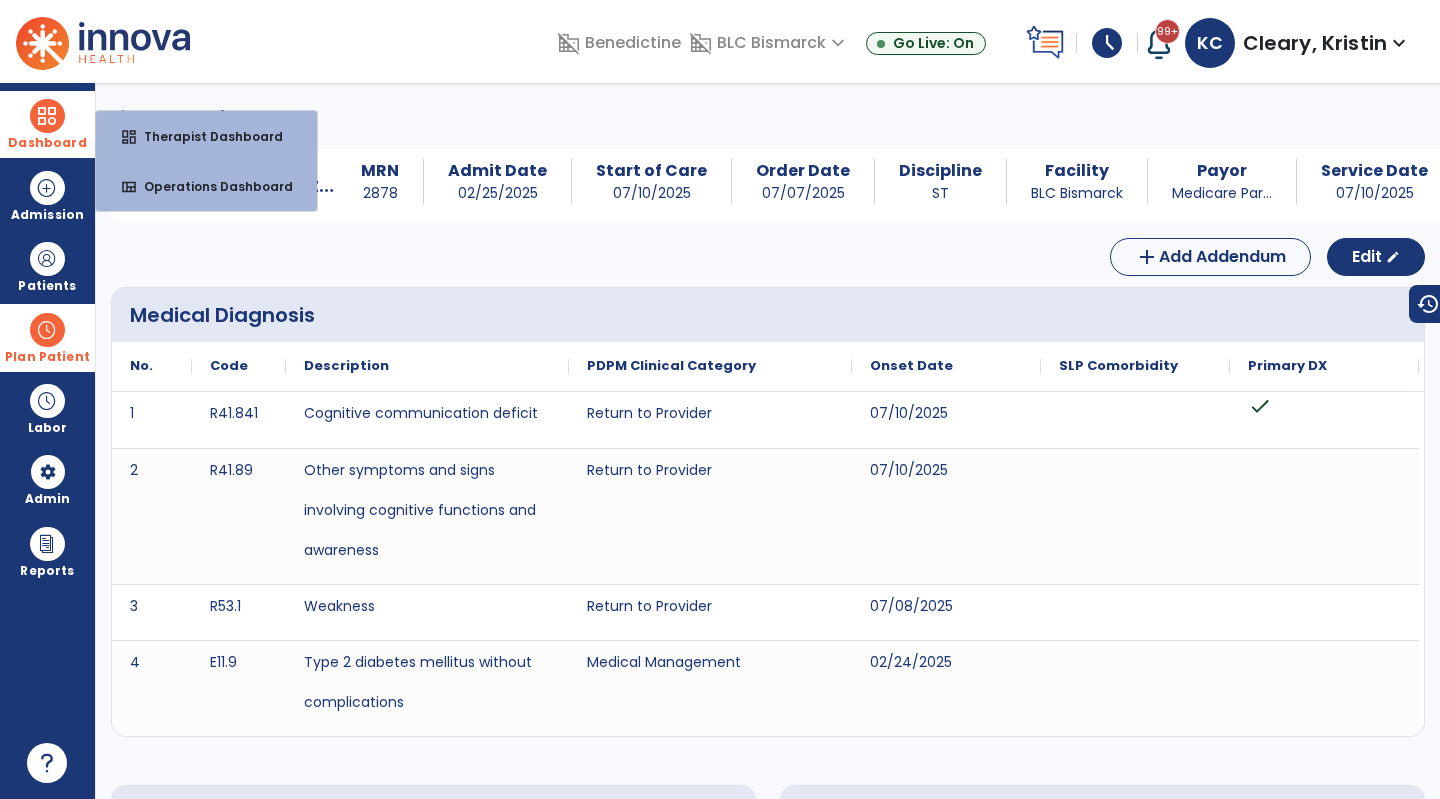 select on "****" 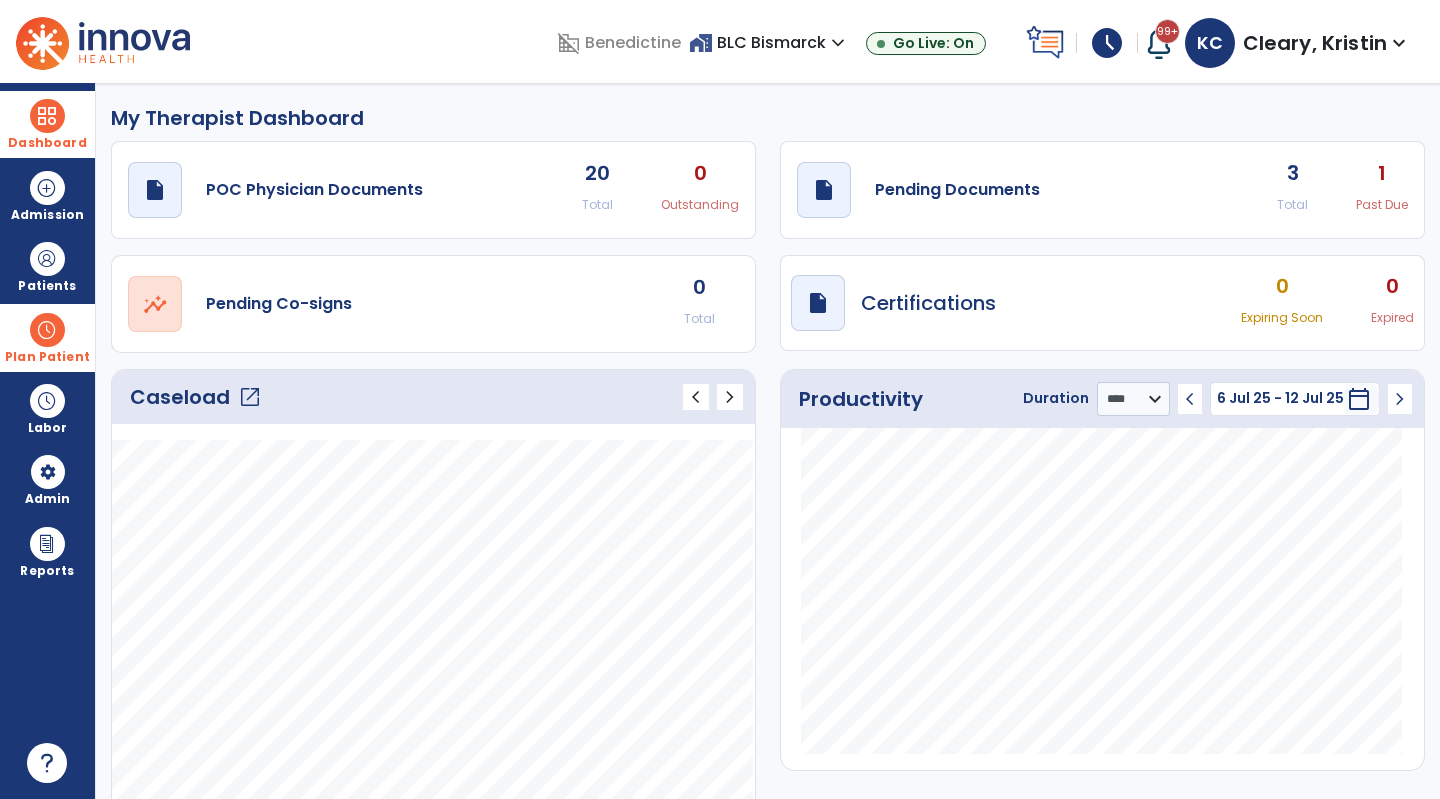 click on "draft   open_in_new  Pending Documents 3 Total 1 Past Due" 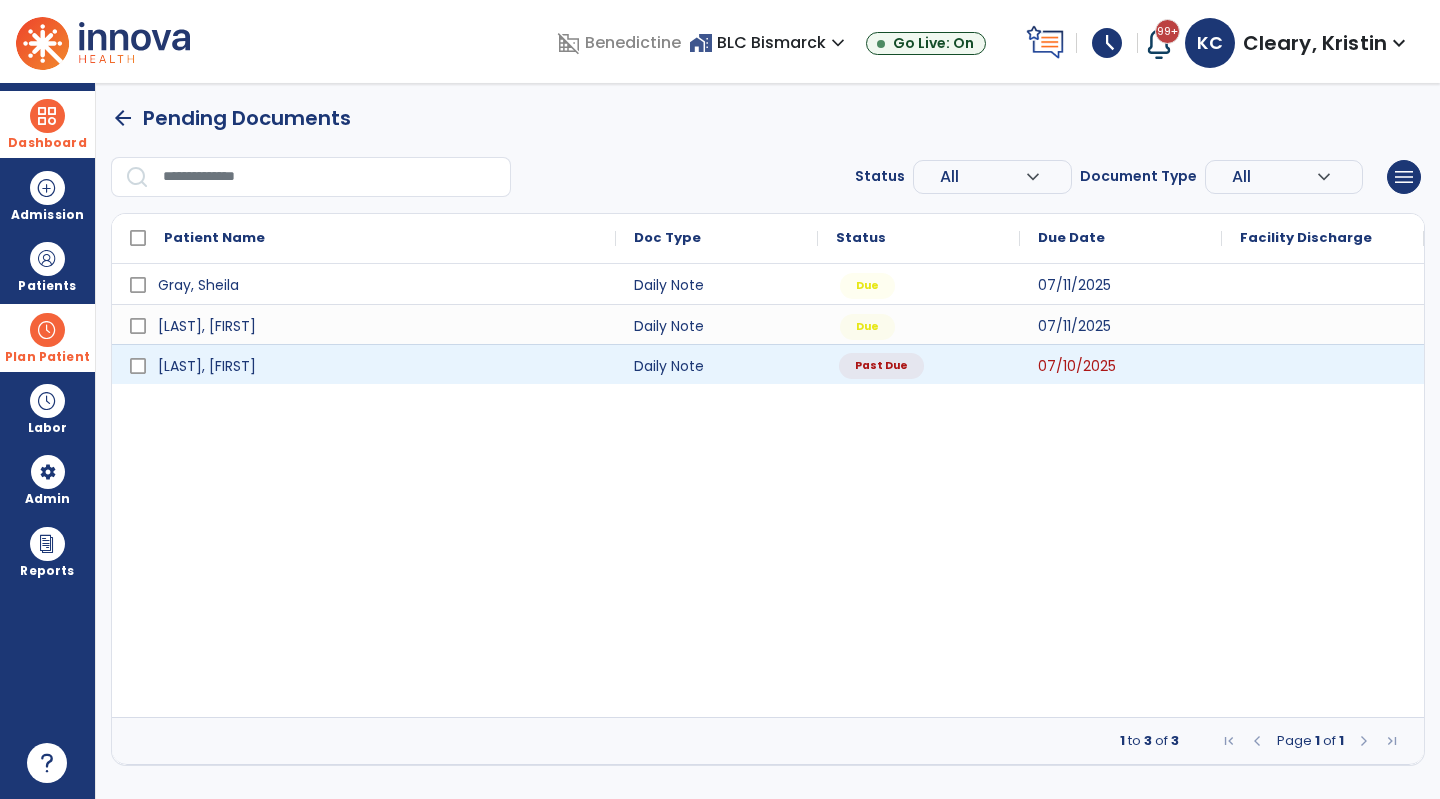 click on "Past Due" at bounding box center [919, 364] 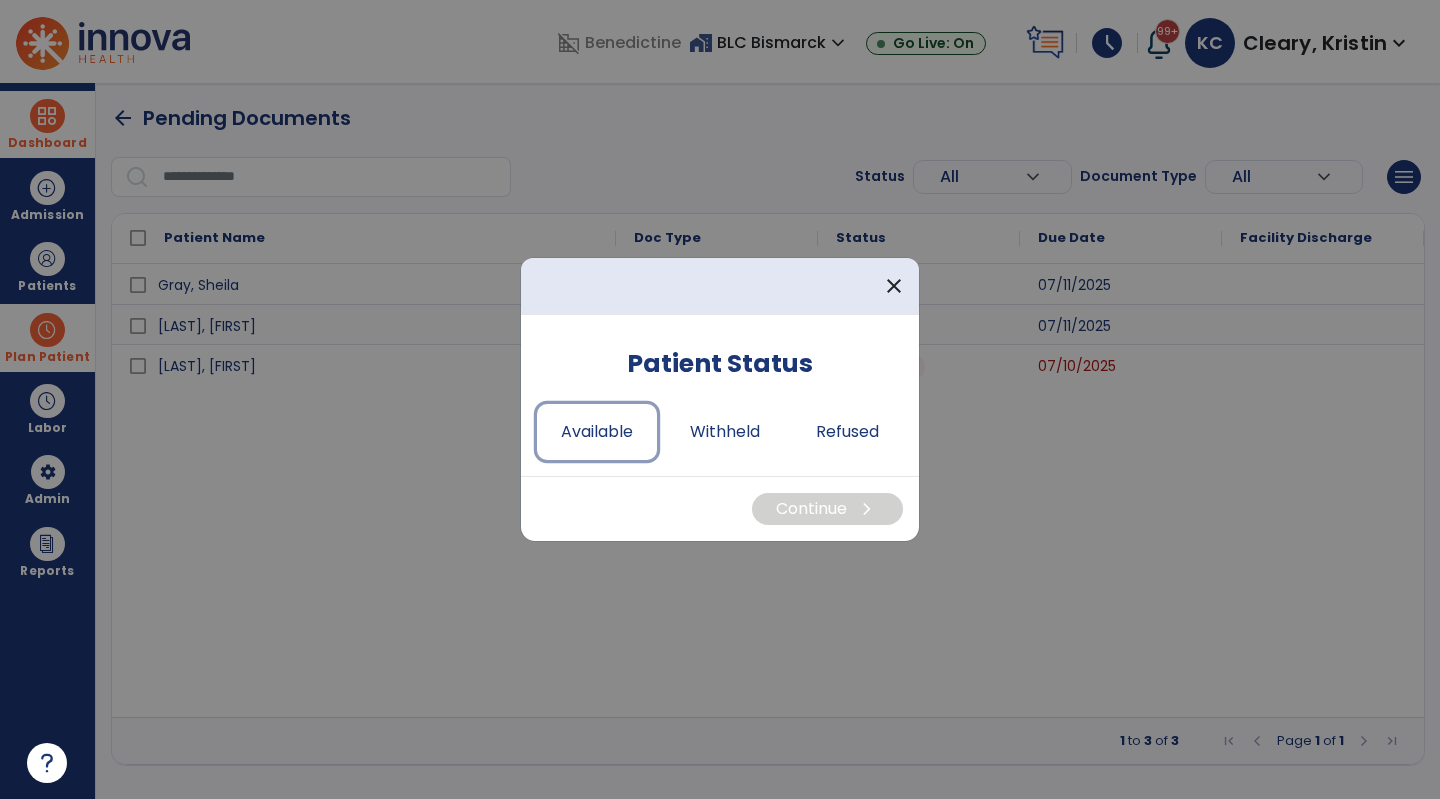 click on "Available" at bounding box center (597, 432) 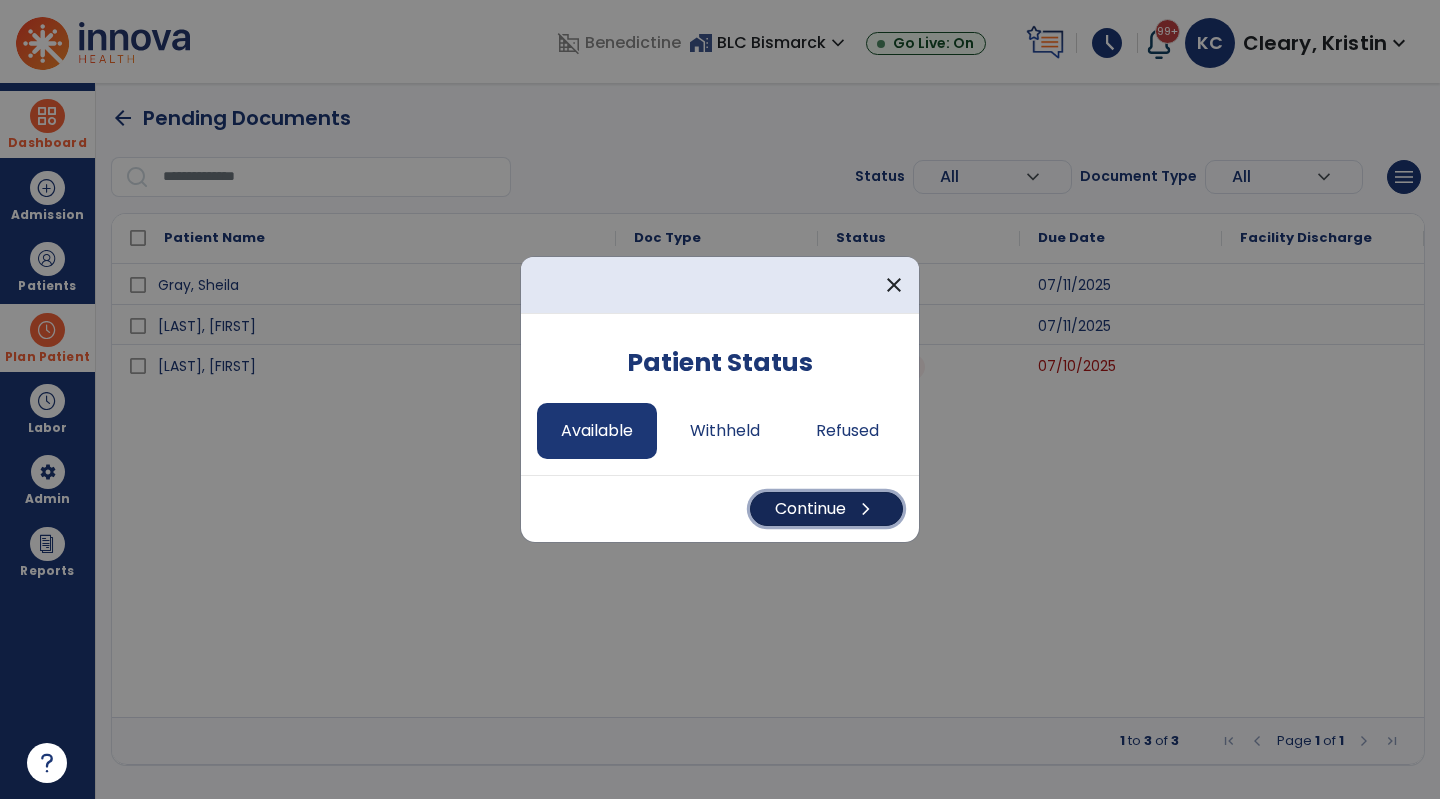 click on "Continue   chevron_right" at bounding box center (826, 509) 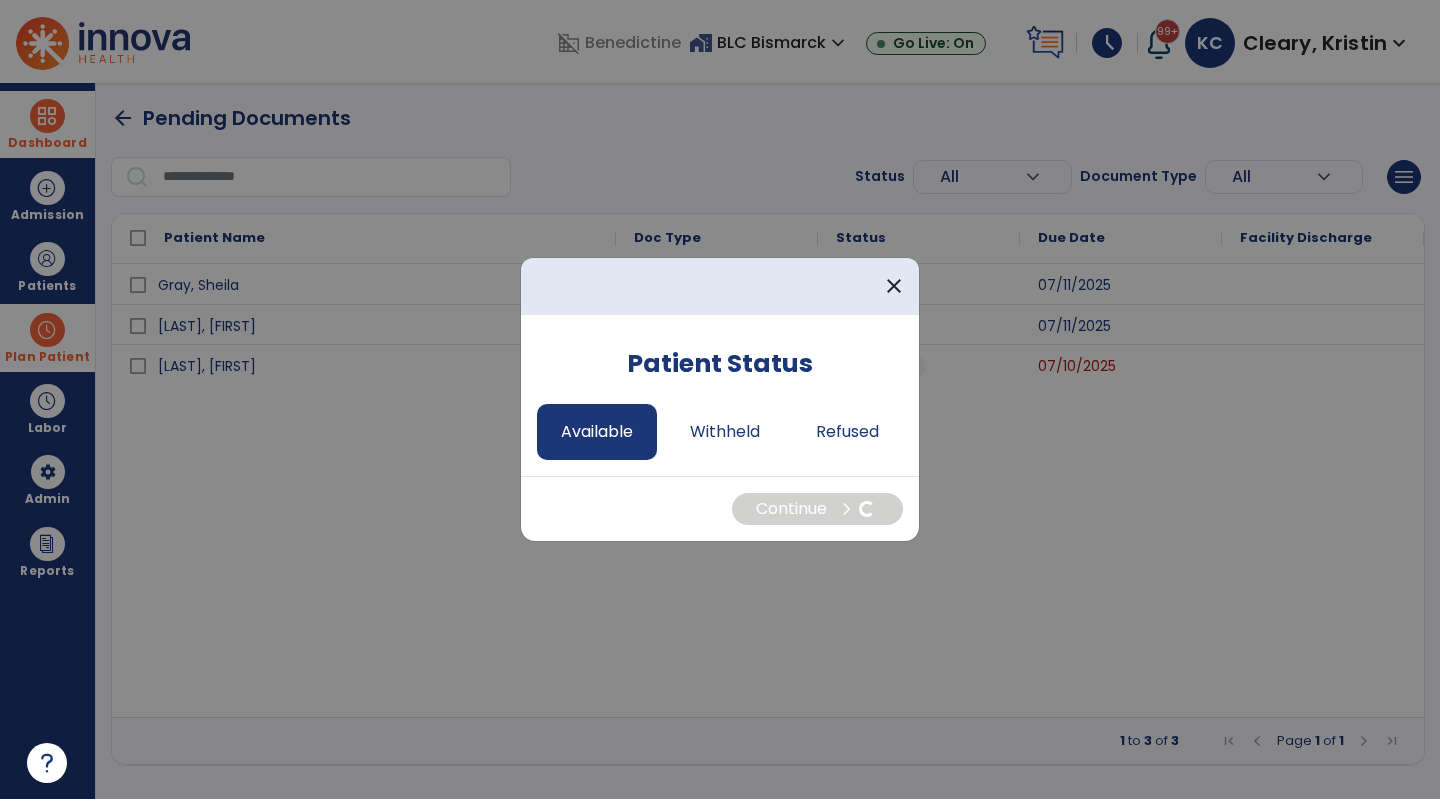 select on "*" 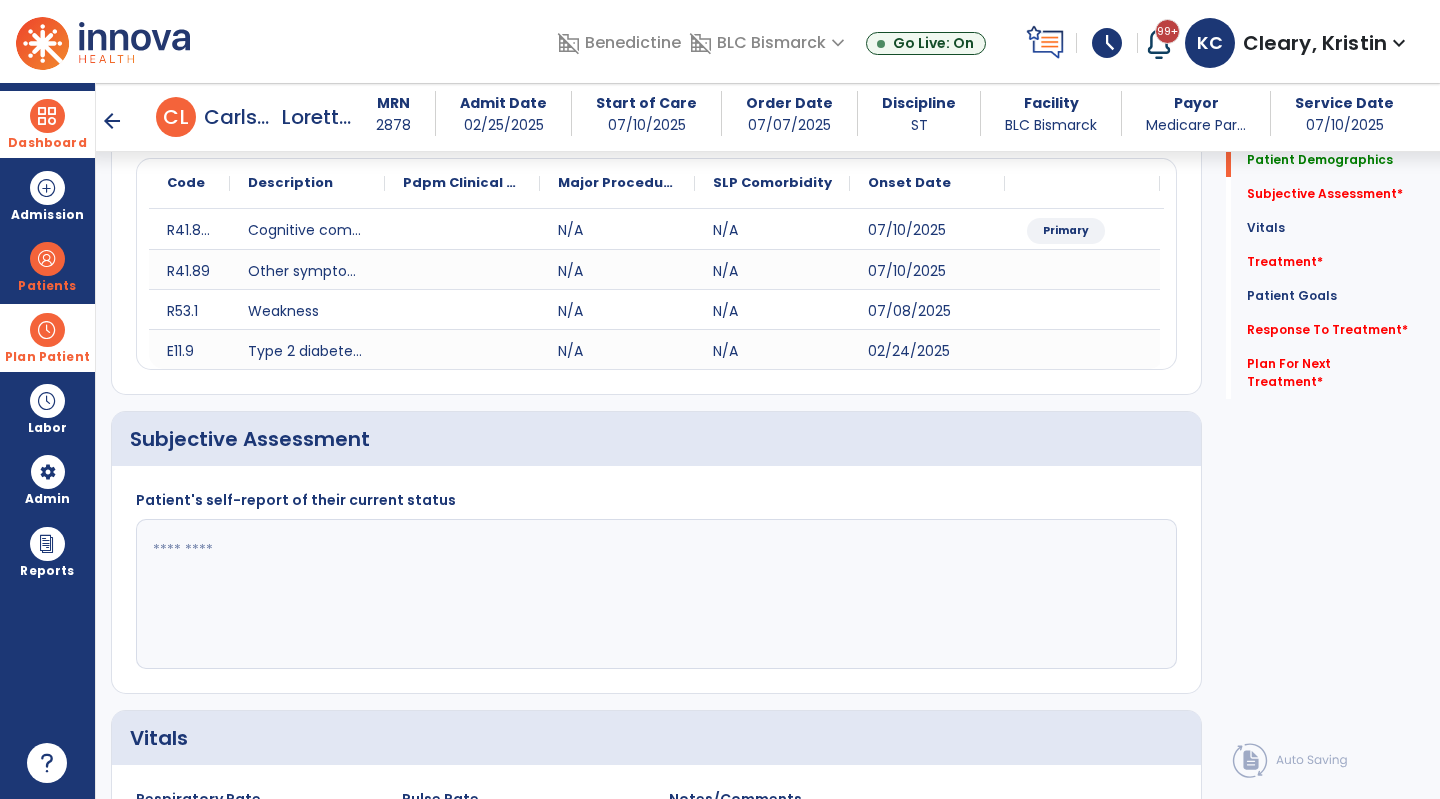 scroll, scrollTop: 232, scrollLeft: 0, axis: vertical 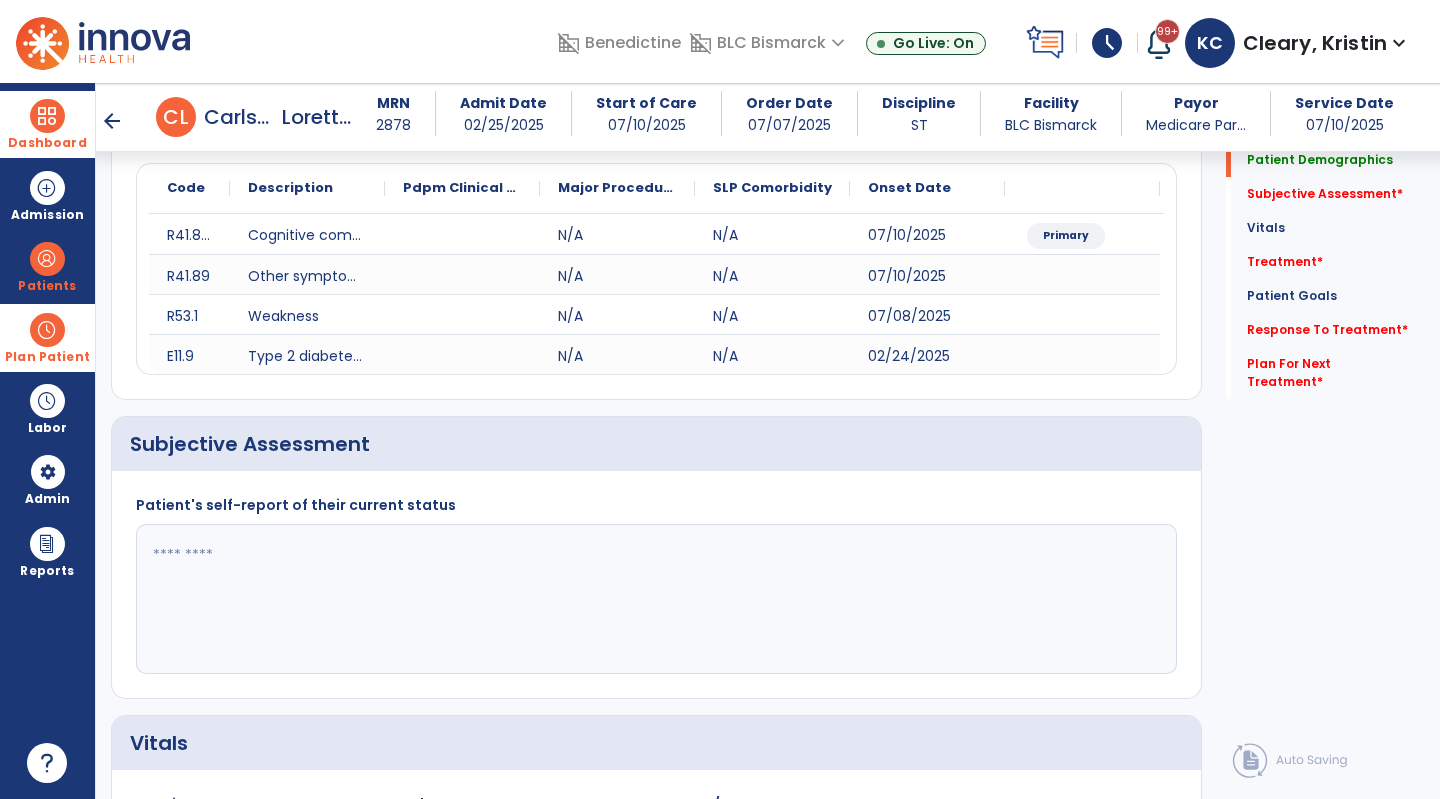 click 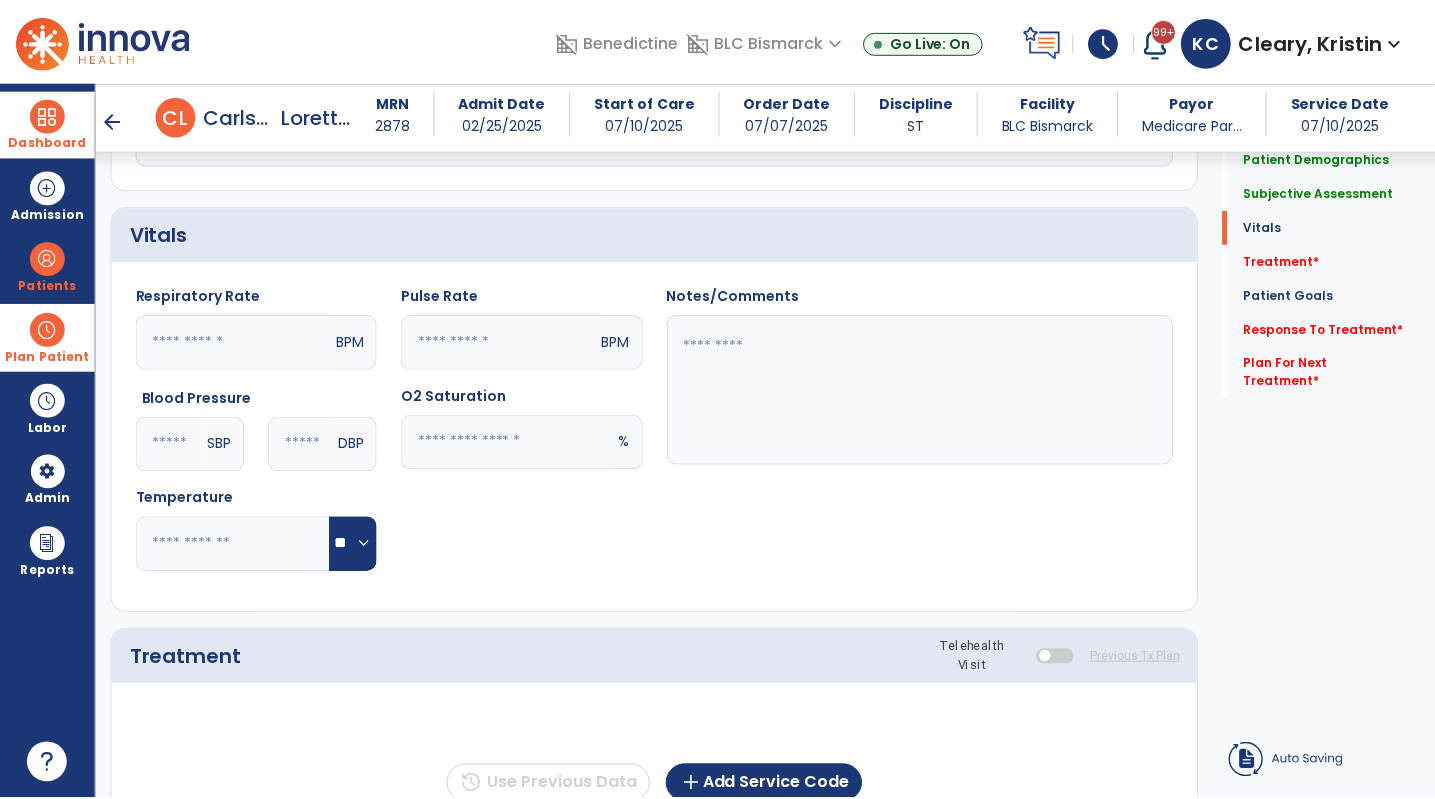 scroll, scrollTop: 852, scrollLeft: 0, axis: vertical 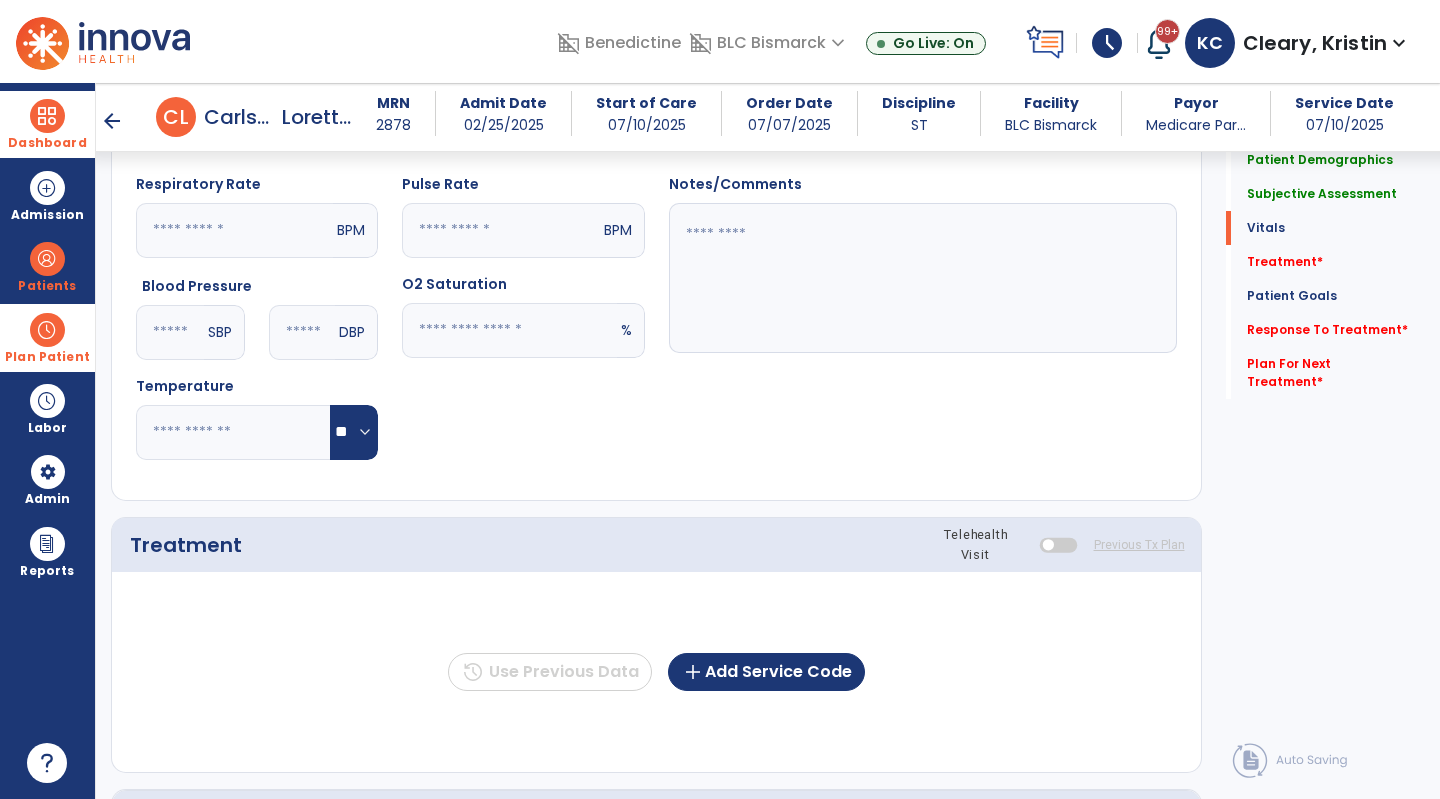 type on "**********" 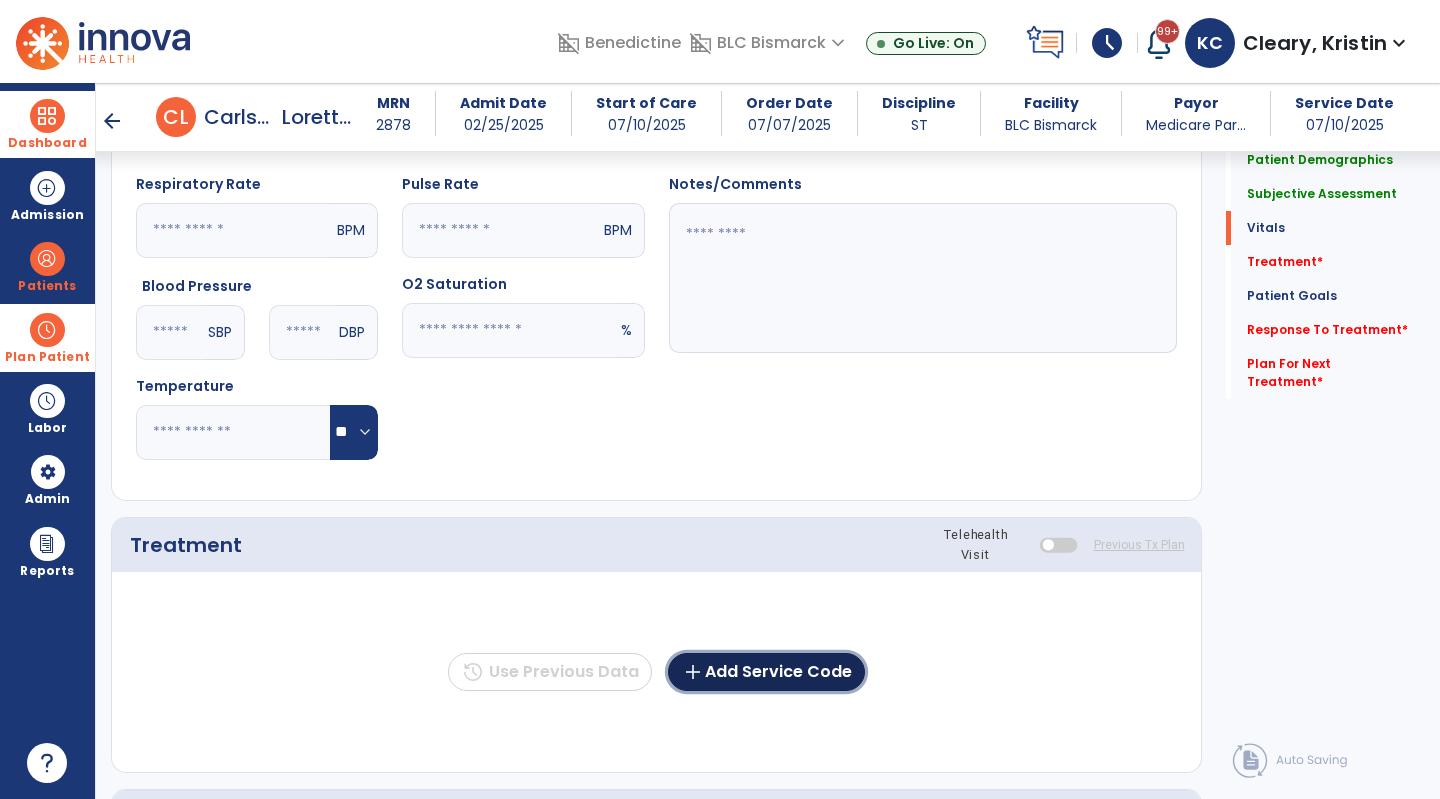 click on "add  Add Service Code" 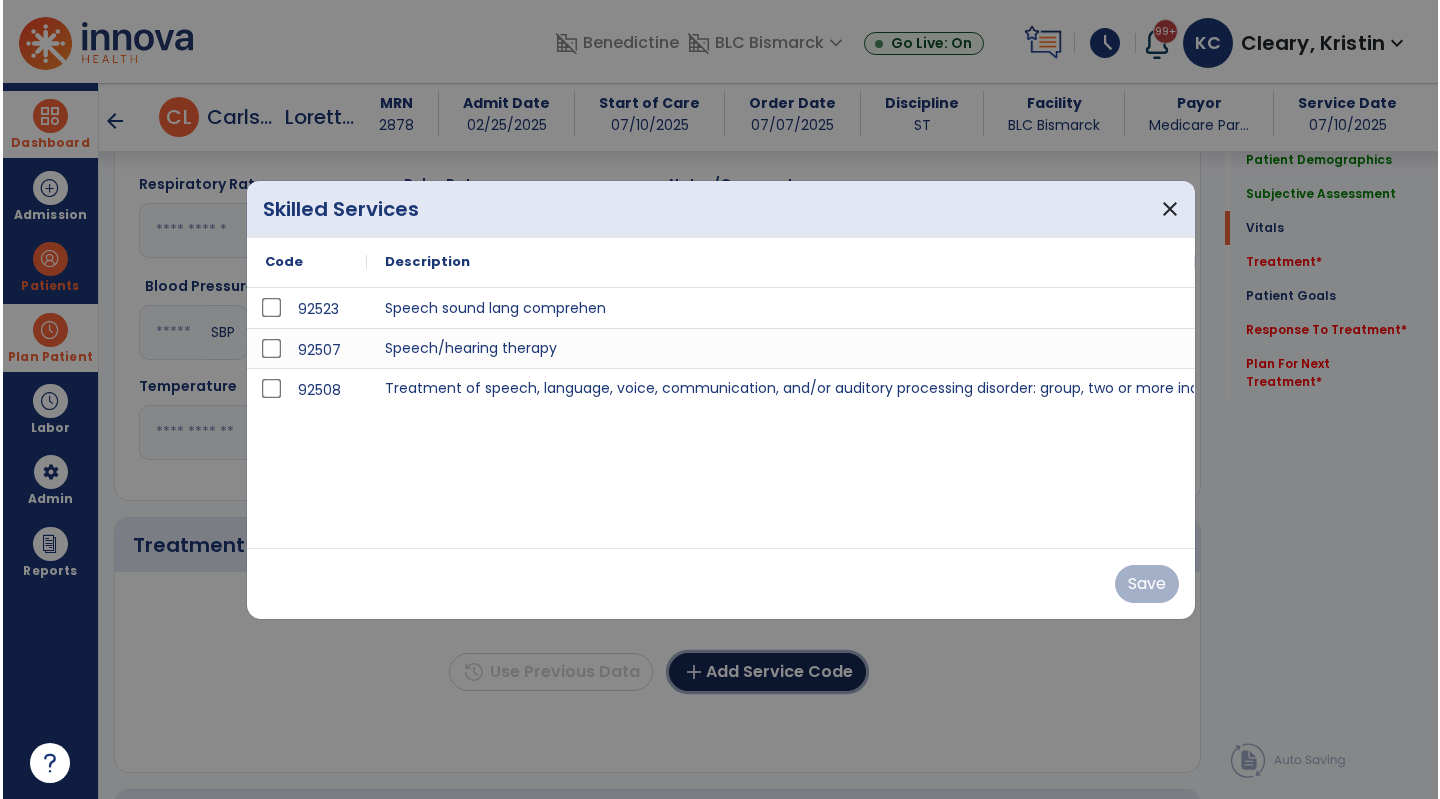 scroll, scrollTop: 852, scrollLeft: 0, axis: vertical 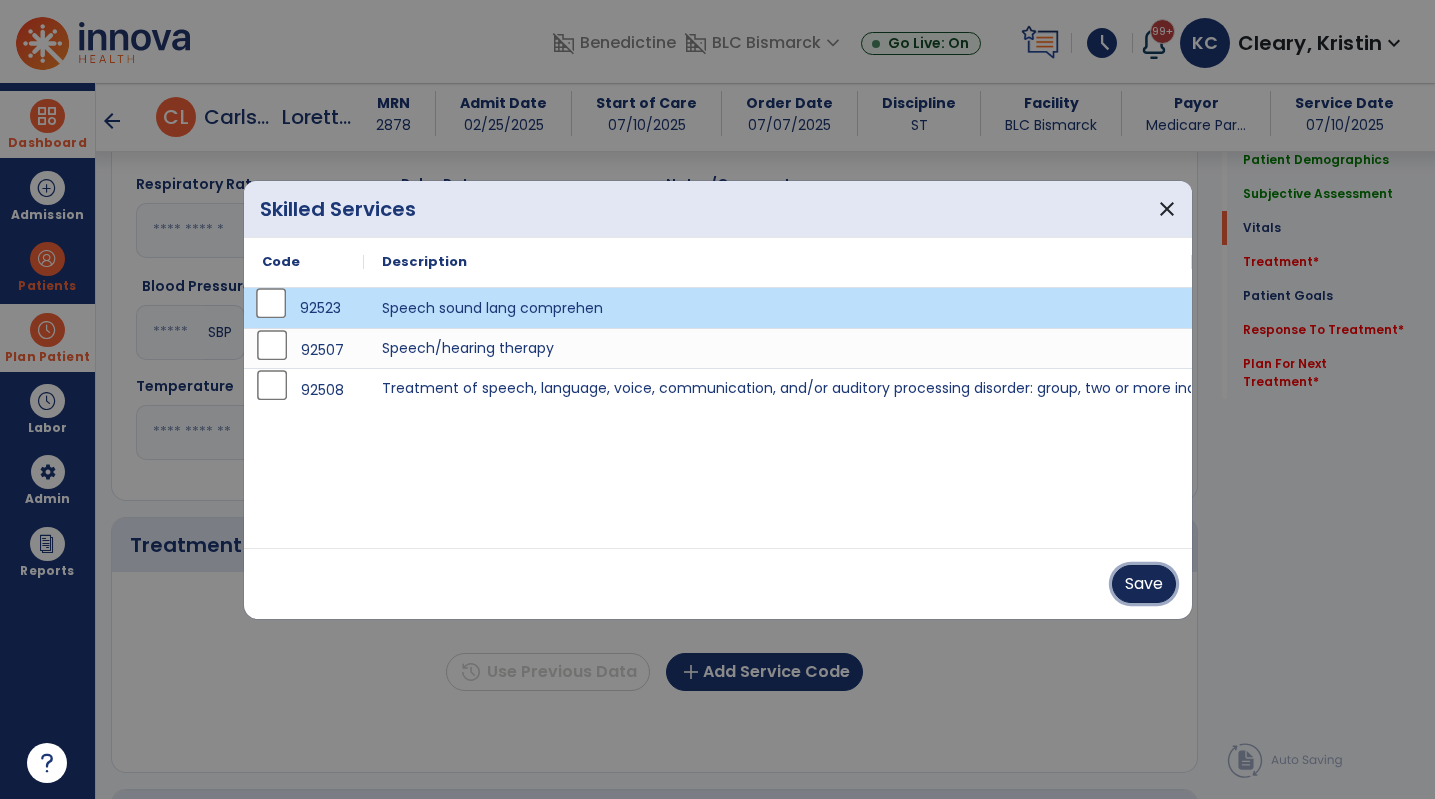 click on "Save" at bounding box center (1144, 584) 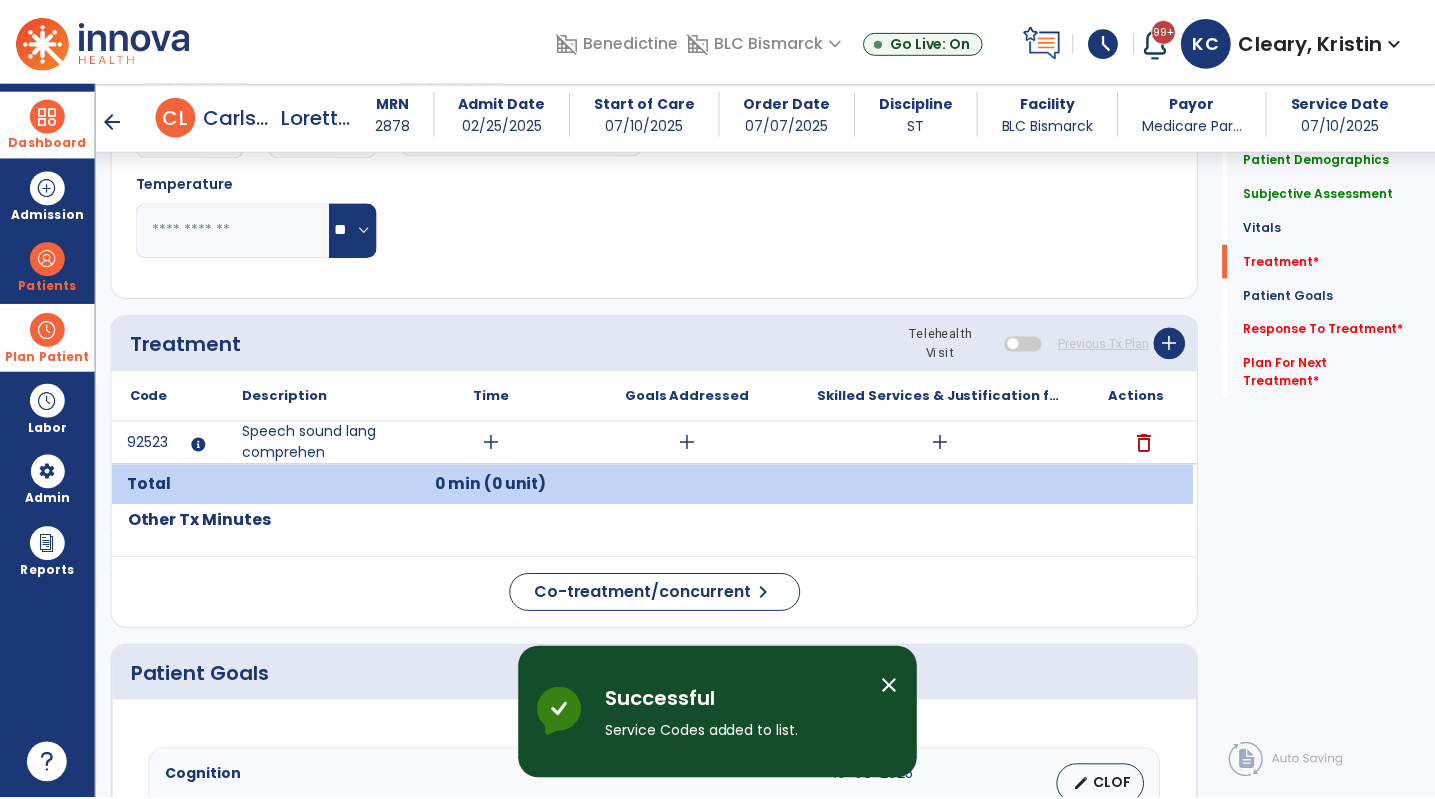 scroll, scrollTop: 1053, scrollLeft: 0, axis: vertical 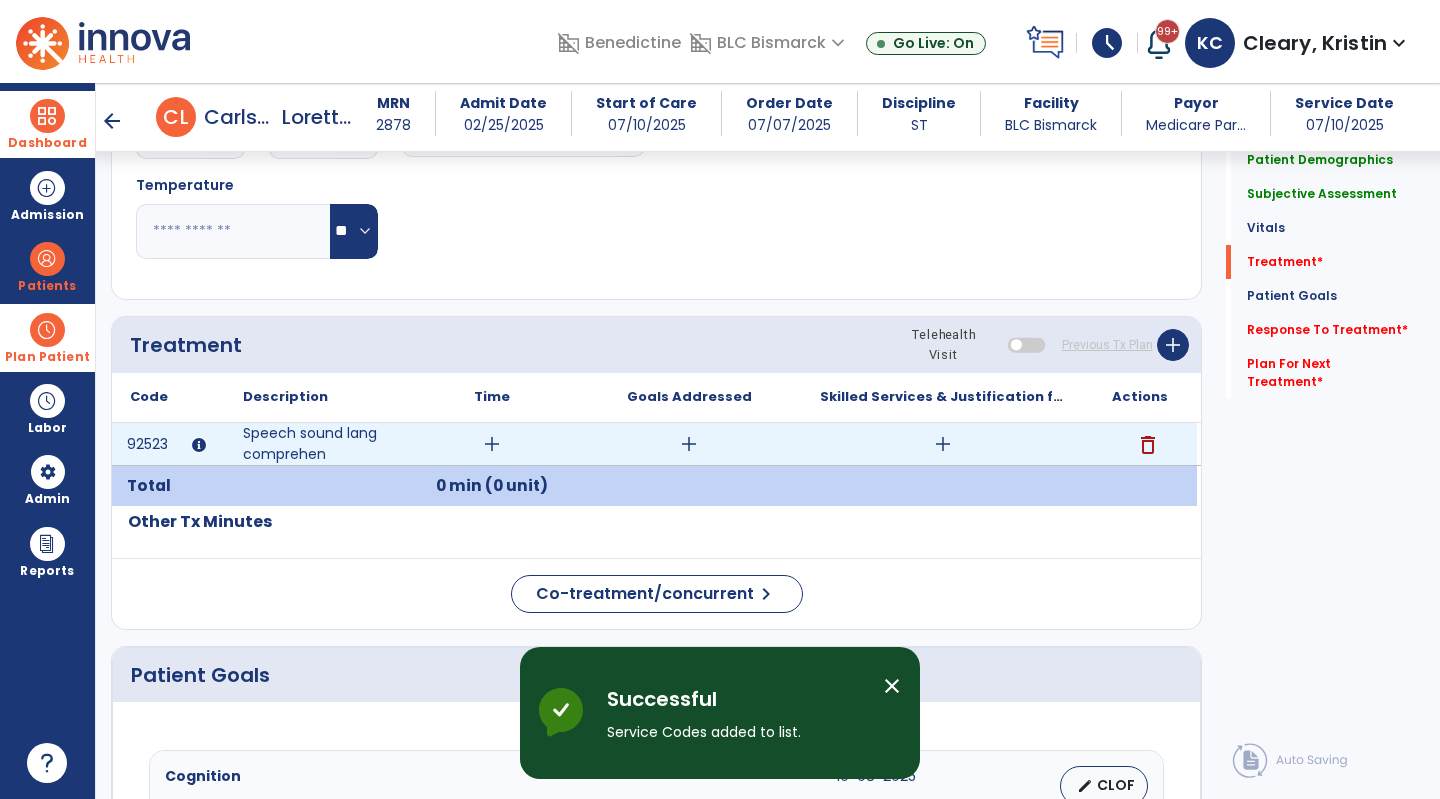 click on "add" at bounding box center [492, 444] 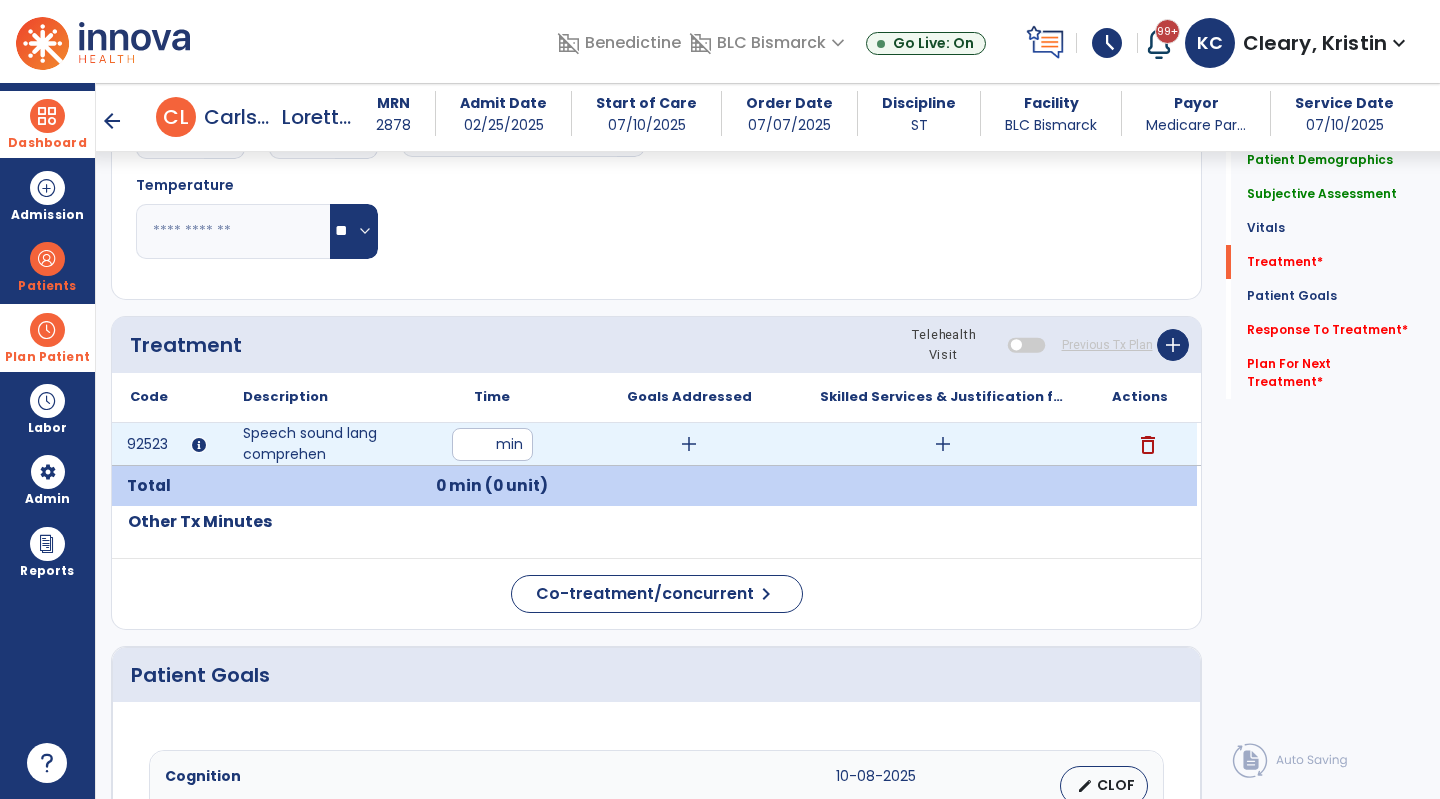 type on "**" 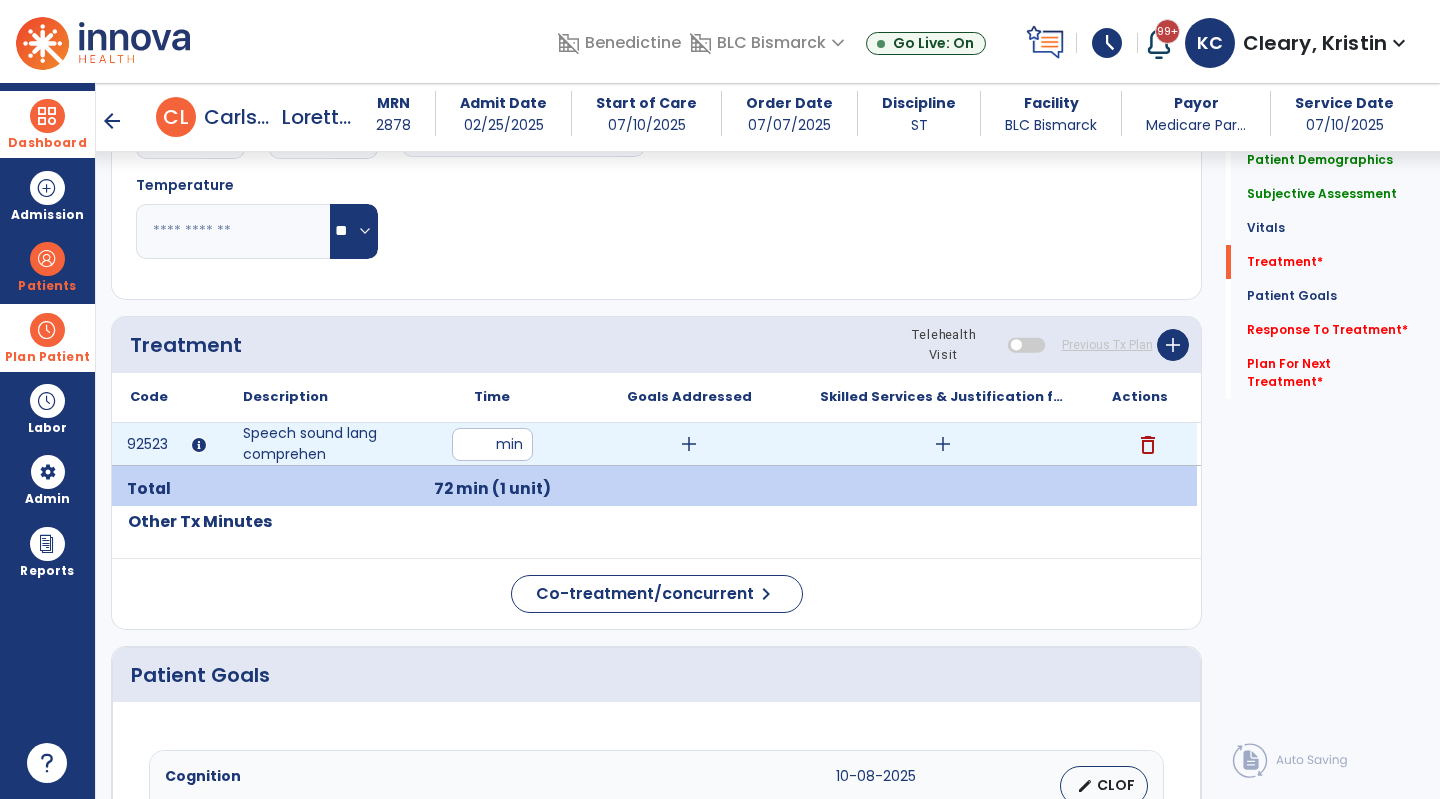 click on "add" at bounding box center (689, 444) 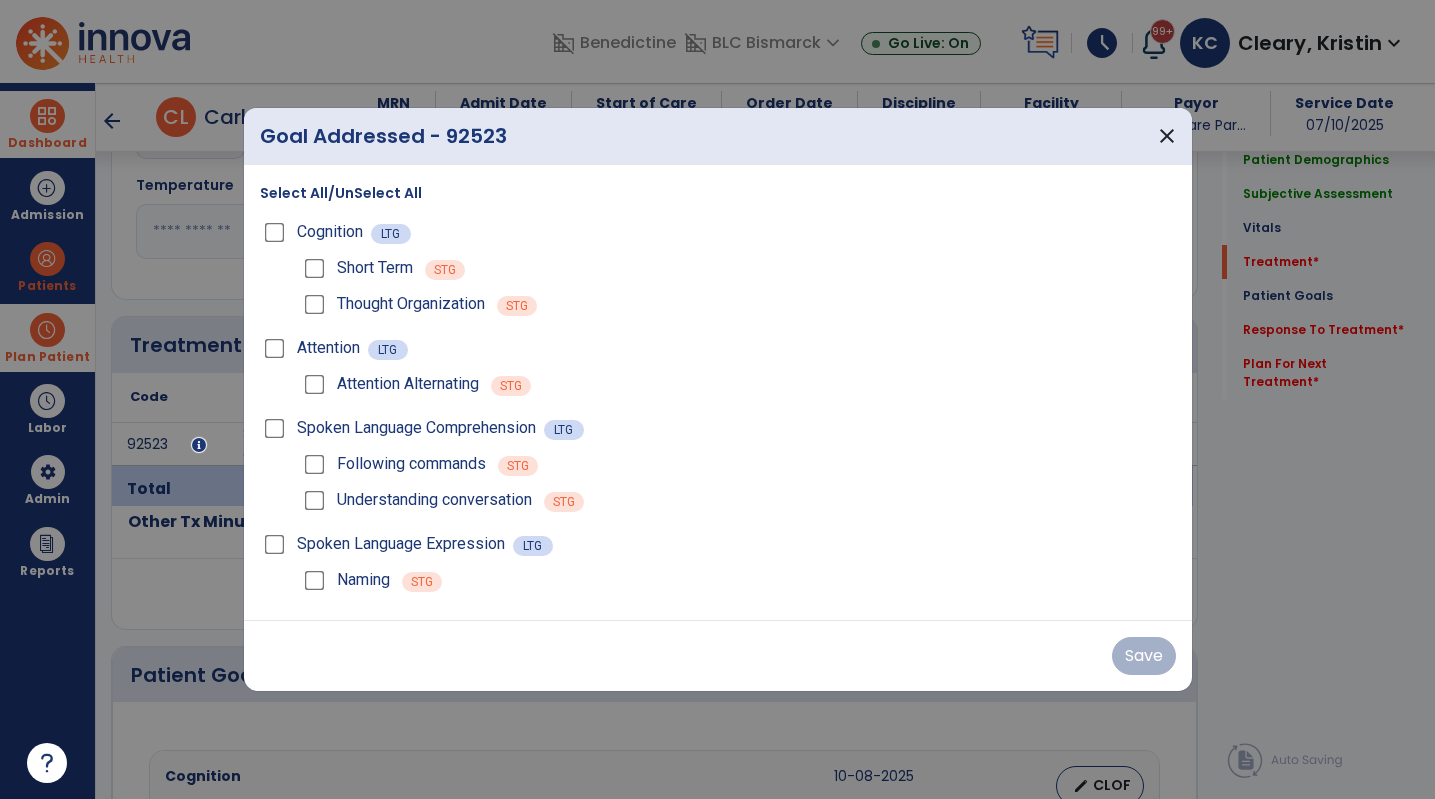 scroll, scrollTop: 1053, scrollLeft: 0, axis: vertical 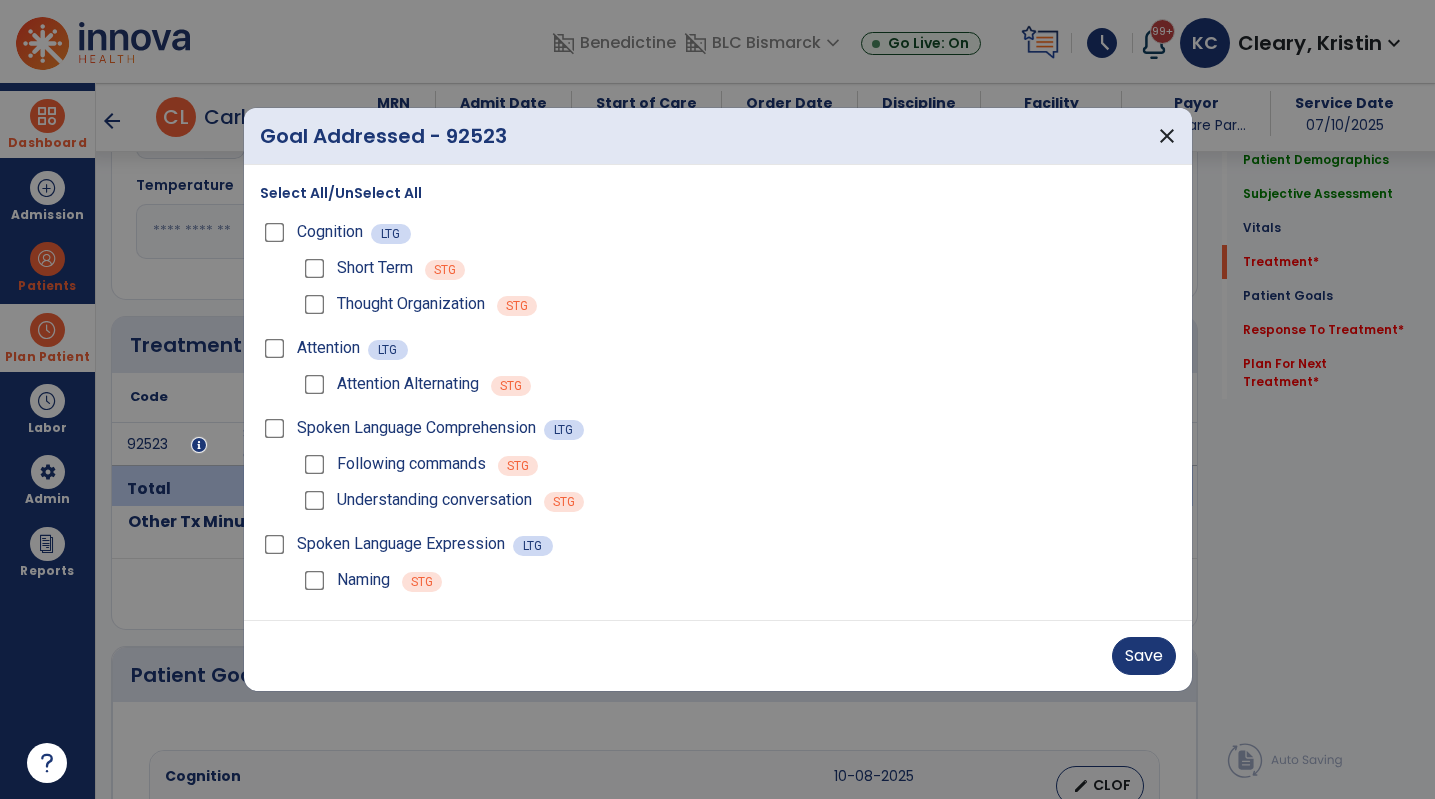 click on "Spoken Language Expression  LTG" at bounding box center [718, 544] 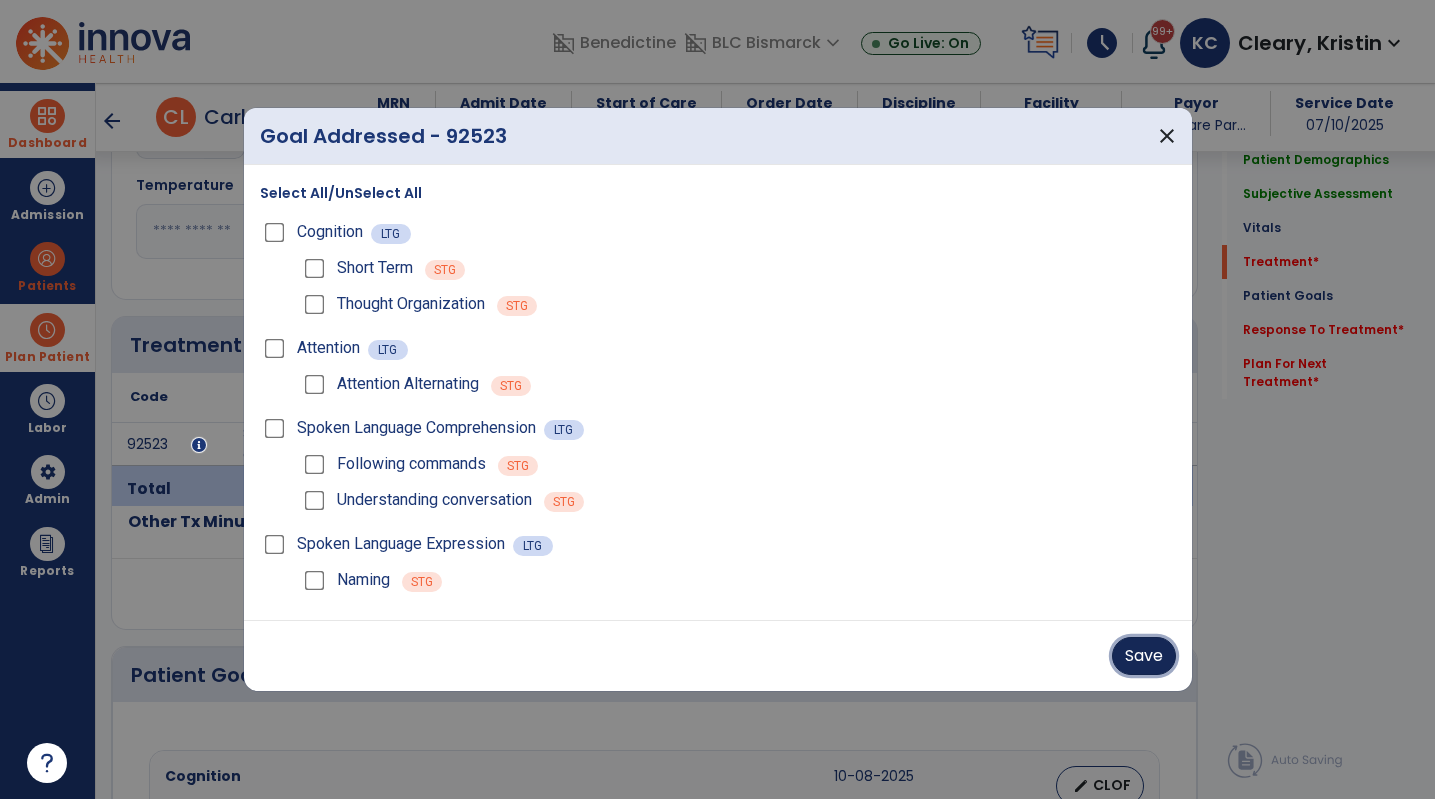 click on "Save" at bounding box center [1144, 656] 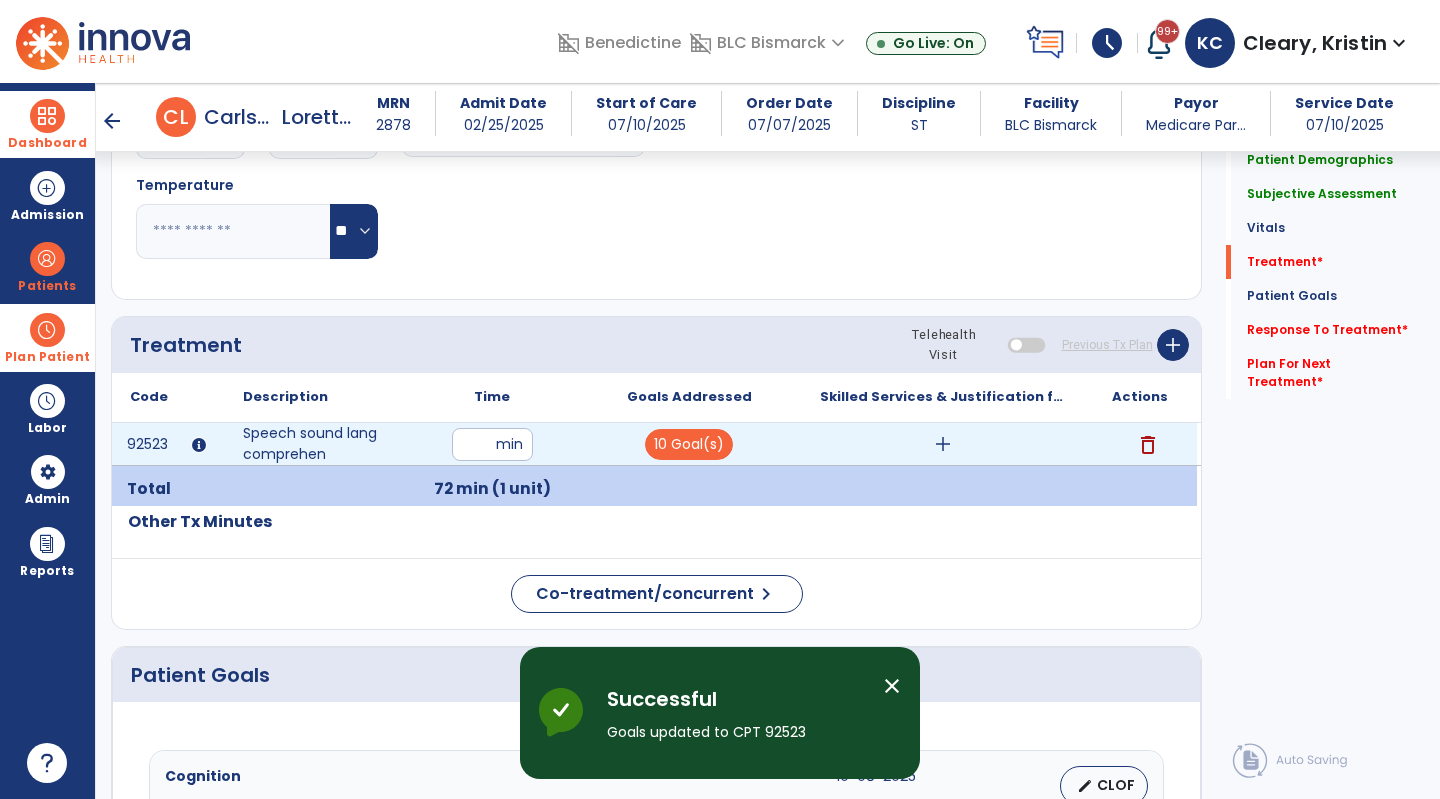 click on "add" at bounding box center (943, 444) 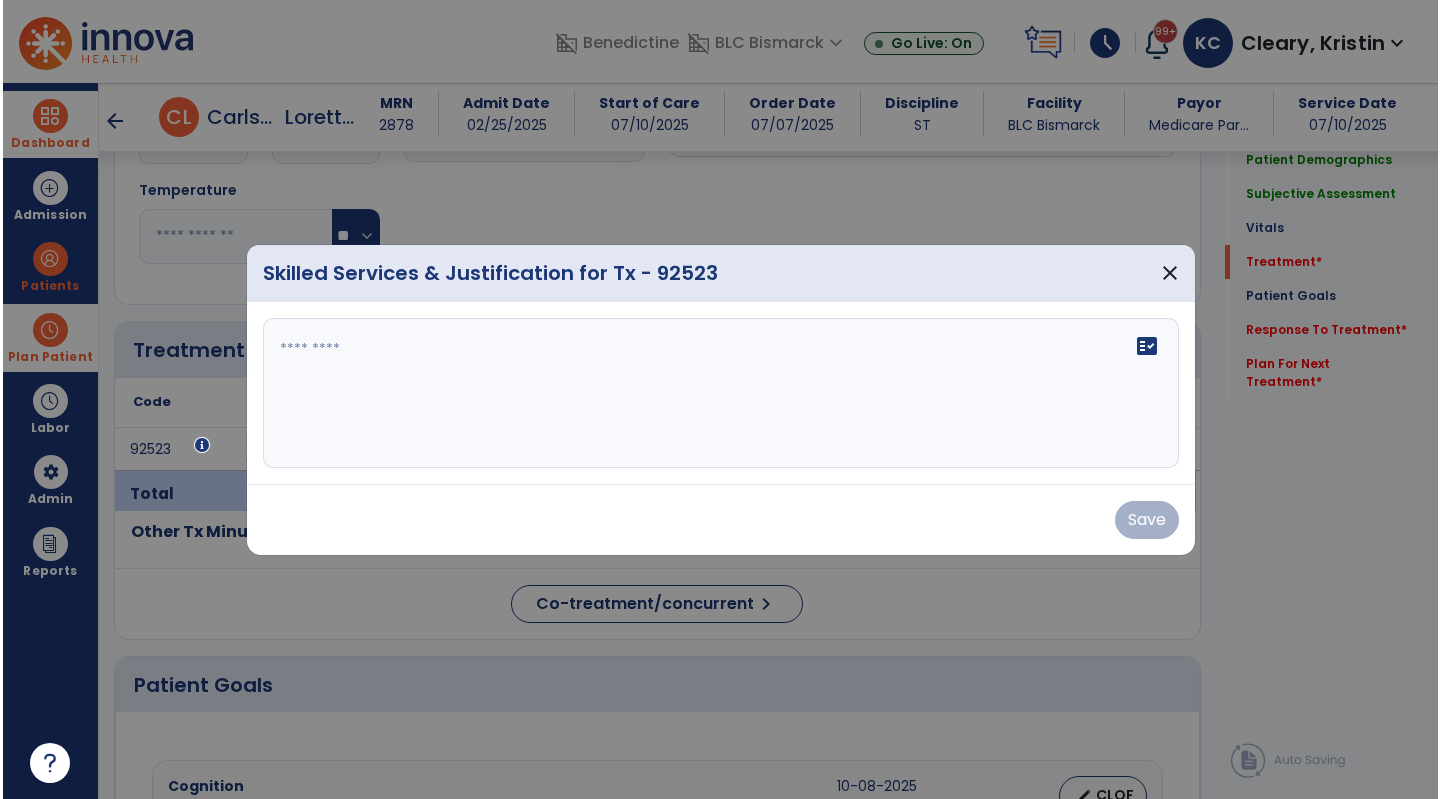 scroll, scrollTop: 1053, scrollLeft: 0, axis: vertical 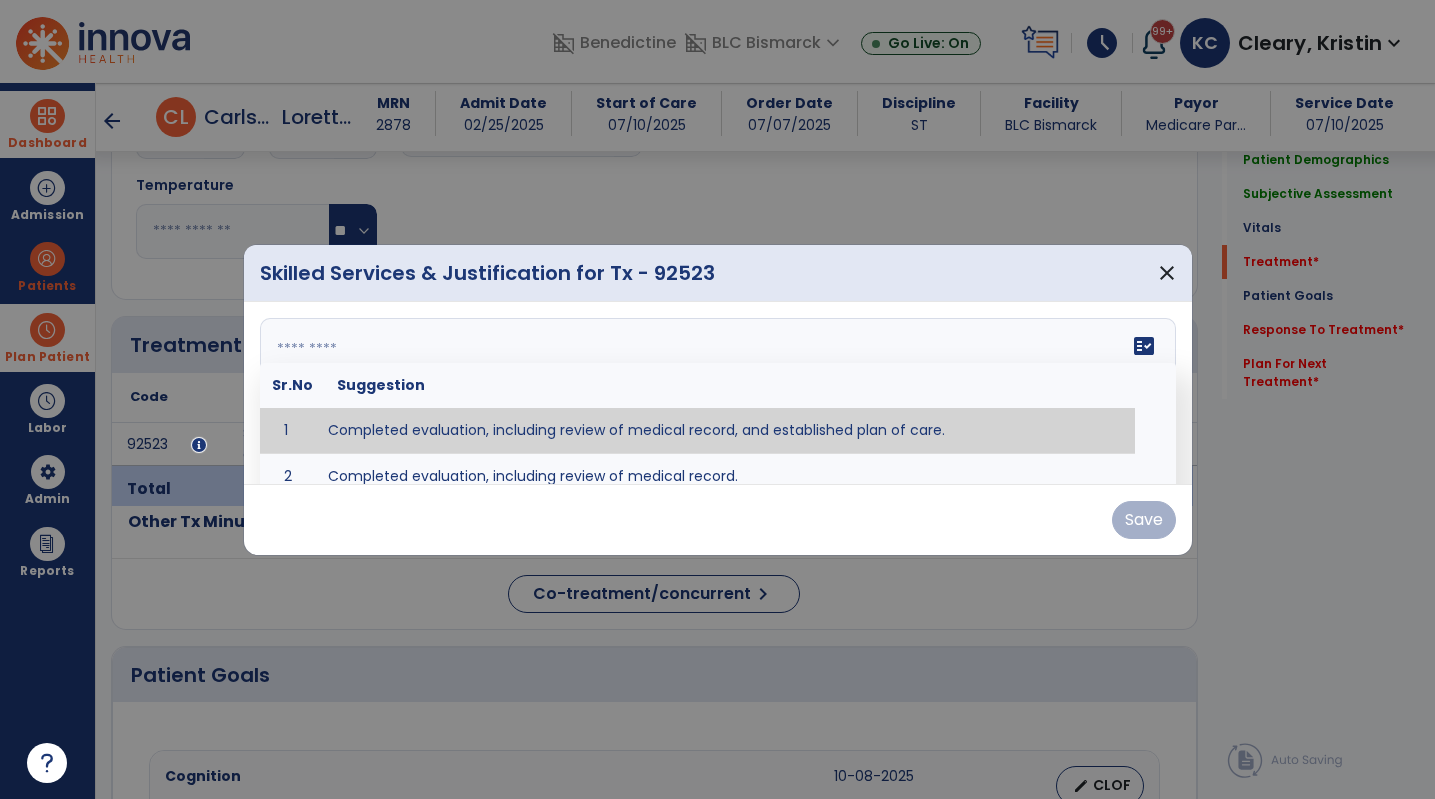 click at bounding box center [715, 393] 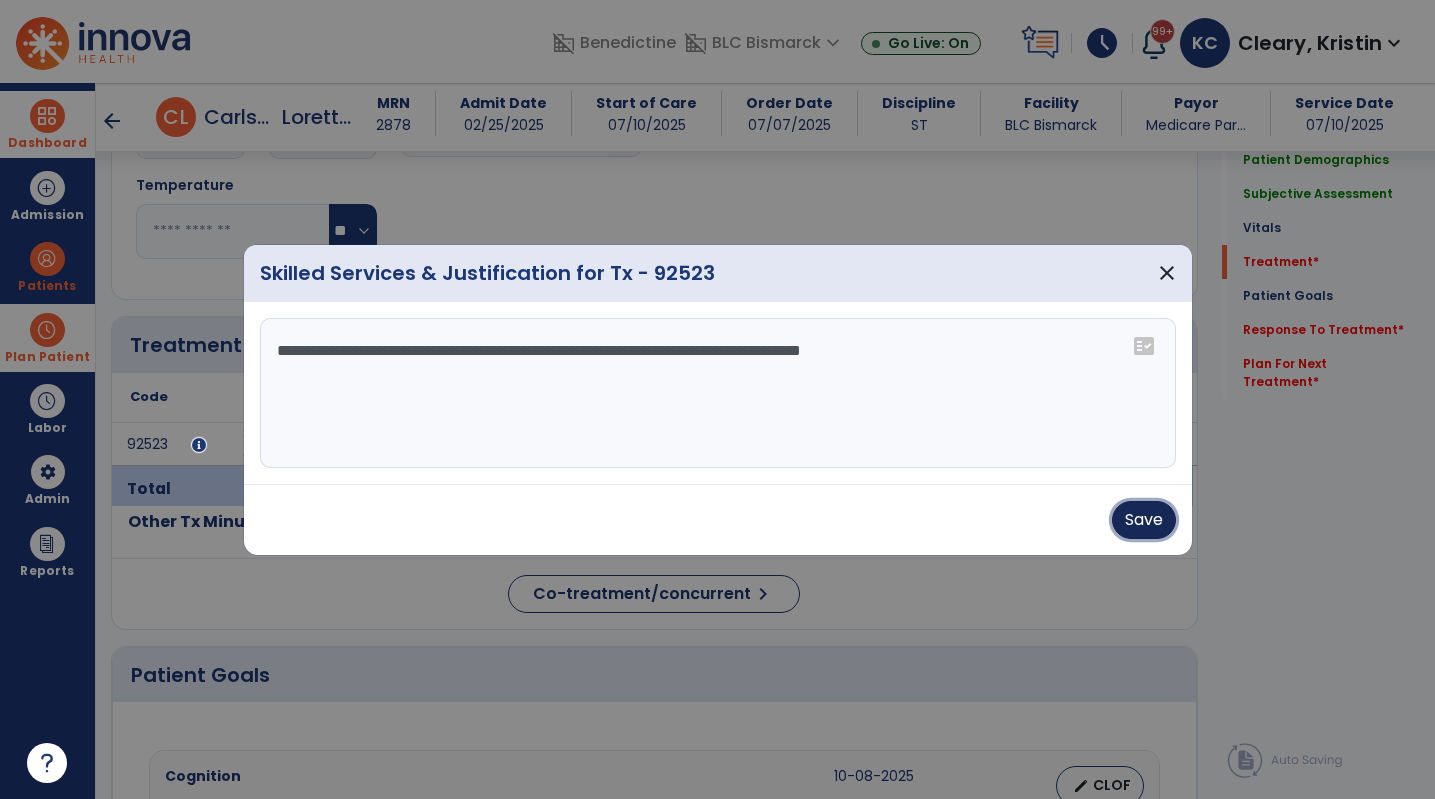 click on "Save" at bounding box center (1144, 520) 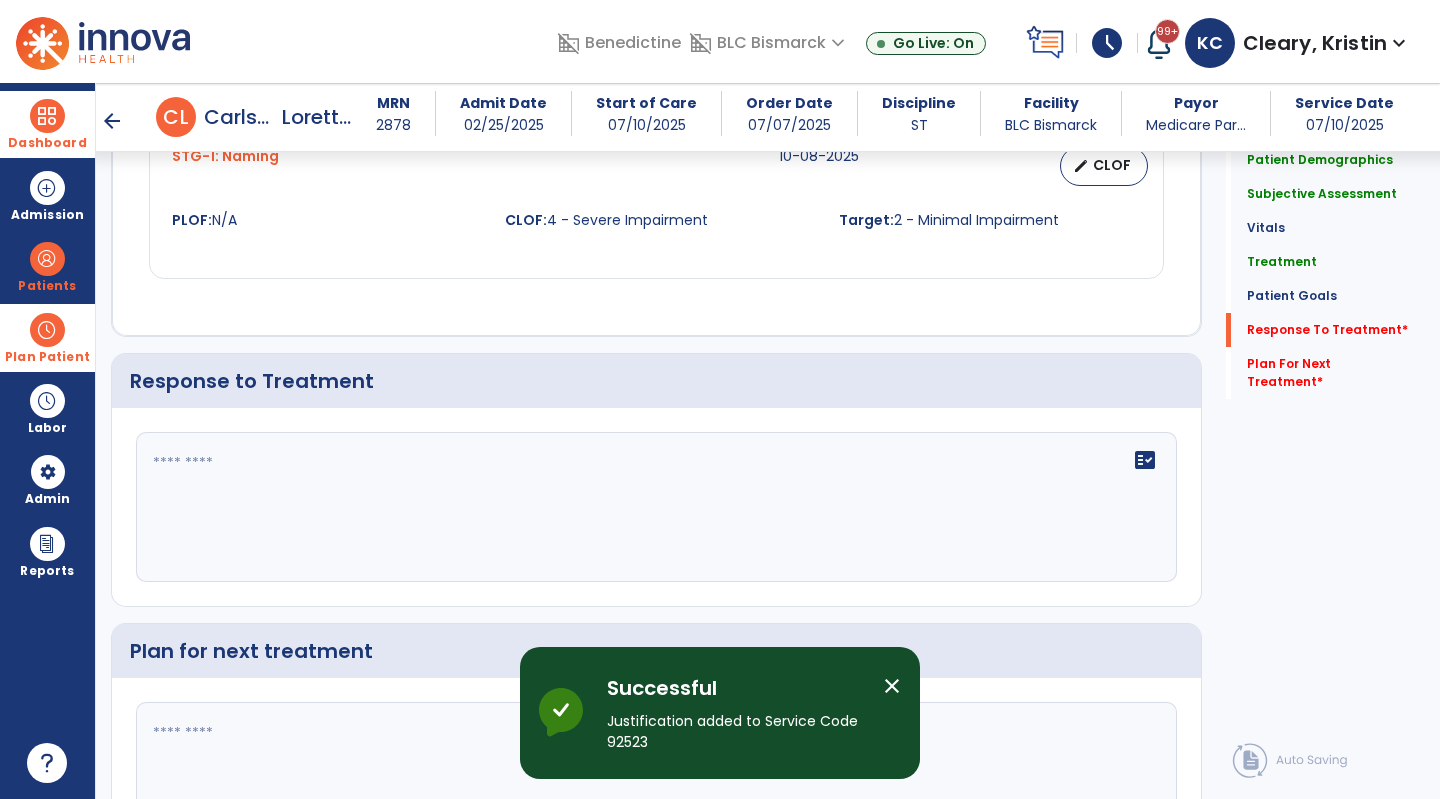 scroll, scrollTop: 3267, scrollLeft: 0, axis: vertical 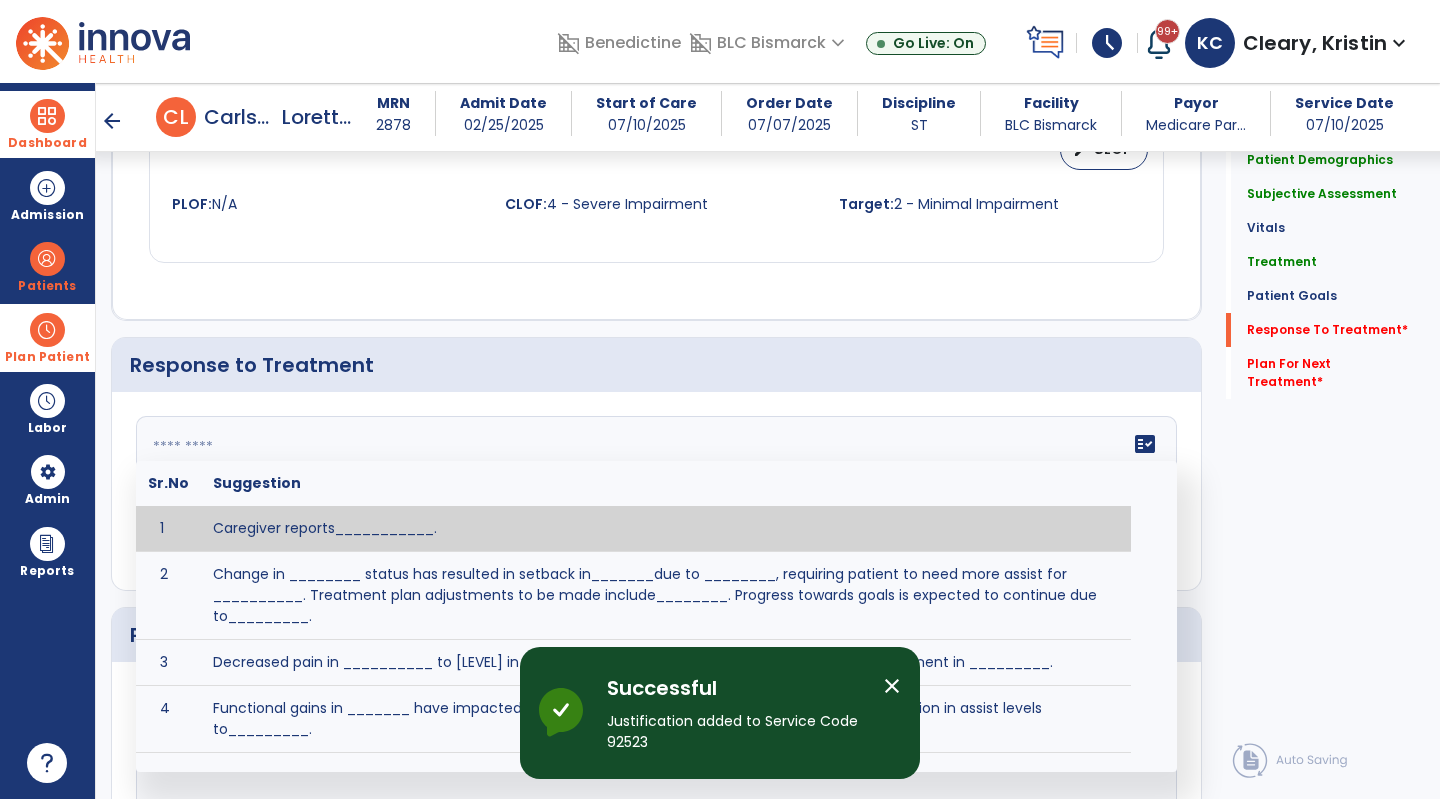 click 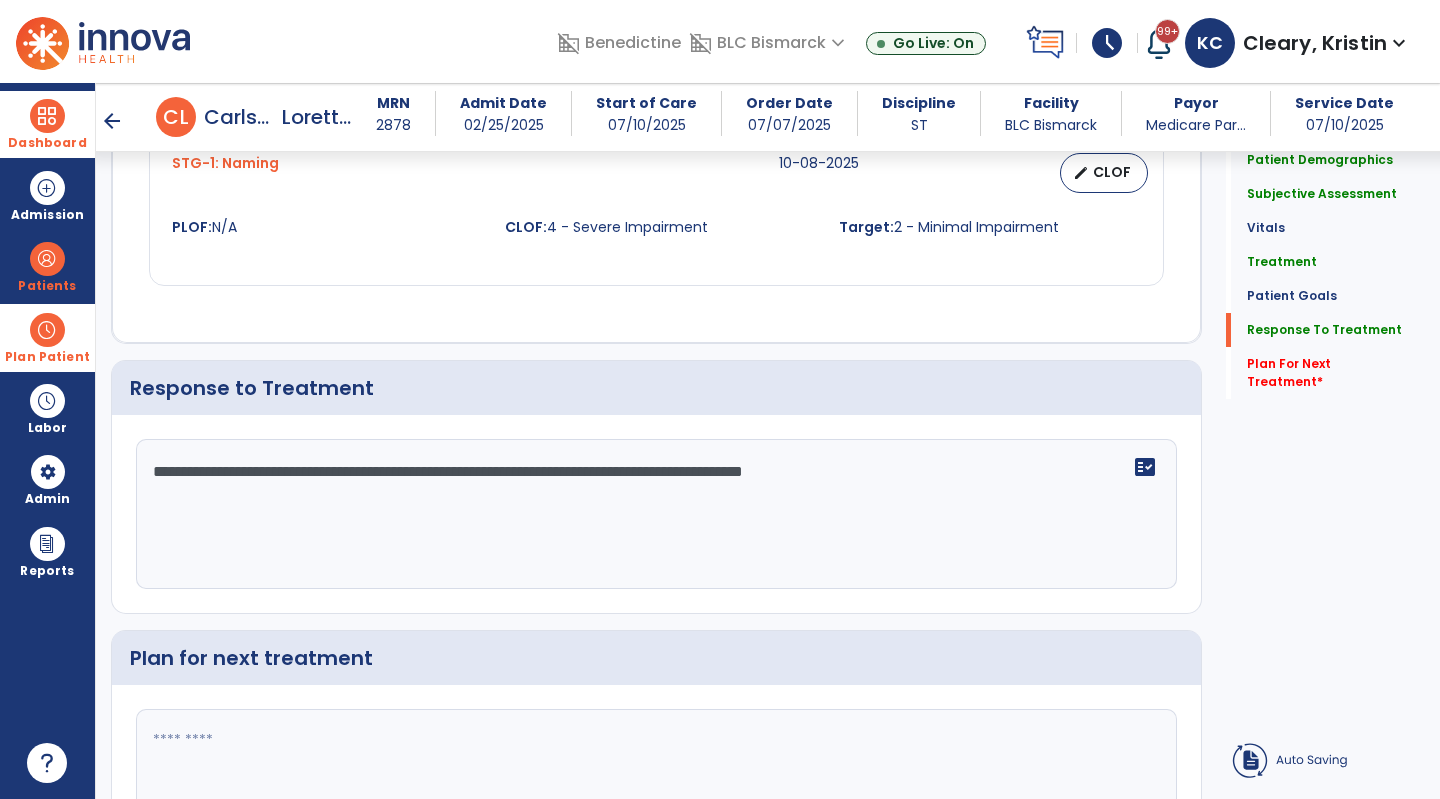 type on "**********" 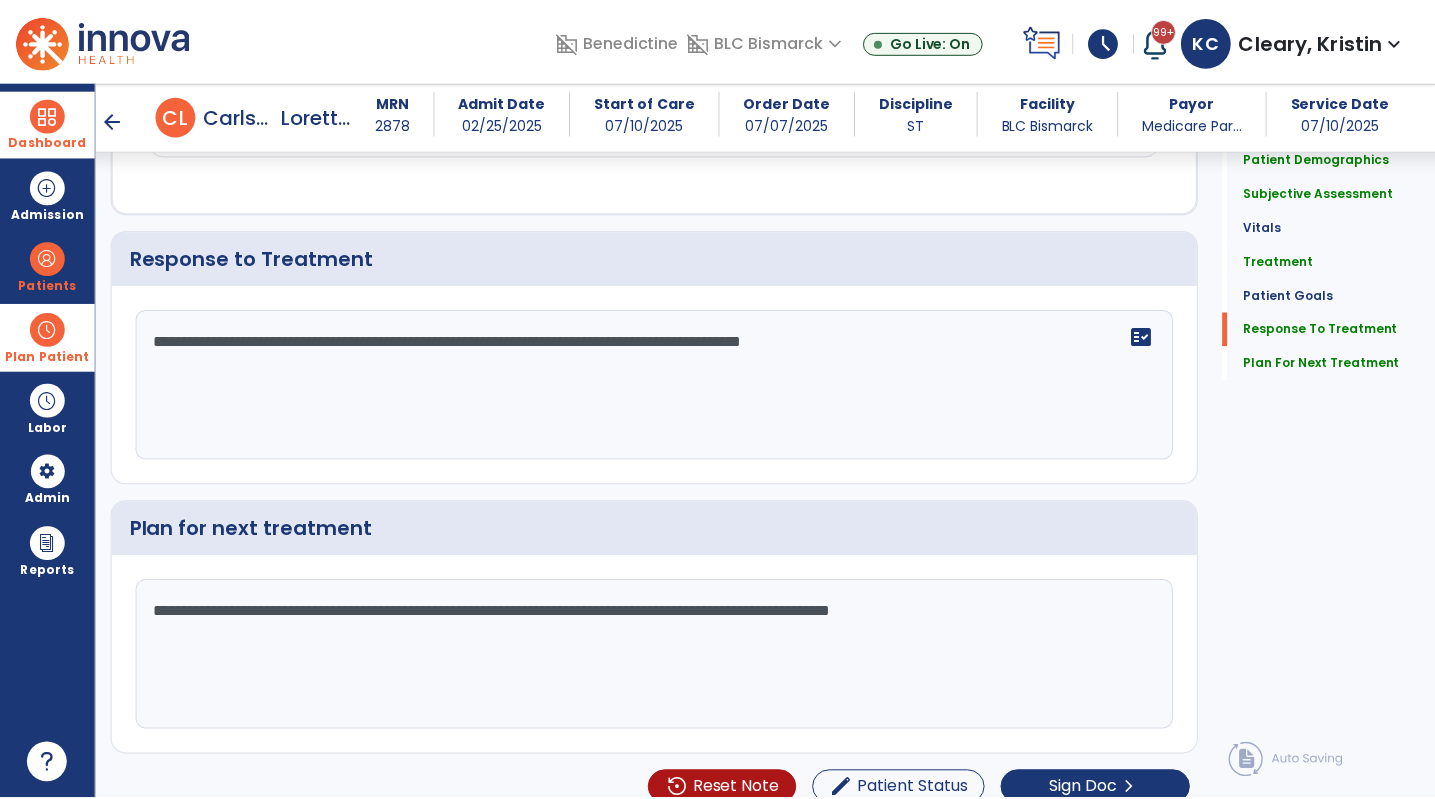 scroll, scrollTop: 3396, scrollLeft: 0, axis: vertical 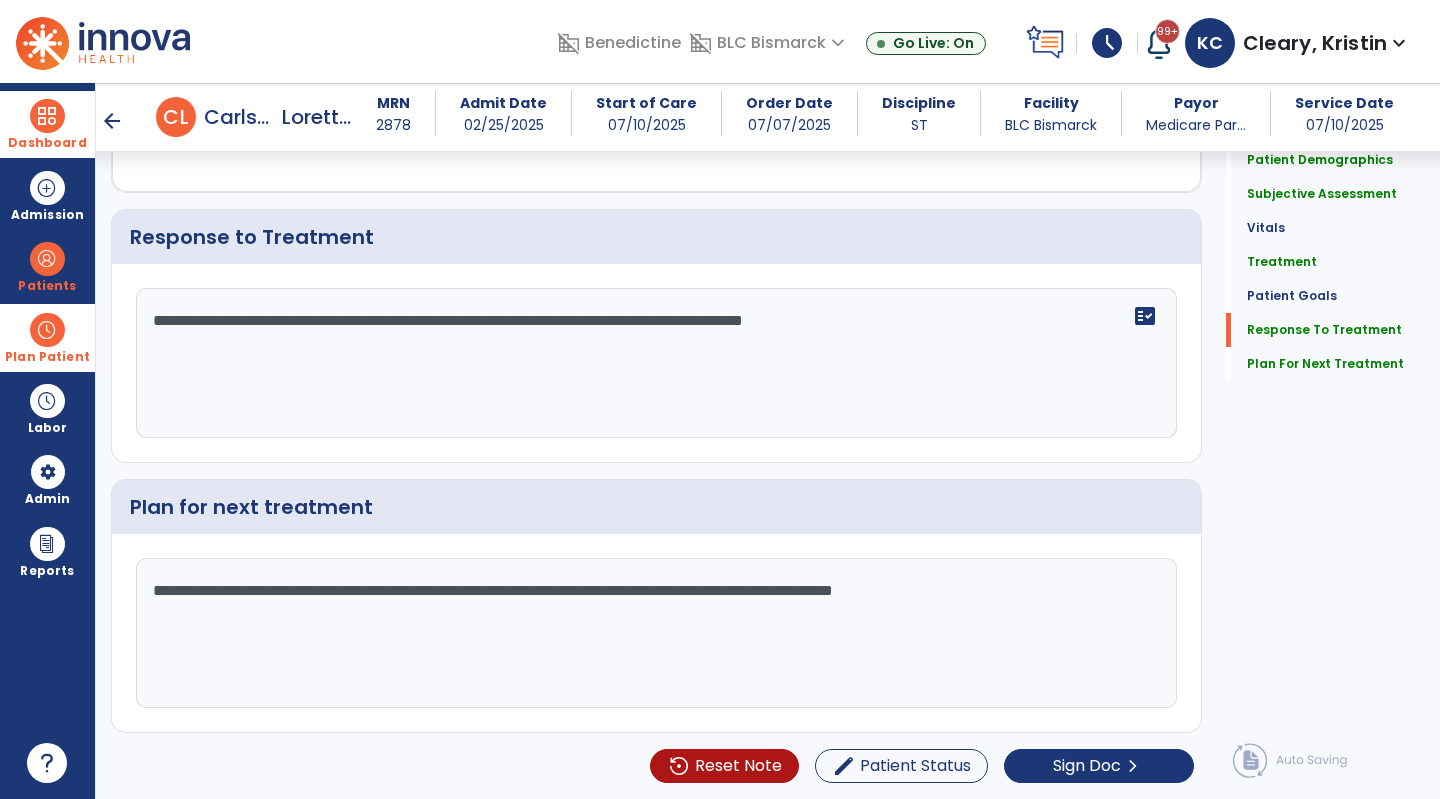 type on "**********" 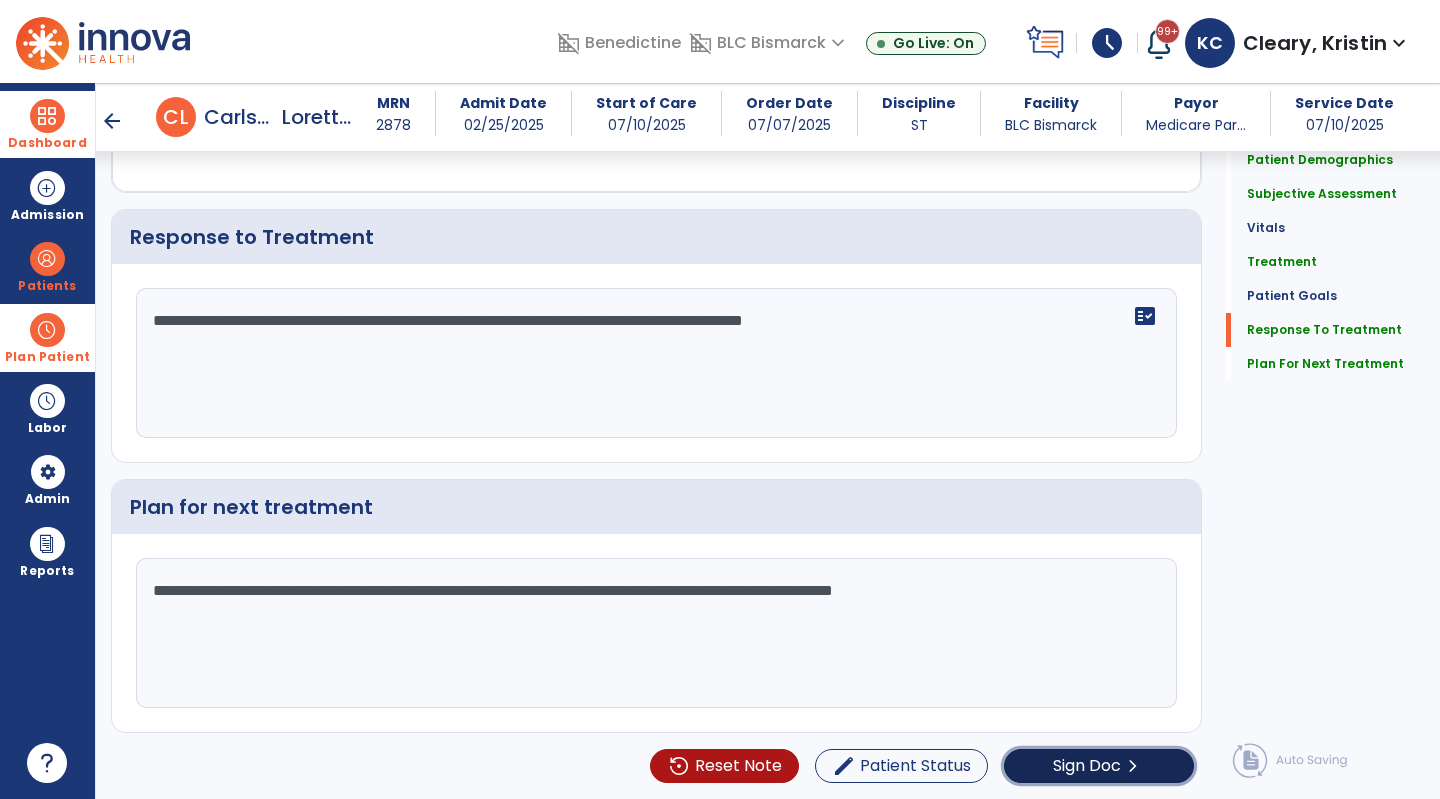 click on "Sign Doc" 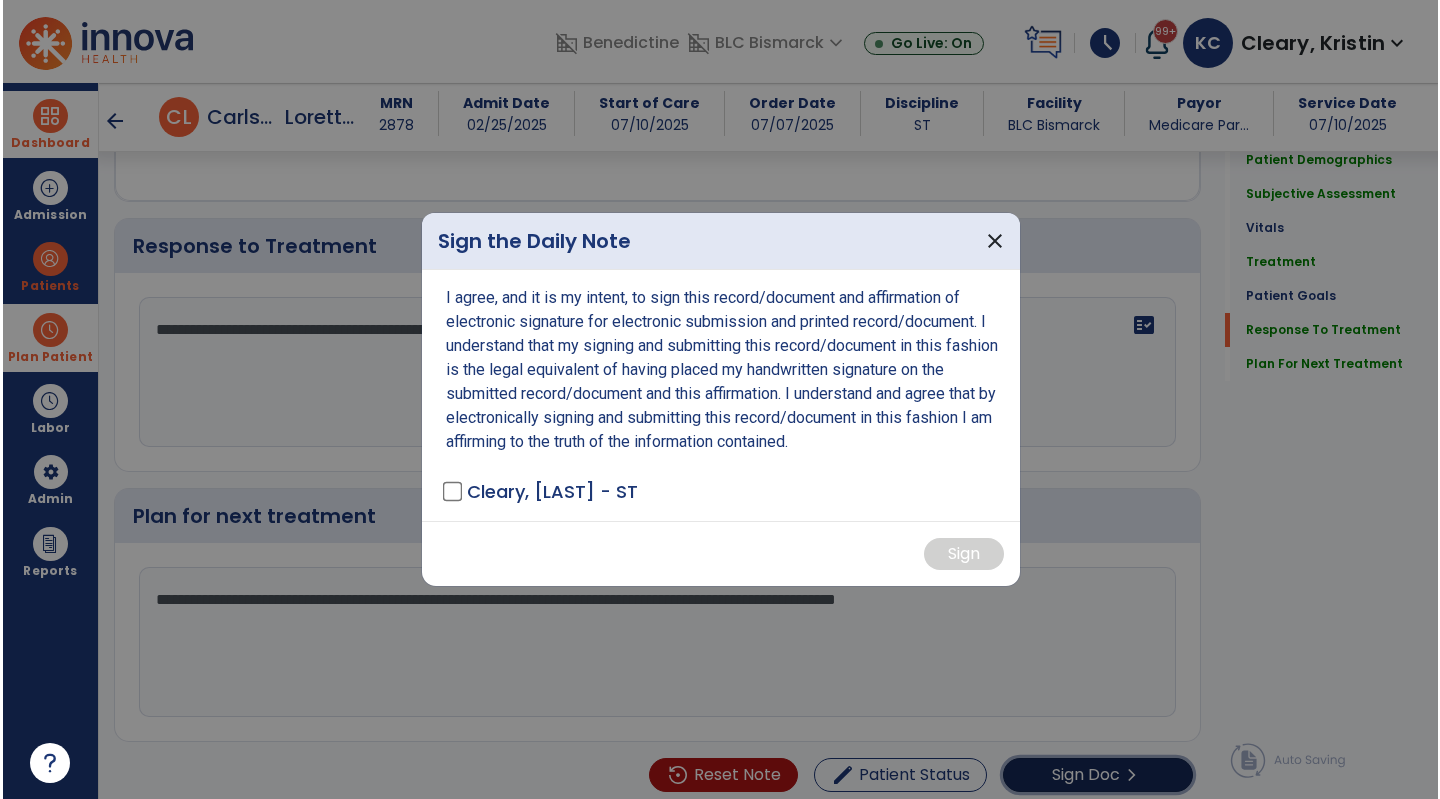 scroll, scrollTop: 3396, scrollLeft: 0, axis: vertical 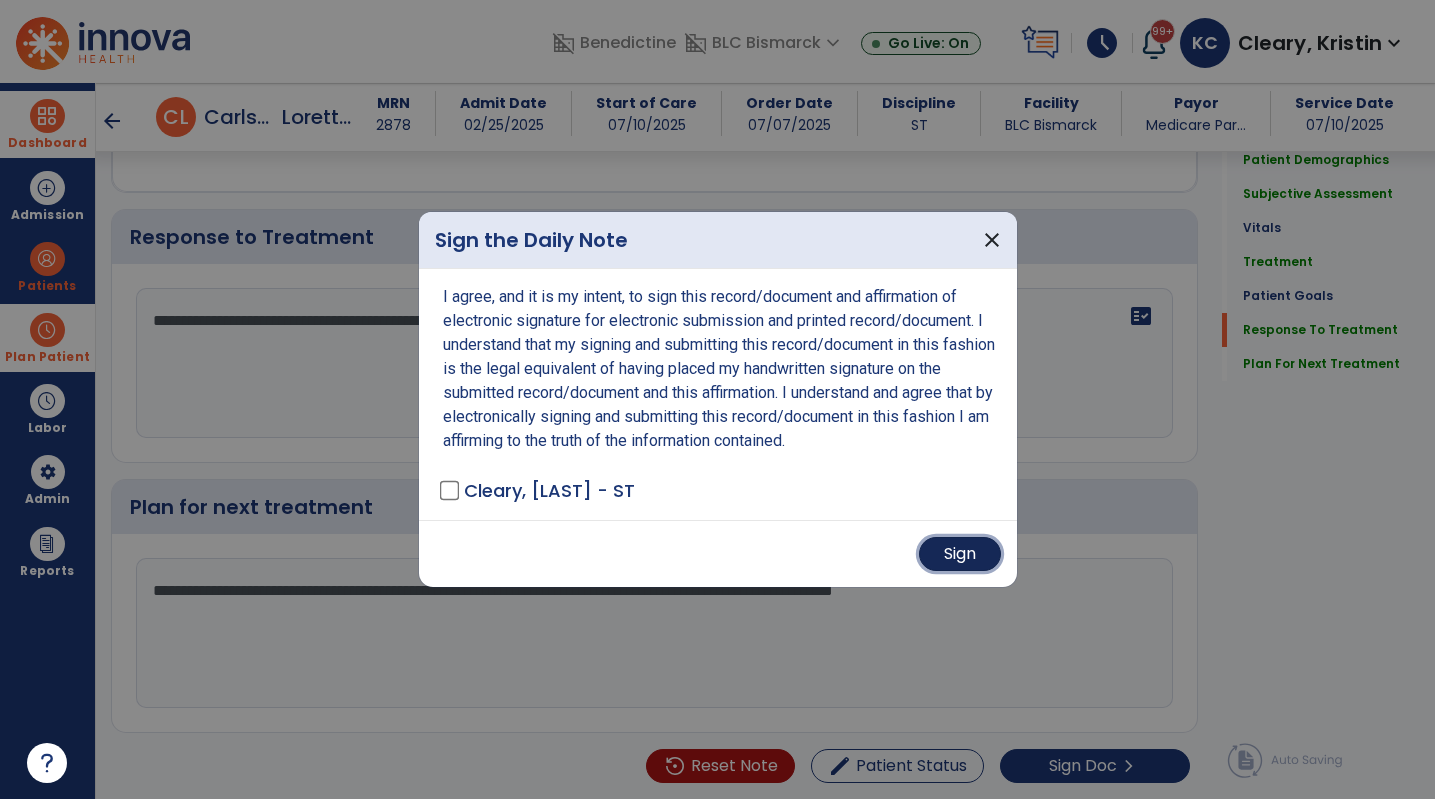 click on "Sign" at bounding box center (960, 554) 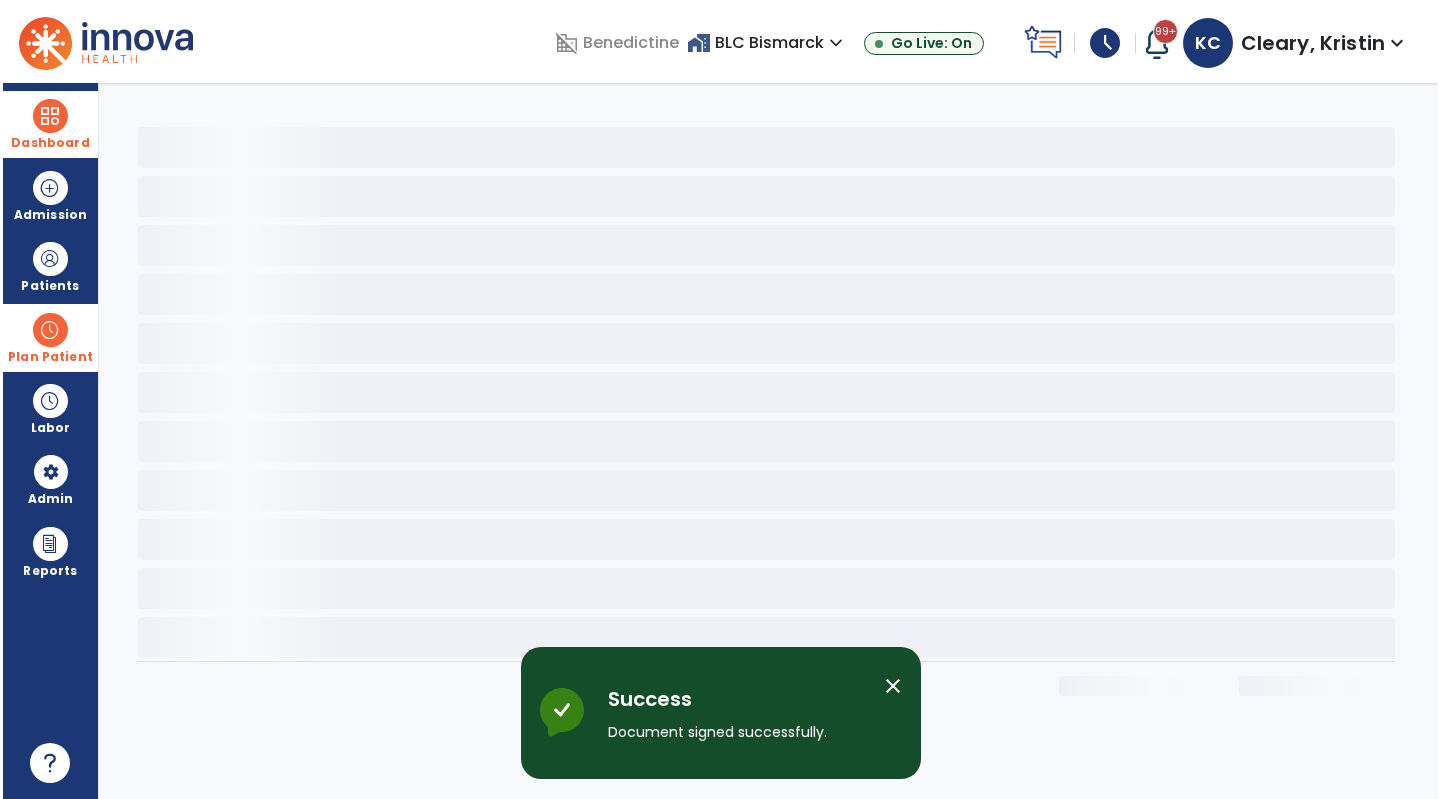 scroll, scrollTop: 0, scrollLeft: 0, axis: both 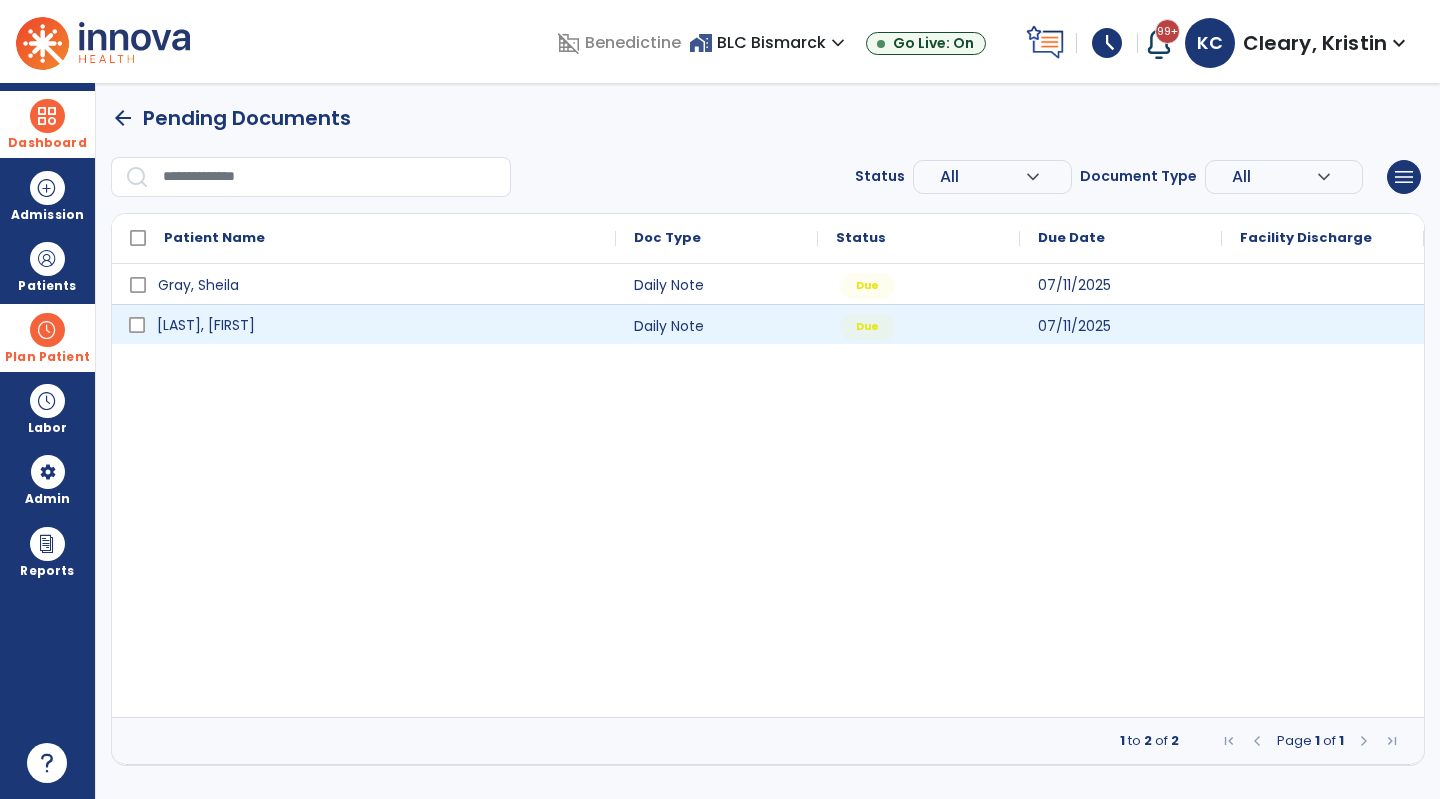 click on "[LAST], [FIRST]" at bounding box center [378, 325] 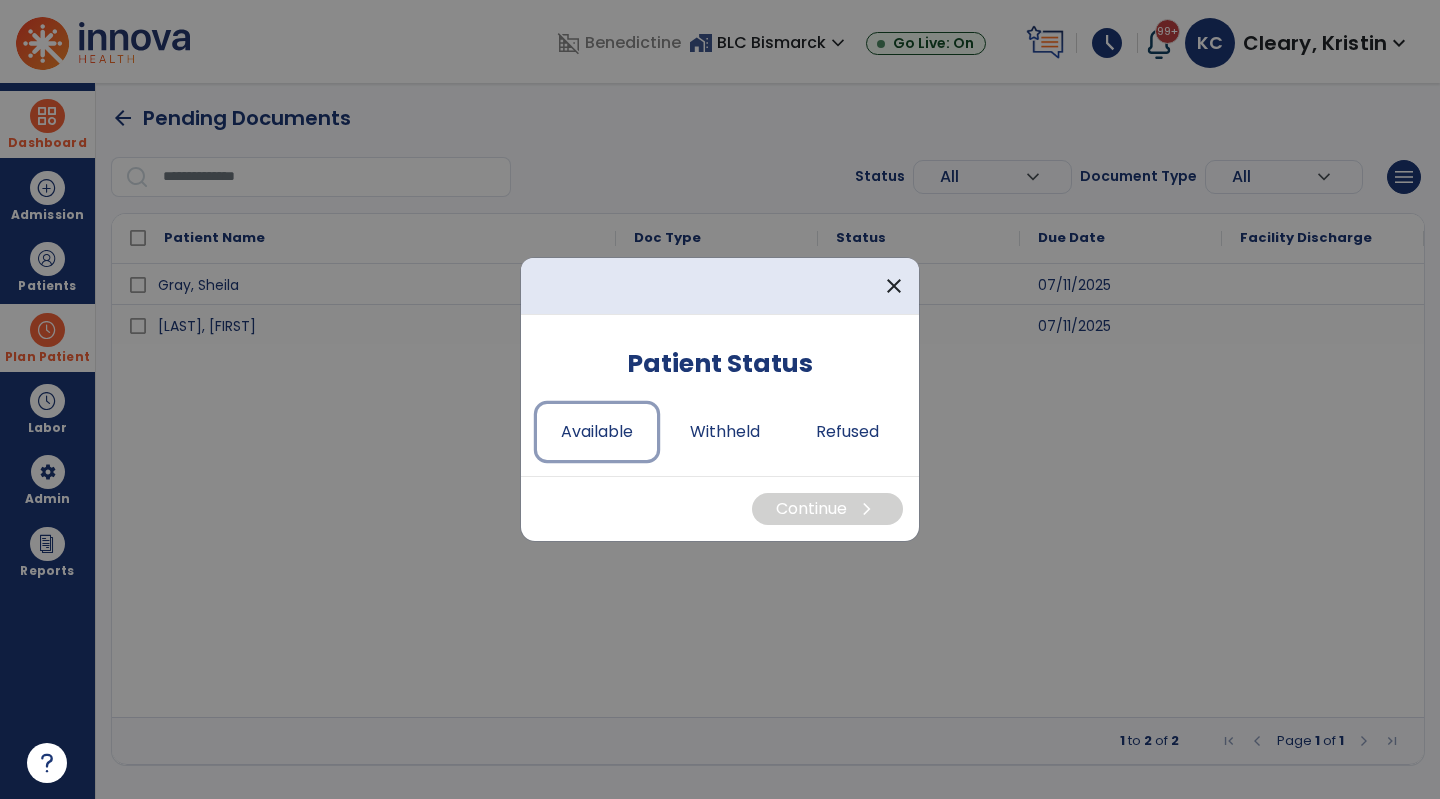 click on "Available" at bounding box center (597, 432) 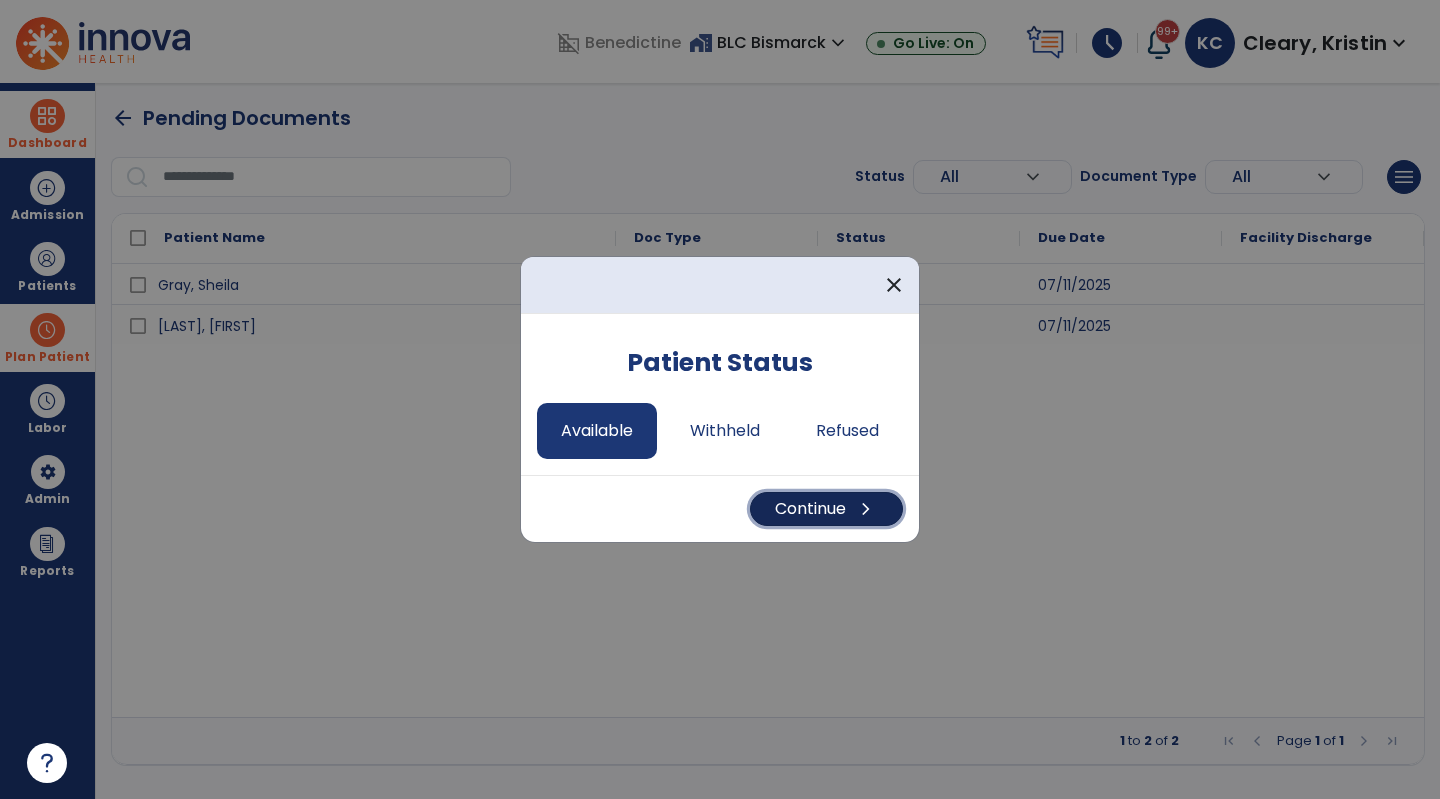 click on "Continue   chevron_right" at bounding box center [826, 509] 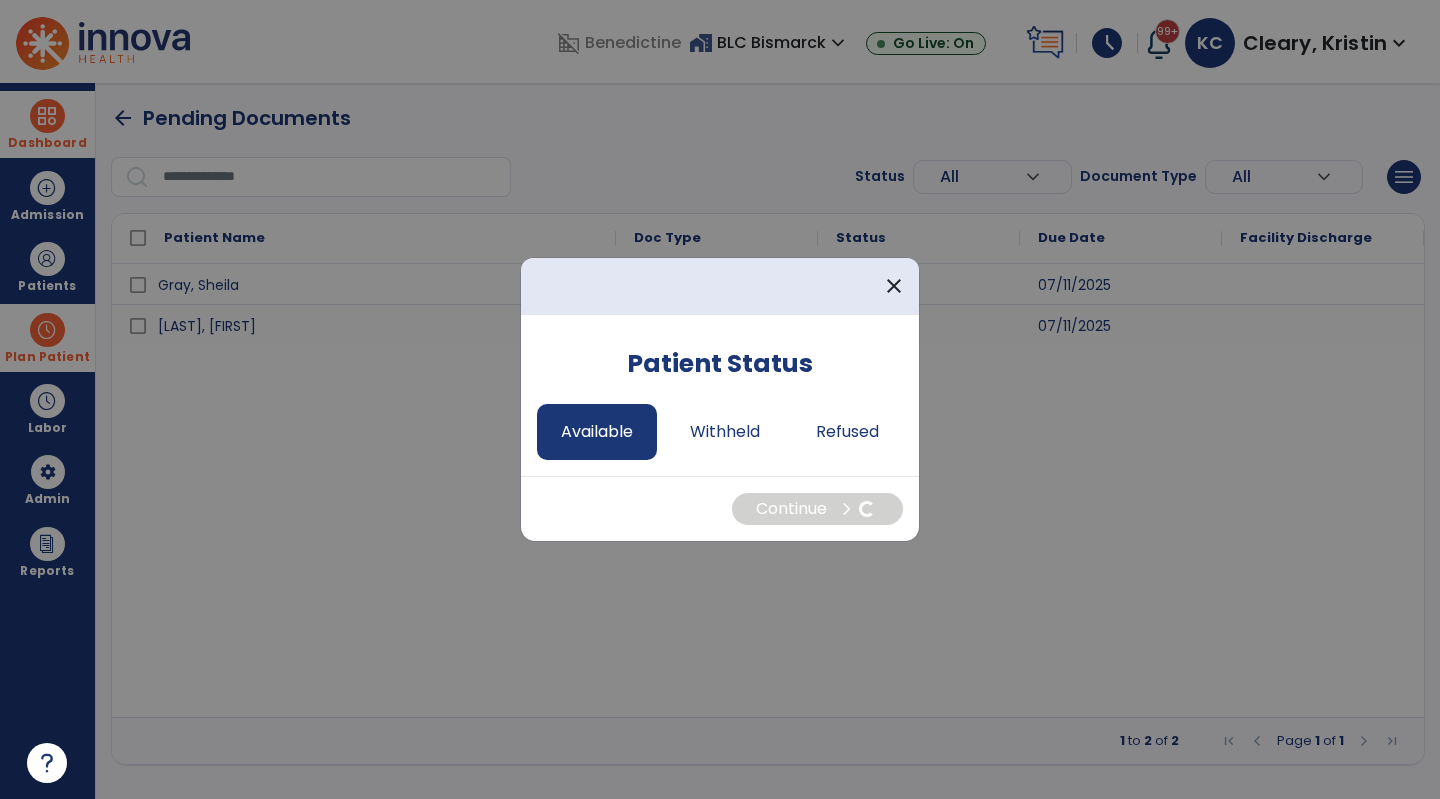 select on "*" 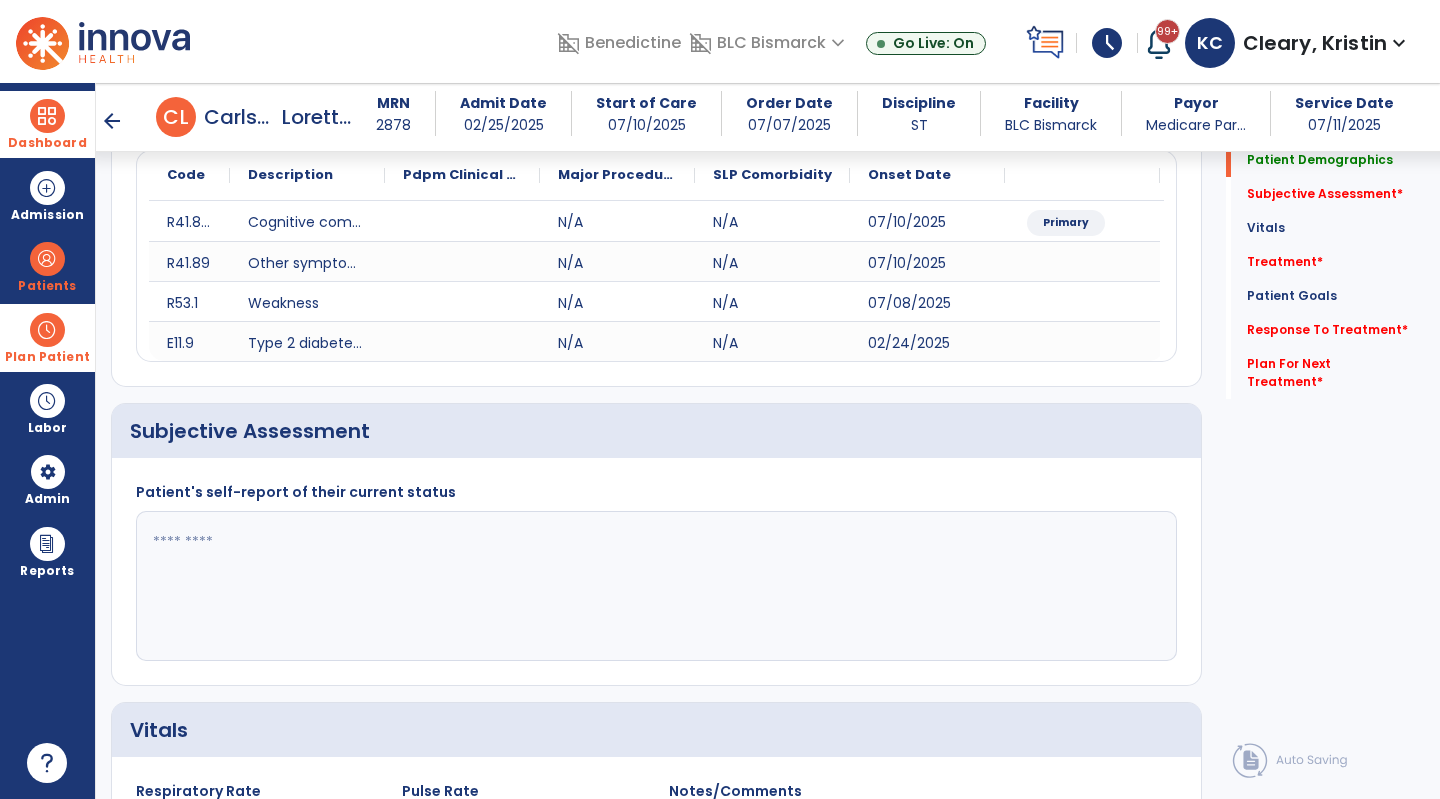 scroll, scrollTop: 240, scrollLeft: 0, axis: vertical 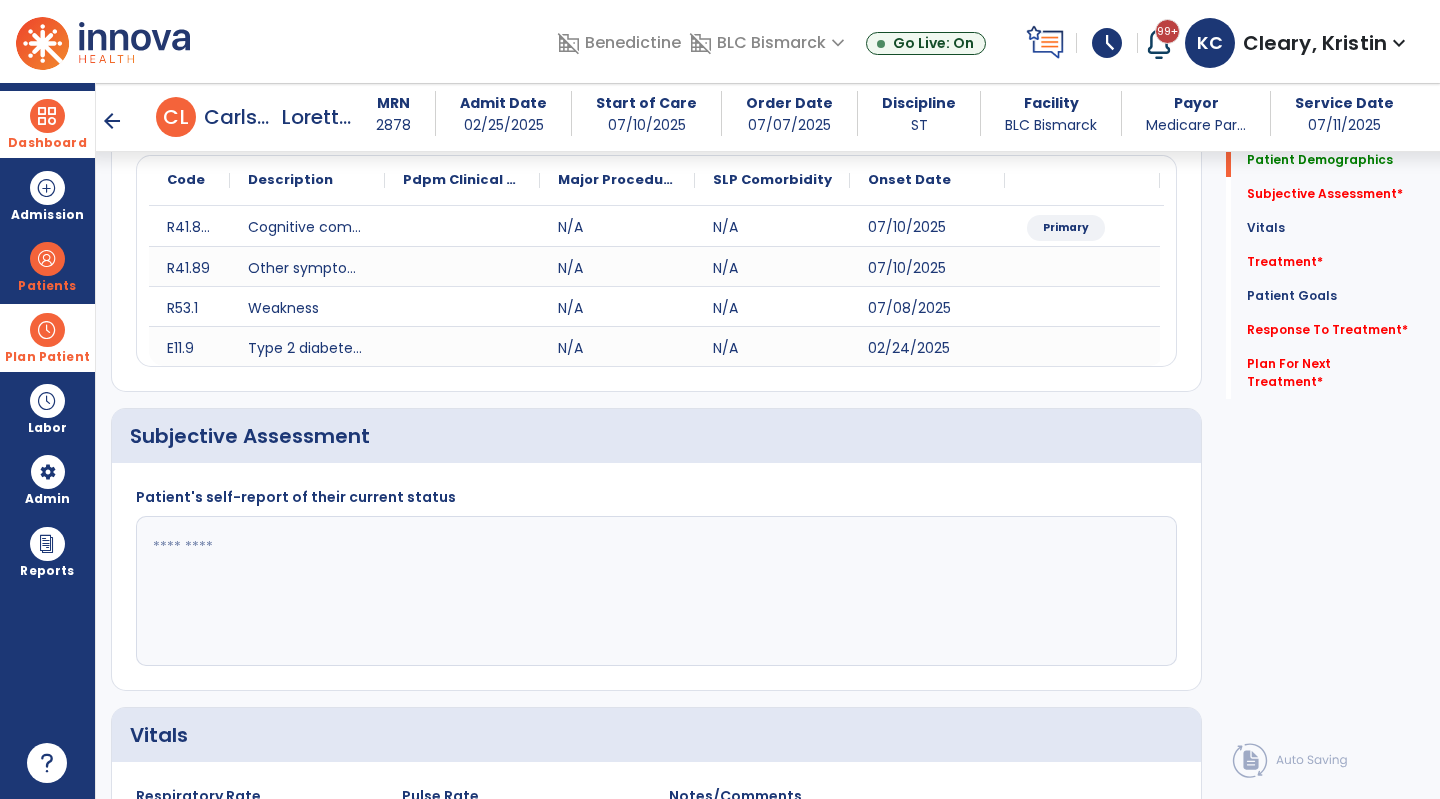 click 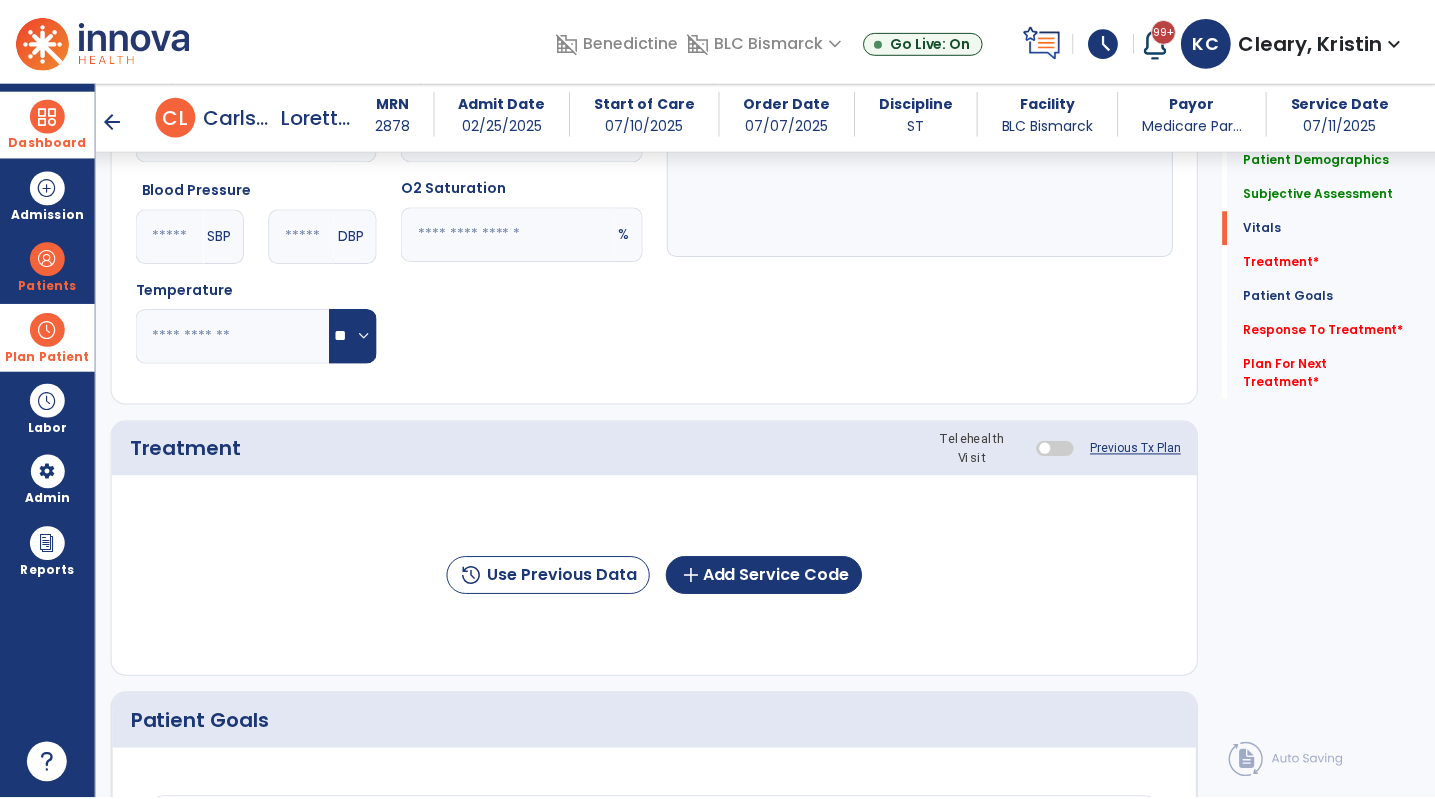 scroll, scrollTop: 950, scrollLeft: 0, axis: vertical 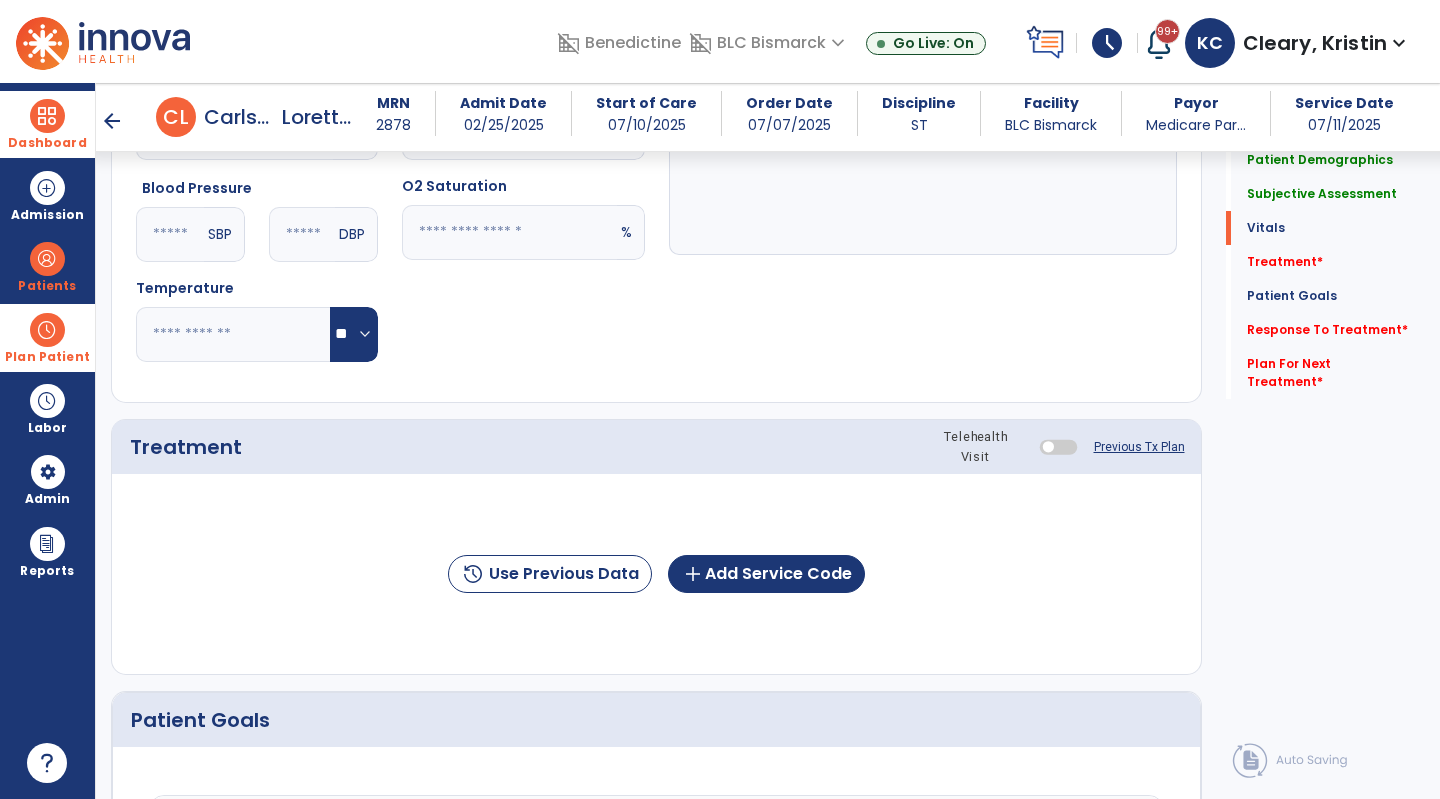 type on "**********" 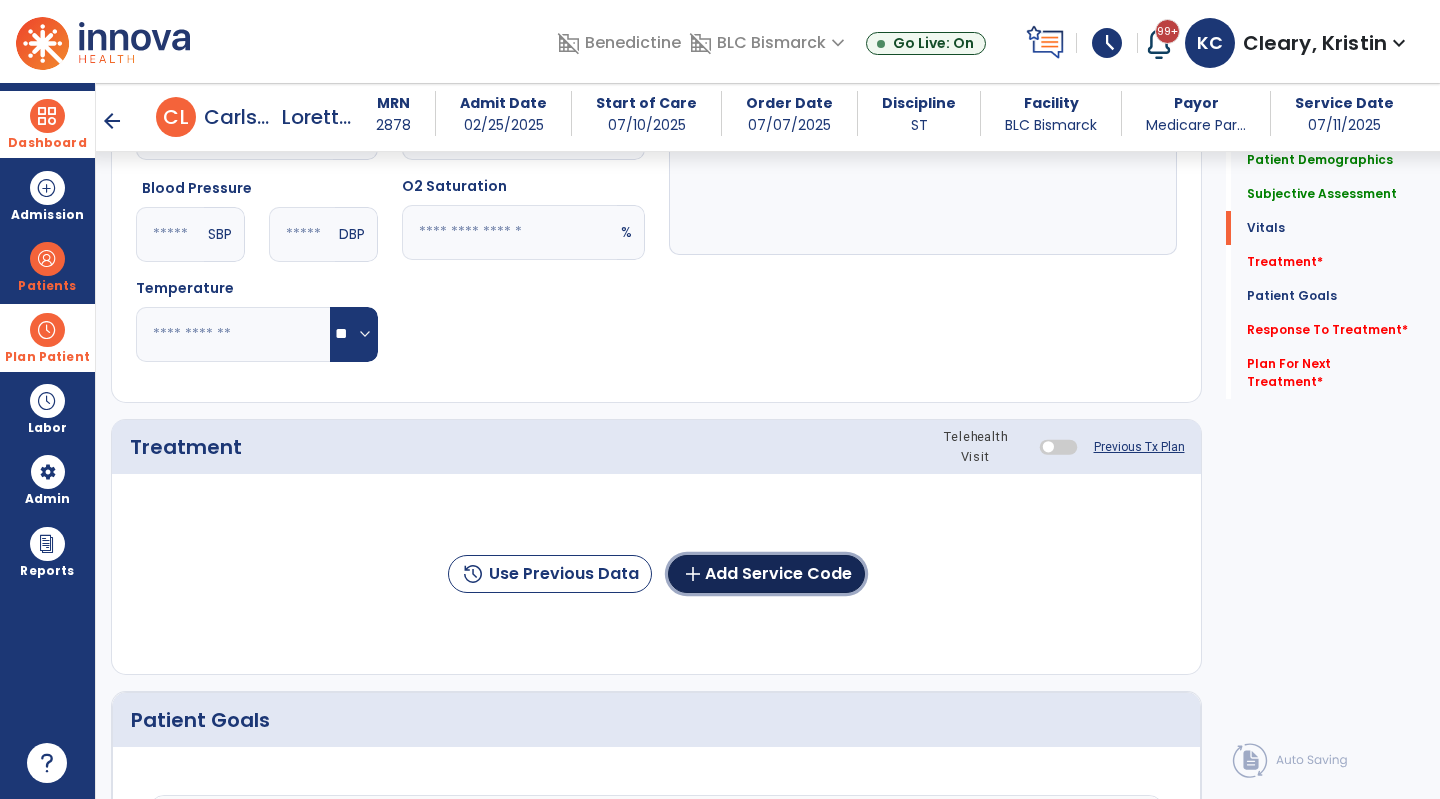 click on "add  Add Service Code" 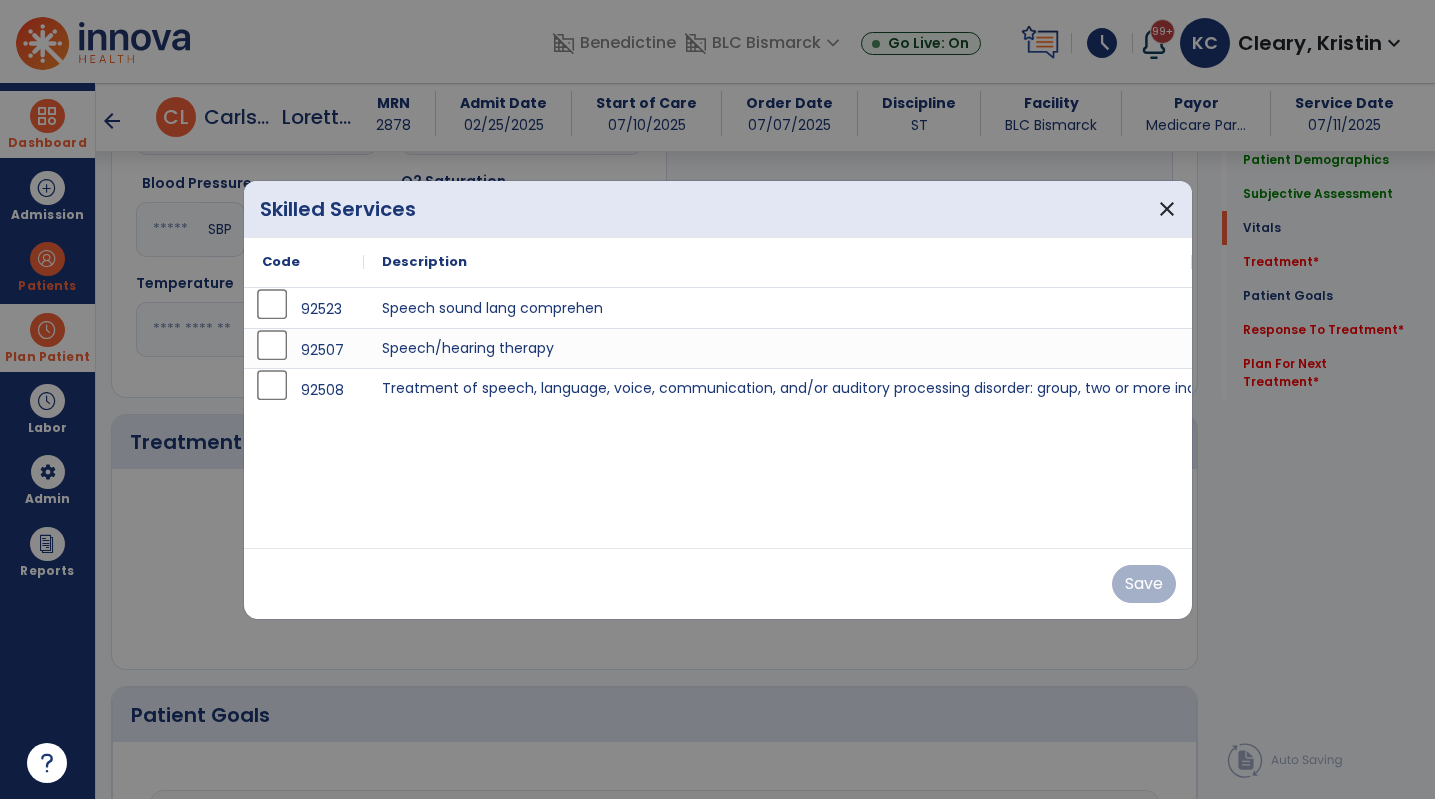 scroll, scrollTop: 950, scrollLeft: 0, axis: vertical 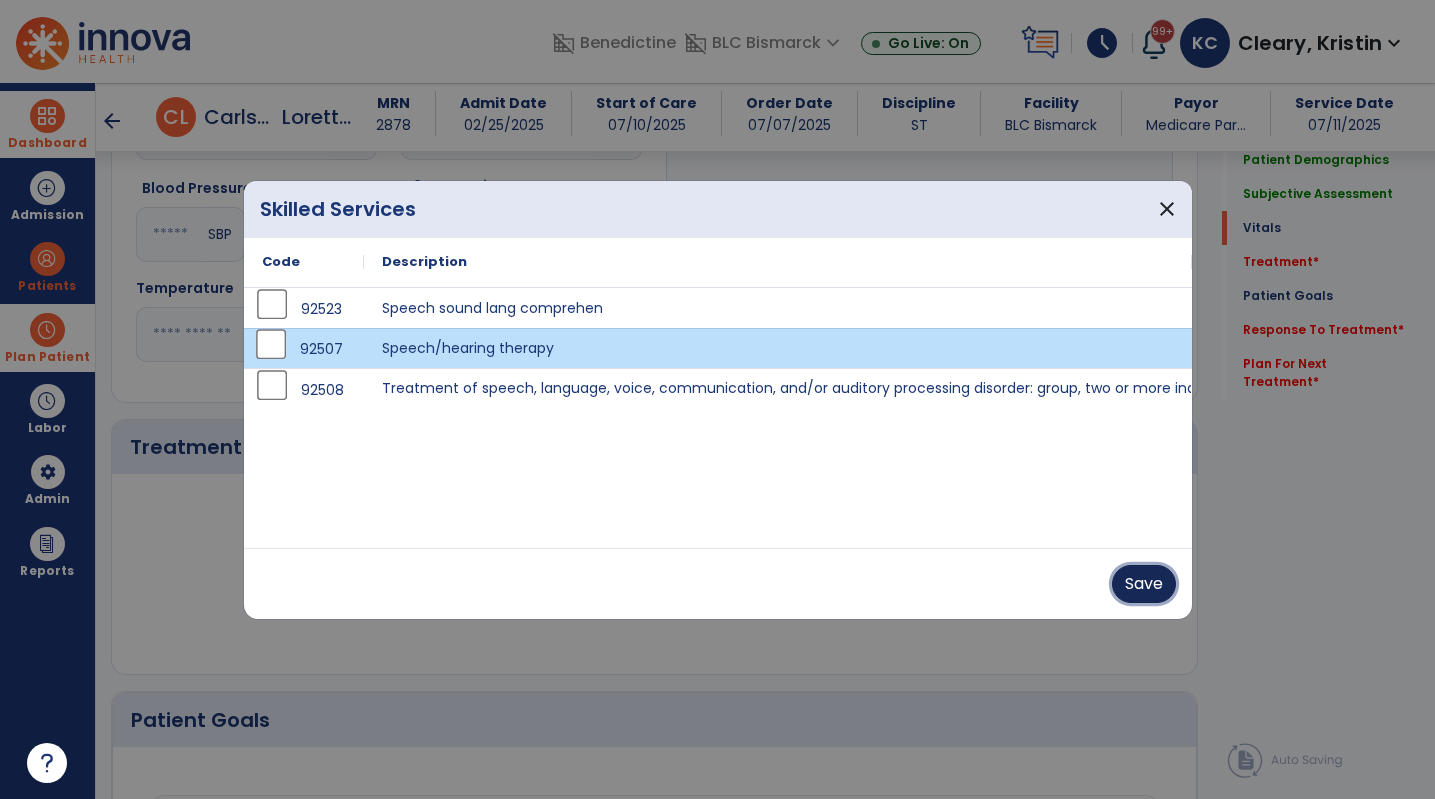 click on "Save" at bounding box center (1144, 584) 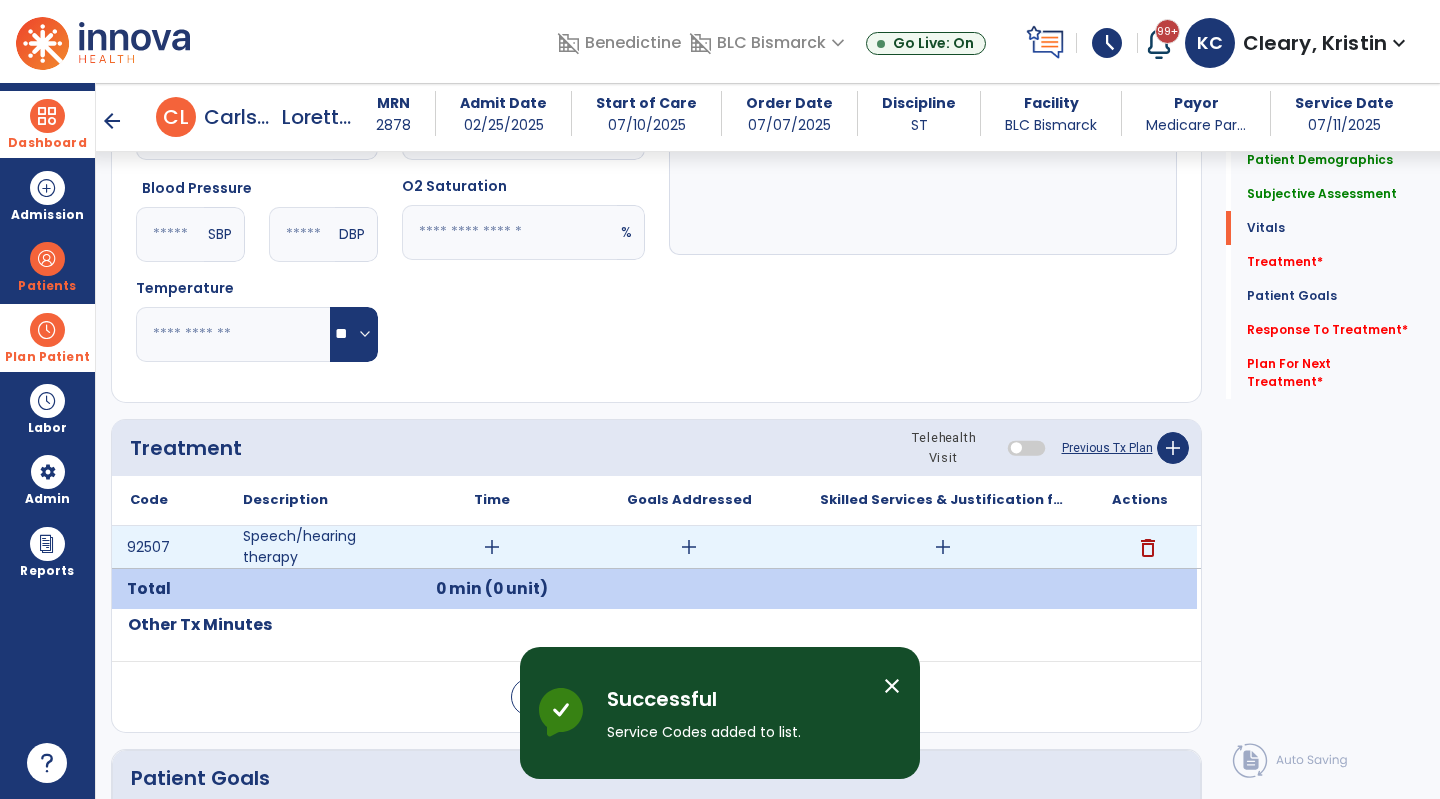 click on "add" at bounding box center (492, 547) 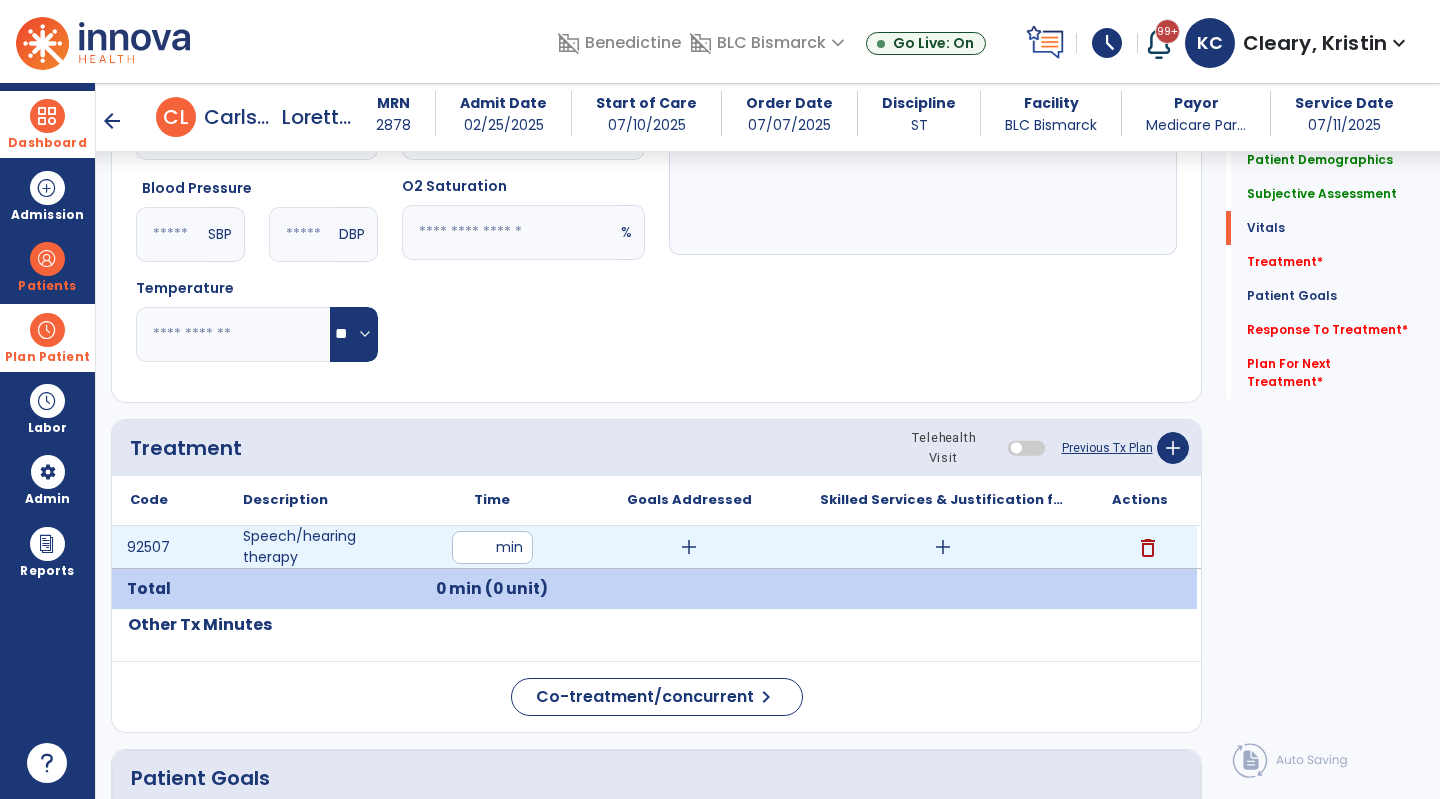 type on "**" 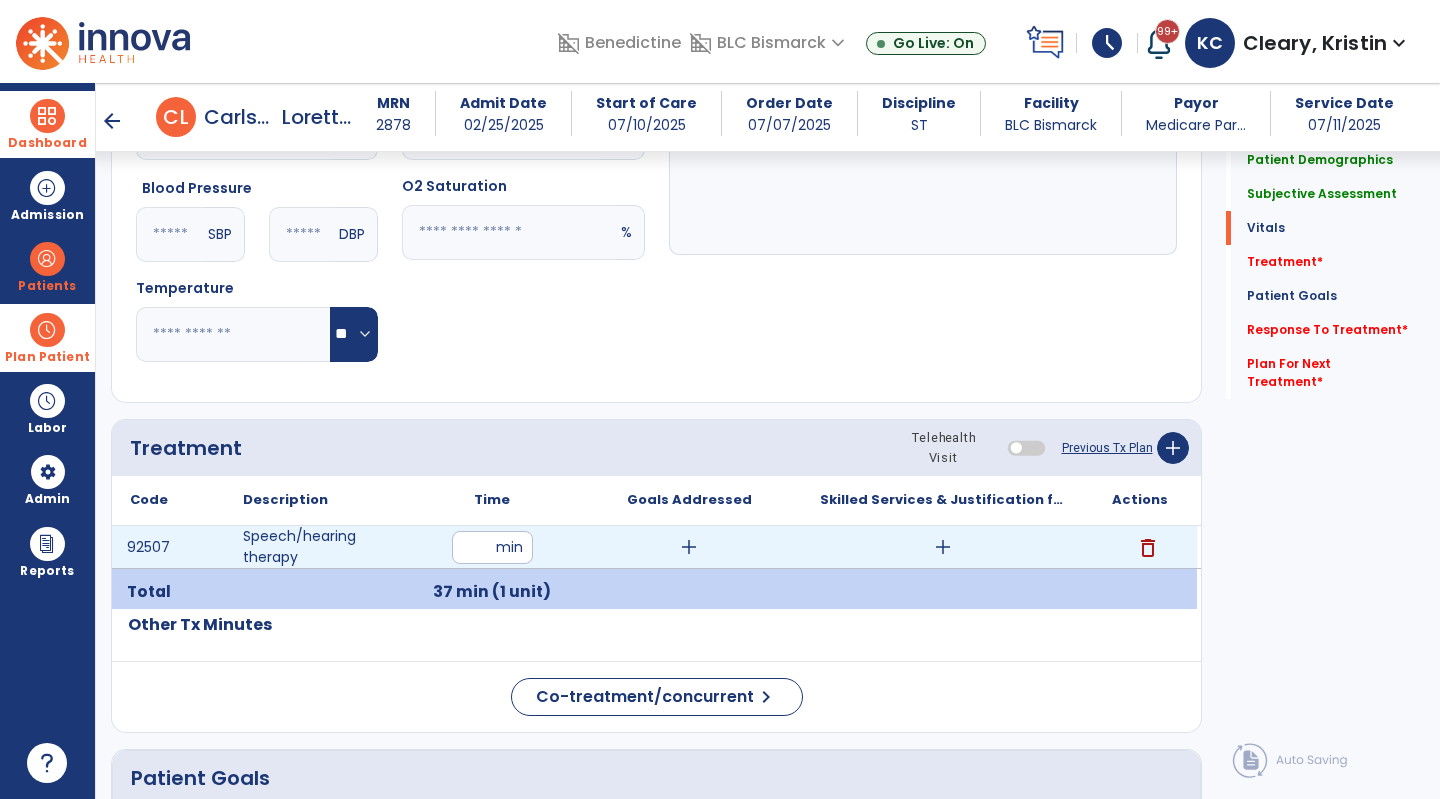 click on "add" at bounding box center (689, 547) 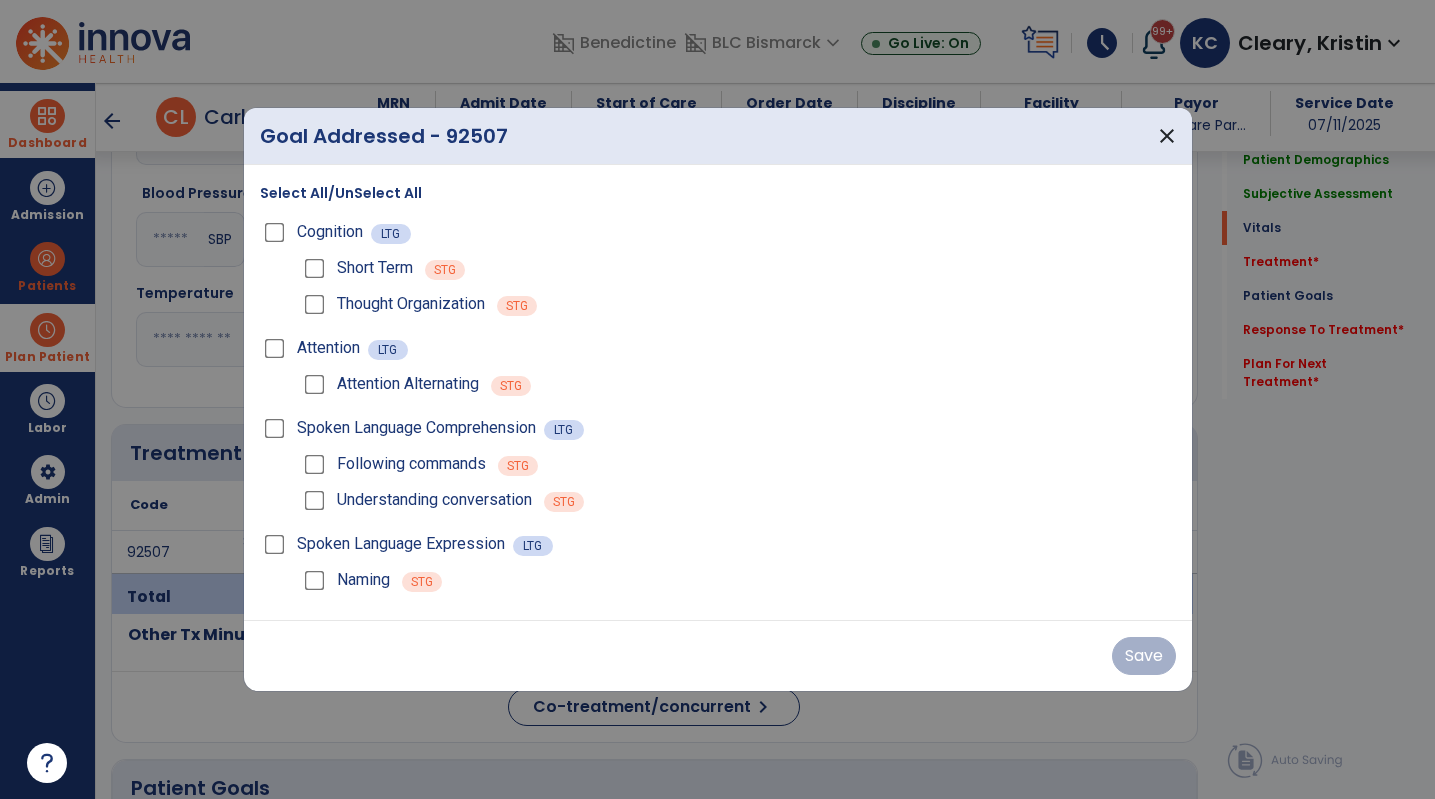 scroll, scrollTop: 950, scrollLeft: 0, axis: vertical 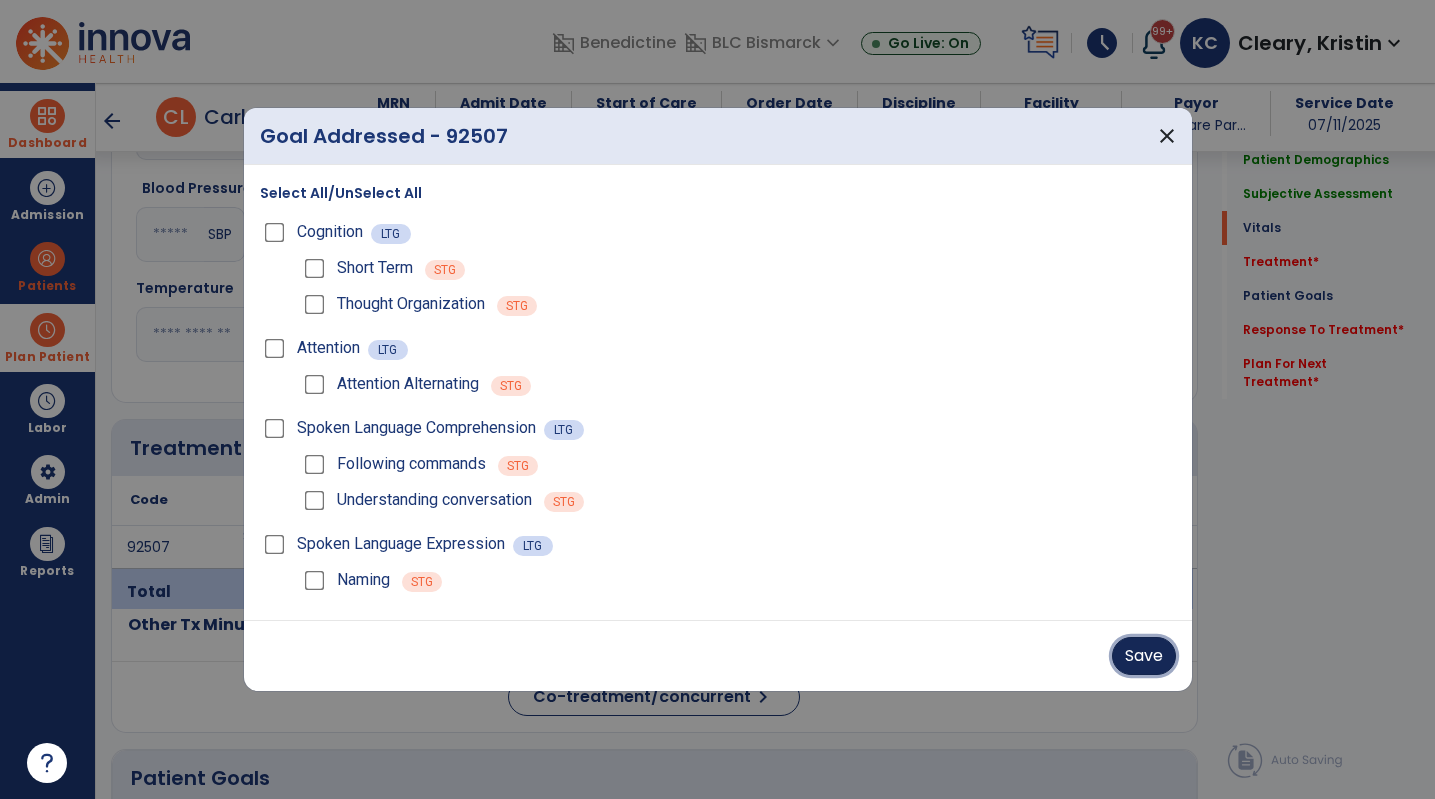 click on "Save" at bounding box center [1144, 656] 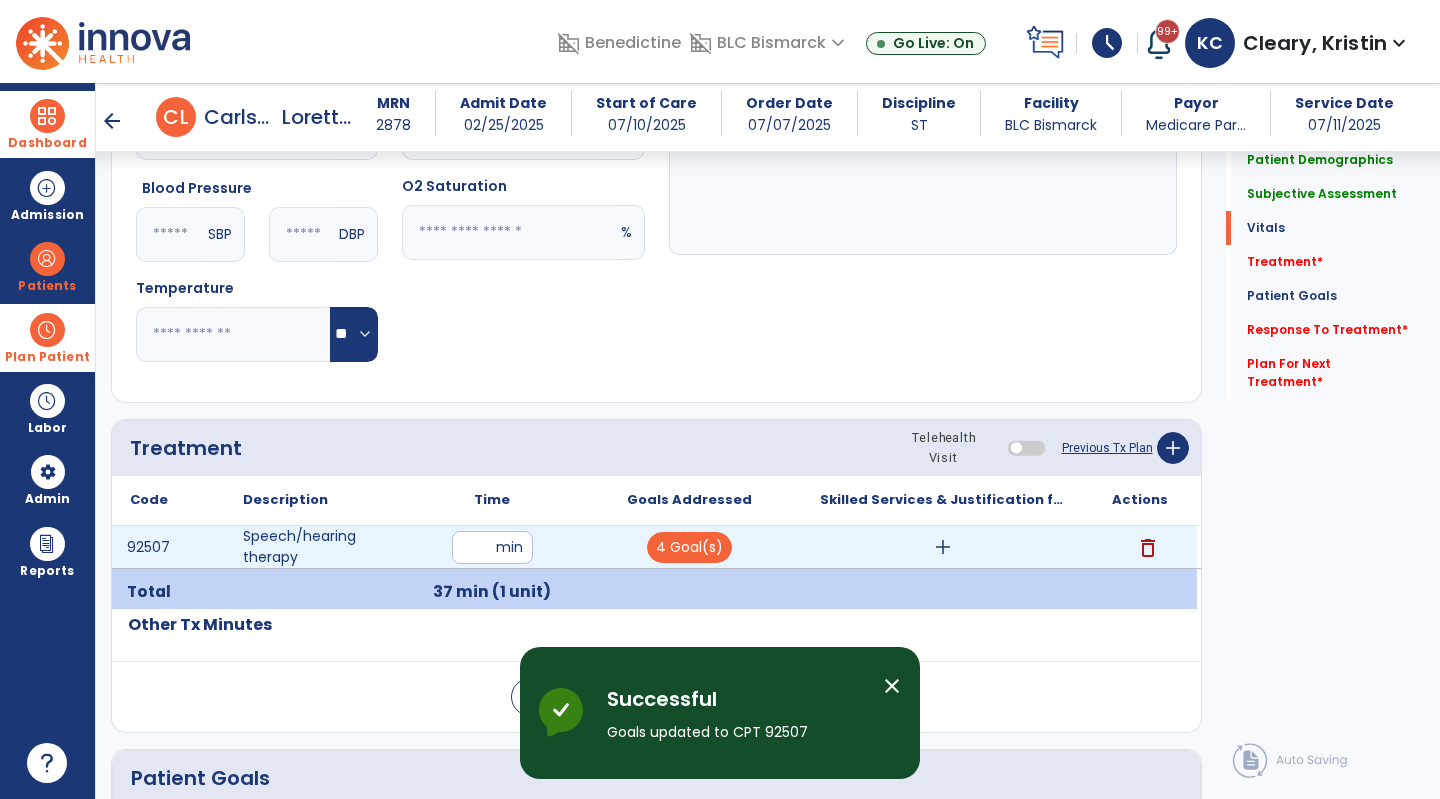 click on "add" at bounding box center (943, 547) 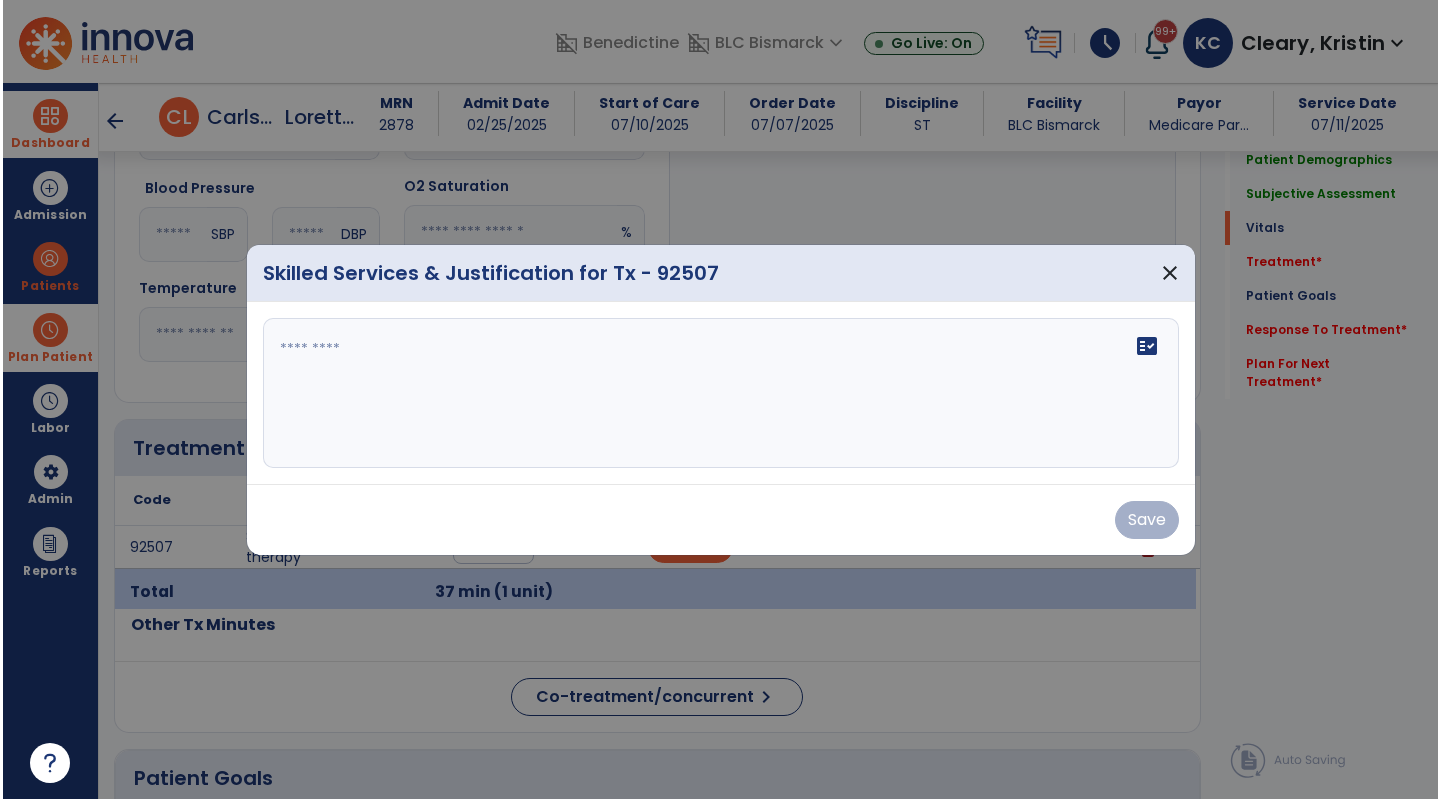scroll, scrollTop: 950, scrollLeft: 0, axis: vertical 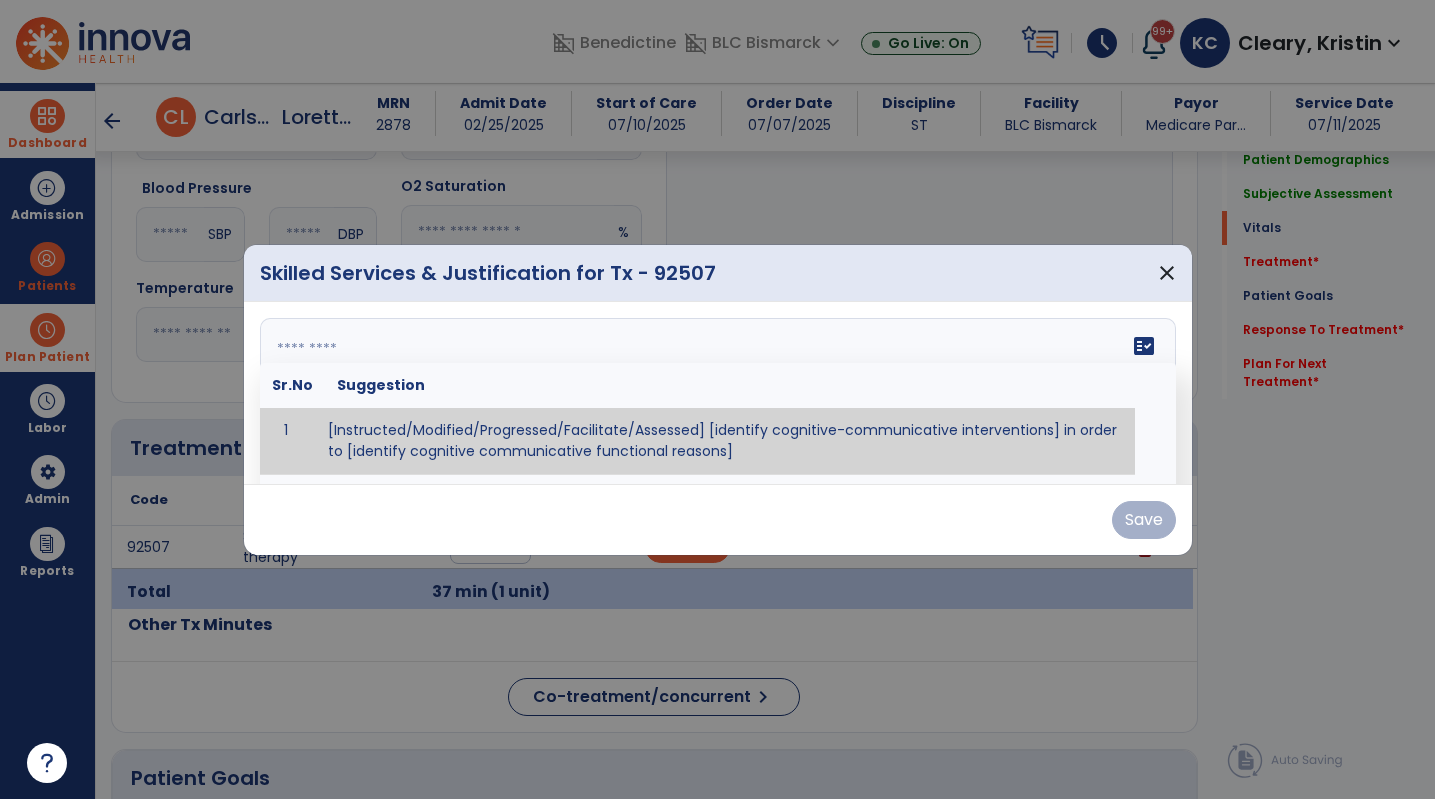 click on "fact_check  Sr.No Suggestion 1 [Instructed/Modified/Progressed/Facilitate/Assessed] [identify cognitive-communicative interventions] in order to [identify cognitive communicative functional reasons] 2 Assessed cognitive-communicative skills using [identify test]." at bounding box center (718, 393) 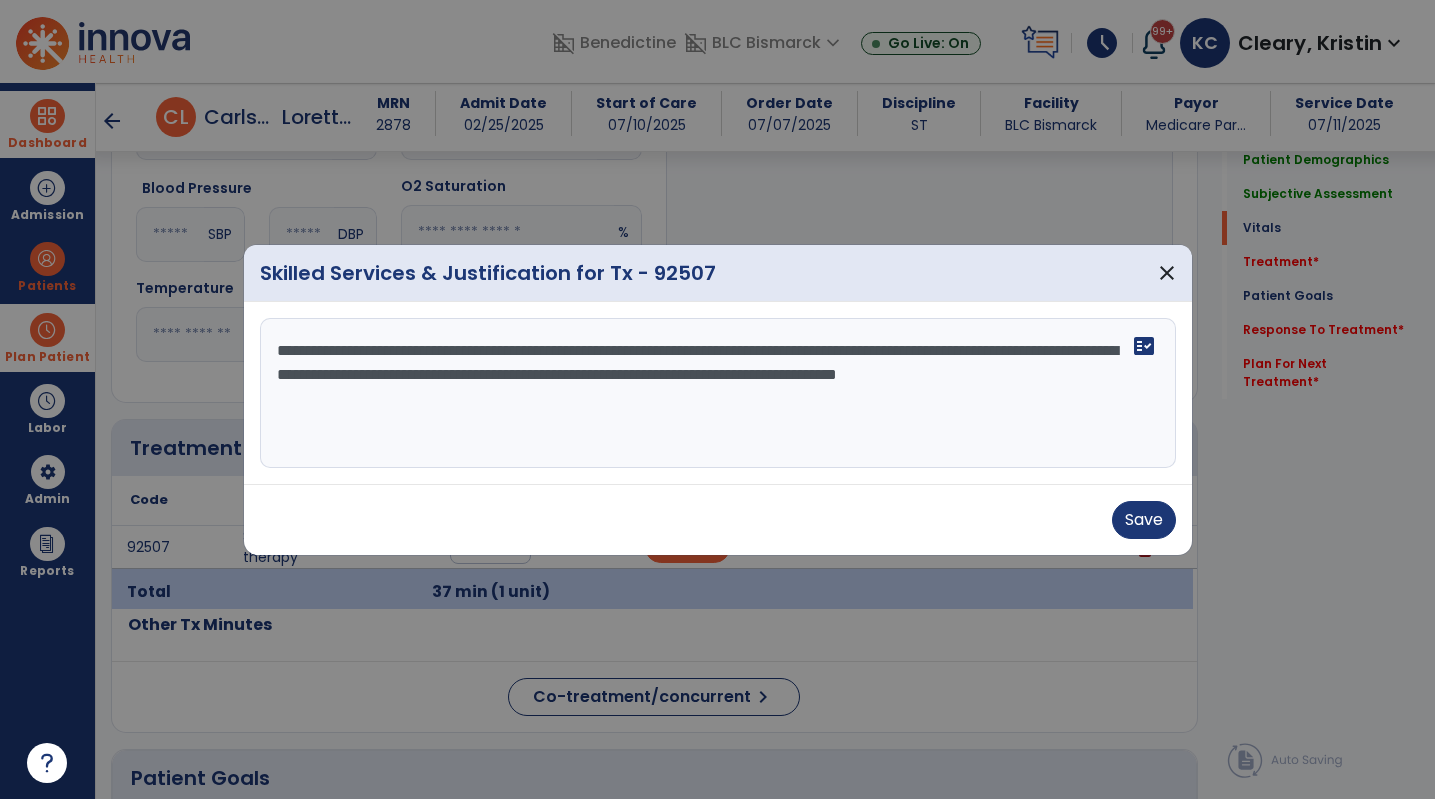 type on "**********" 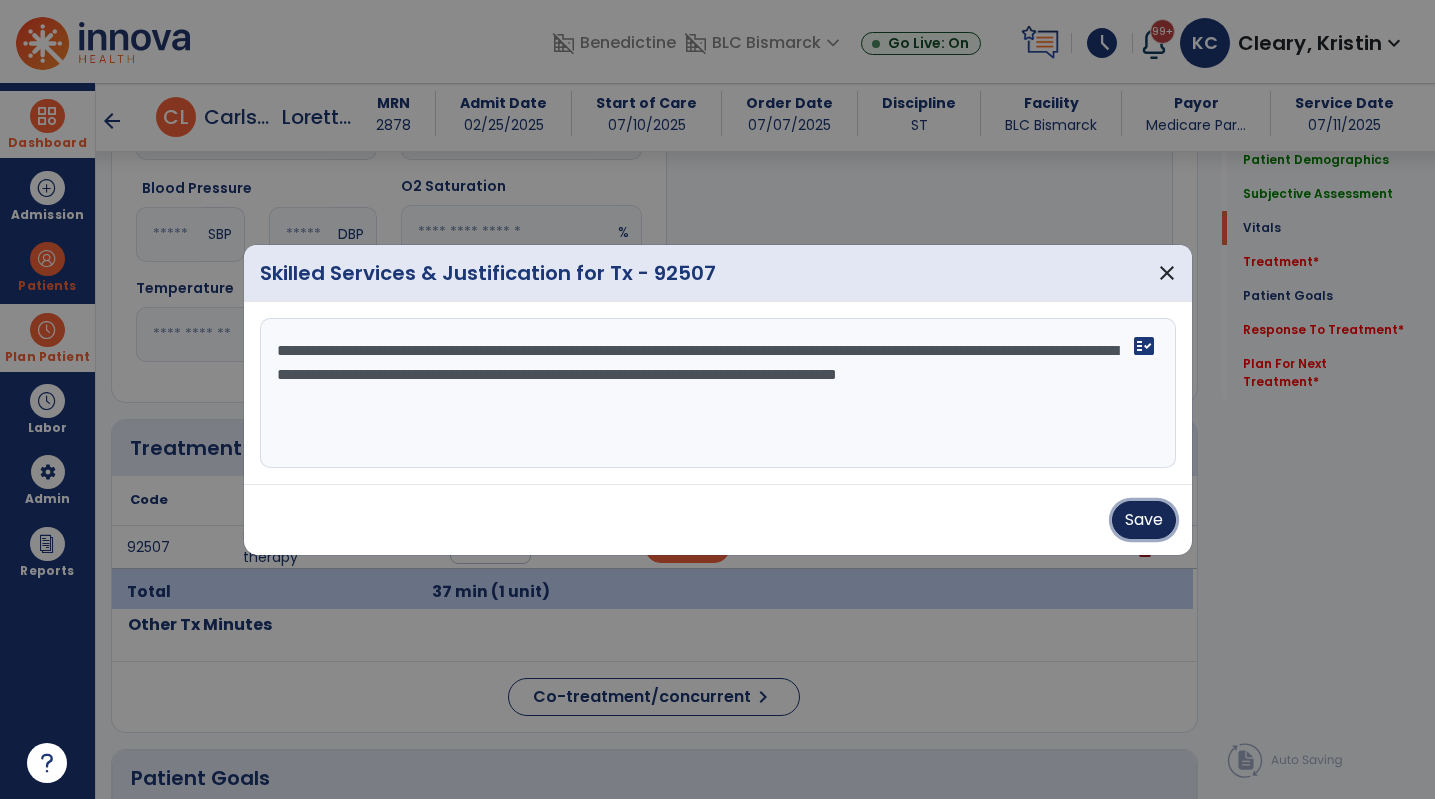 click on "Save" at bounding box center (1144, 520) 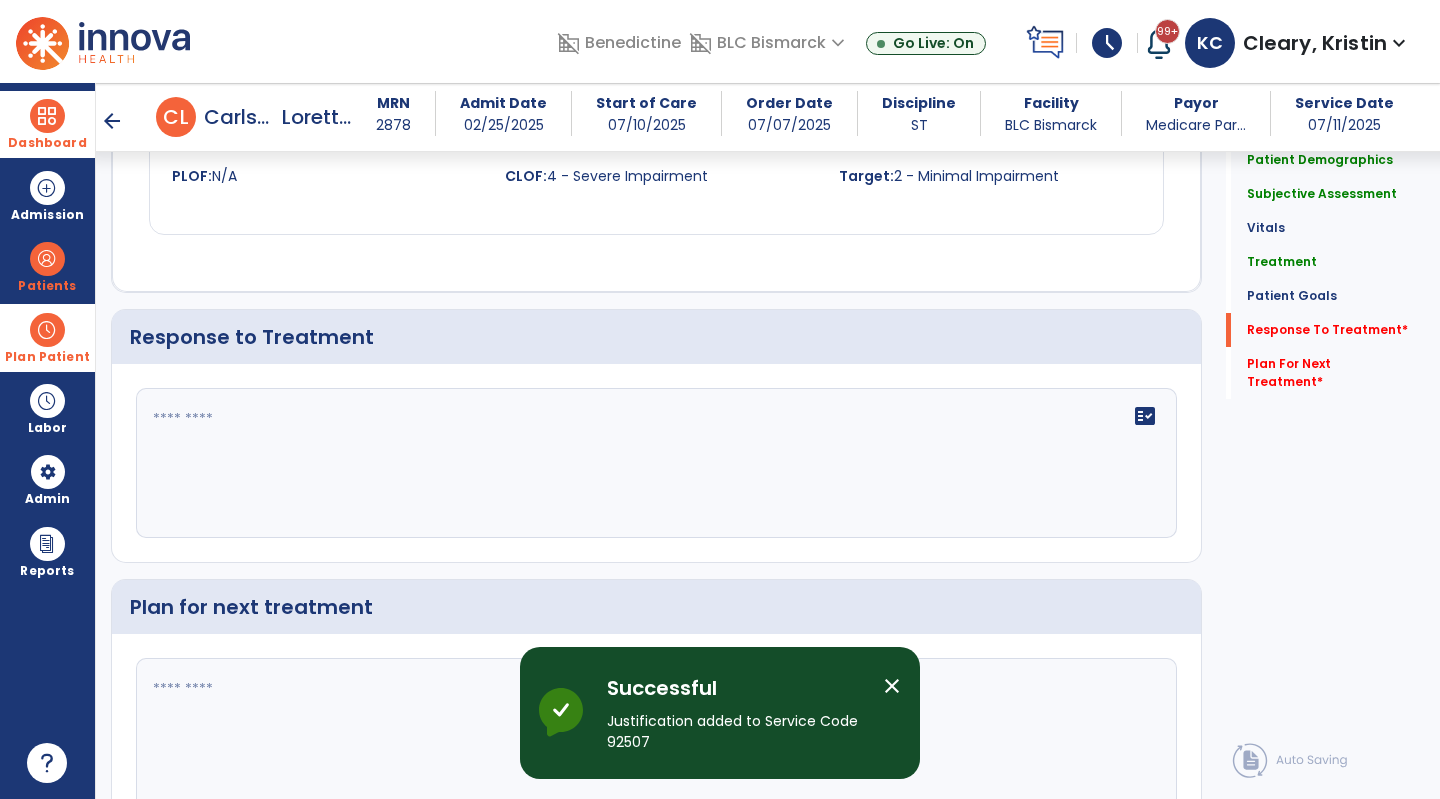 scroll, scrollTop: 3296, scrollLeft: 0, axis: vertical 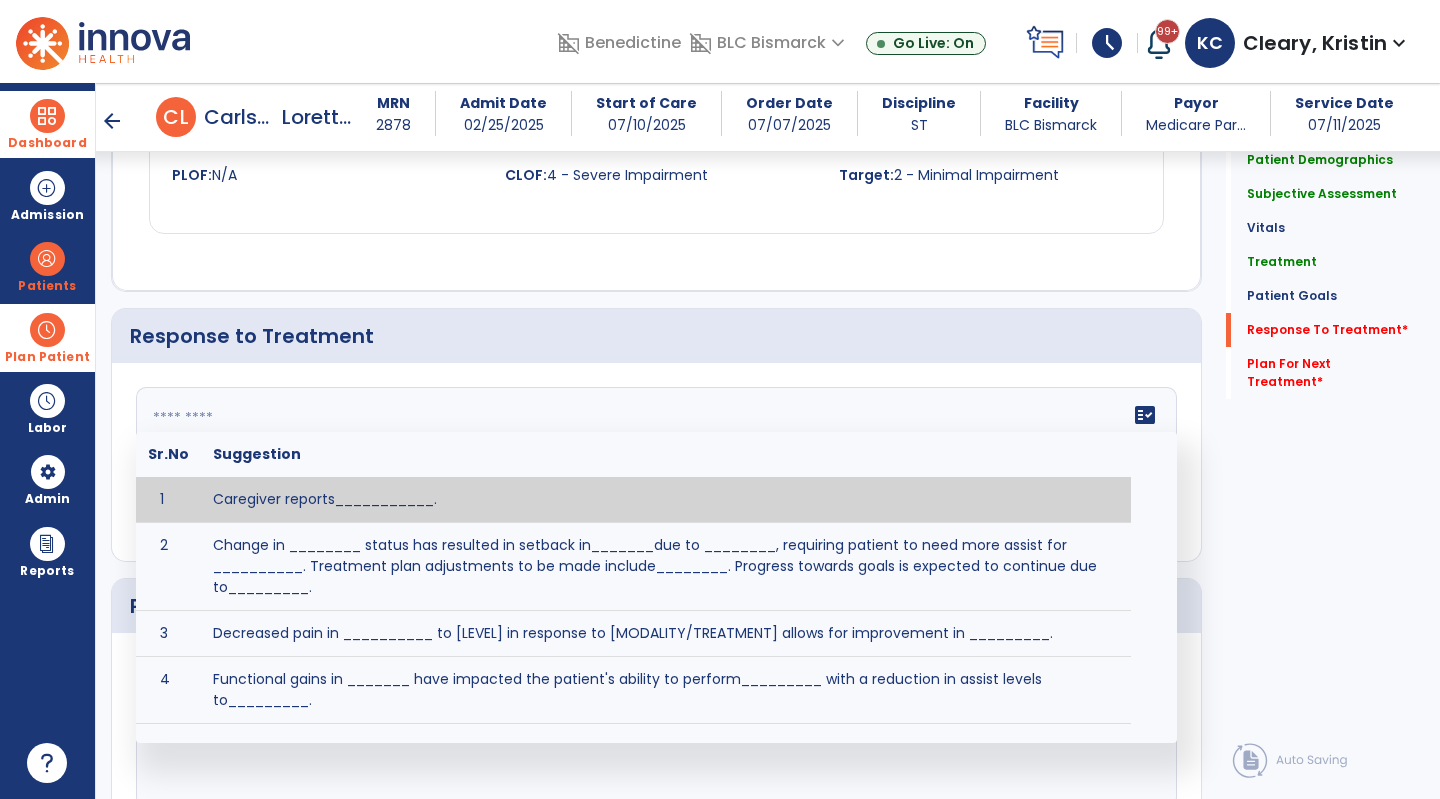 click 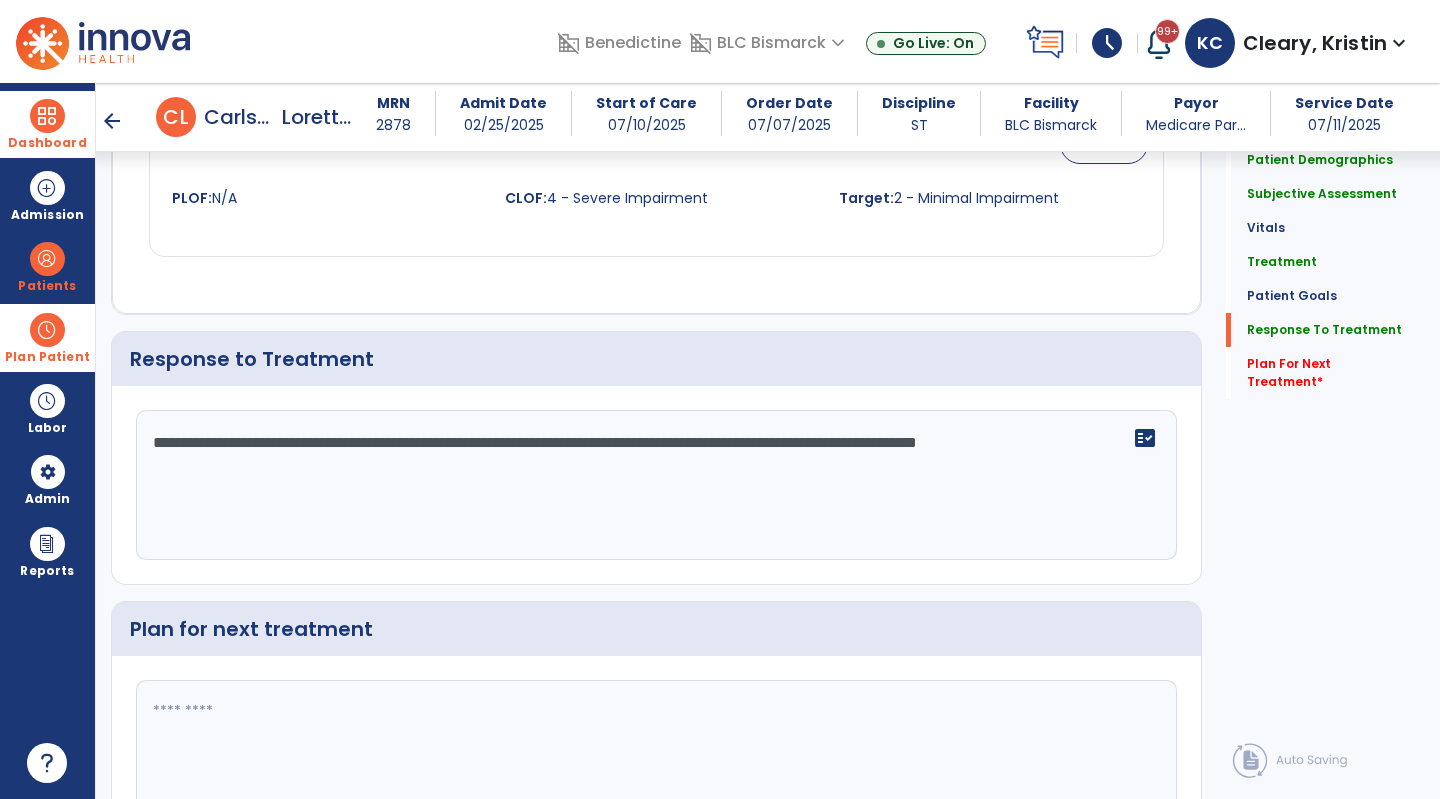 scroll, scrollTop: 3296, scrollLeft: 0, axis: vertical 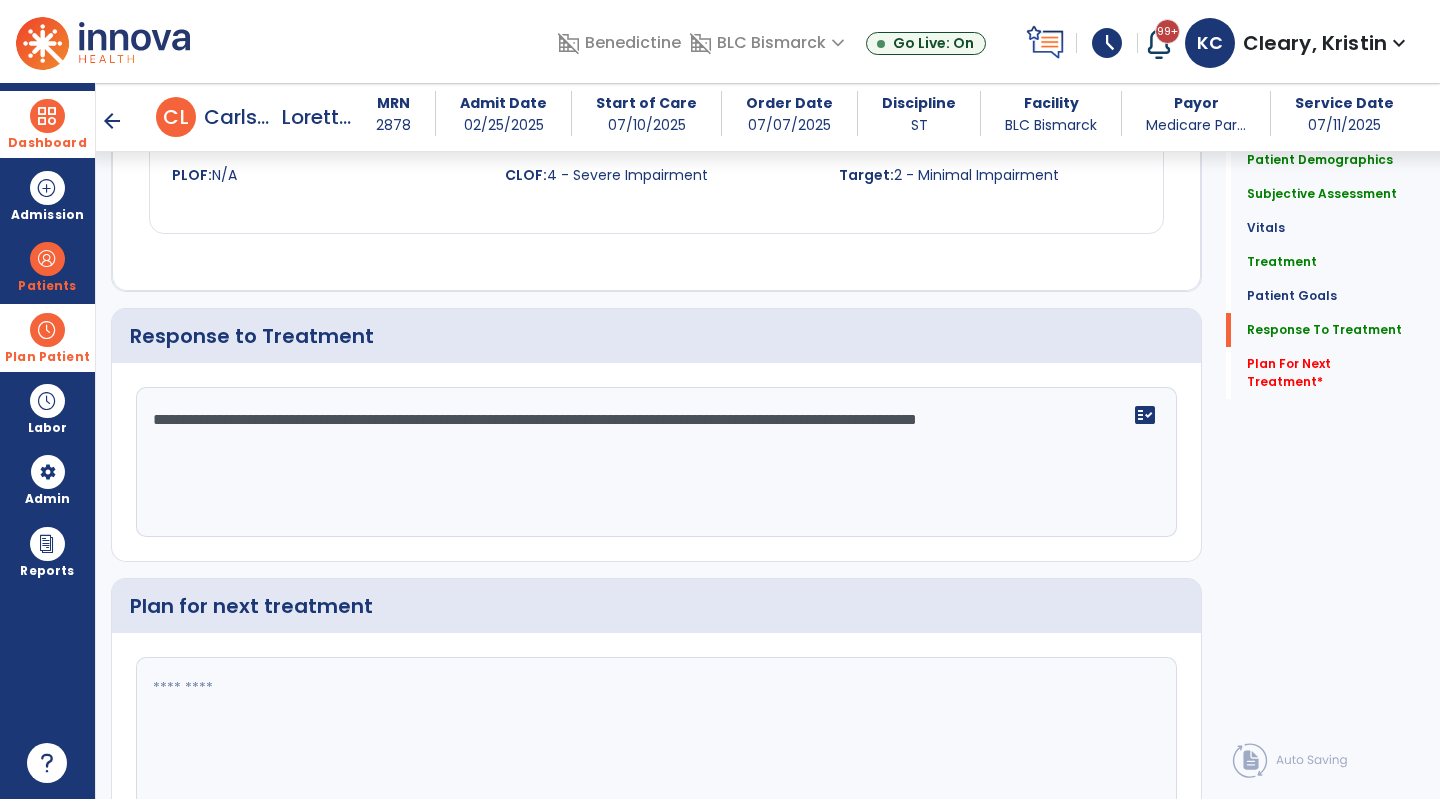 click on "**********" 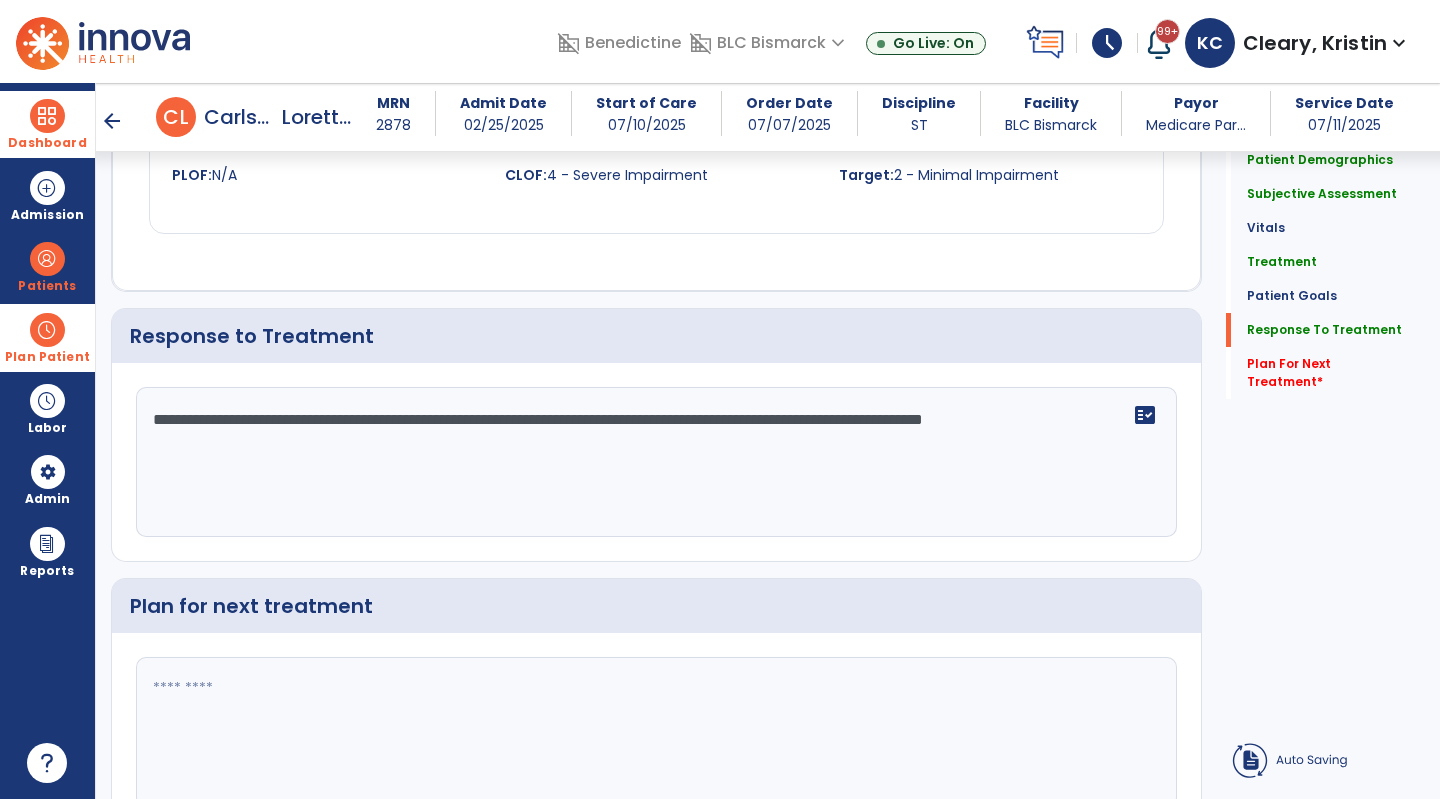 type on "**********" 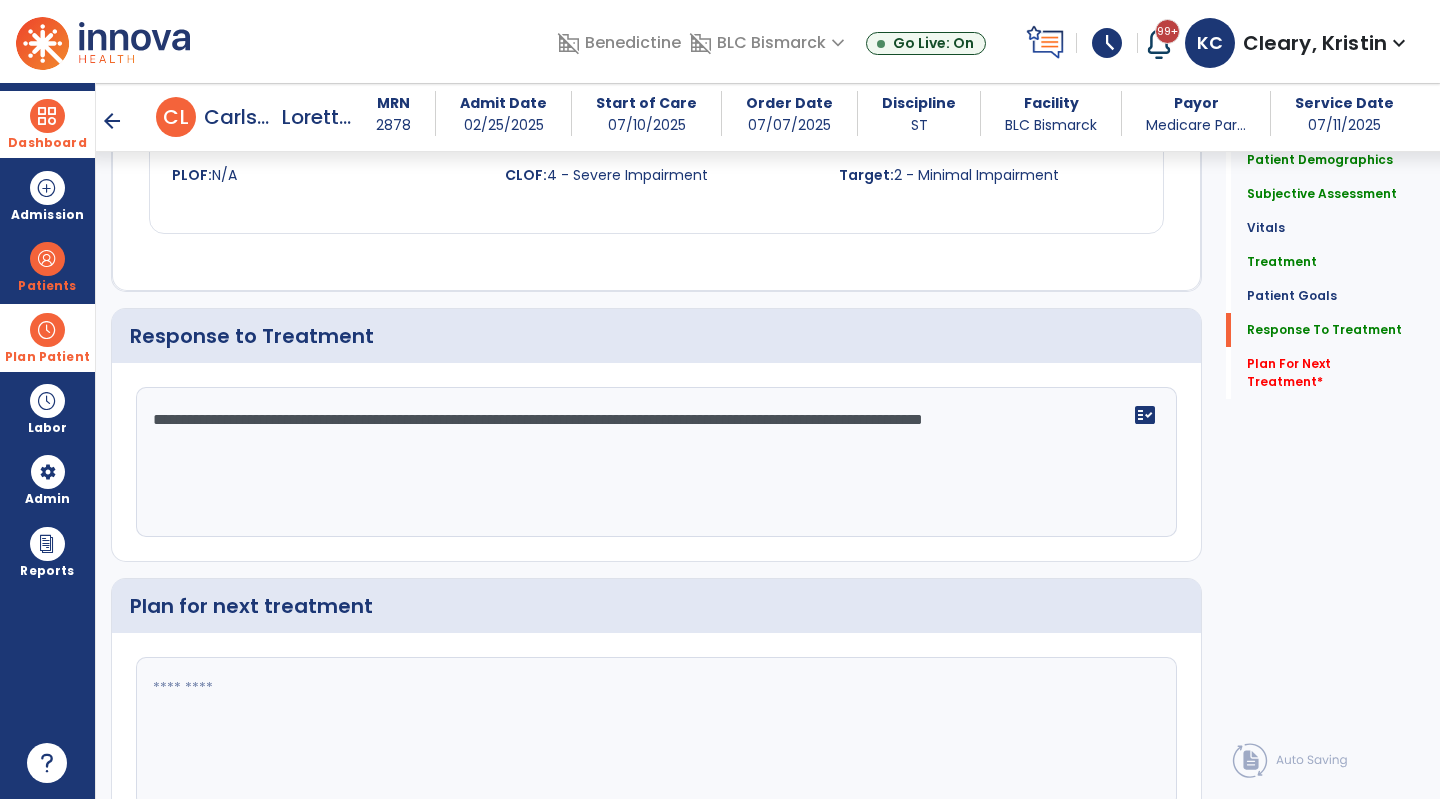 click 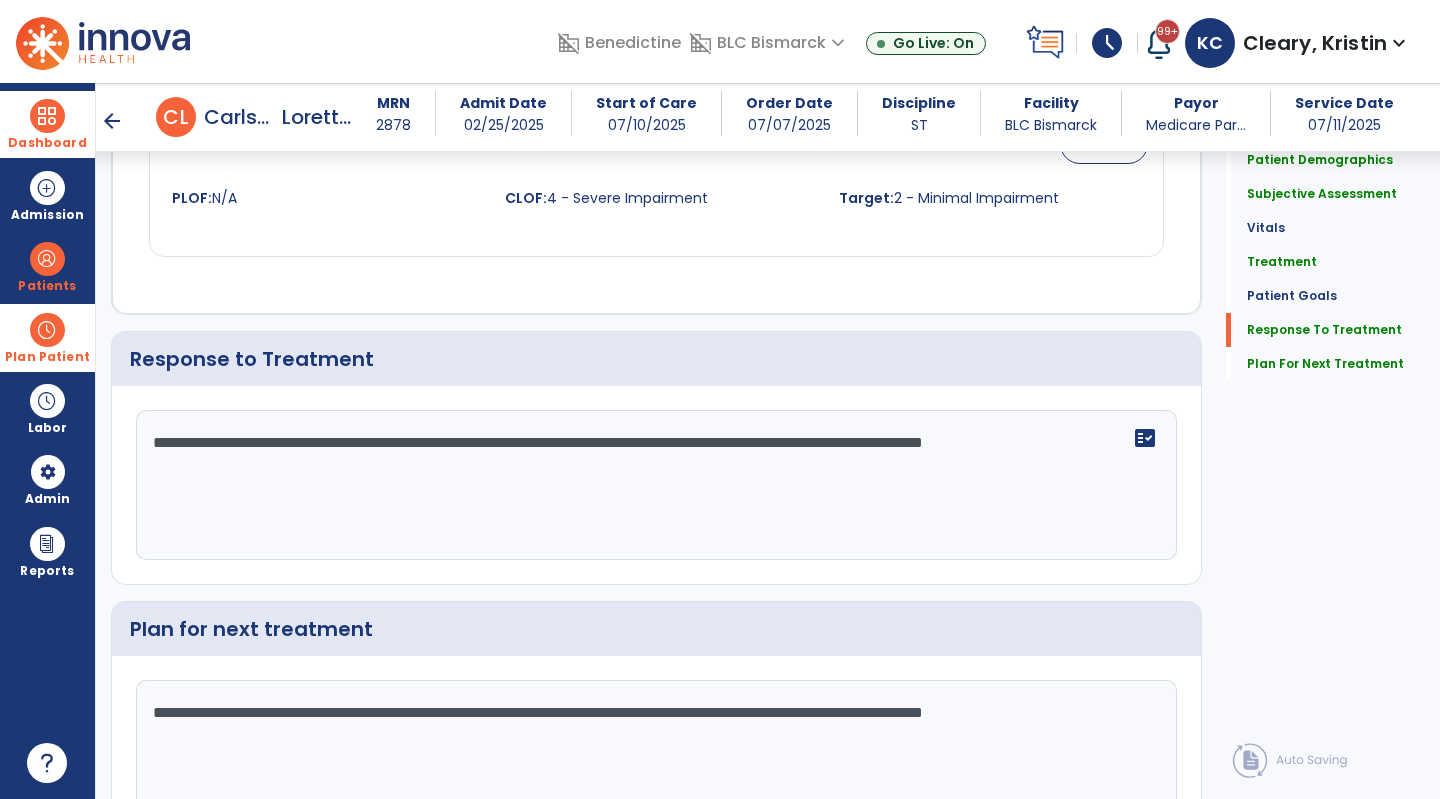 scroll, scrollTop: 3296, scrollLeft: 0, axis: vertical 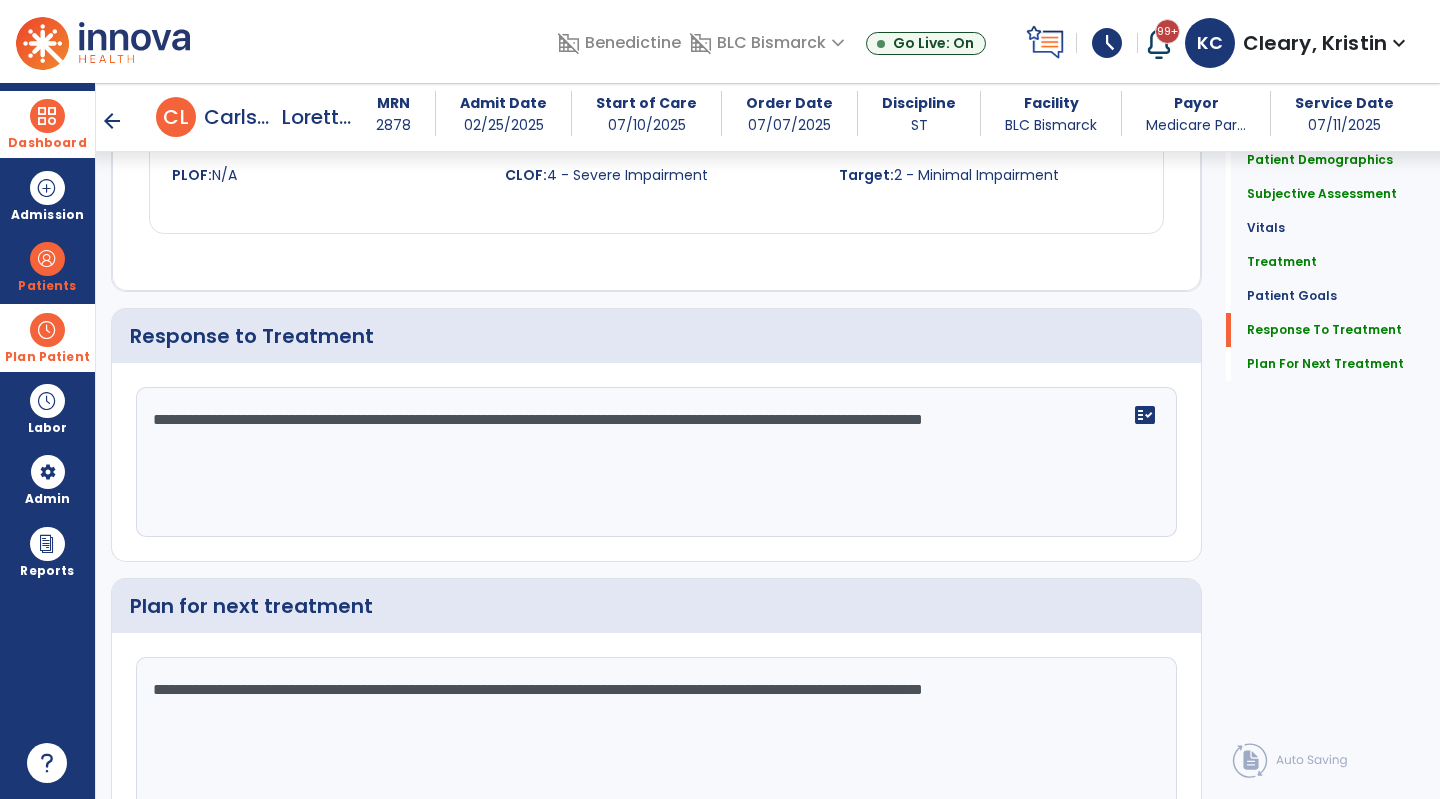 click on "**********" 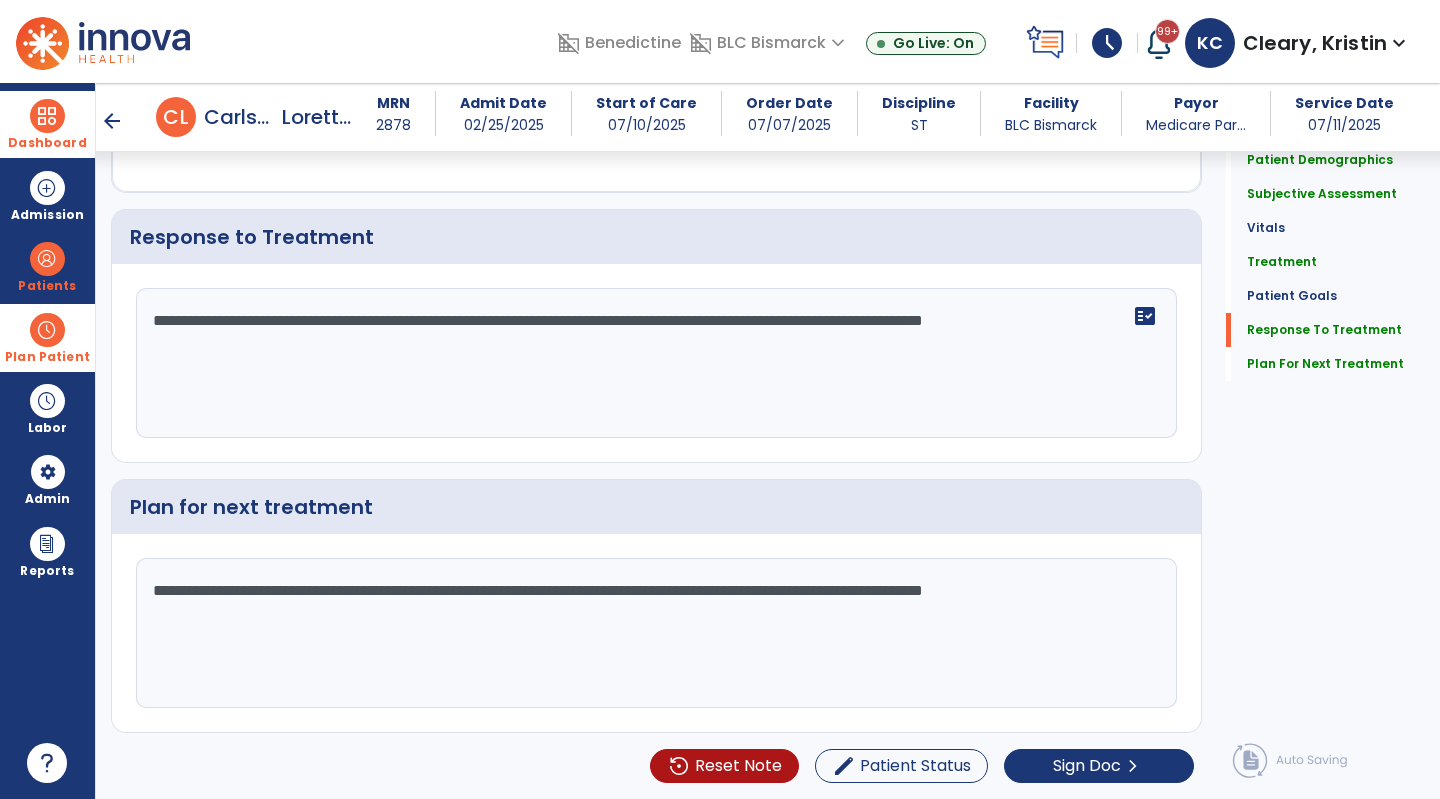 type on "**********" 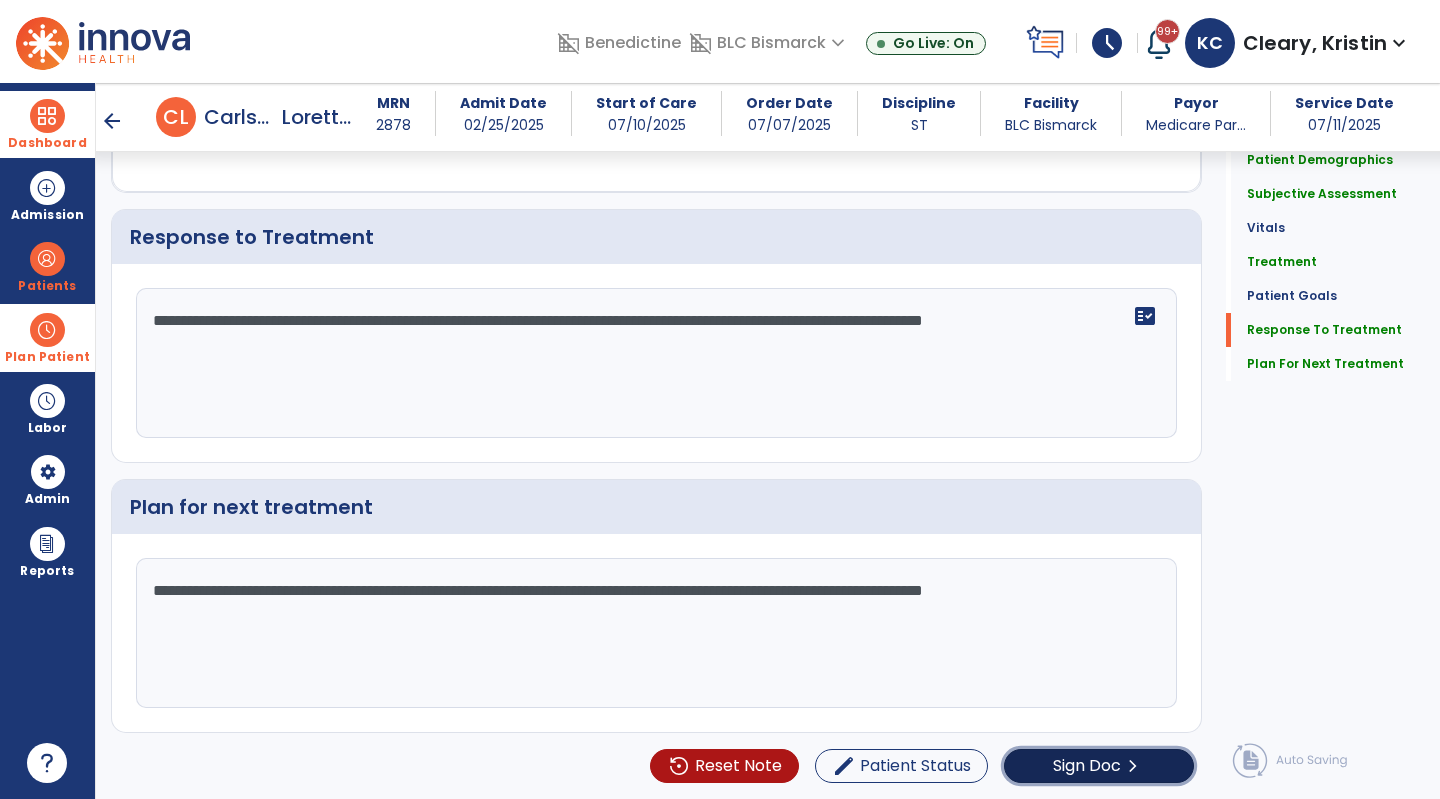 click on "Sign Doc" 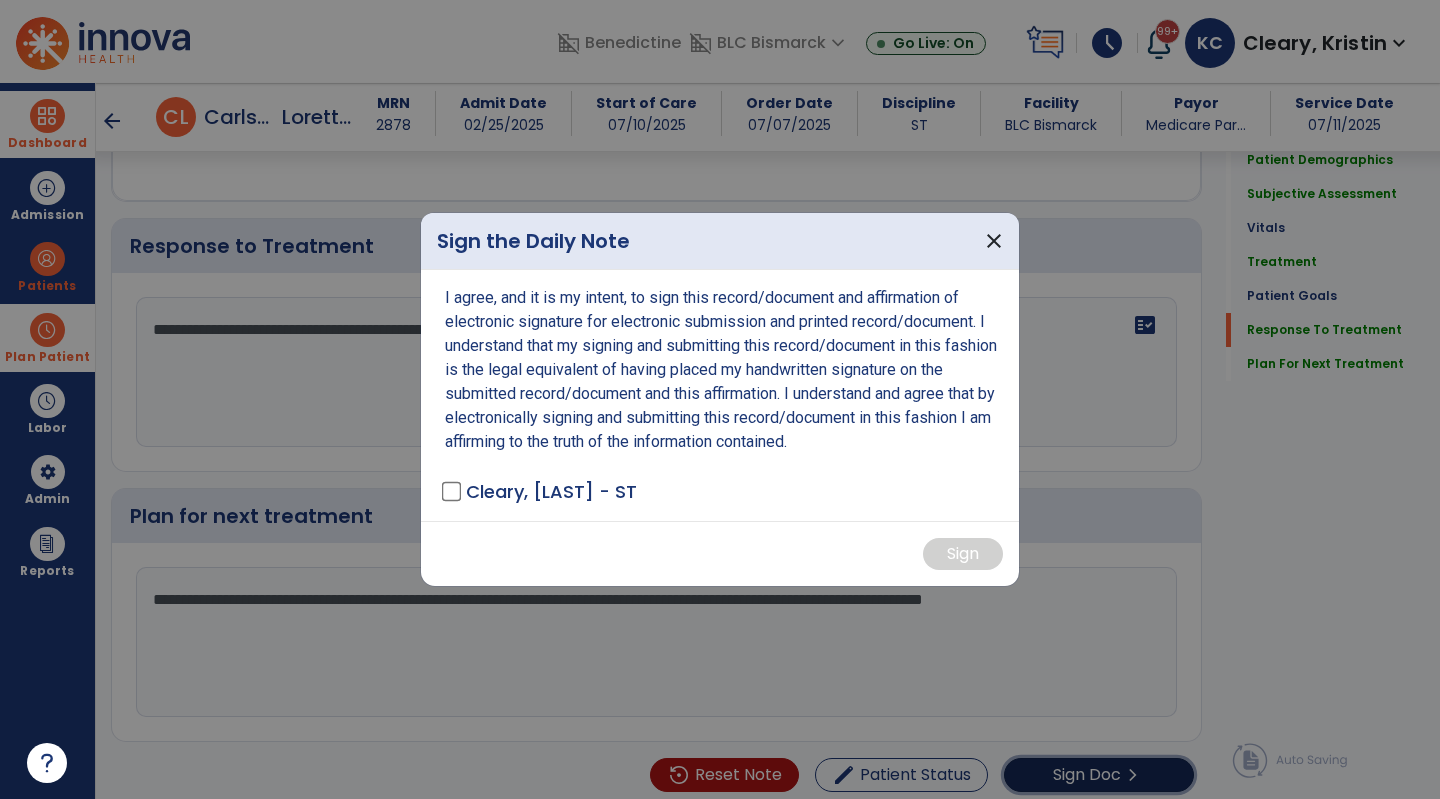 scroll, scrollTop: 3396, scrollLeft: 0, axis: vertical 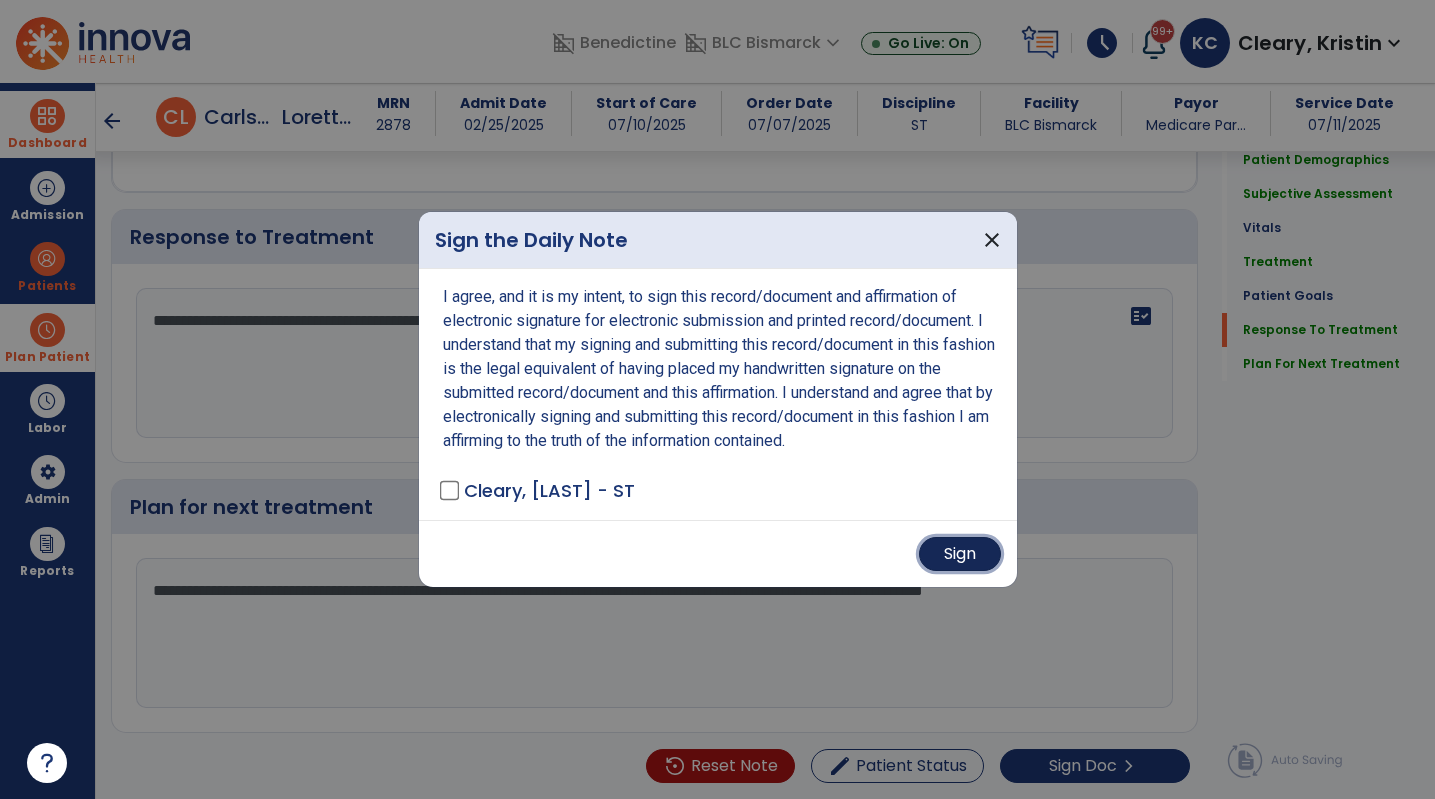 click on "Sign" at bounding box center (960, 554) 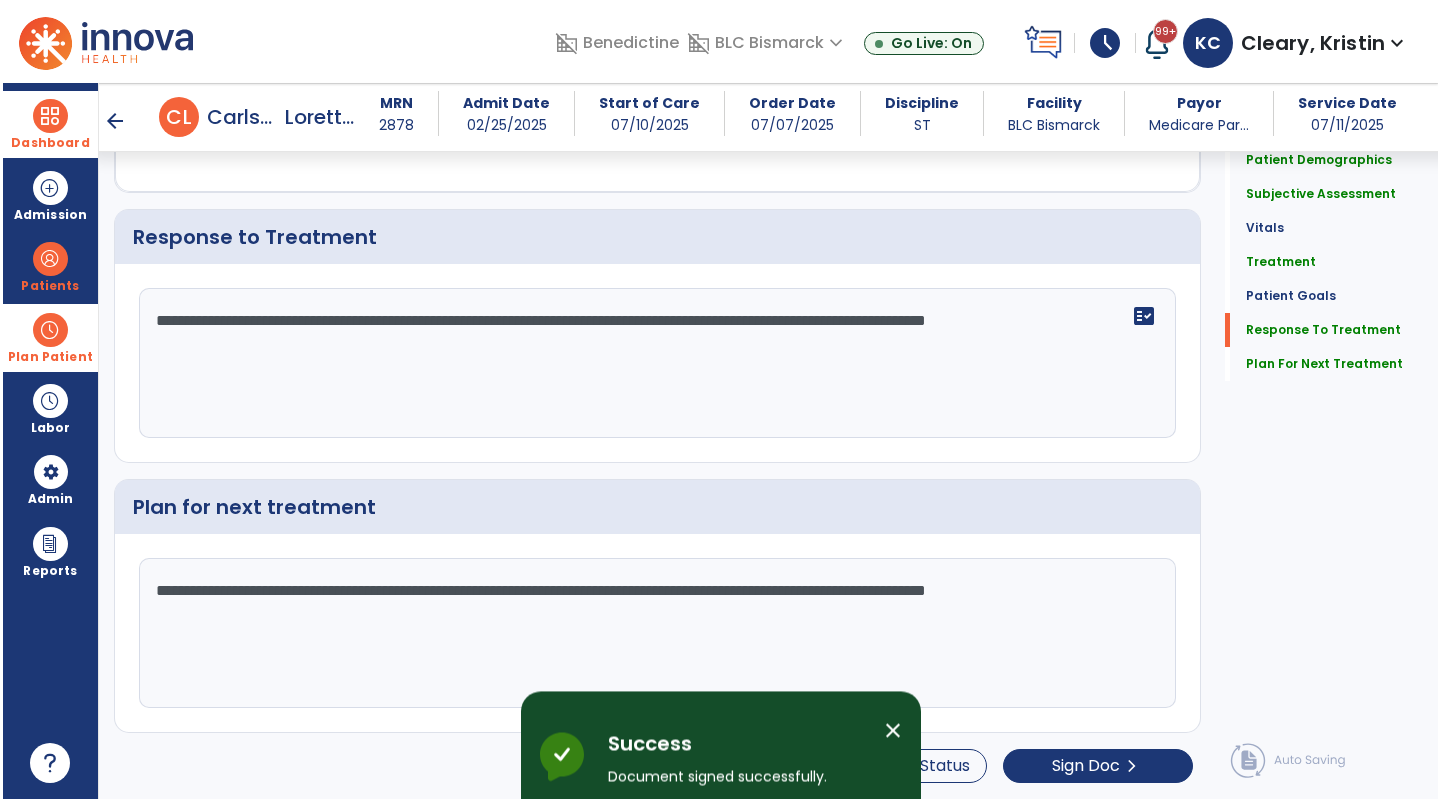 scroll, scrollTop: 0, scrollLeft: 0, axis: both 